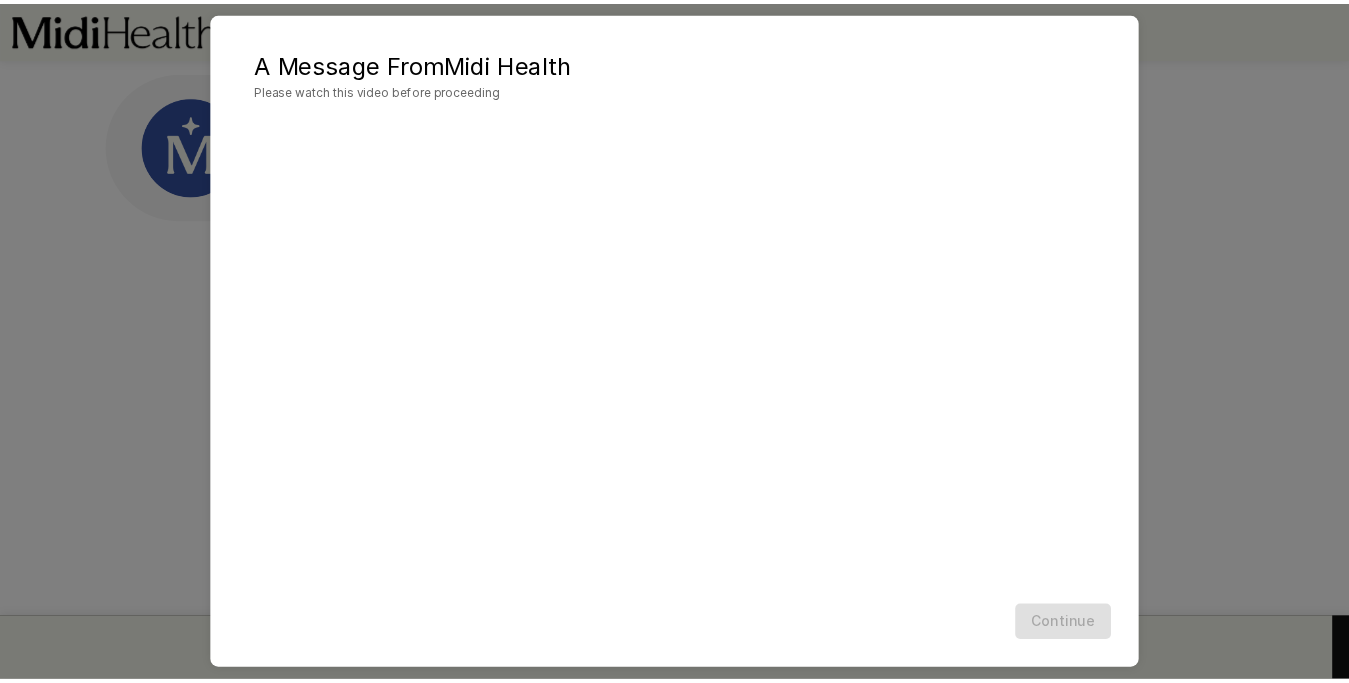 scroll, scrollTop: 0, scrollLeft: 0, axis: both 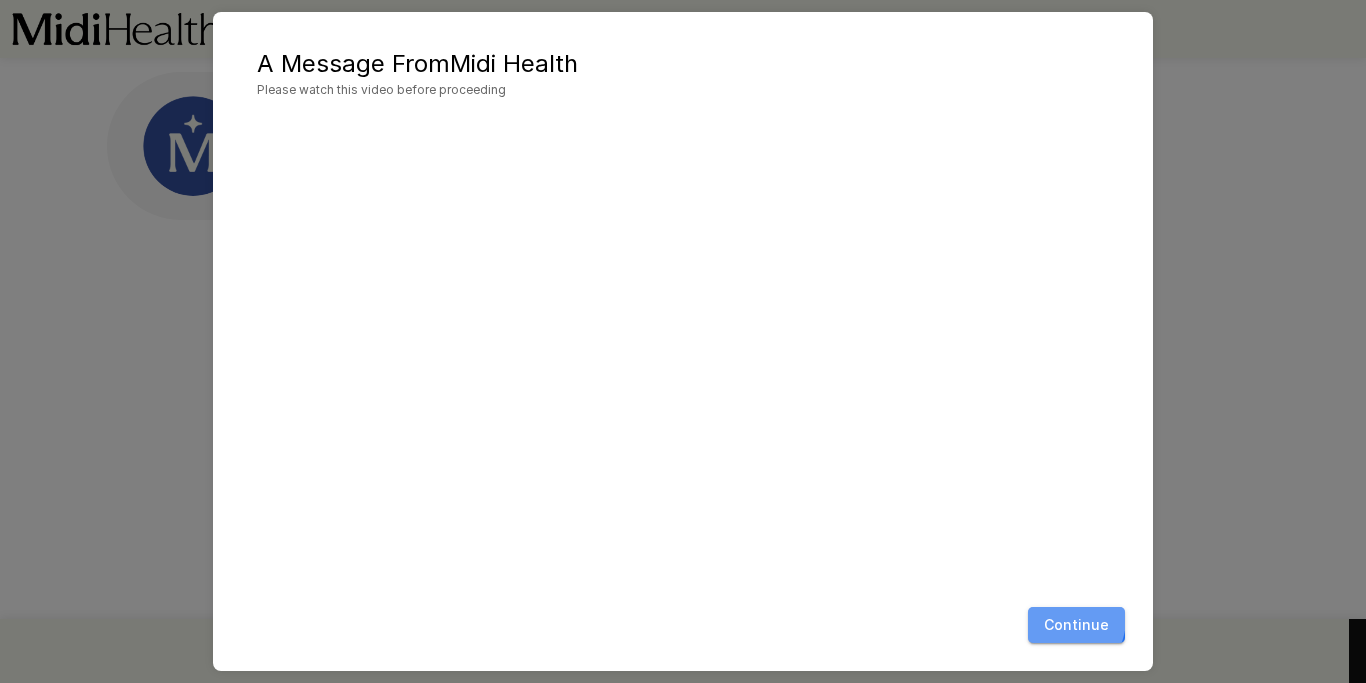 click on "Continue" at bounding box center [1076, 625] 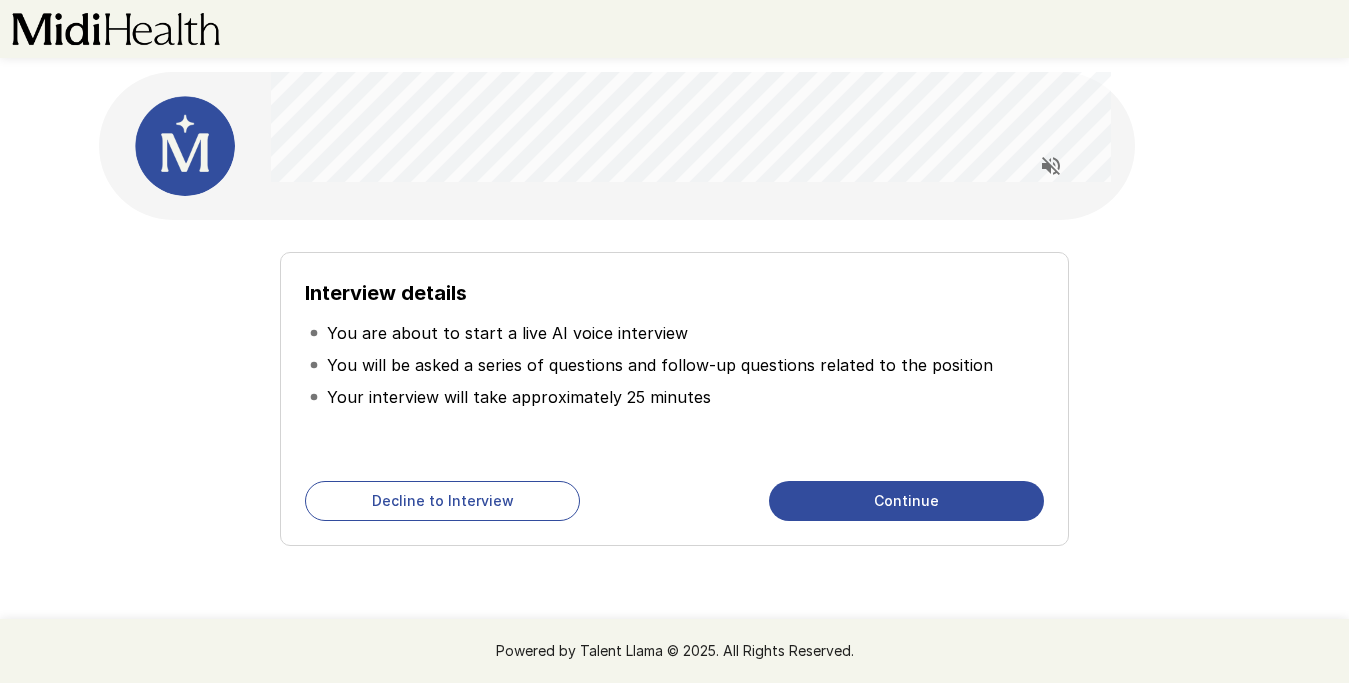 scroll, scrollTop: 30, scrollLeft: 0, axis: vertical 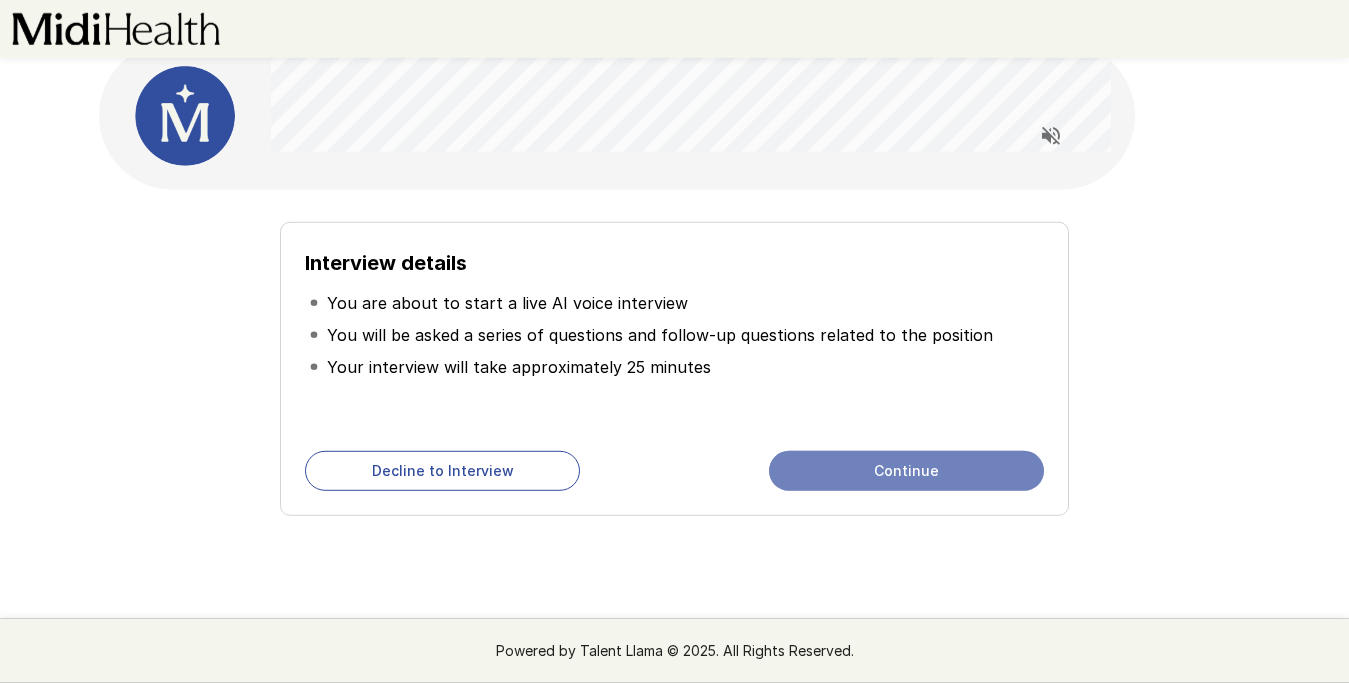 click on "Continue" at bounding box center (906, 471) 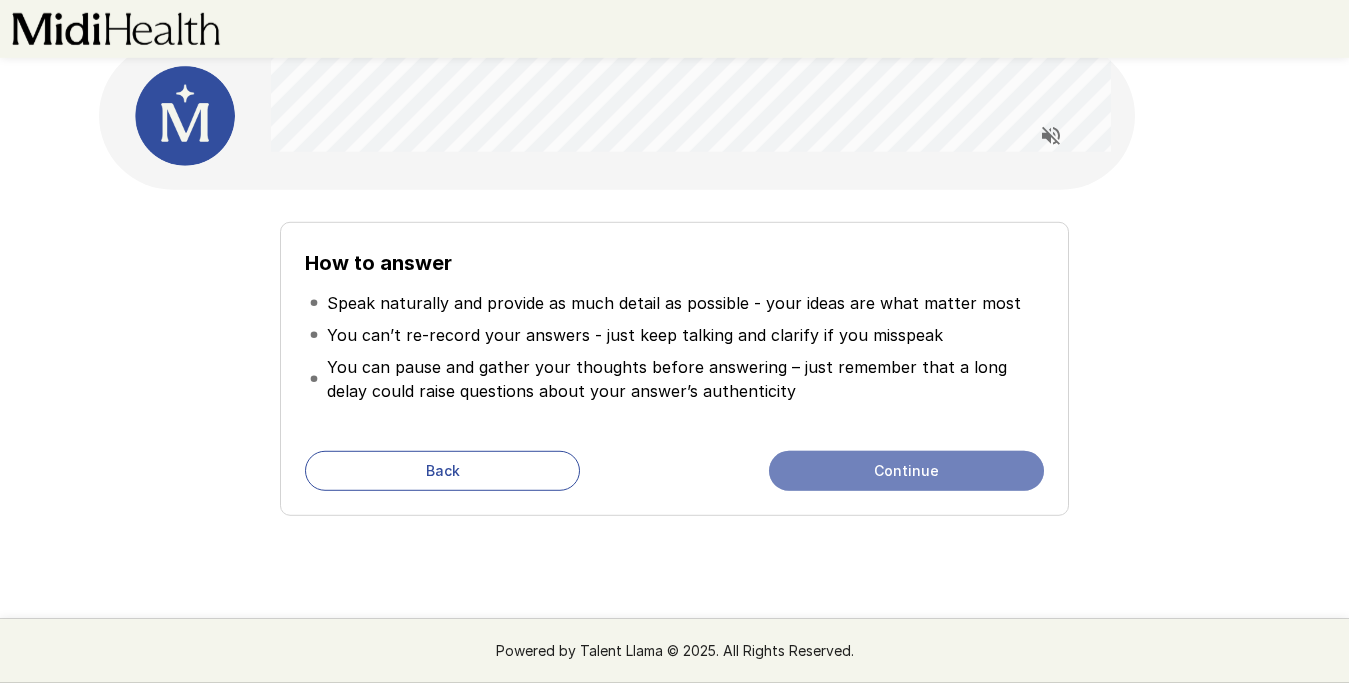 click on "Continue" at bounding box center [906, 471] 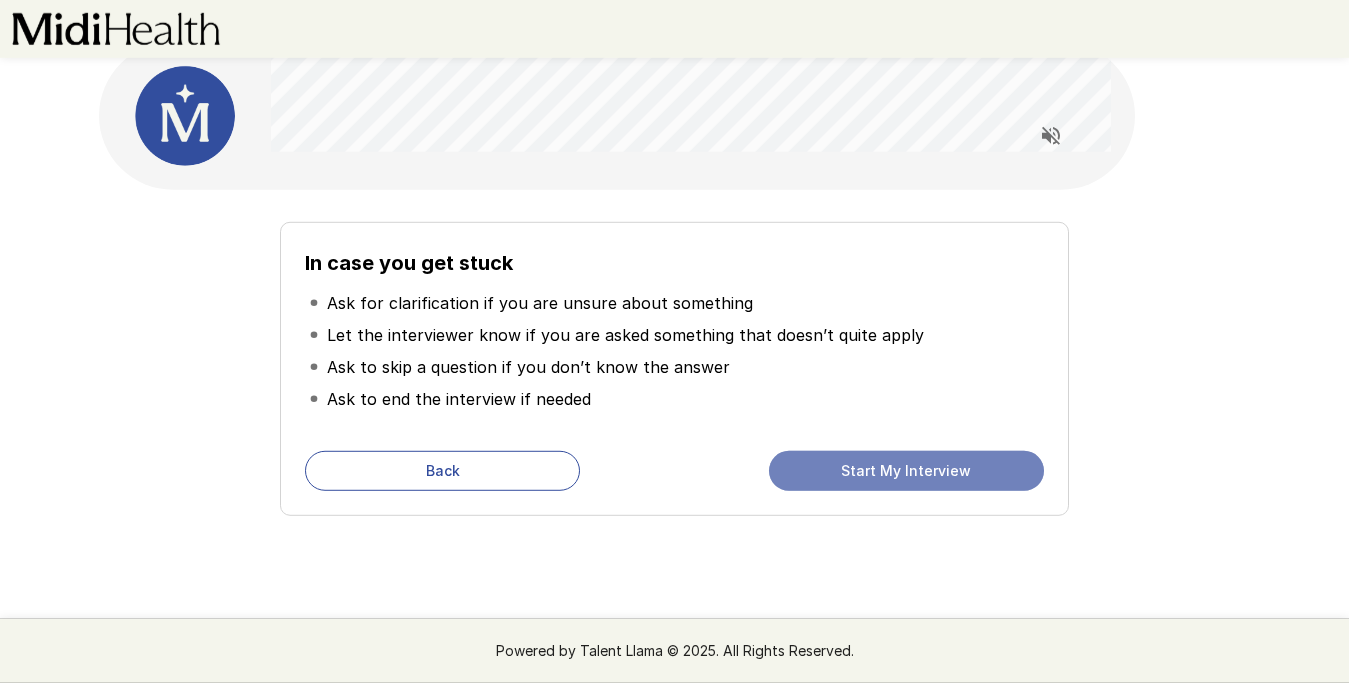 click on "Start My Interview" at bounding box center (906, 471) 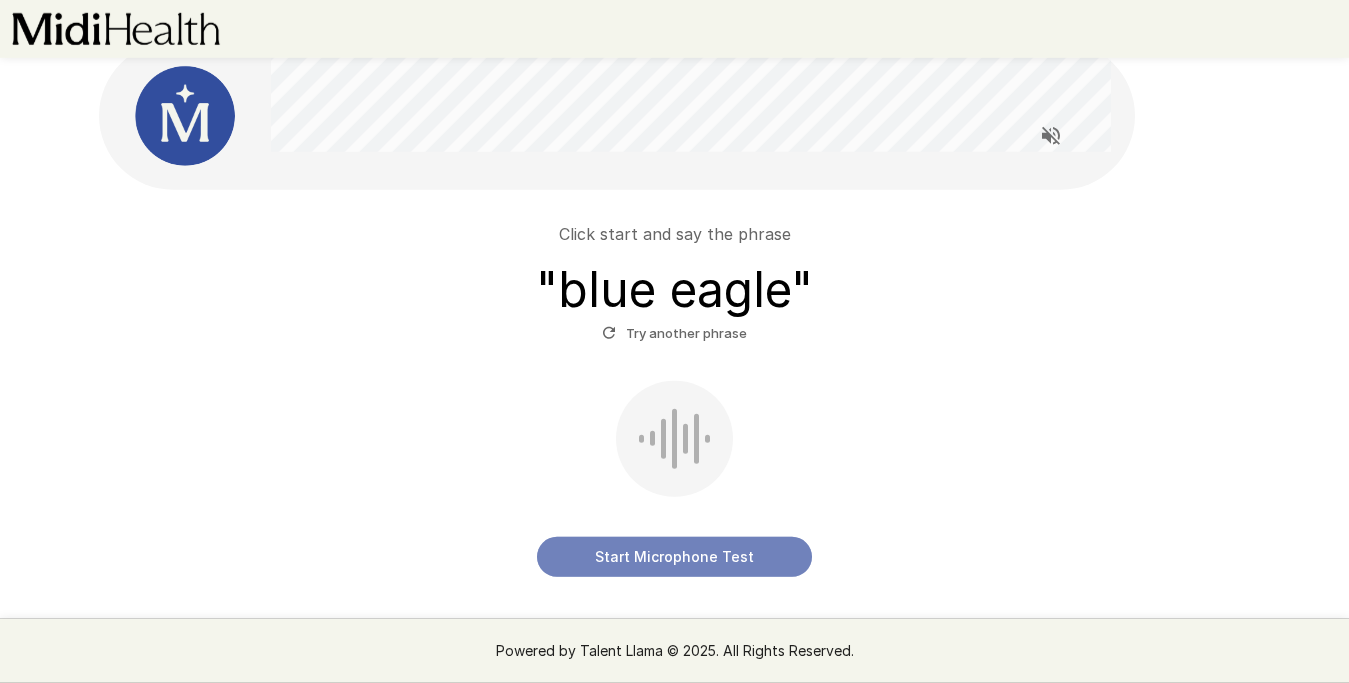 click on "Start Microphone Test" at bounding box center (674, 557) 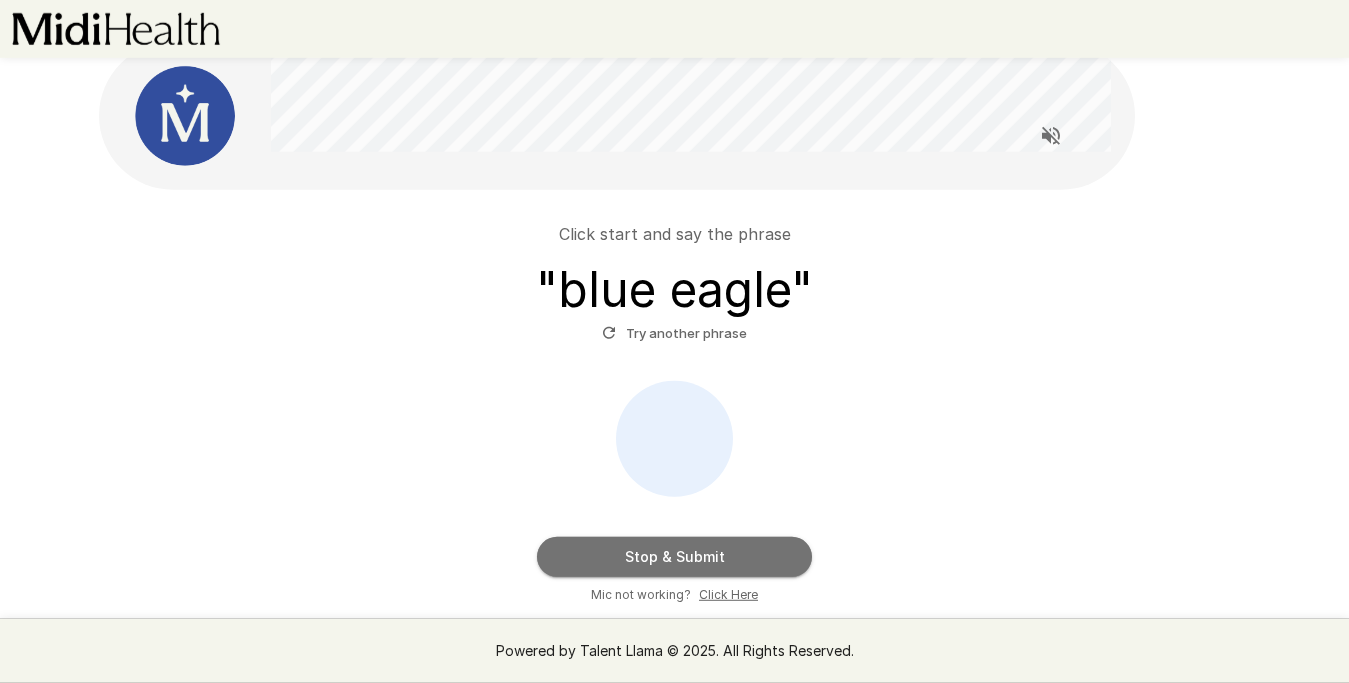 click on "Stop & Submit" at bounding box center (674, 557) 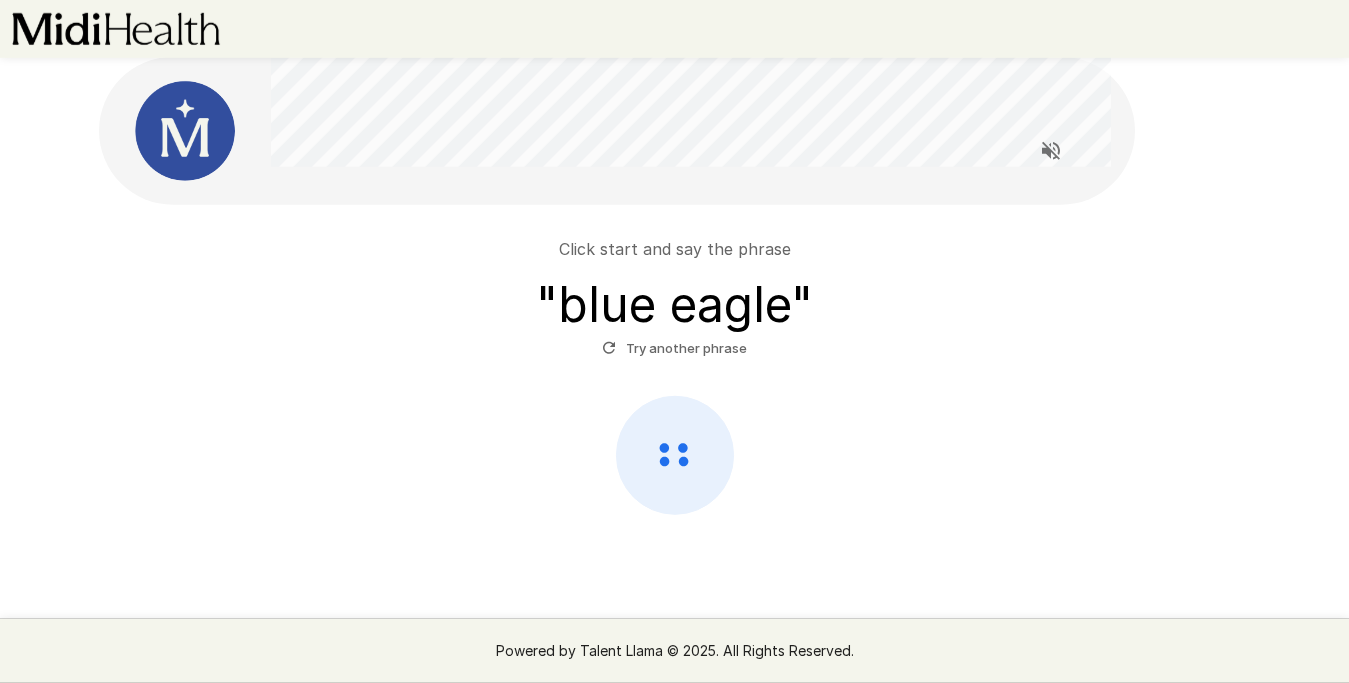 scroll, scrollTop: 15, scrollLeft: 0, axis: vertical 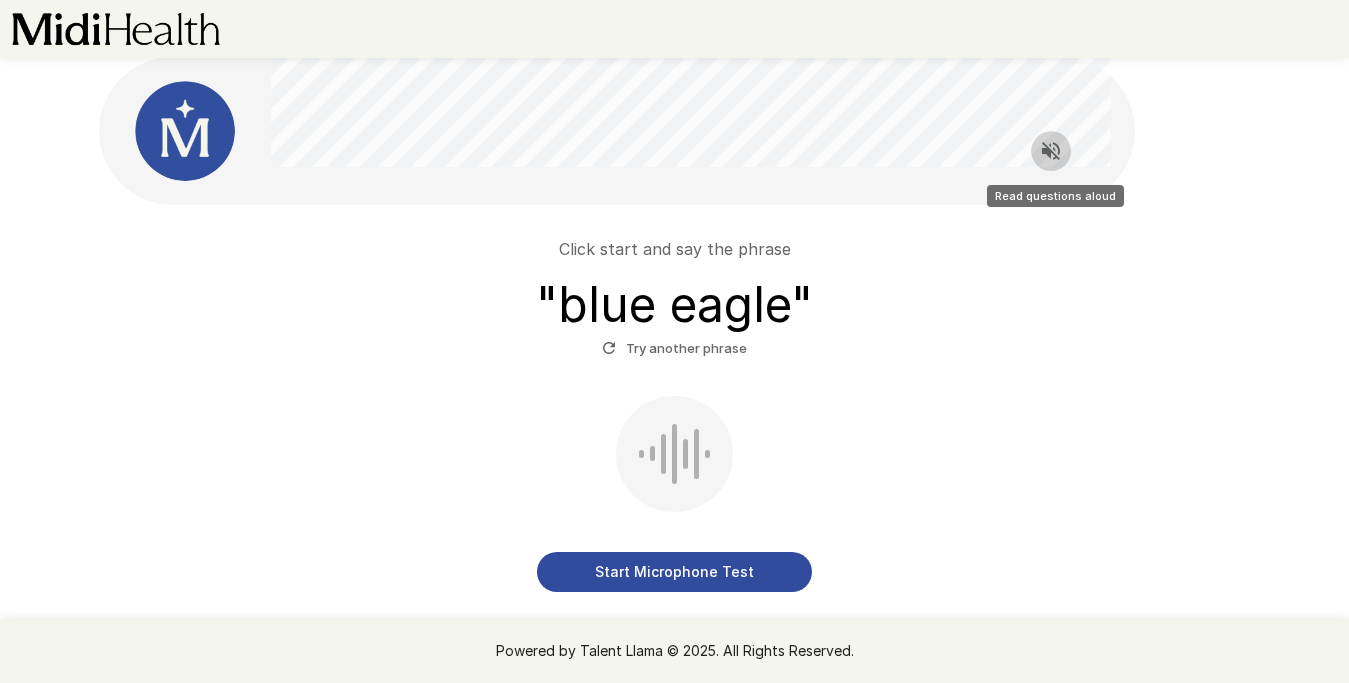 click 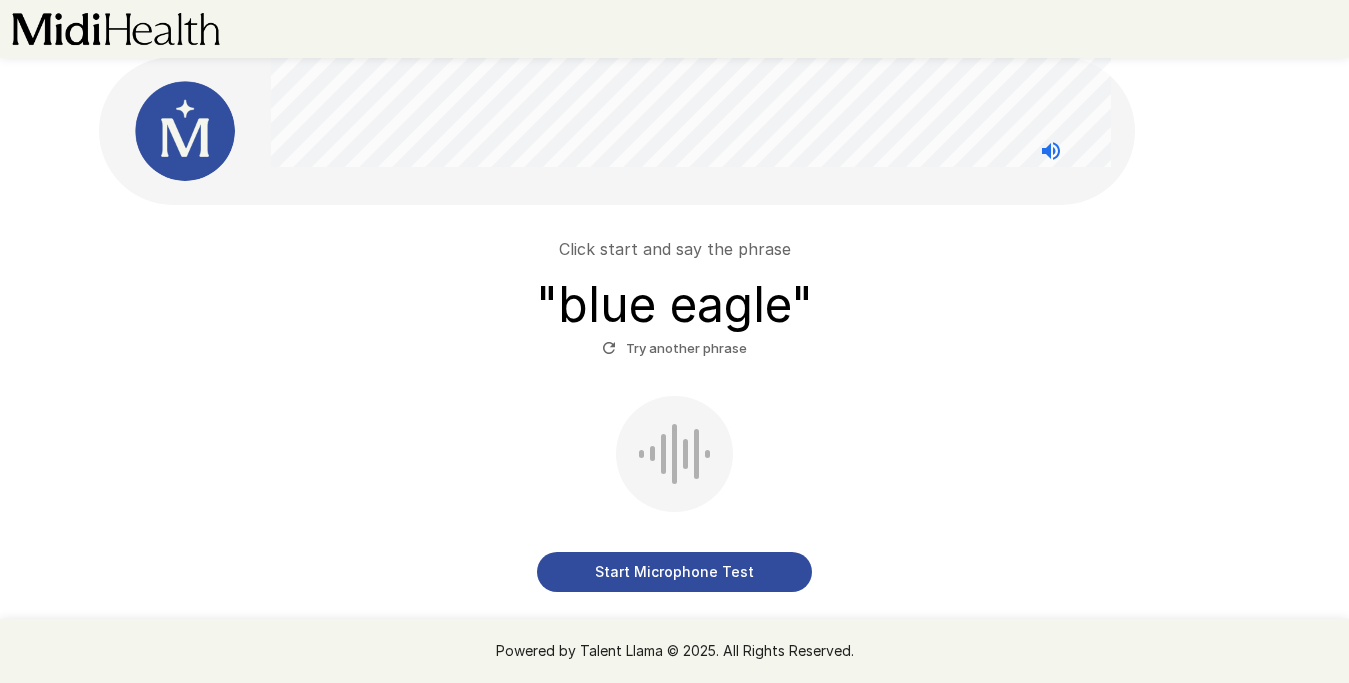 click at bounding box center (685, 454) 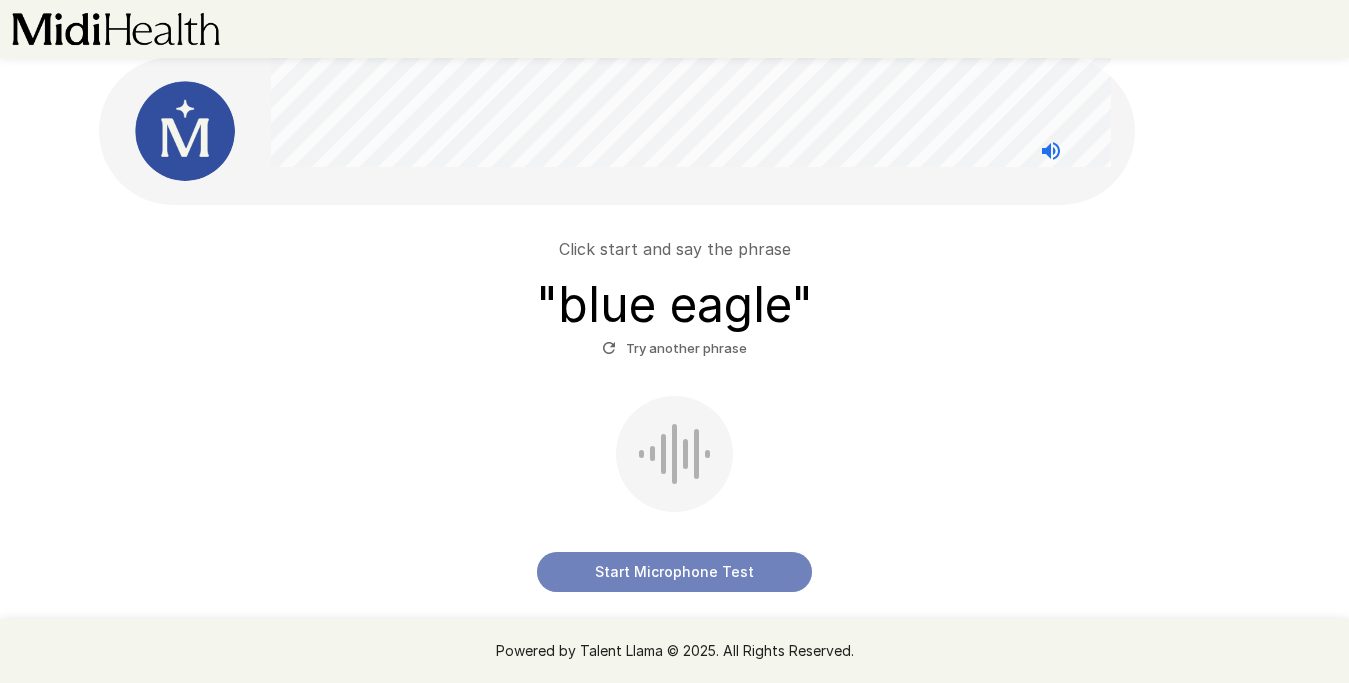 click on "Start Microphone Test" at bounding box center (674, 572) 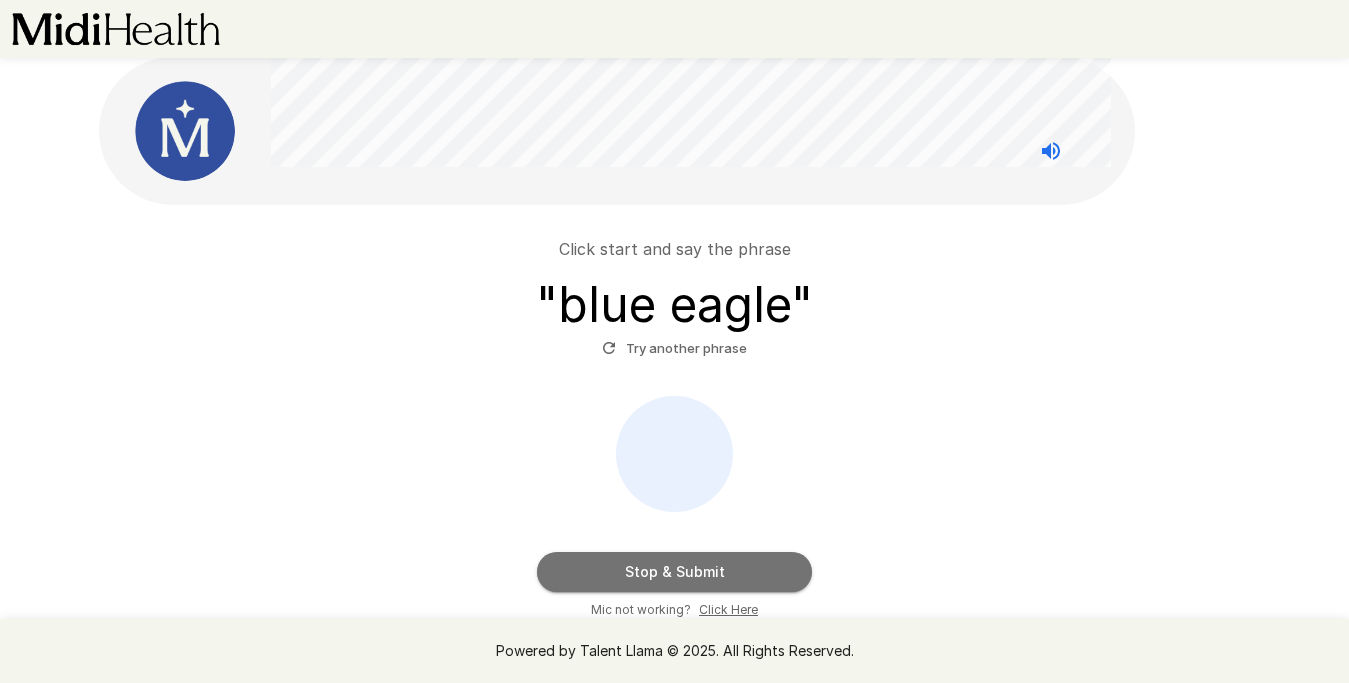 click on "Stop & Submit" at bounding box center (674, 572) 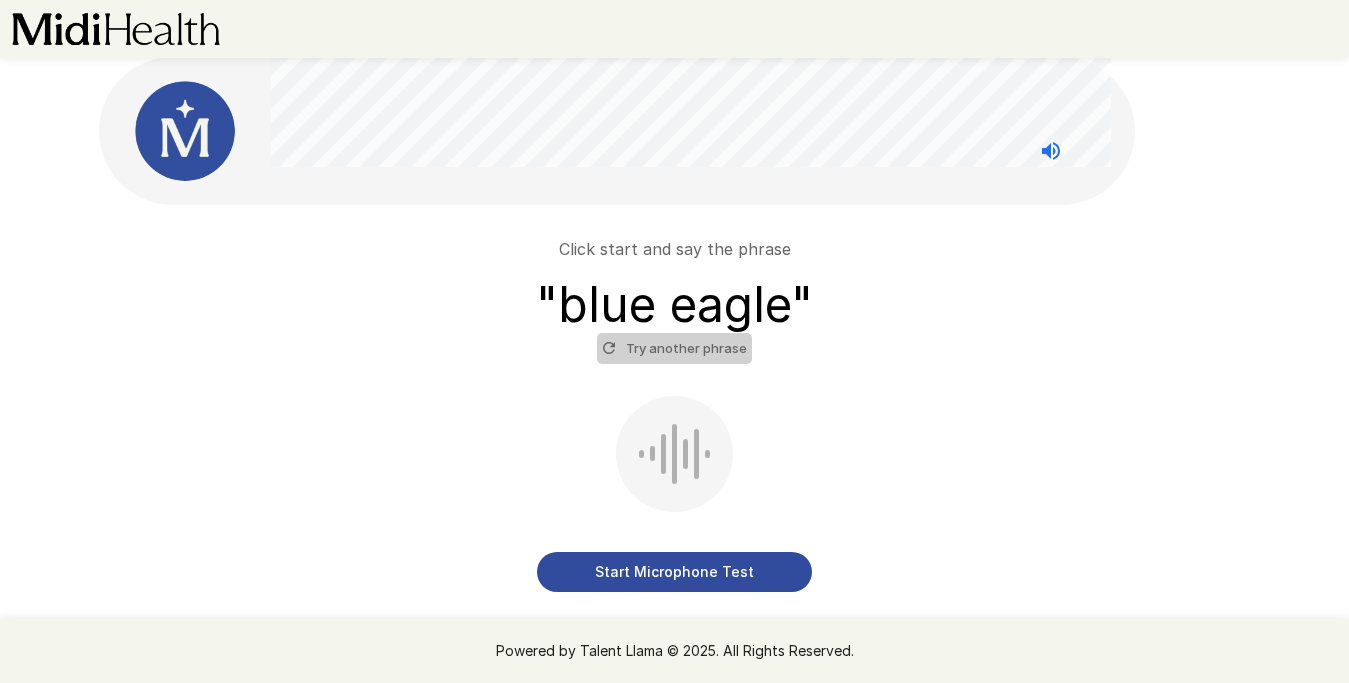 click on "Try another phrase" at bounding box center [674, 348] 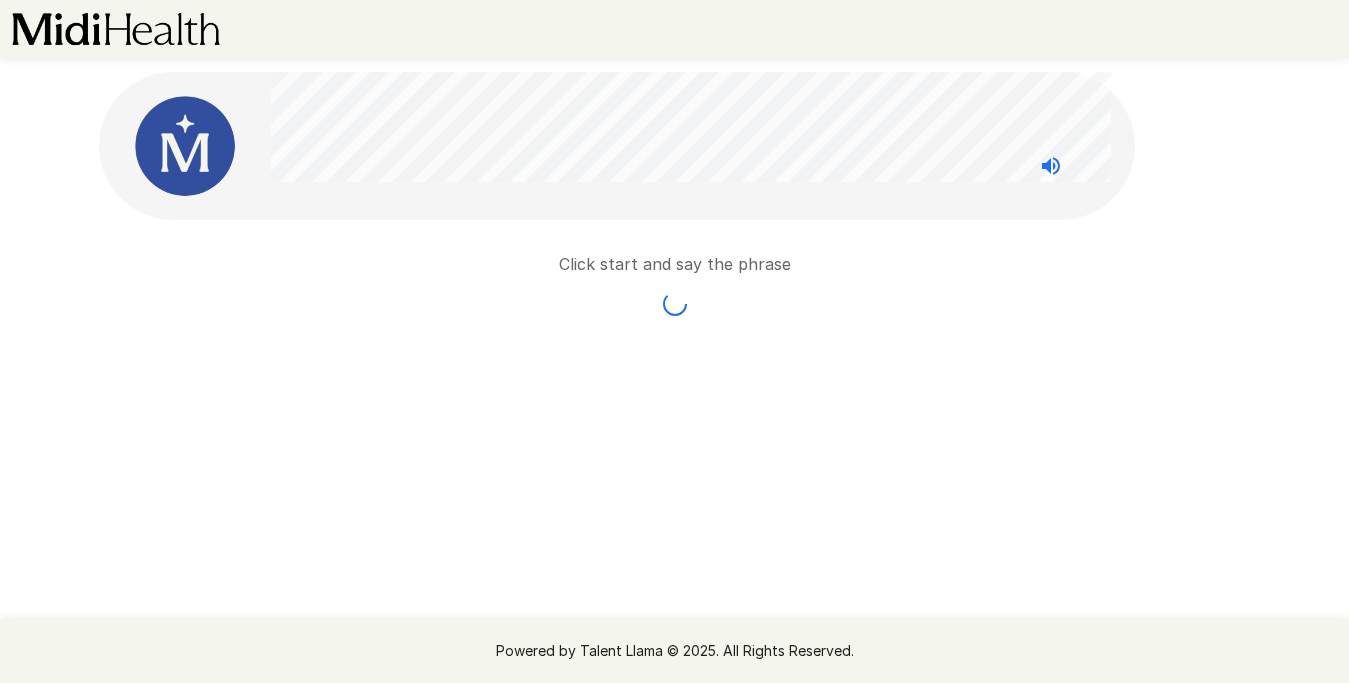 scroll, scrollTop: 0, scrollLeft: 0, axis: both 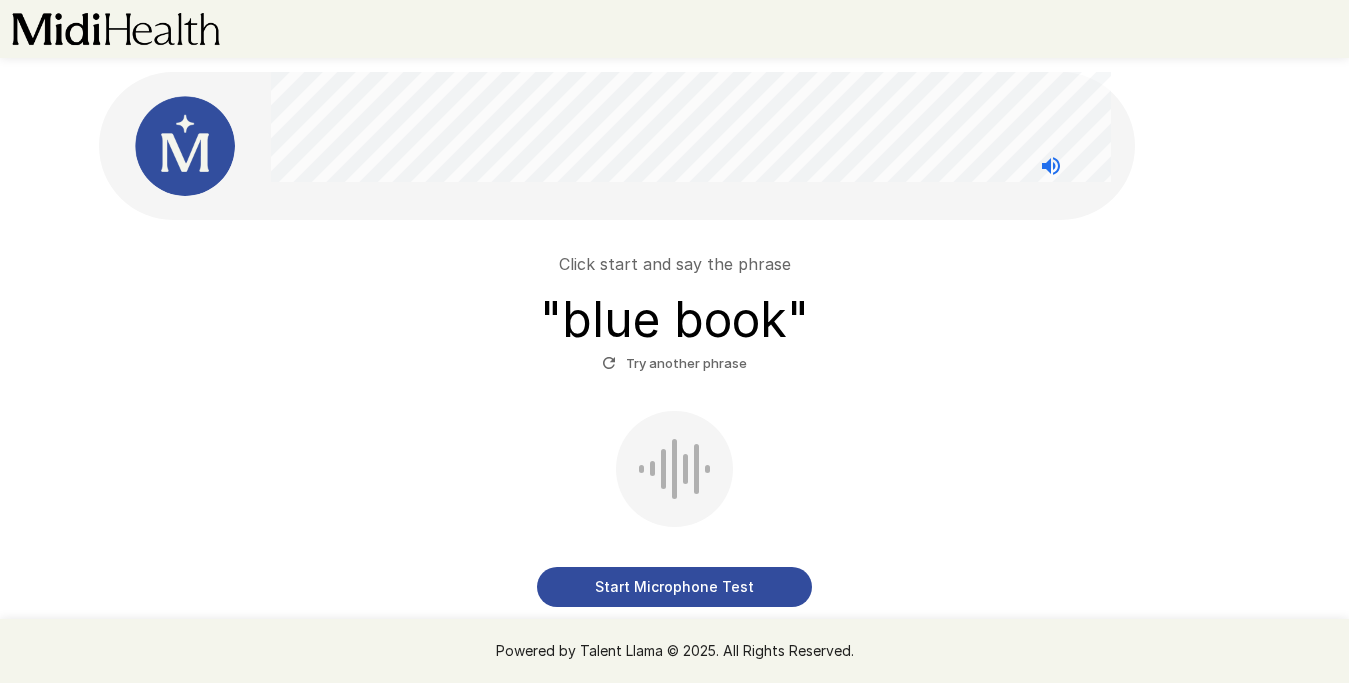 click at bounding box center [674, 469] 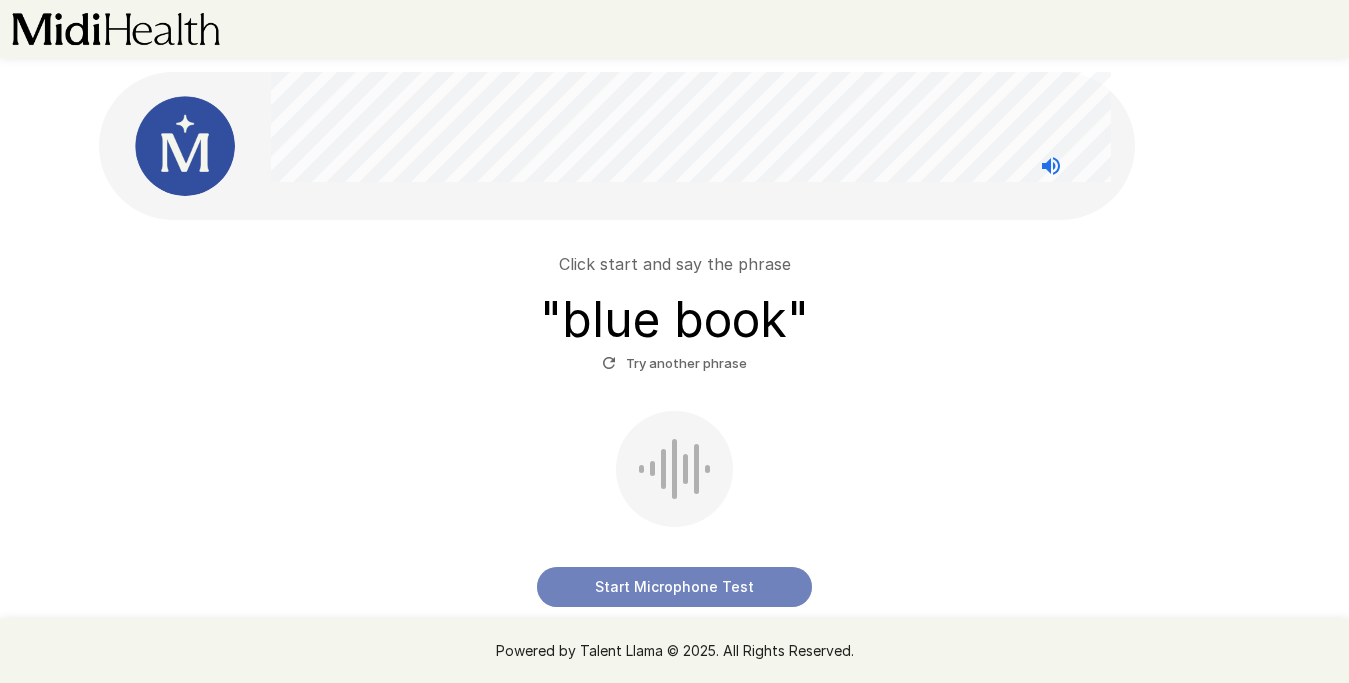 click on "Start Microphone Test" at bounding box center [674, 587] 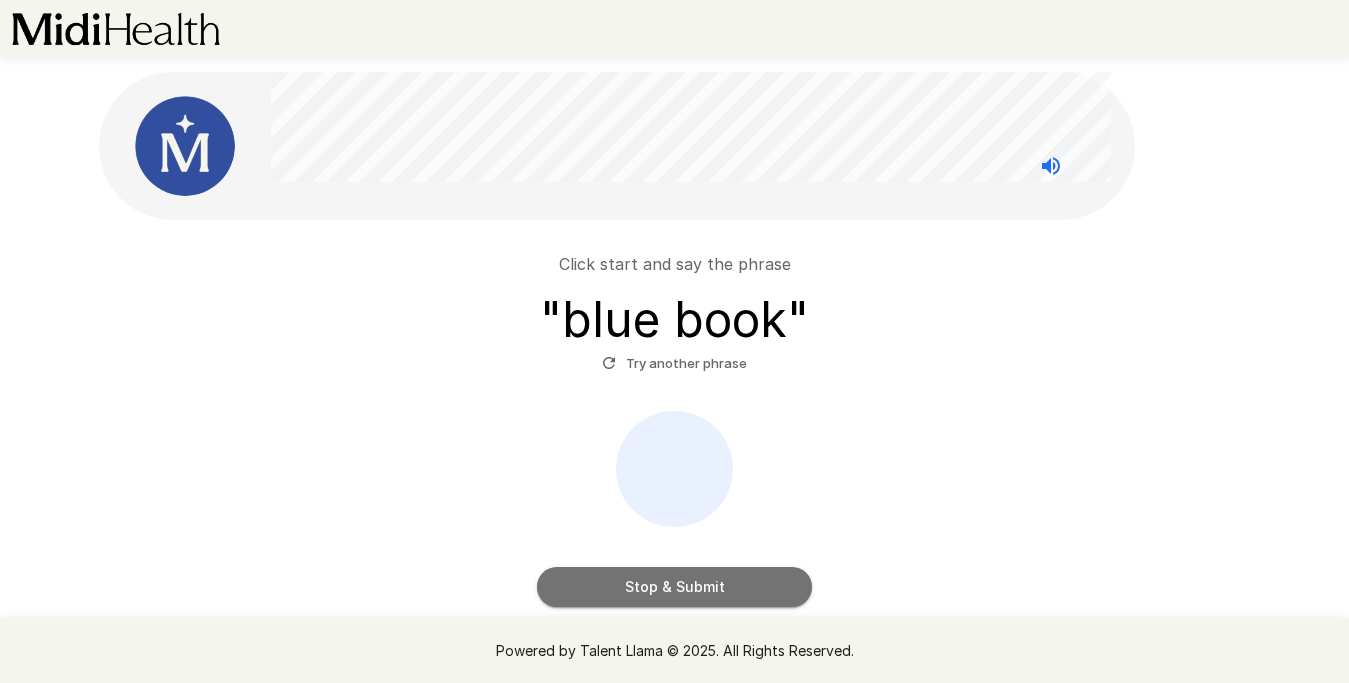 click on "Stop & Submit" at bounding box center (674, 587) 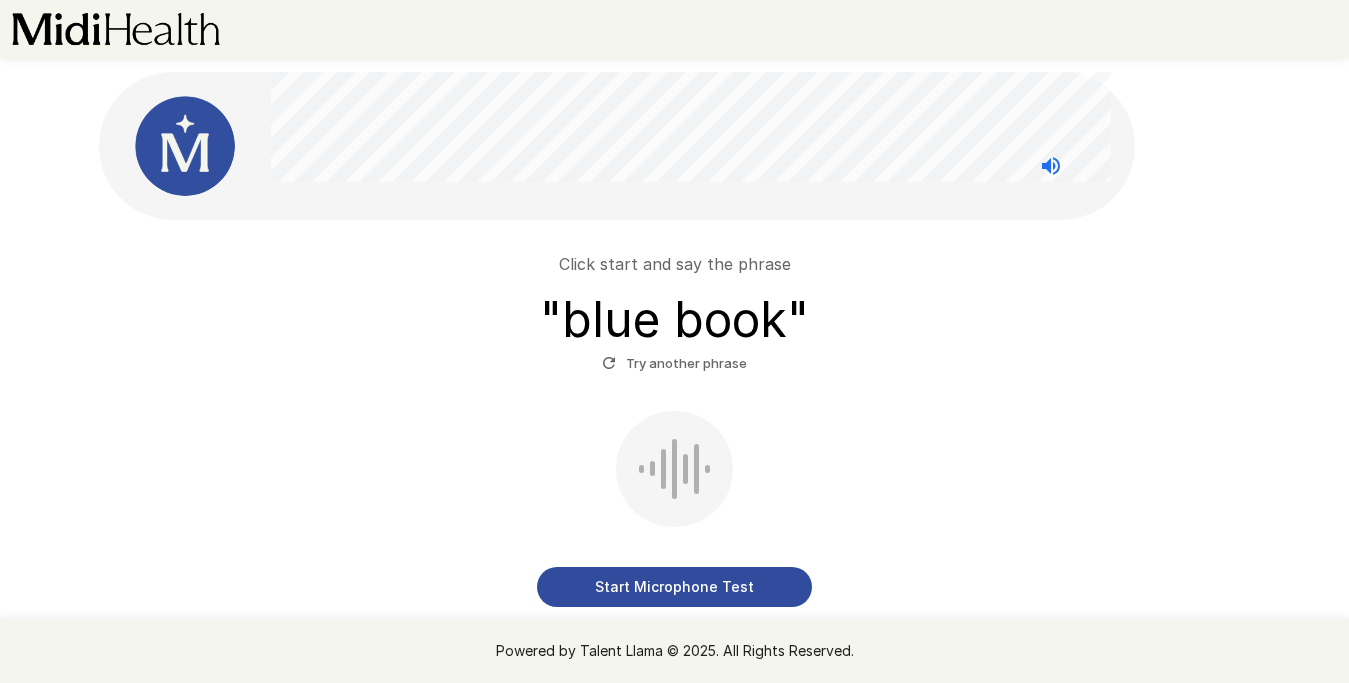 click at bounding box center (674, 469) 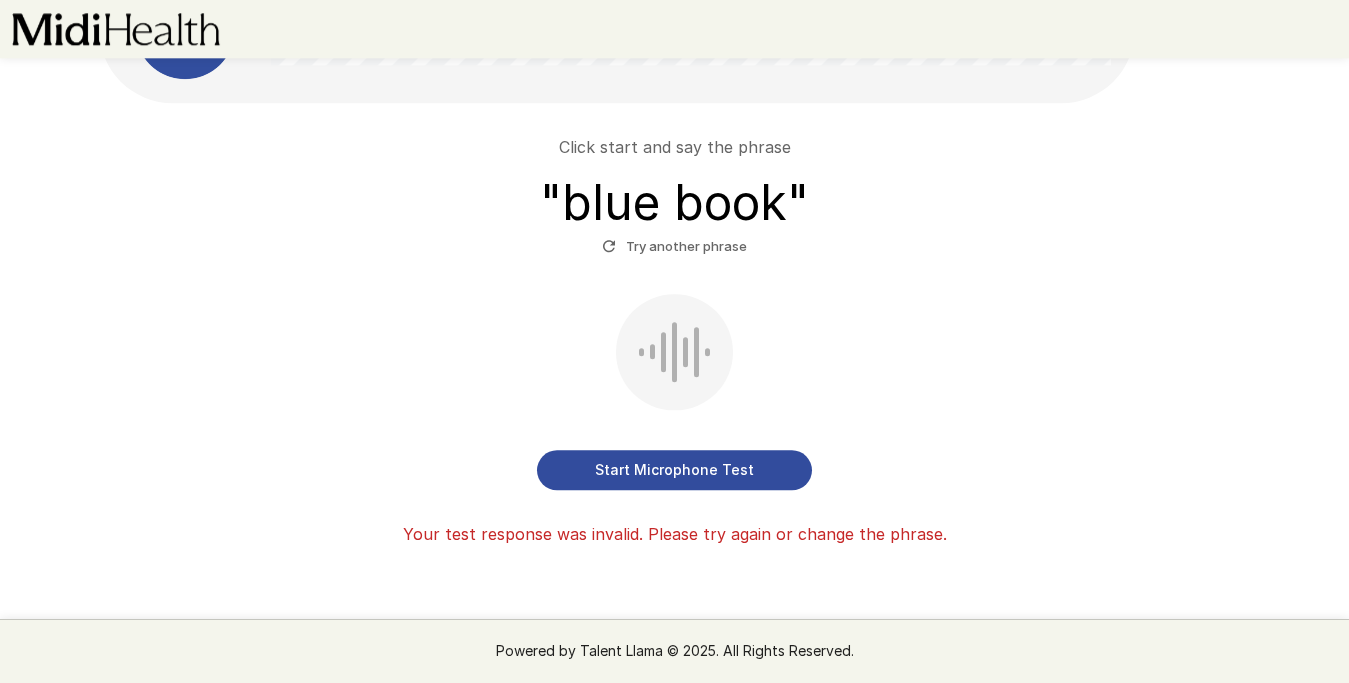 scroll, scrollTop: 112, scrollLeft: 0, axis: vertical 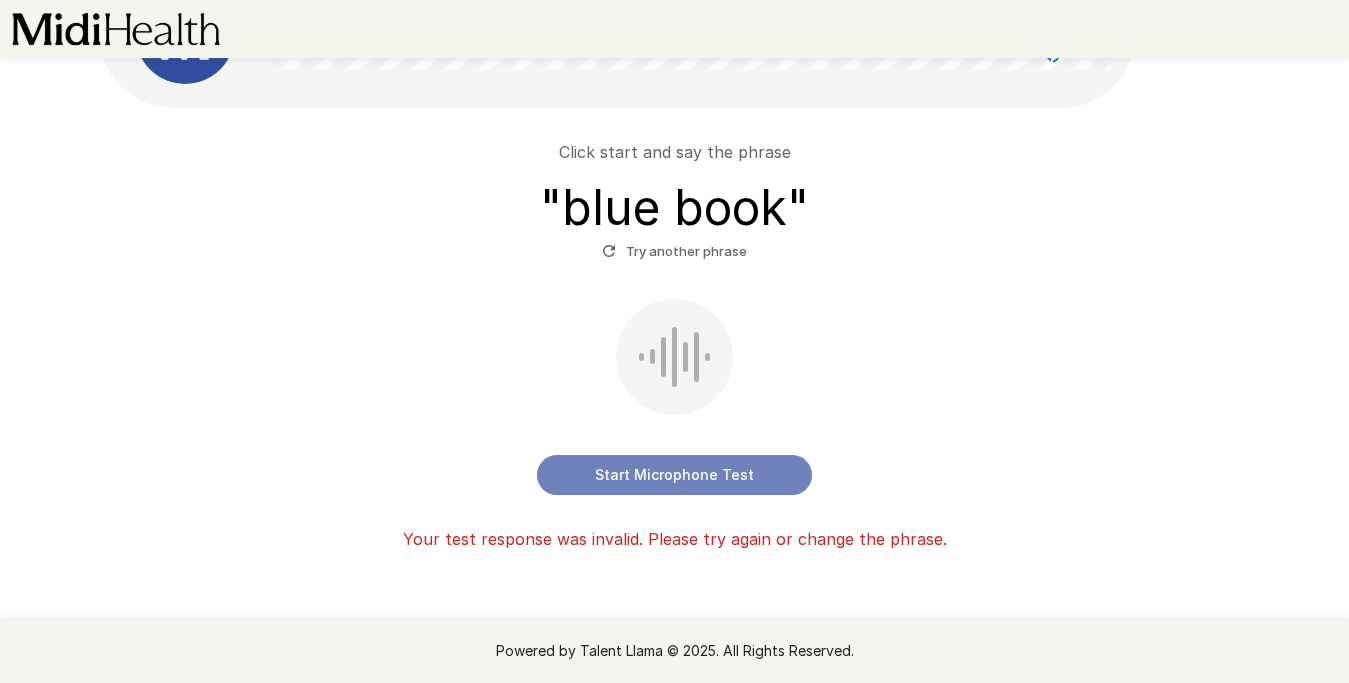 click on "Start Microphone Test" at bounding box center (674, 475) 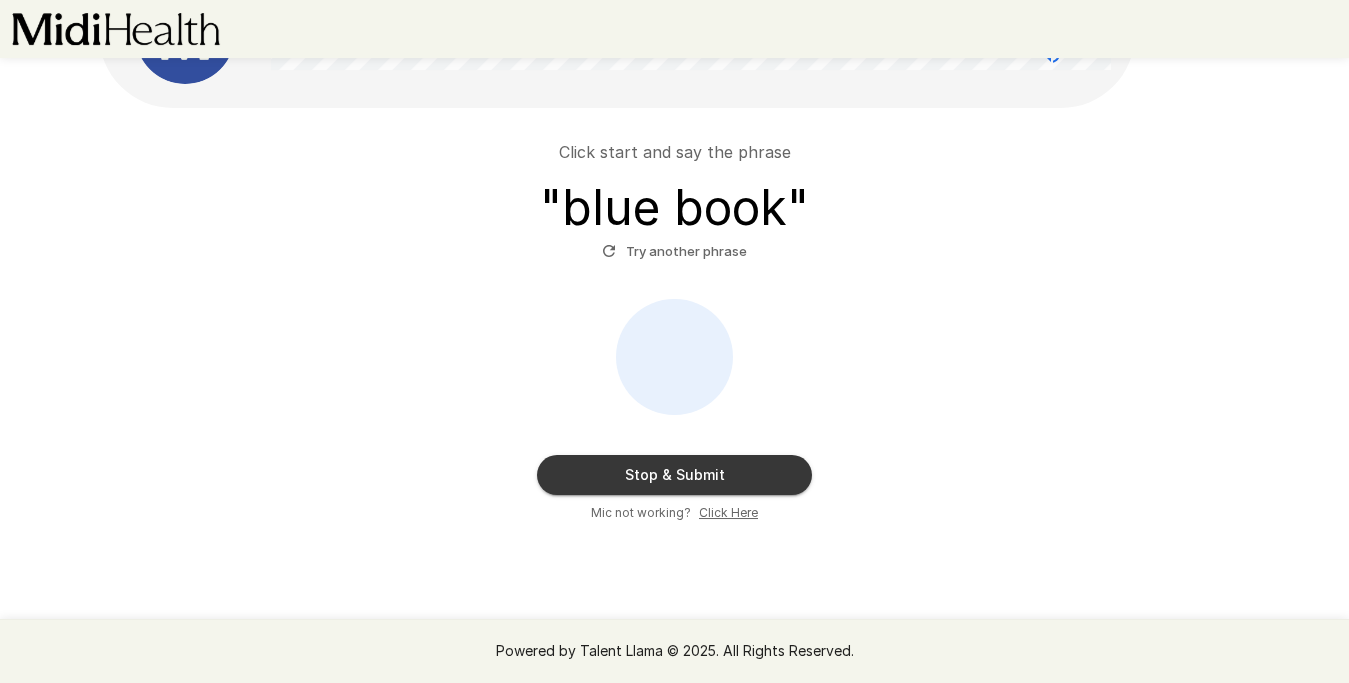 click on "Stop & Submit" at bounding box center (674, 475) 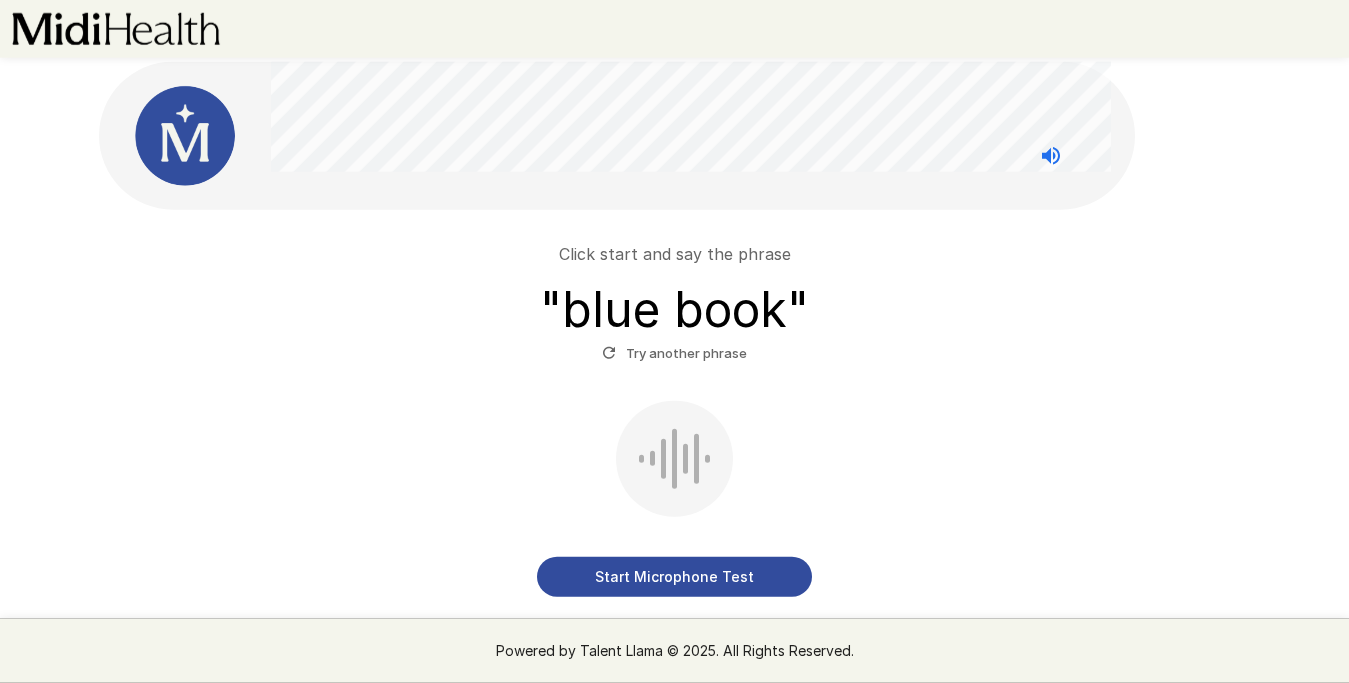 scroll, scrollTop: 0, scrollLeft: 0, axis: both 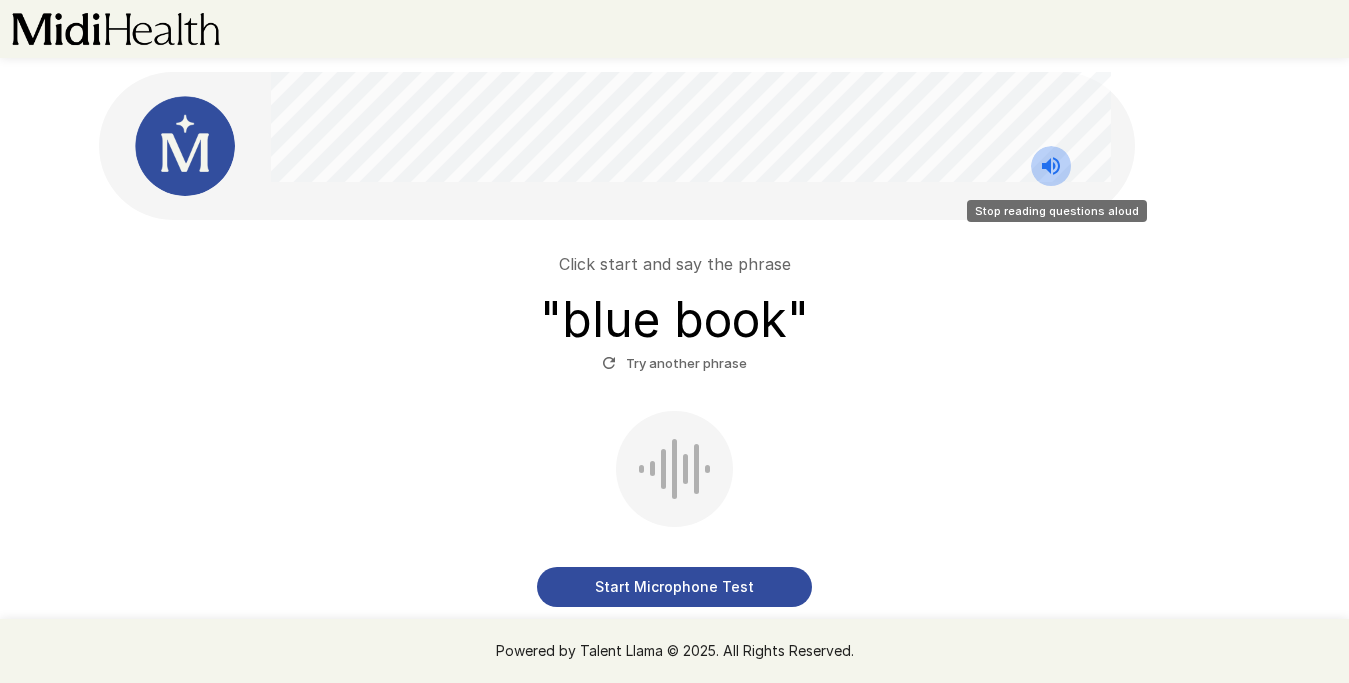 click 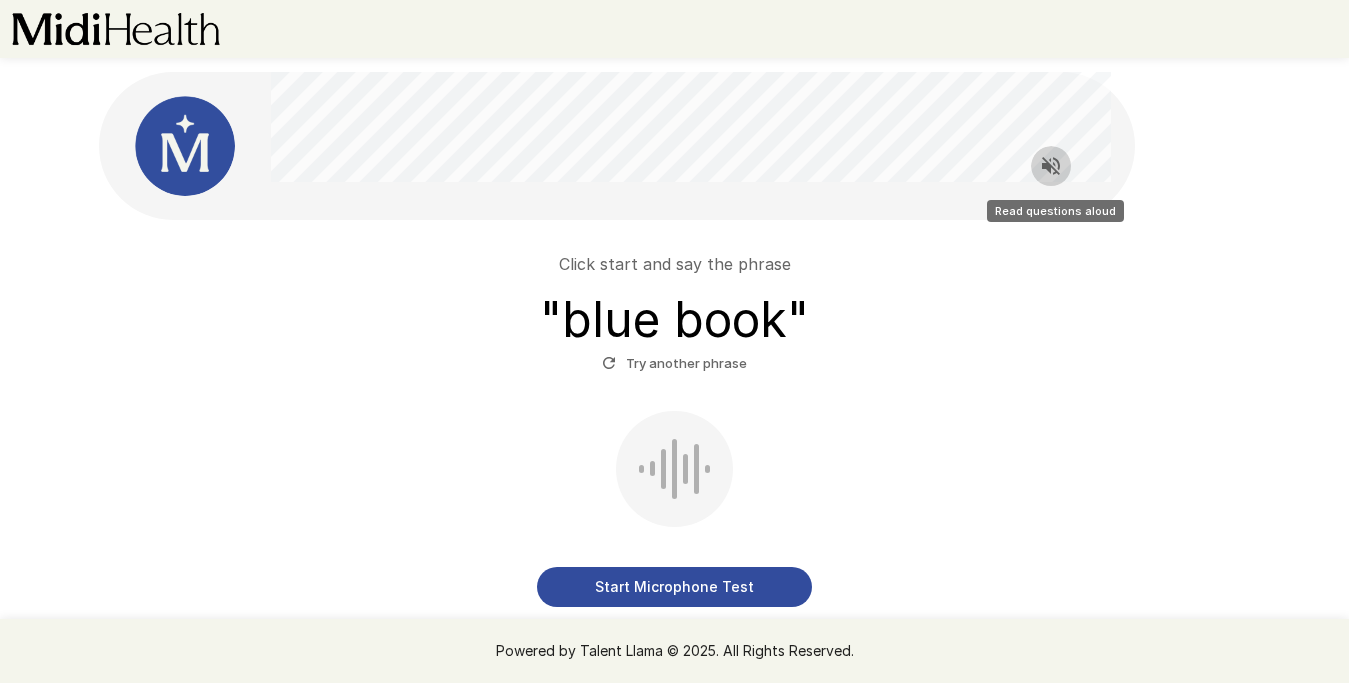 click 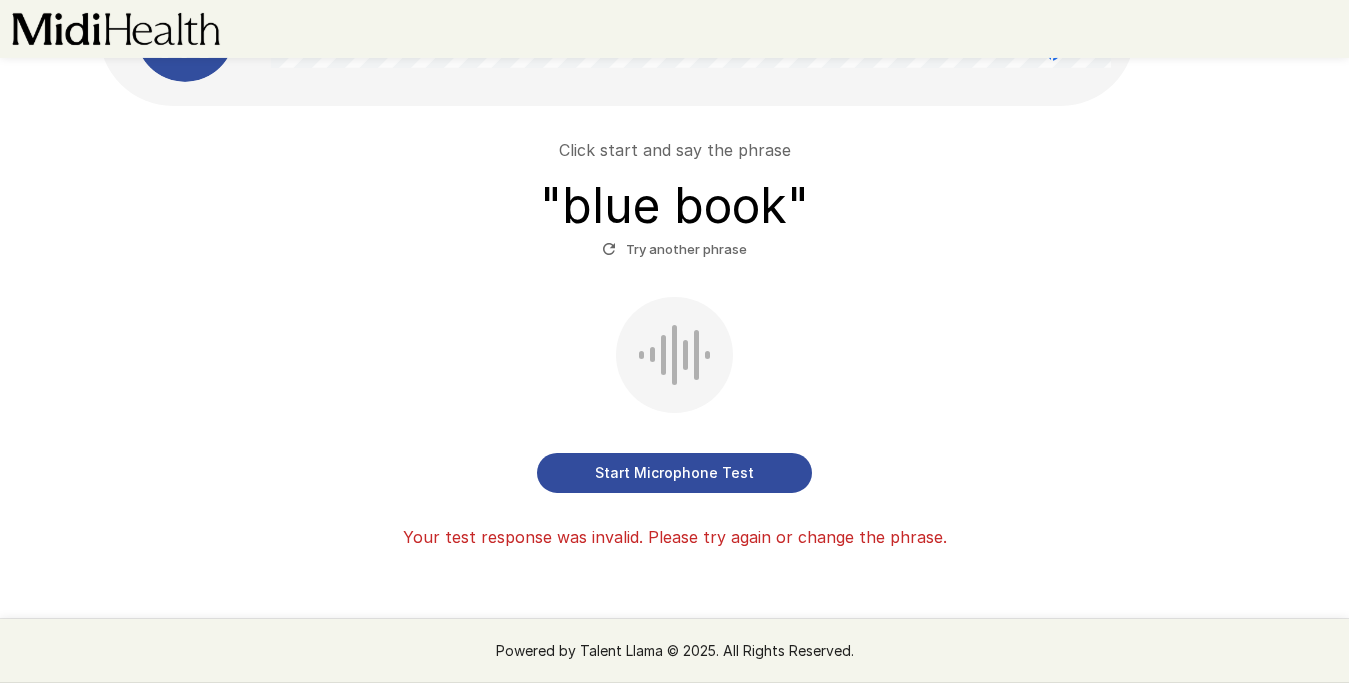 scroll, scrollTop: 148, scrollLeft: 0, axis: vertical 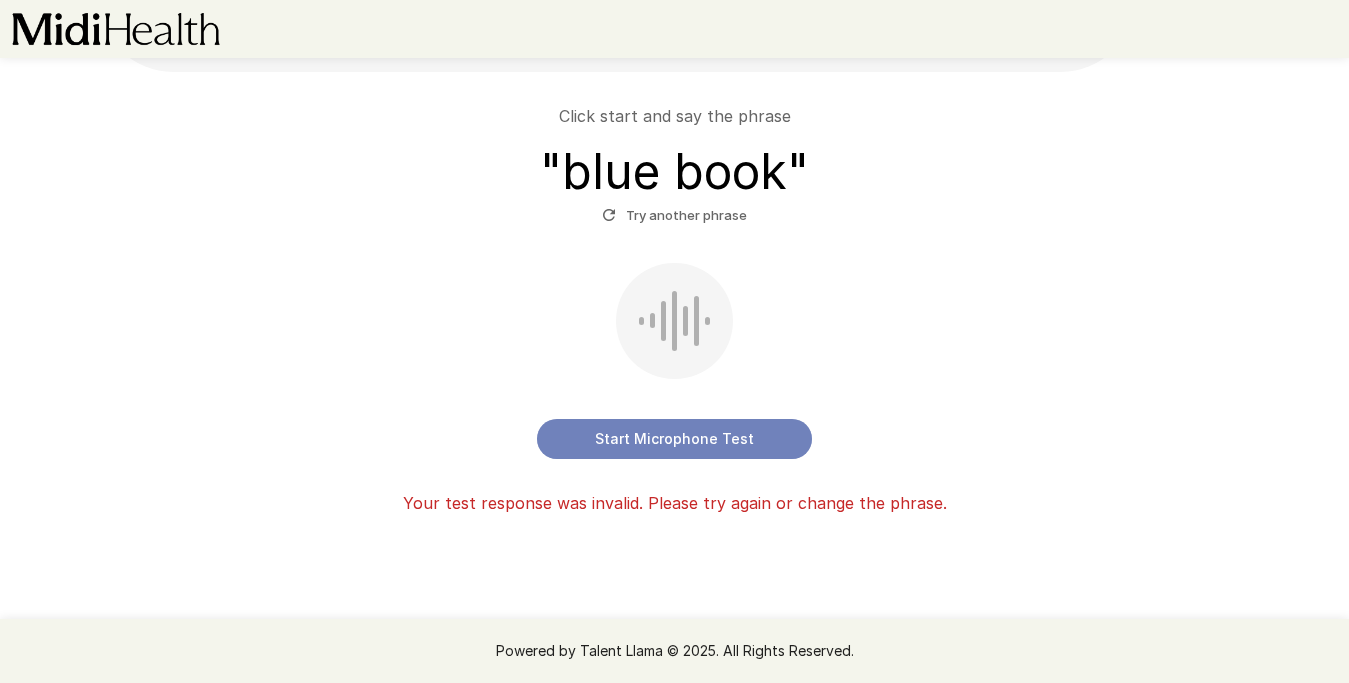 click on "Start Microphone Test" at bounding box center [674, 439] 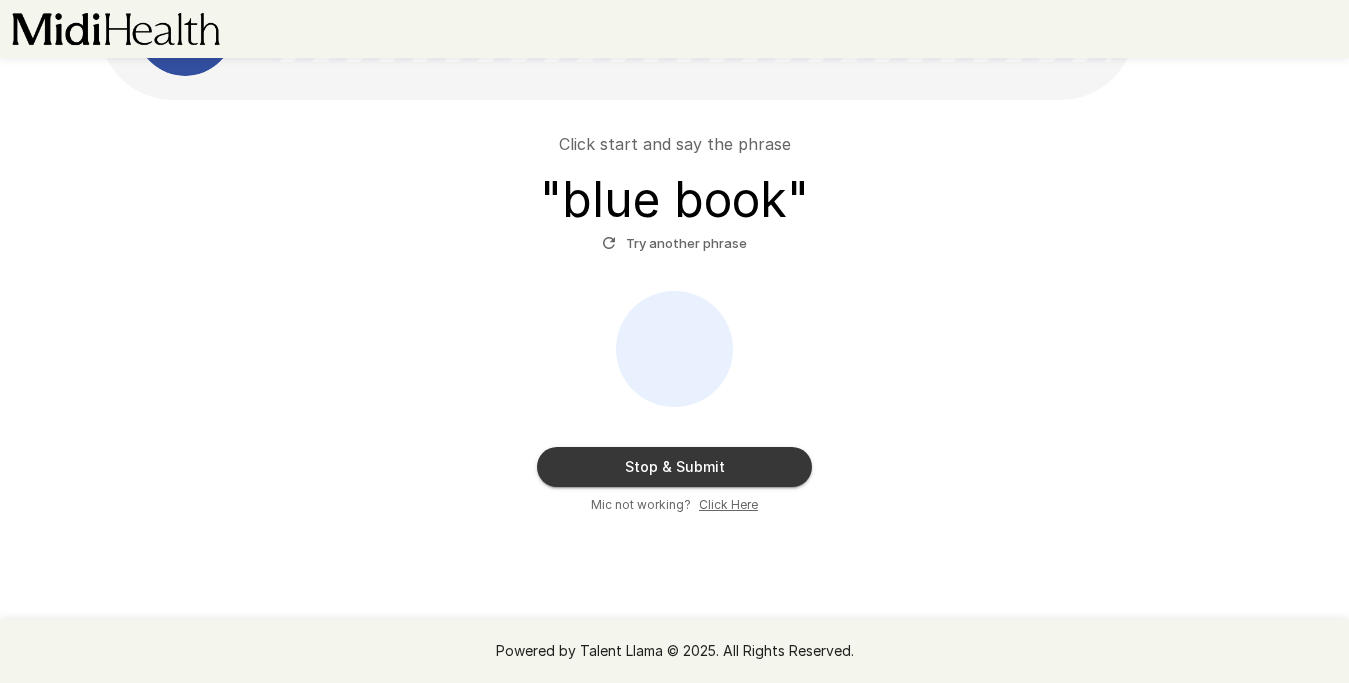 scroll, scrollTop: 120, scrollLeft: 0, axis: vertical 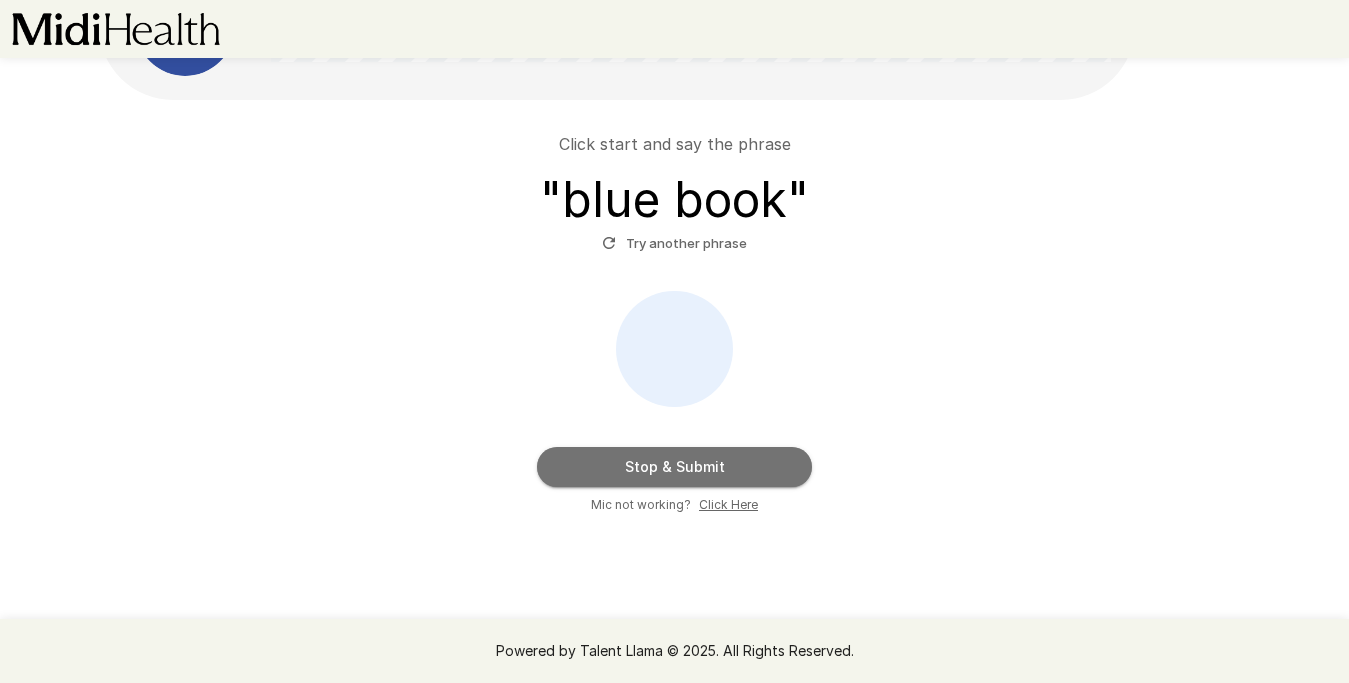 click on "Stop & Submit" at bounding box center [674, 467] 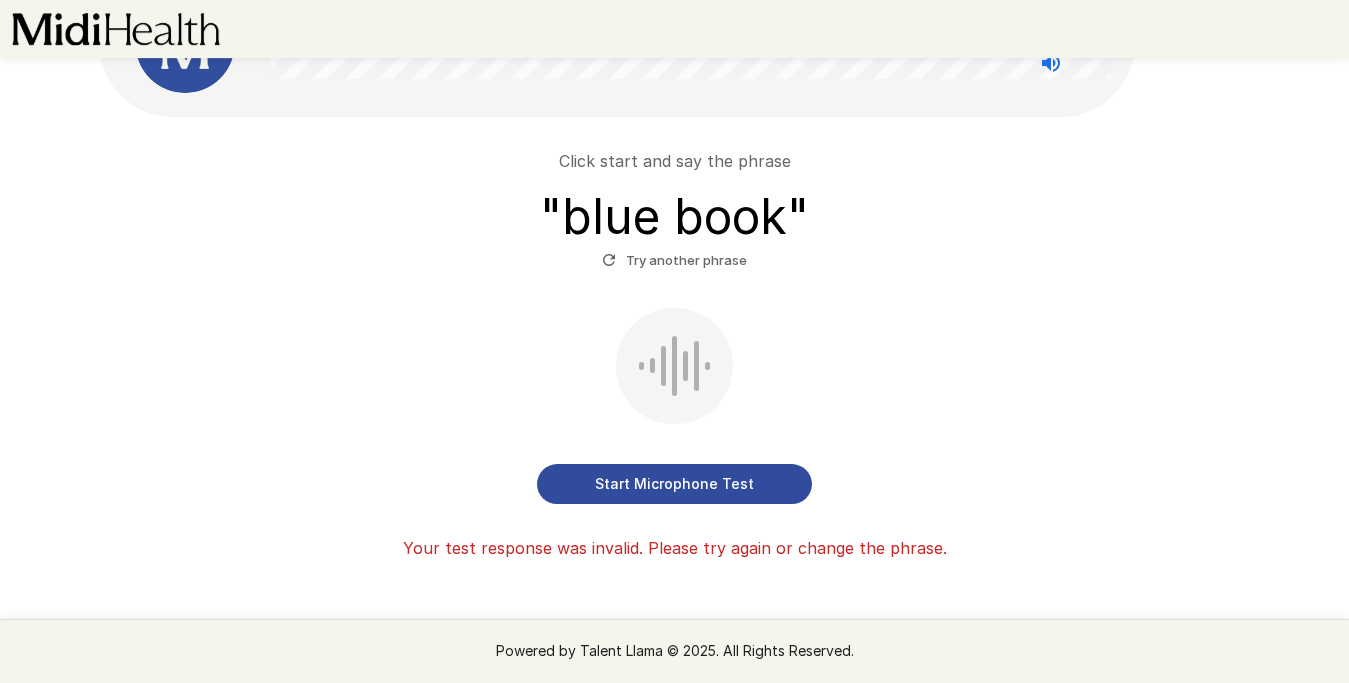 scroll, scrollTop: 148, scrollLeft: 0, axis: vertical 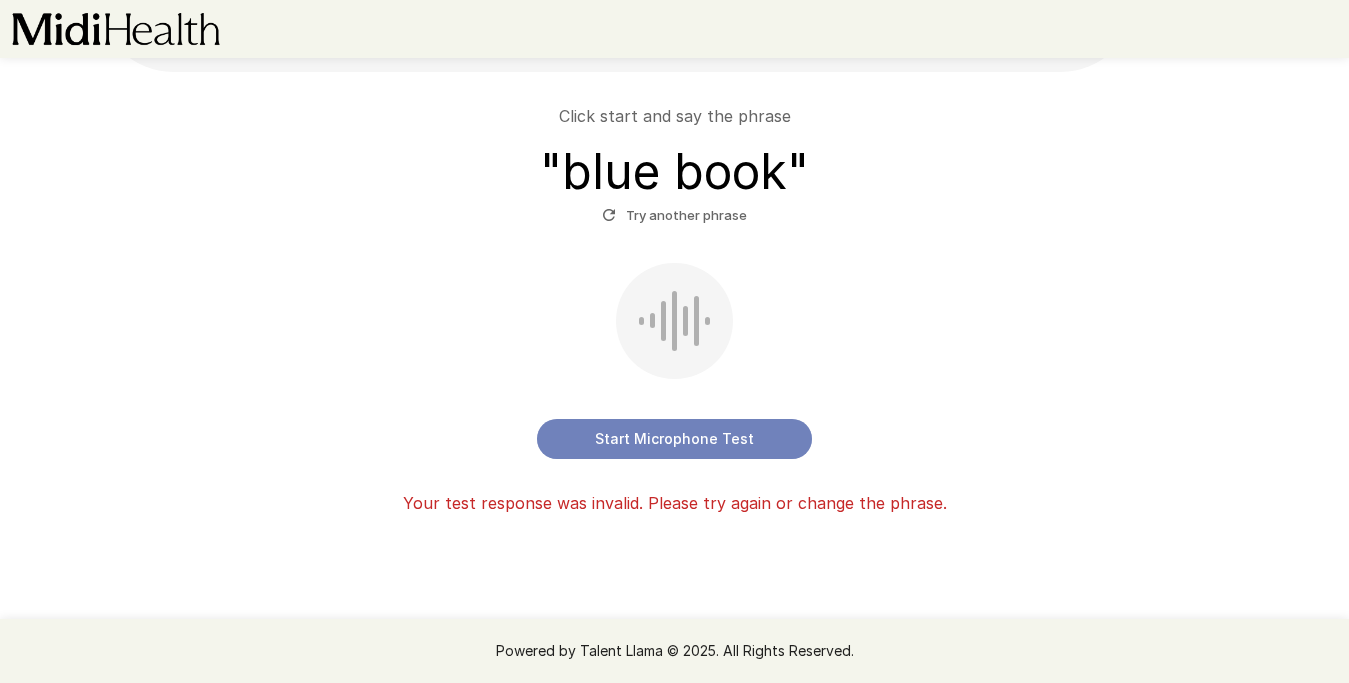 click on "Start Microphone Test" at bounding box center [674, 439] 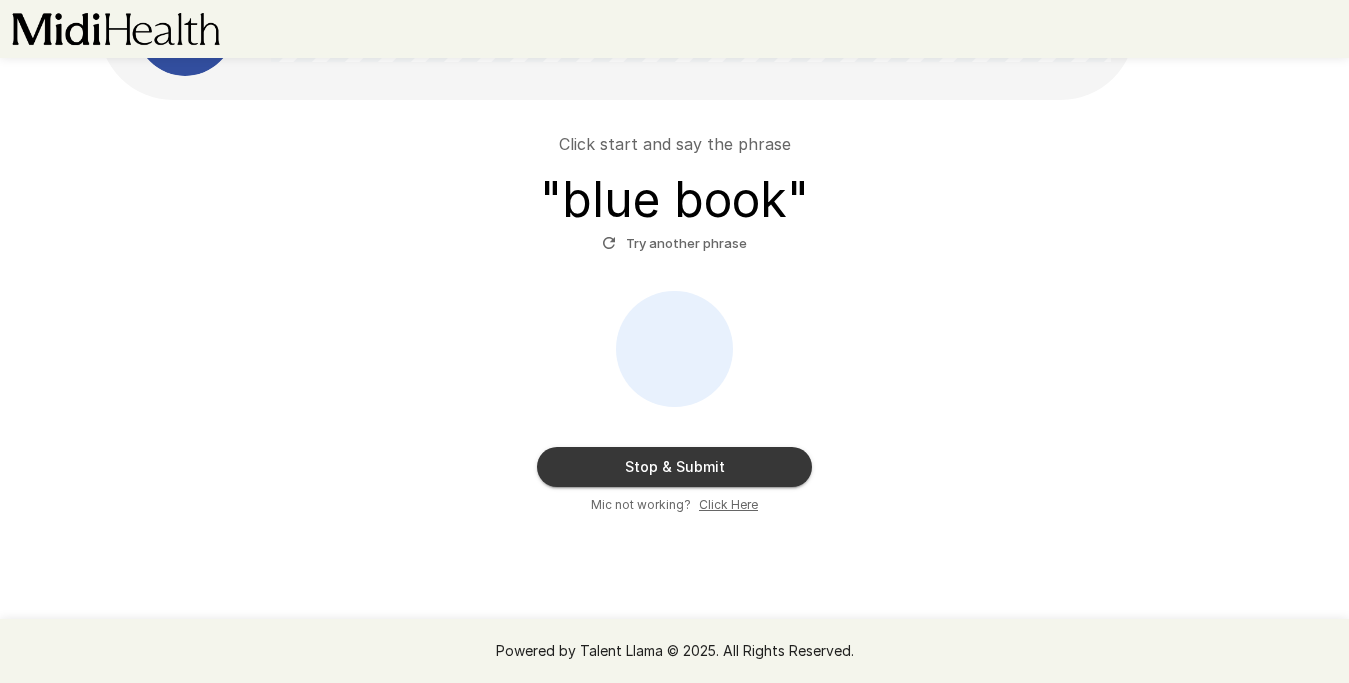 click on "Click Here" at bounding box center (728, 505) 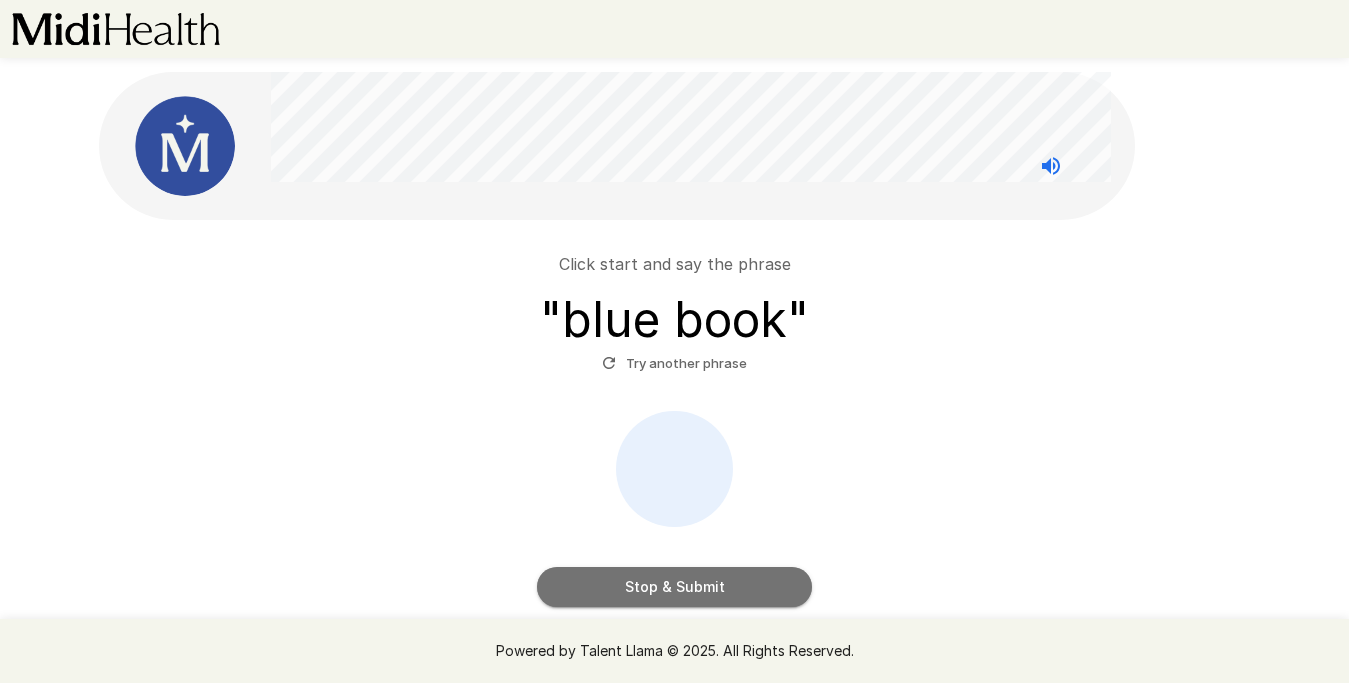 click on "Stop & Submit" at bounding box center (674, 587) 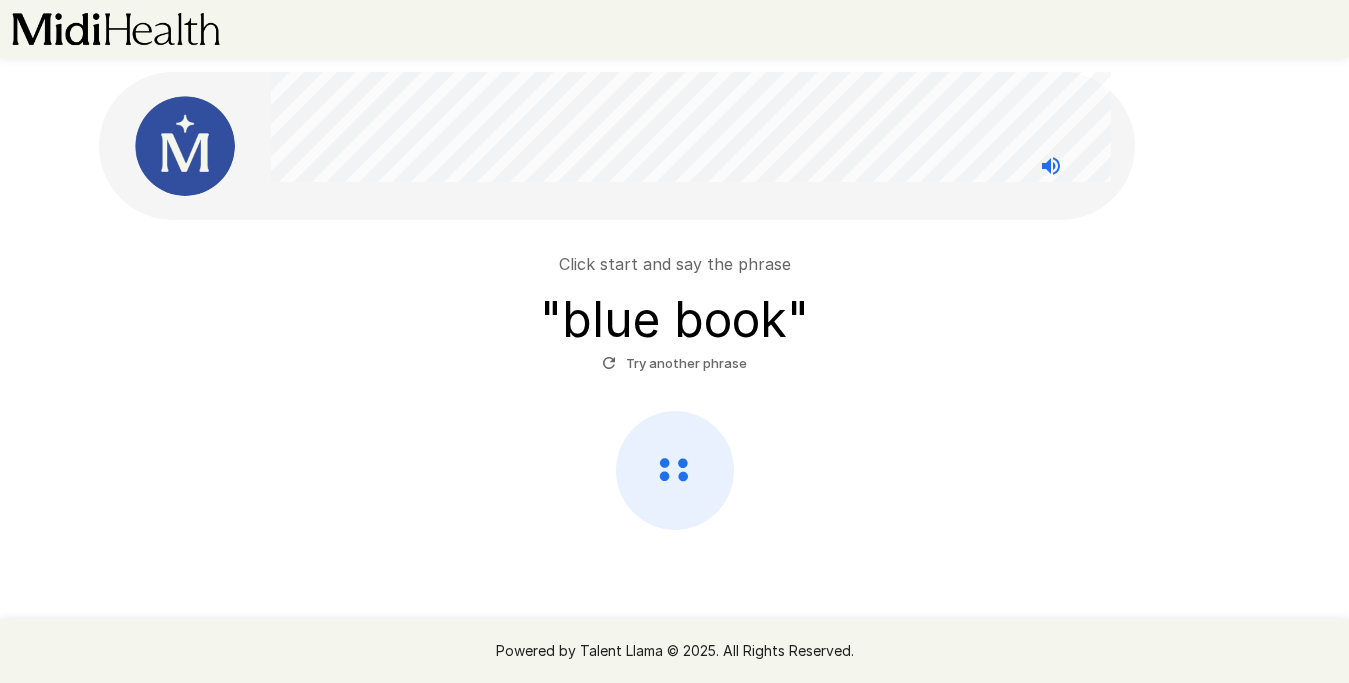 scroll, scrollTop: 15, scrollLeft: 0, axis: vertical 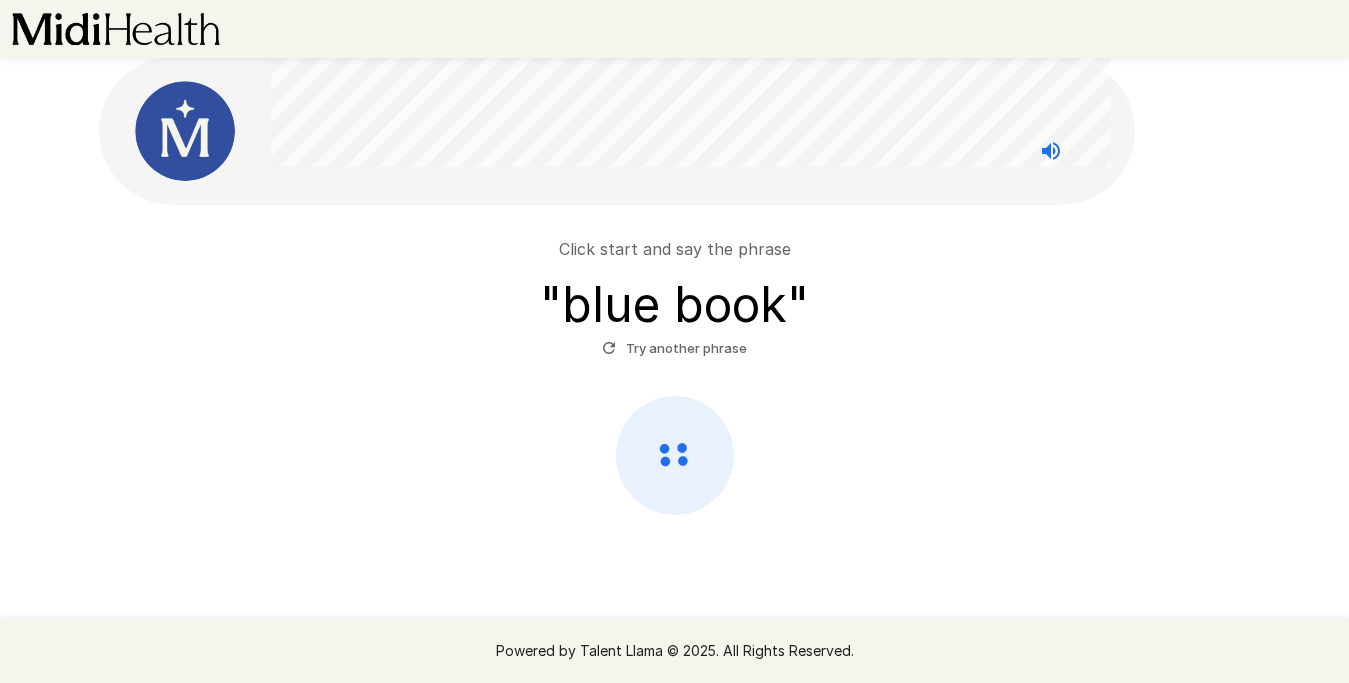 click at bounding box center (675, 455) 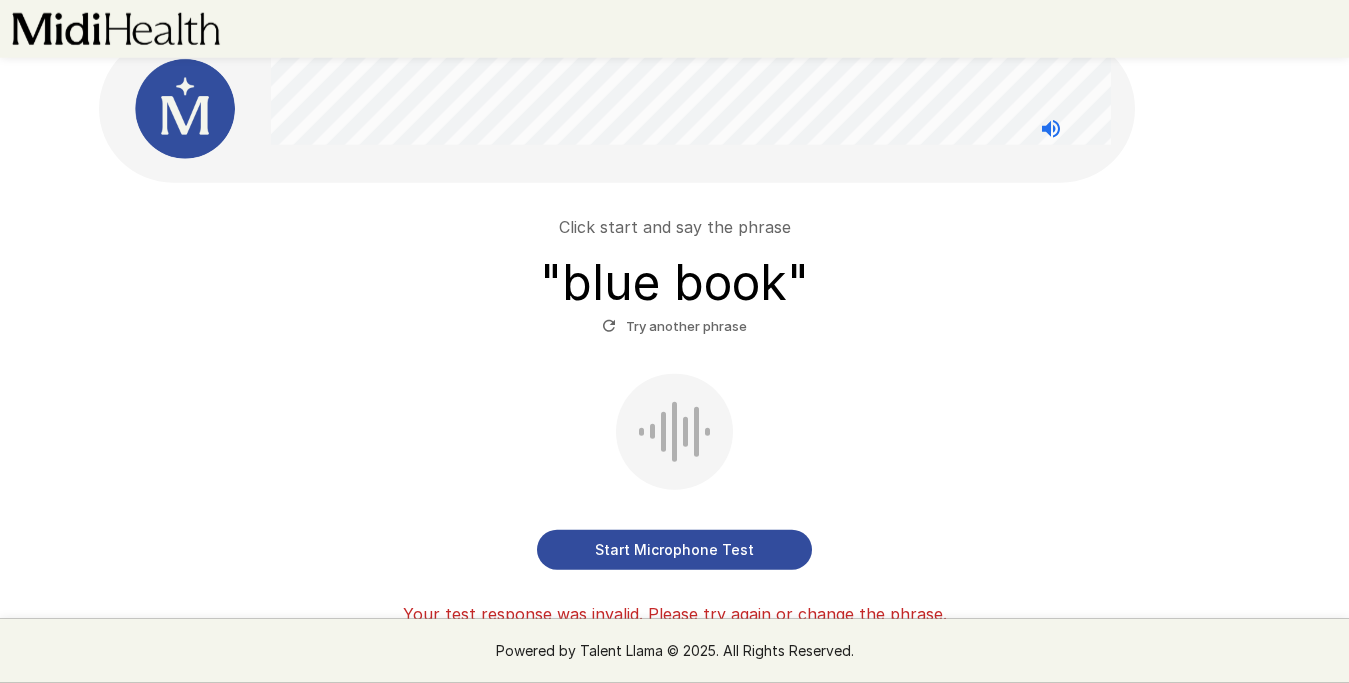 scroll, scrollTop: 19, scrollLeft: 0, axis: vertical 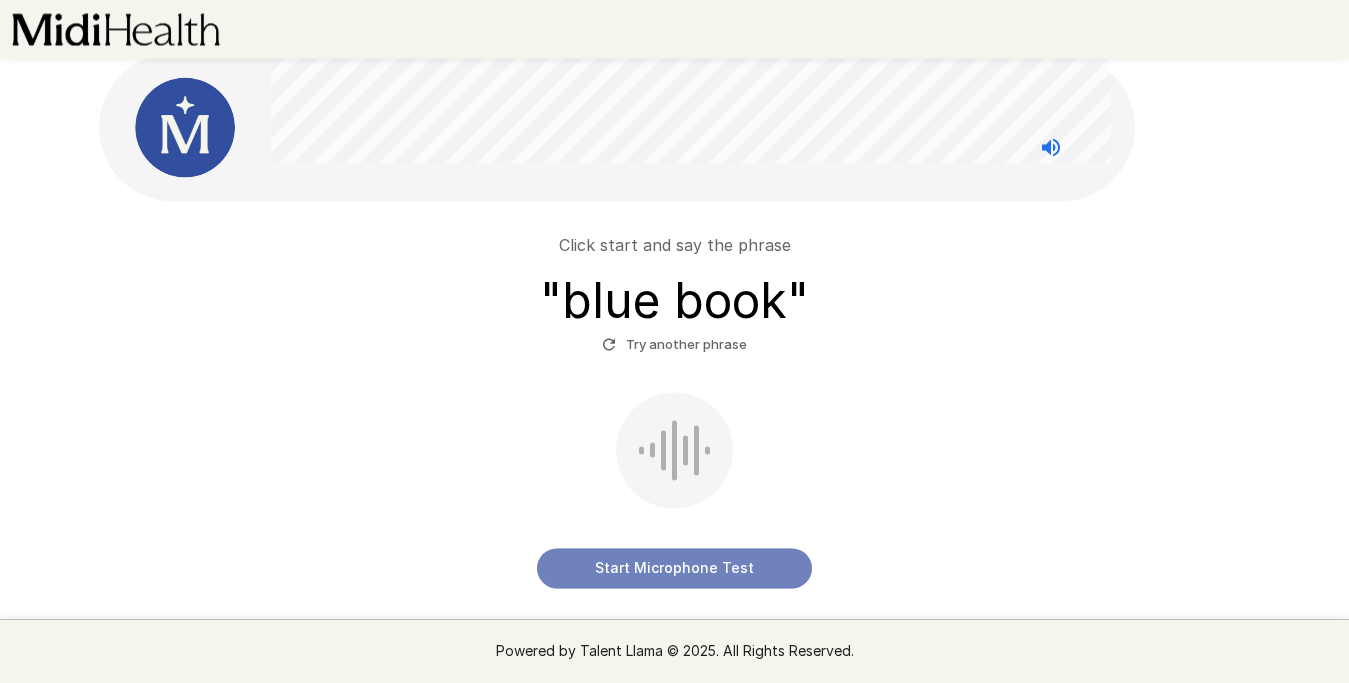 click on "Start Microphone Test" at bounding box center [674, 568] 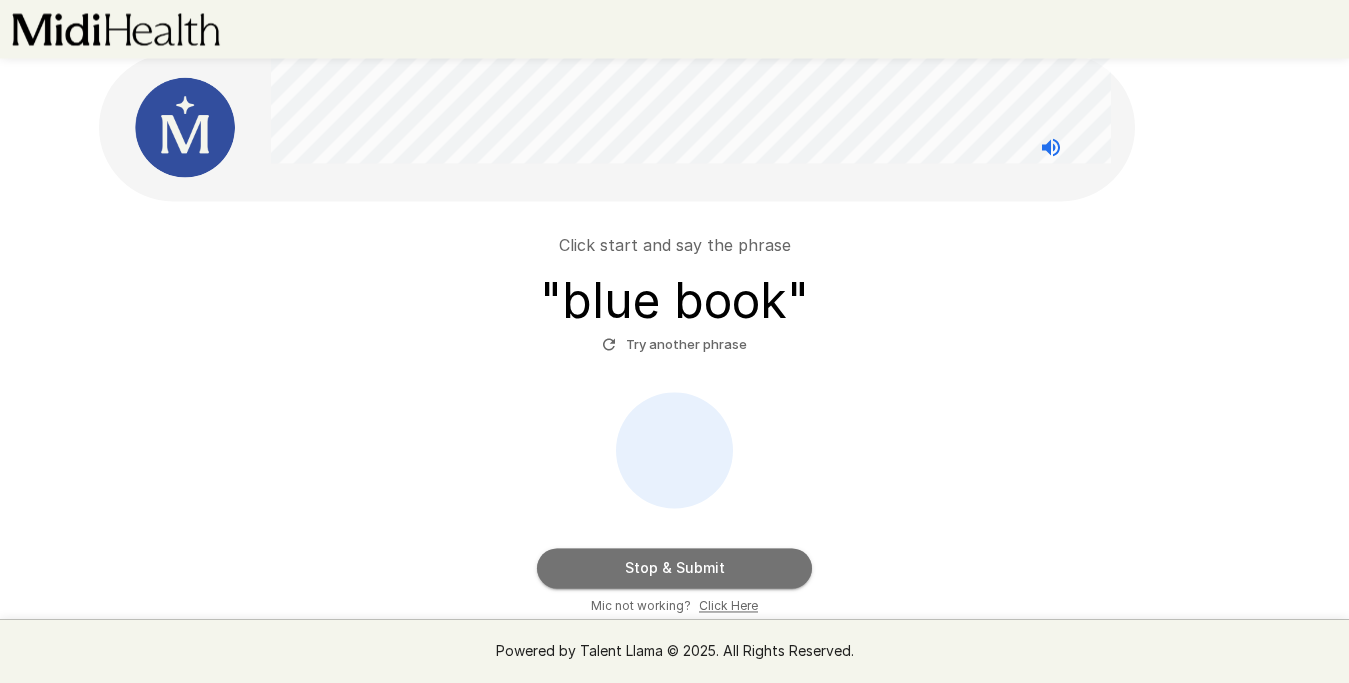 click on "Stop & Submit" at bounding box center [674, 568] 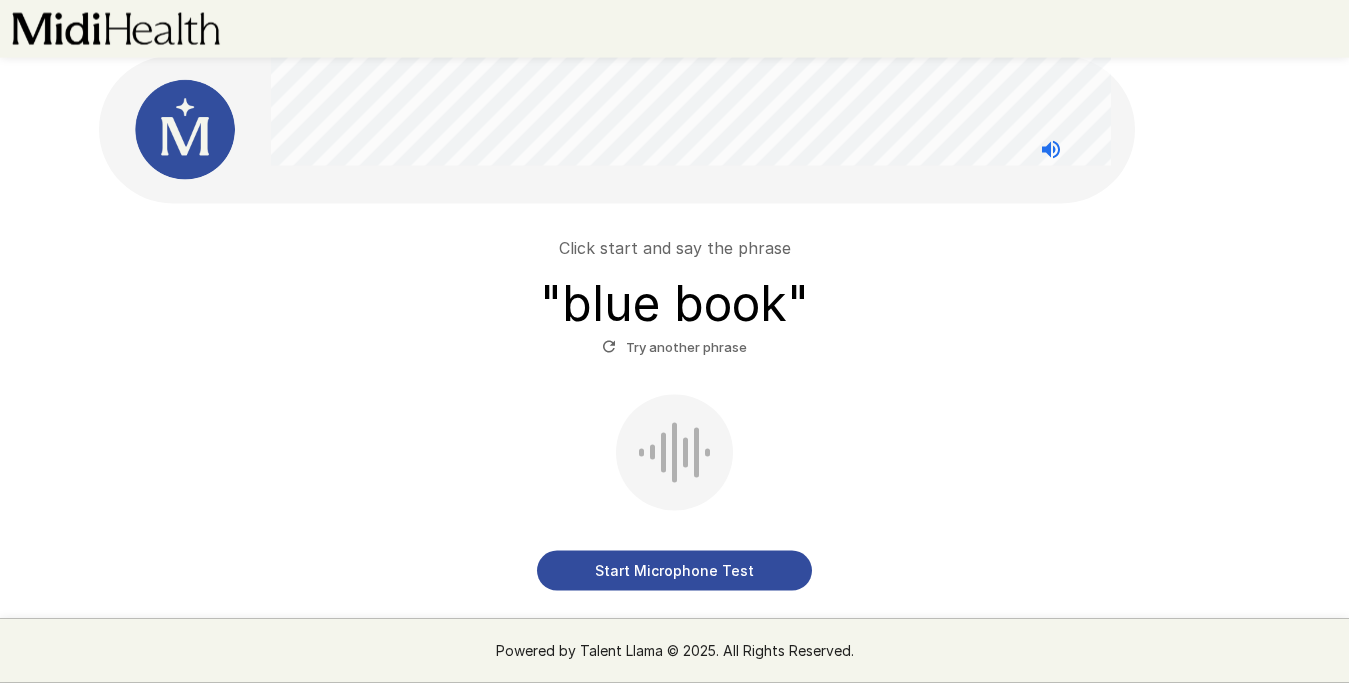 scroll, scrollTop: 7, scrollLeft: 0, axis: vertical 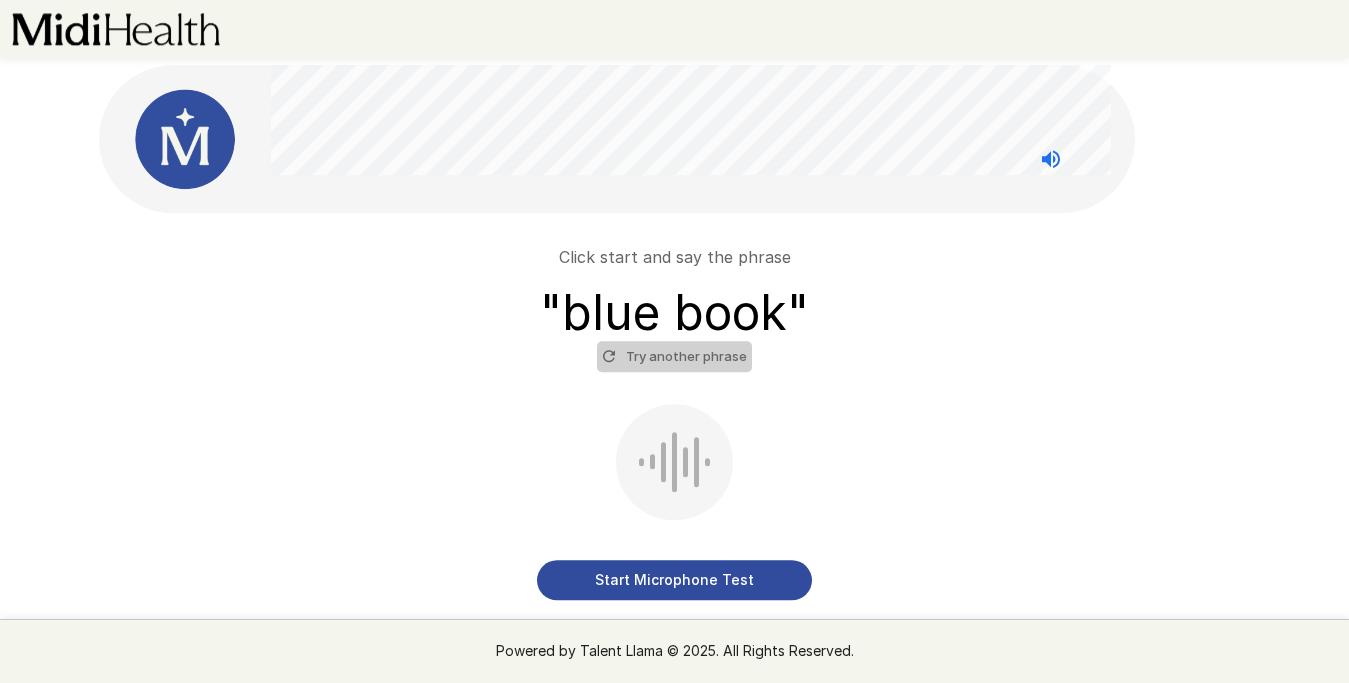 click on "Try another phrase" at bounding box center [674, 356] 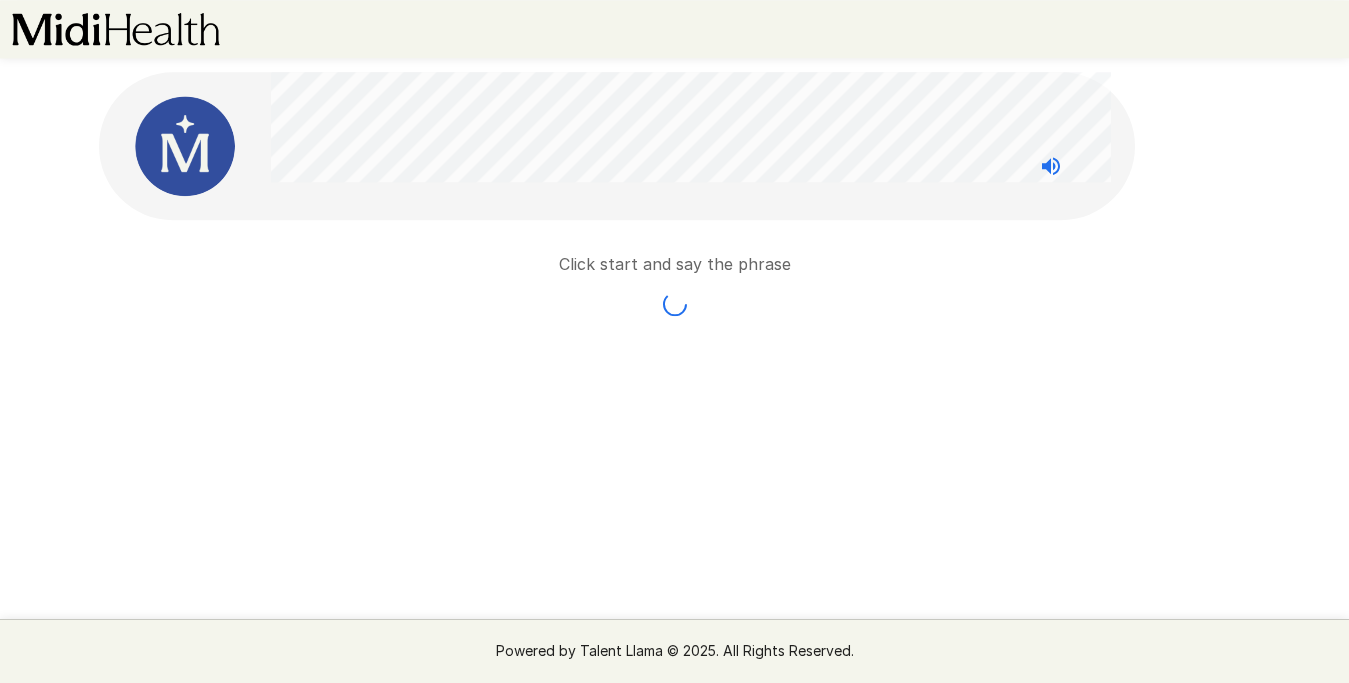 scroll, scrollTop: 0, scrollLeft: 0, axis: both 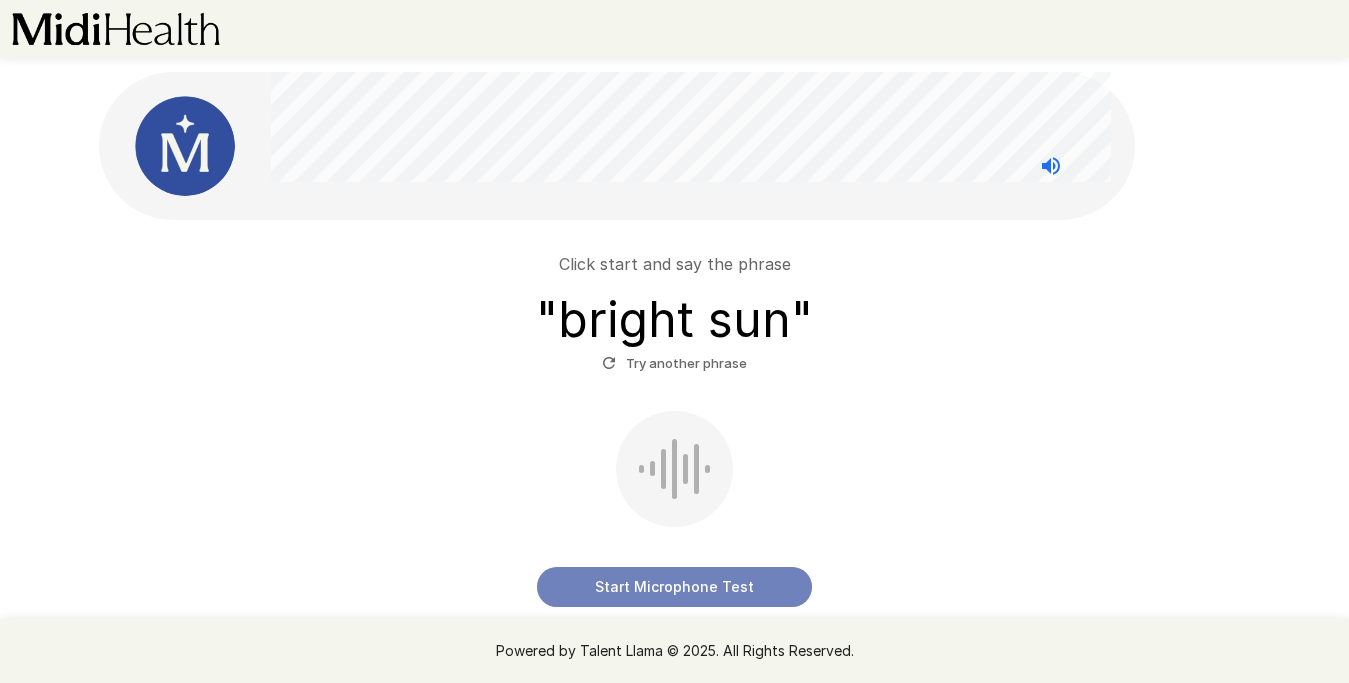 click on "Start Microphone Test" at bounding box center (674, 587) 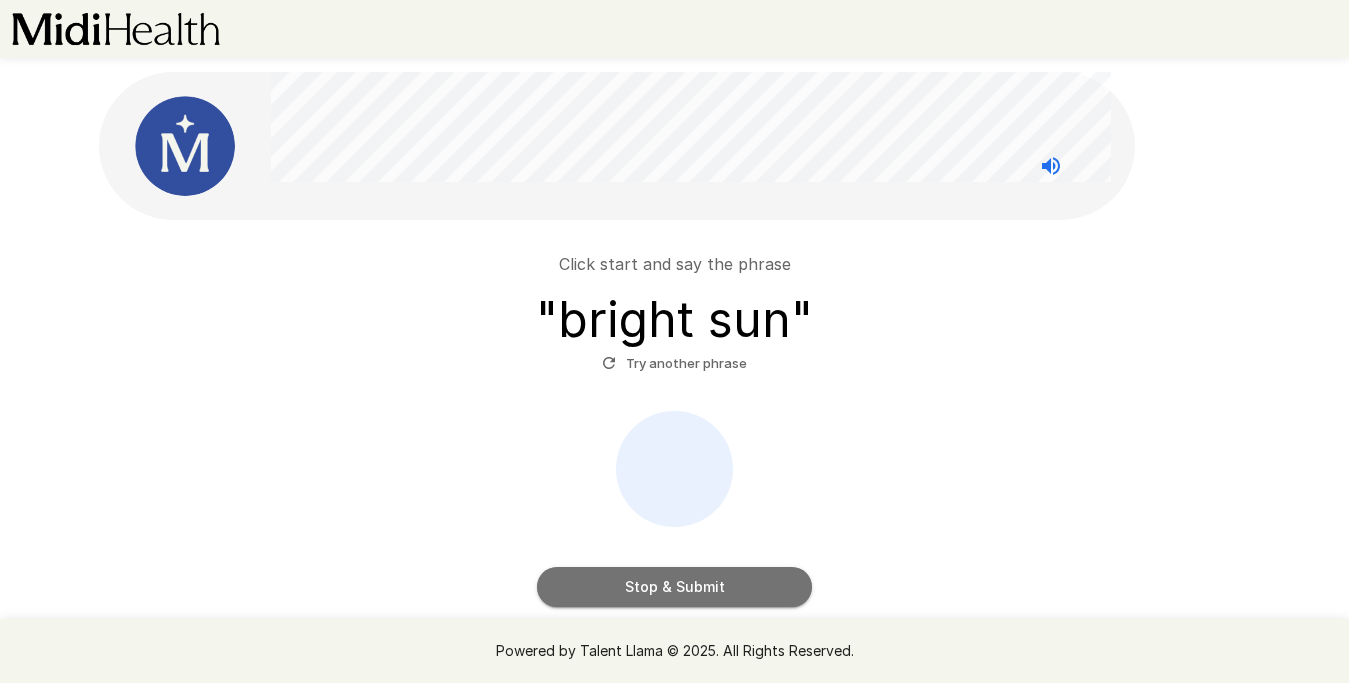 click on "Stop & Submit" at bounding box center [674, 587] 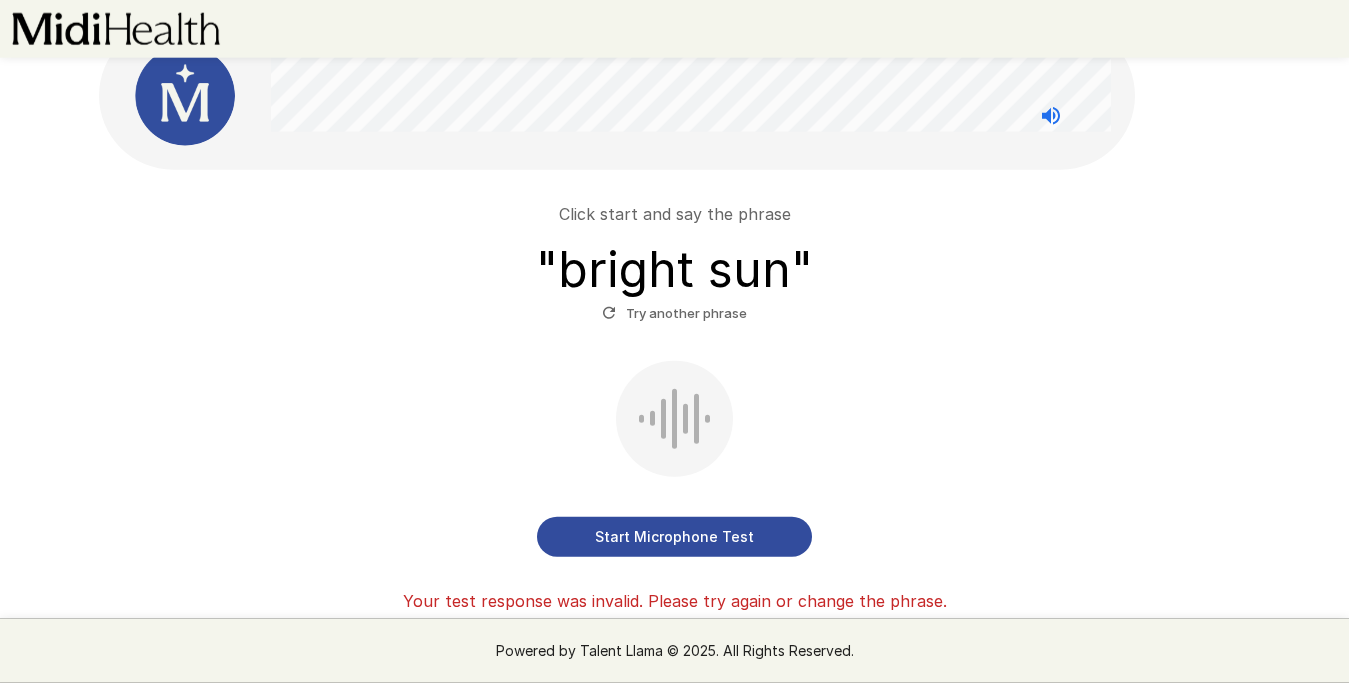 scroll, scrollTop: 49, scrollLeft: 0, axis: vertical 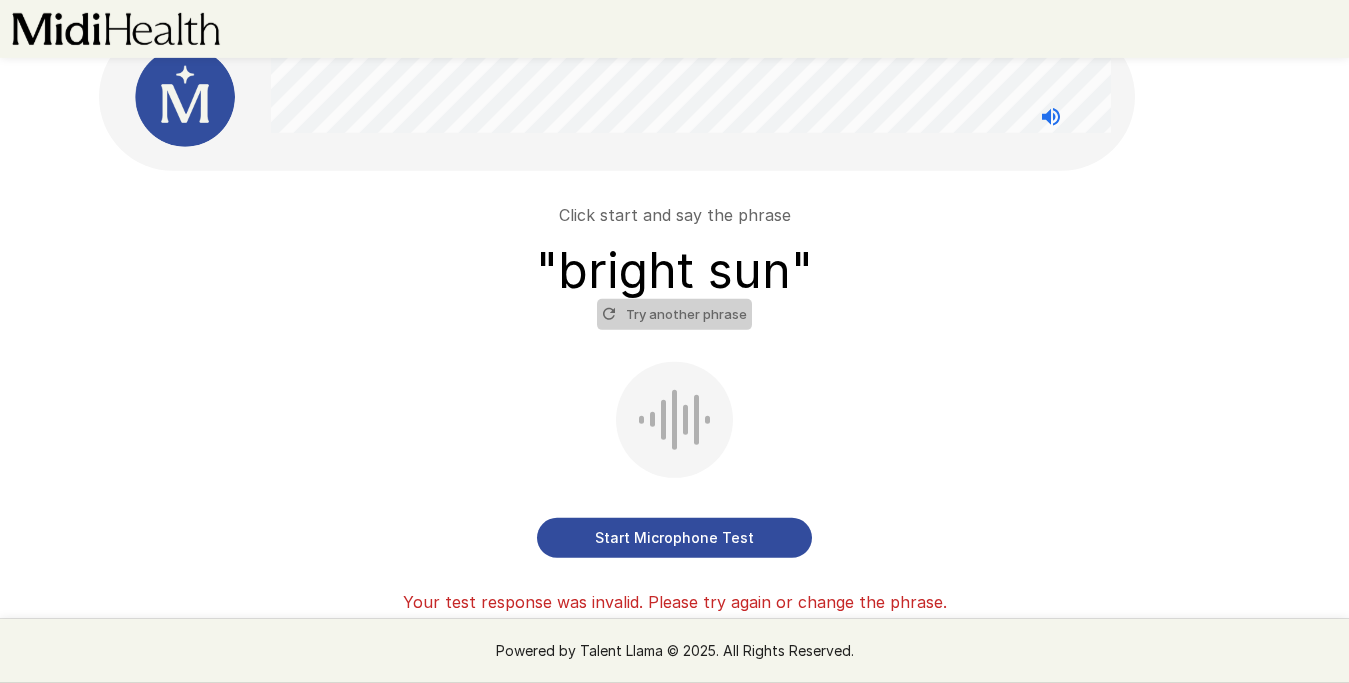click on "Try another phrase" at bounding box center [674, 314] 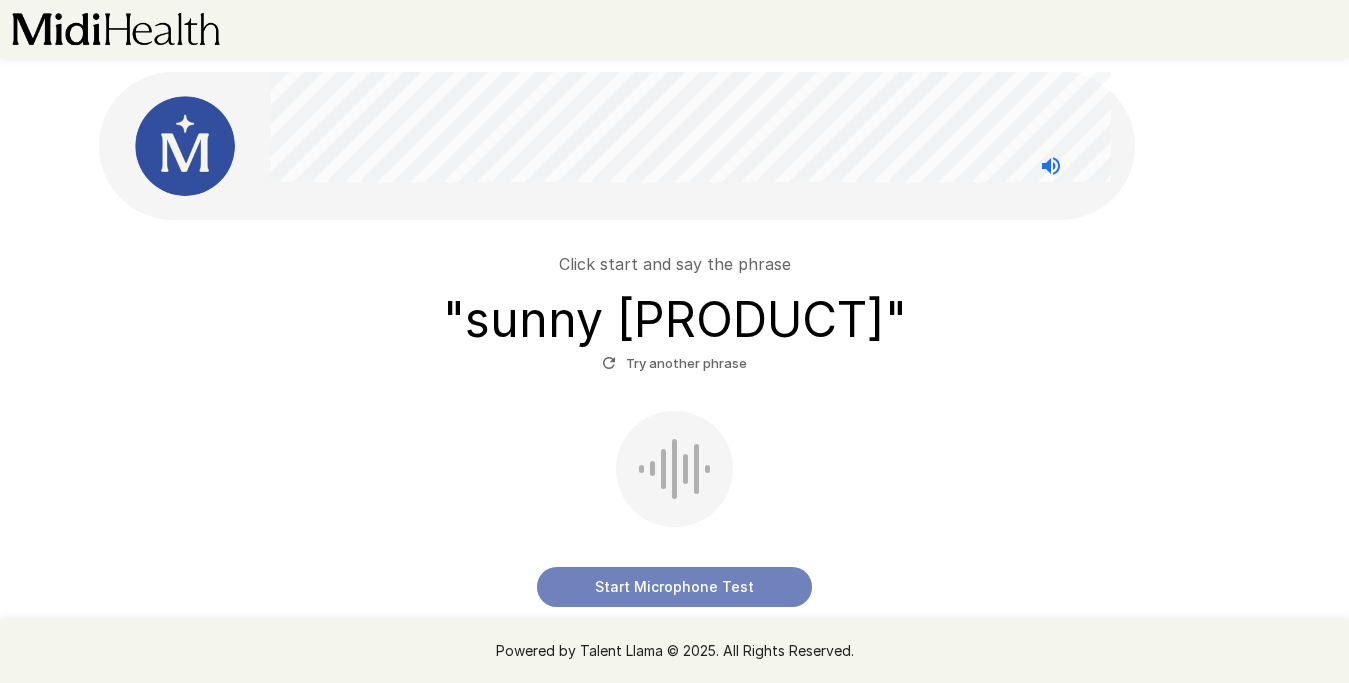 click on "Start Microphone Test" at bounding box center [674, 587] 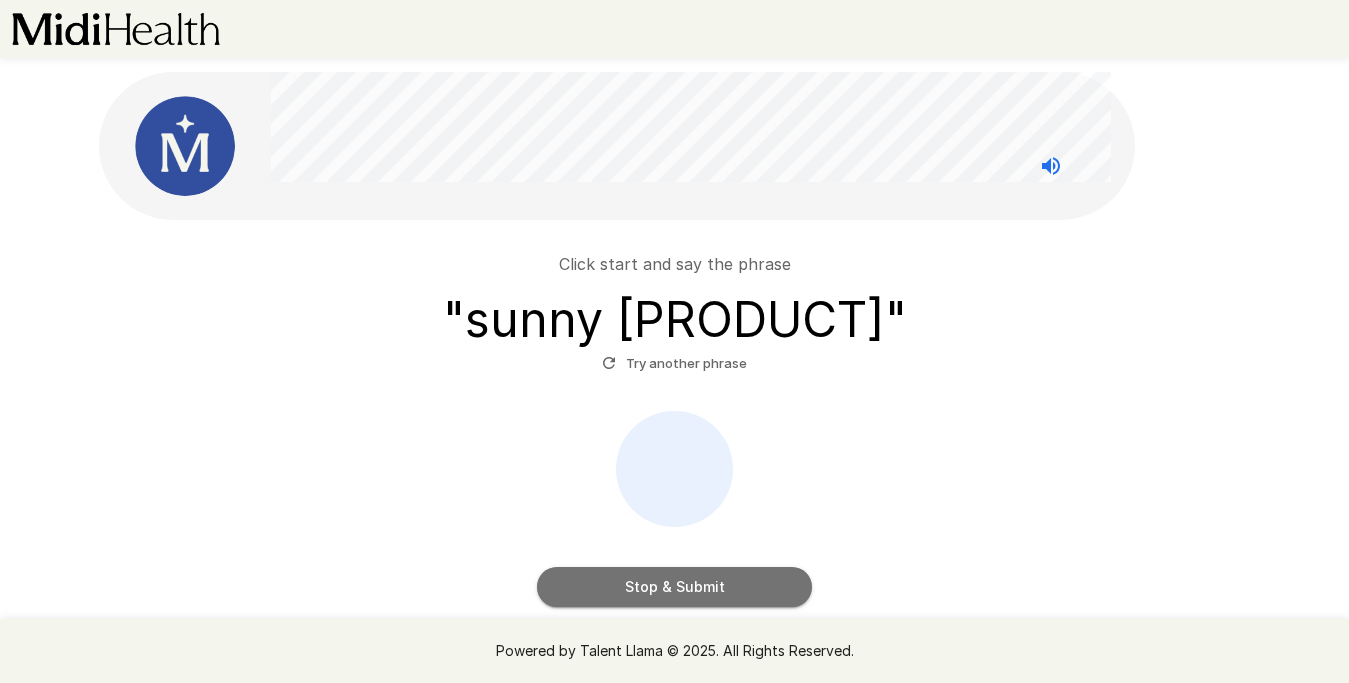 click on "Stop & Submit" at bounding box center [674, 587] 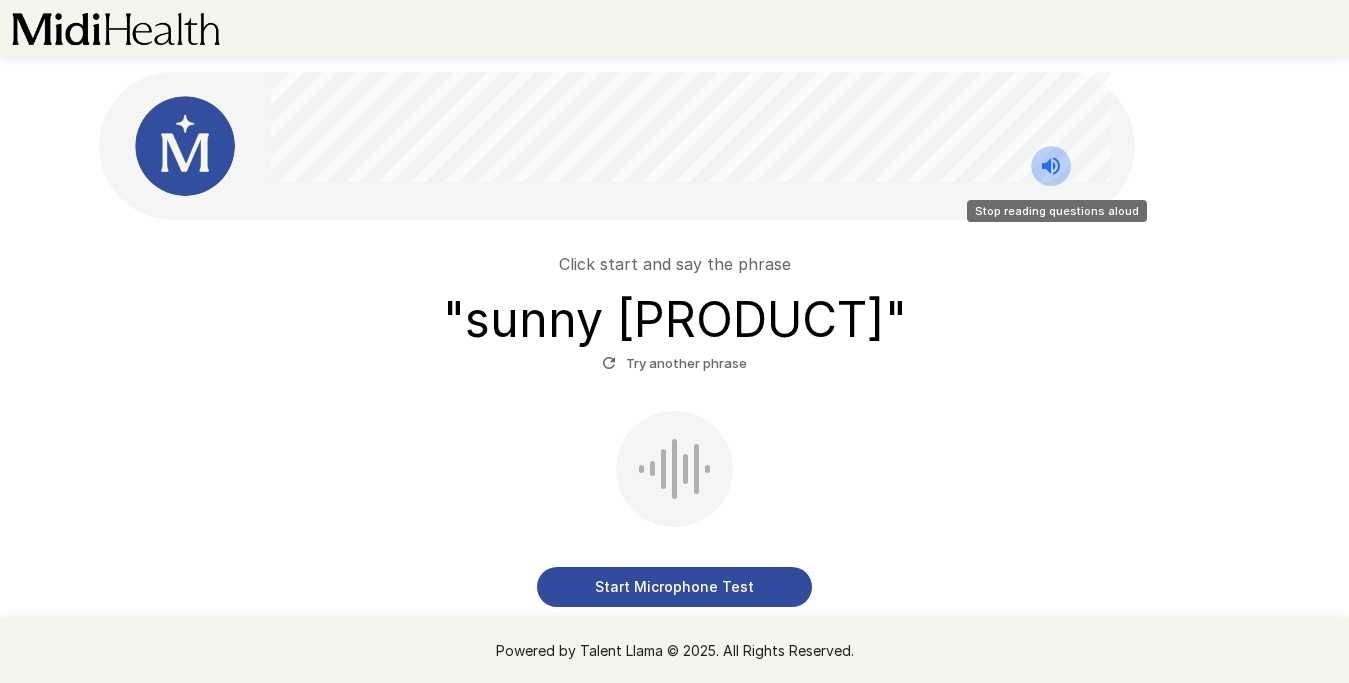 click 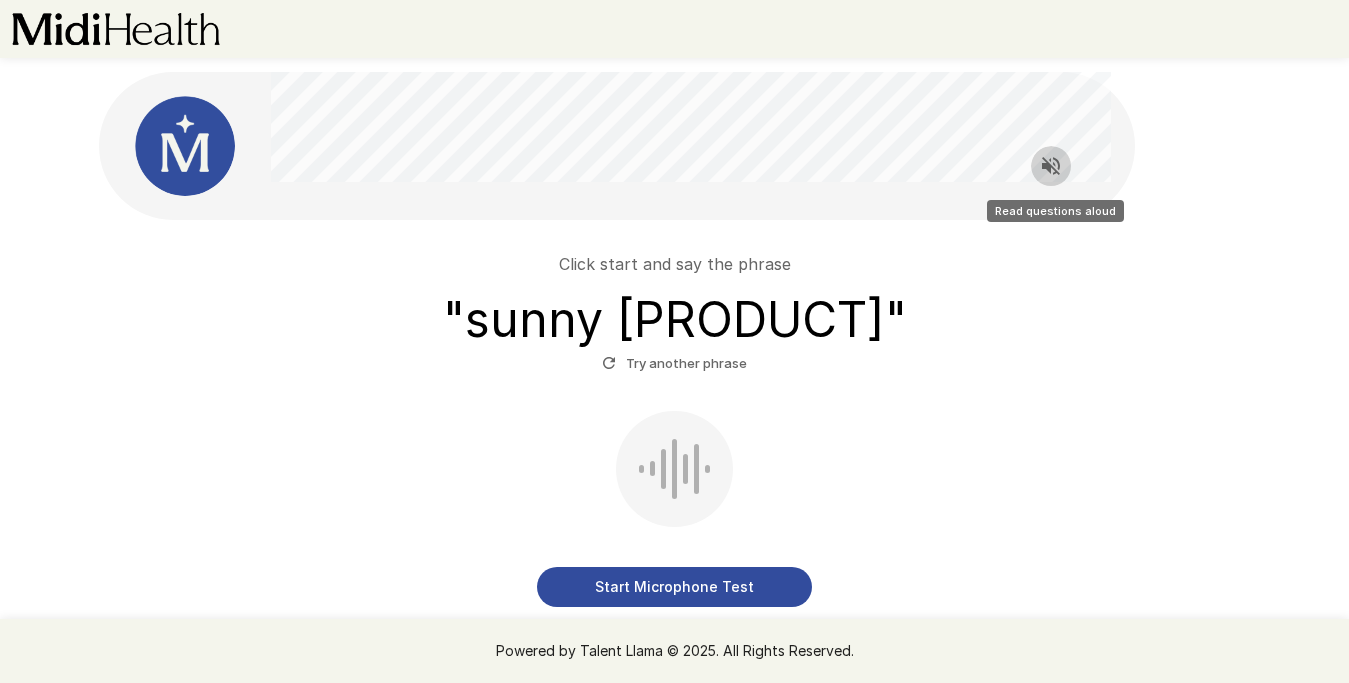 click 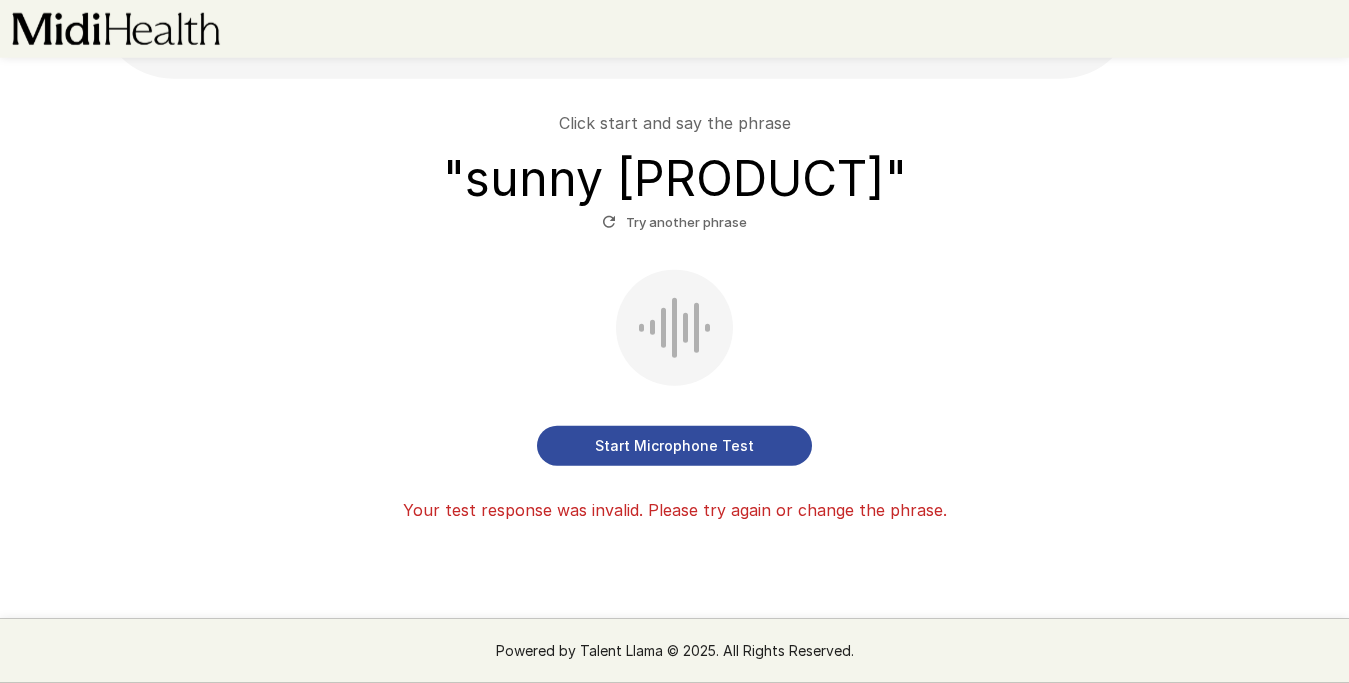 scroll, scrollTop: 148, scrollLeft: 0, axis: vertical 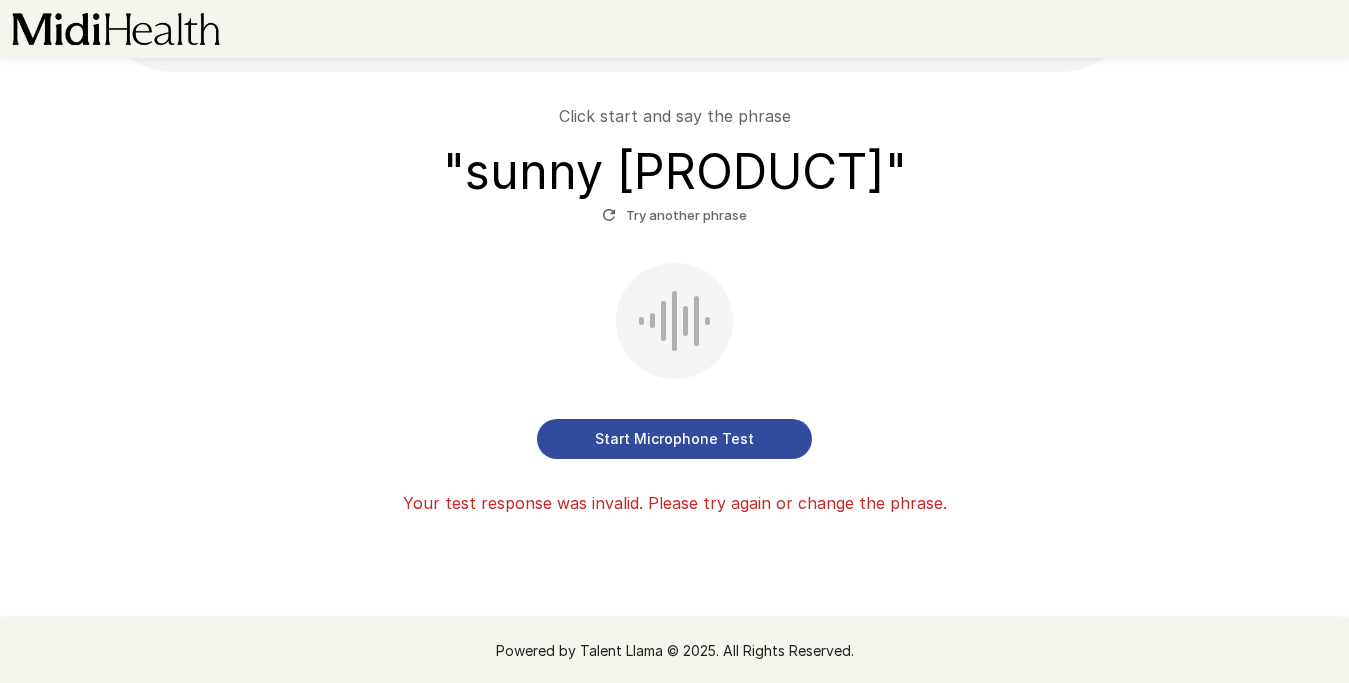 click on "Try another phrase" at bounding box center (674, 215) 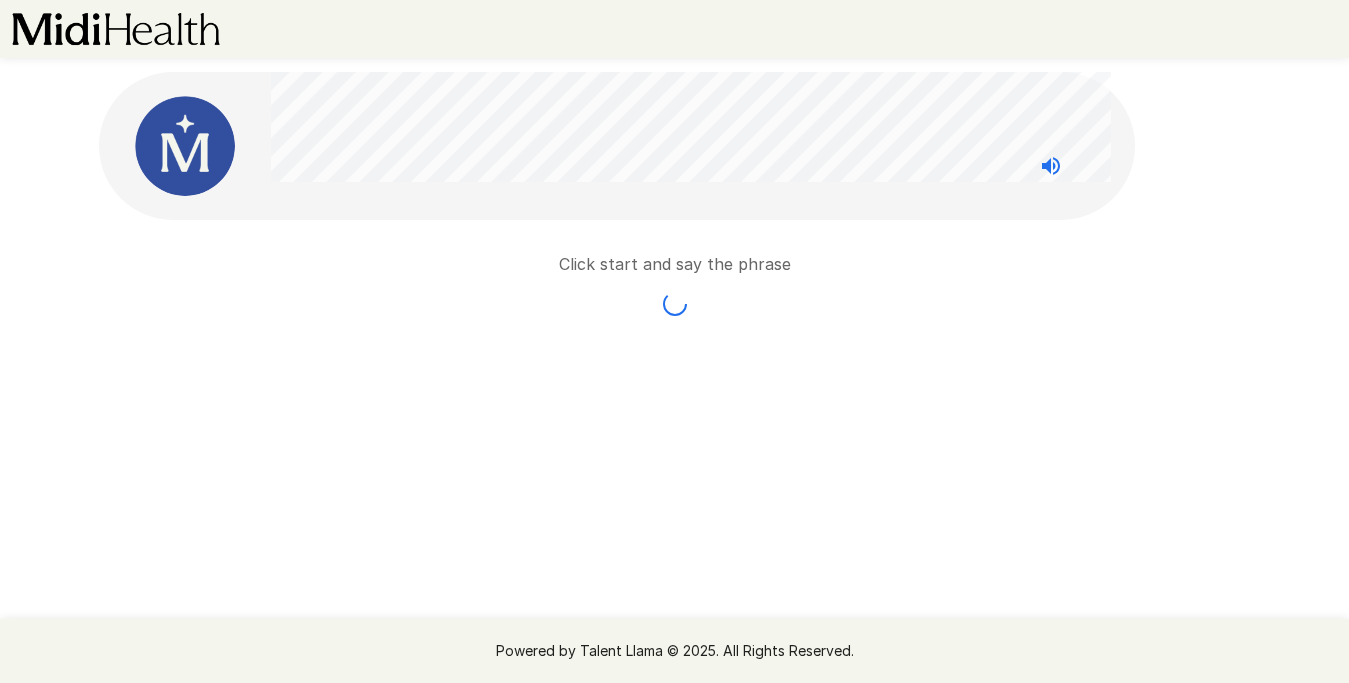 scroll, scrollTop: 0, scrollLeft: 0, axis: both 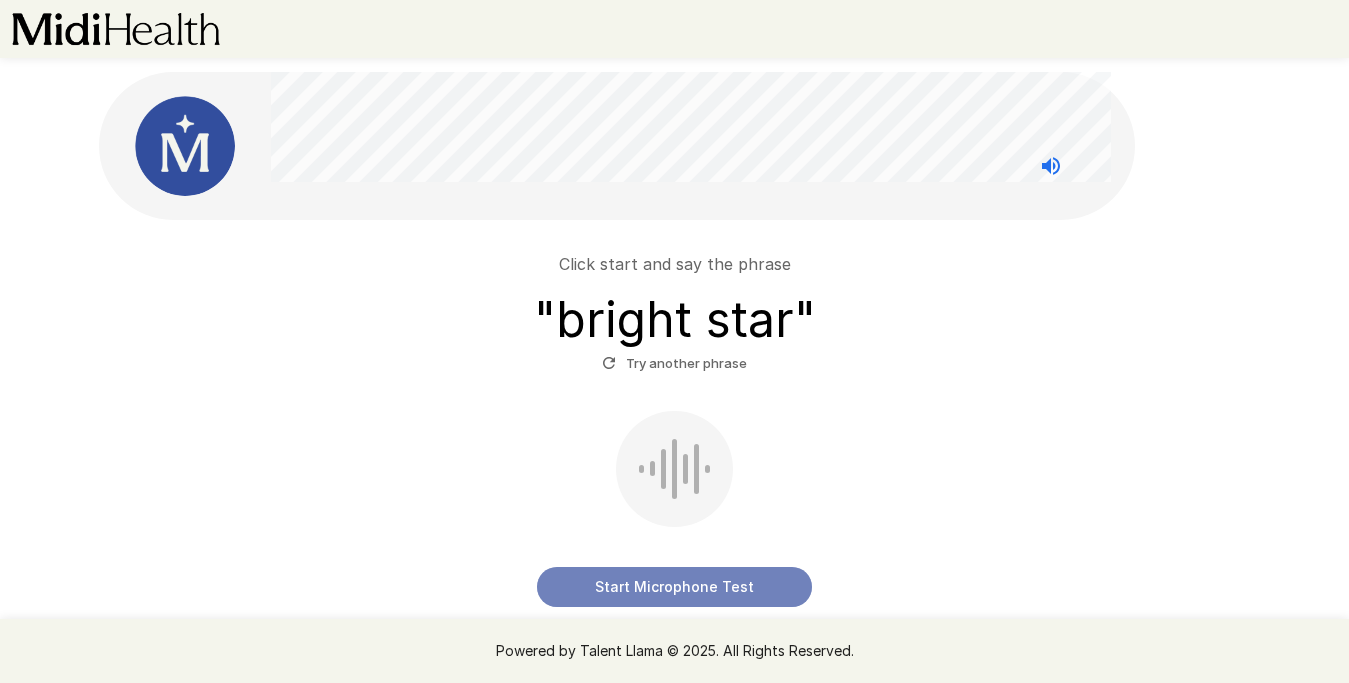 click on "Start Microphone Test" at bounding box center [674, 587] 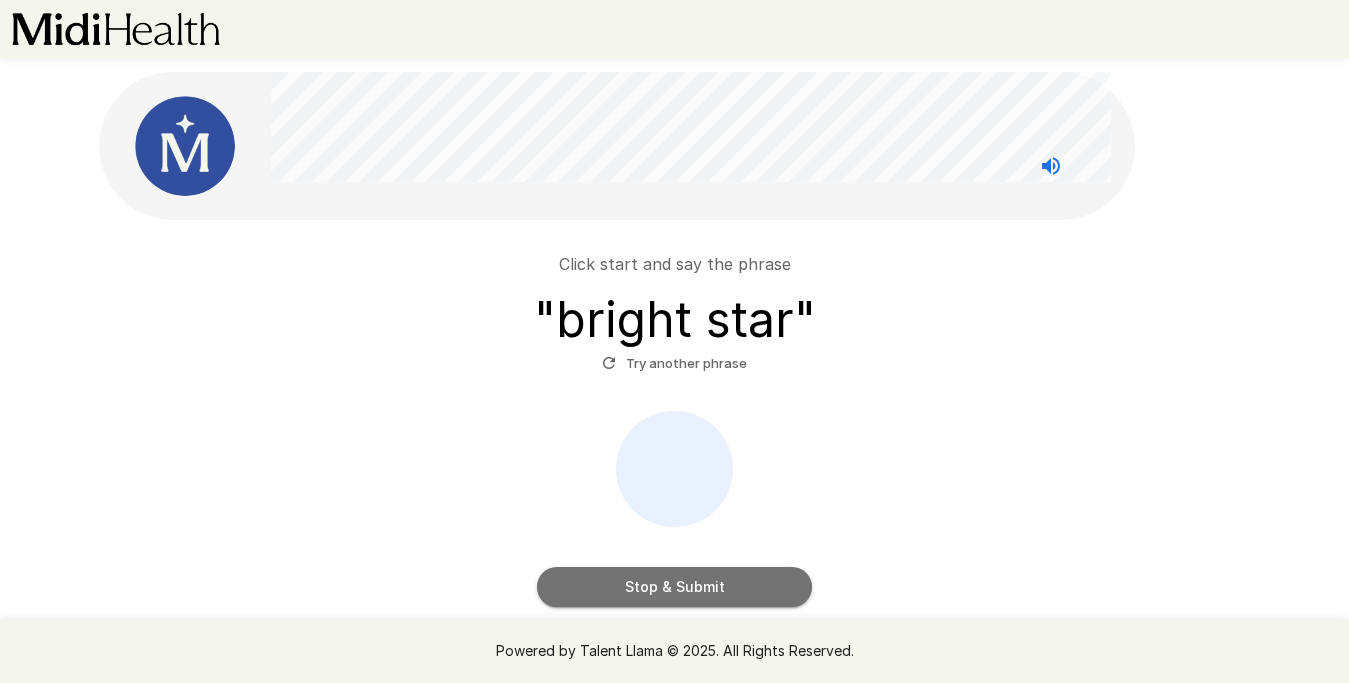 click on "Stop & Submit" at bounding box center [674, 587] 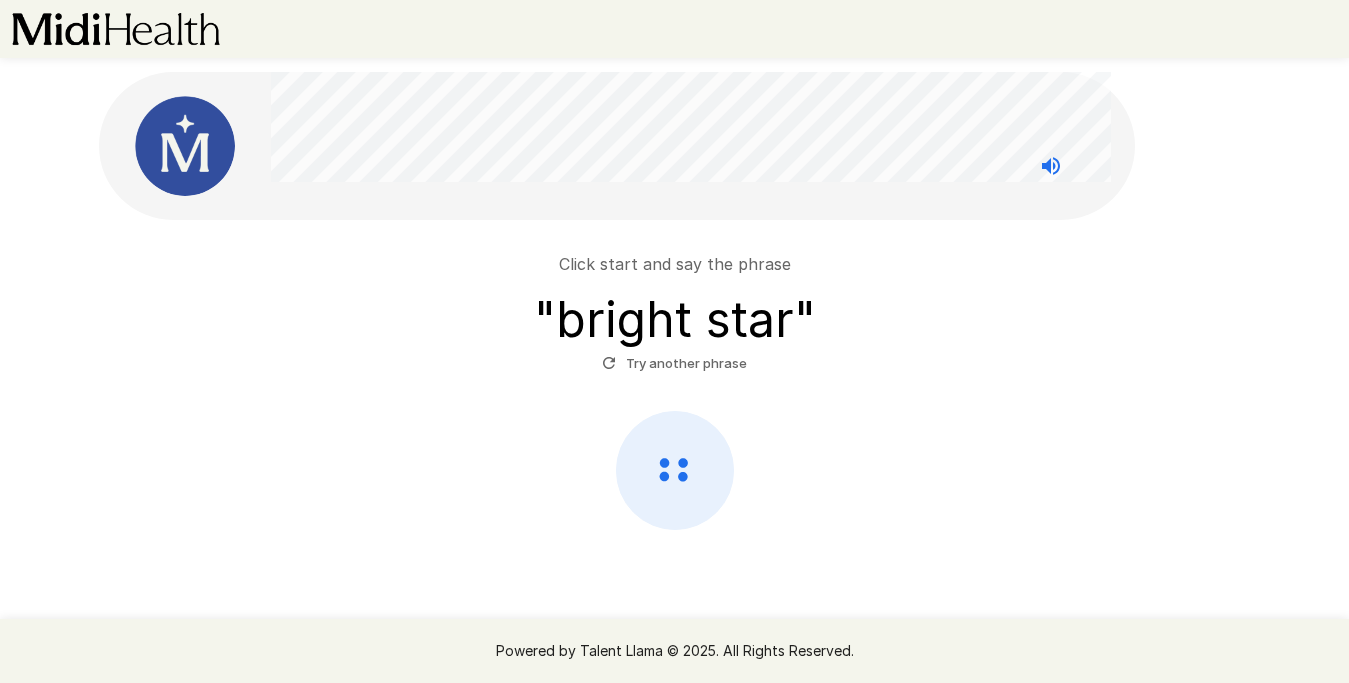 click 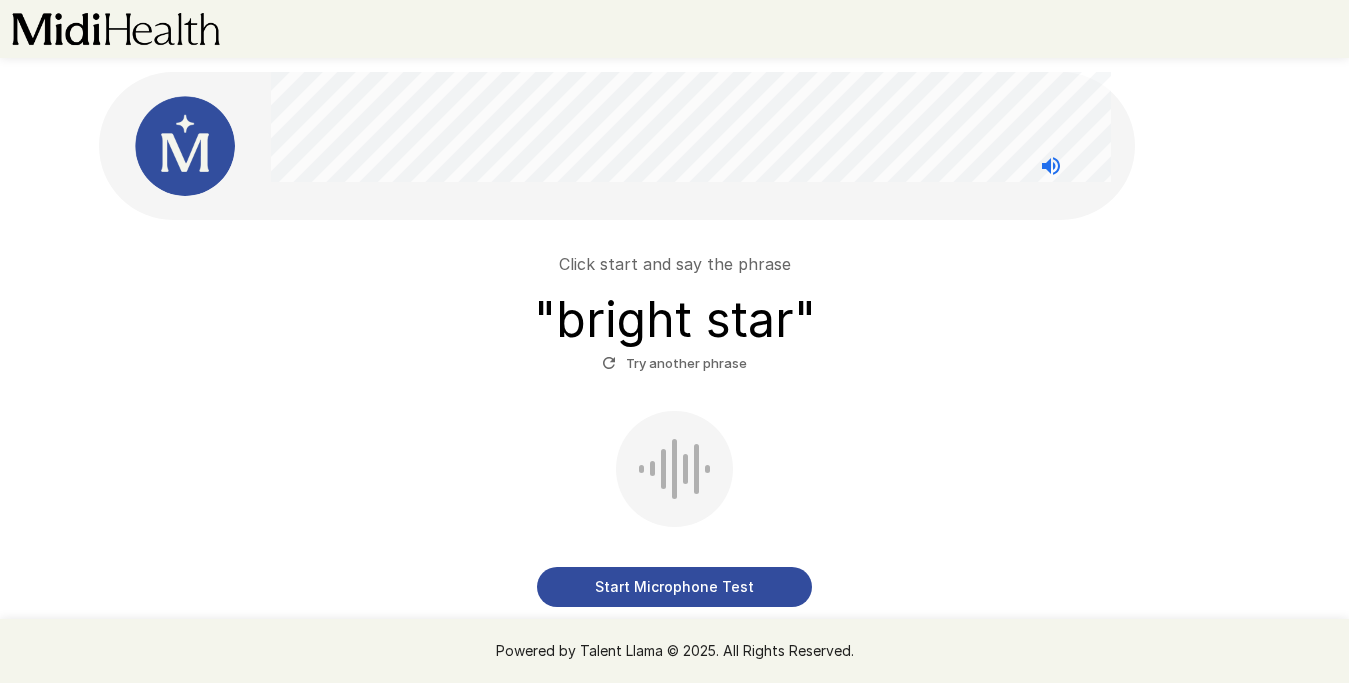 scroll, scrollTop: 148, scrollLeft: 0, axis: vertical 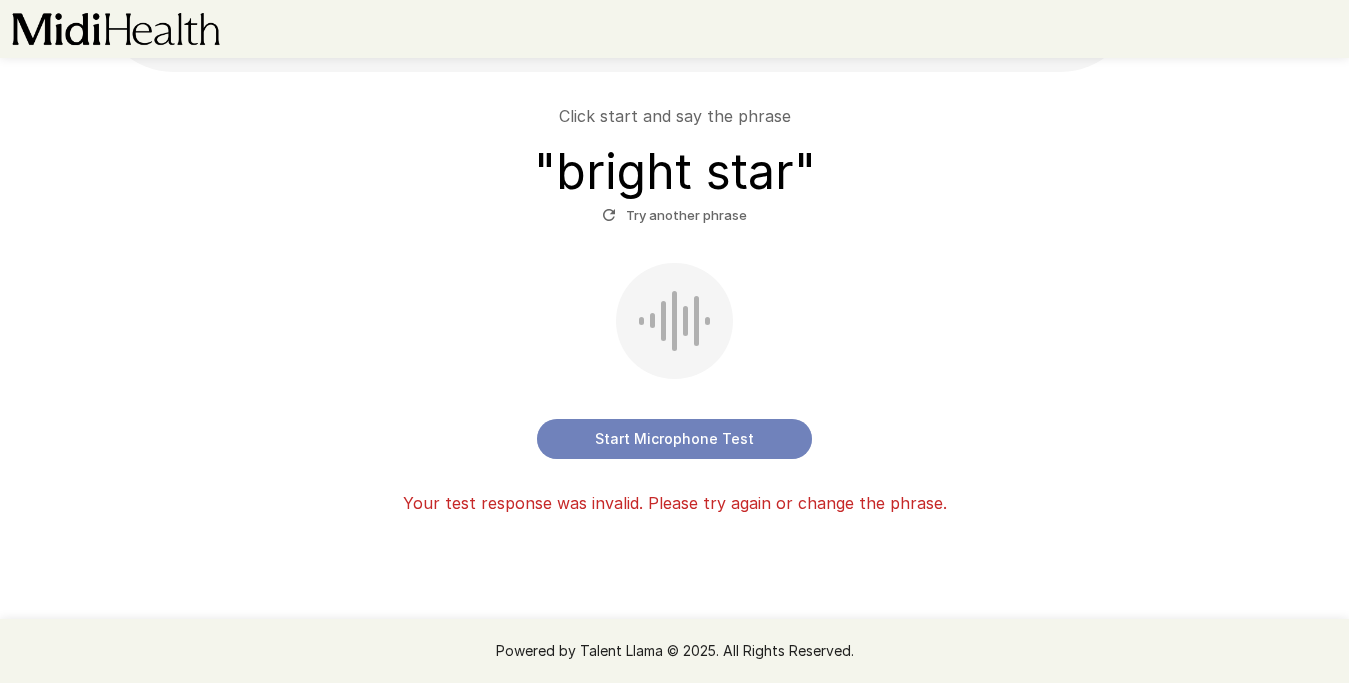 click on "Start Microphone Test" at bounding box center [674, 439] 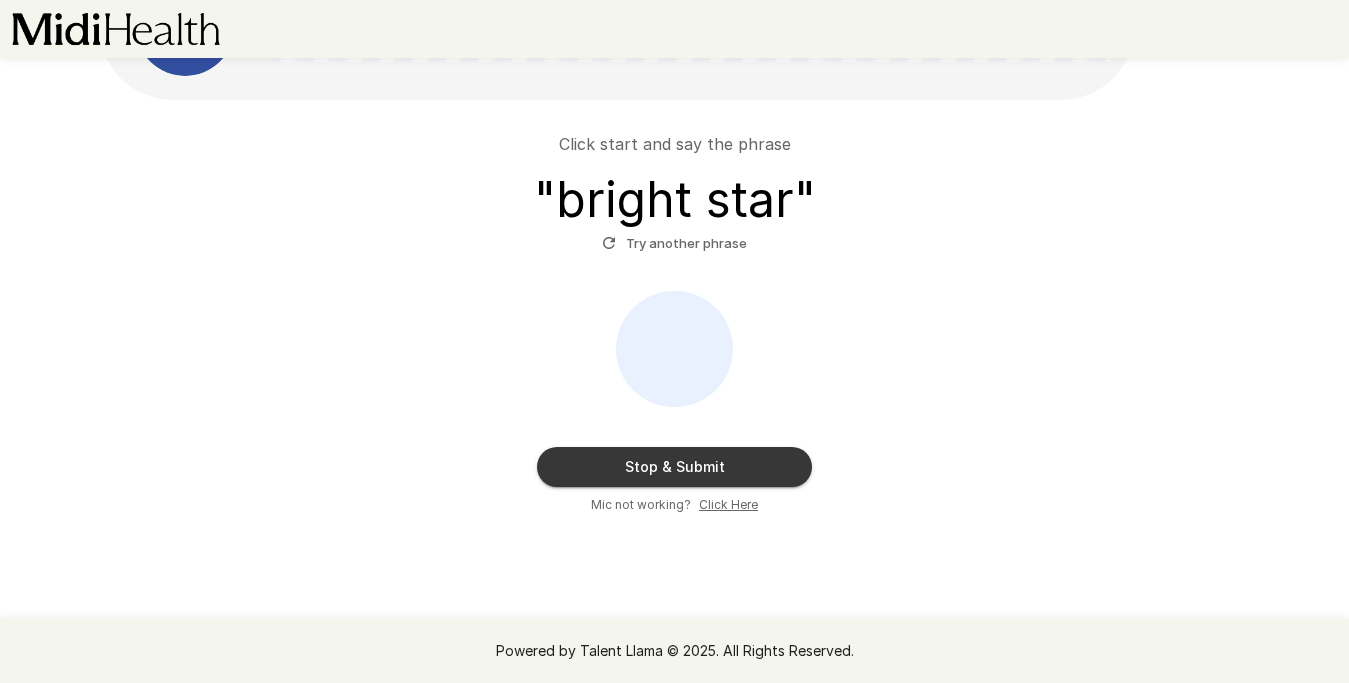 scroll, scrollTop: 120, scrollLeft: 0, axis: vertical 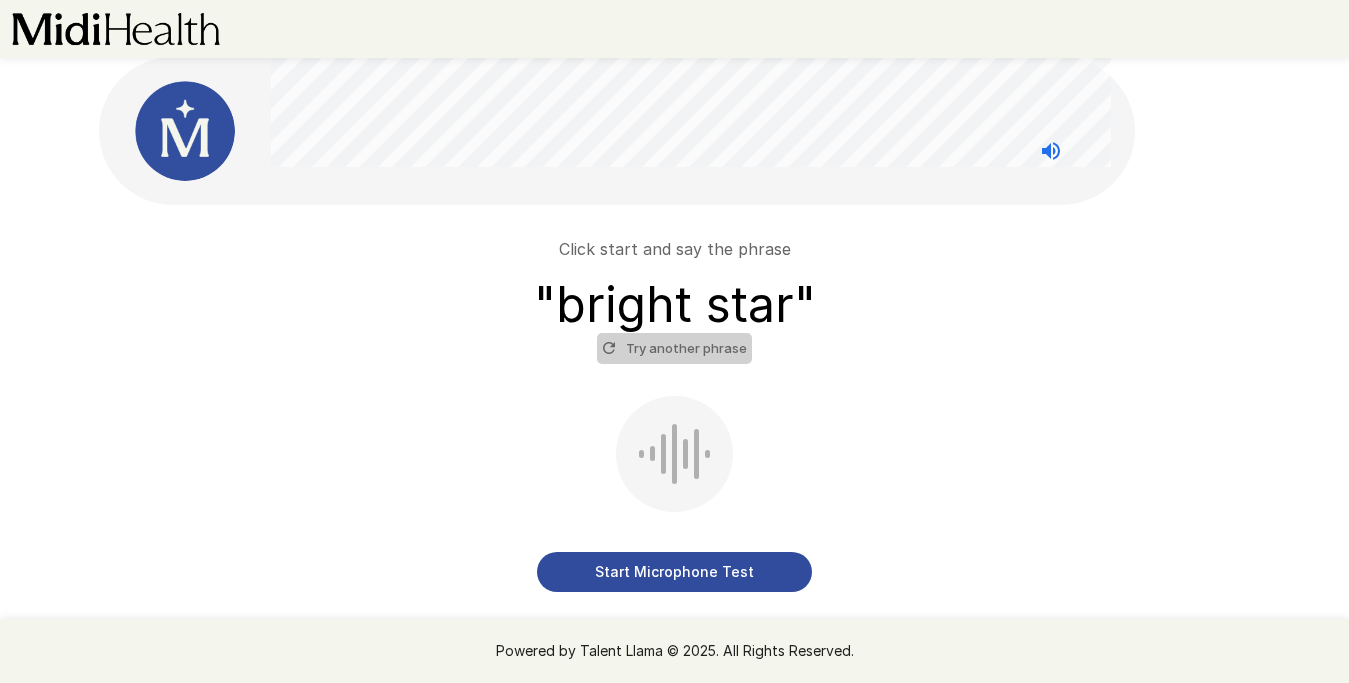 click on "Try another phrase" at bounding box center (674, 348) 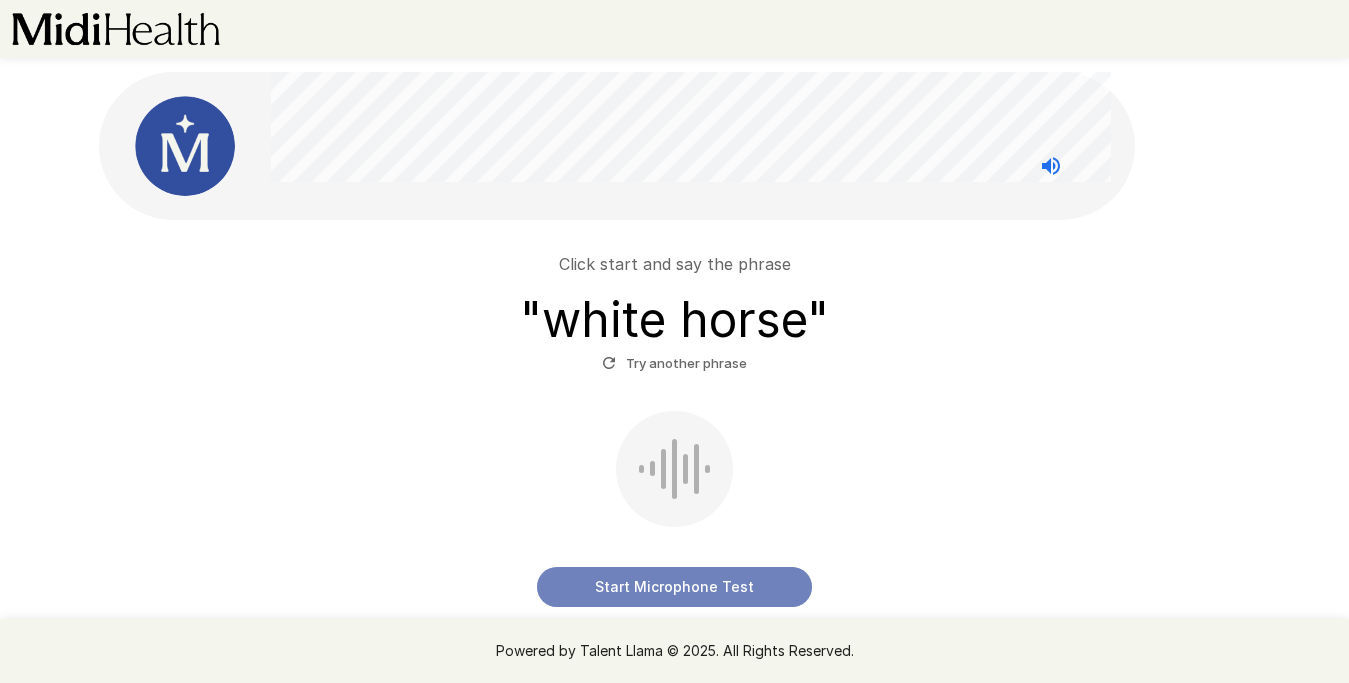click on "Start Microphone Test" at bounding box center (674, 587) 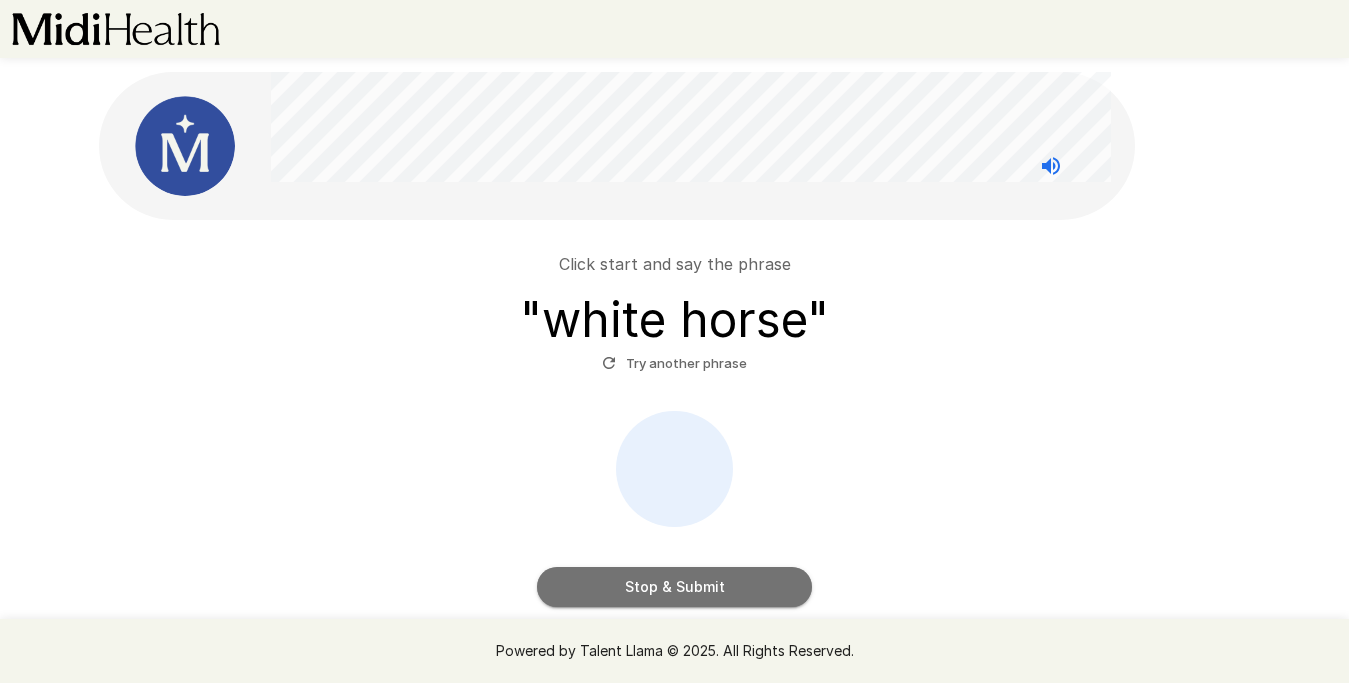 click on "Stop & Submit" at bounding box center [674, 587] 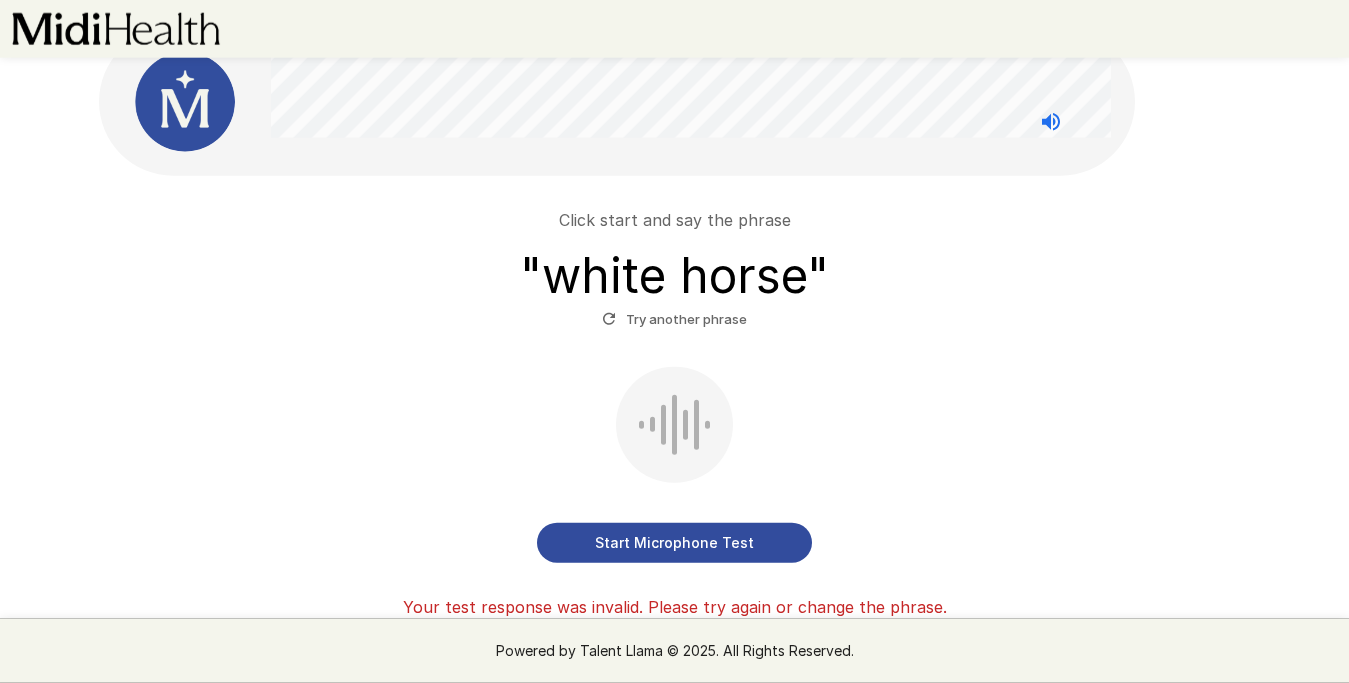 scroll, scrollTop: 0, scrollLeft: 0, axis: both 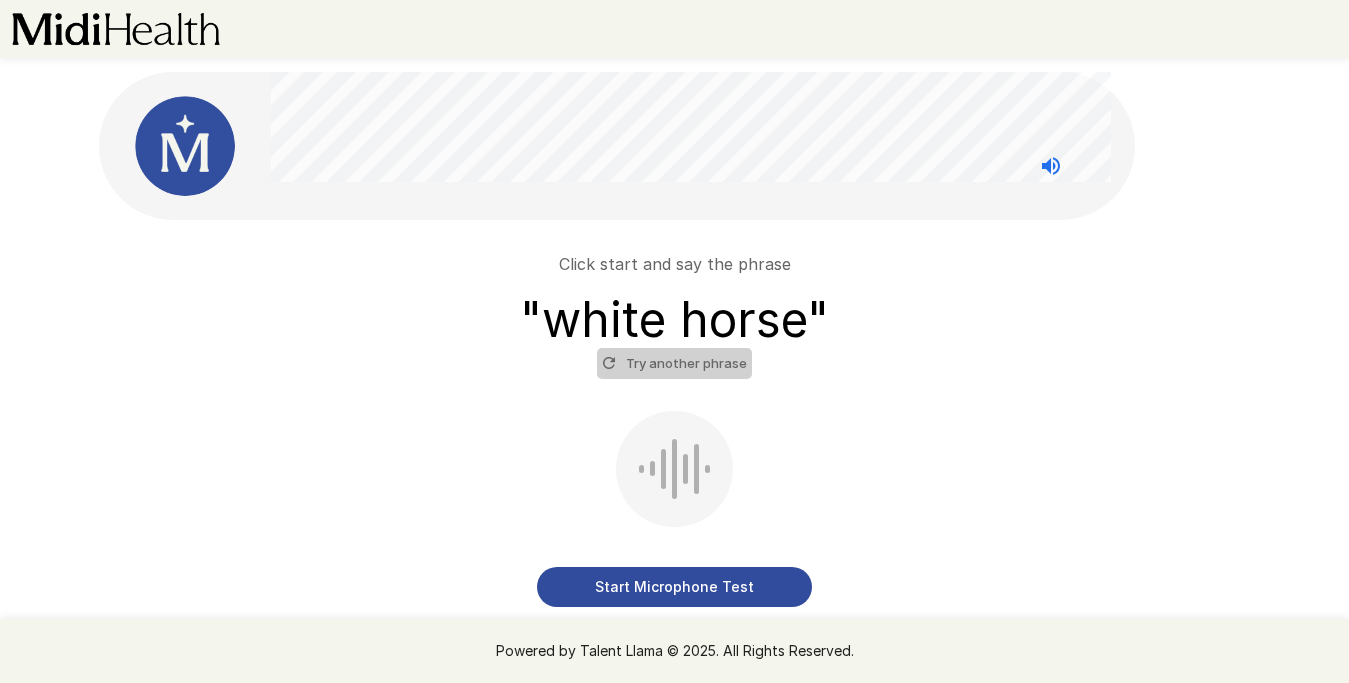 click on "Try another phrase" at bounding box center [674, 363] 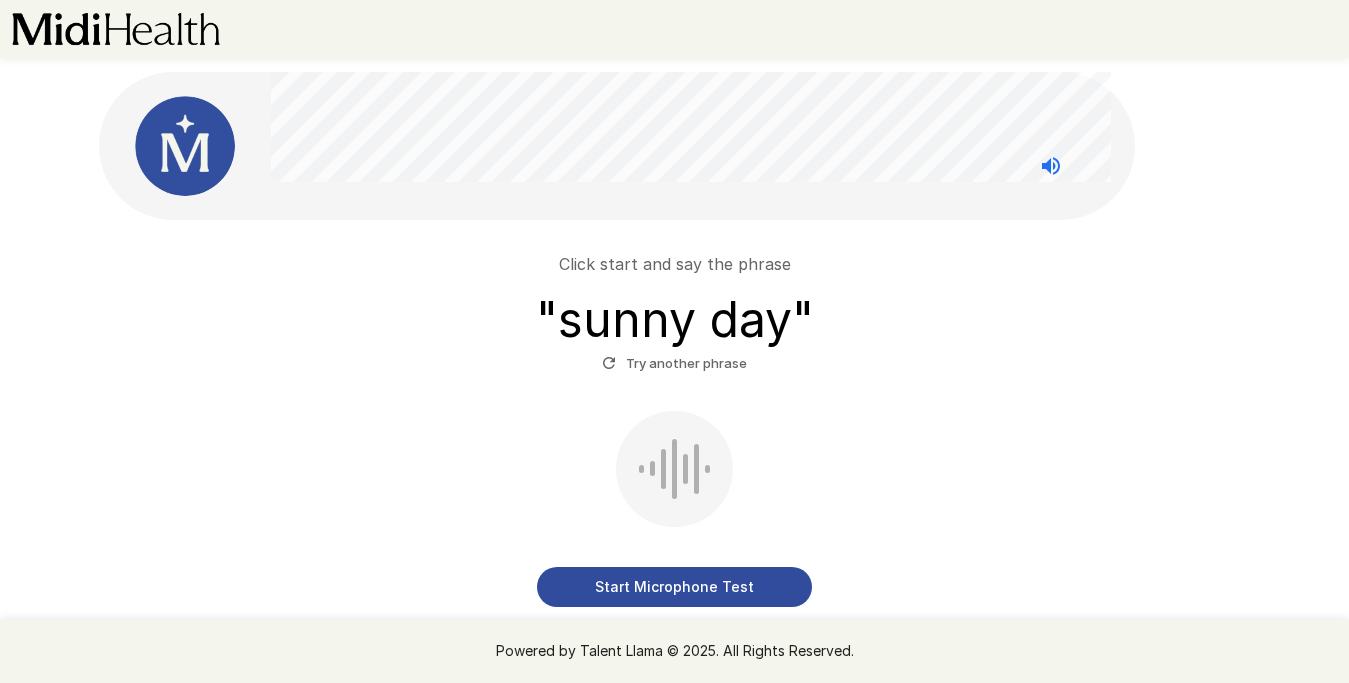 click on "Start Microphone Test" at bounding box center (674, 587) 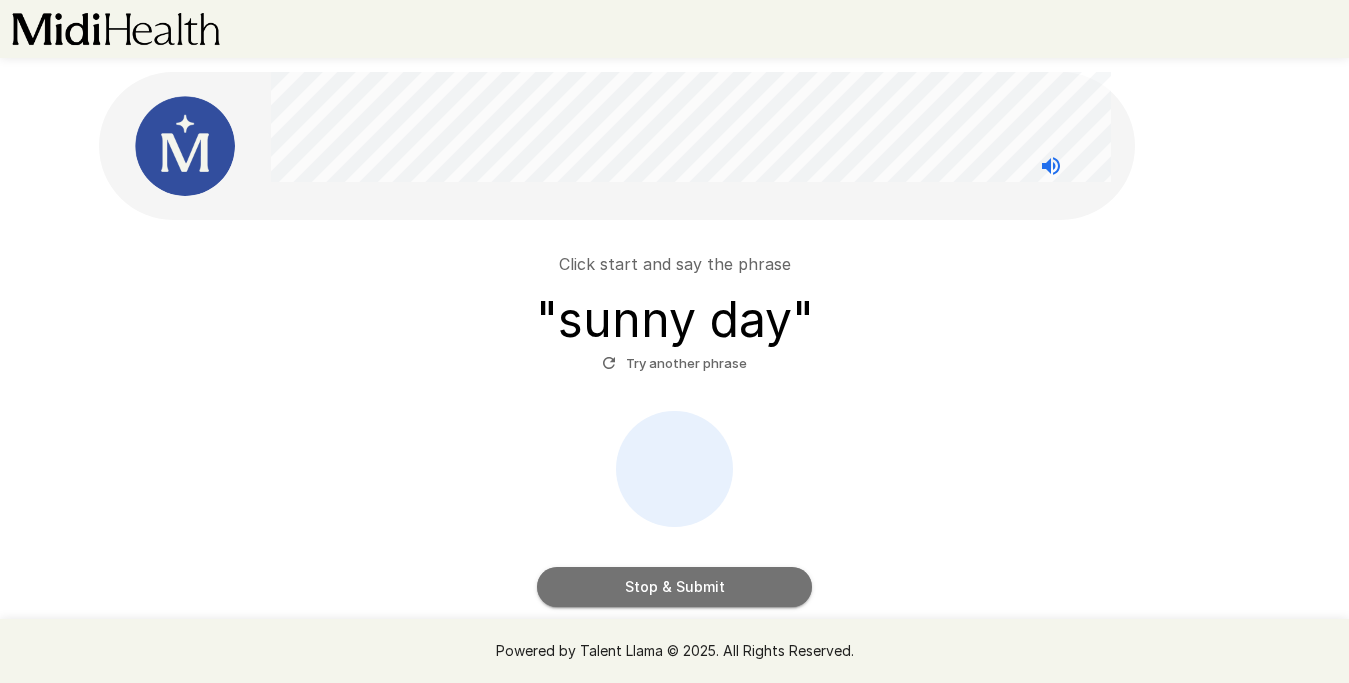 click on "Stop & Submit" at bounding box center [674, 587] 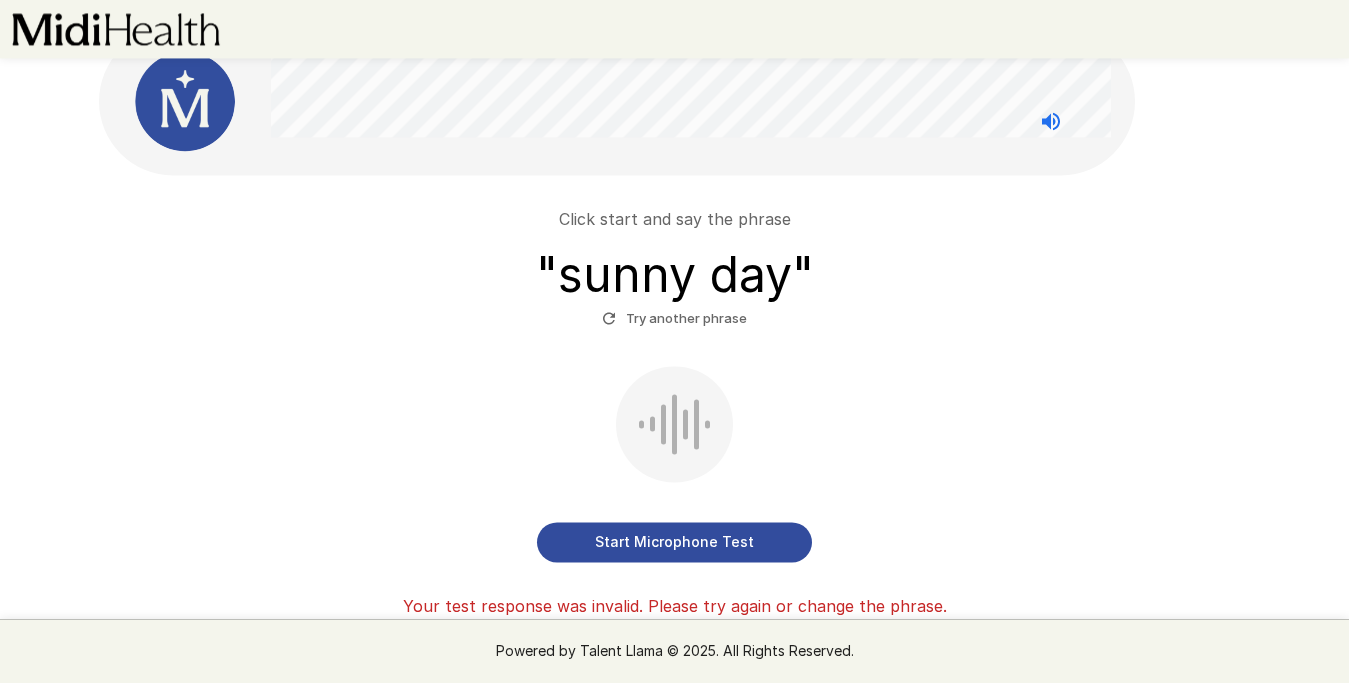scroll, scrollTop: 36, scrollLeft: 0, axis: vertical 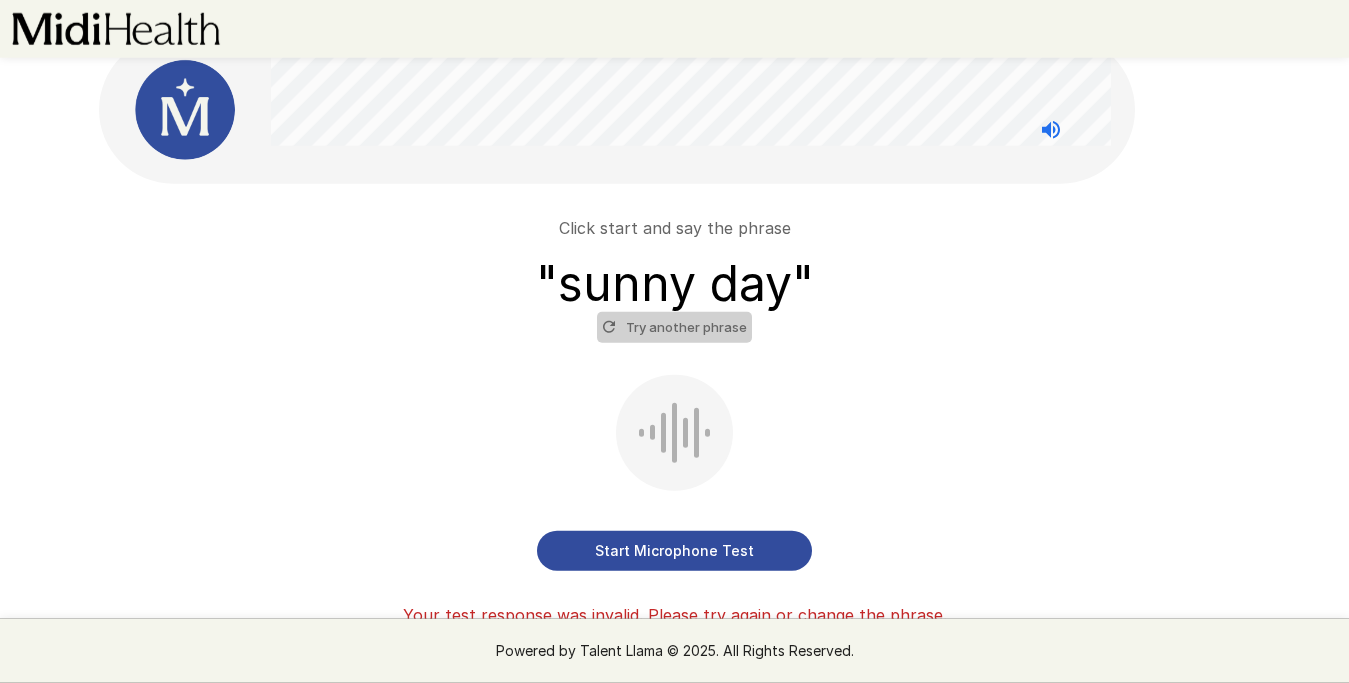 click on "Try another phrase" at bounding box center [674, 327] 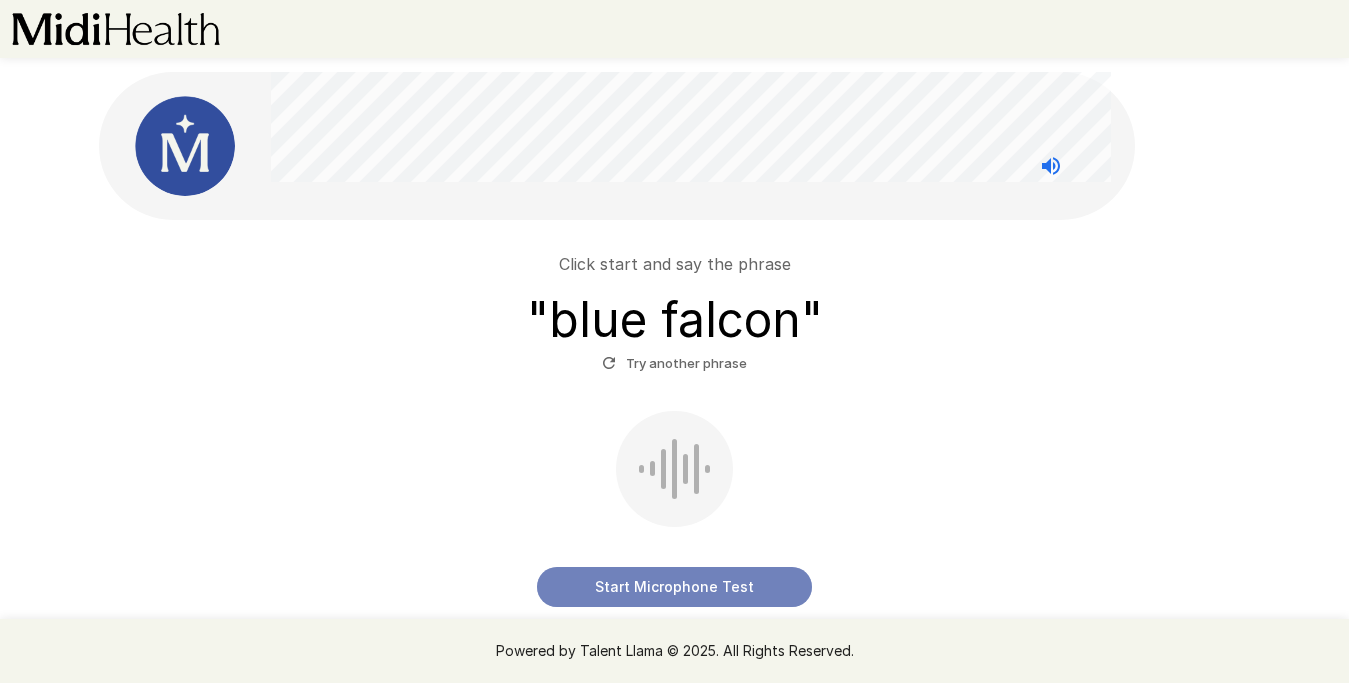 click on "Start Microphone Test" at bounding box center [674, 587] 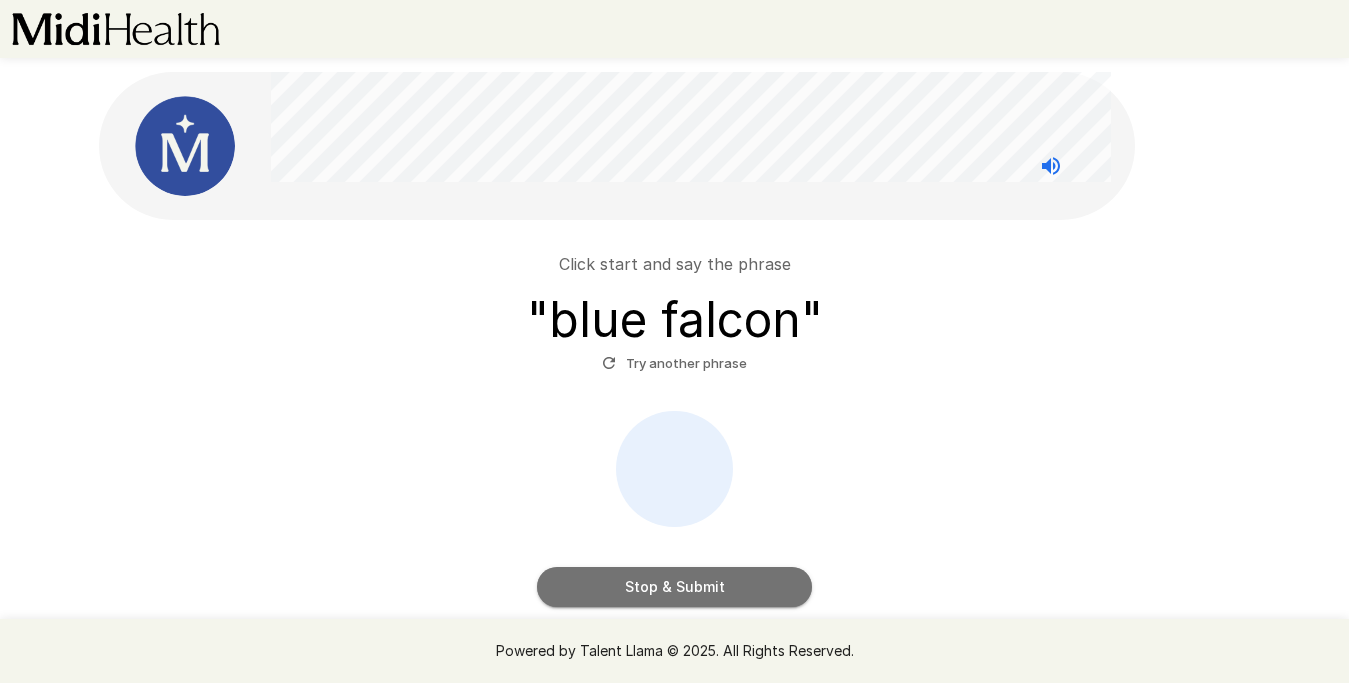 click on "Stop & Submit" at bounding box center (674, 587) 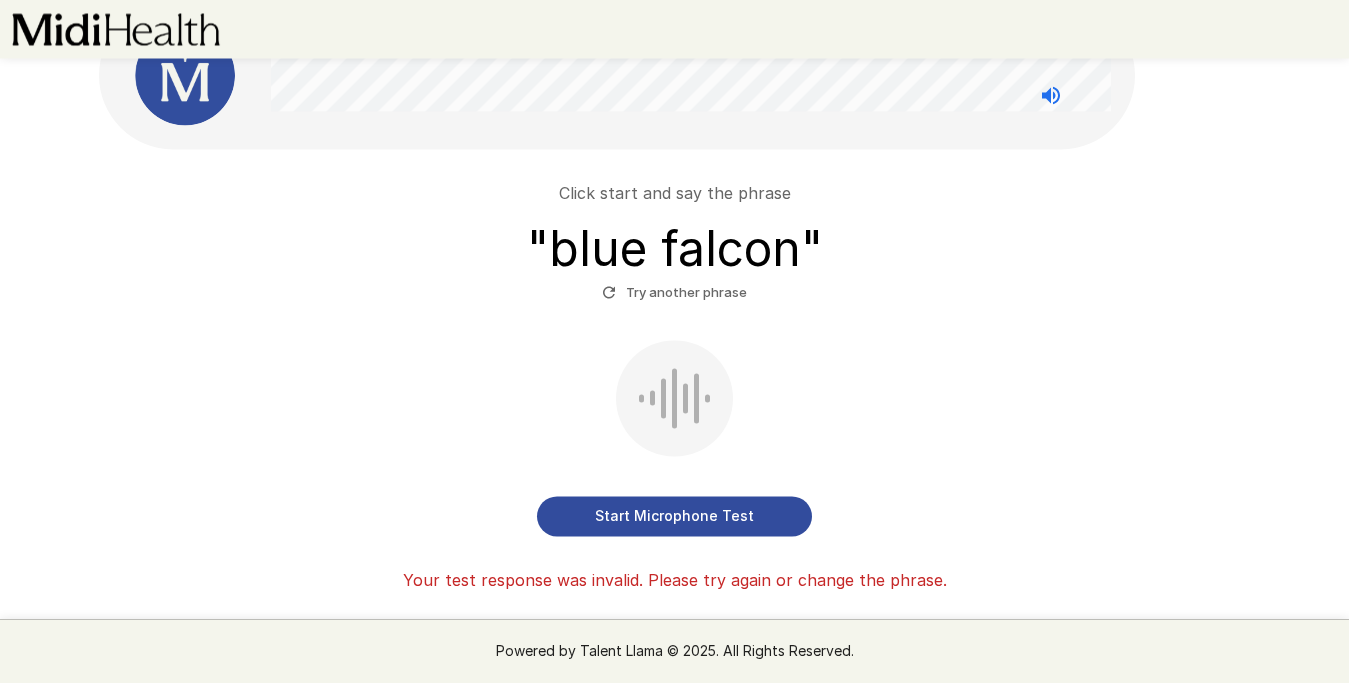 scroll, scrollTop: 72, scrollLeft: 0, axis: vertical 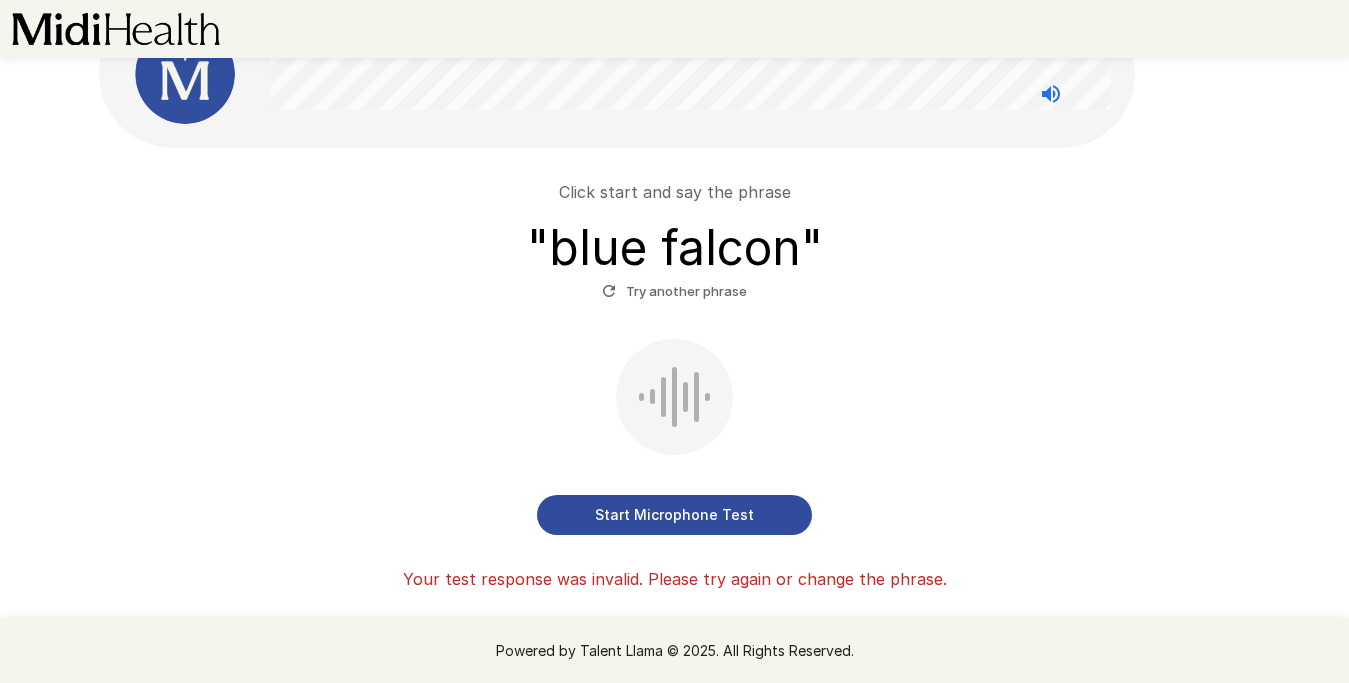 click on "Try another phrase" at bounding box center (674, 291) 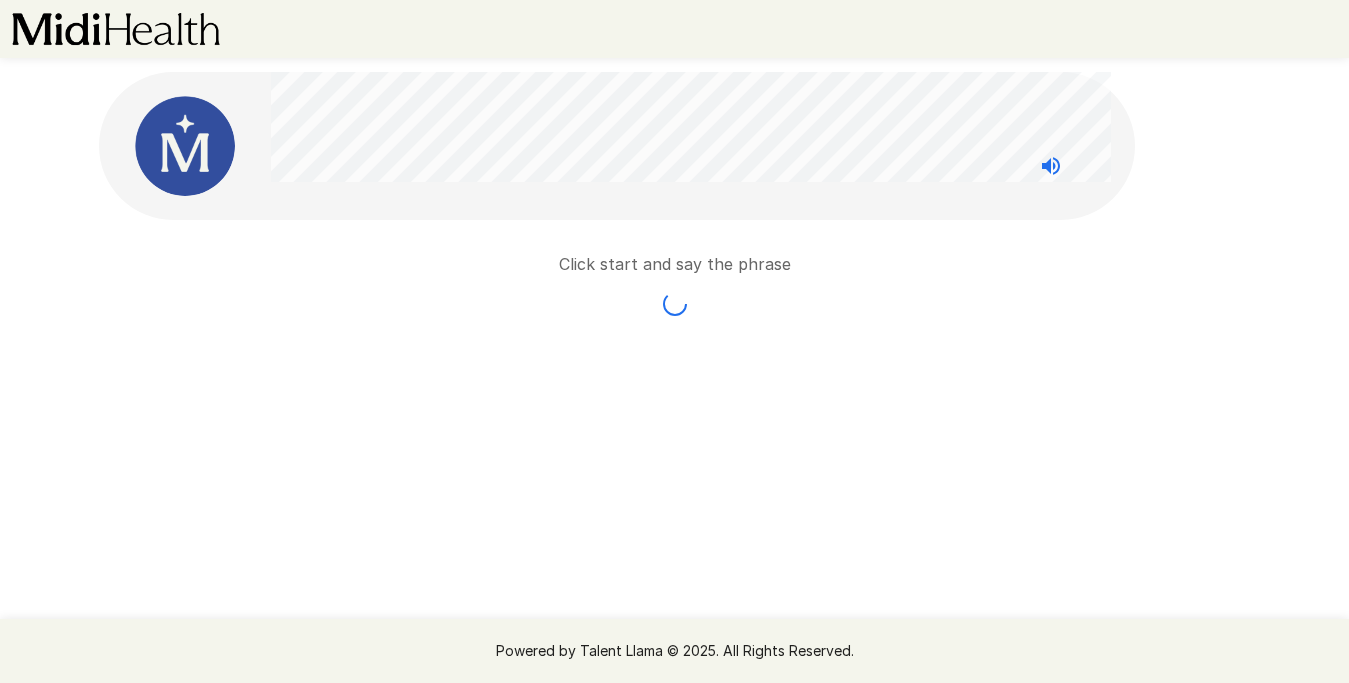 scroll, scrollTop: 0, scrollLeft: 0, axis: both 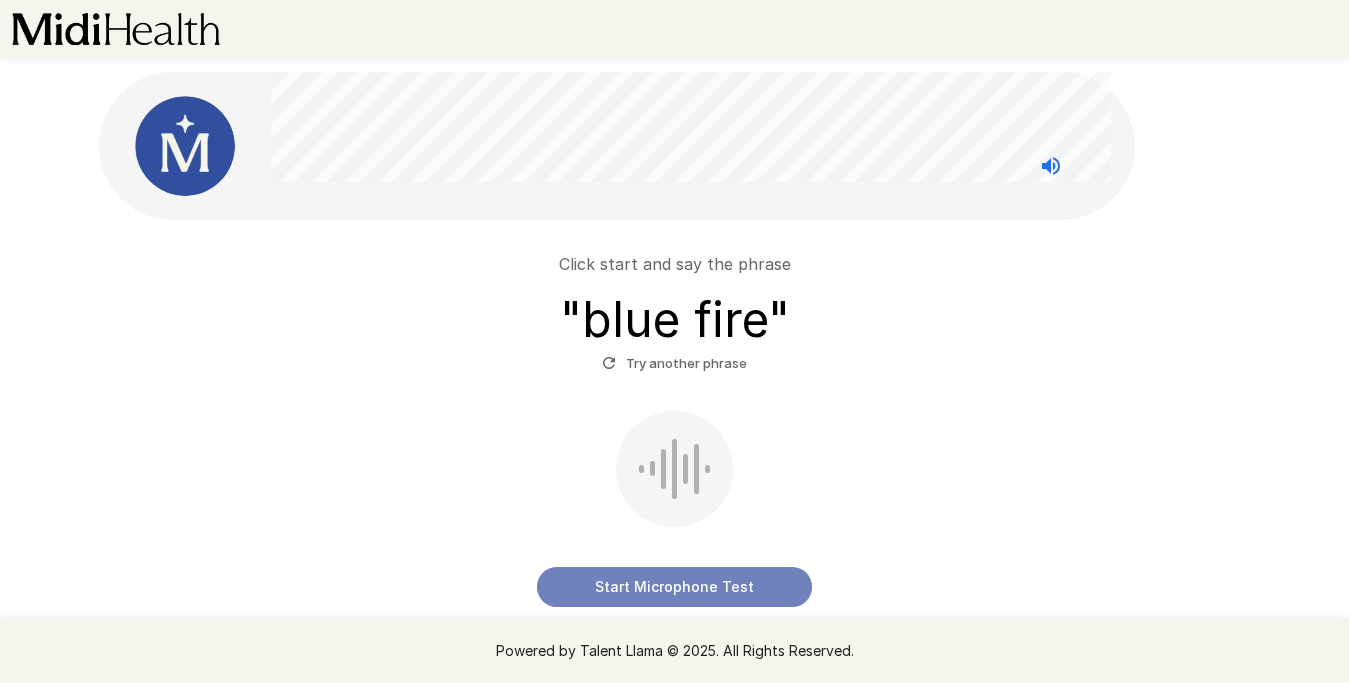 click on "Start Microphone Test" at bounding box center (674, 587) 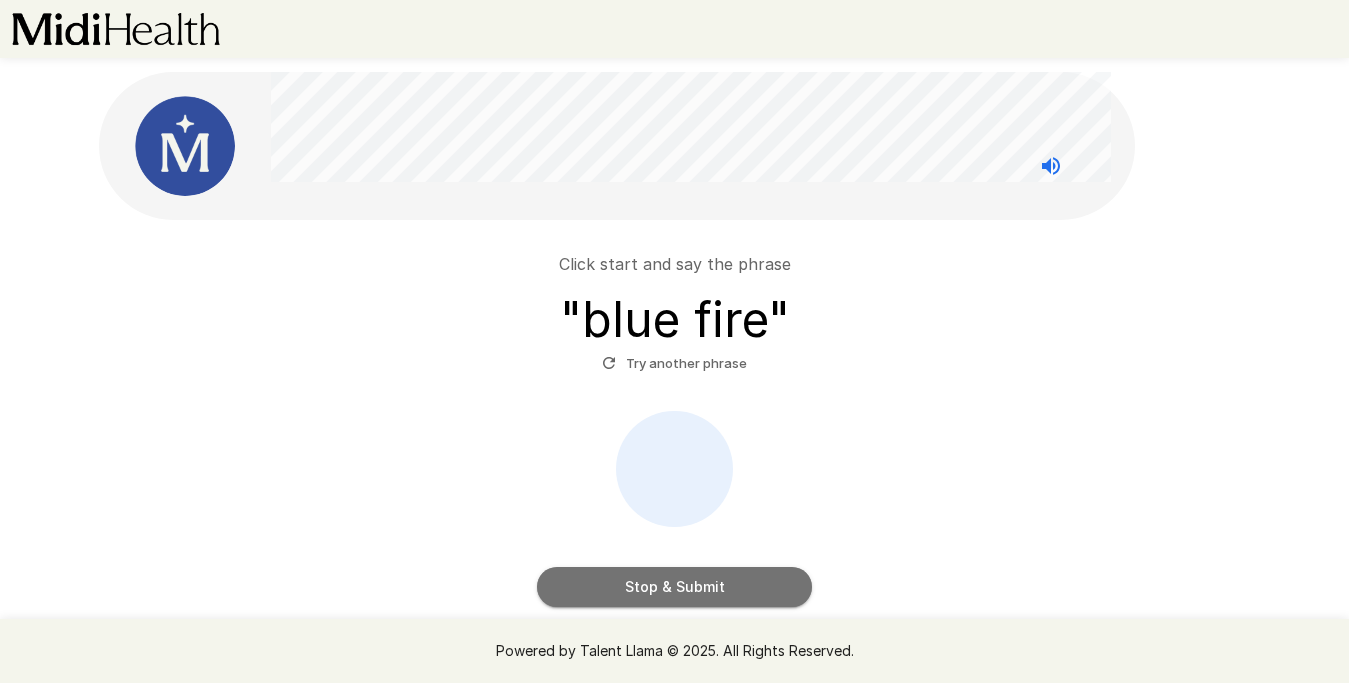 click on "Stop & Submit" at bounding box center (674, 587) 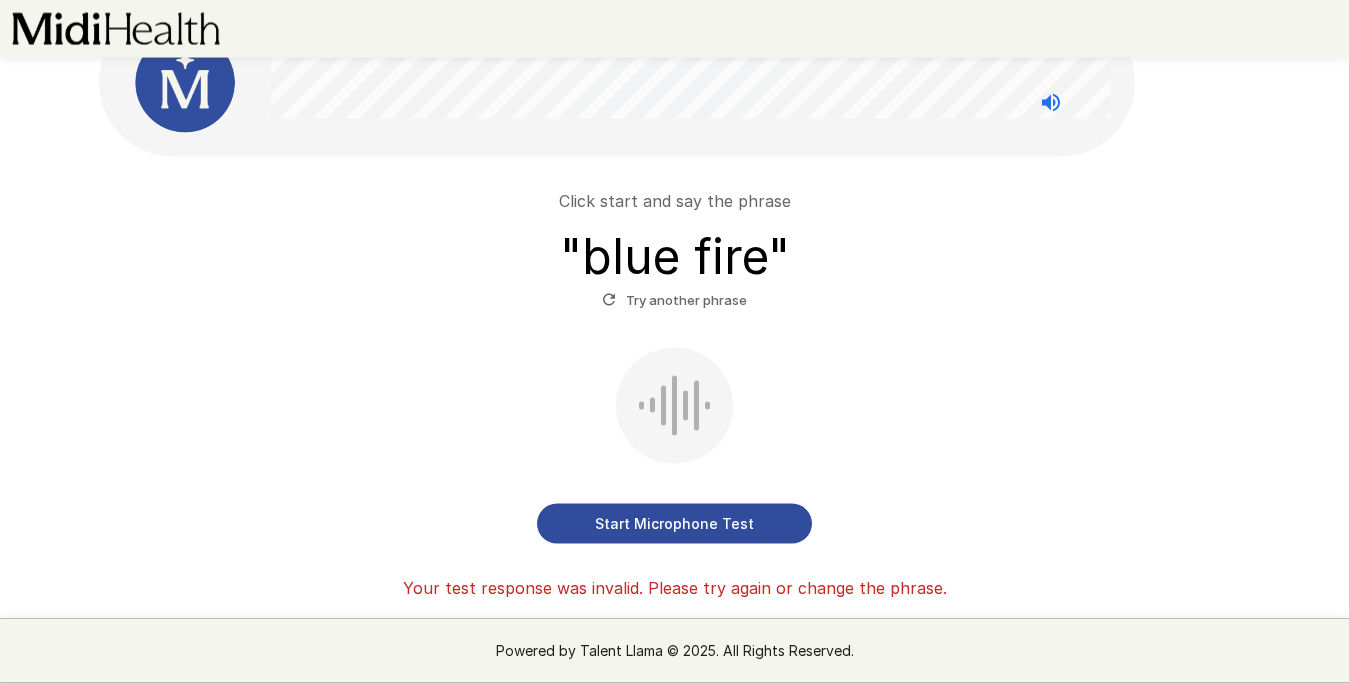 scroll, scrollTop: 0, scrollLeft: 0, axis: both 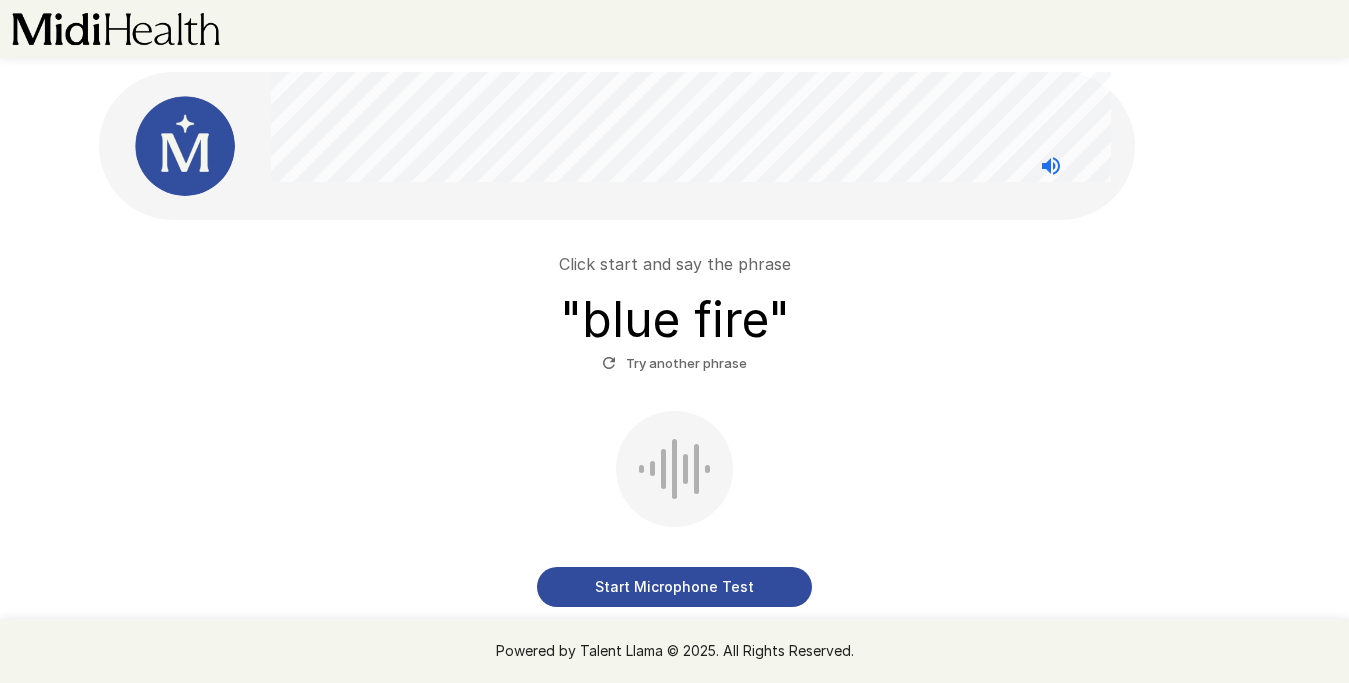 click at bounding box center [674, 469] 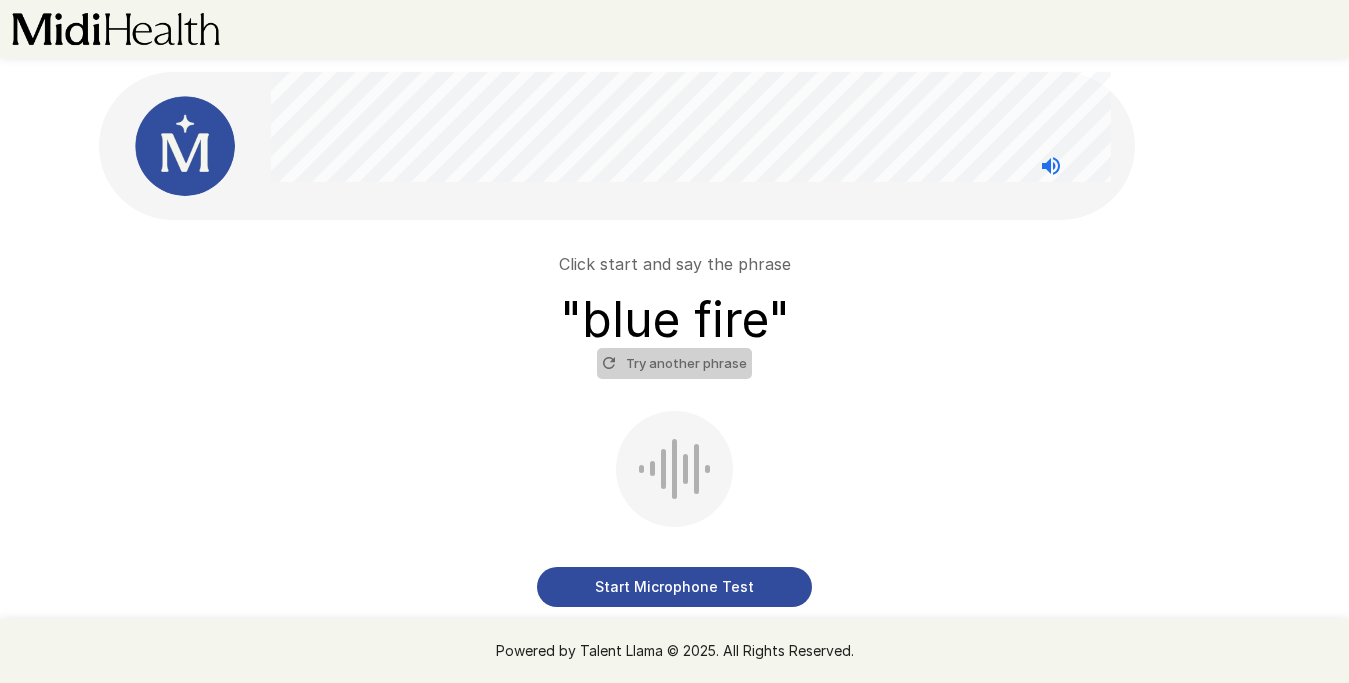 click on "Try another phrase" at bounding box center (674, 363) 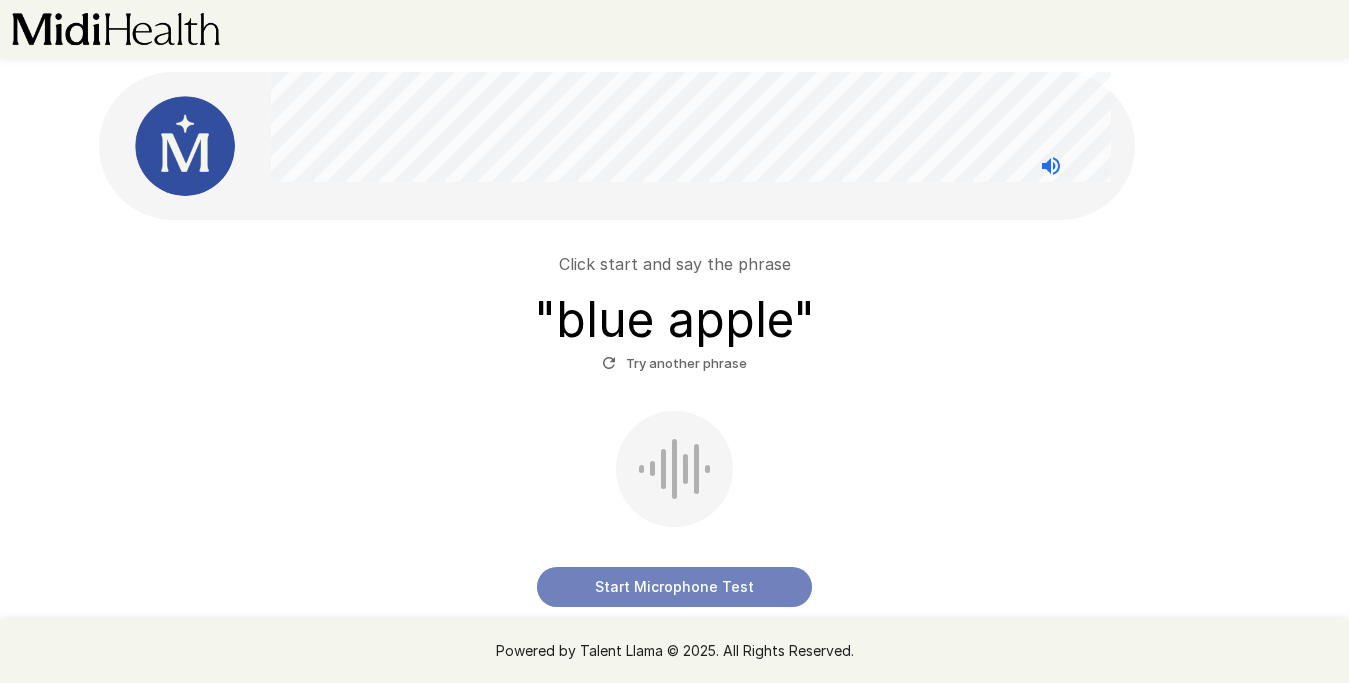 click on "Start Microphone Test" at bounding box center [674, 587] 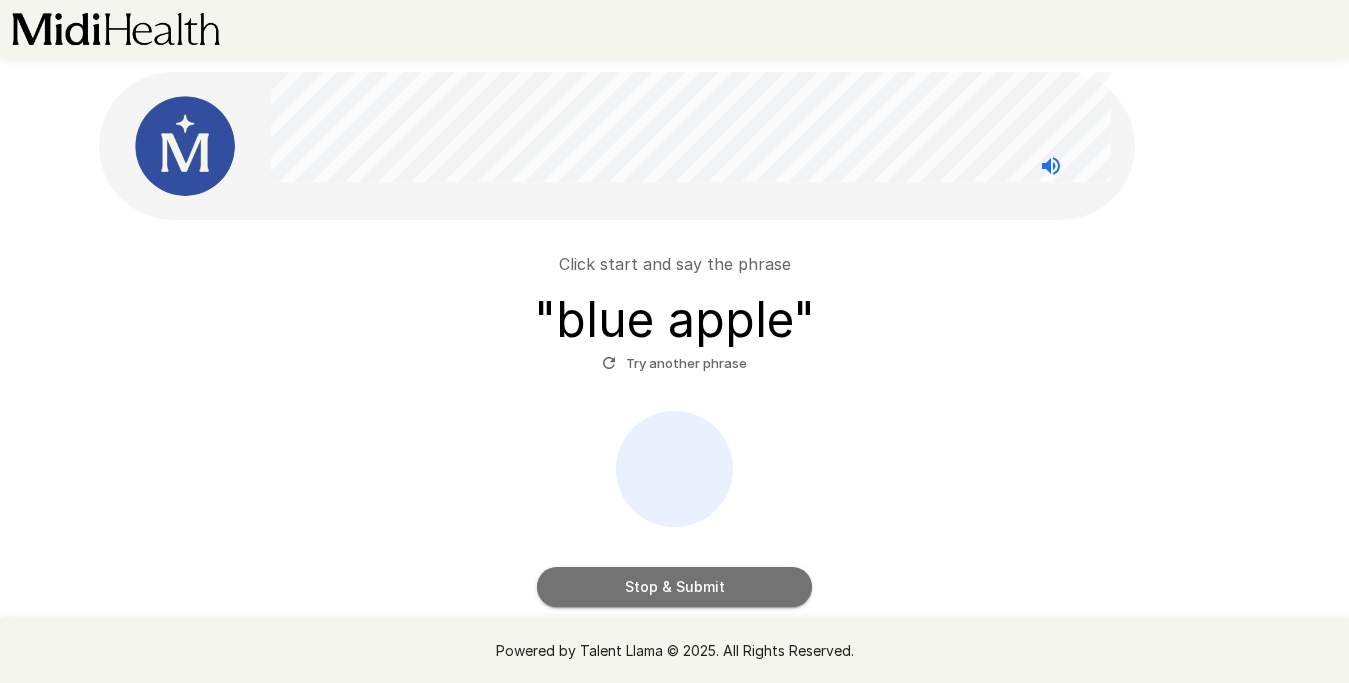 click on "Stop & Submit" at bounding box center (674, 587) 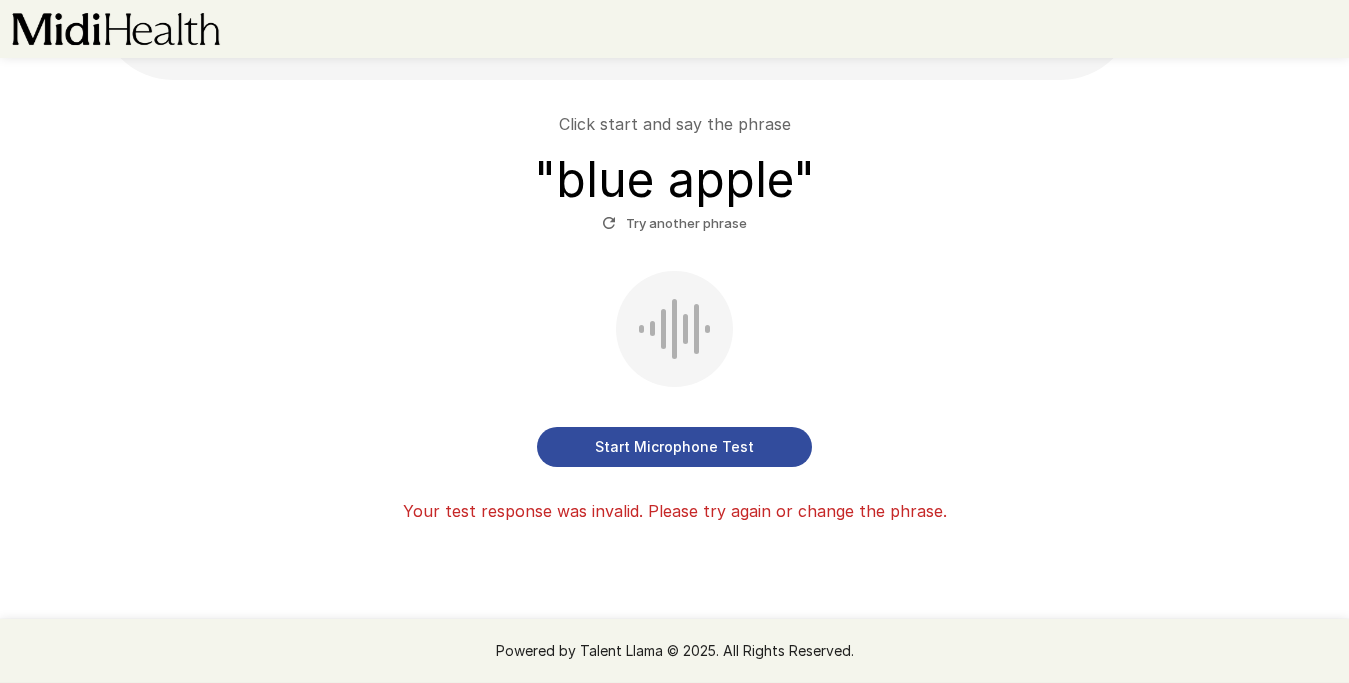 scroll, scrollTop: 148, scrollLeft: 0, axis: vertical 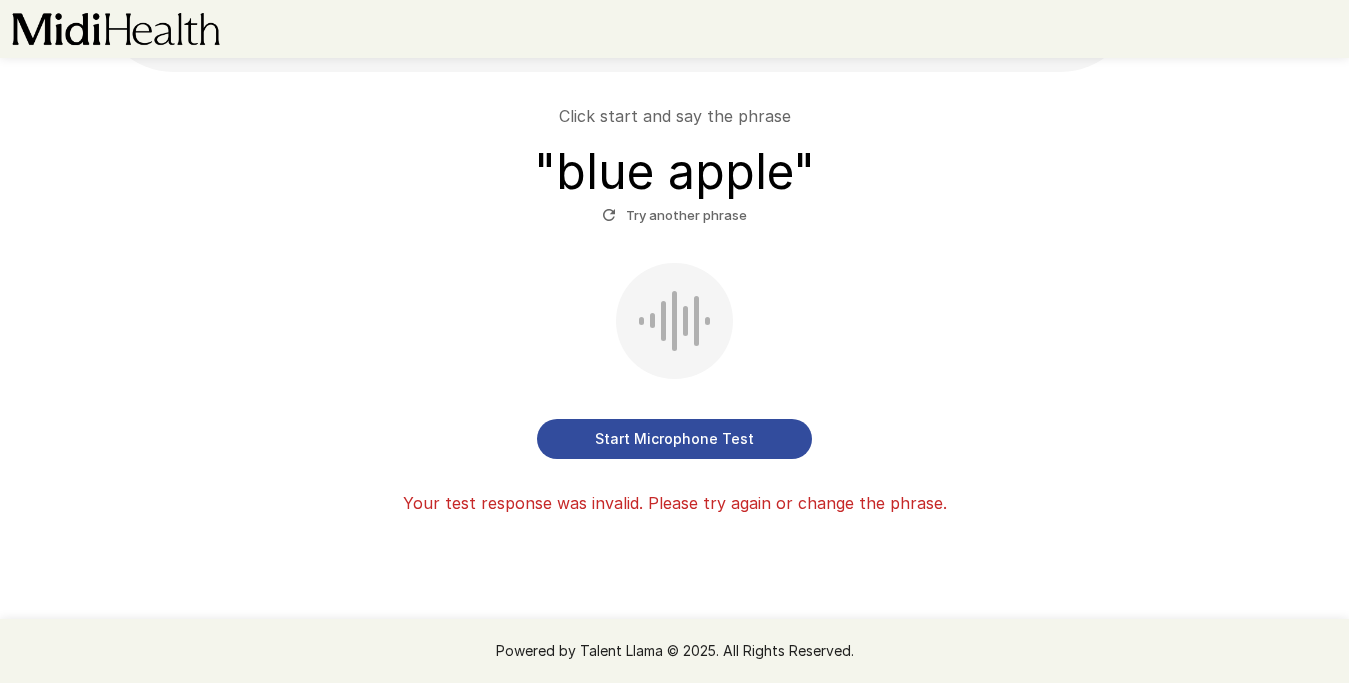click on "Your test response was invalid. Please try again or change the phrase." at bounding box center (675, 503) 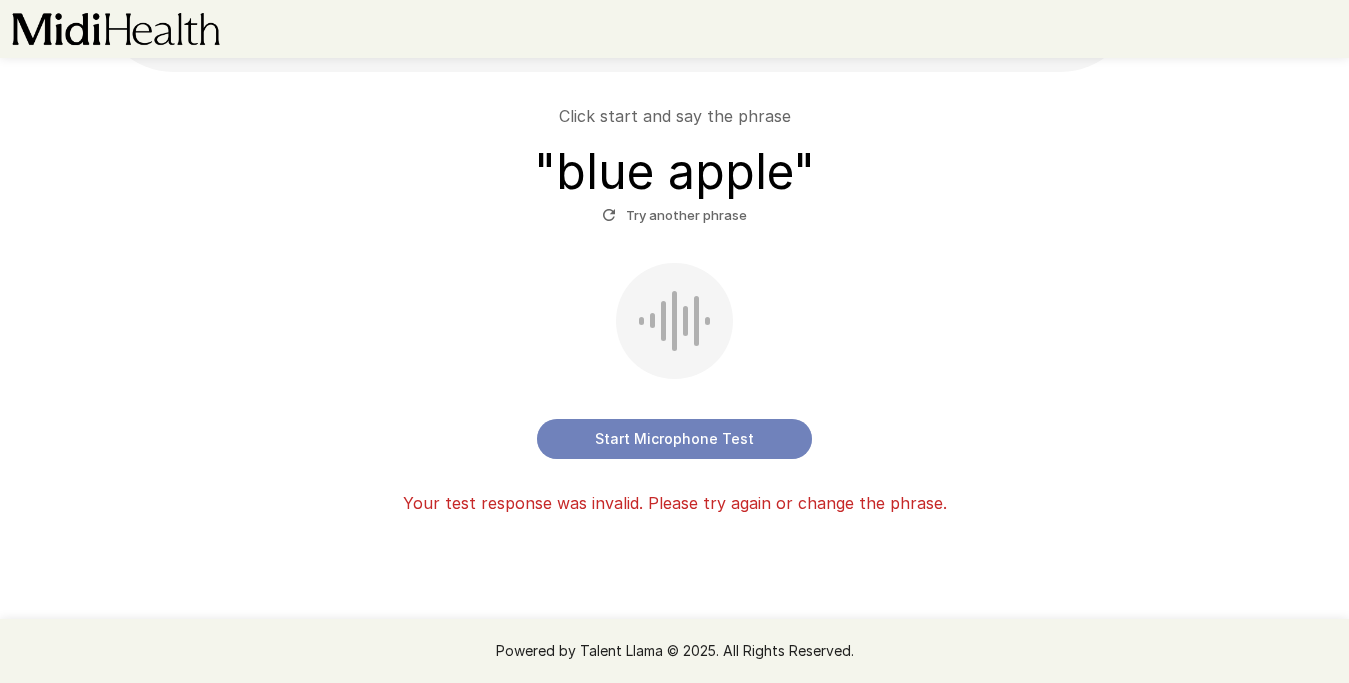 click on "Start Microphone Test" at bounding box center [674, 439] 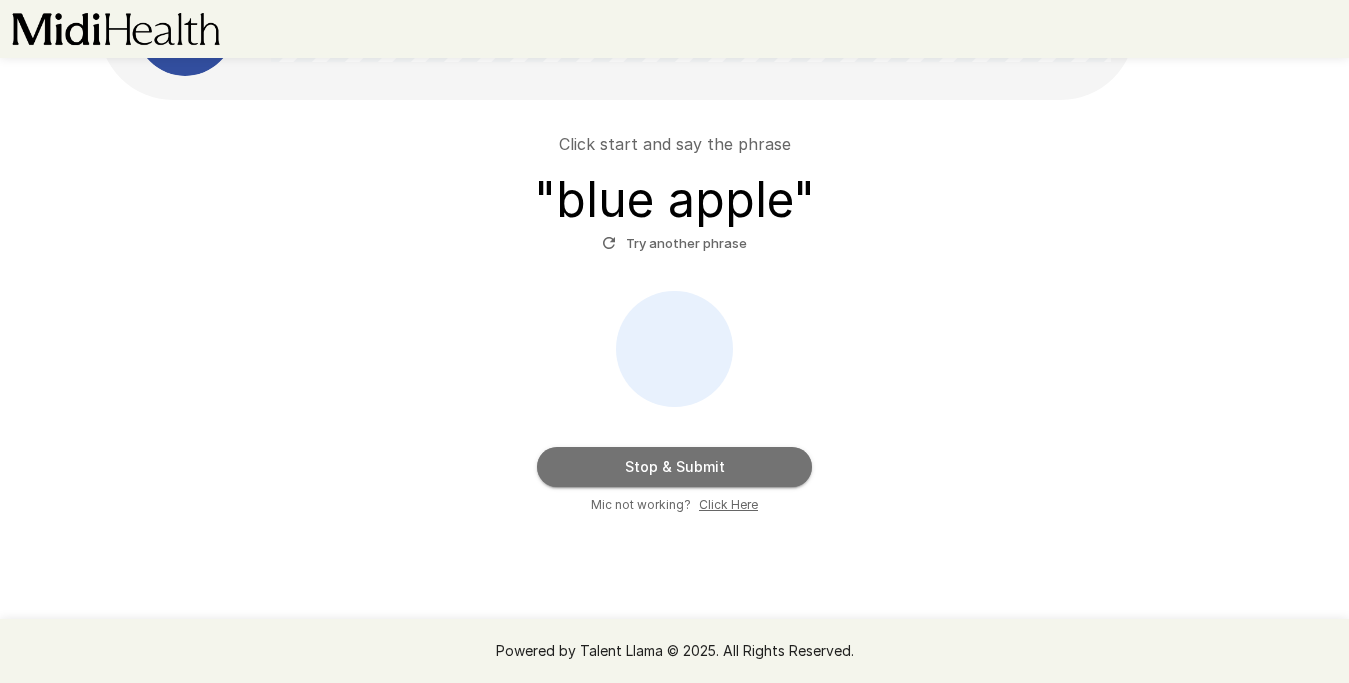click on "Stop & Submit" at bounding box center (674, 467) 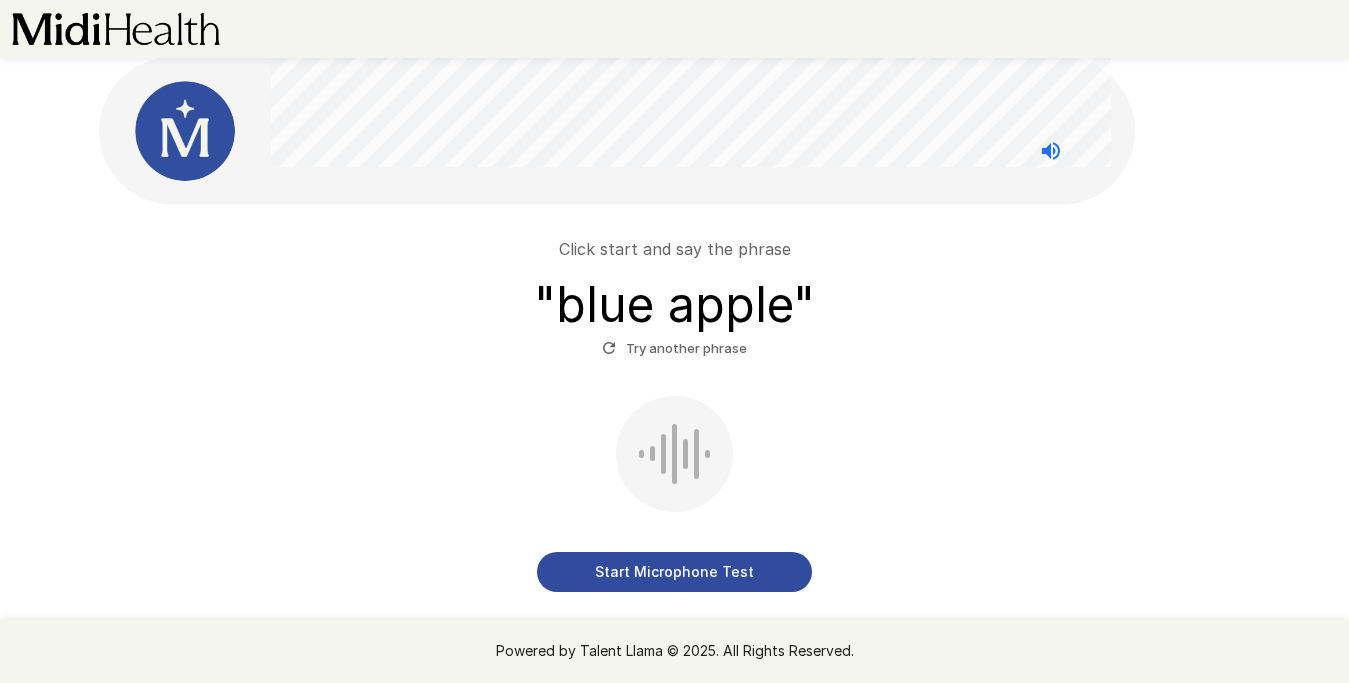 click on "Try another phrase" at bounding box center [674, 348] 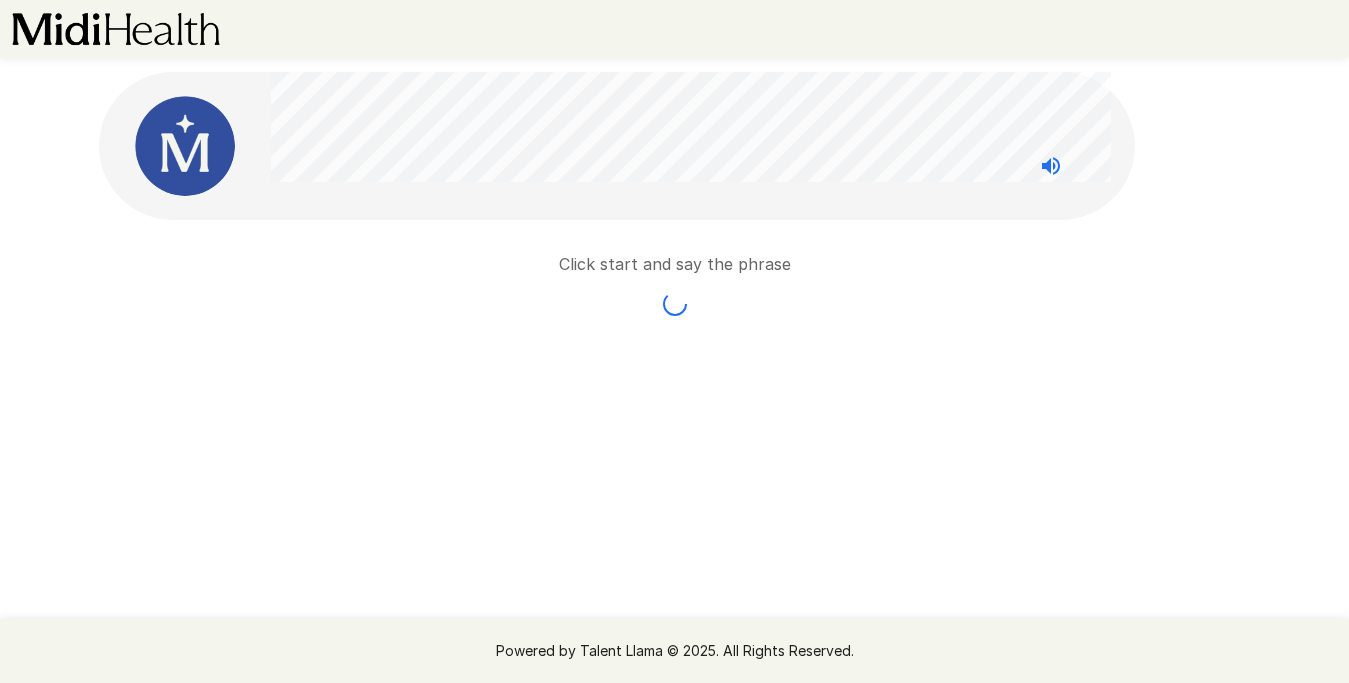 scroll, scrollTop: 0, scrollLeft: 0, axis: both 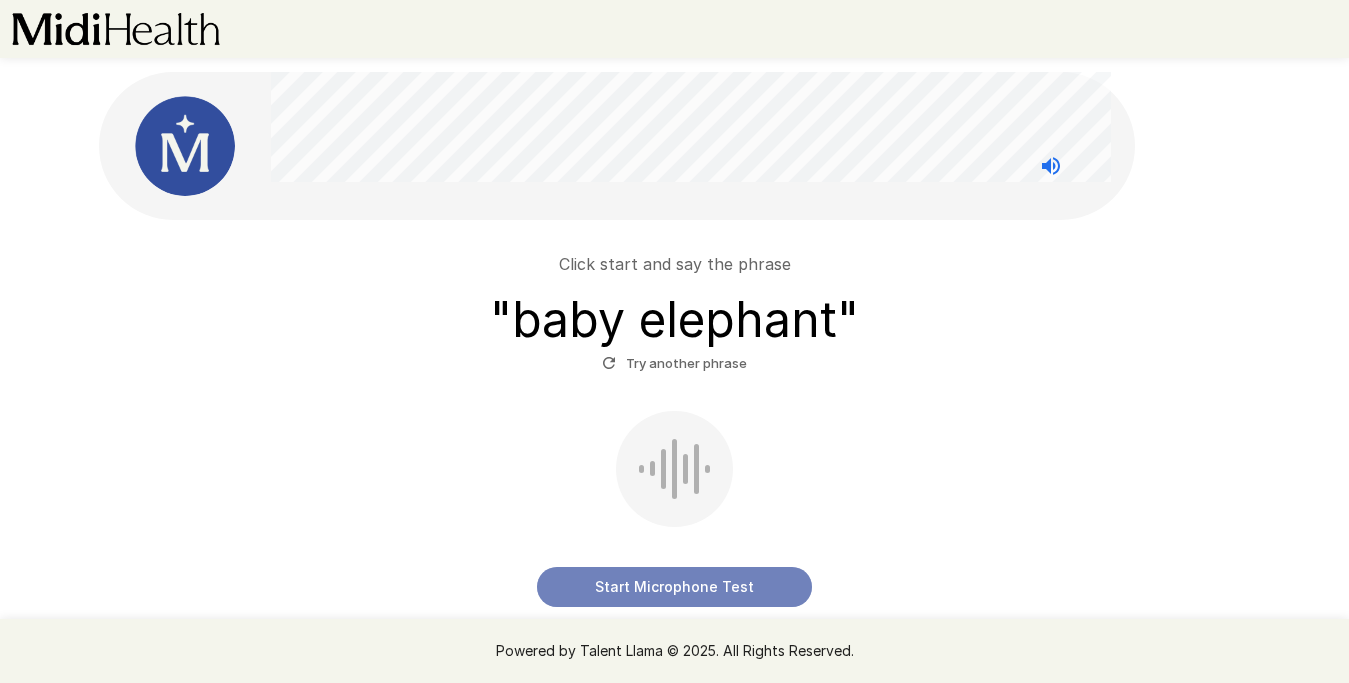 click on "Start Microphone Test" at bounding box center [674, 587] 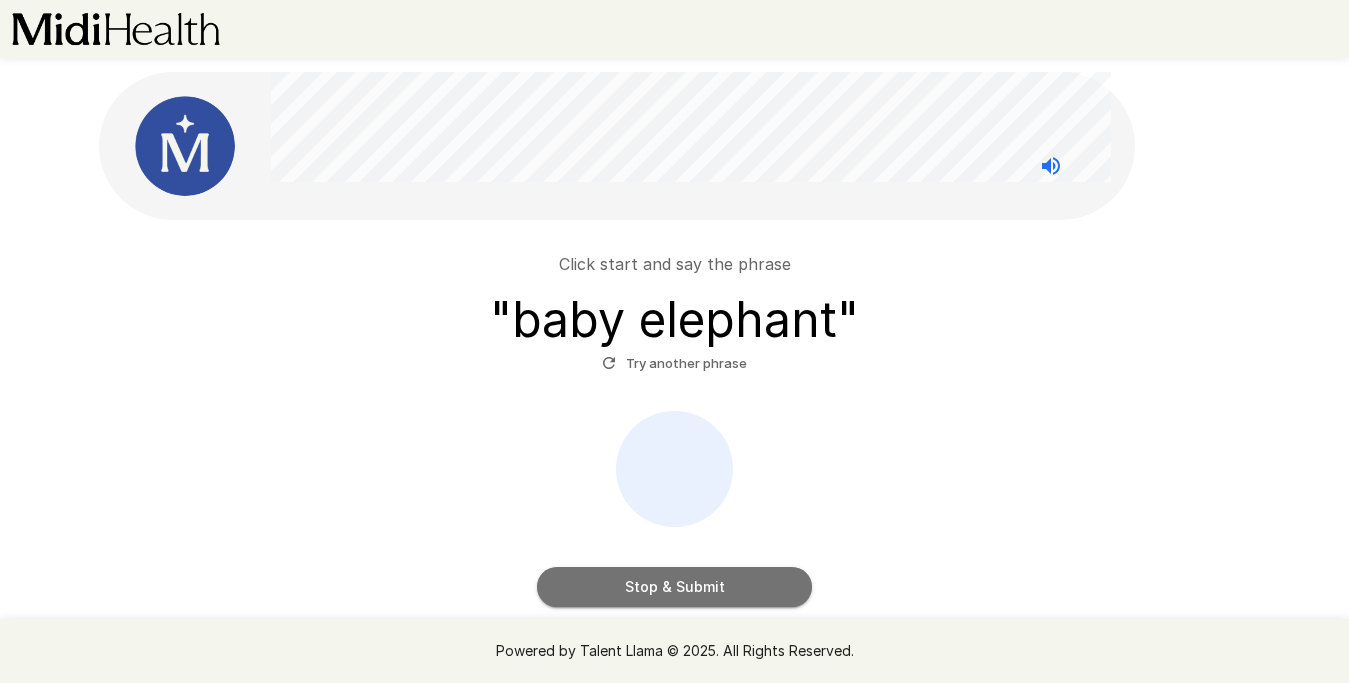 click on "Stop & Submit" at bounding box center (674, 587) 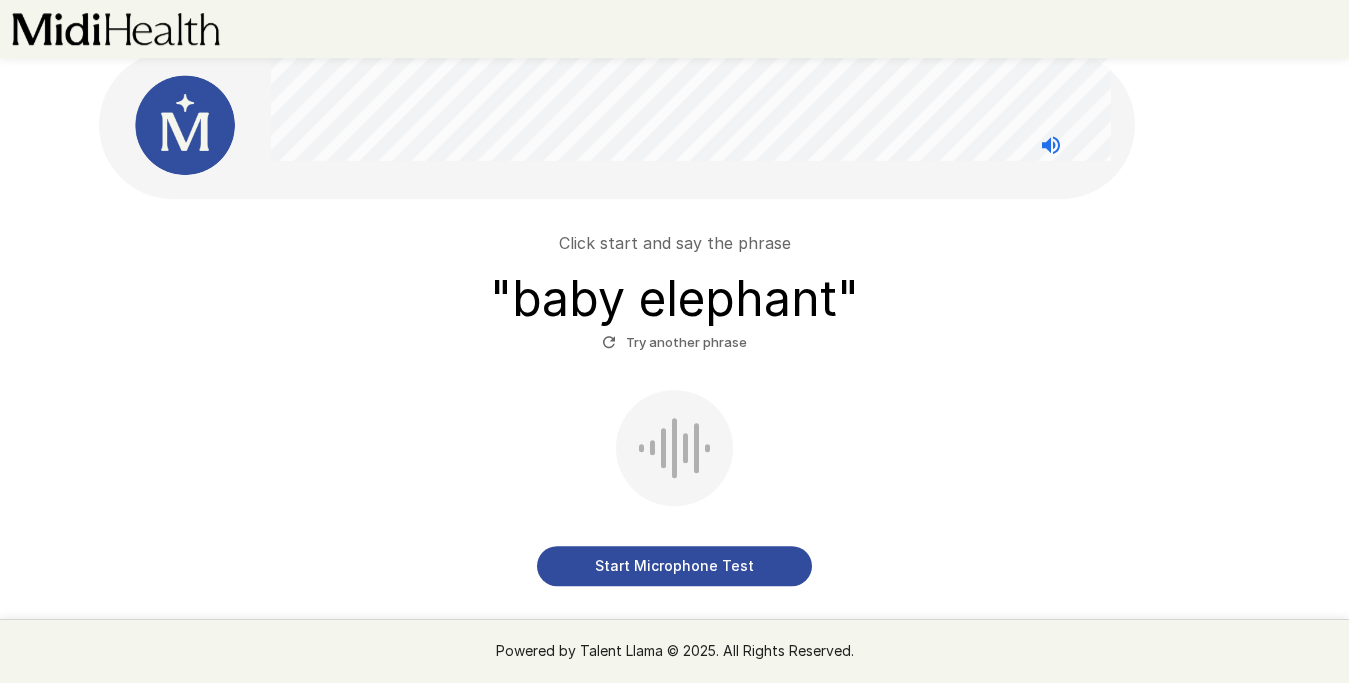 scroll, scrollTop: 17, scrollLeft: 0, axis: vertical 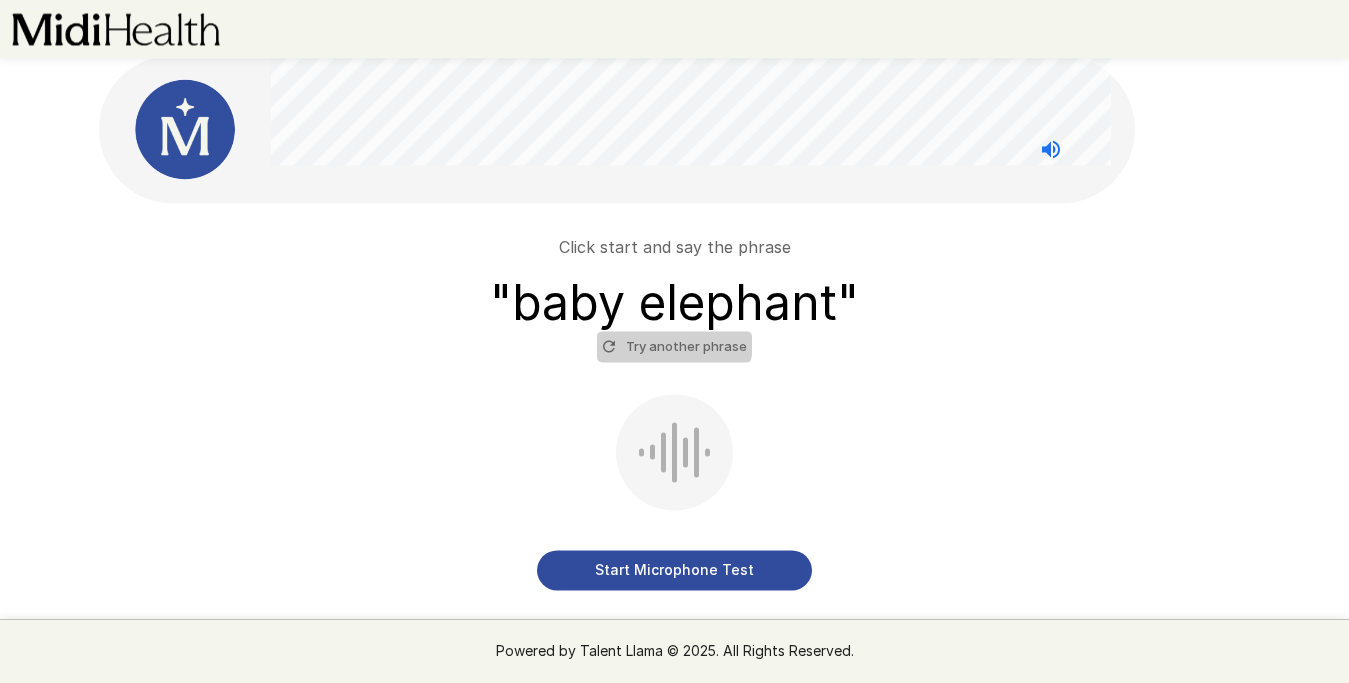 click on "Try another phrase" at bounding box center (674, 346) 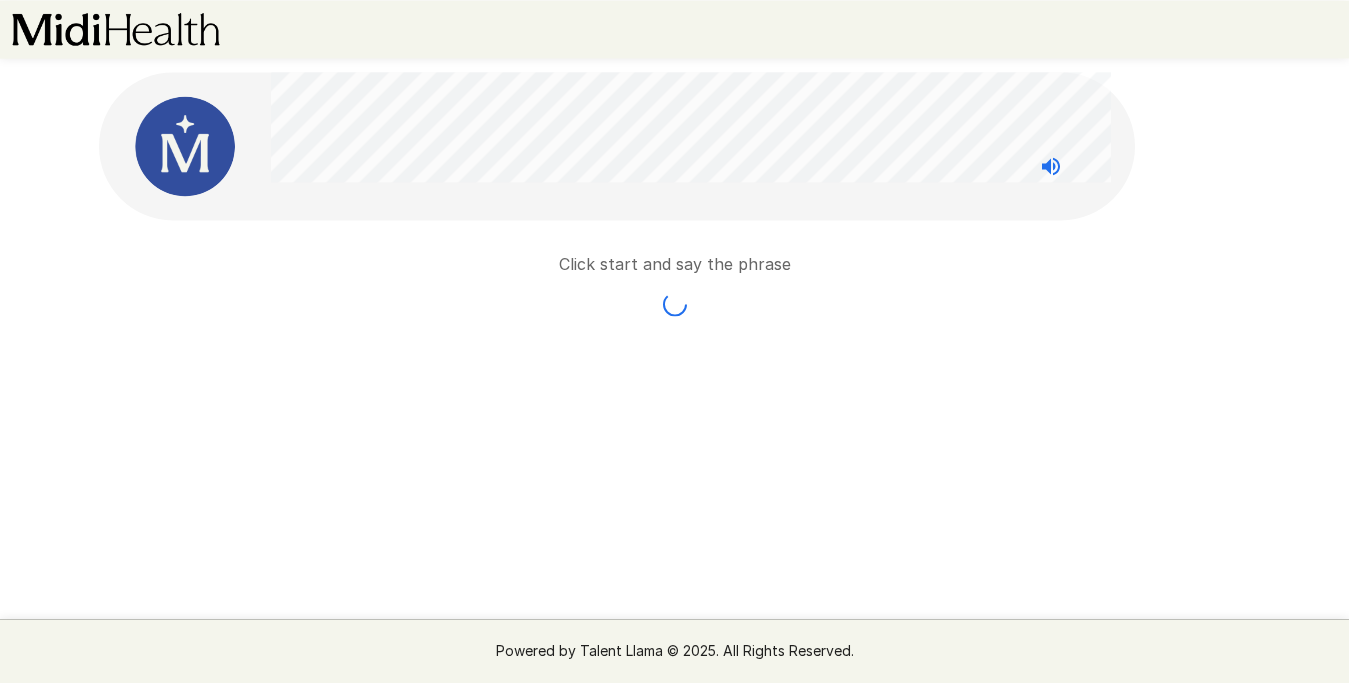 scroll, scrollTop: 0, scrollLeft: 0, axis: both 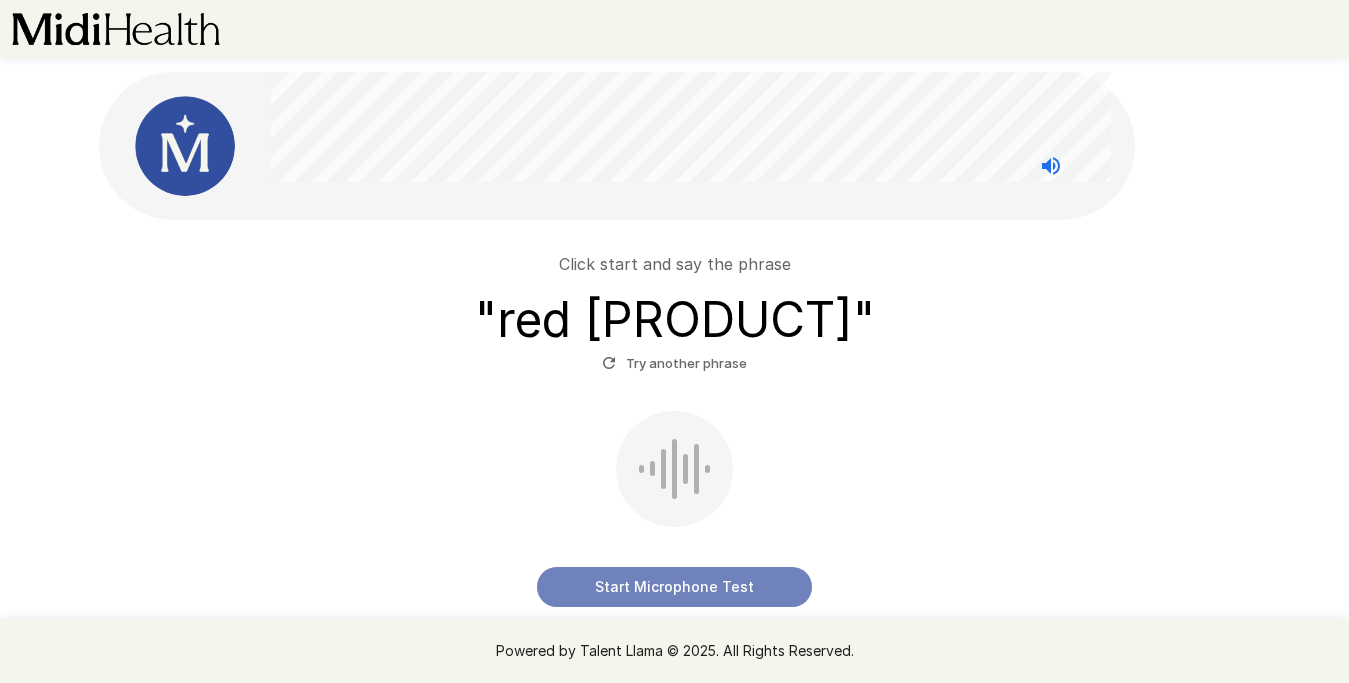 click on "Start Microphone Test" at bounding box center [674, 587] 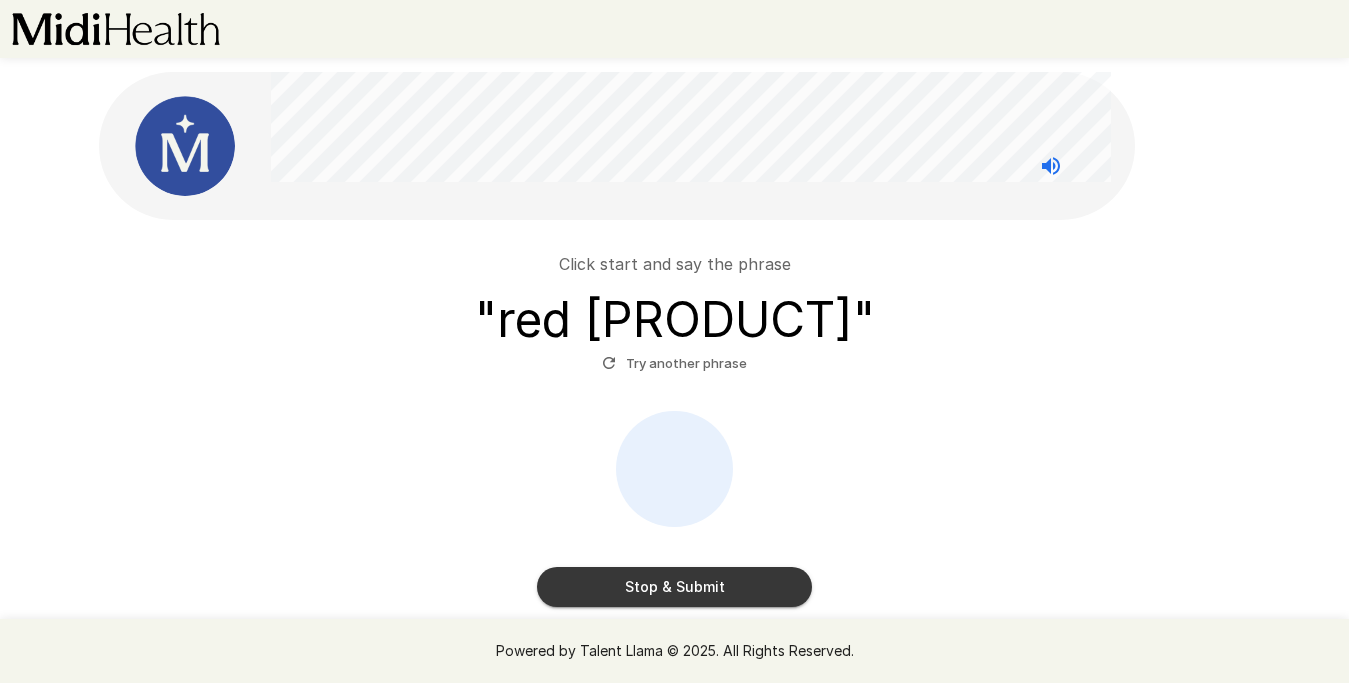 click on "Stop & Submit" at bounding box center [674, 587] 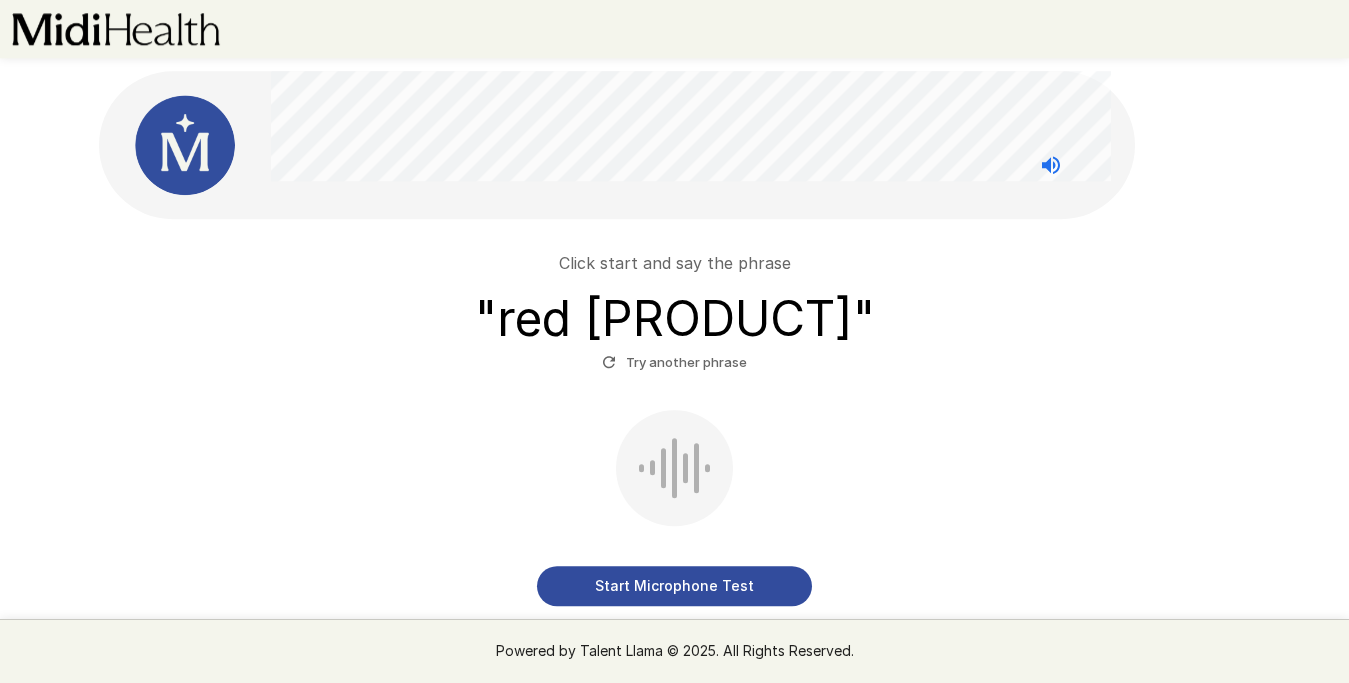 scroll, scrollTop: 0, scrollLeft: 0, axis: both 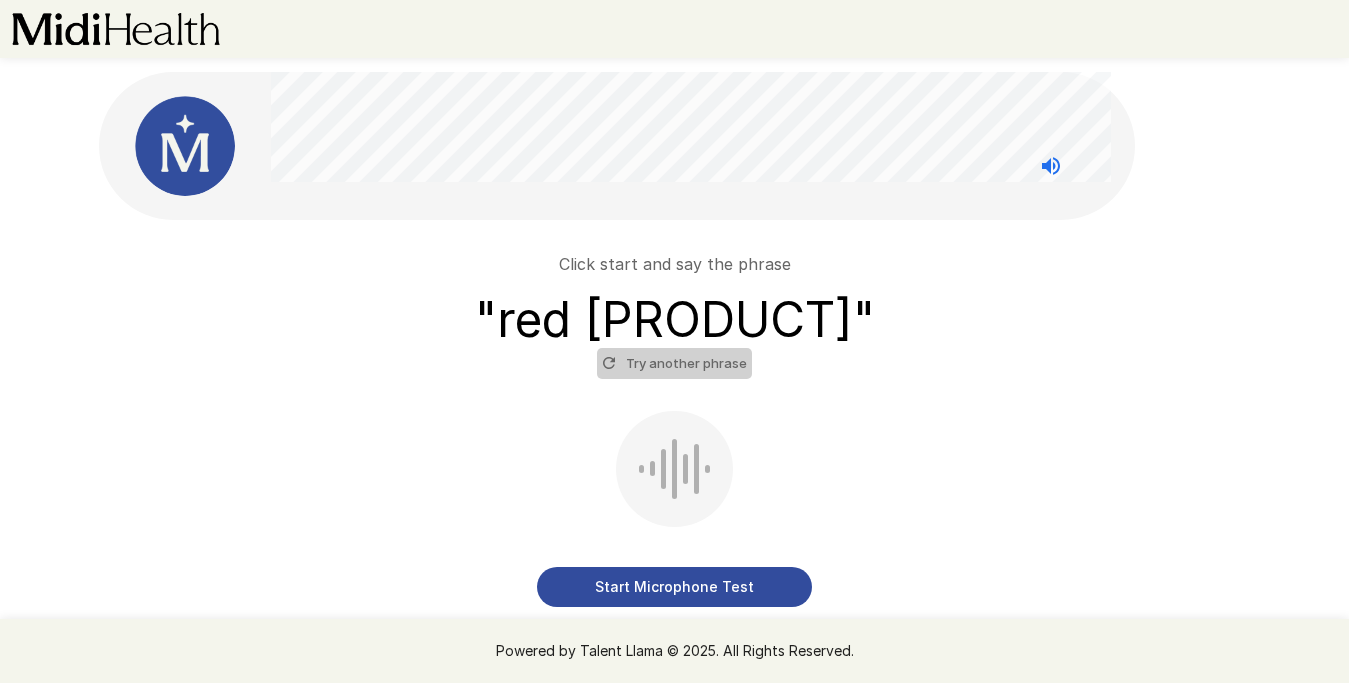 click on "Try another phrase" at bounding box center [674, 363] 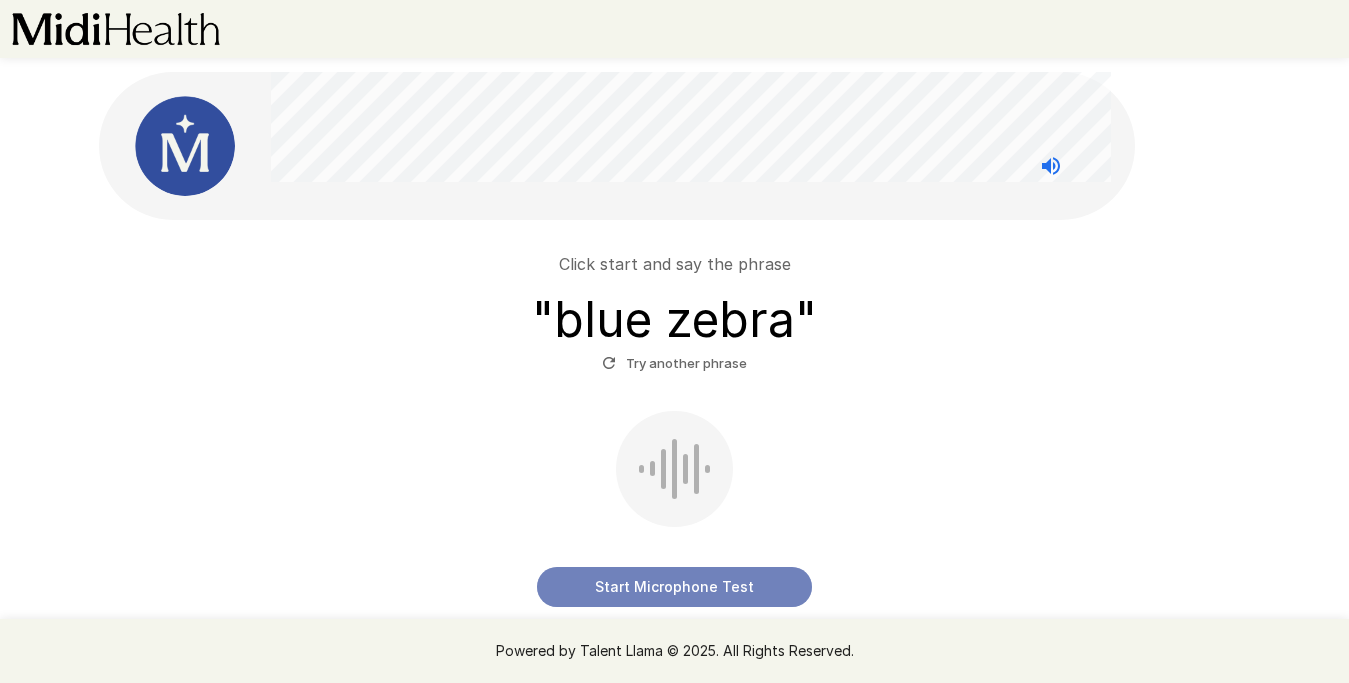 click on "Start Microphone Test" at bounding box center (674, 587) 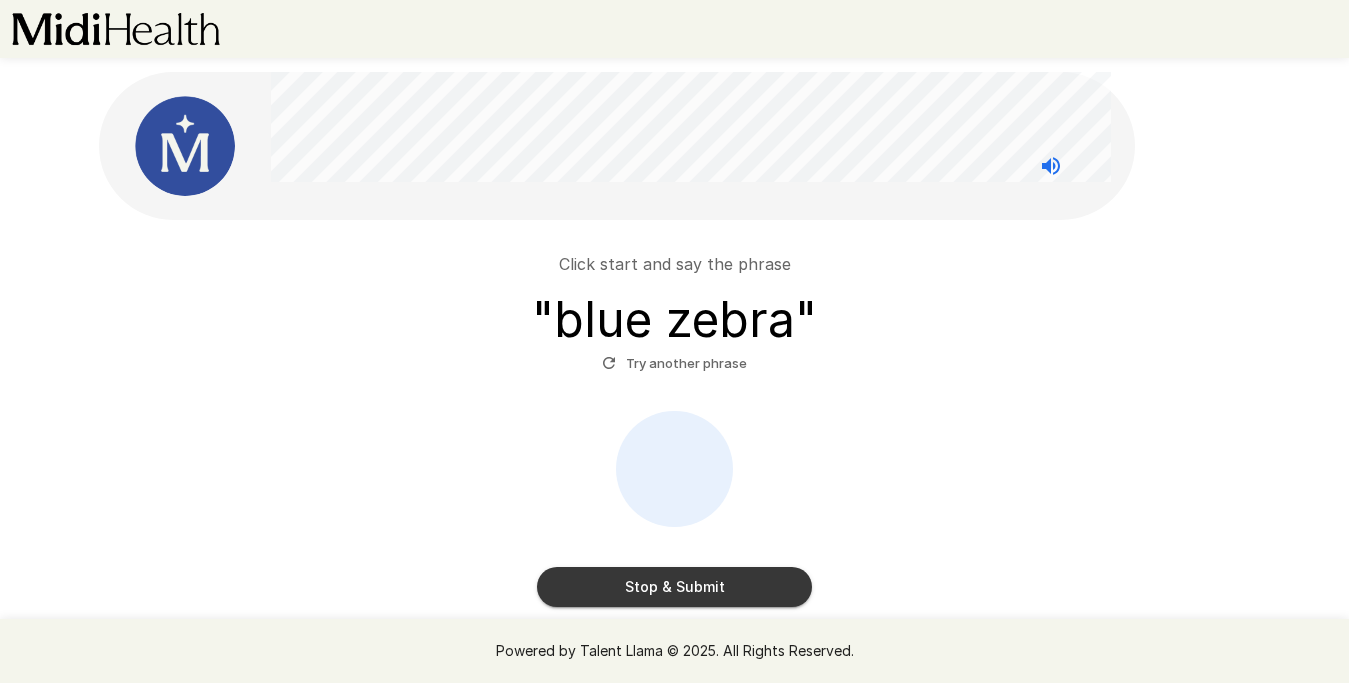 click on "Stop & Submit" at bounding box center (674, 587) 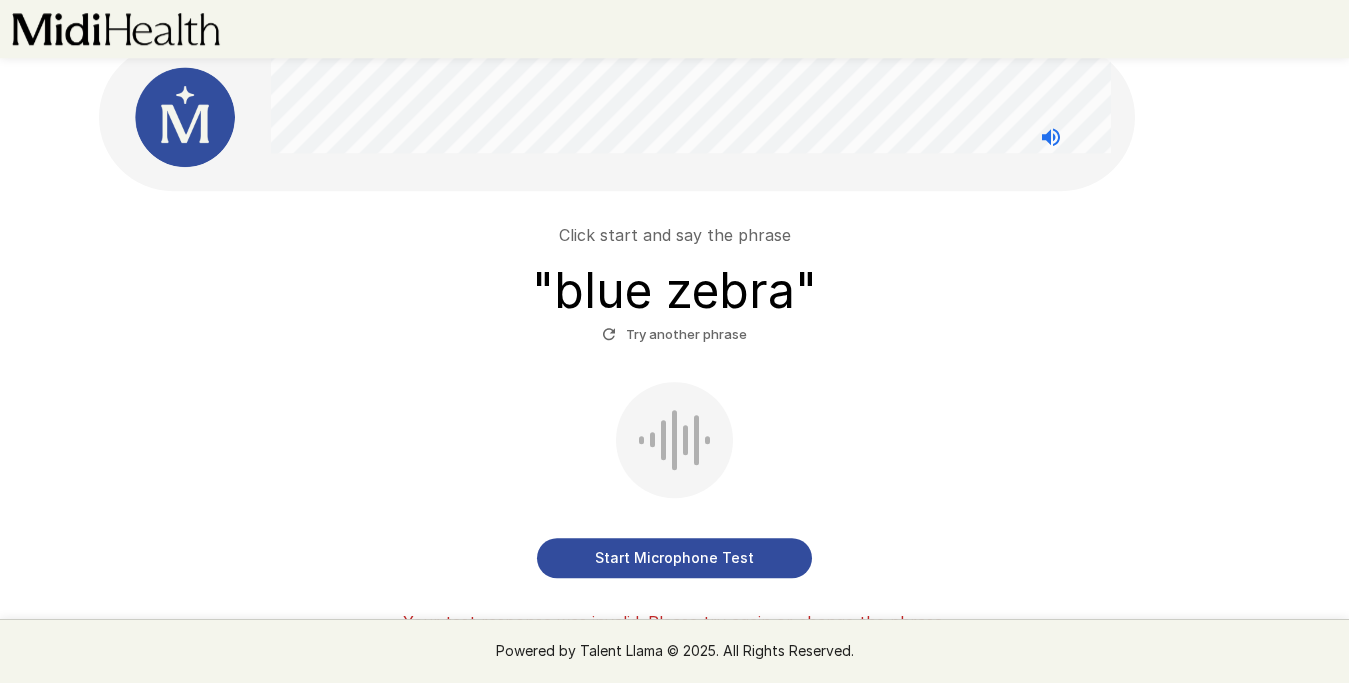 scroll, scrollTop: 1, scrollLeft: 0, axis: vertical 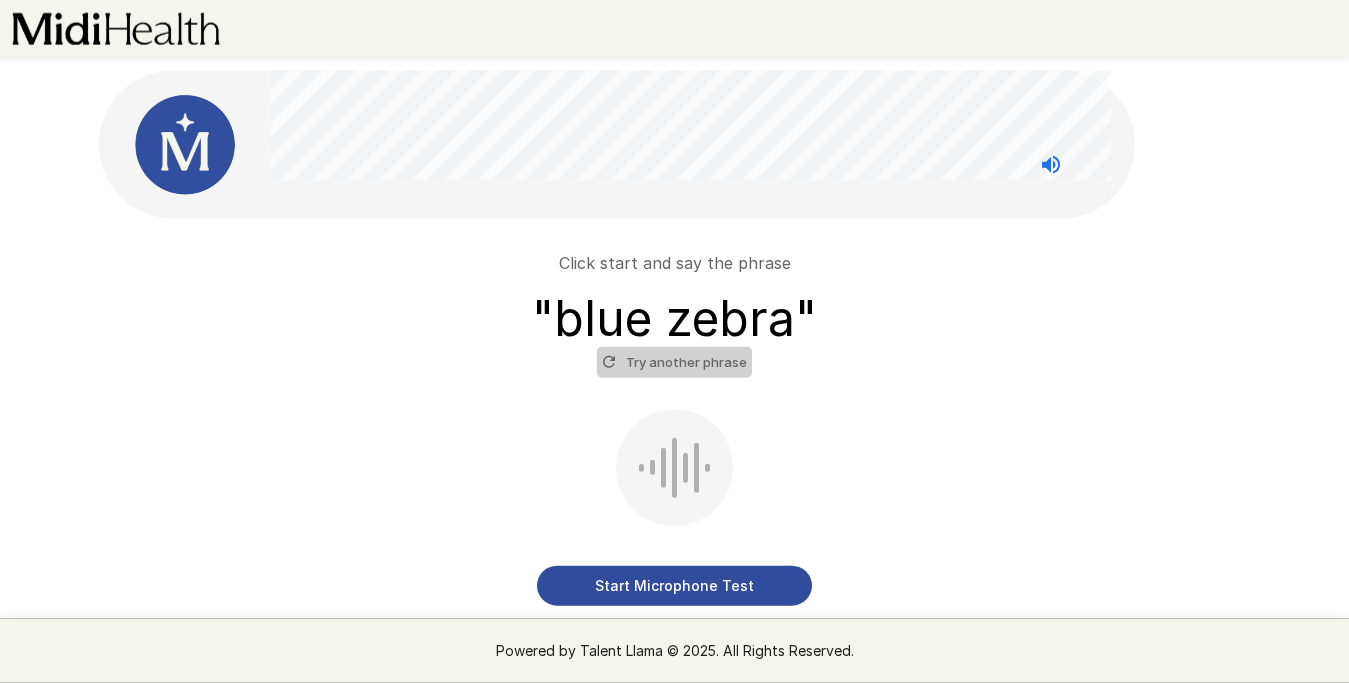 click on "Try another phrase" at bounding box center [674, 362] 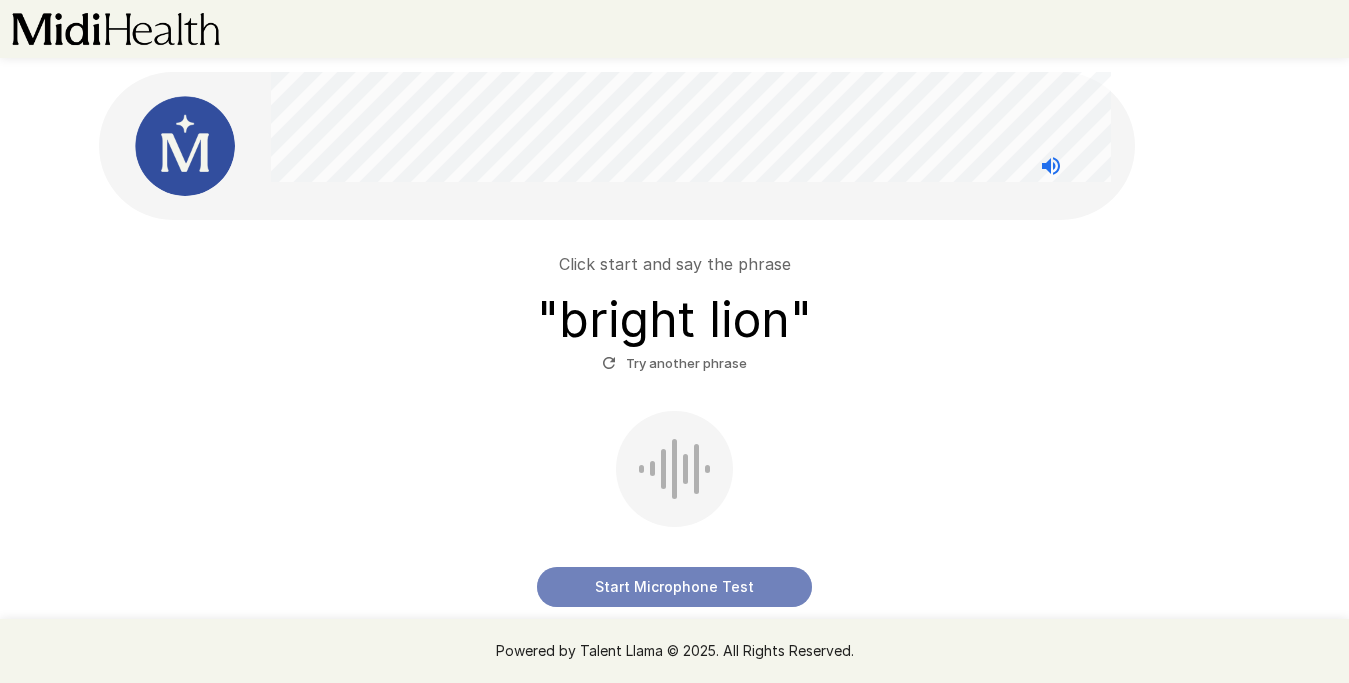 click on "Start Microphone Test" at bounding box center (674, 587) 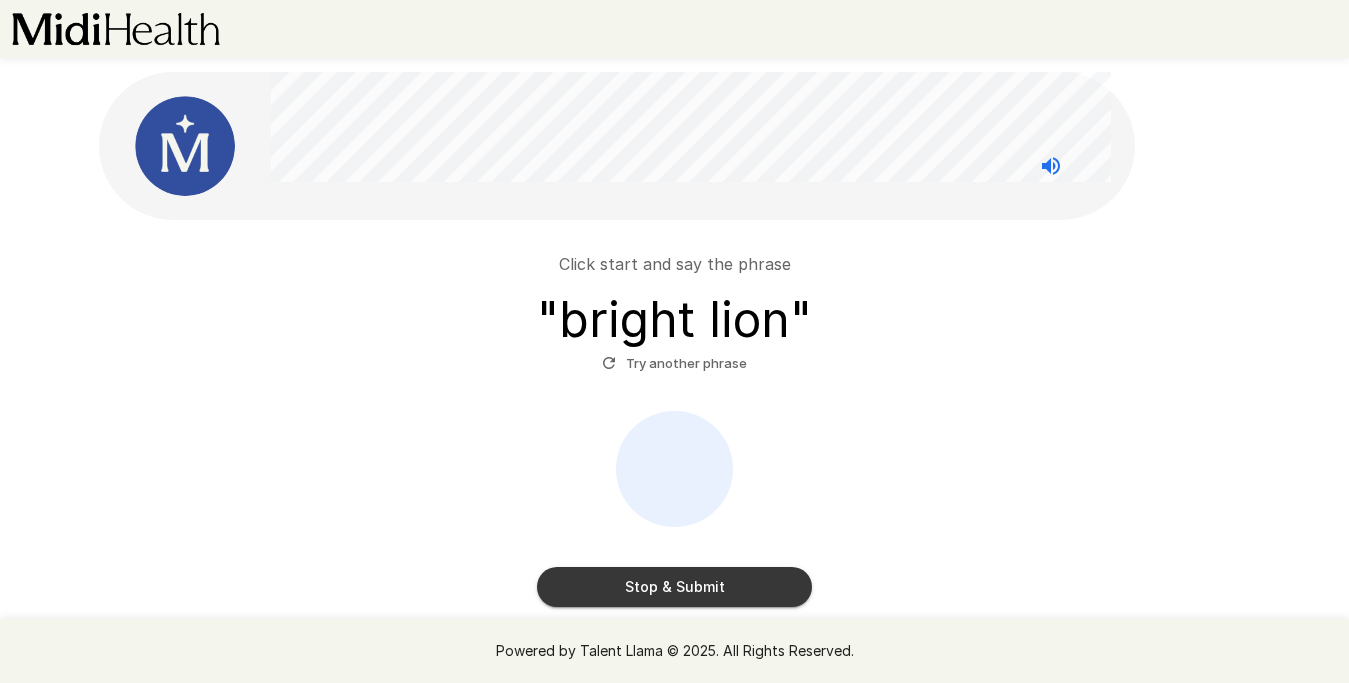 click on "Stop & Submit" at bounding box center (674, 587) 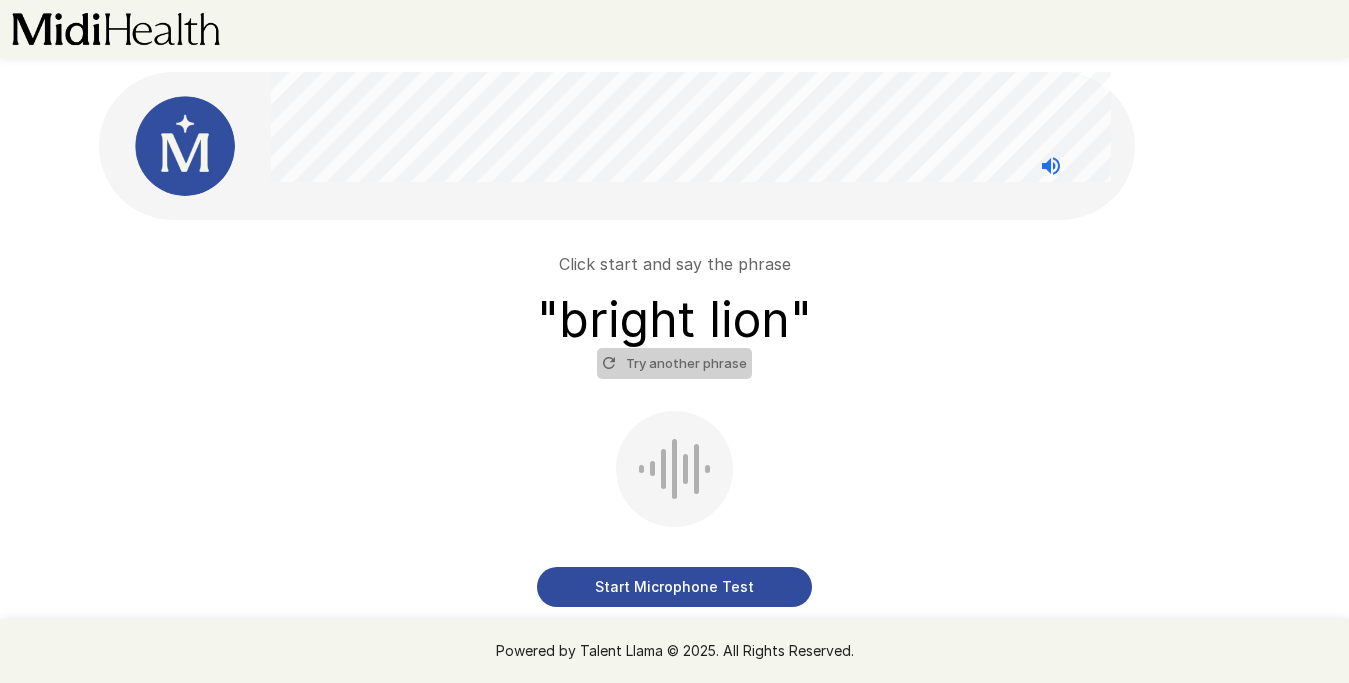 click on "Try another phrase" at bounding box center (674, 363) 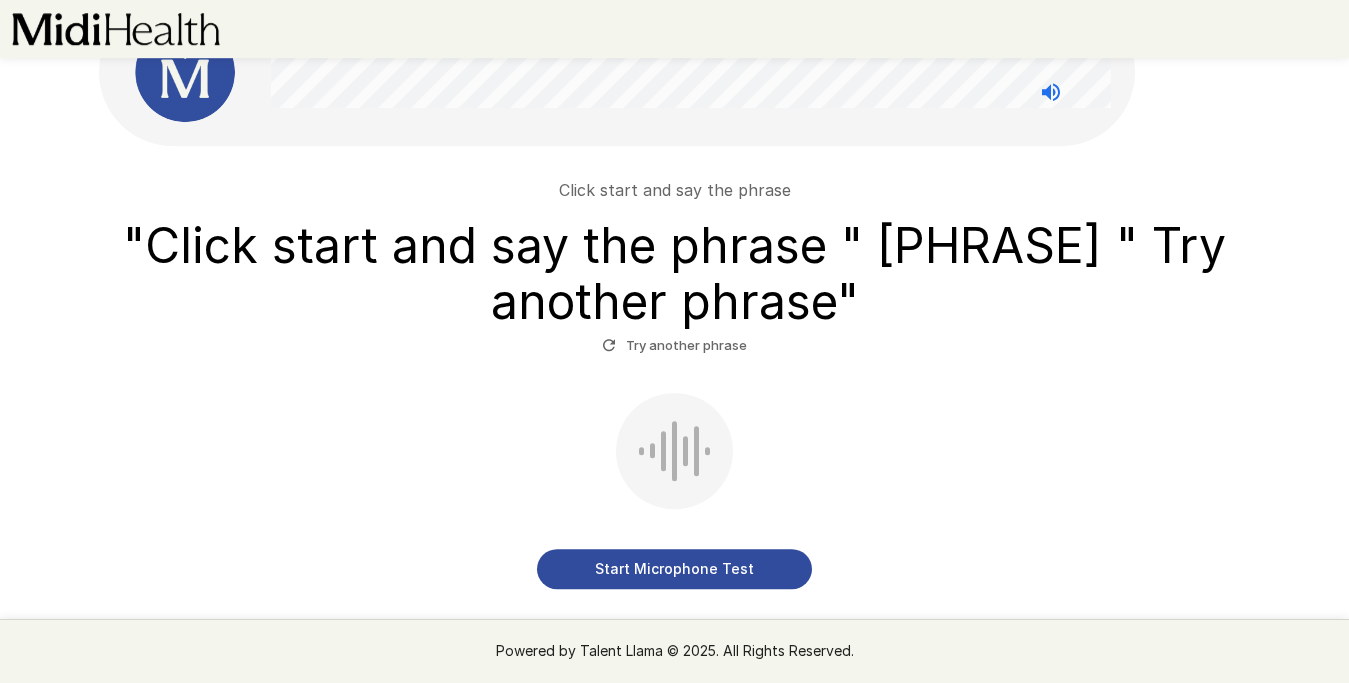 scroll, scrollTop: 77, scrollLeft: 0, axis: vertical 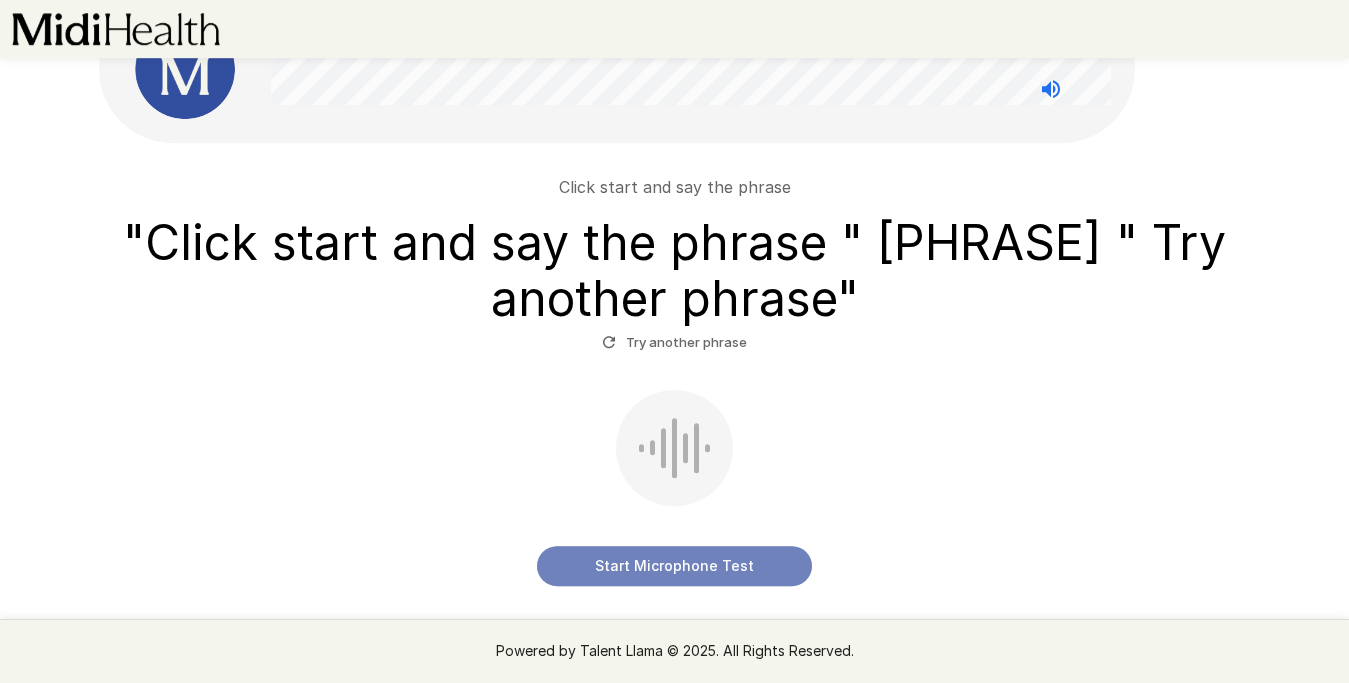click on "Start Microphone Test" at bounding box center [674, 566] 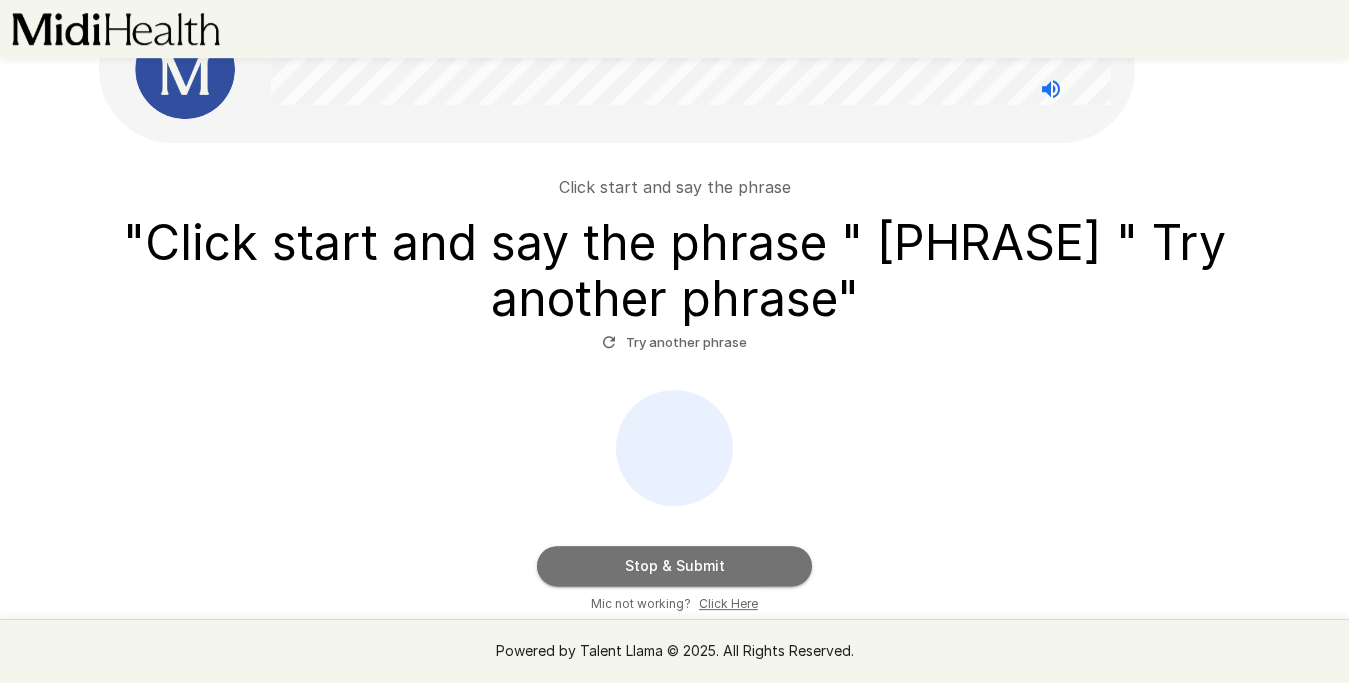click on "Stop & Submit" at bounding box center (674, 566) 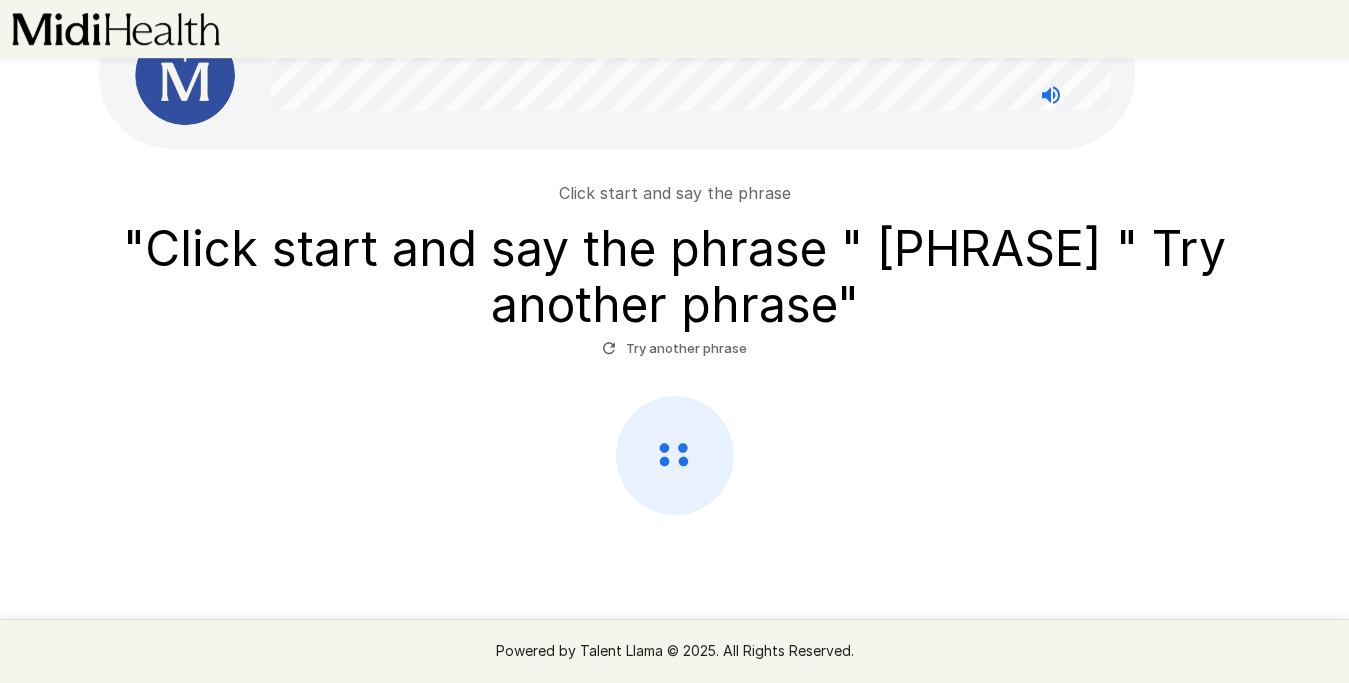 scroll, scrollTop: 15, scrollLeft: 0, axis: vertical 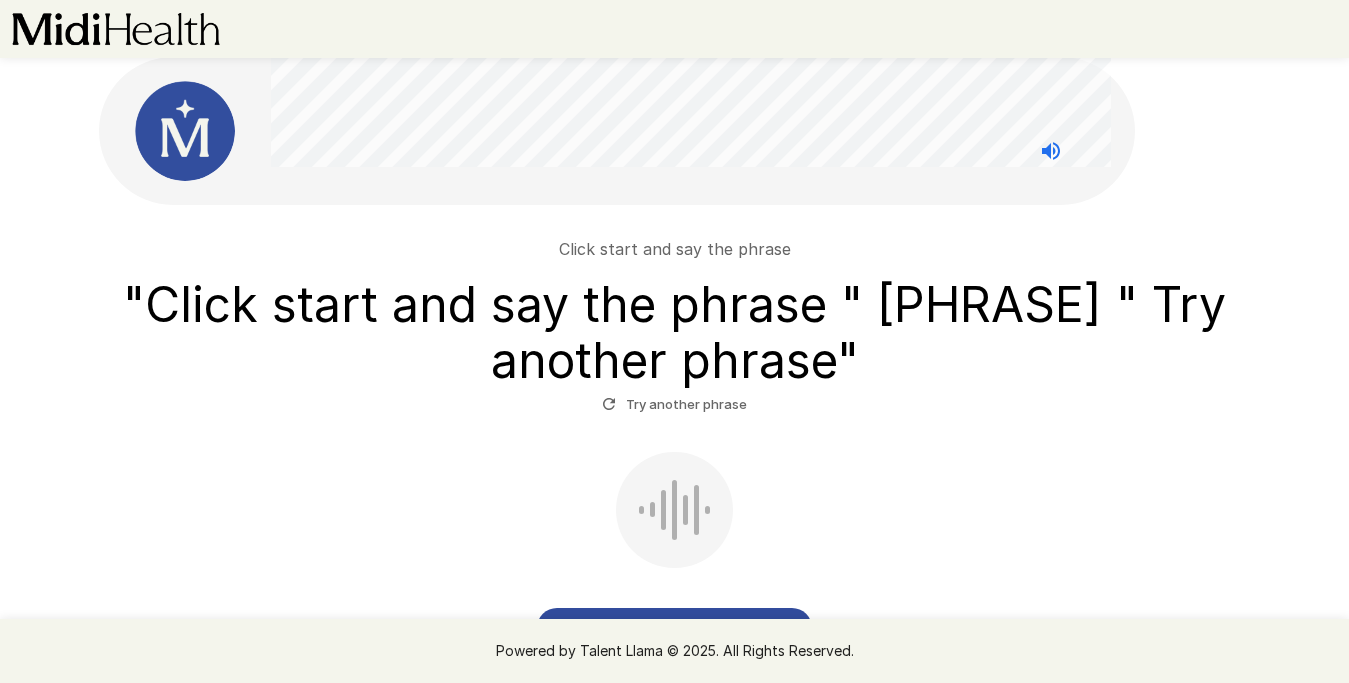 click at bounding box center (674, 510) 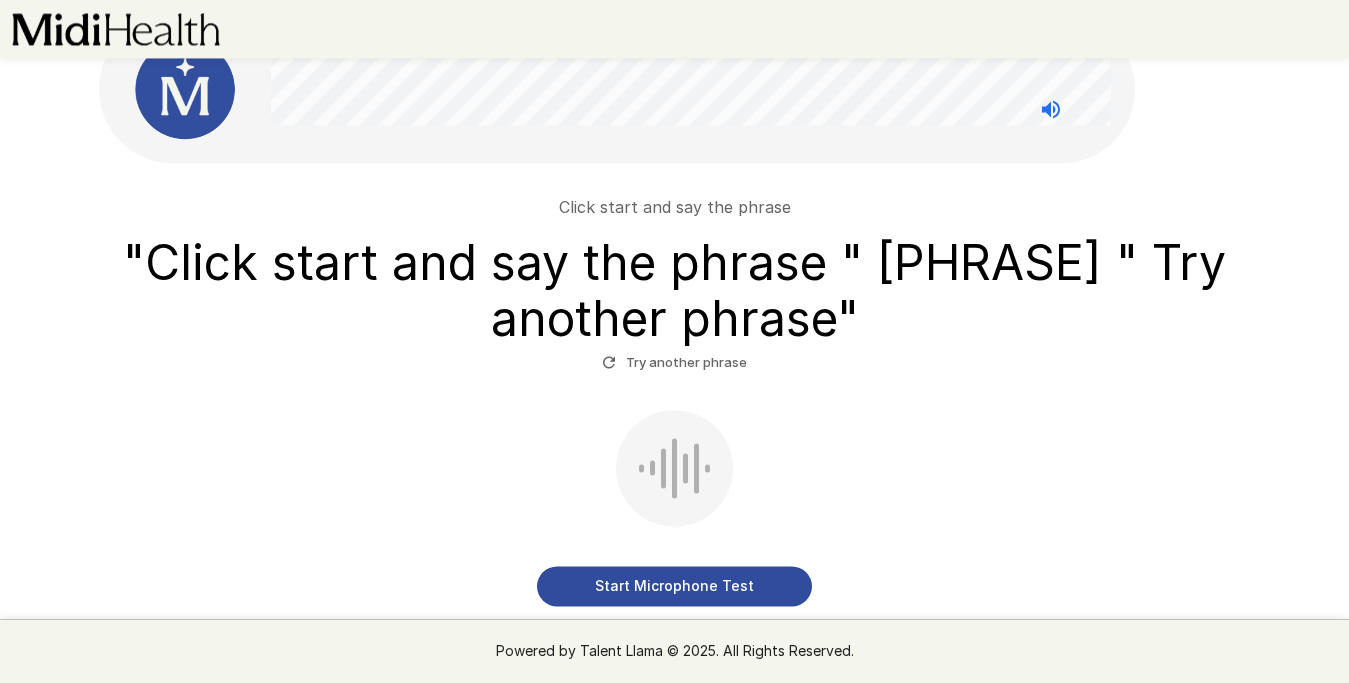 scroll, scrollTop: 53, scrollLeft: 0, axis: vertical 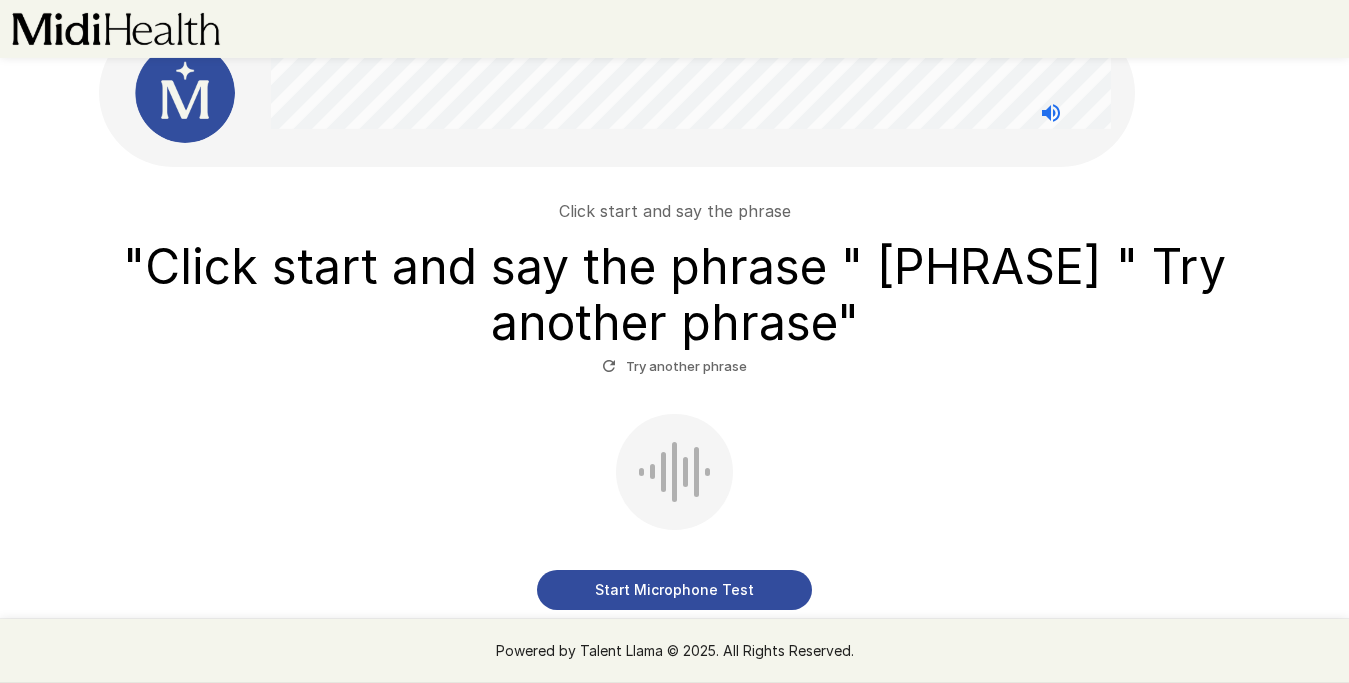 click on "Click start and say the phrase " sunny forest " Try another phrase" at bounding box center (675, 290) 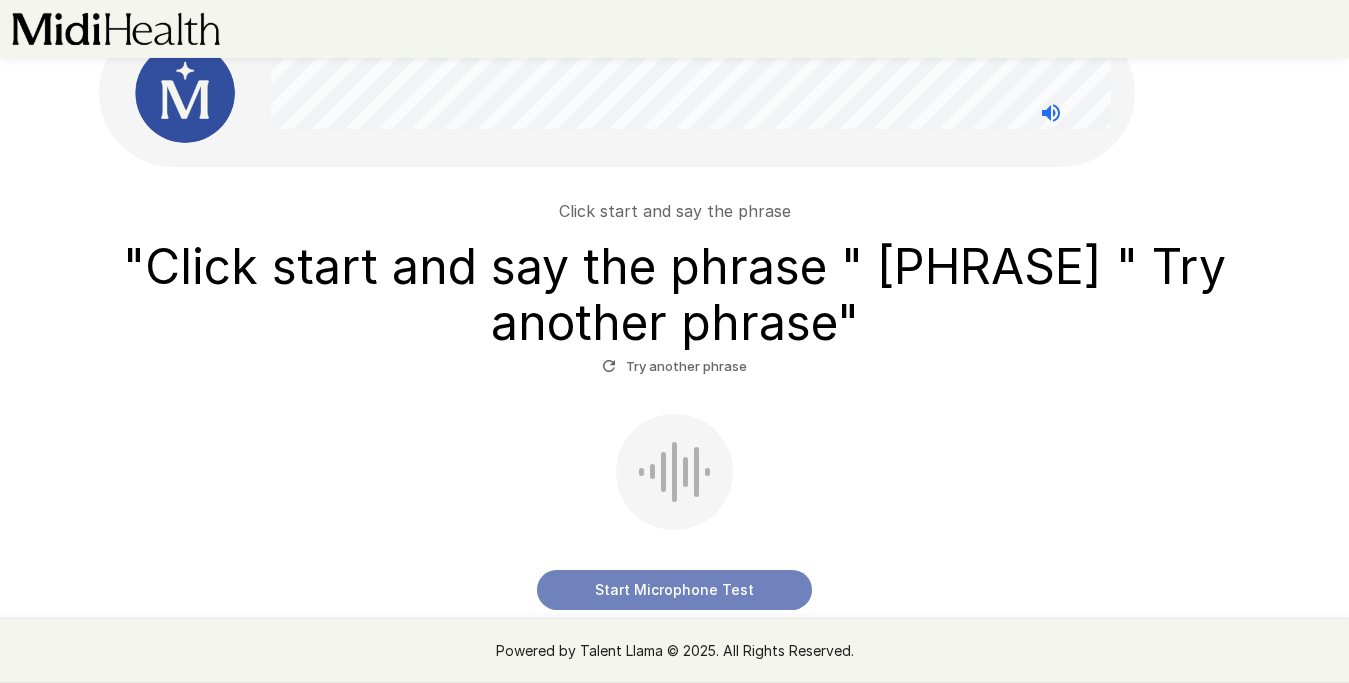 click on "Start Microphone Test" at bounding box center [674, 590] 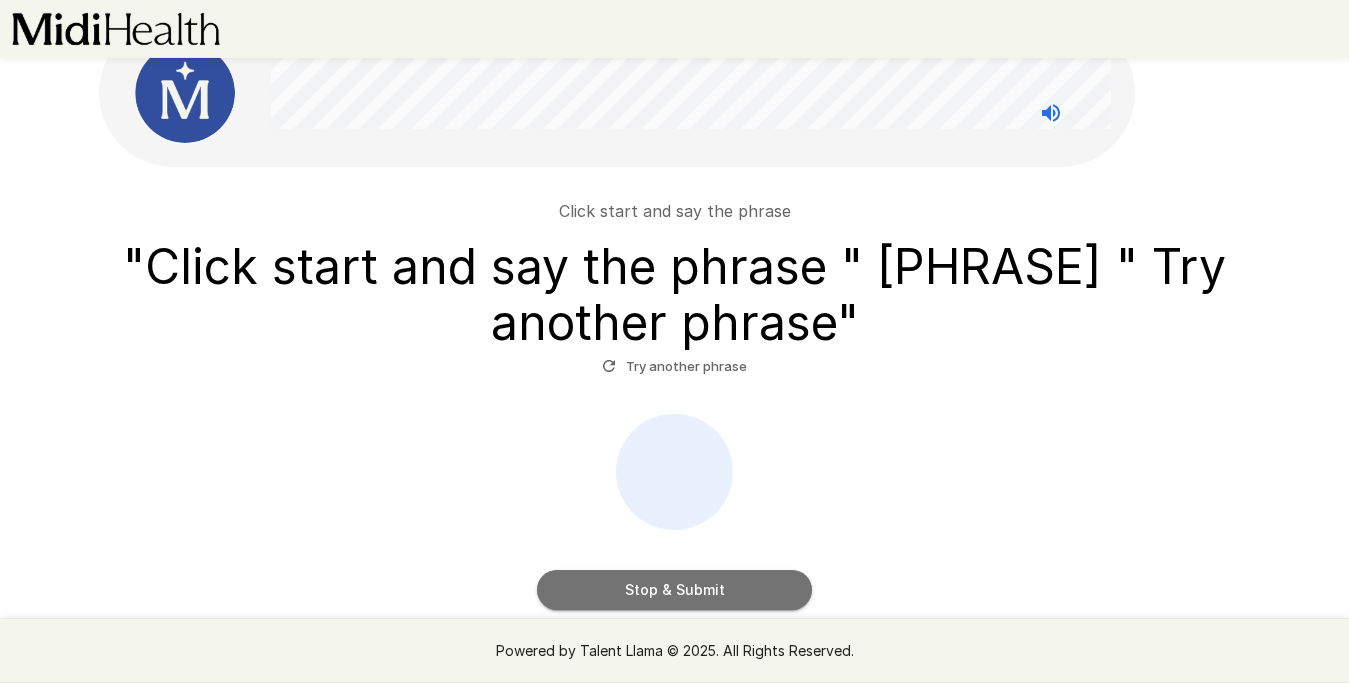 click on "Stop & Submit" at bounding box center (674, 590) 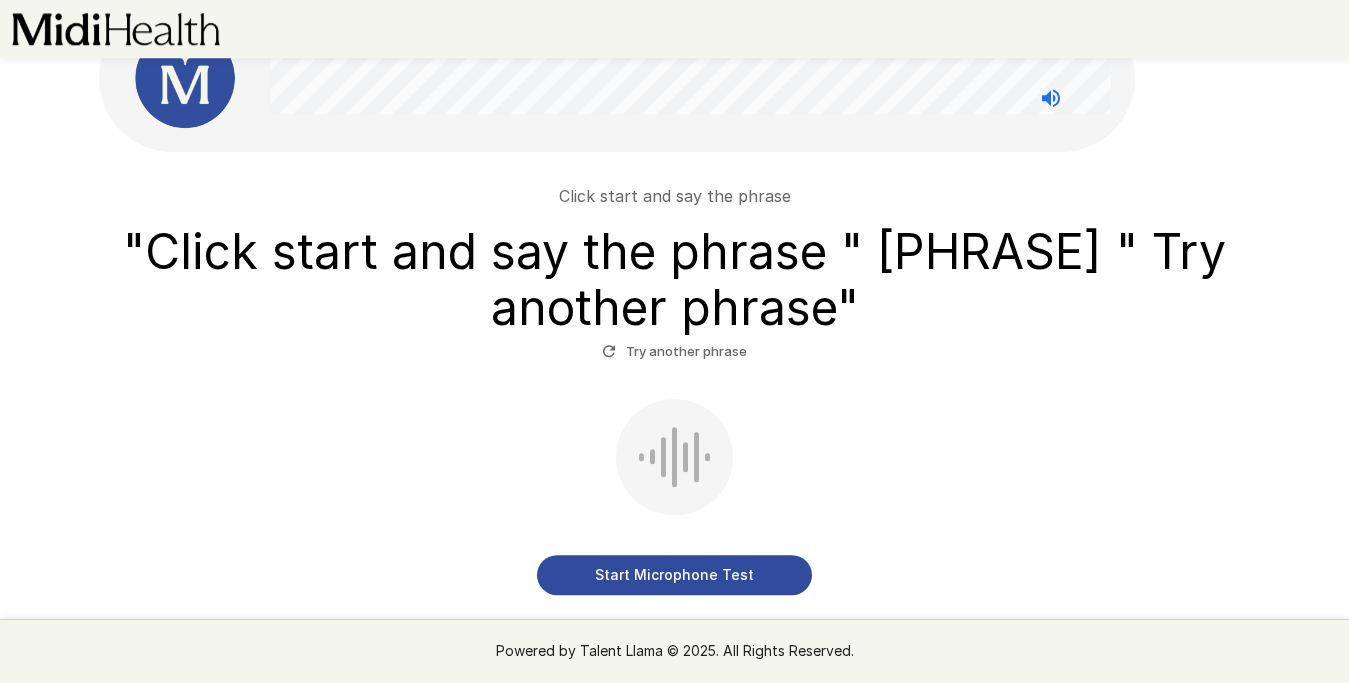 scroll, scrollTop: 41, scrollLeft: 0, axis: vertical 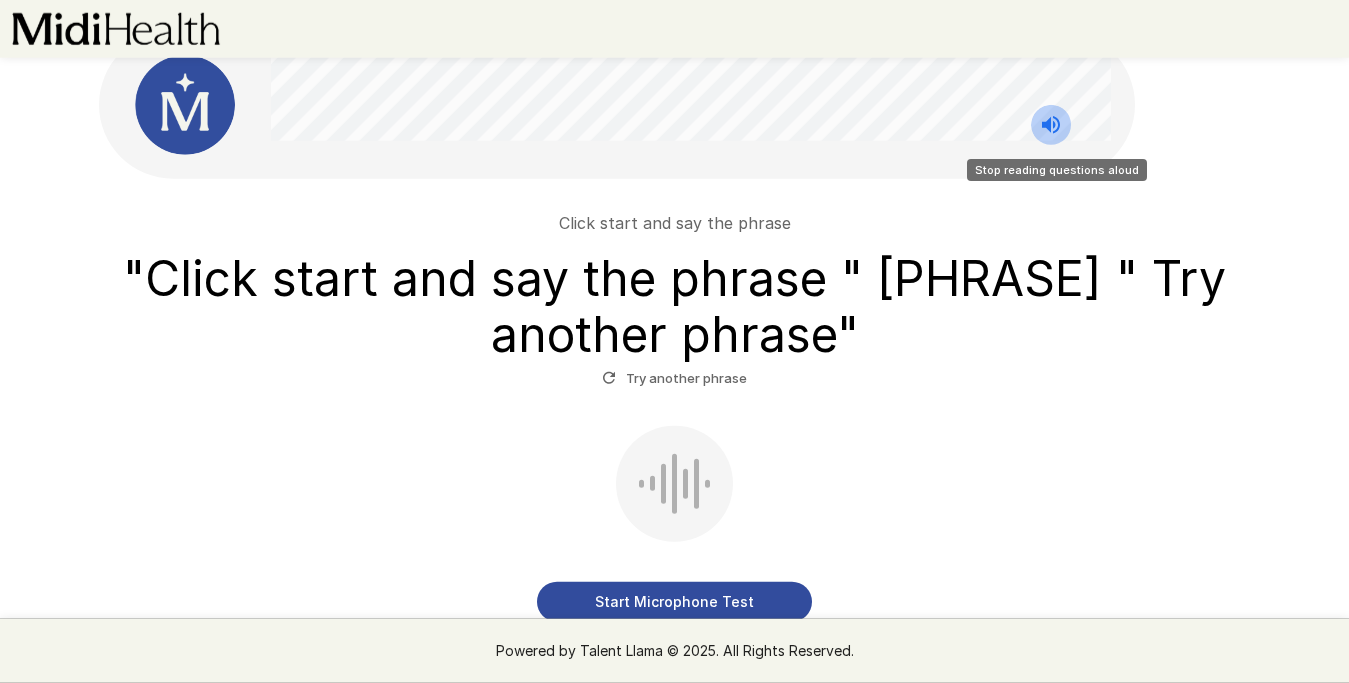 click 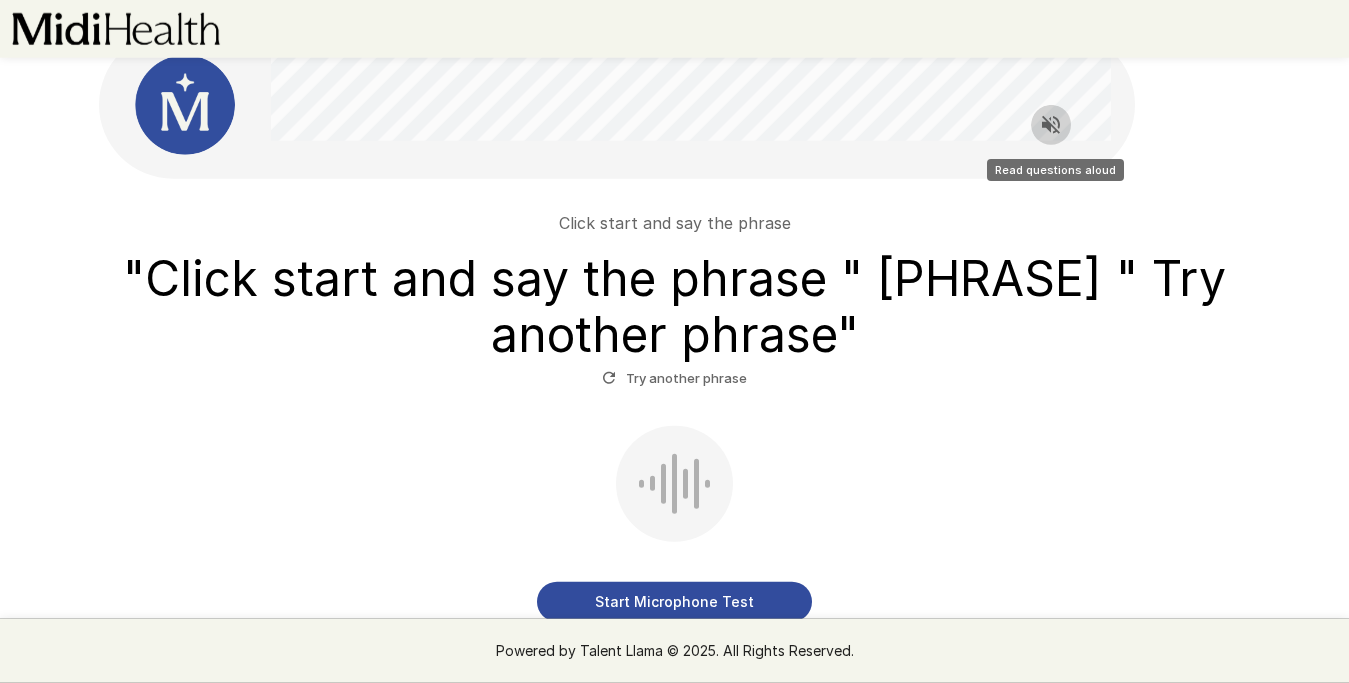 click 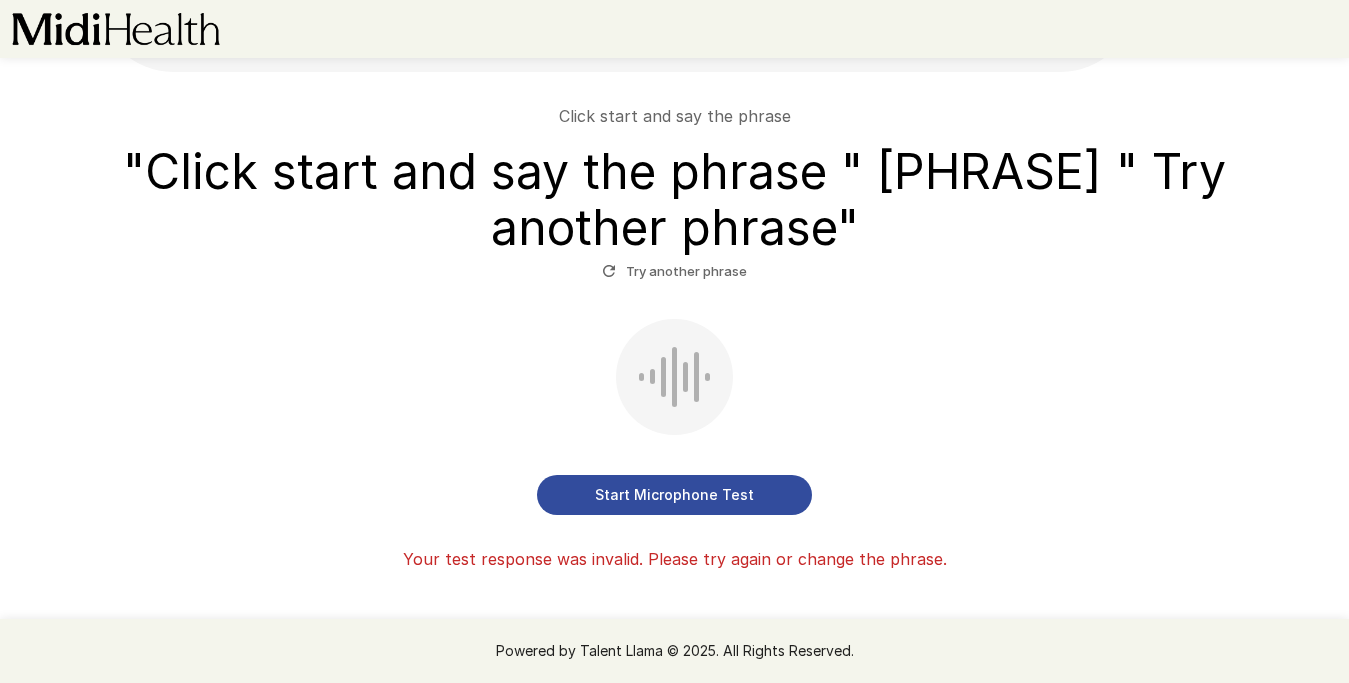 scroll, scrollTop: 0, scrollLeft: 0, axis: both 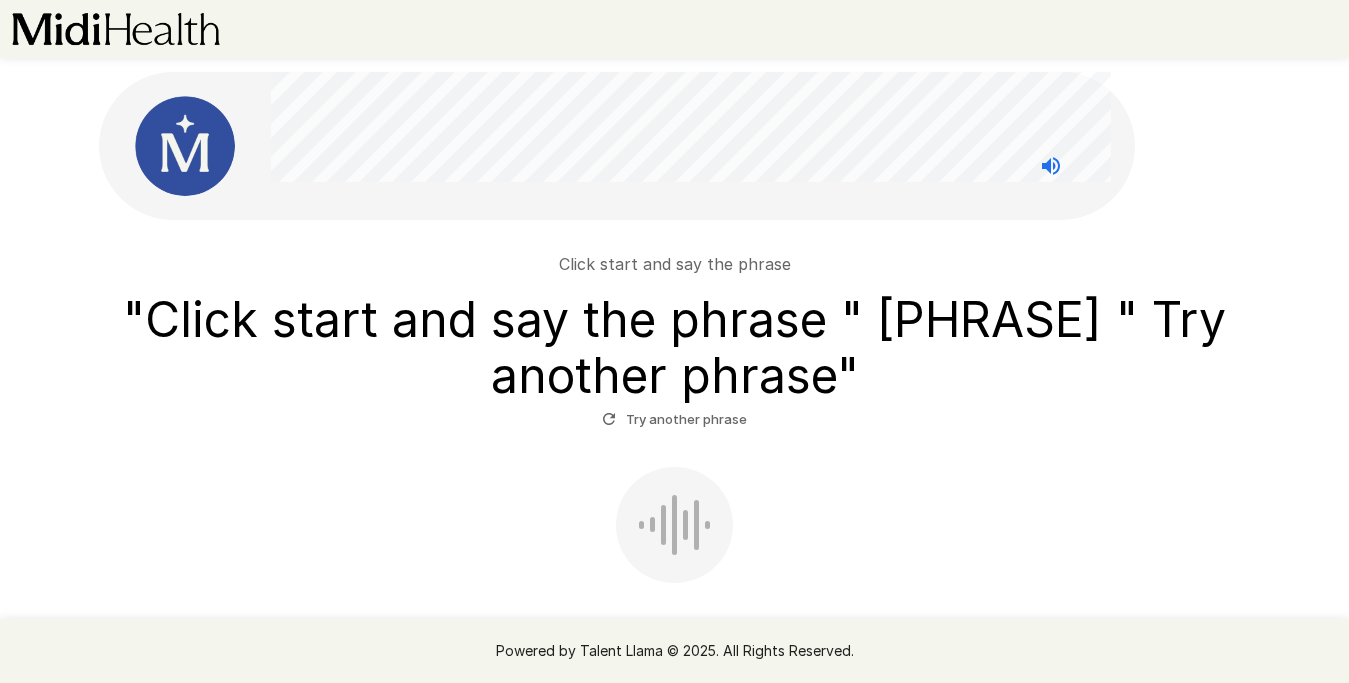 click on "Try another phrase" at bounding box center [674, 419] 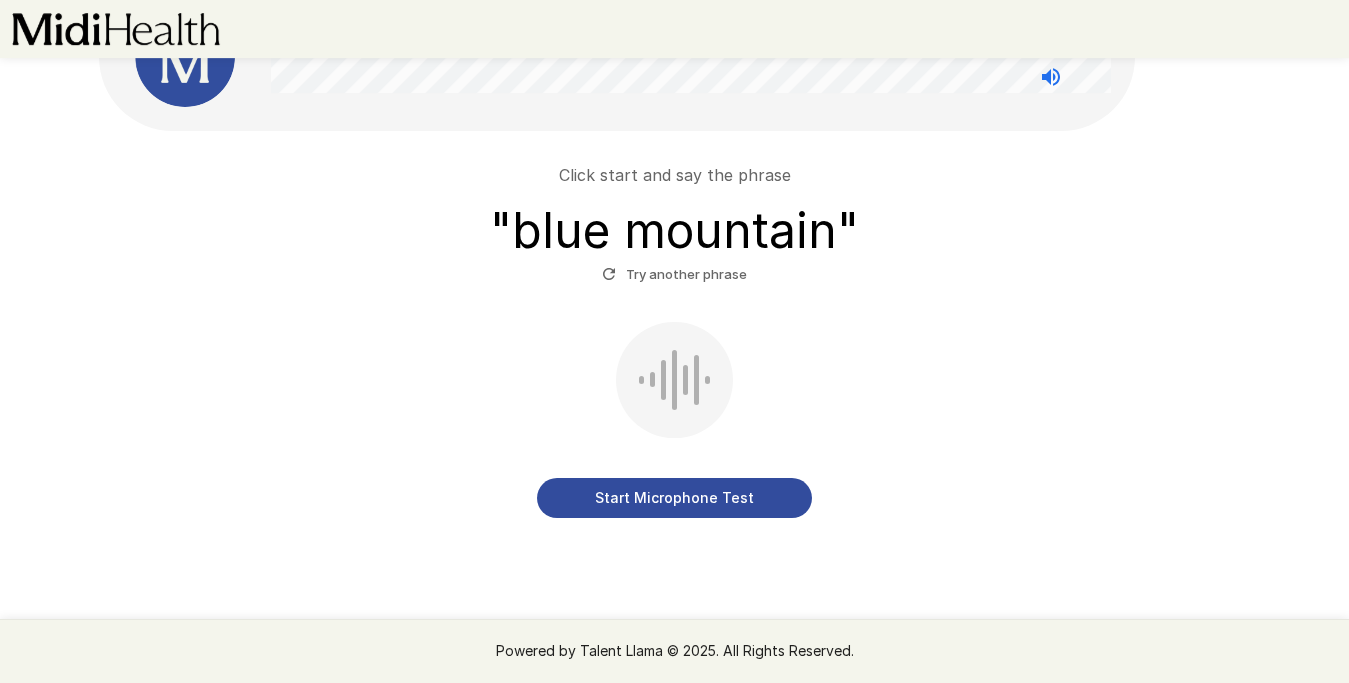 scroll, scrollTop: 92, scrollLeft: 0, axis: vertical 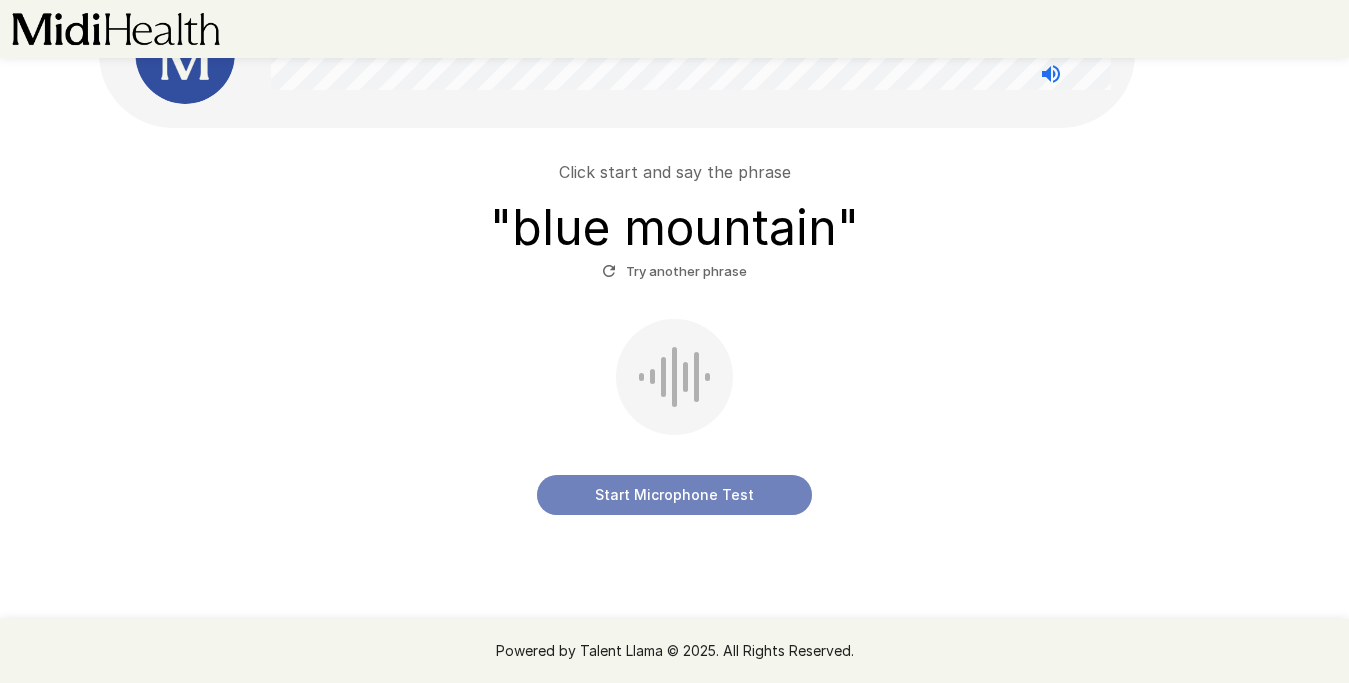 click on "Start Microphone Test" at bounding box center [674, 495] 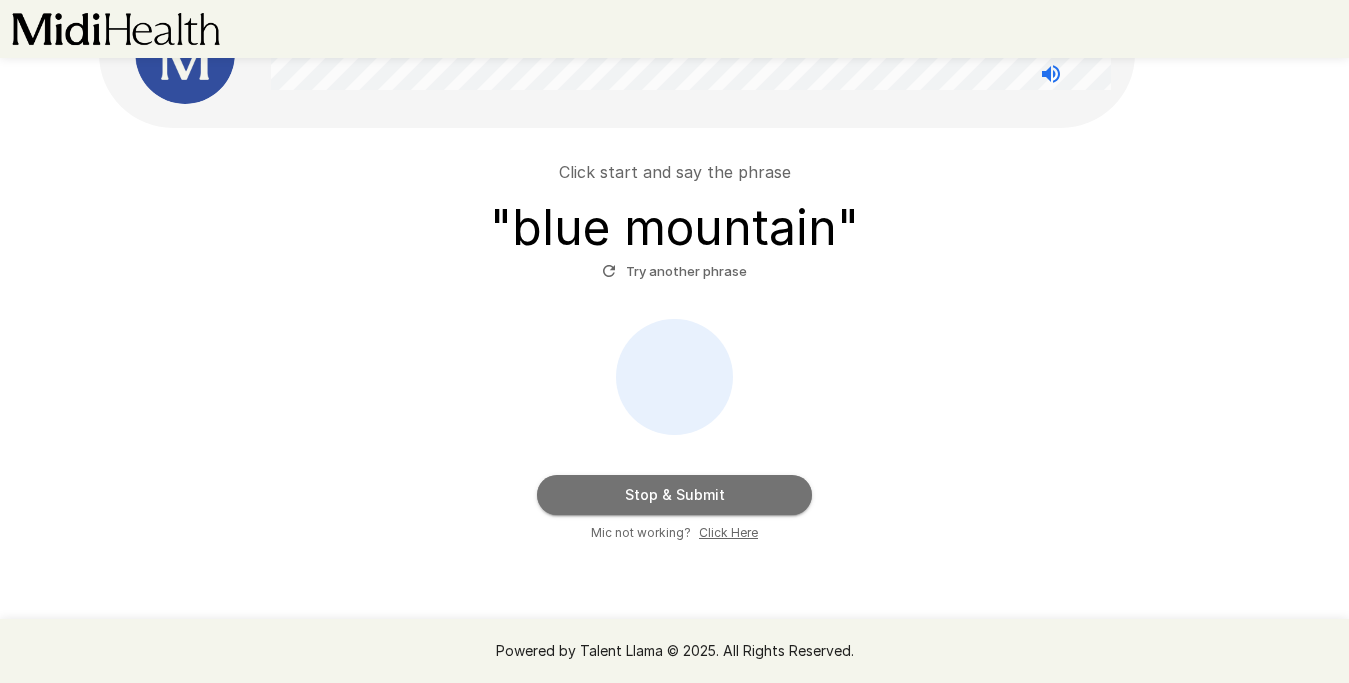 click on "Stop & Submit" at bounding box center (674, 495) 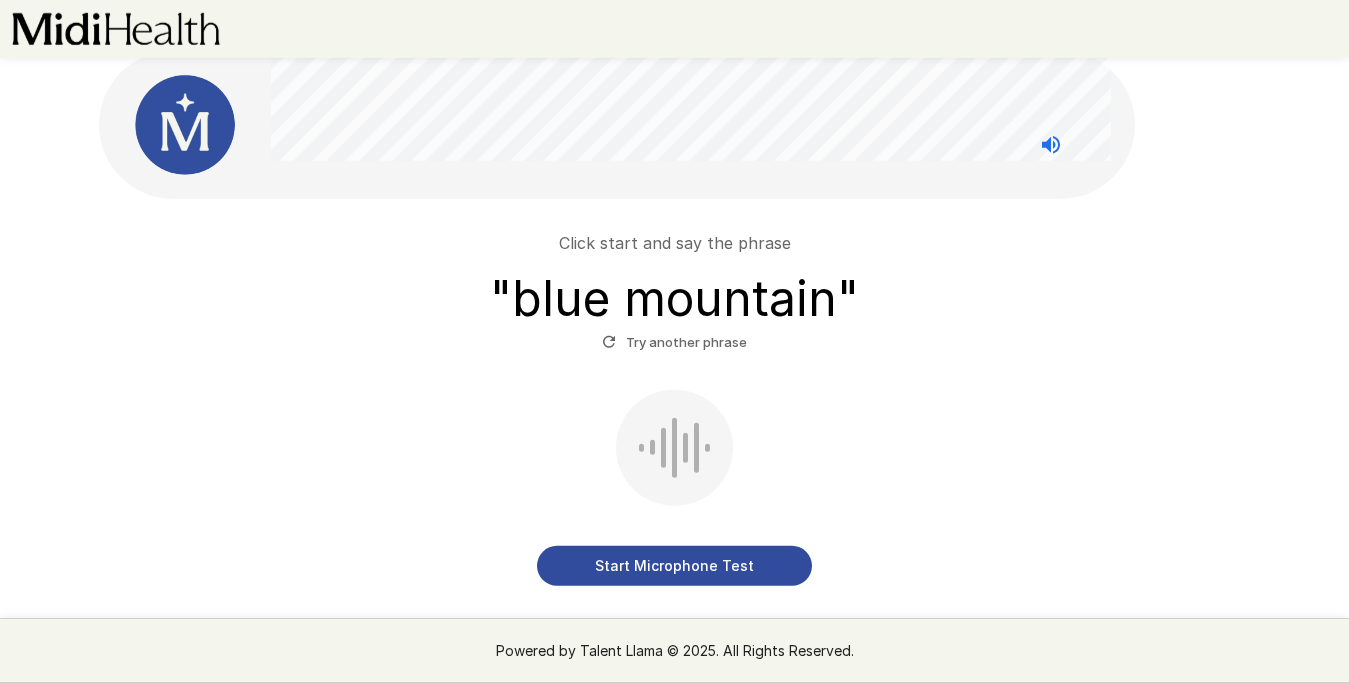 scroll, scrollTop: 0, scrollLeft: 0, axis: both 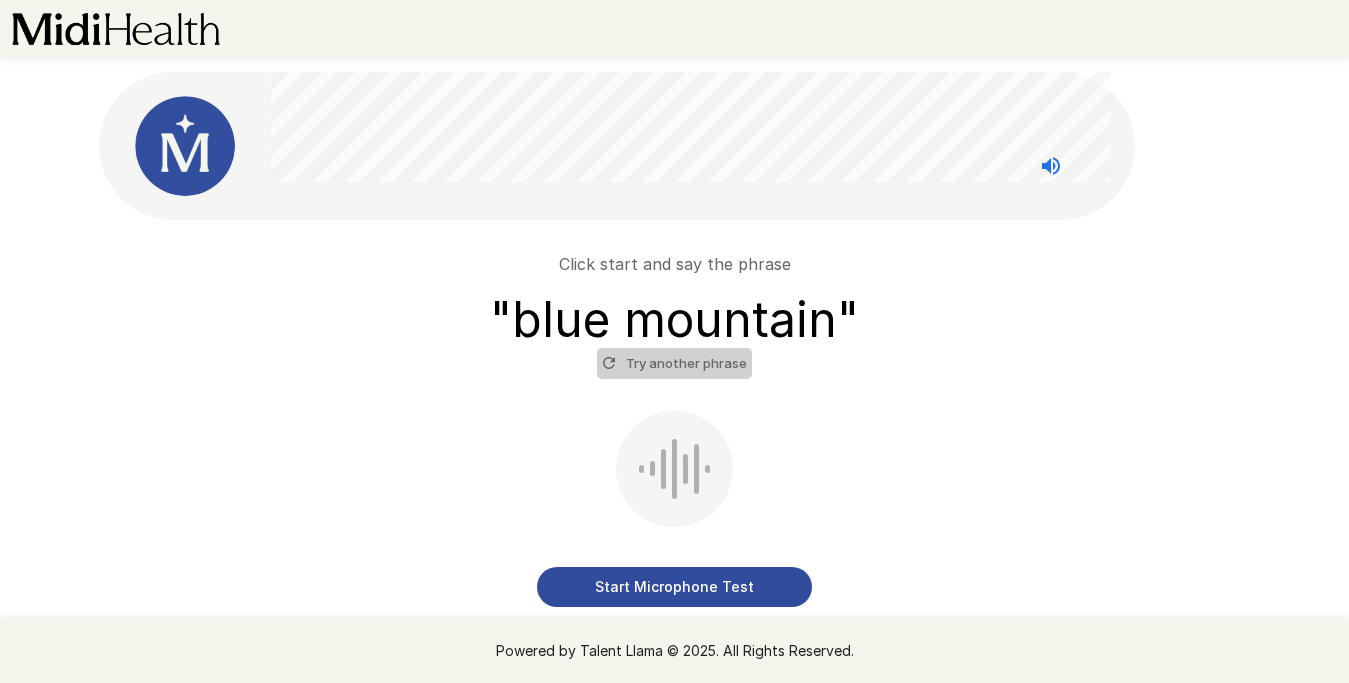 click on "Try another phrase" at bounding box center [674, 363] 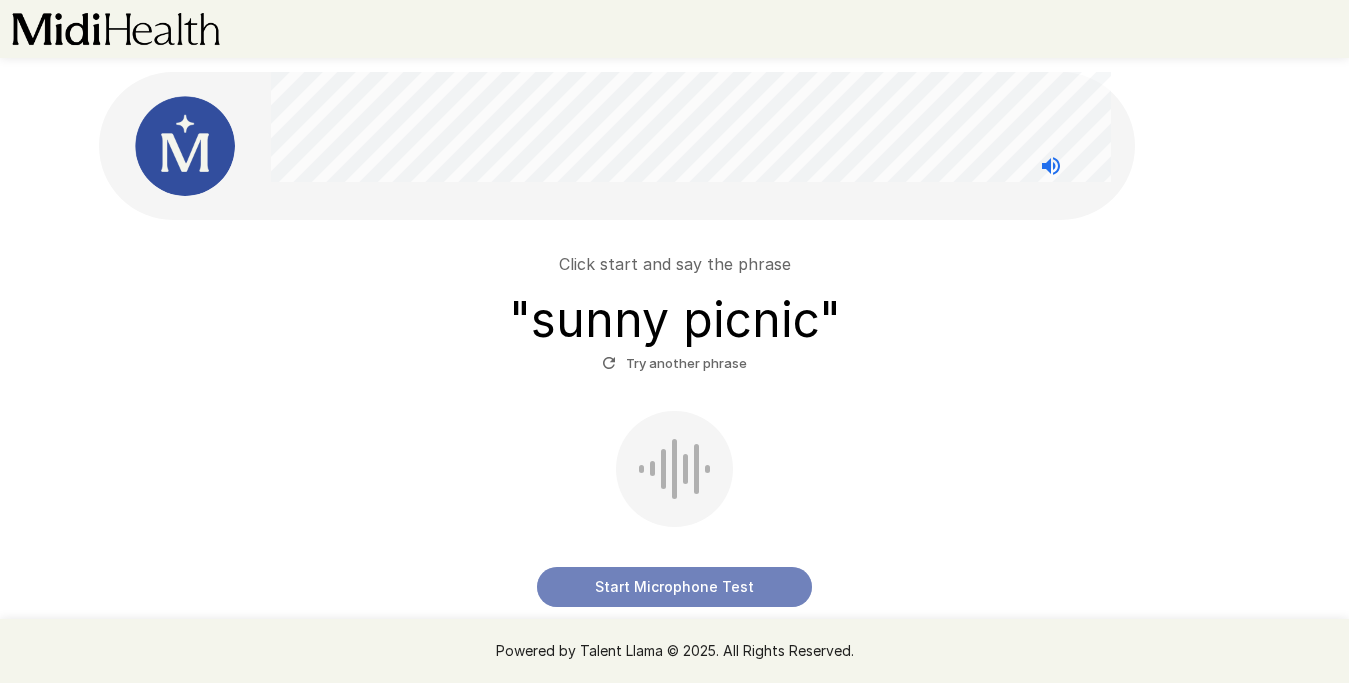 click on "Start Microphone Test" at bounding box center (674, 587) 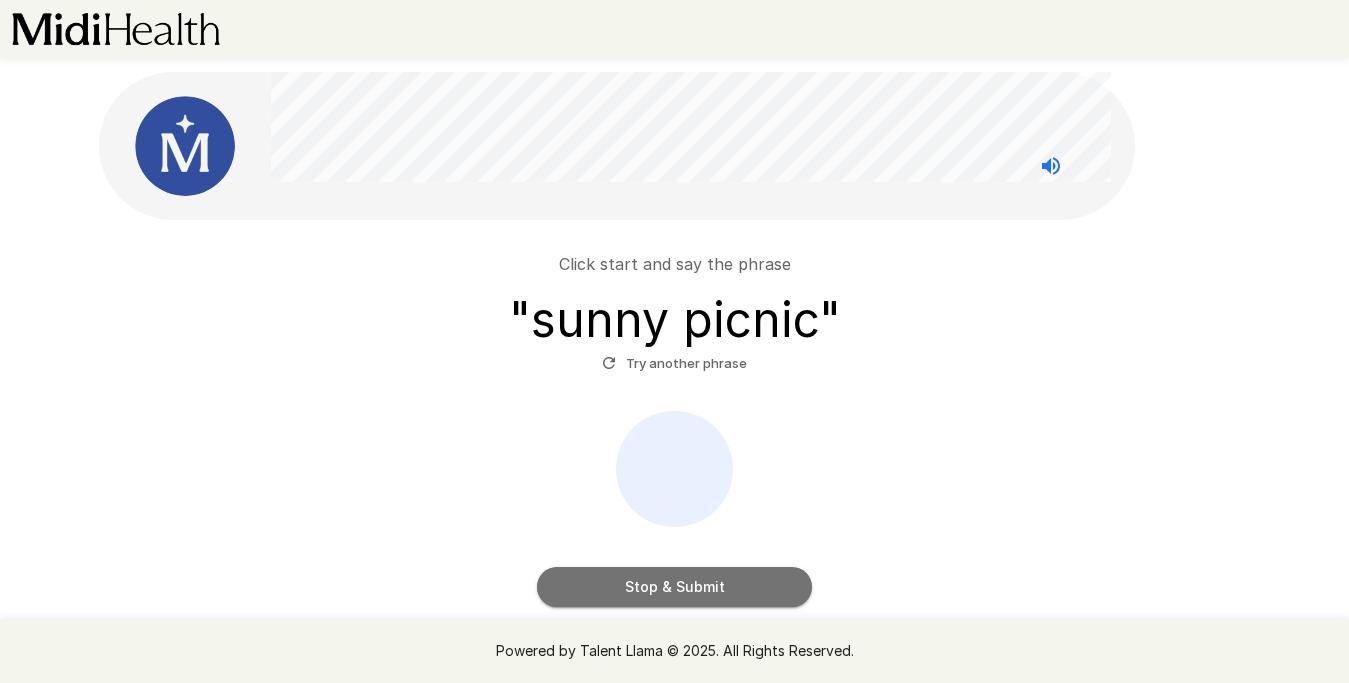 click on "Stop & Submit" at bounding box center (674, 587) 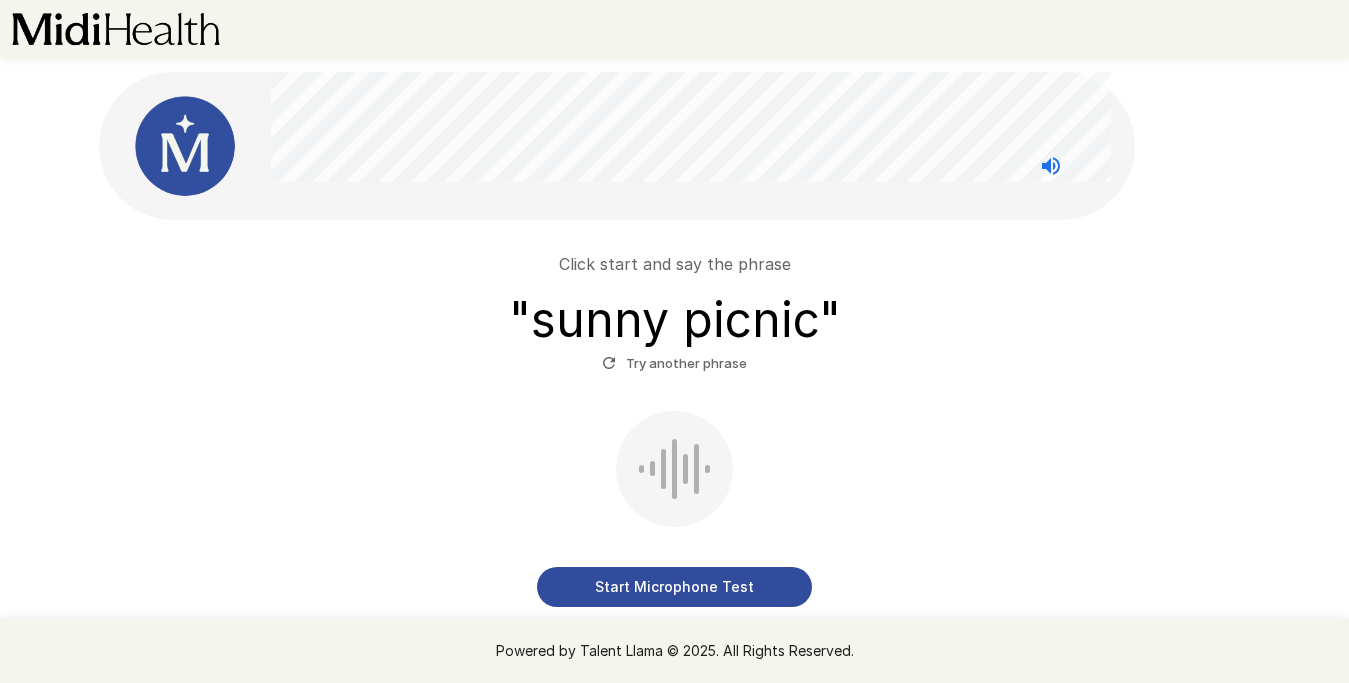click on "Start Microphone Test" at bounding box center [674, 587] 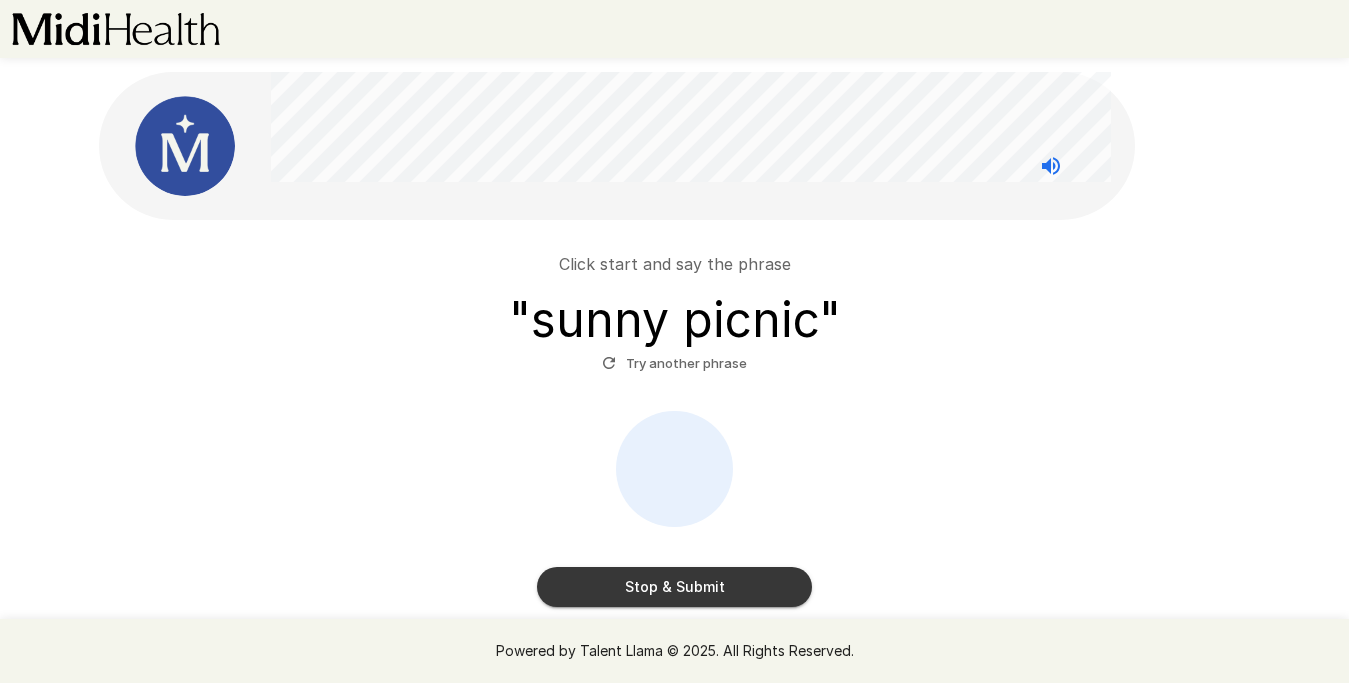 click on "Stop & Submit" at bounding box center (674, 587) 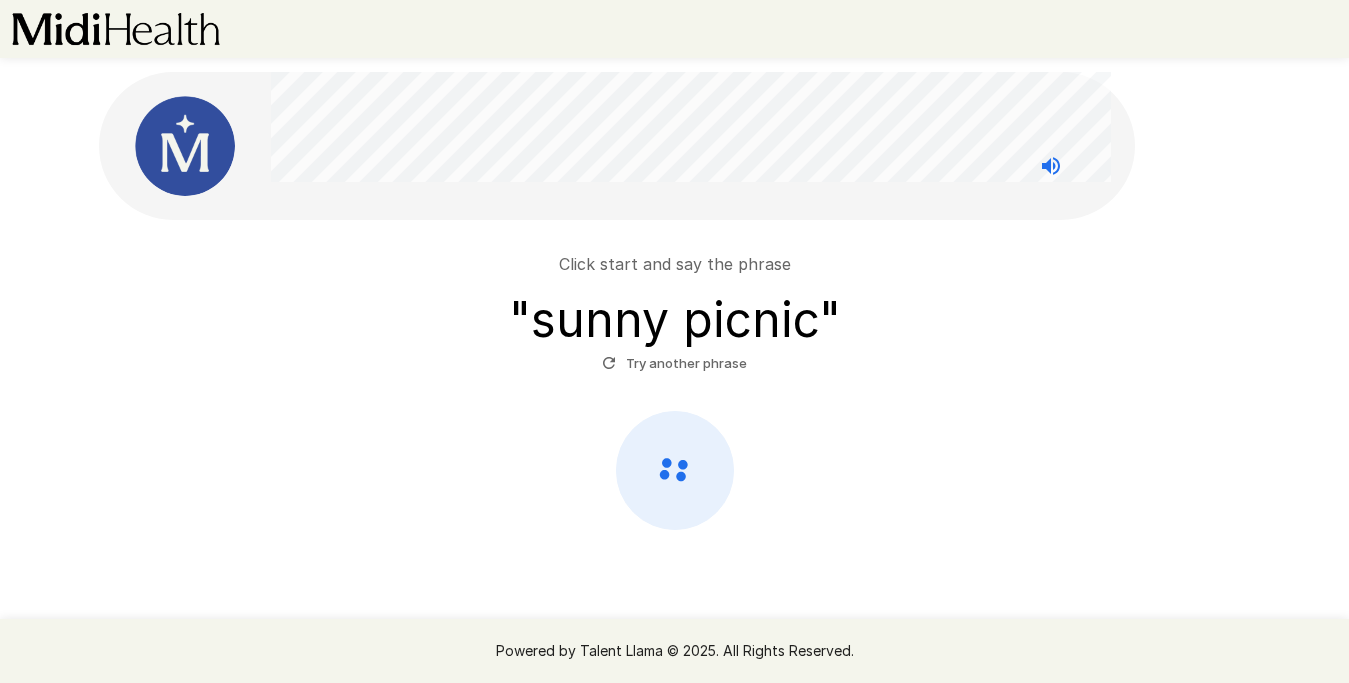 click 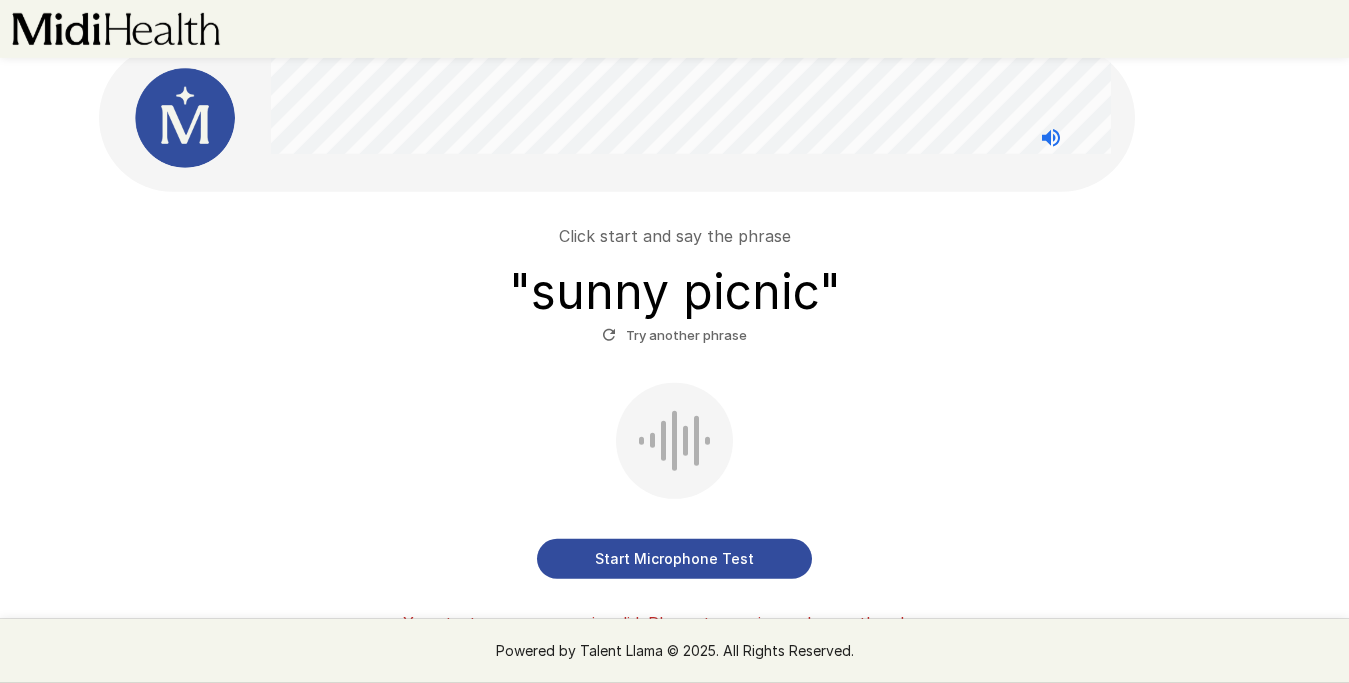 scroll, scrollTop: 0, scrollLeft: 0, axis: both 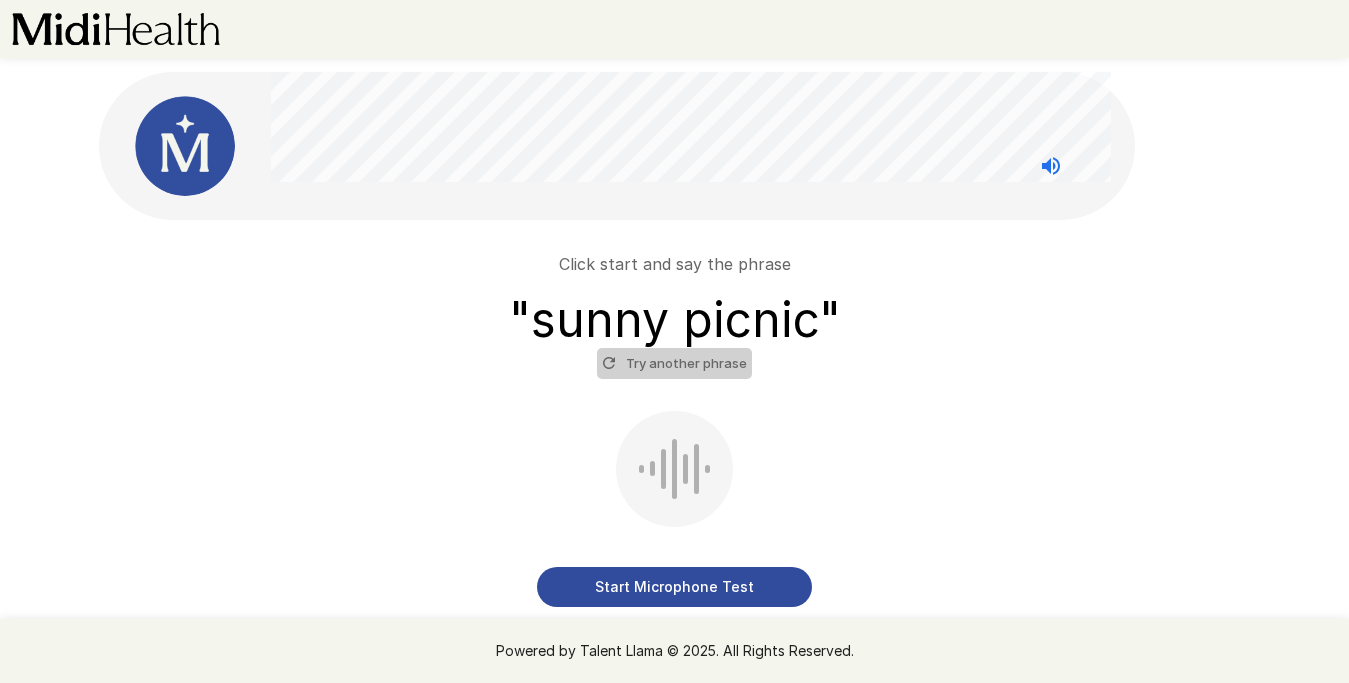 click on "Try another phrase" at bounding box center [674, 363] 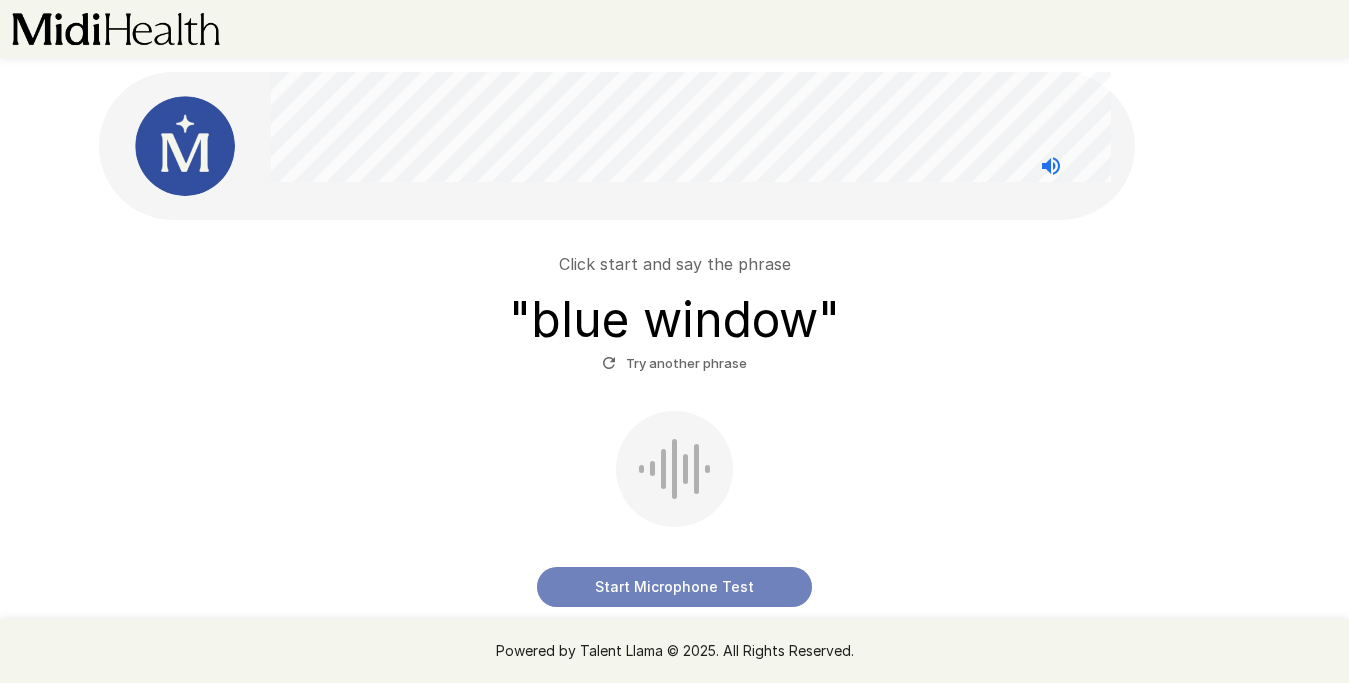 click on "Start Microphone Test" at bounding box center [674, 587] 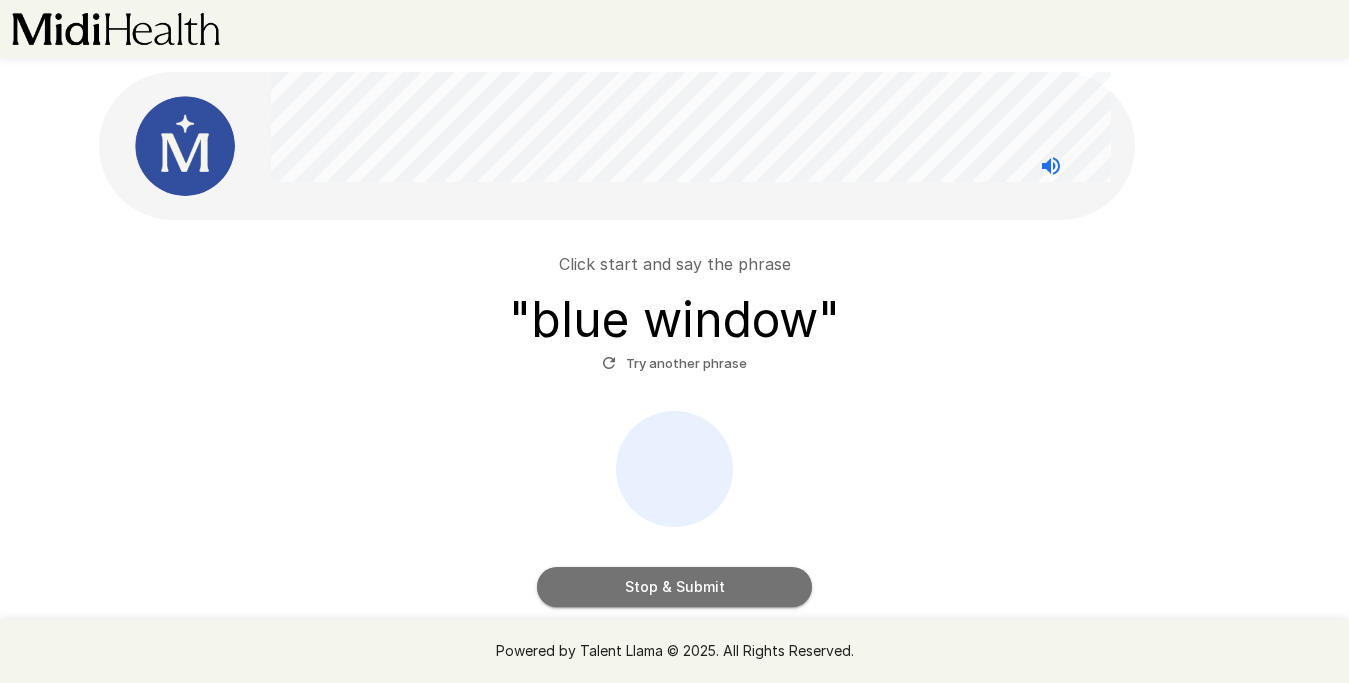 click on "Stop & Submit" at bounding box center (674, 587) 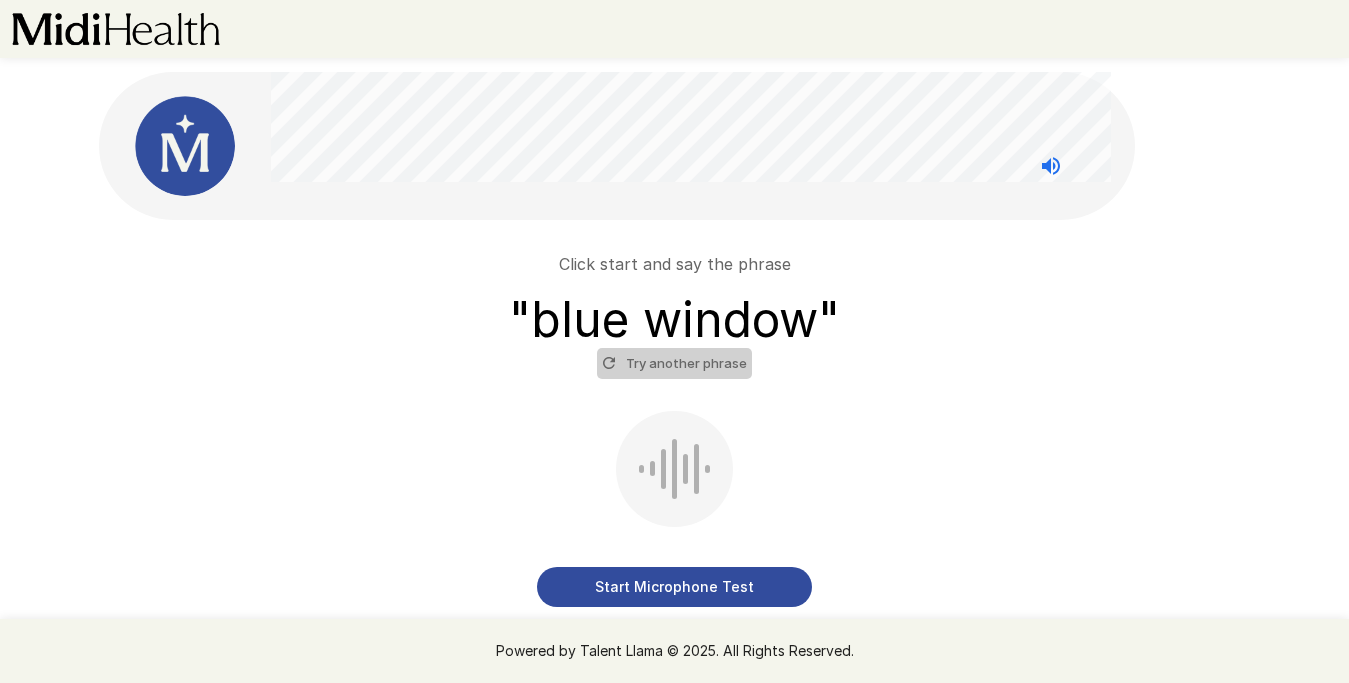 click on "Try another phrase" at bounding box center (674, 363) 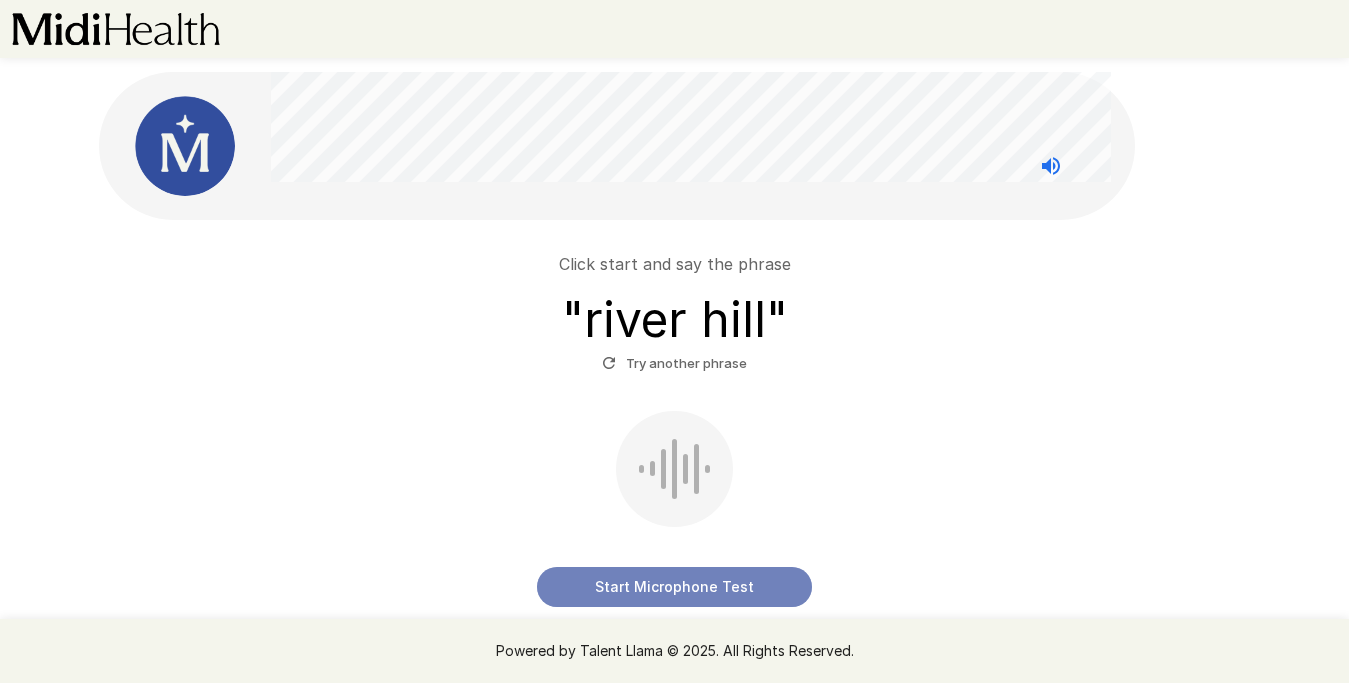 click on "Start Microphone Test" at bounding box center (674, 587) 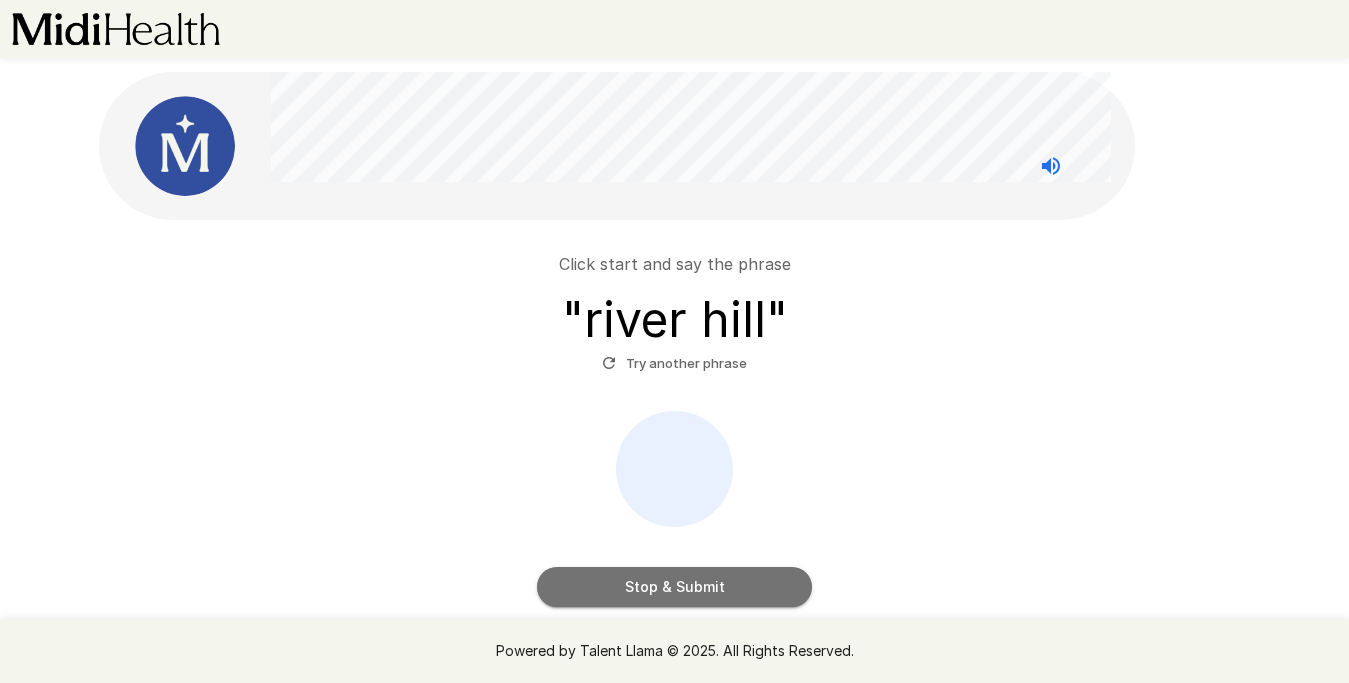 click on "Stop & Submit" at bounding box center [674, 587] 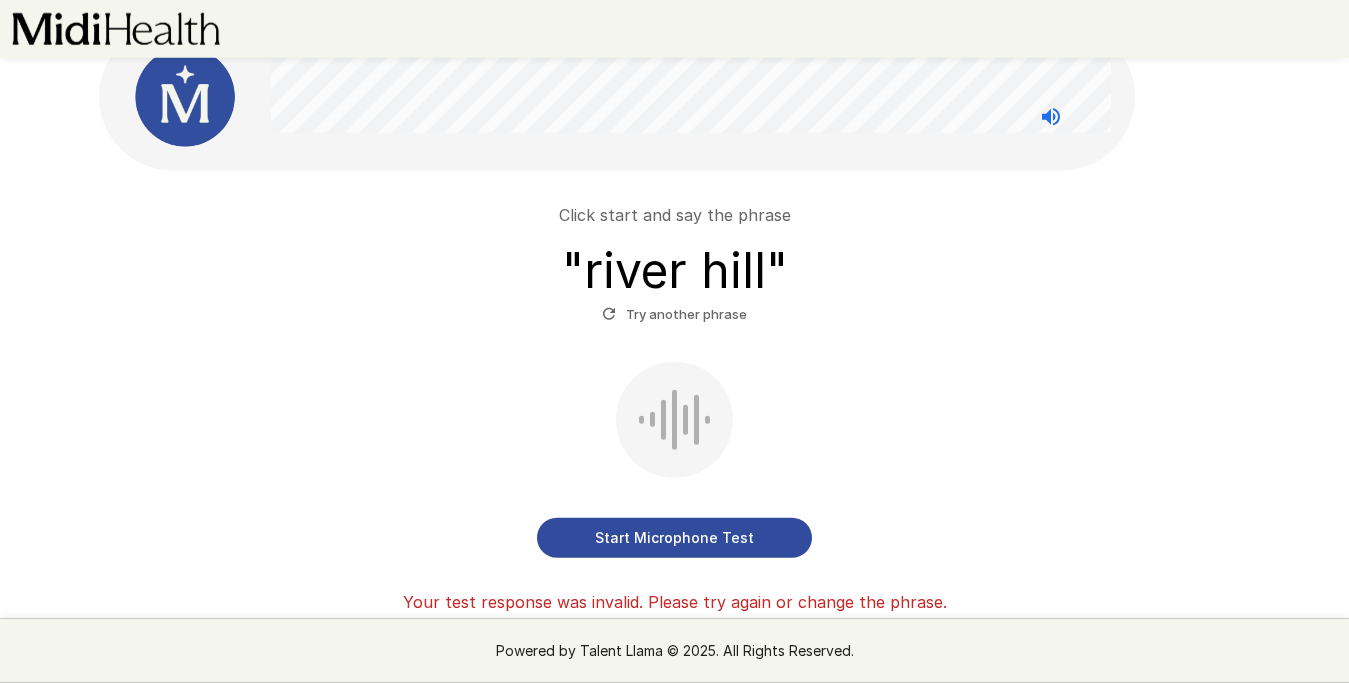 scroll, scrollTop: 0, scrollLeft: 0, axis: both 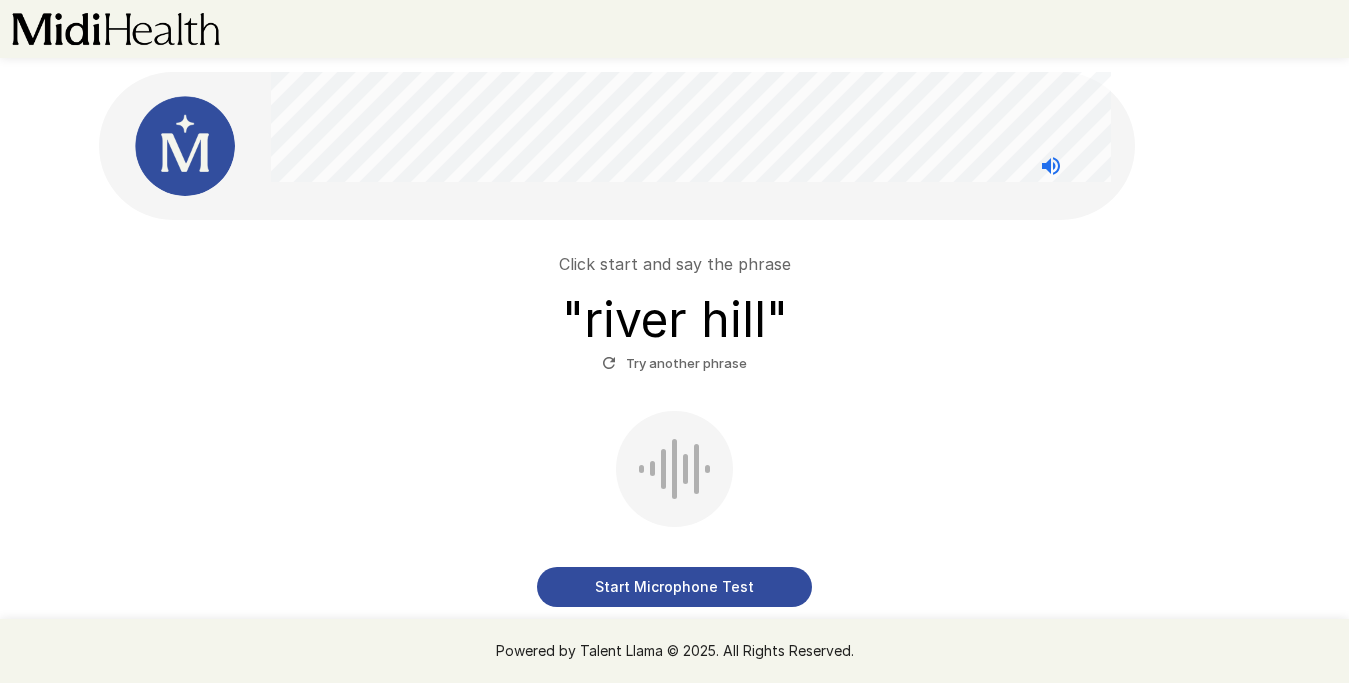 click on "Try another phrase" at bounding box center (674, 363) 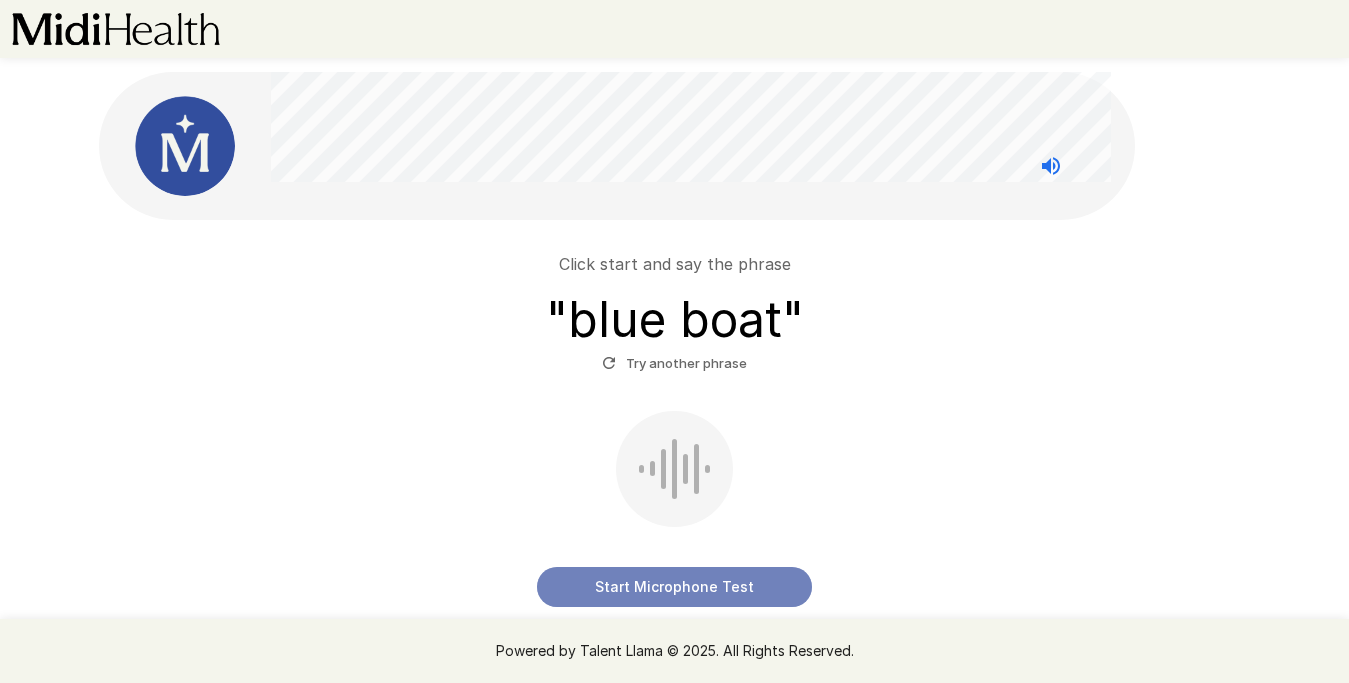 click on "Start Microphone Test" at bounding box center [674, 587] 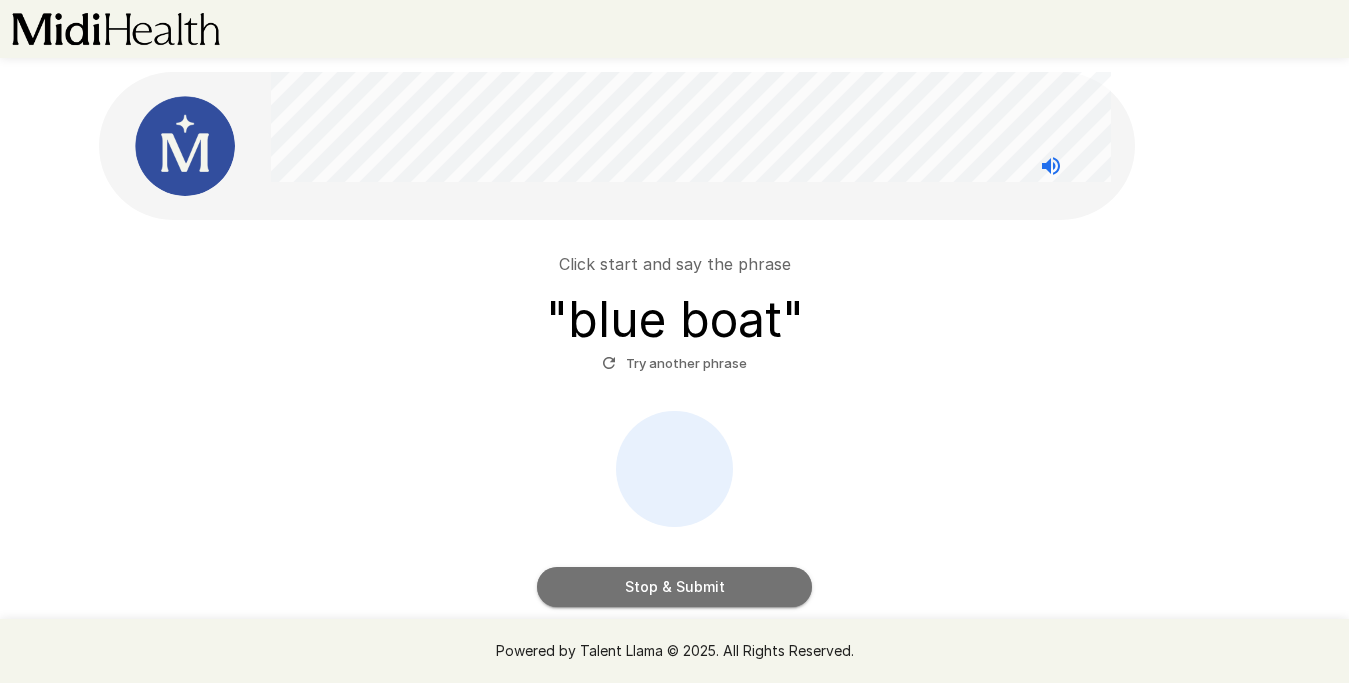 click on "Stop & Submit" at bounding box center [674, 587] 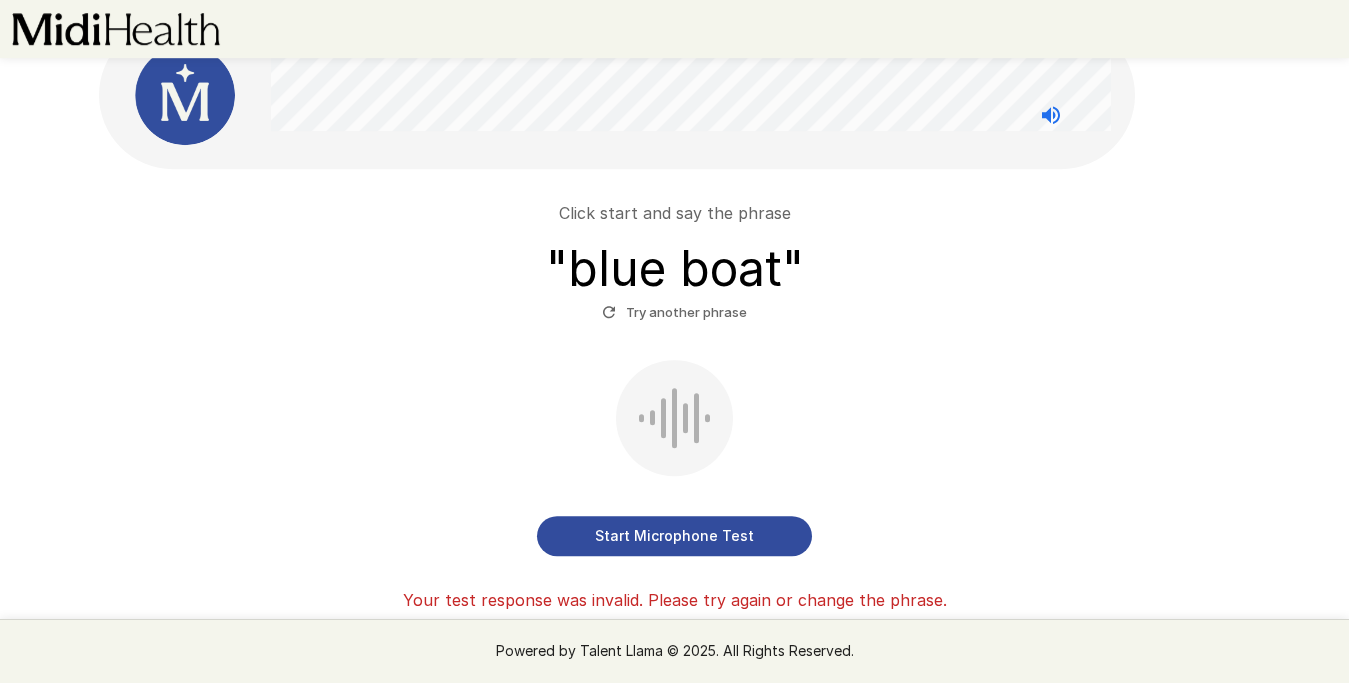 scroll, scrollTop: 53, scrollLeft: 0, axis: vertical 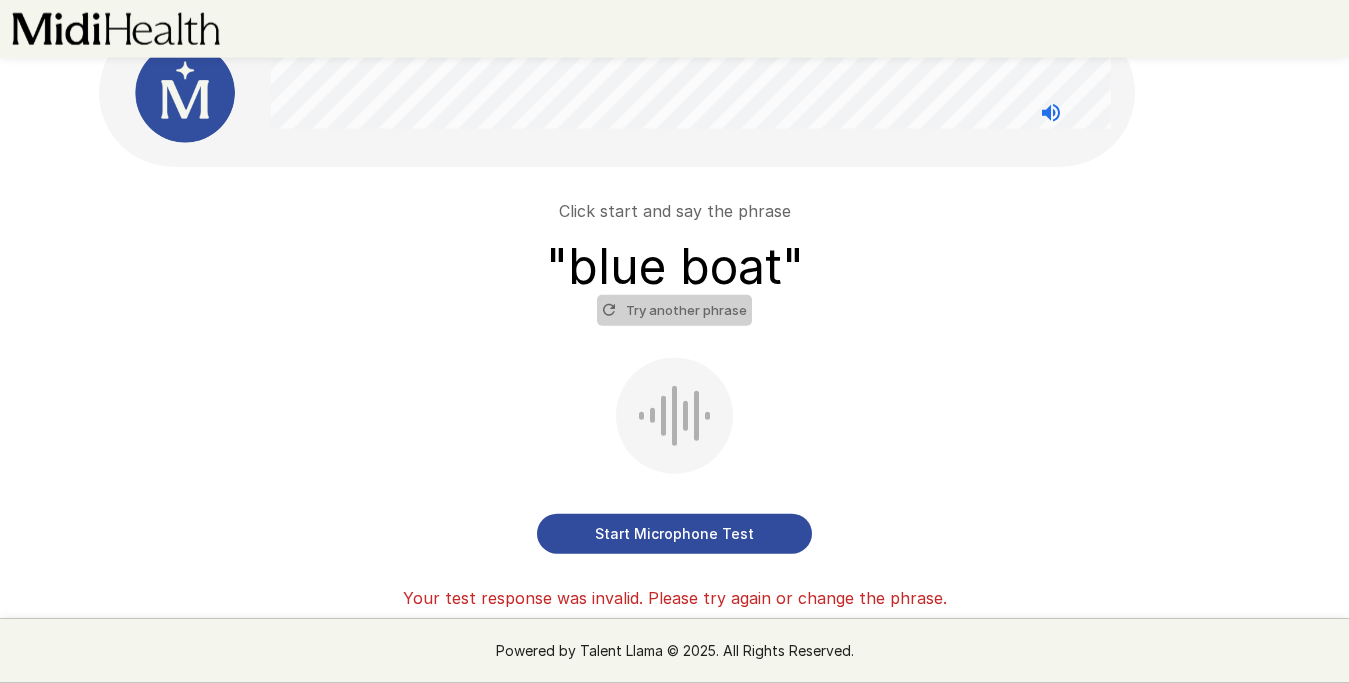 click on "Try another phrase" at bounding box center [674, 310] 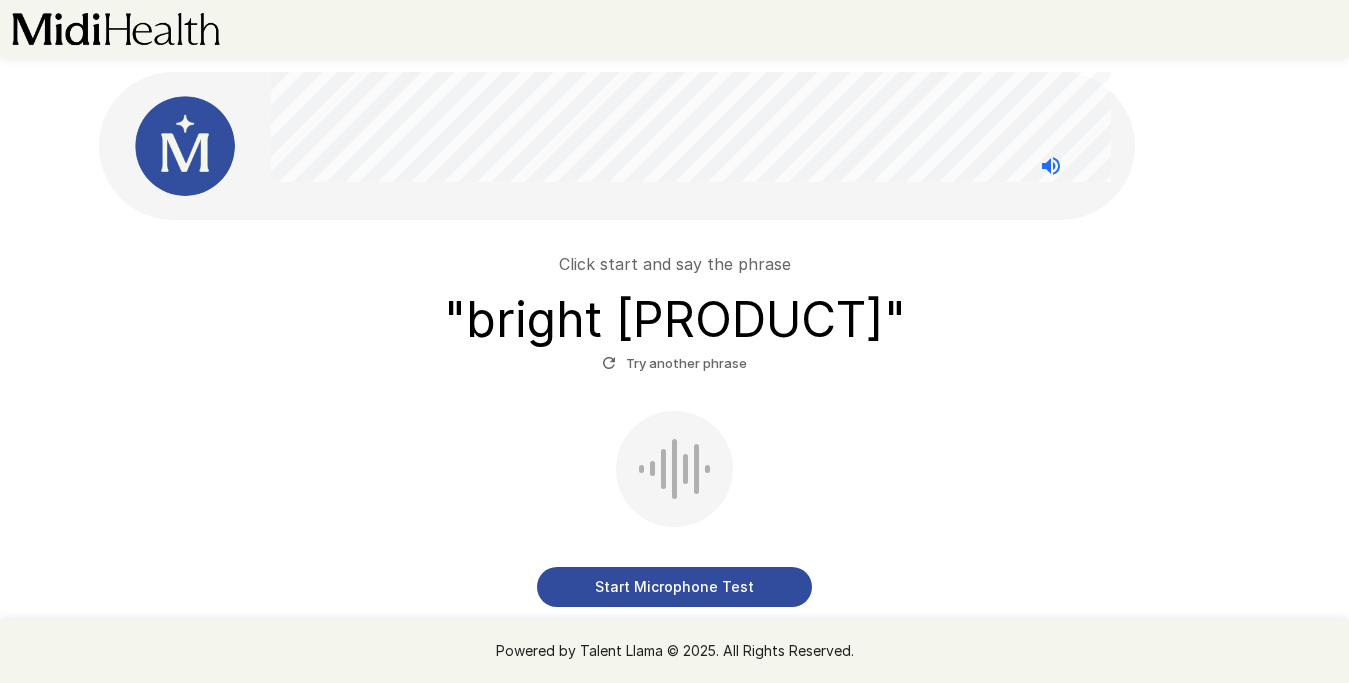click on "Start Microphone Test" at bounding box center [674, 587] 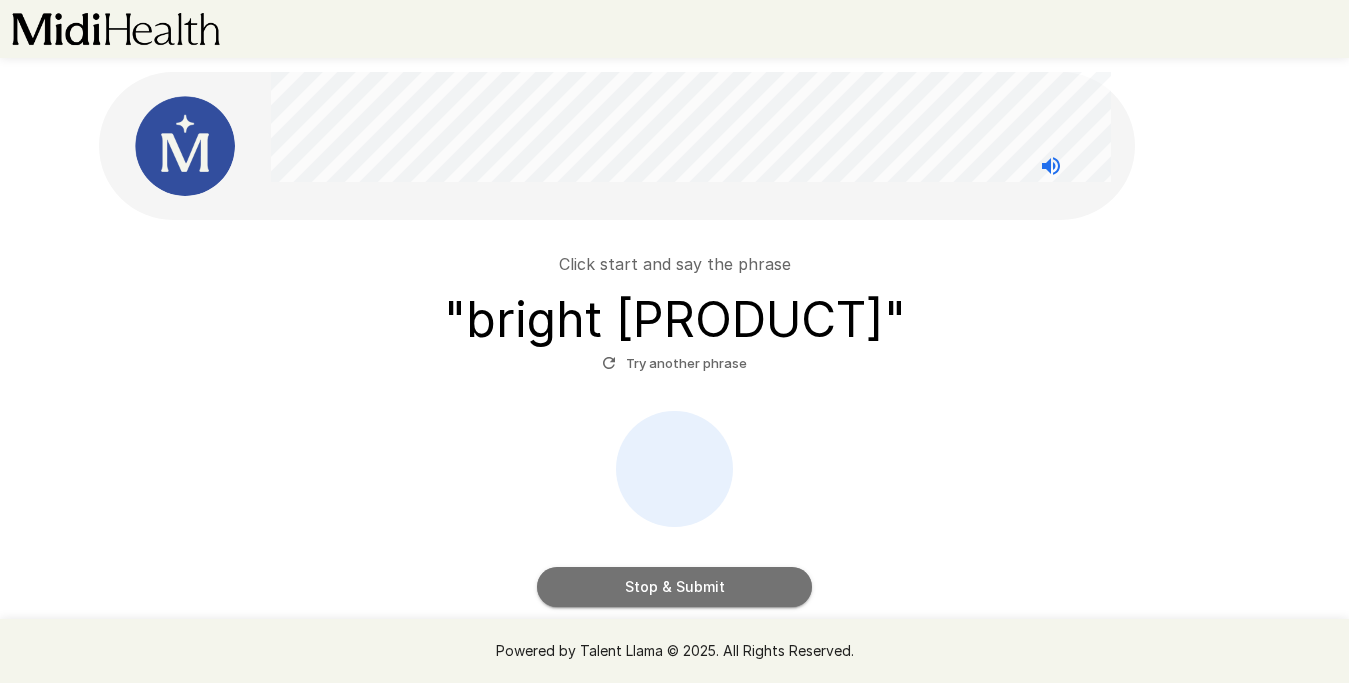 click on "Stop & Submit" at bounding box center (674, 587) 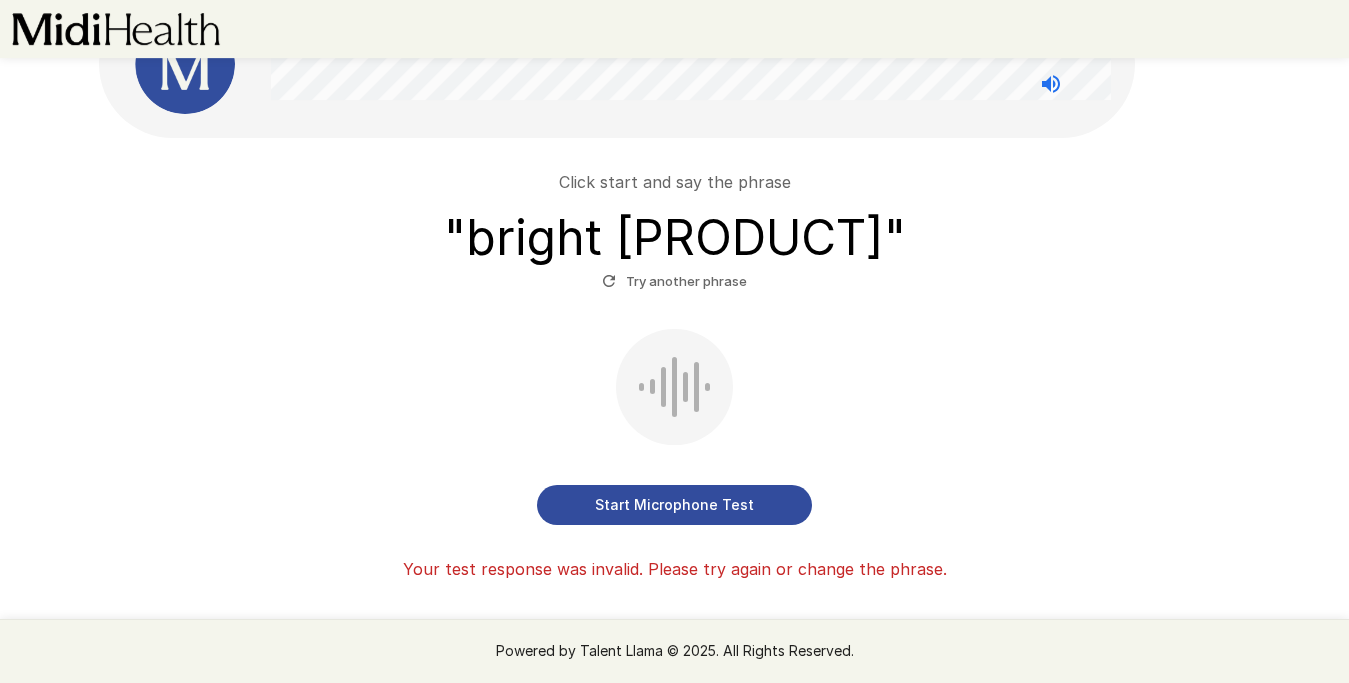 scroll, scrollTop: 148, scrollLeft: 0, axis: vertical 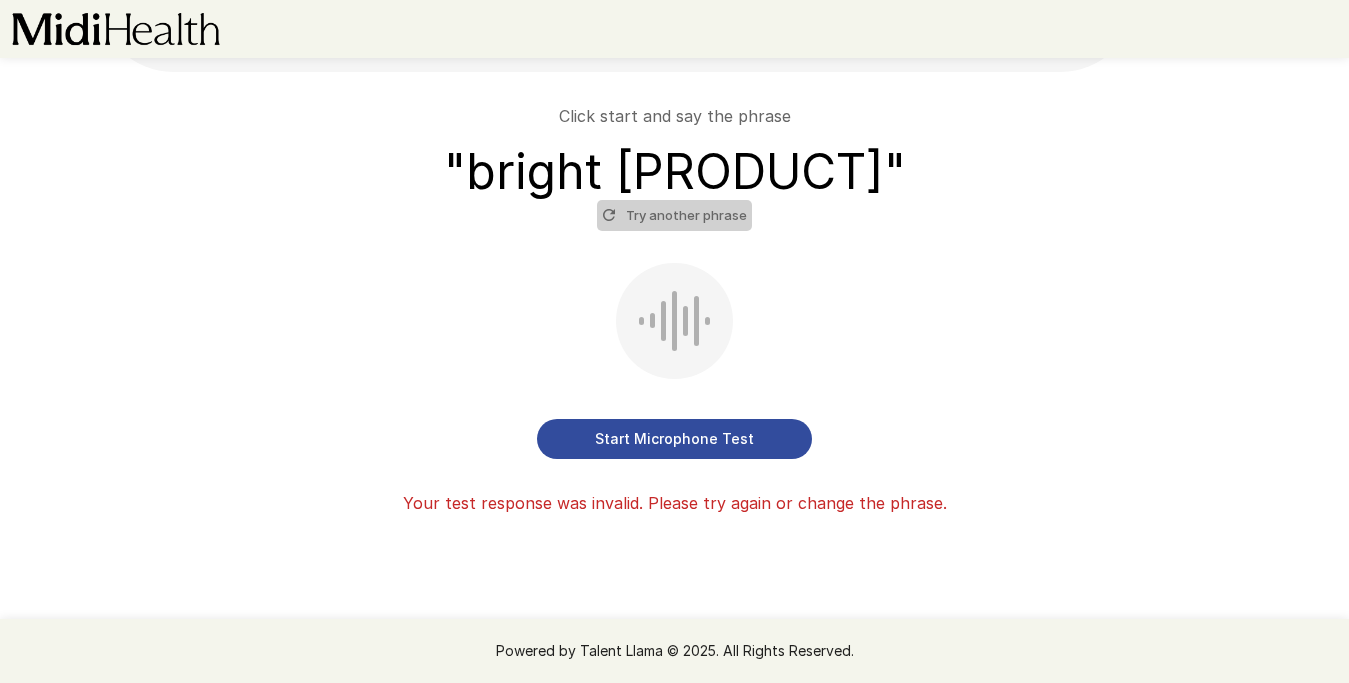 click on "Try another phrase" at bounding box center (674, 215) 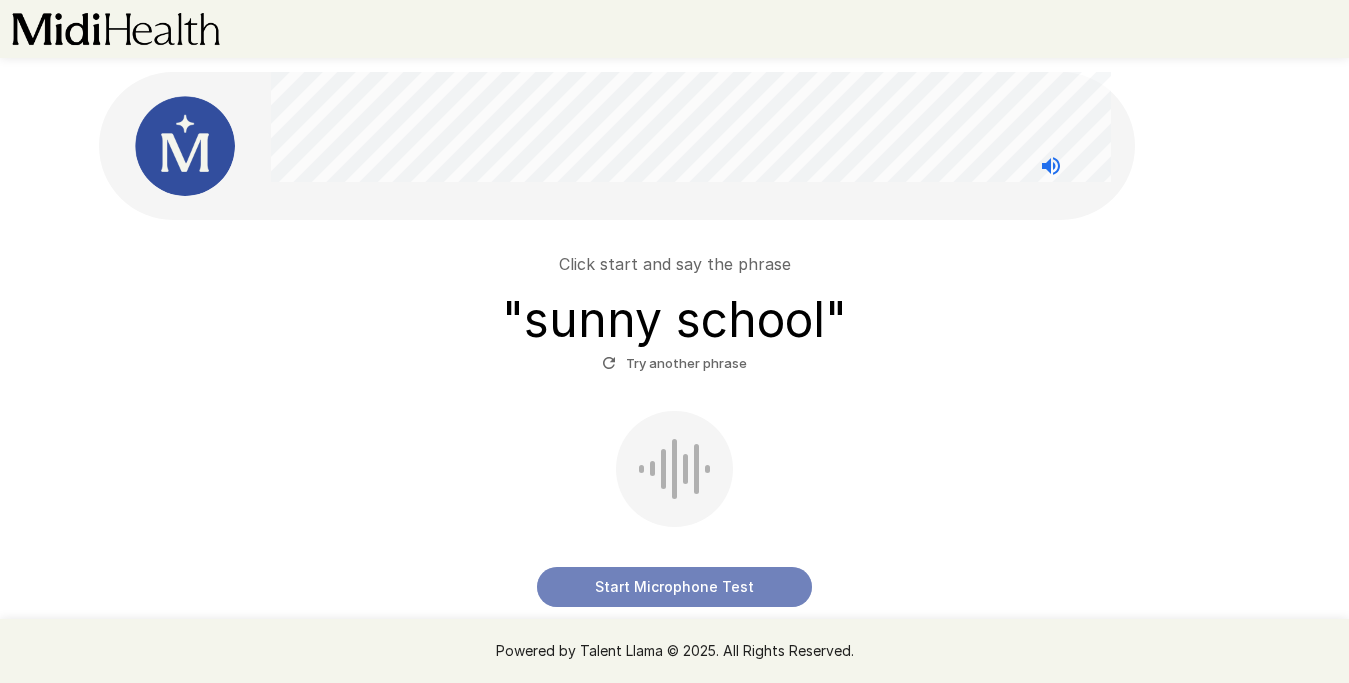 click on "Start Microphone Test" at bounding box center [674, 587] 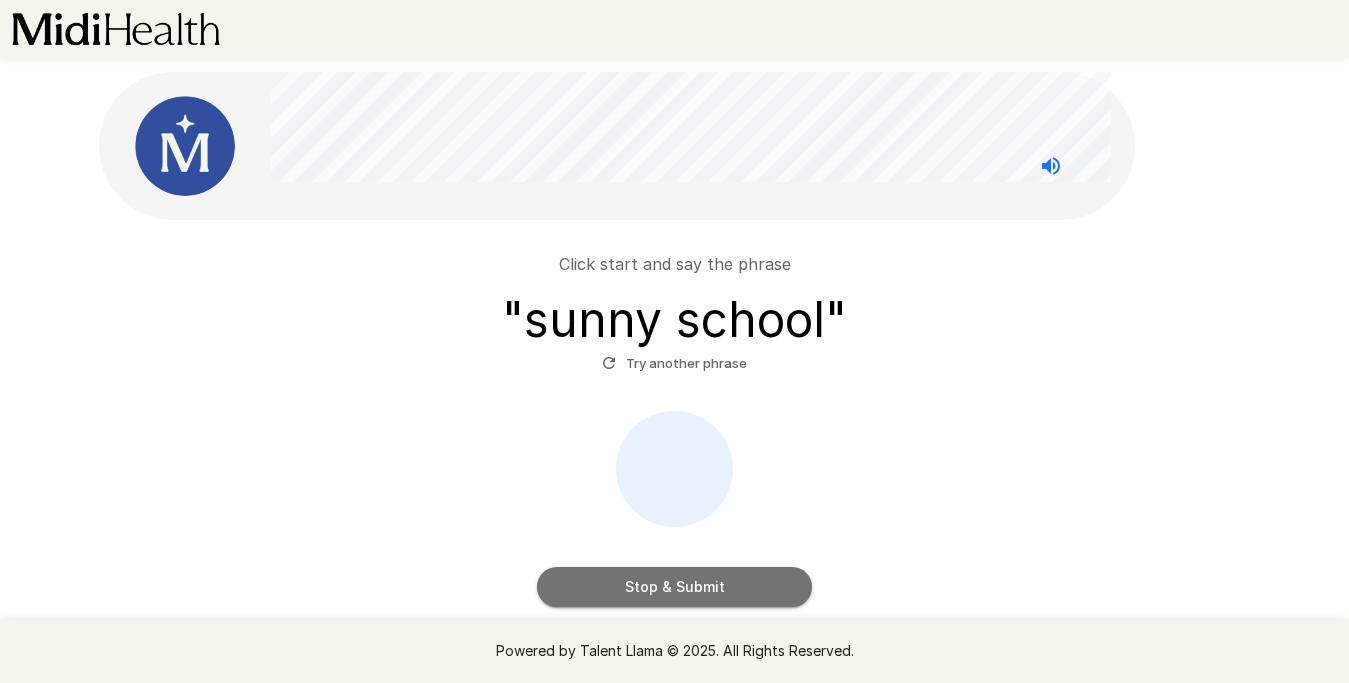 click on "Stop & Submit" at bounding box center (674, 587) 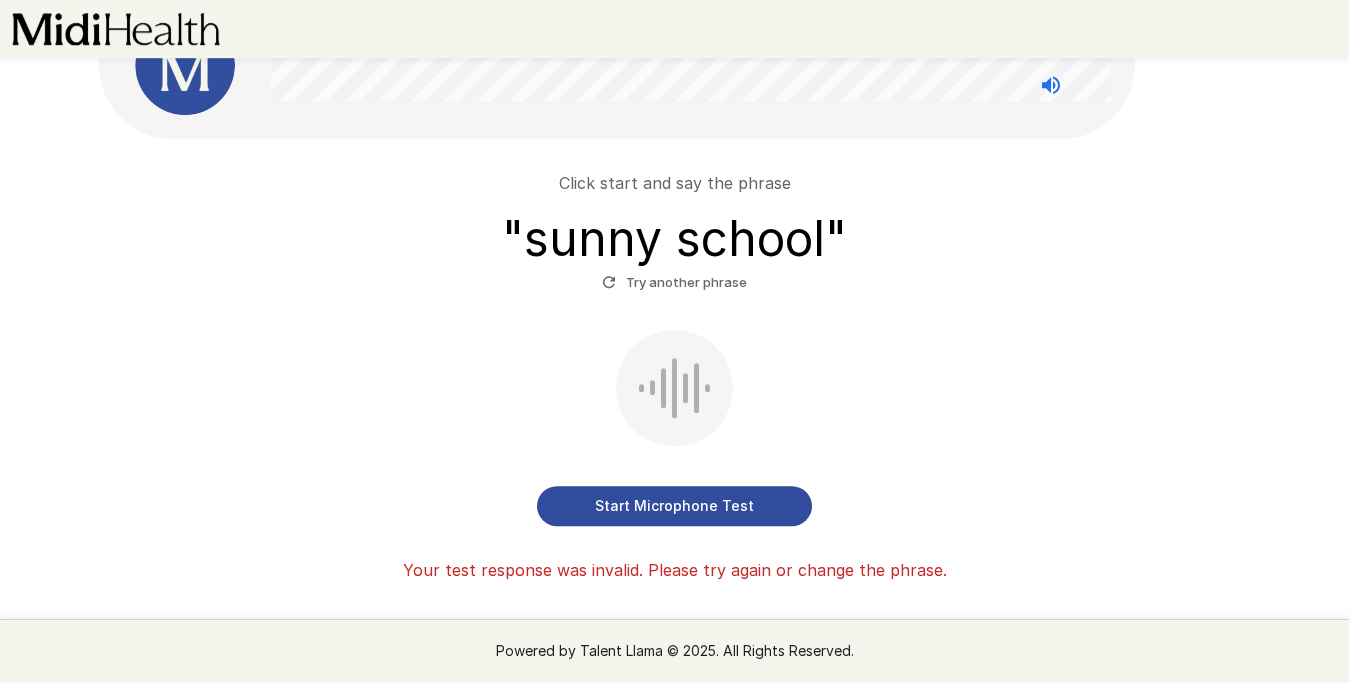 scroll, scrollTop: 82, scrollLeft: 0, axis: vertical 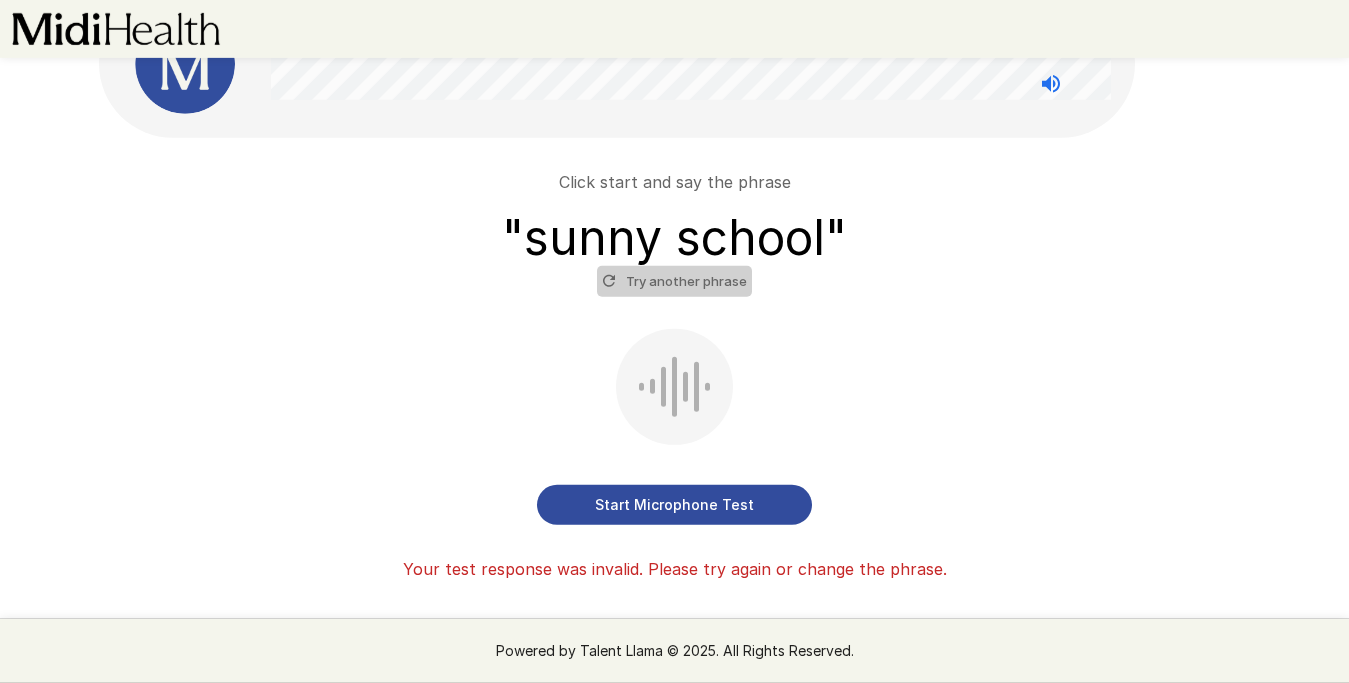 click on "Try another phrase" at bounding box center (674, 281) 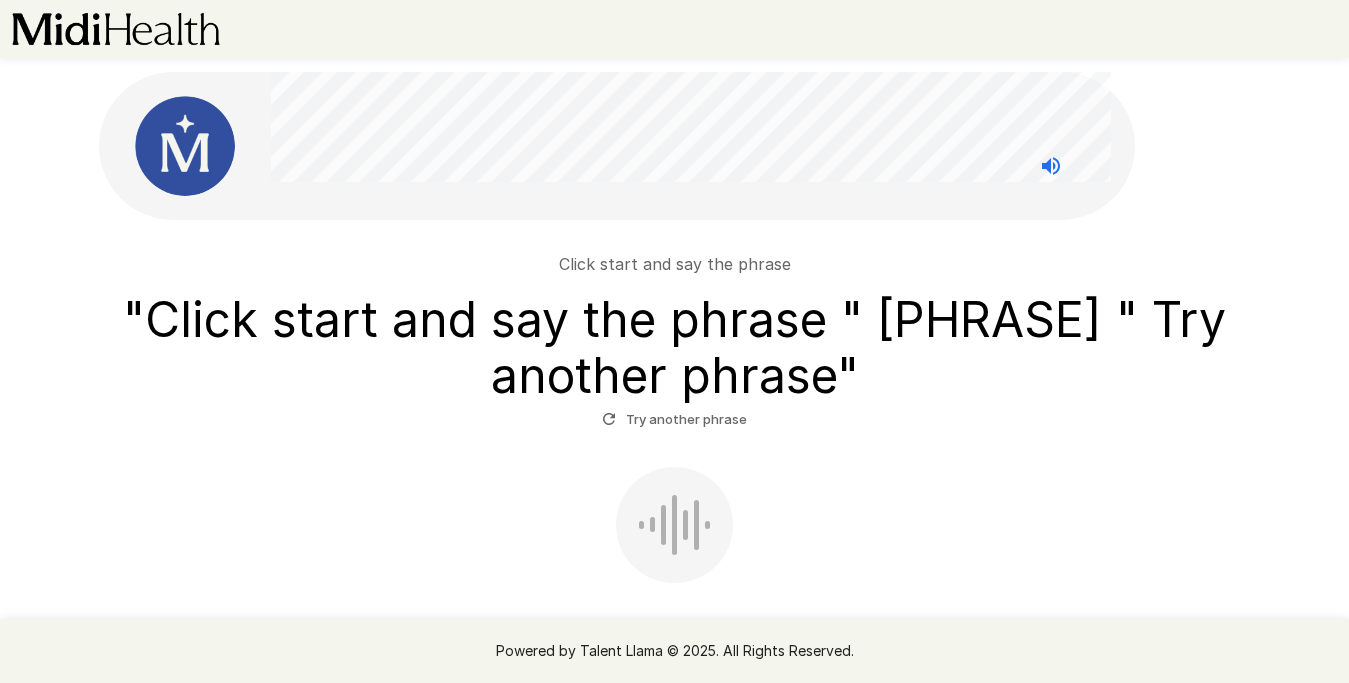 click on "Start Microphone Test" at bounding box center [674, 643] 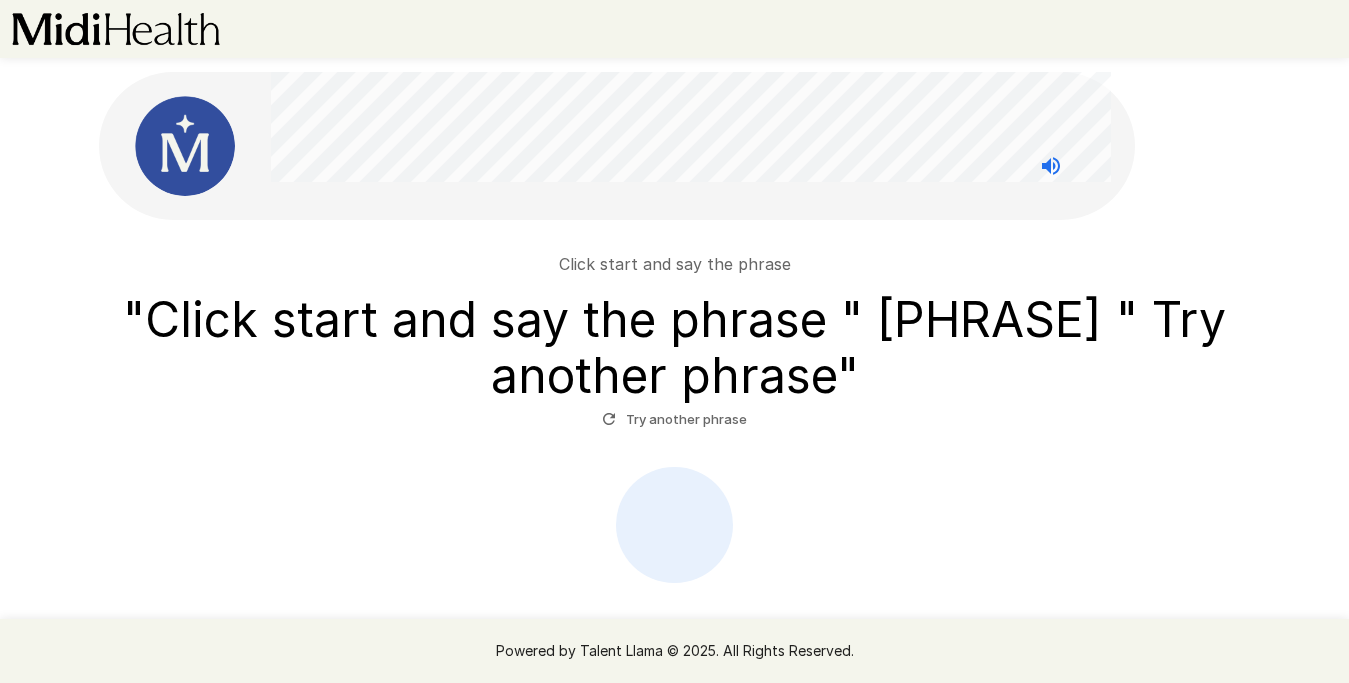 click on "Stop & Submit" at bounding box center (674, 643) 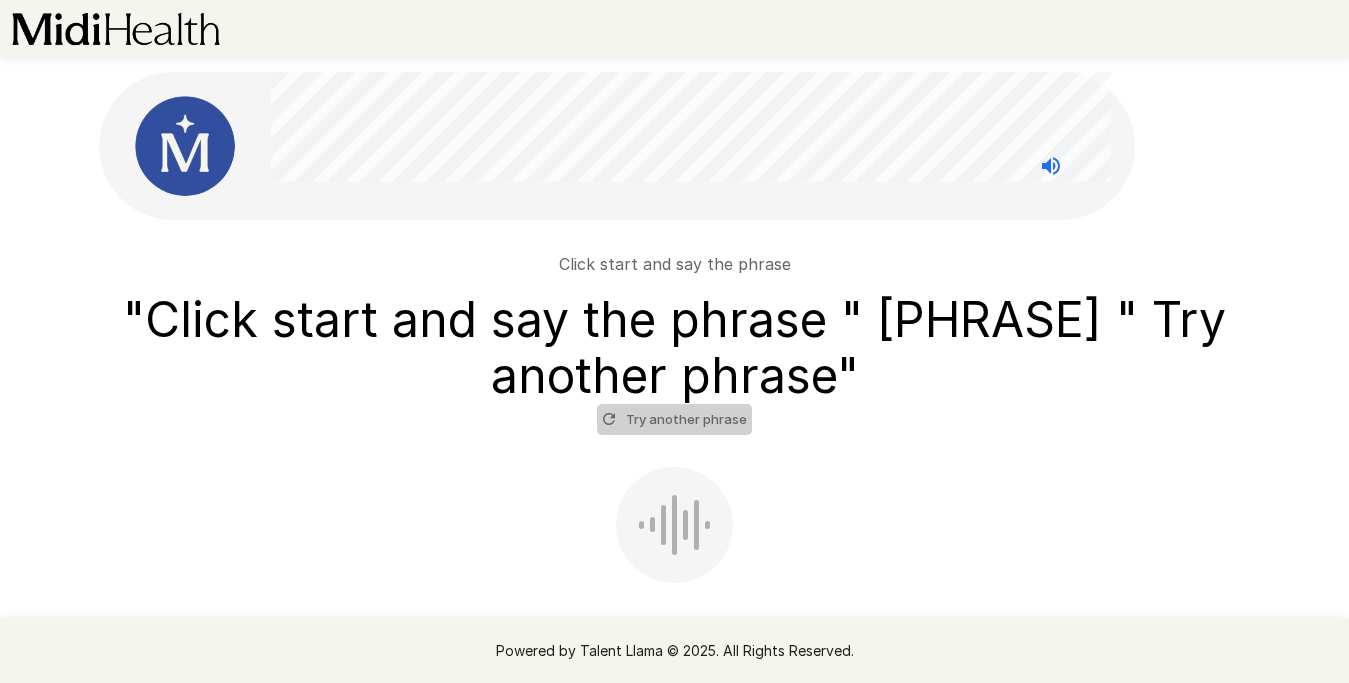 click on "Try another phrase" at bounding box center [674, 419] 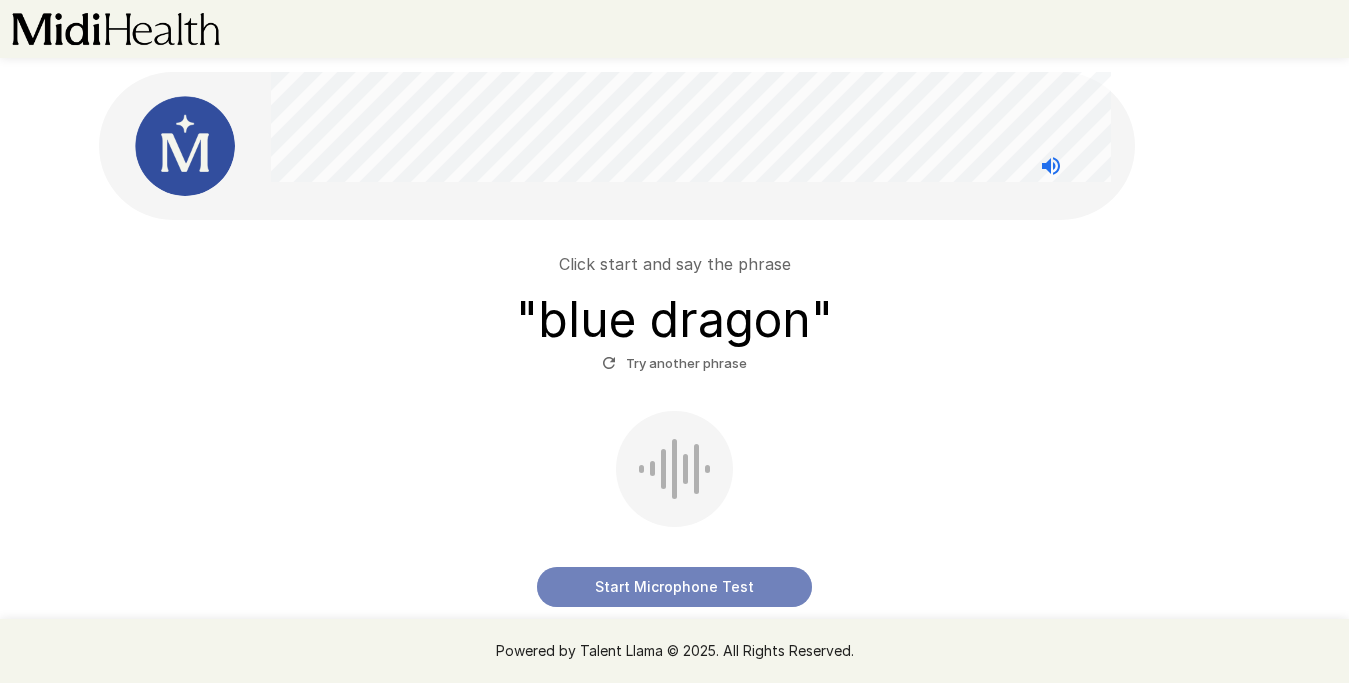 click on "Start Microphone Test" at bounding box center (674, 587) 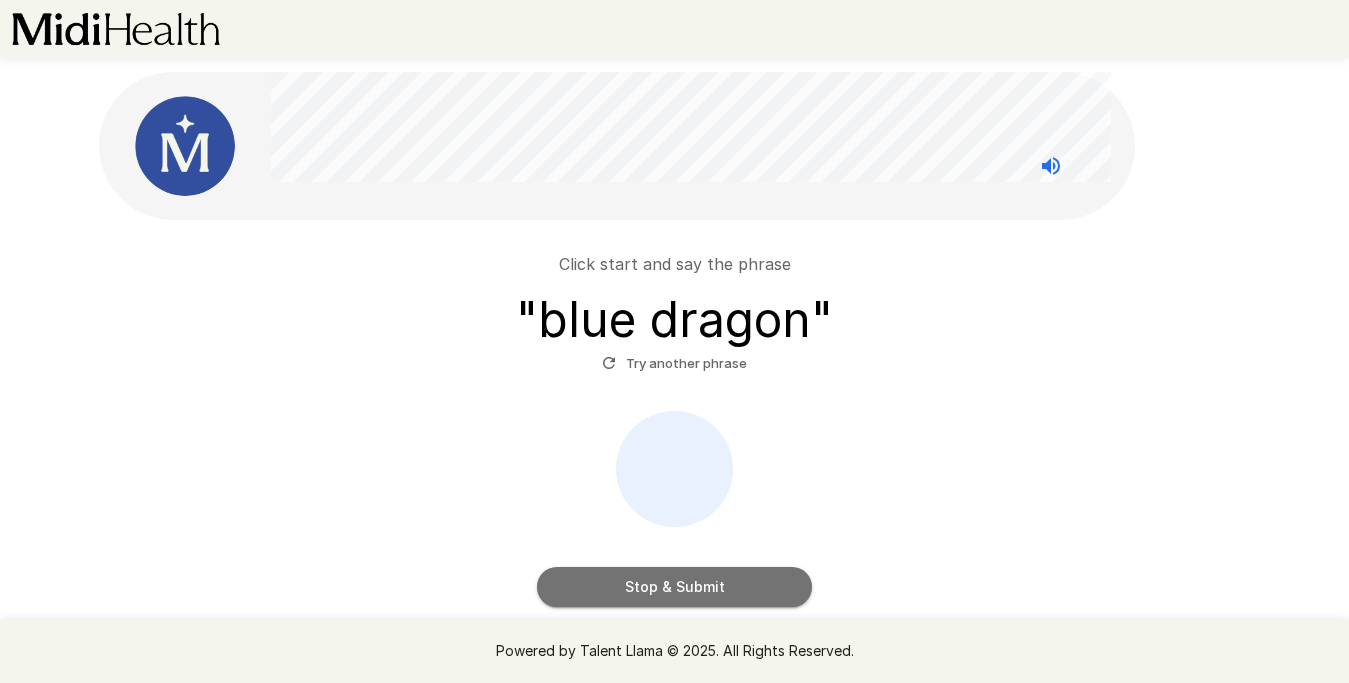 click on "Stop & Submit" at bounding box center (674, 587) 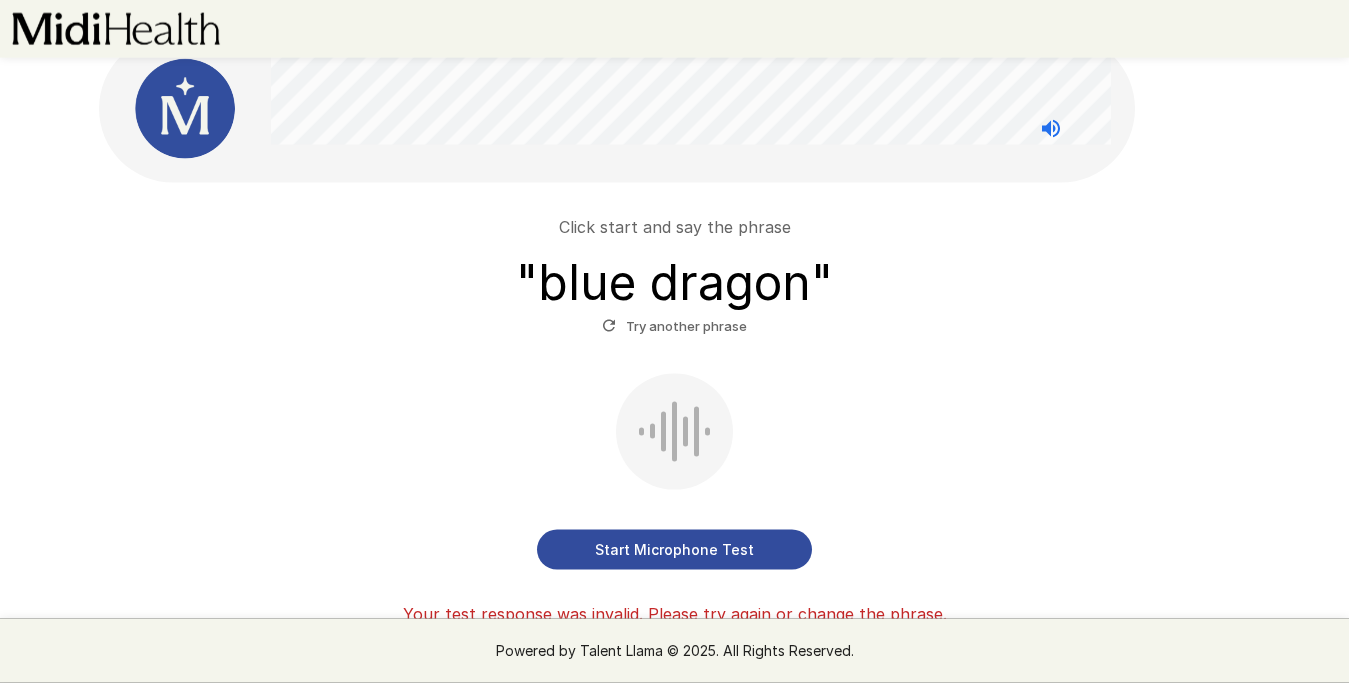 scroll, scrollTop: 36, scrollLeft: 0, axis: vertical 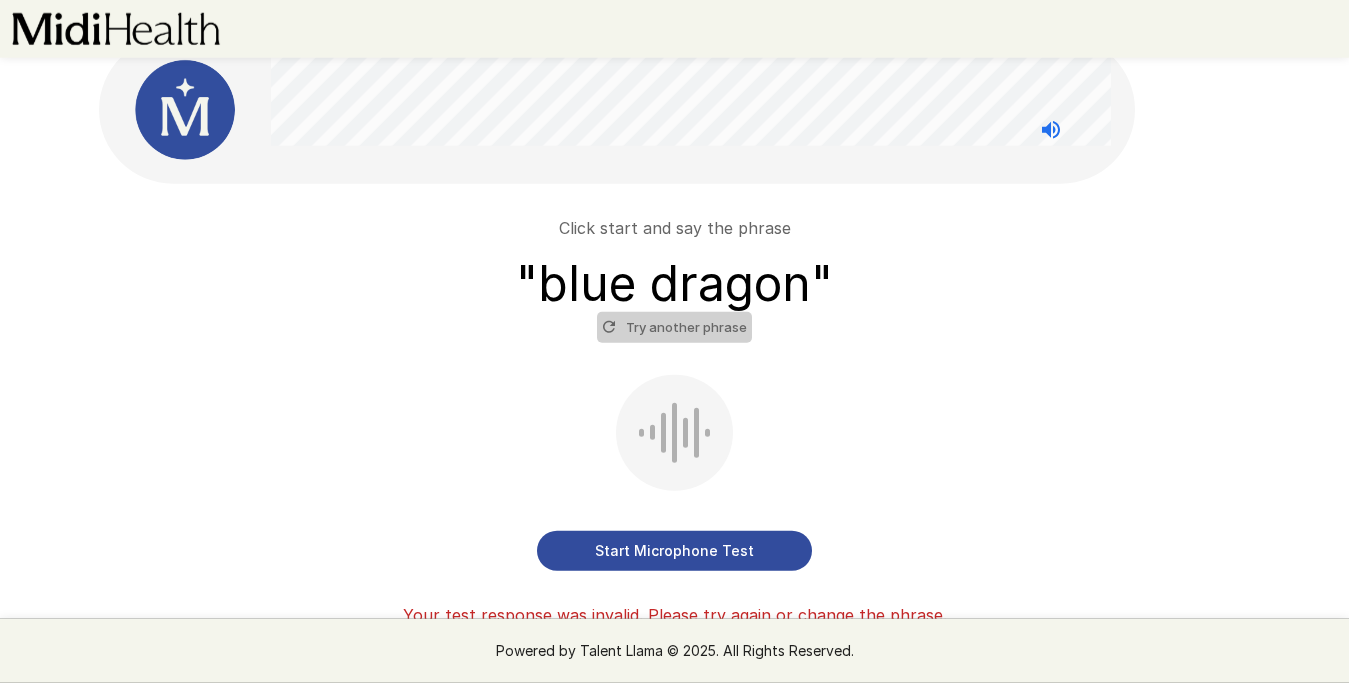 click on "Try another phrase" at bounding box center [674, 327] 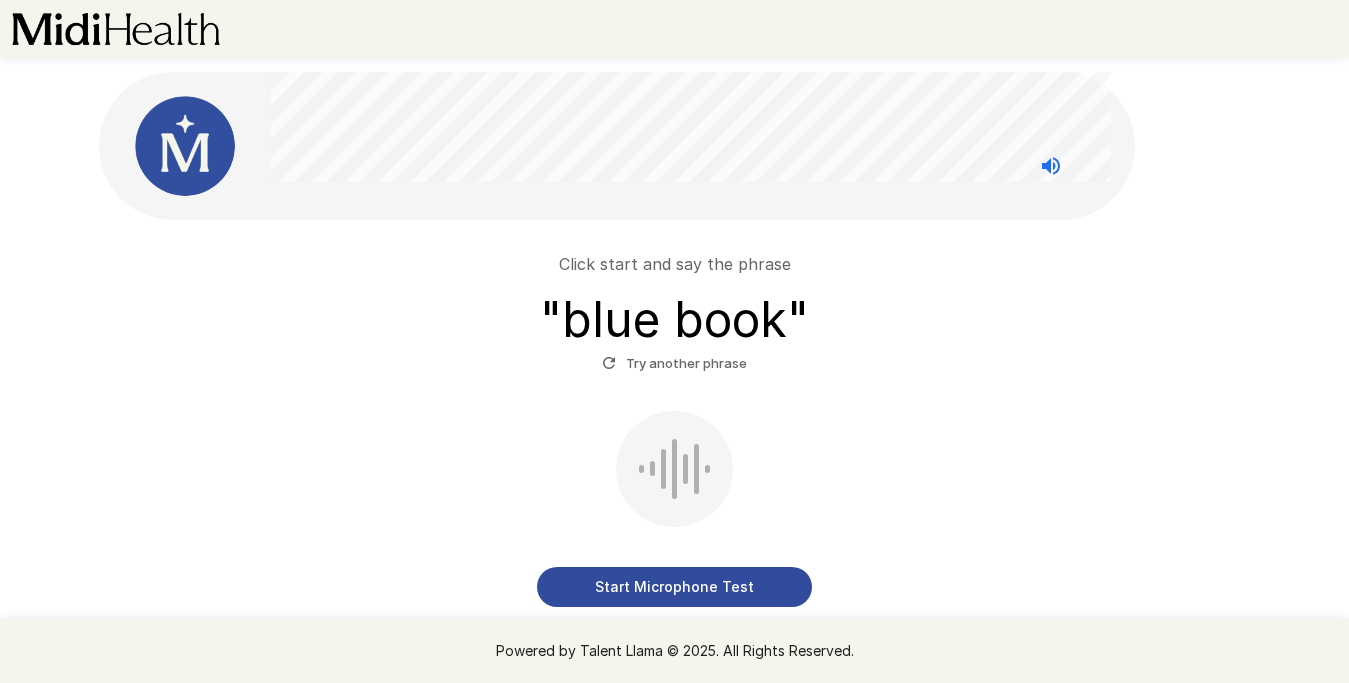 click on "Start Microphone Test" at bounding box center (674, 587) 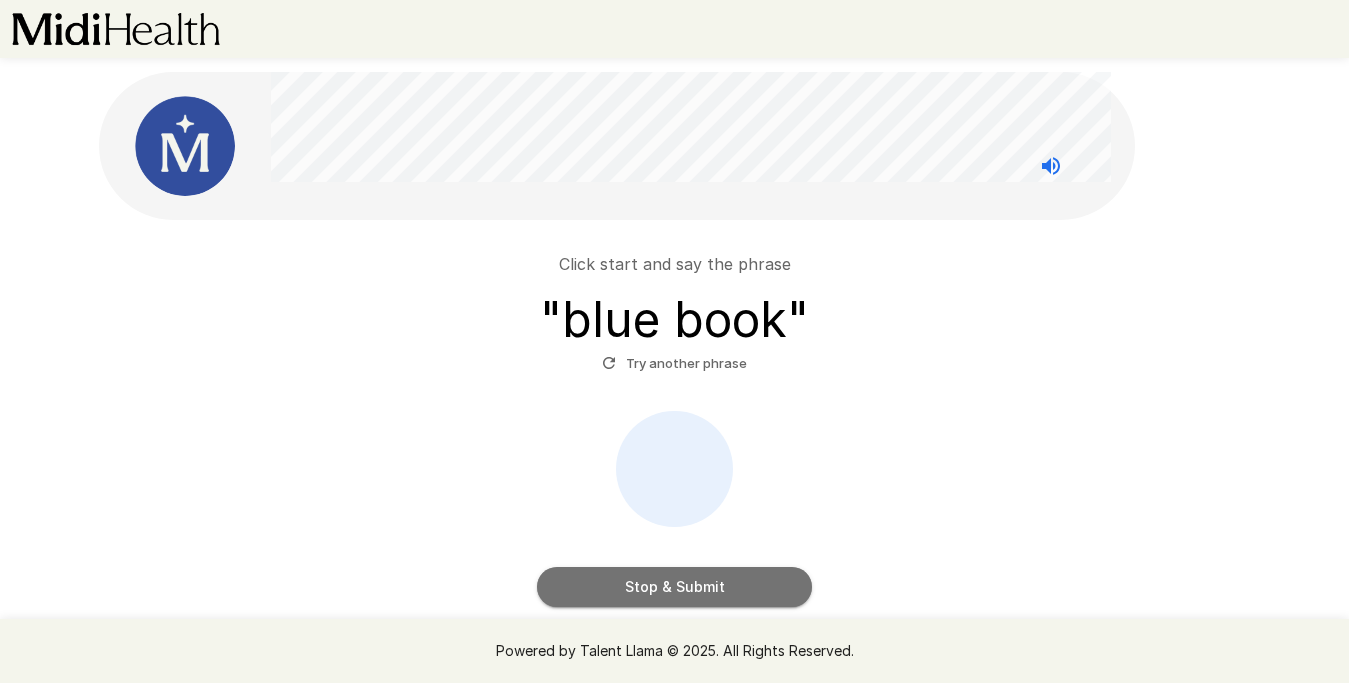 click on "Stop & Submit" at bounding box center [674, 587] 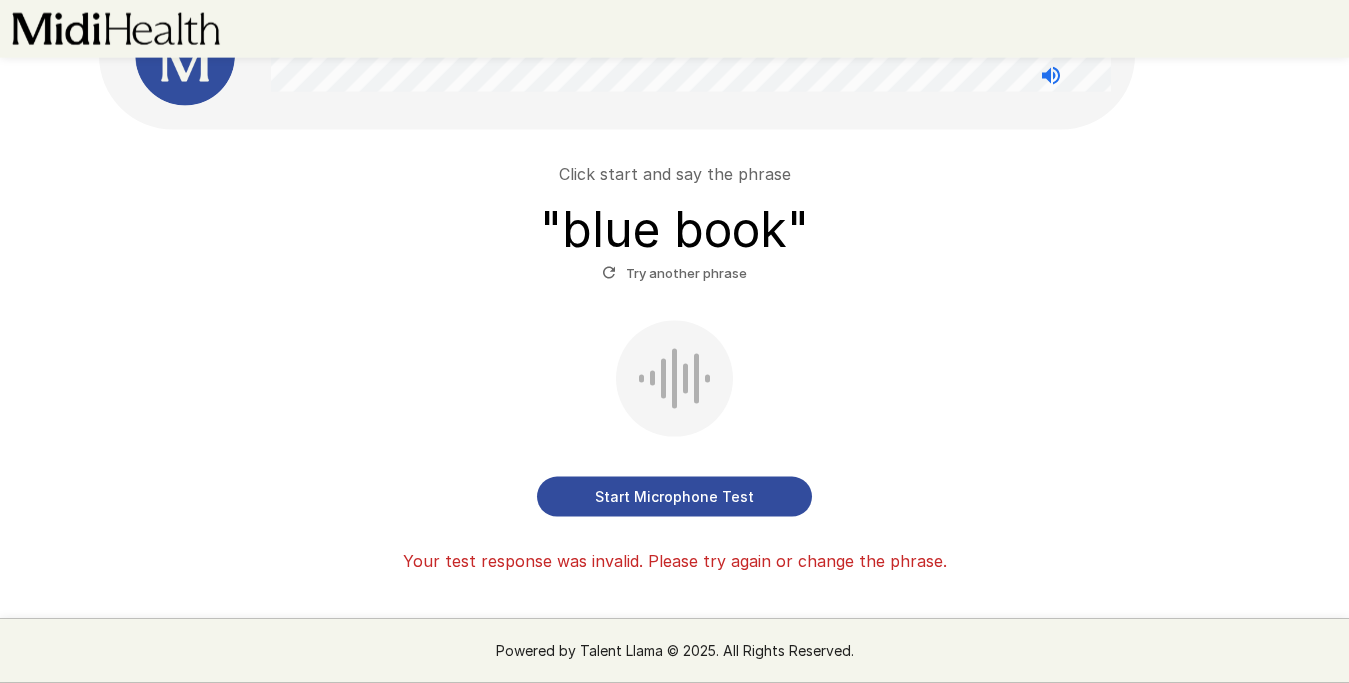 scroll, scrollTop: 91, scrollLeft: 0, axis: vertical 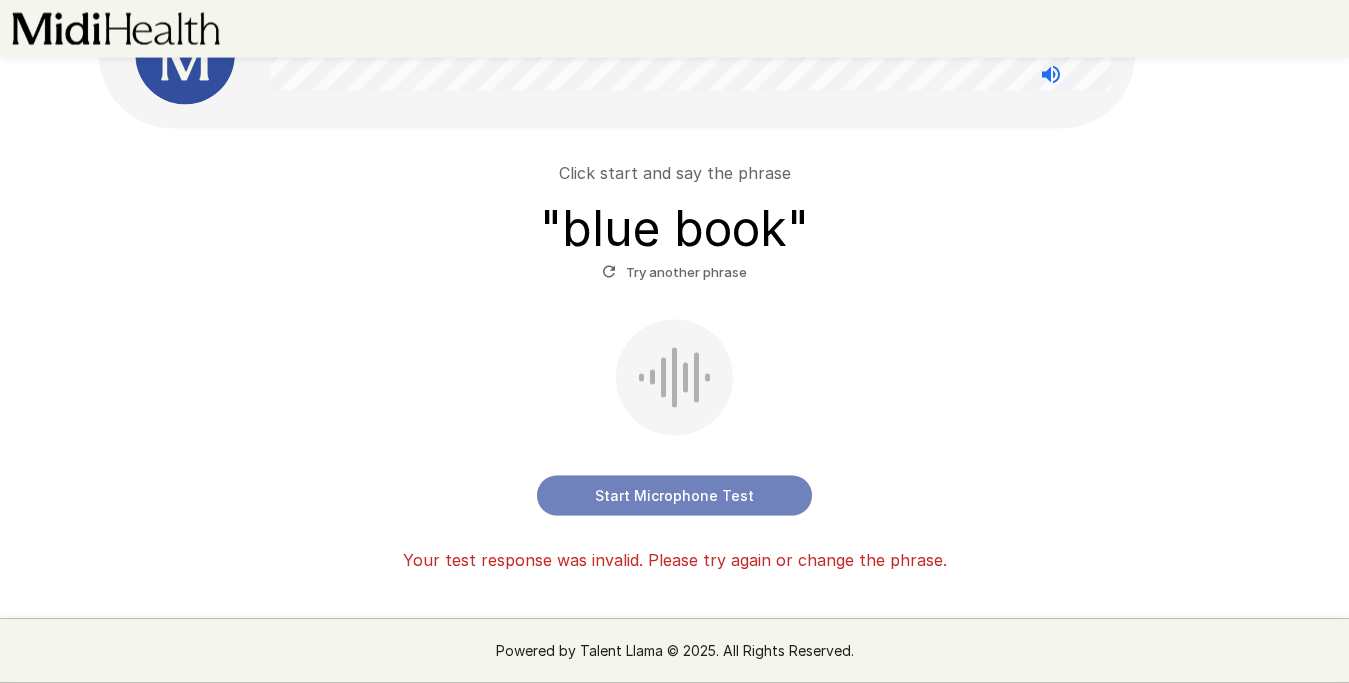 click on "Start Microphone Test" at bounding box center [674, 496] 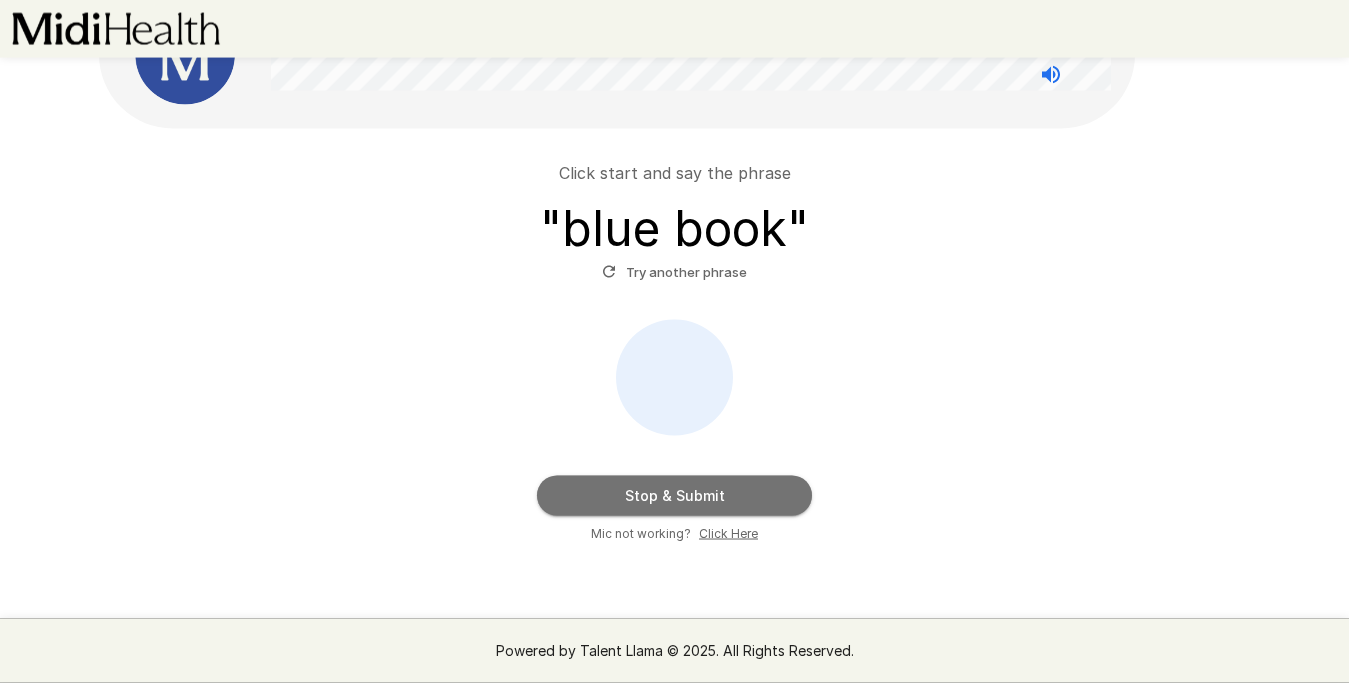 click on "Stop & Submit" at bounding box center [674, 496] 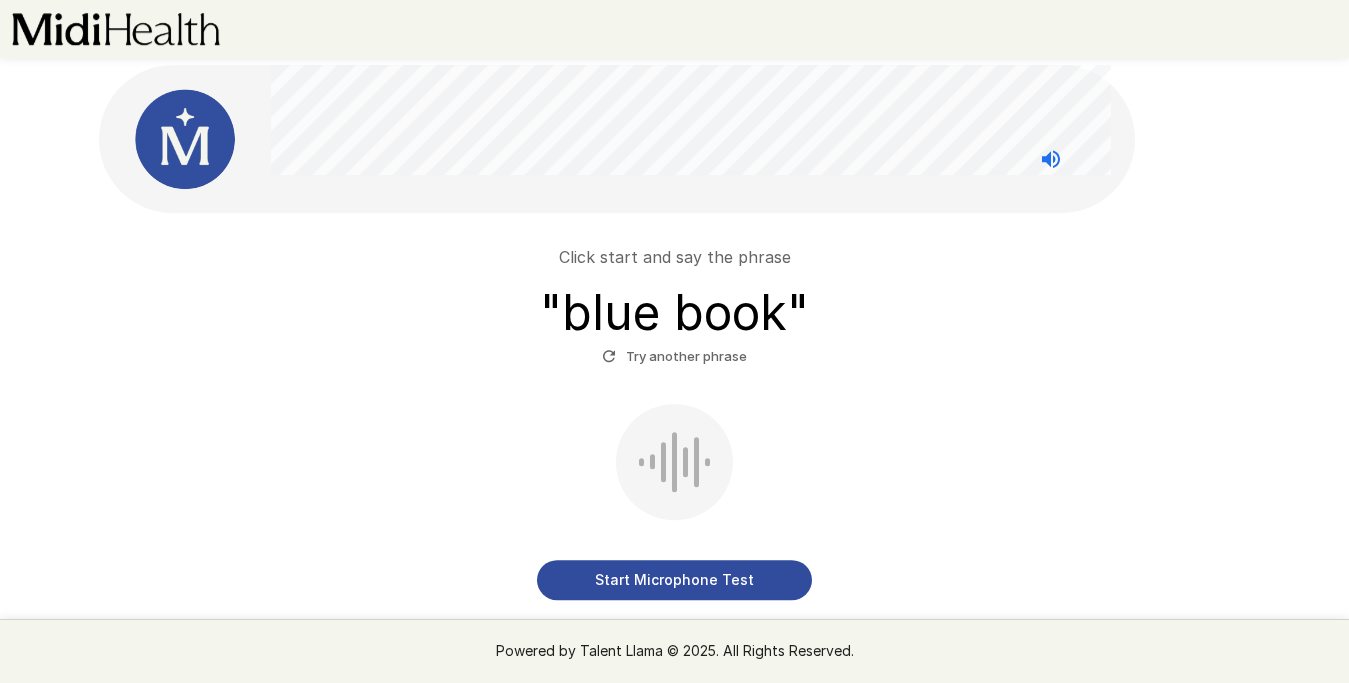 scroll, scrollTop: 1, scrollLeft: 0, axis: vertical 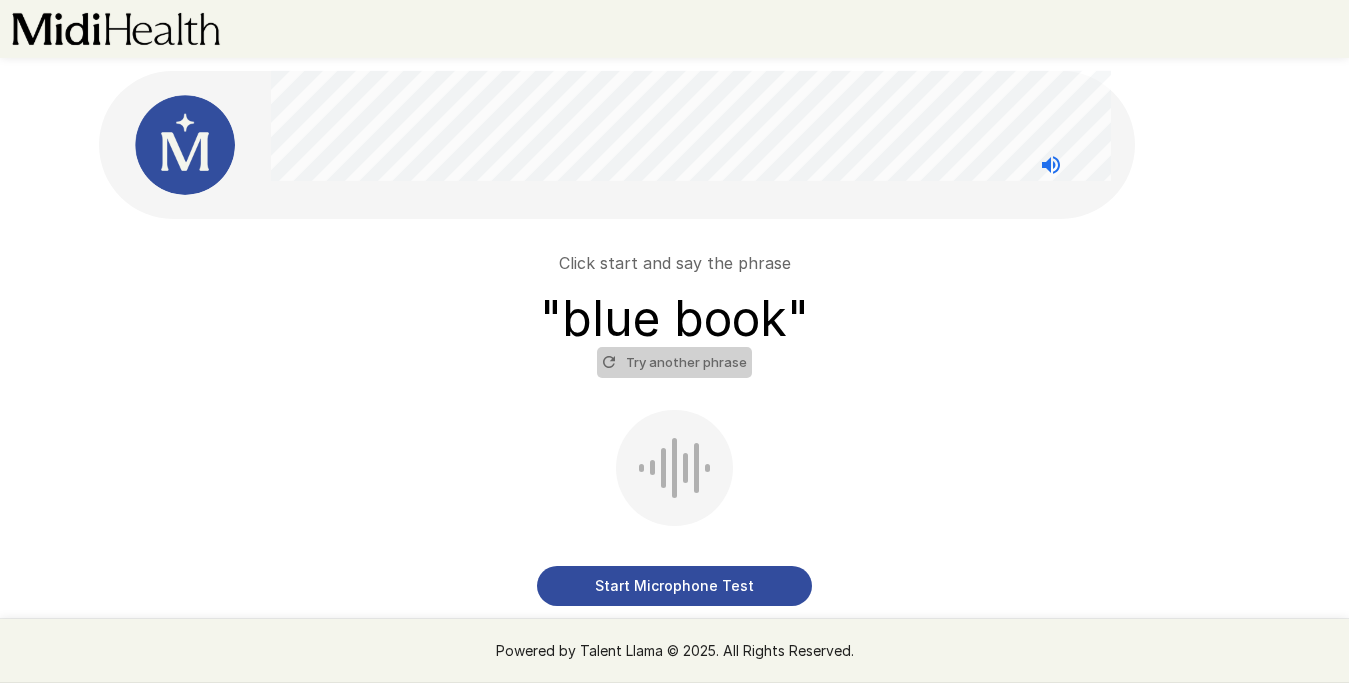 click on "Try another phrase" at bounding box center (674, 362) 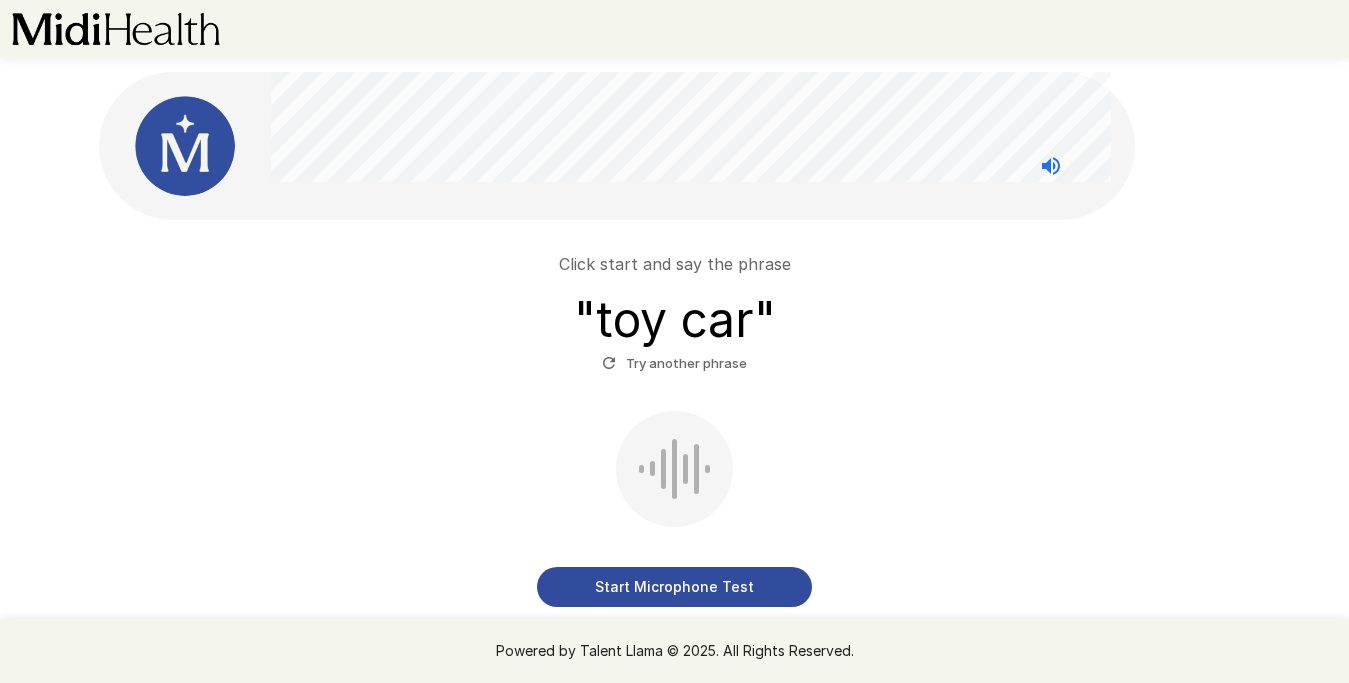 click on "Start Microphone Test" at bounding box center (674, 587) 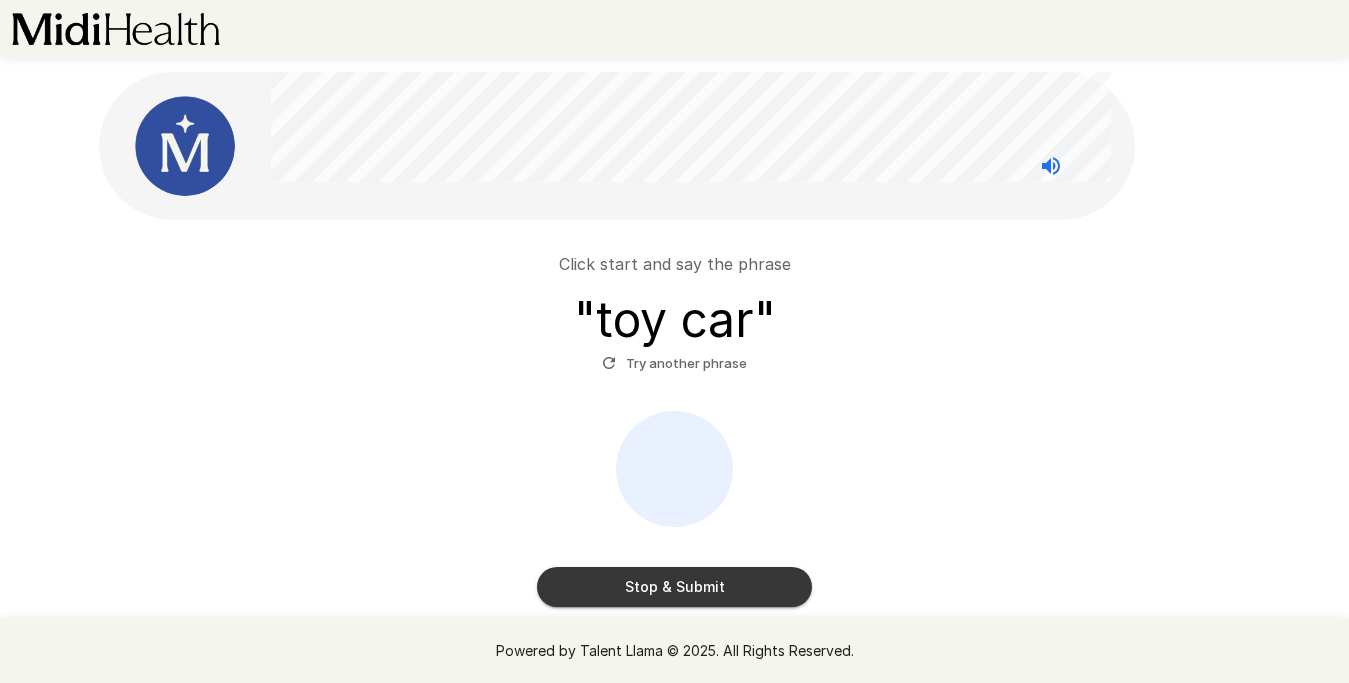 click on "Stop & Submit" at bounding box center (674, 587) 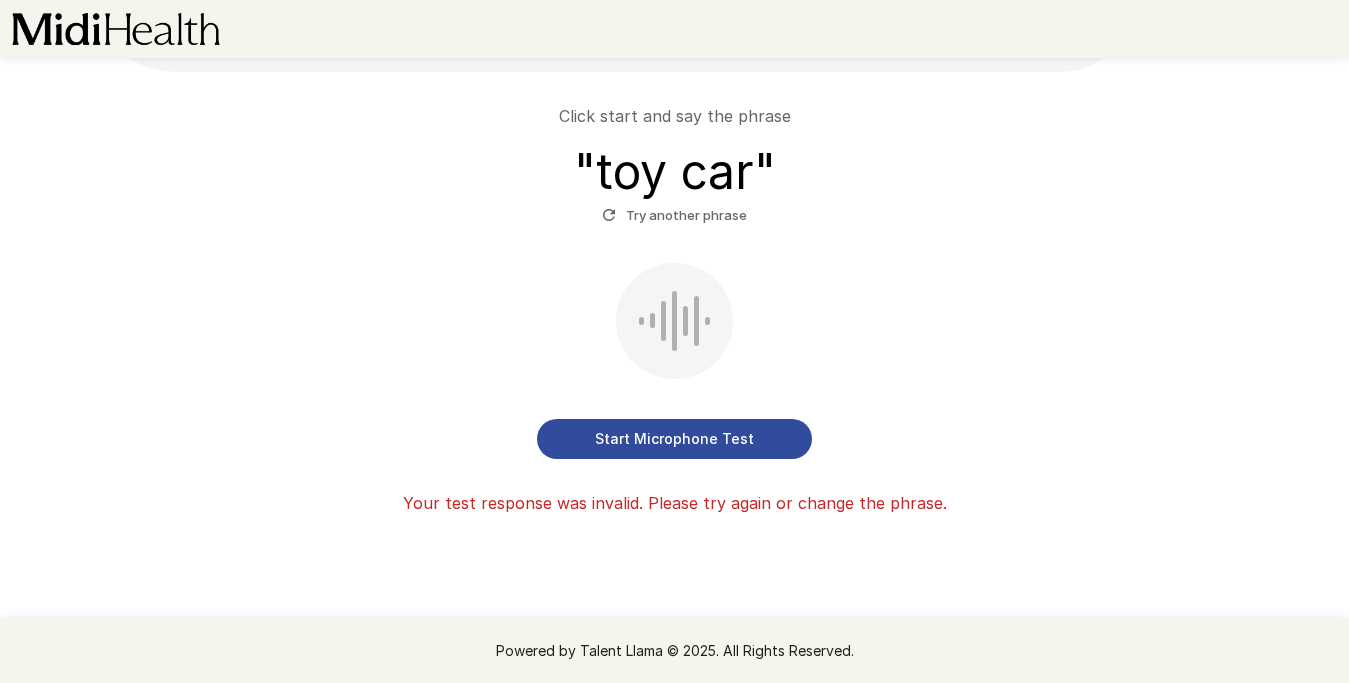 scroll, scrollTop: 0, scrollLeft: 0, axis: both 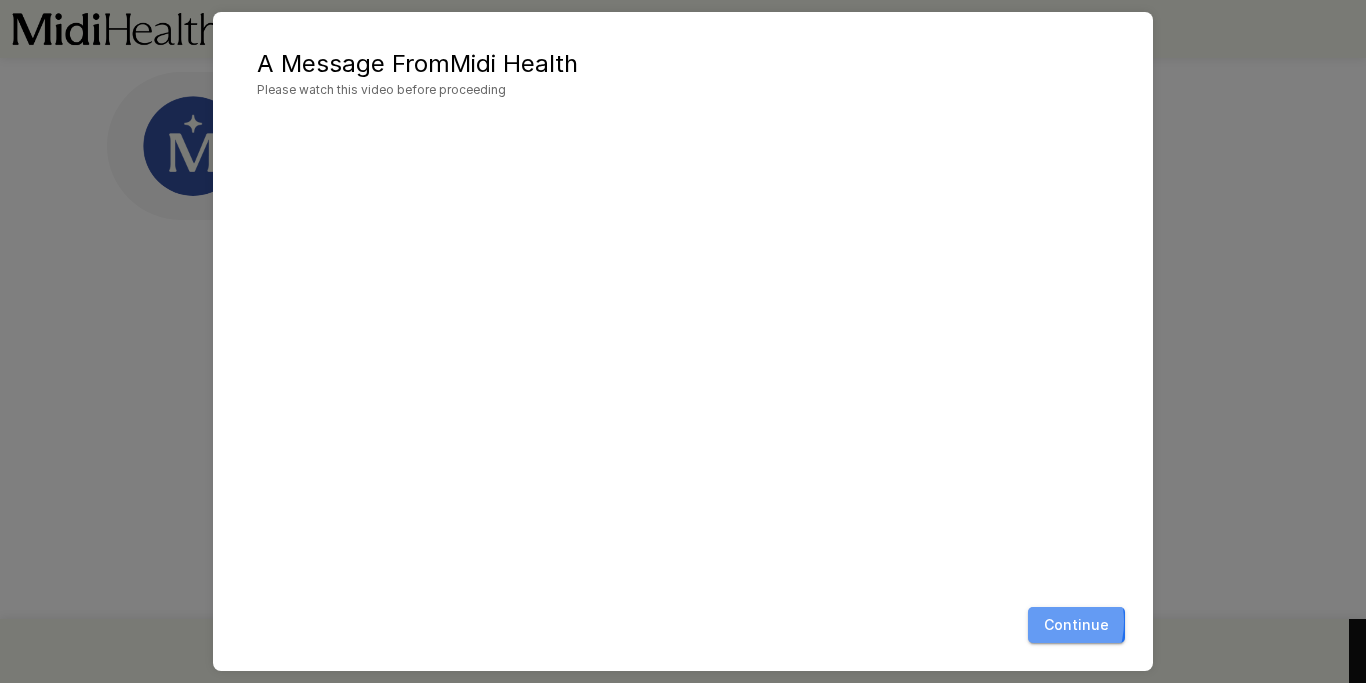 click on "Continue" at bounding box center [1076, 625] 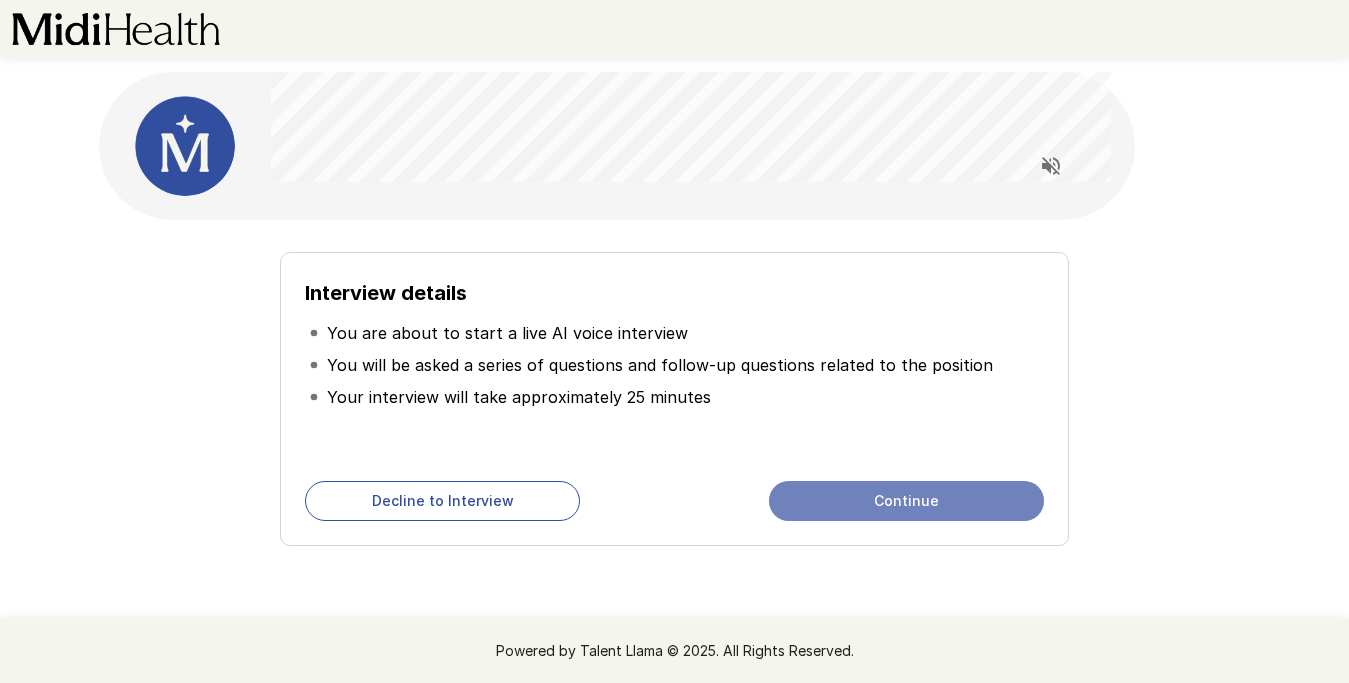 click on "Continue" at bounding box center (906, 501) 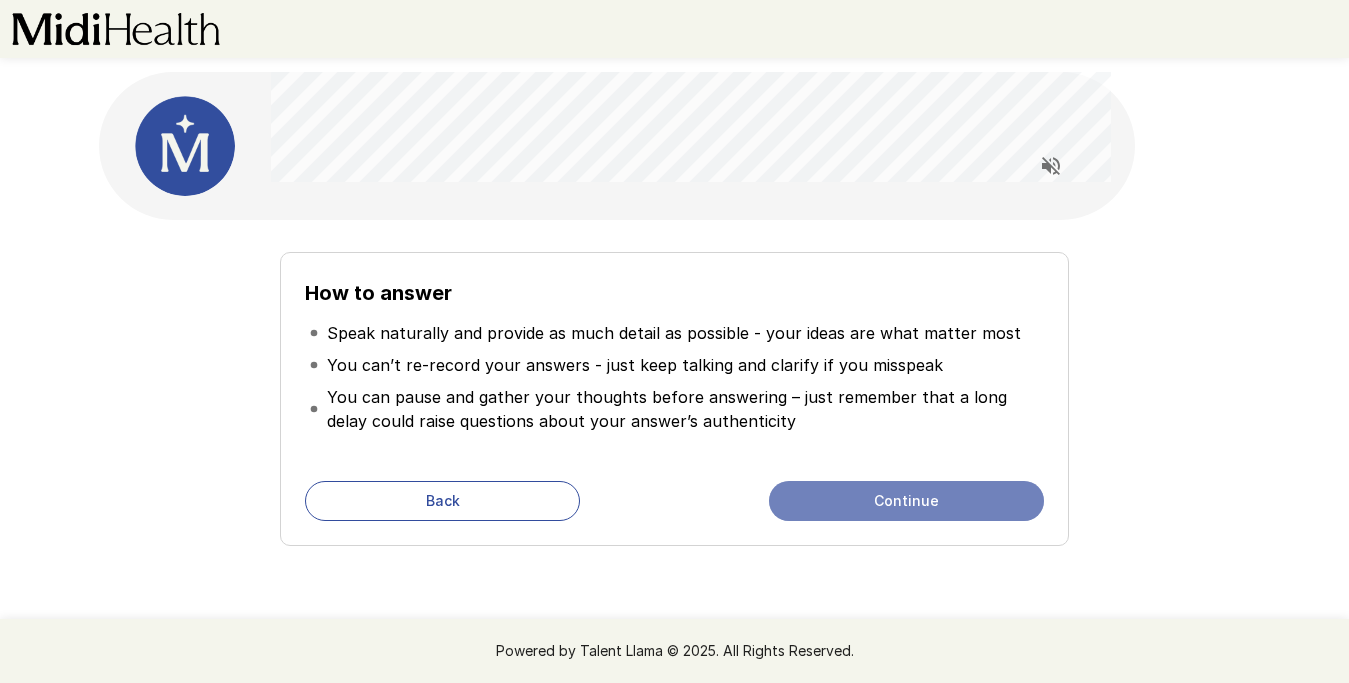 click on "Continue" at bounding box center [906, 501] 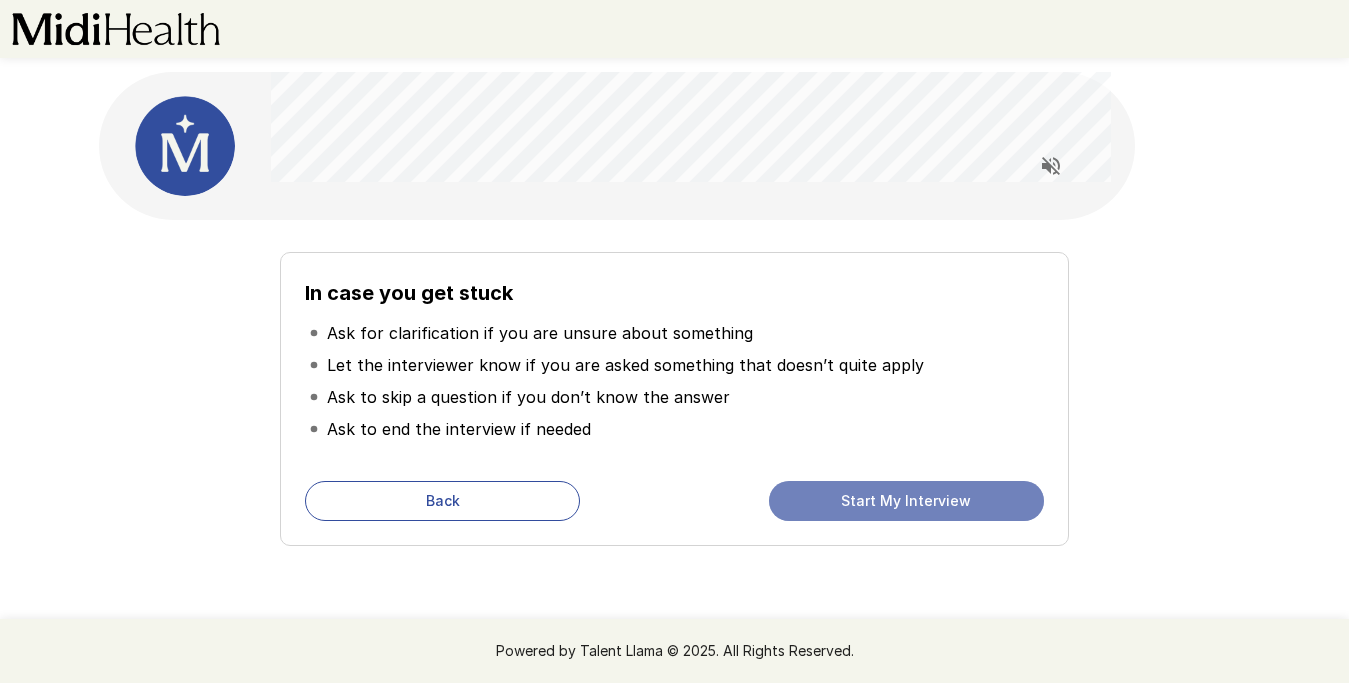 click on "Start My Interview" at bounding box center [906, 501] 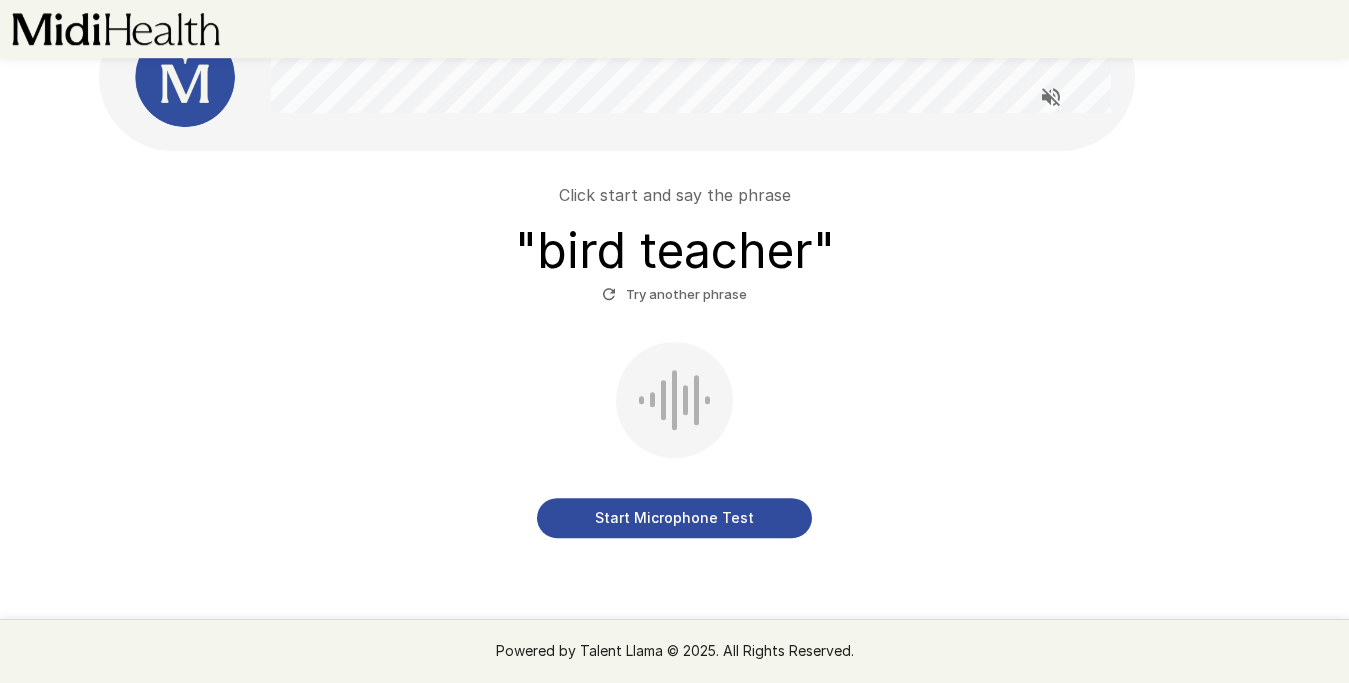 scroll, scrollTop: 70, scrollLeft: 0, axis: vertical 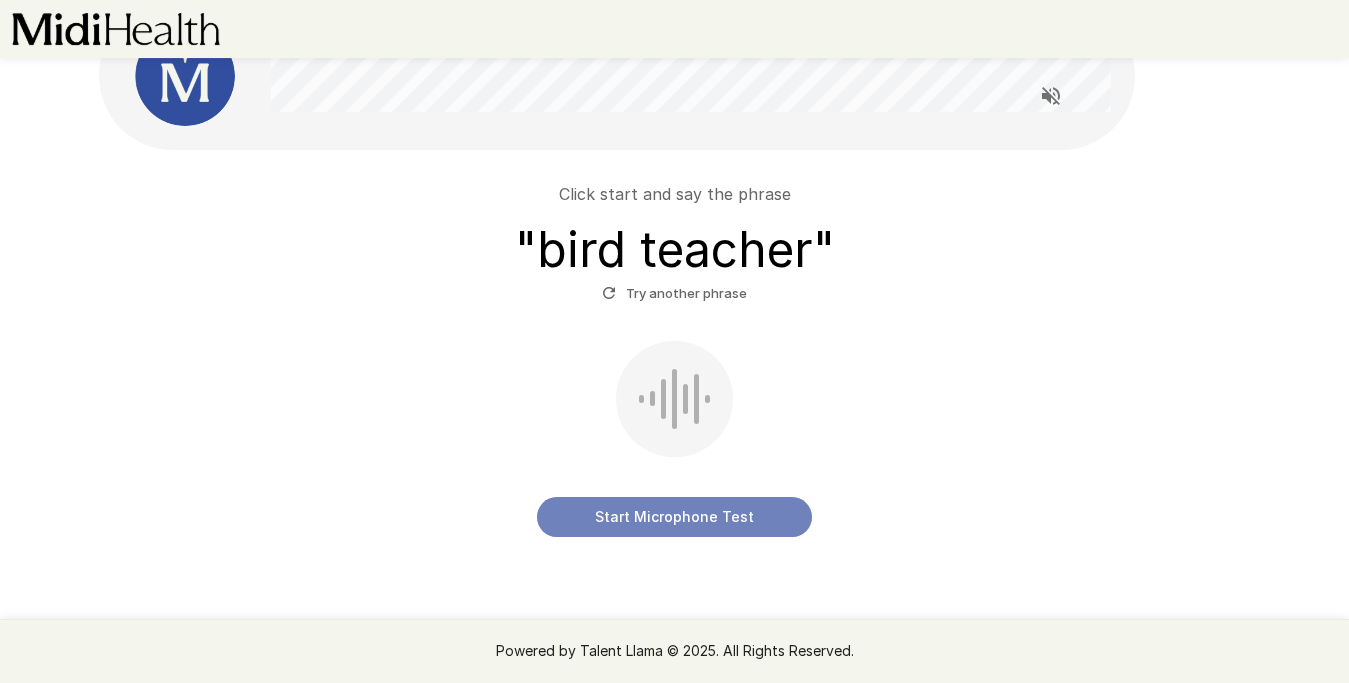 click on "Start Microphone Test" at bounding box center (674, 517) 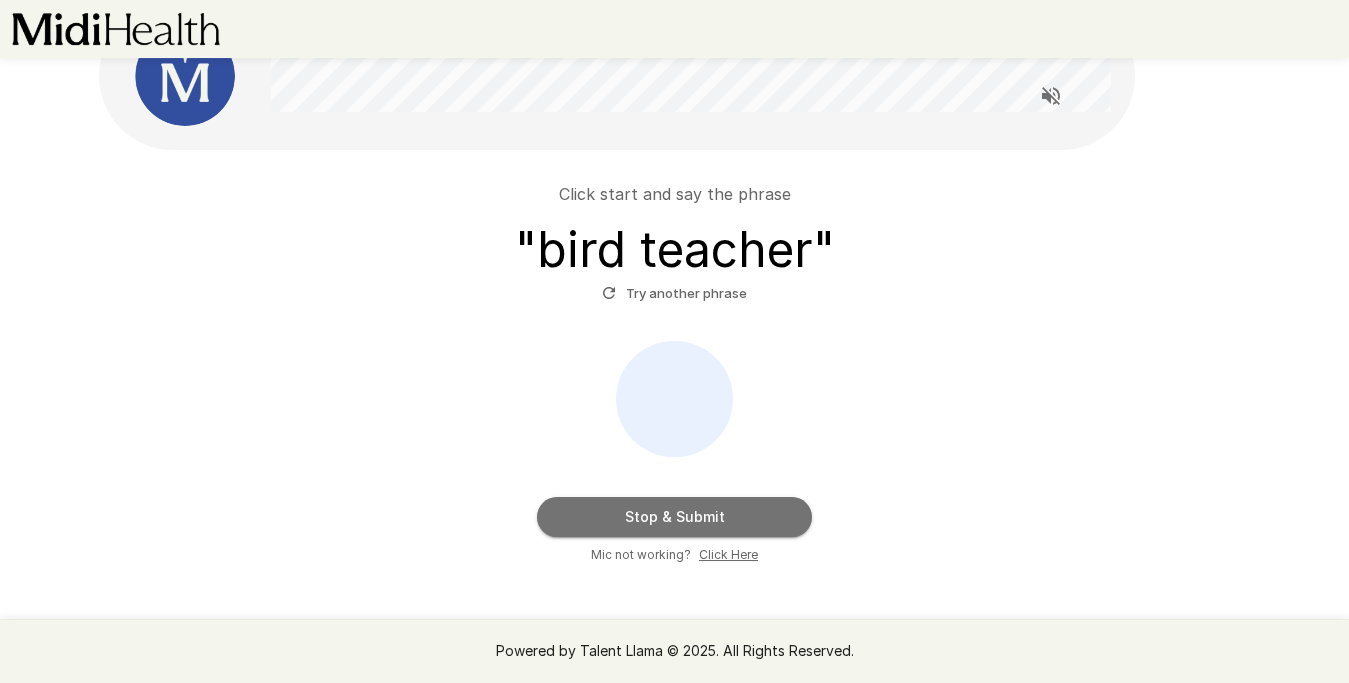 click on "Stop & Submit" at bounding box center (674, 517) 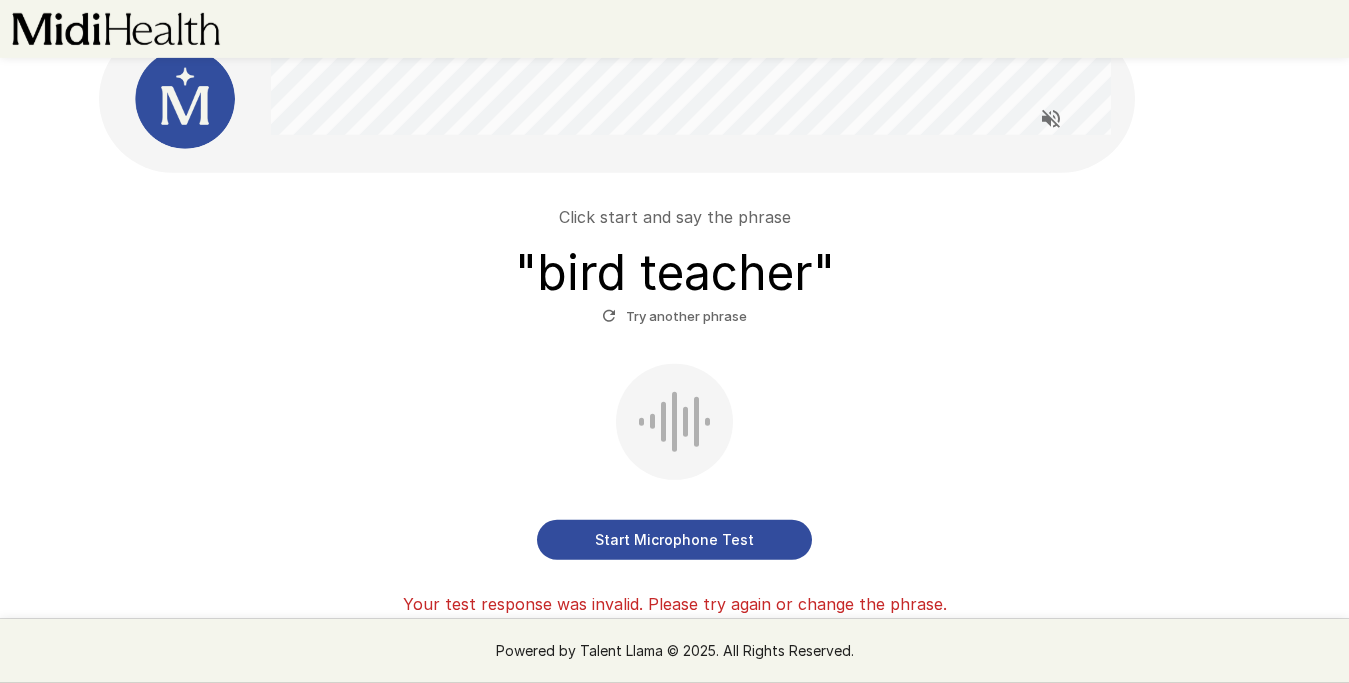 scroll, scrollTop: 43, scrollLeft: 0, axis: vertical 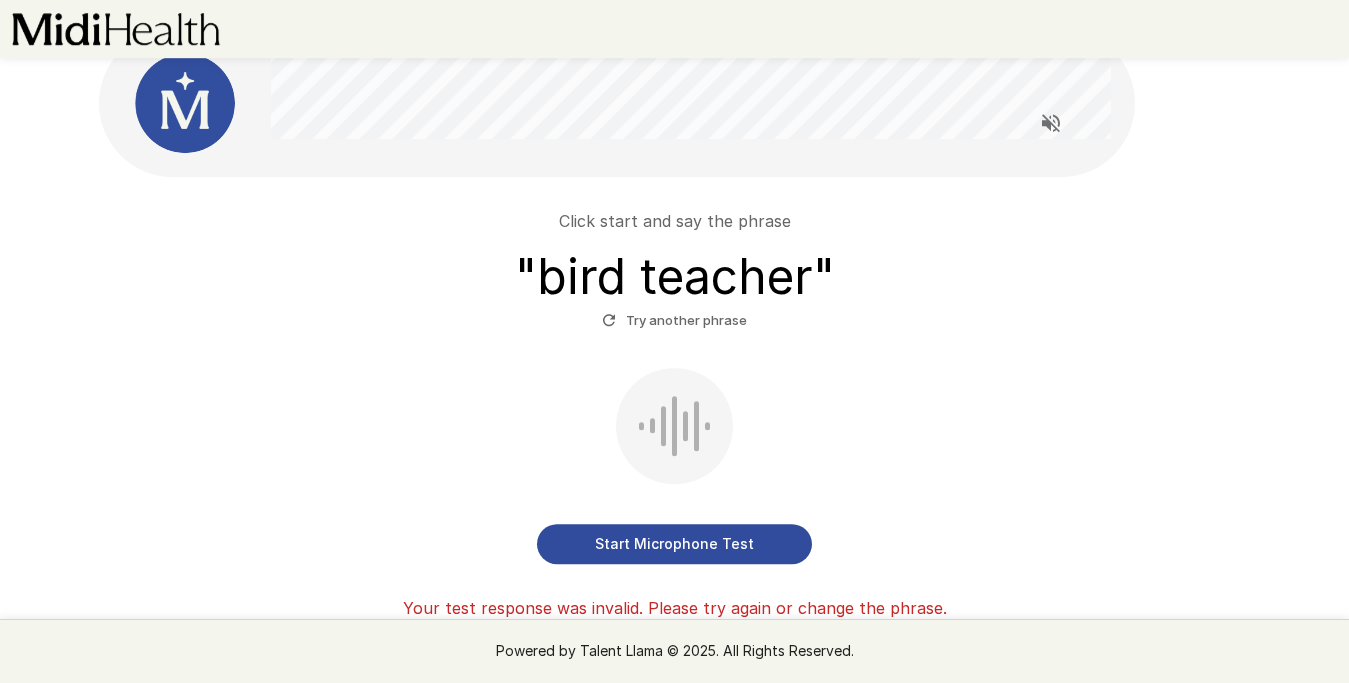 click on "Try another phrase" at bounding box center (674, 320) 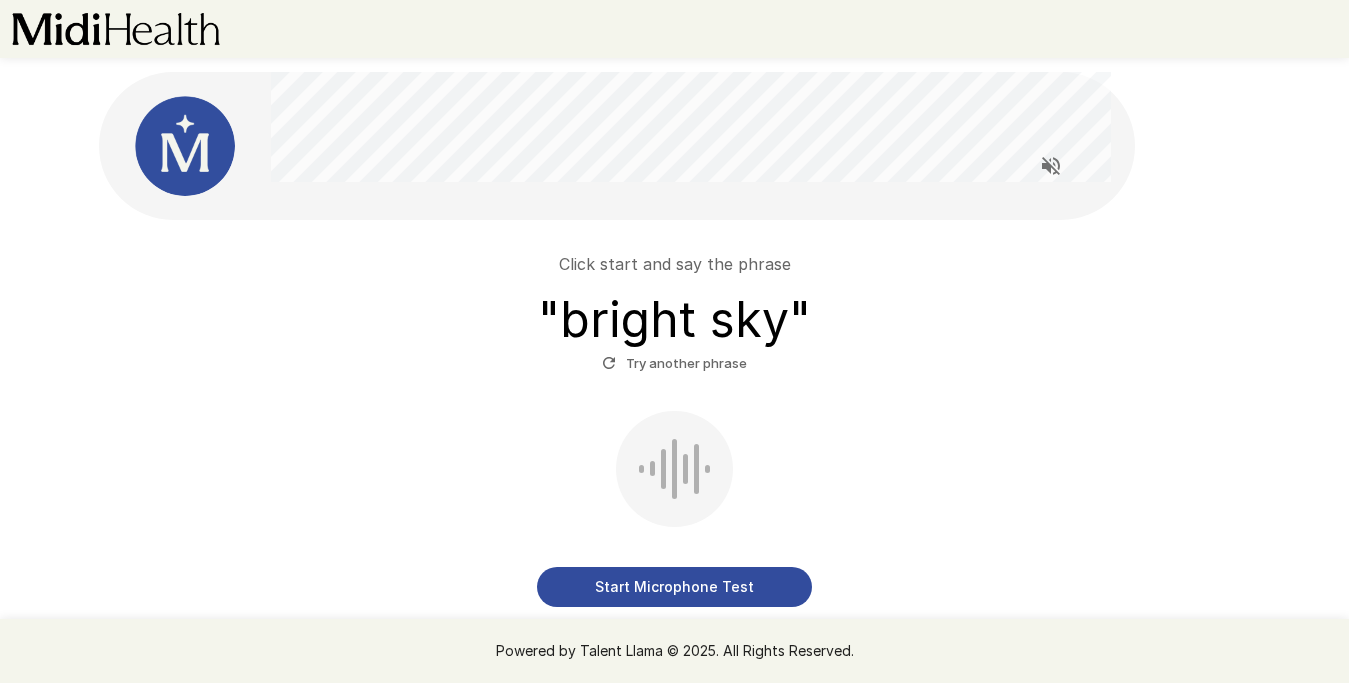 scroll, scrollTop: 77, scrollLeft: 0, axis: vertical 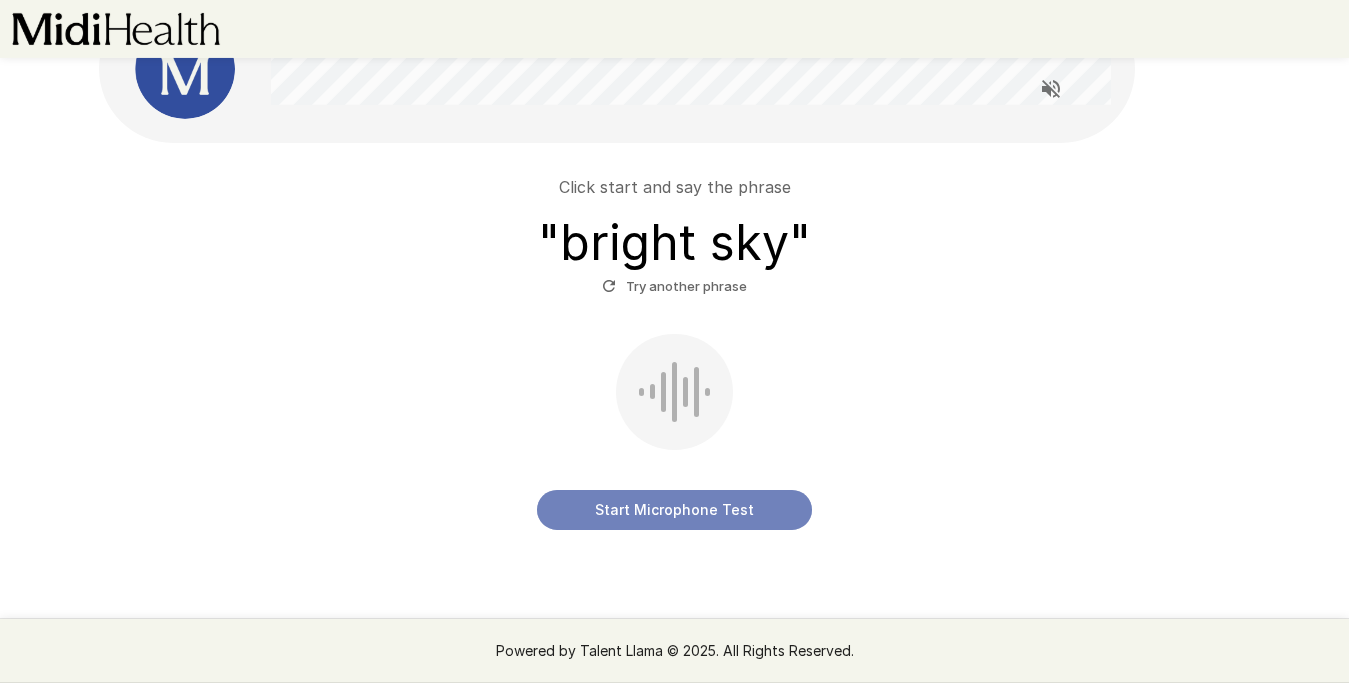 click on "Start Microphone Test" at bounding box center [674, 510] 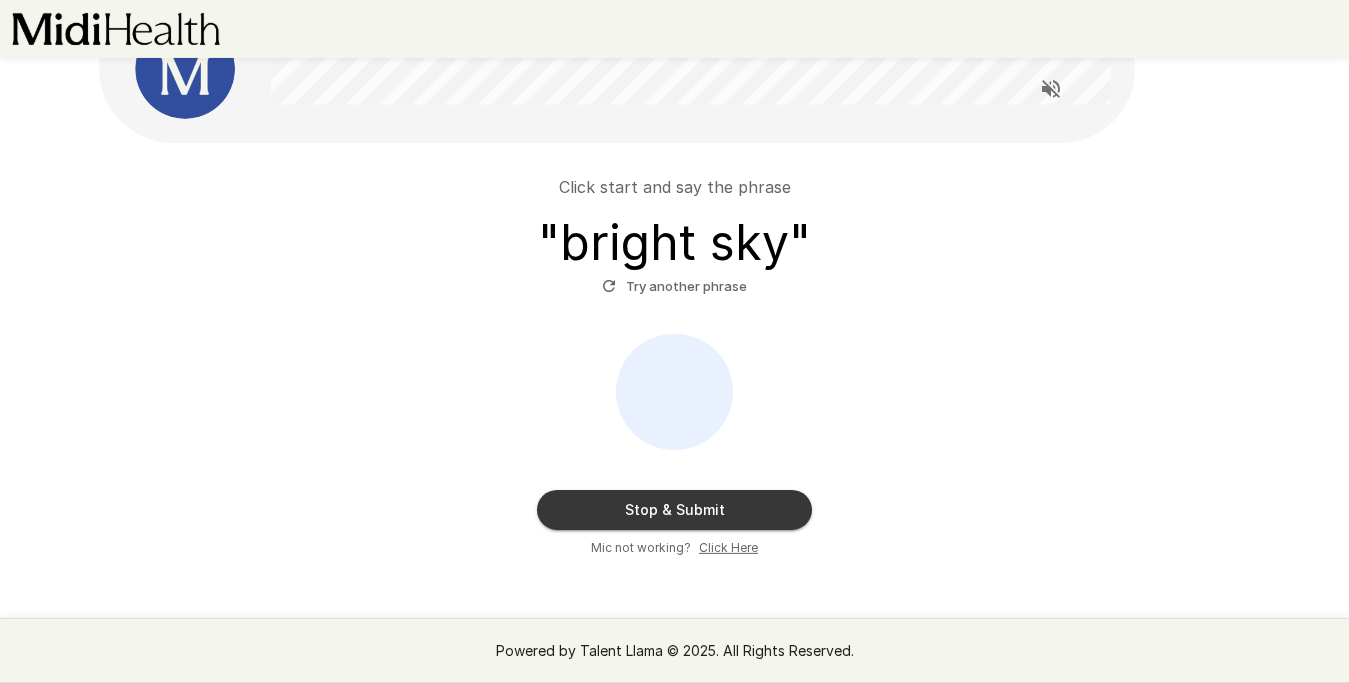 click on "Stop & Submit" at bounding box center [674, 510] 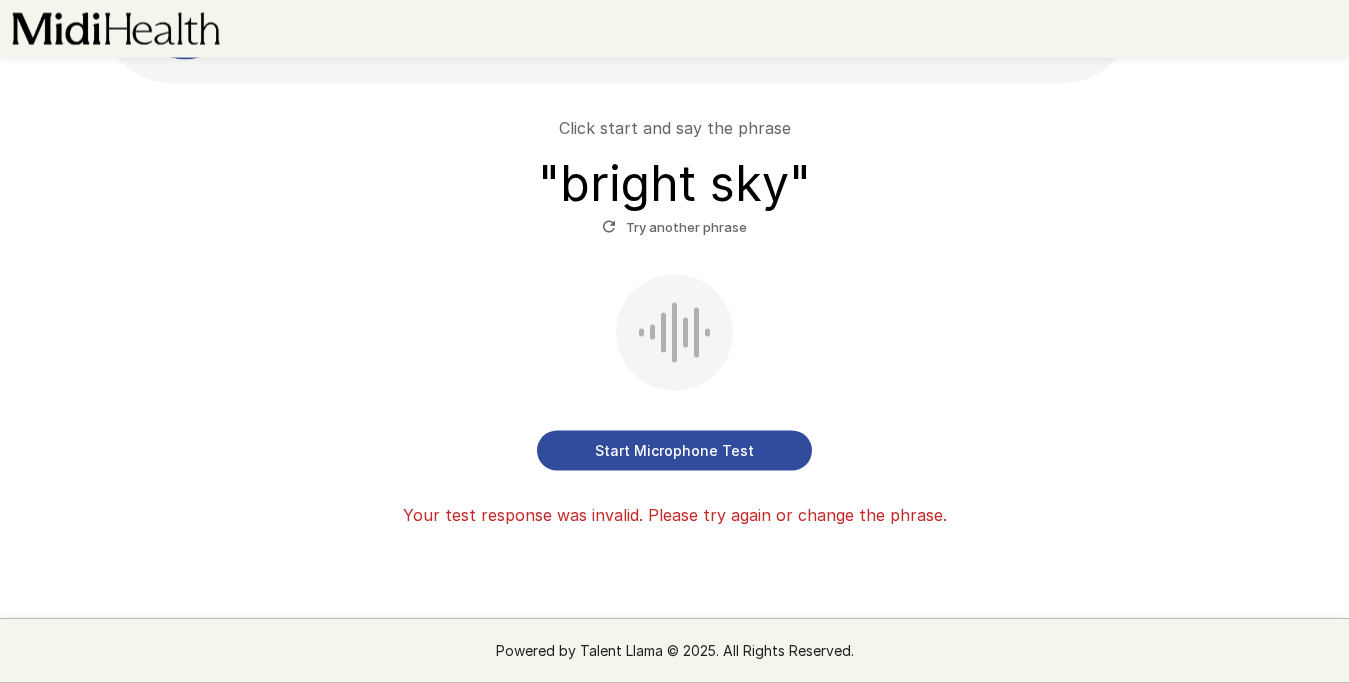 scroll, scrollTop: 138, scrollLeft: 0, axis: vertical 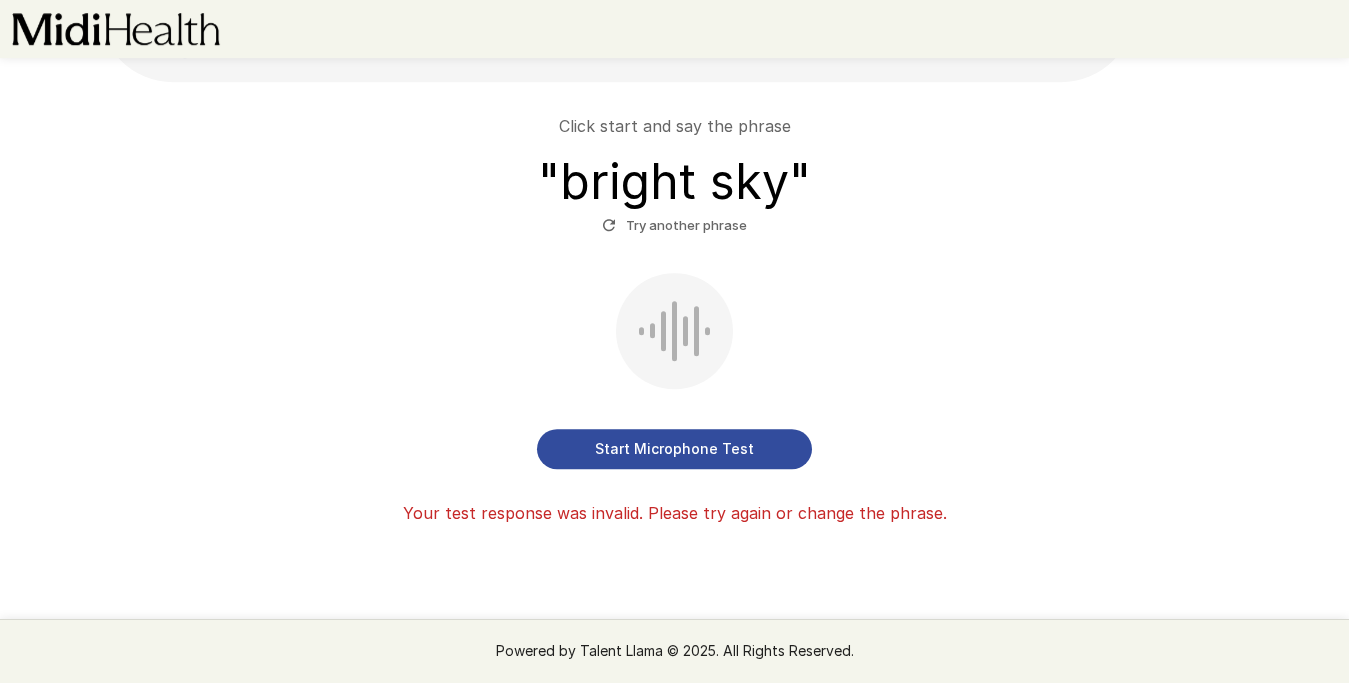 click on "Try another phrase" at bounding box center (674, 225) 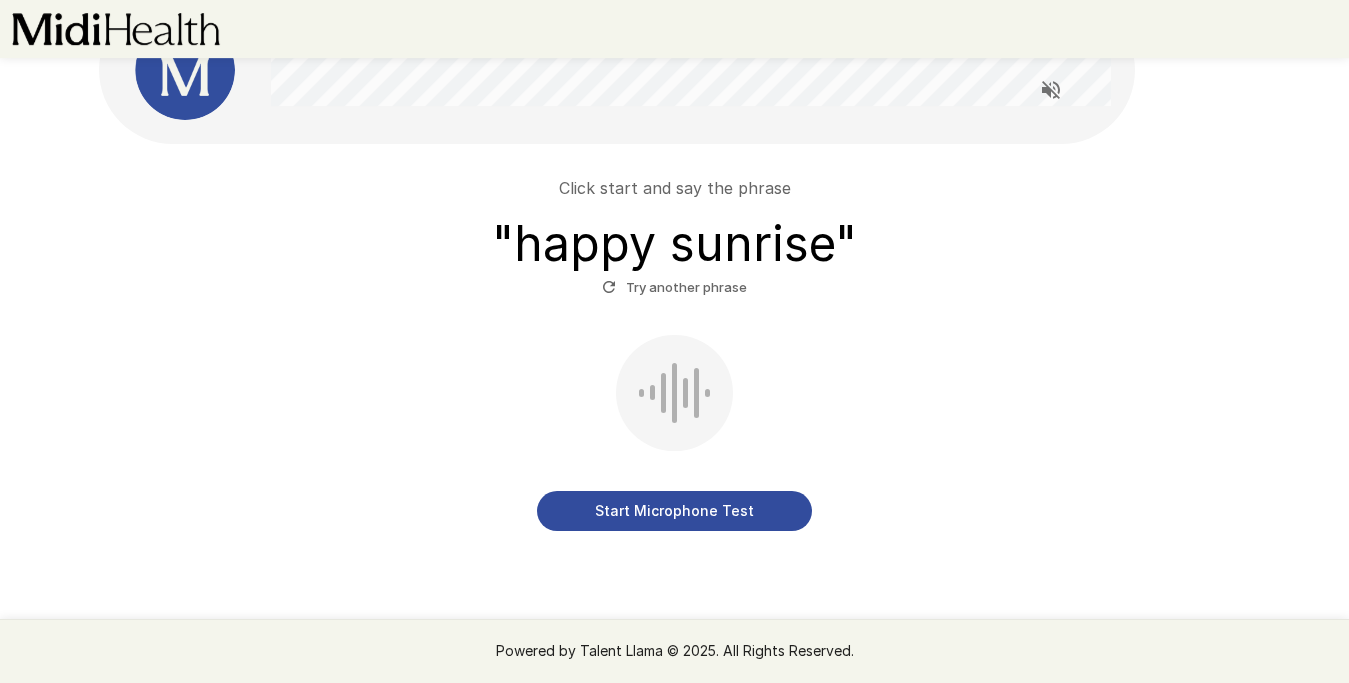 scroll, scrollTop: 77, scrollLeft: 0, axis: vertical 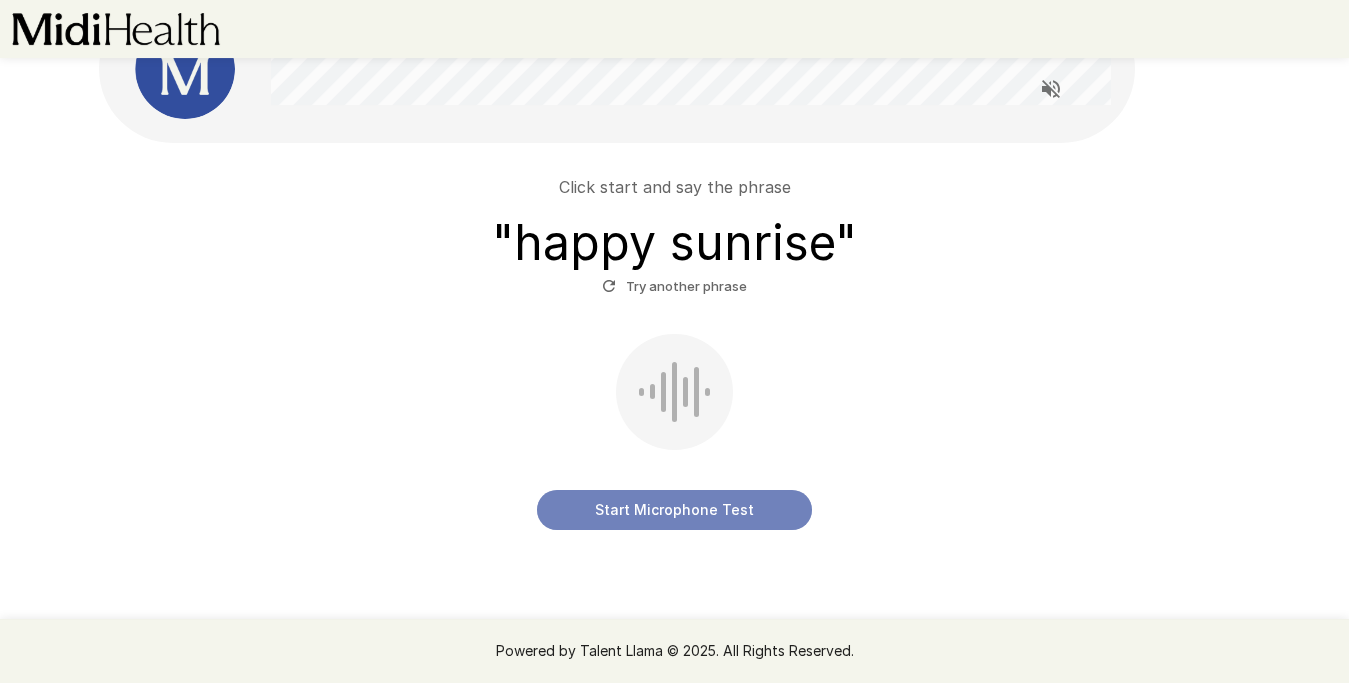 click on "Start Microphone Test" at bounding box center [674, 510] 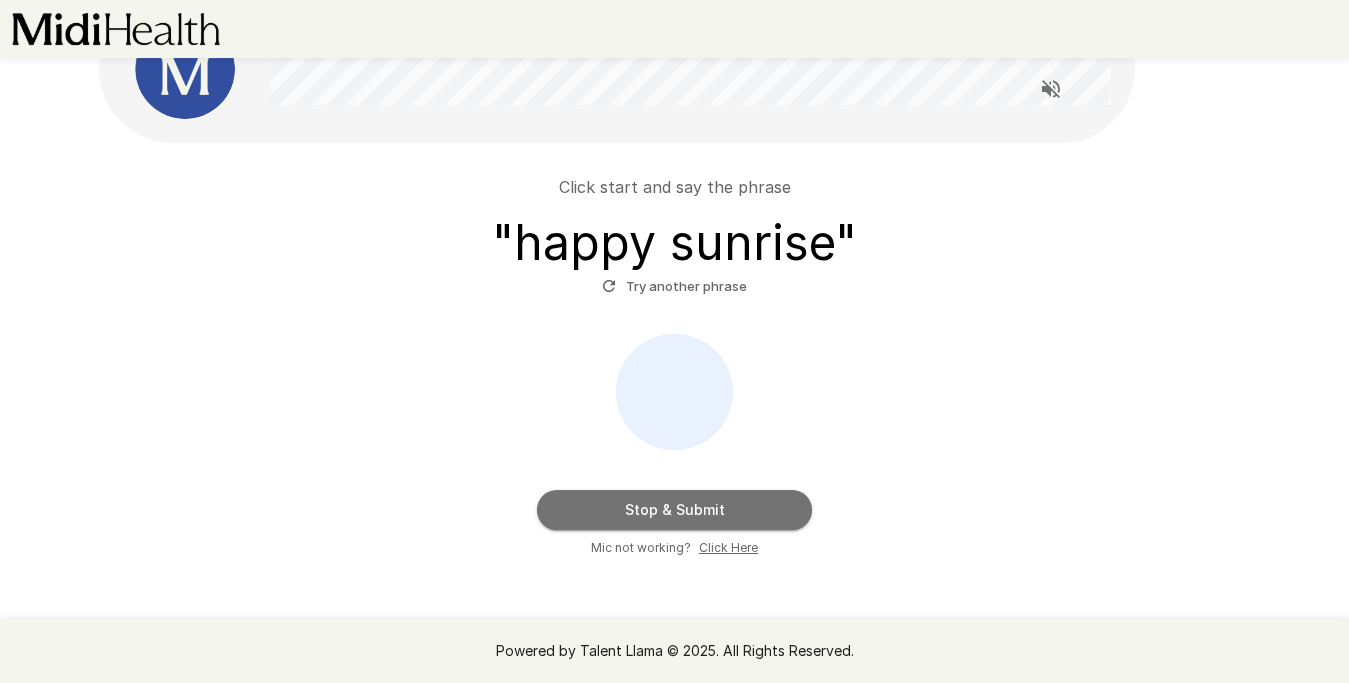 click on "Stop & Submit" at bounding box center [674, 510] 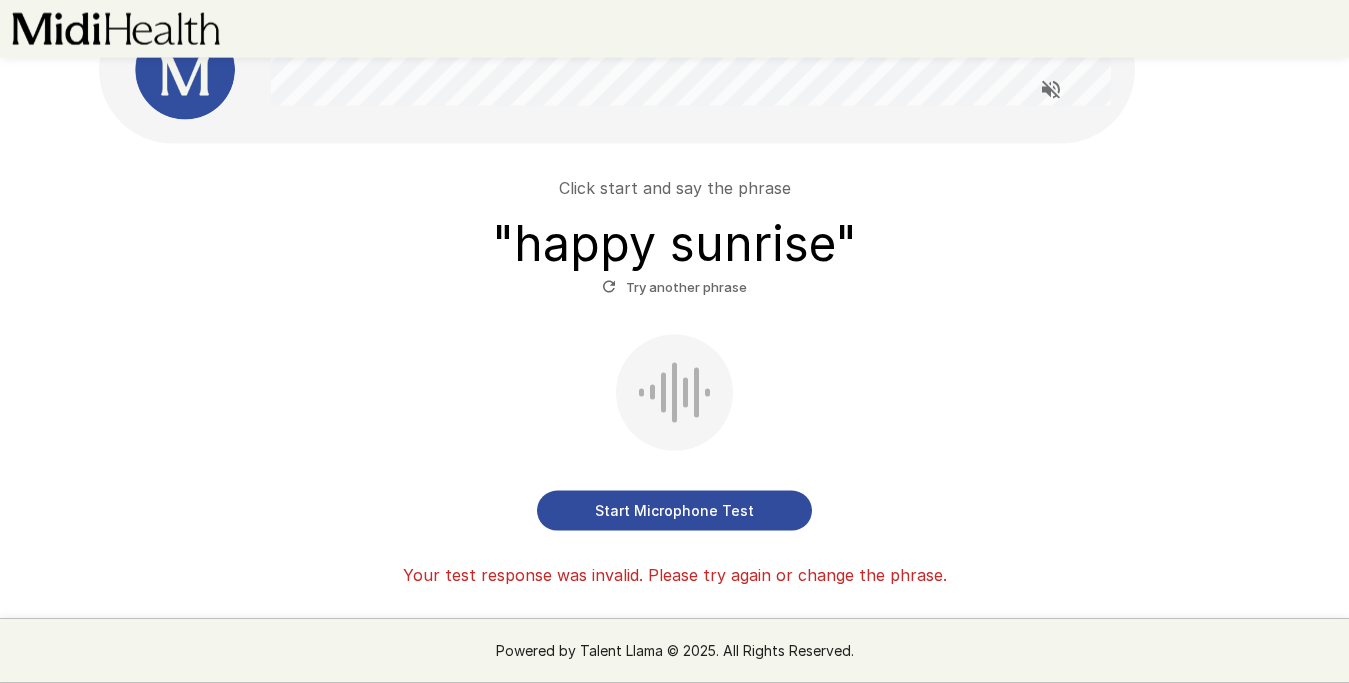scroll, scrollTop: 46, scrollLeft: 0, axis: vertical 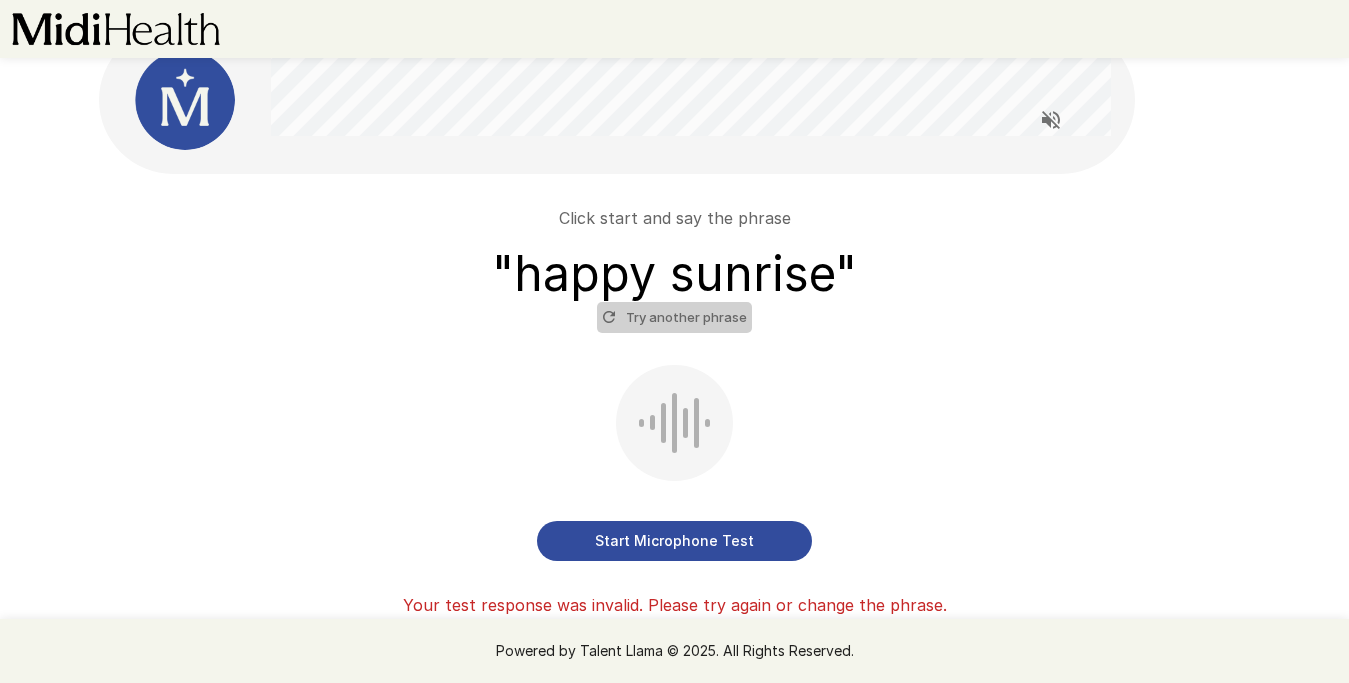 click on "Try another phrase" at bounding box center [674, 317] 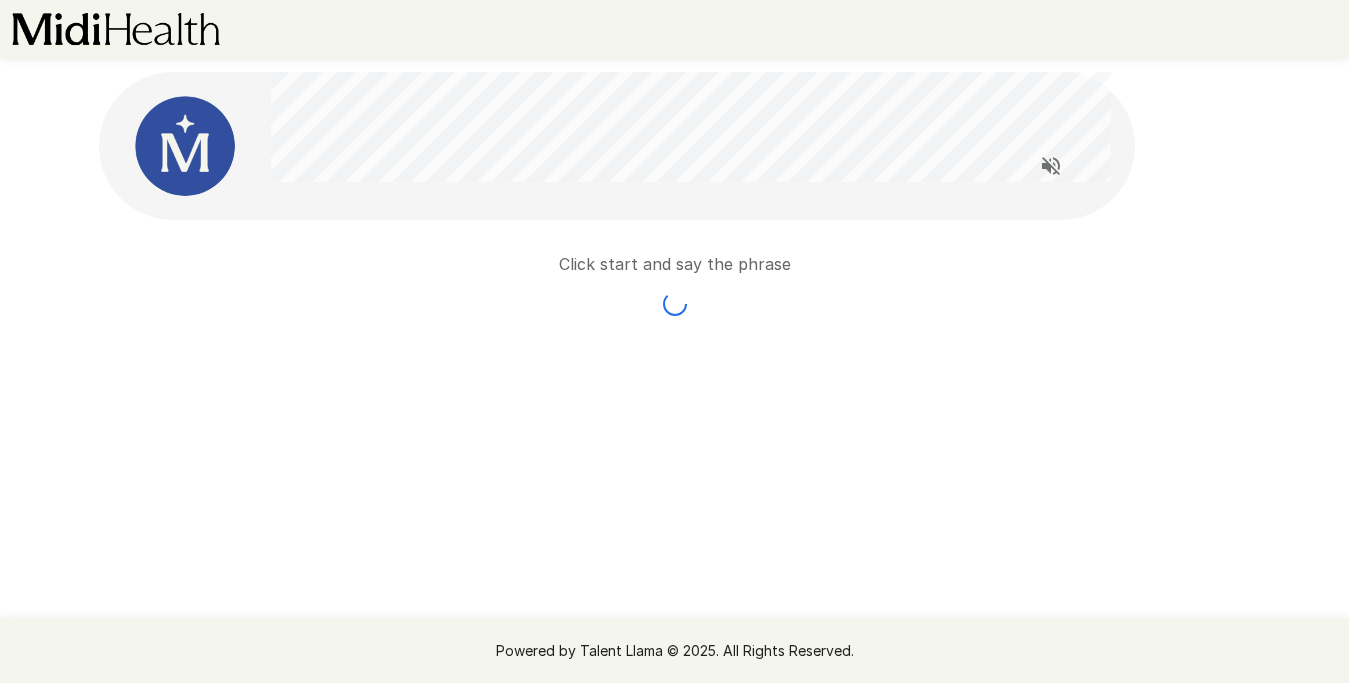 scroll, scrollTop: 0, scrollLeft: 0, axis: both 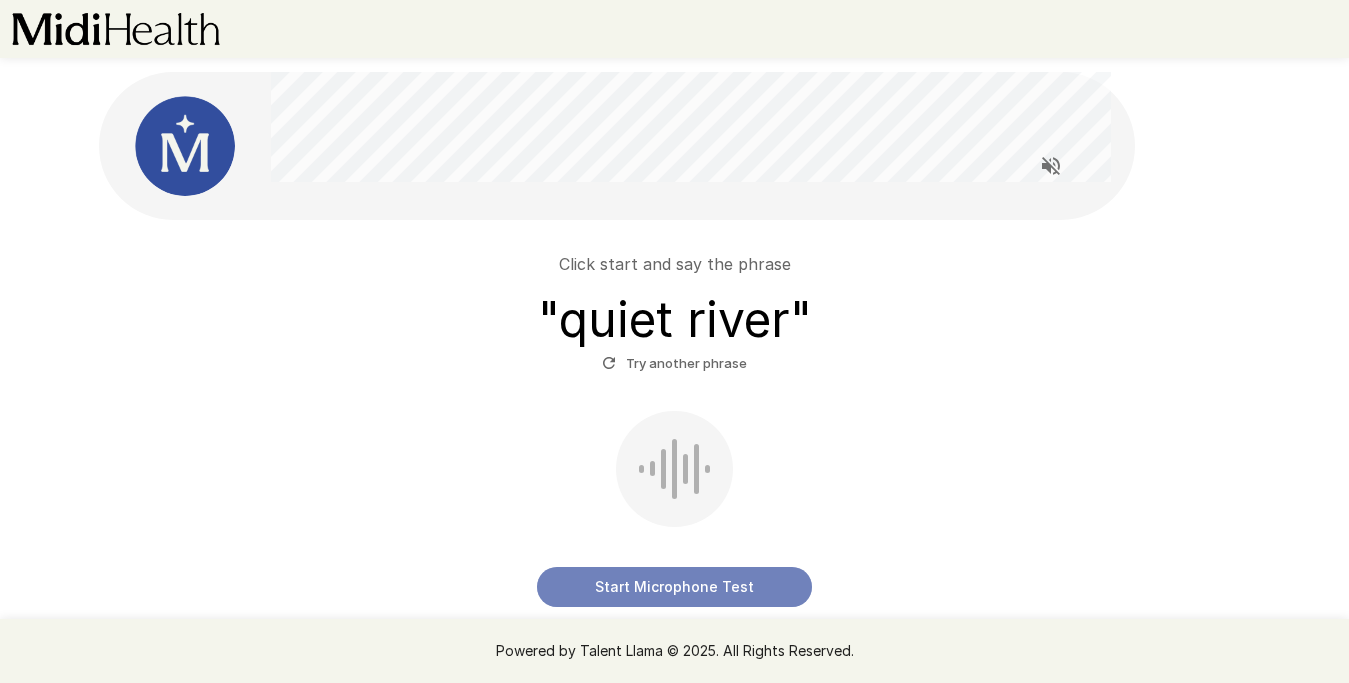 click on "Start Microphone Test" at bounding box center [674, 587] 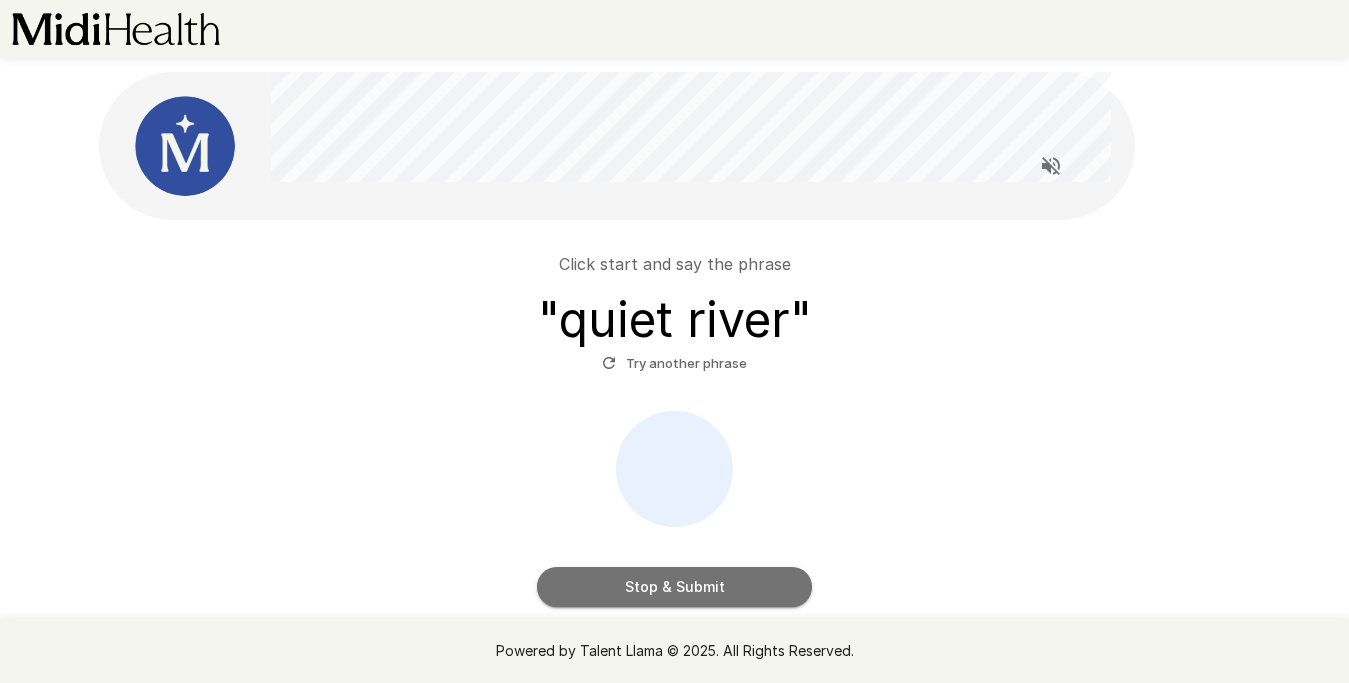 click on "Stop & Submit" at bounding box center (674, 587) 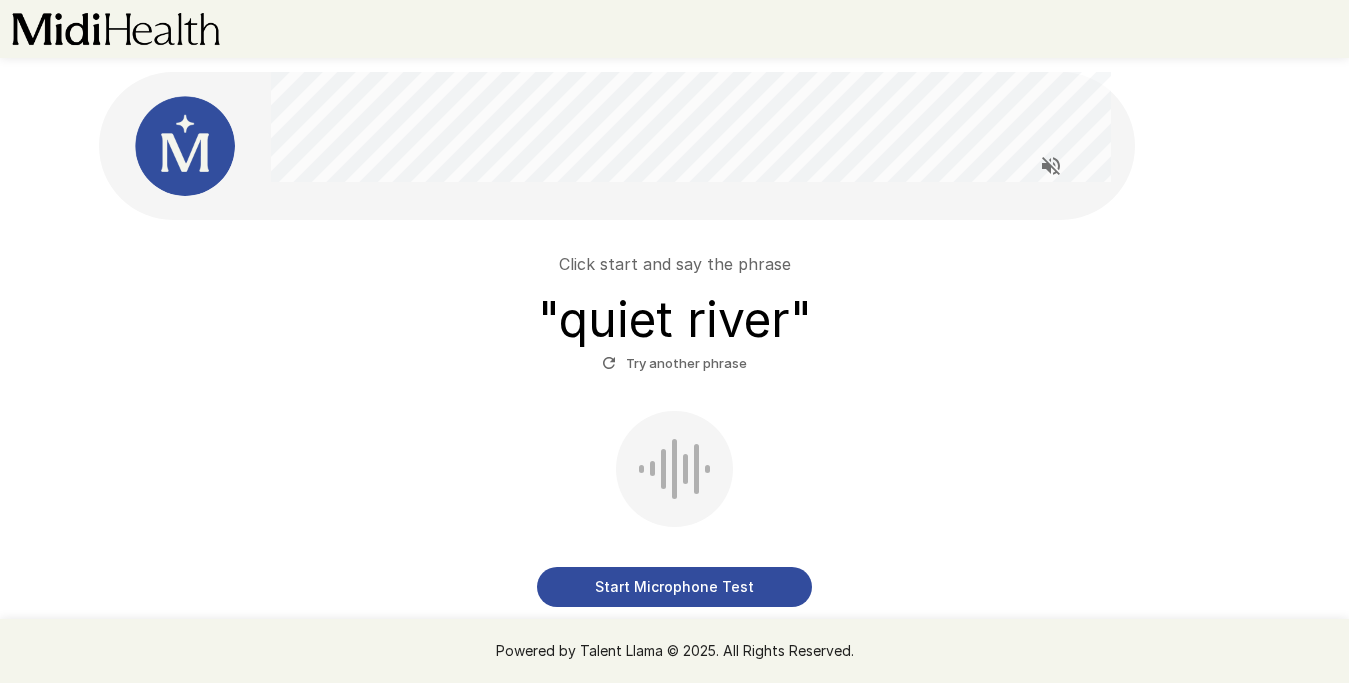 scroll, scrollTop: 148, scrollLeft: 0, axis: vertical 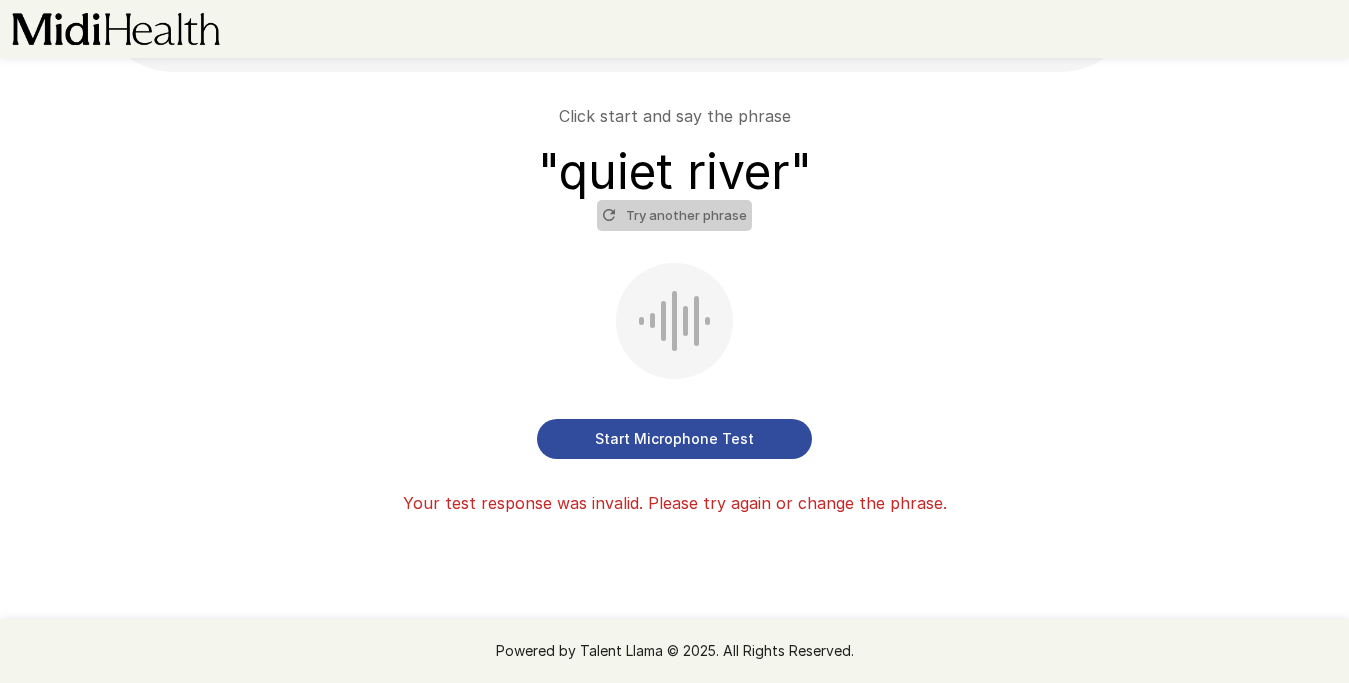 click on "Try another phrase" at bounding box center (674, 215) 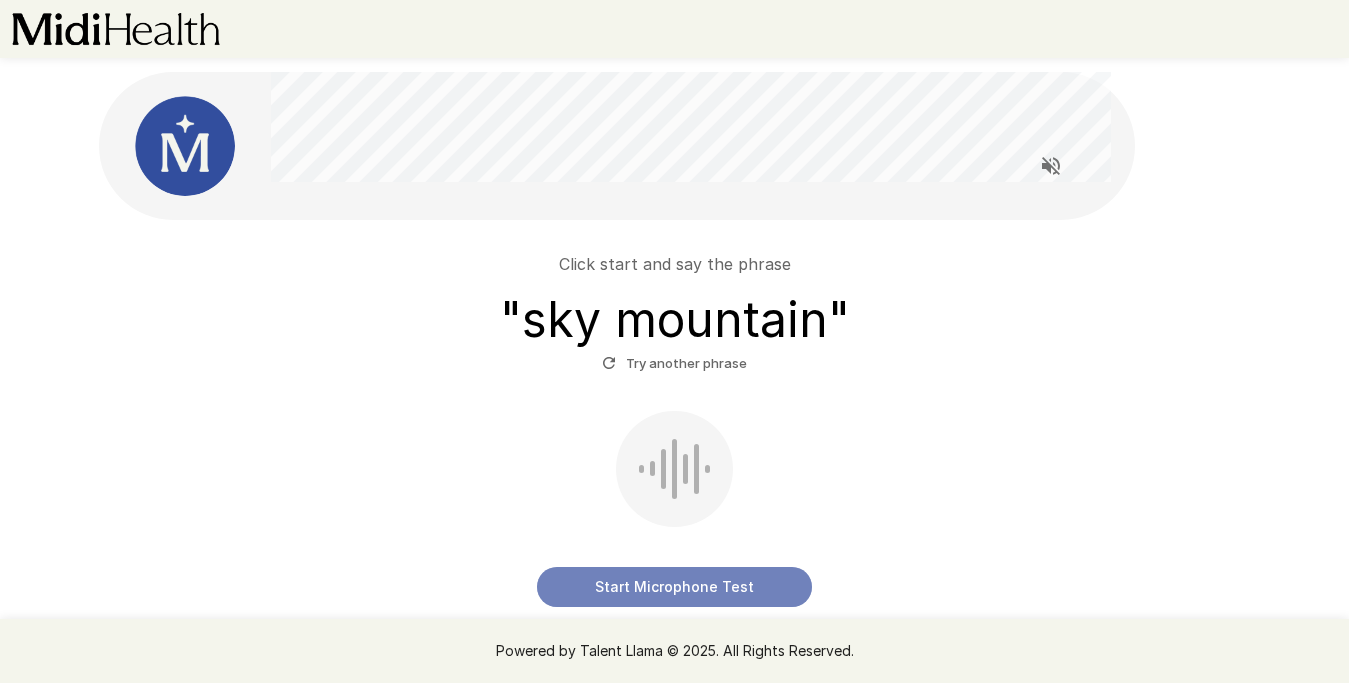 click on "Start Microphone Test" at bounding box center (674, 587) 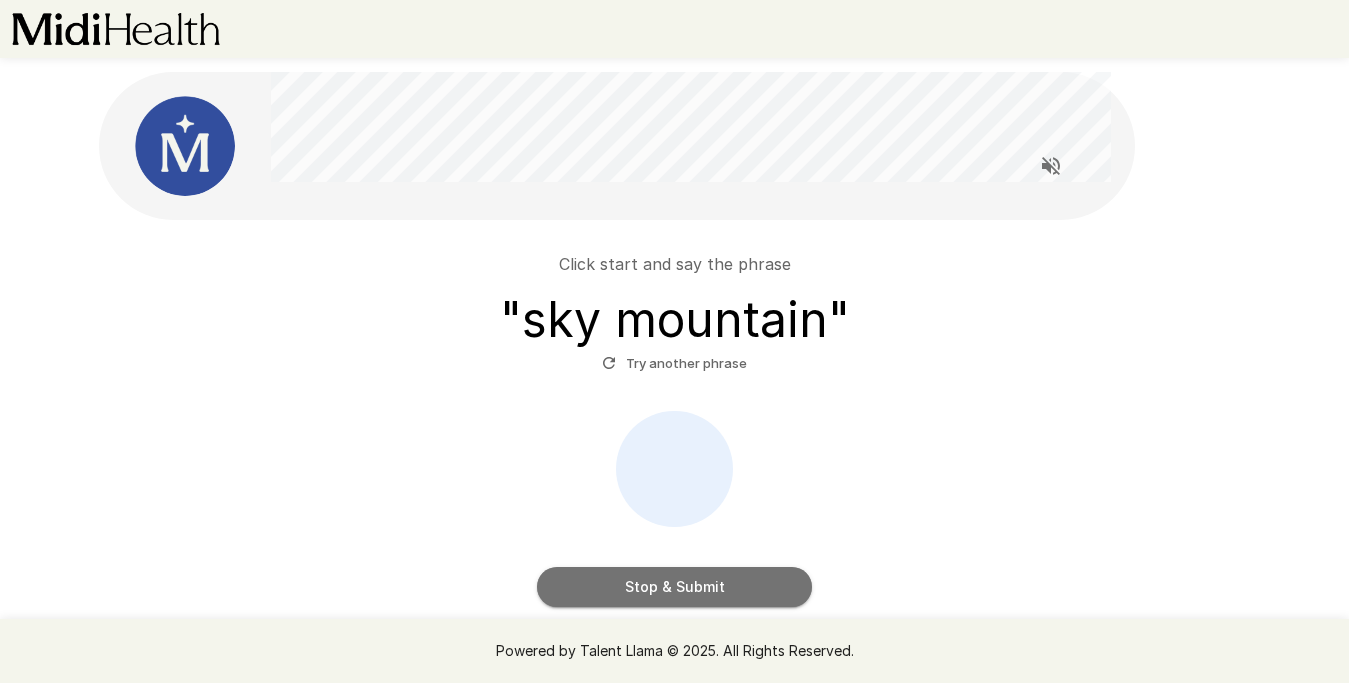 click on "Stop & Submit" at bounding box center (674, 587) 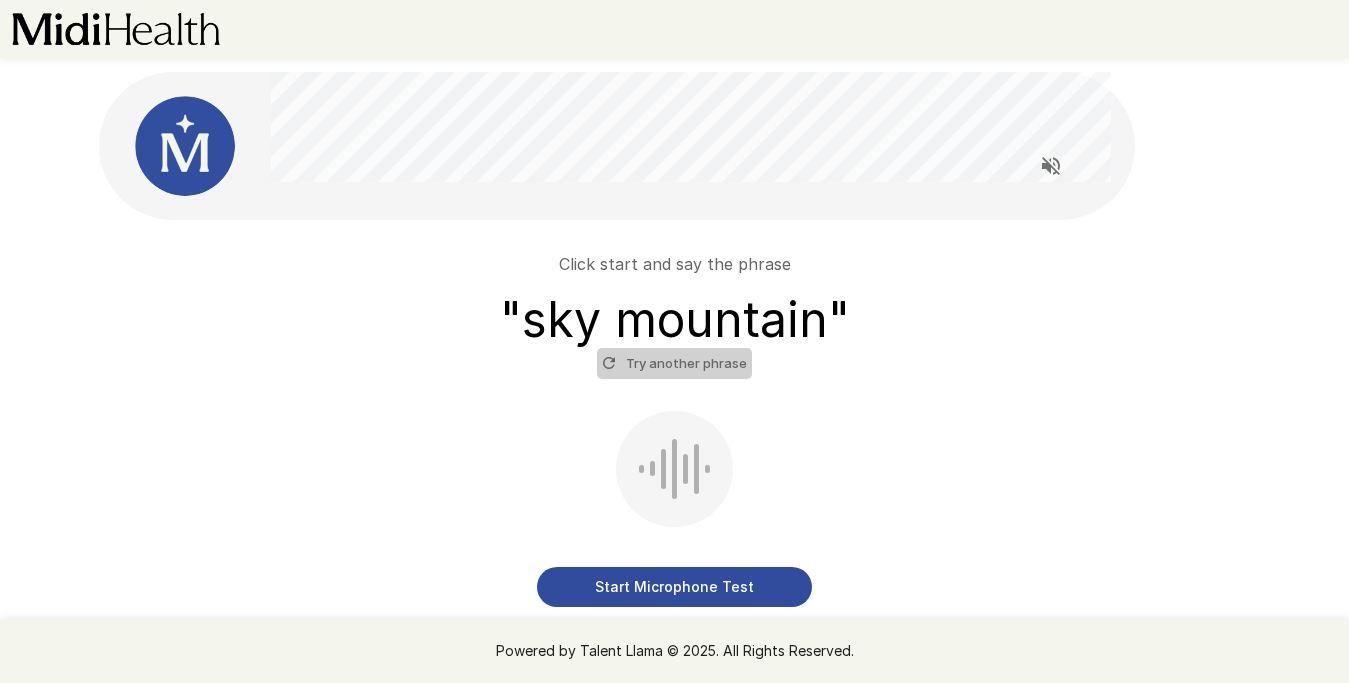 click on "Try another phrase" at bounding box center (674, 363) 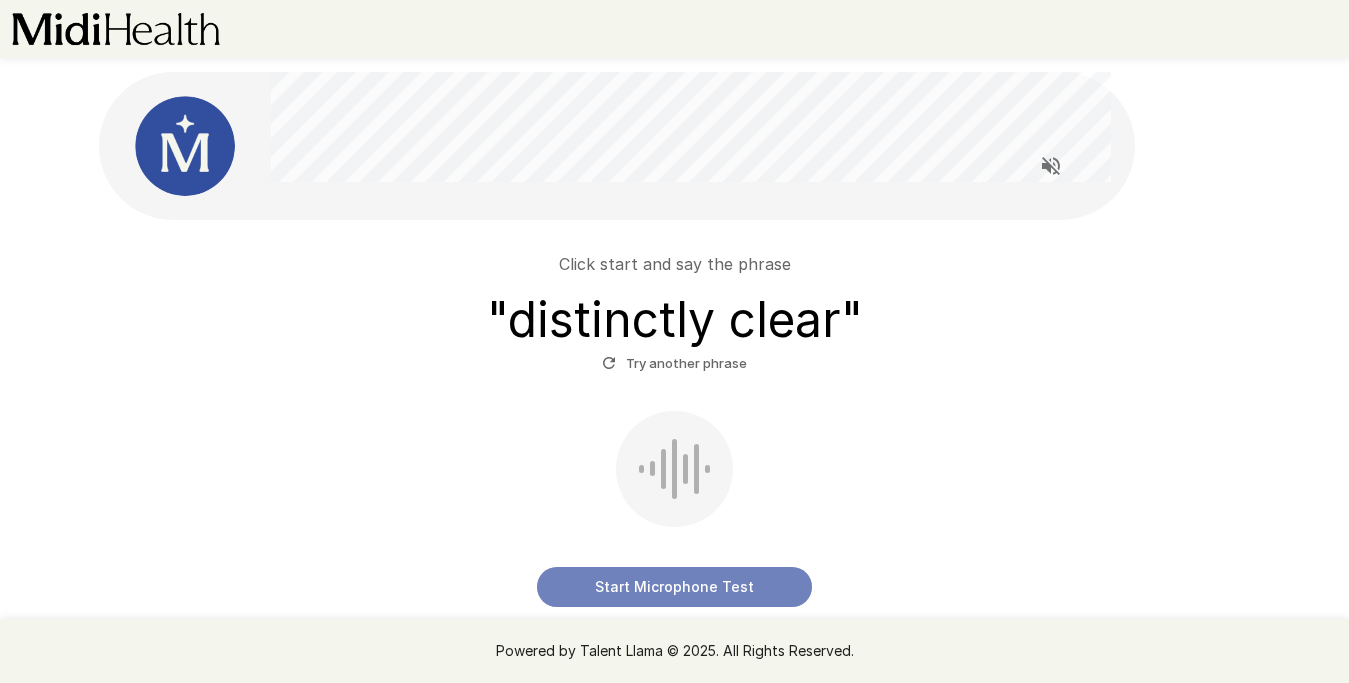 click on "Start Microphone Test" at bounding box center (674, 587) 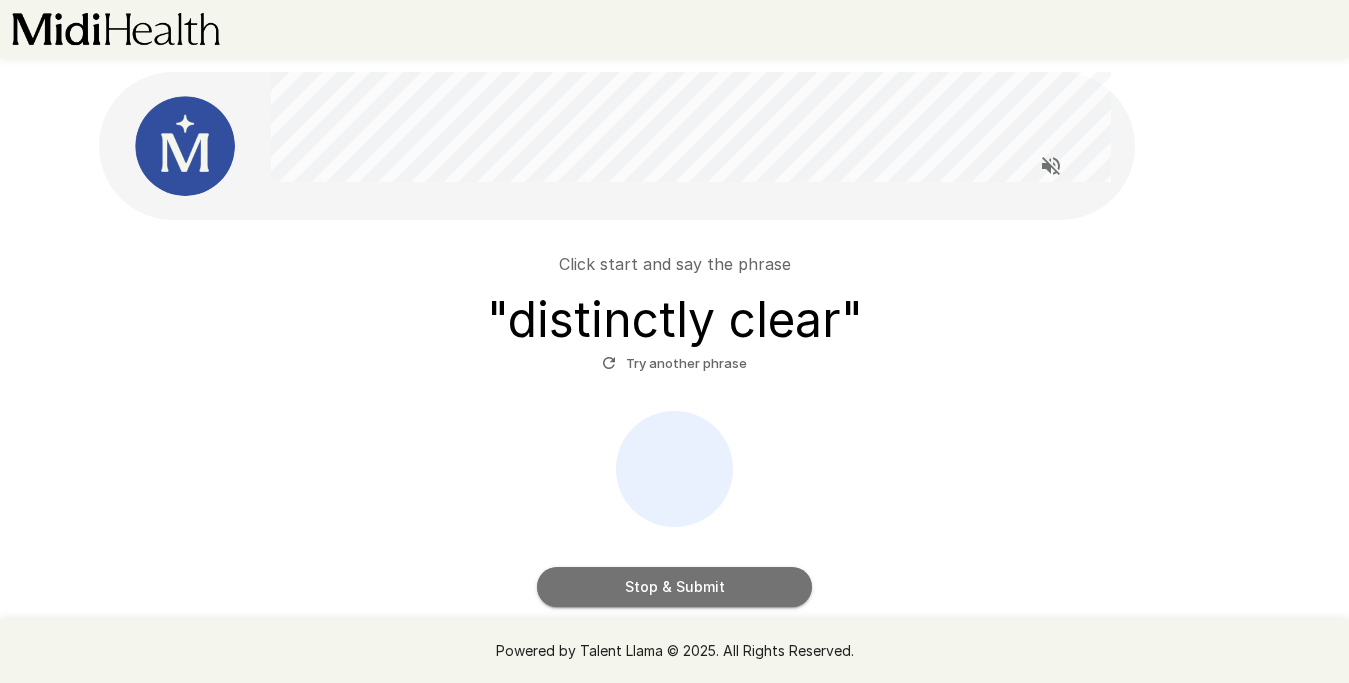 click on "Stop & Submit" at bounding box center (674, 587) 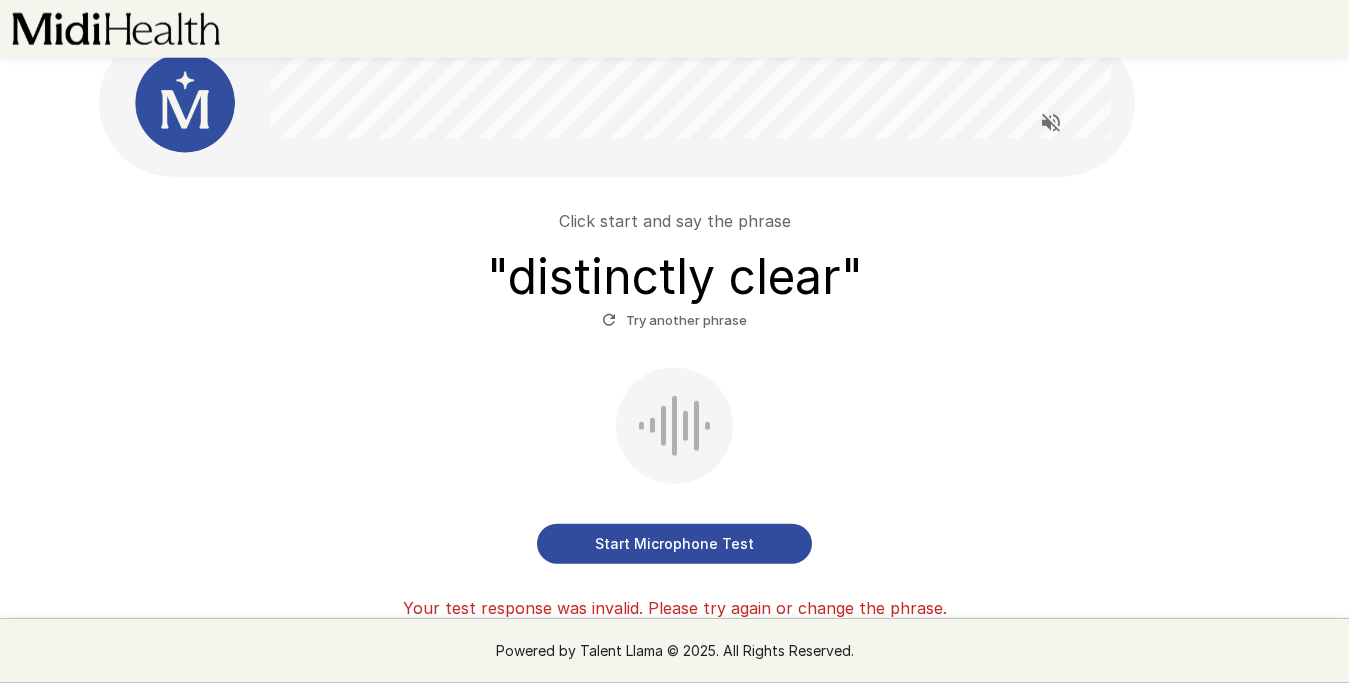 scroll, scrollTop: 35, scrollLeft: 0, axis: vertical 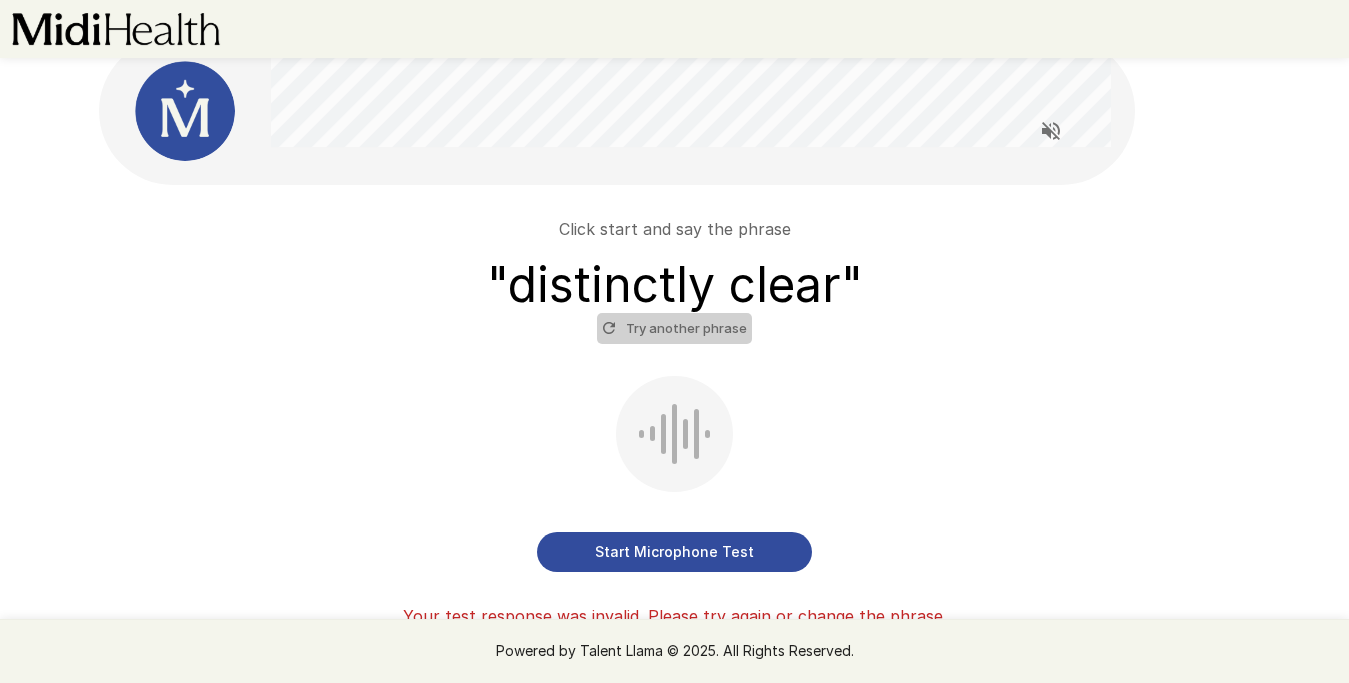 click on "Try another phrase" at bounding box center [674, 328] 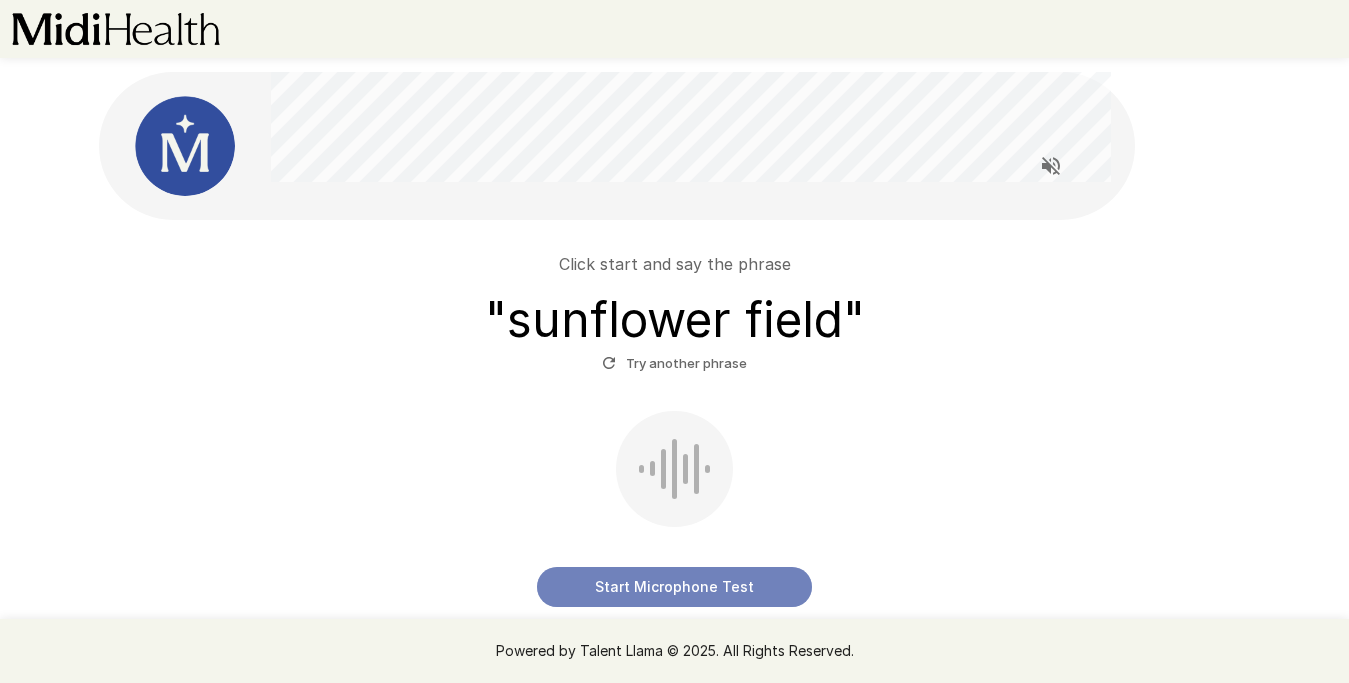 click on "Start Microphone Test" at bounding box center [674, 587] 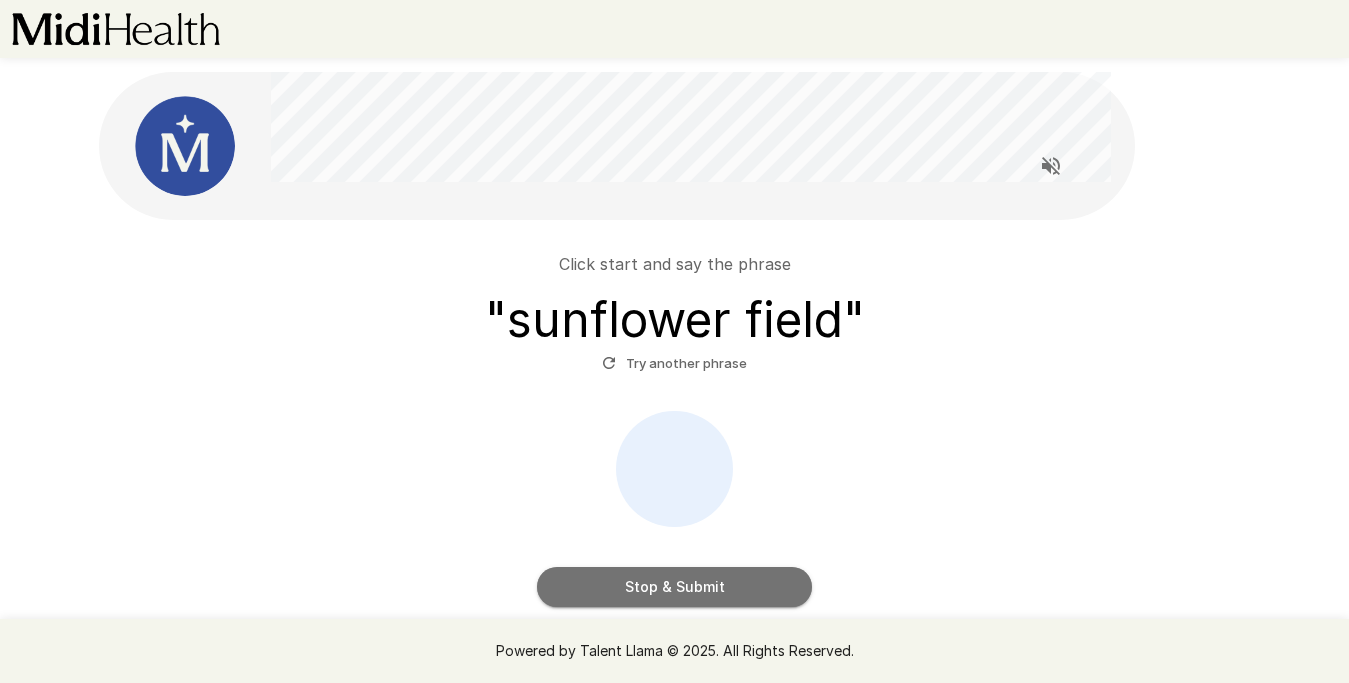click on "Stop & Submit" at bounding box center (674, 587) 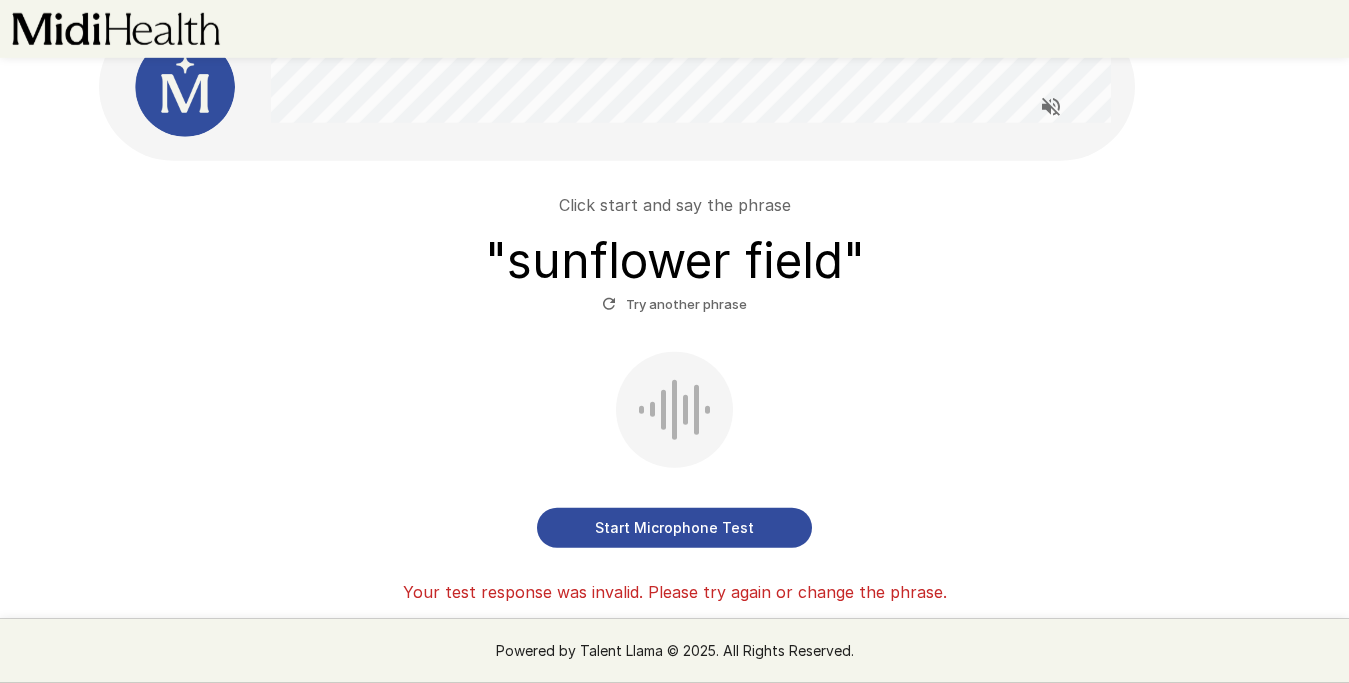 scroll, scrollTop: 58, scrollLeft: 0, axis: vertical 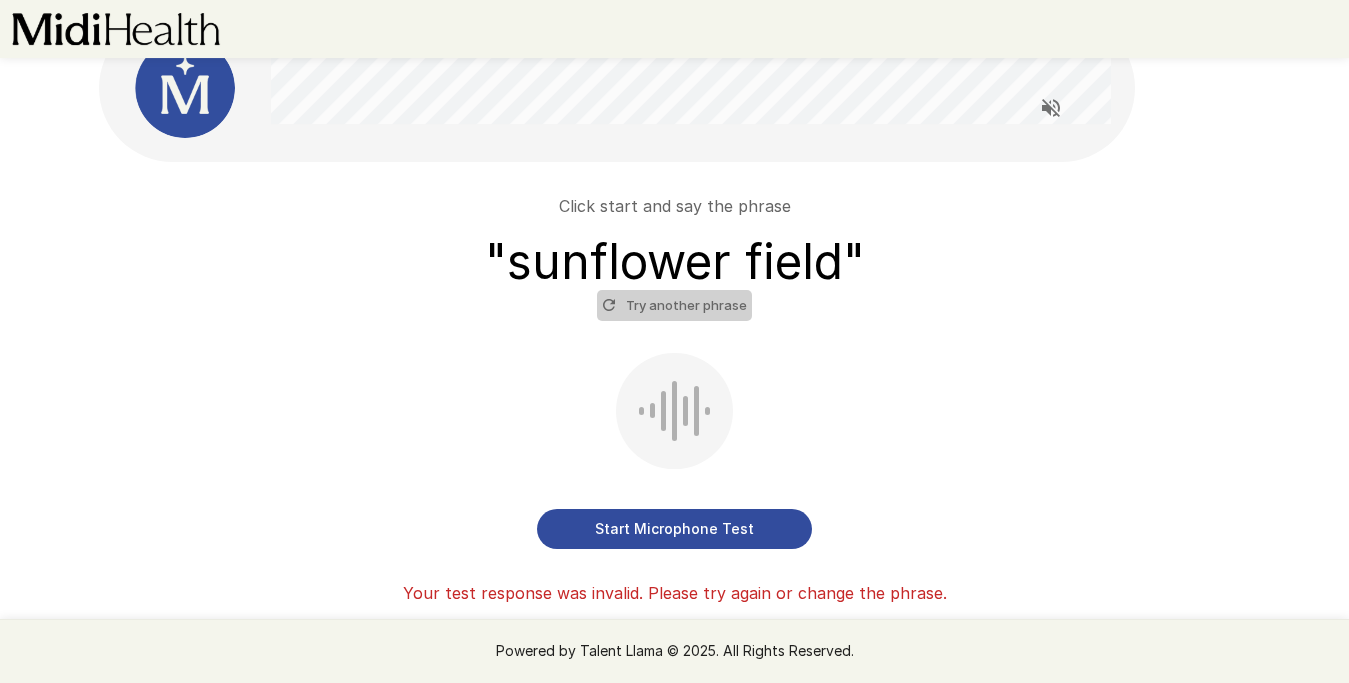 click on "Try another phrase" at bounding box center [674, 305] 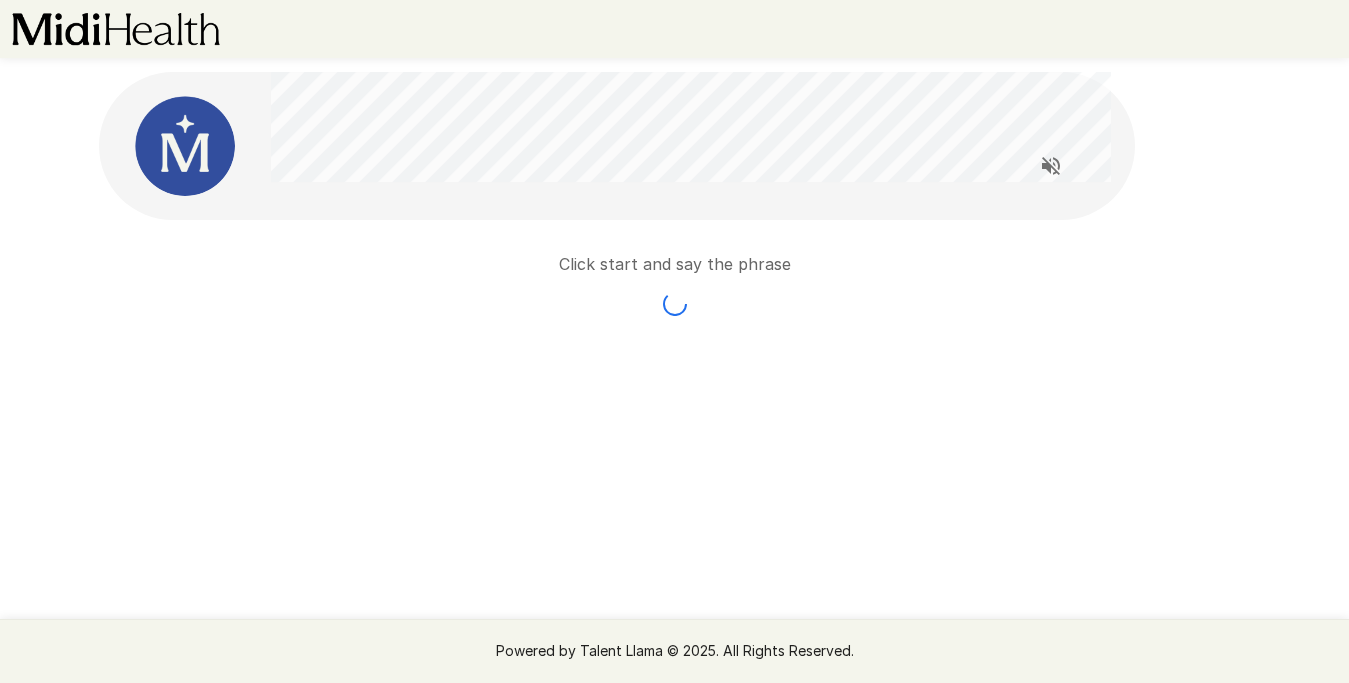 scroll, scrollTop: 0, scrollLeft: 0, axis: both 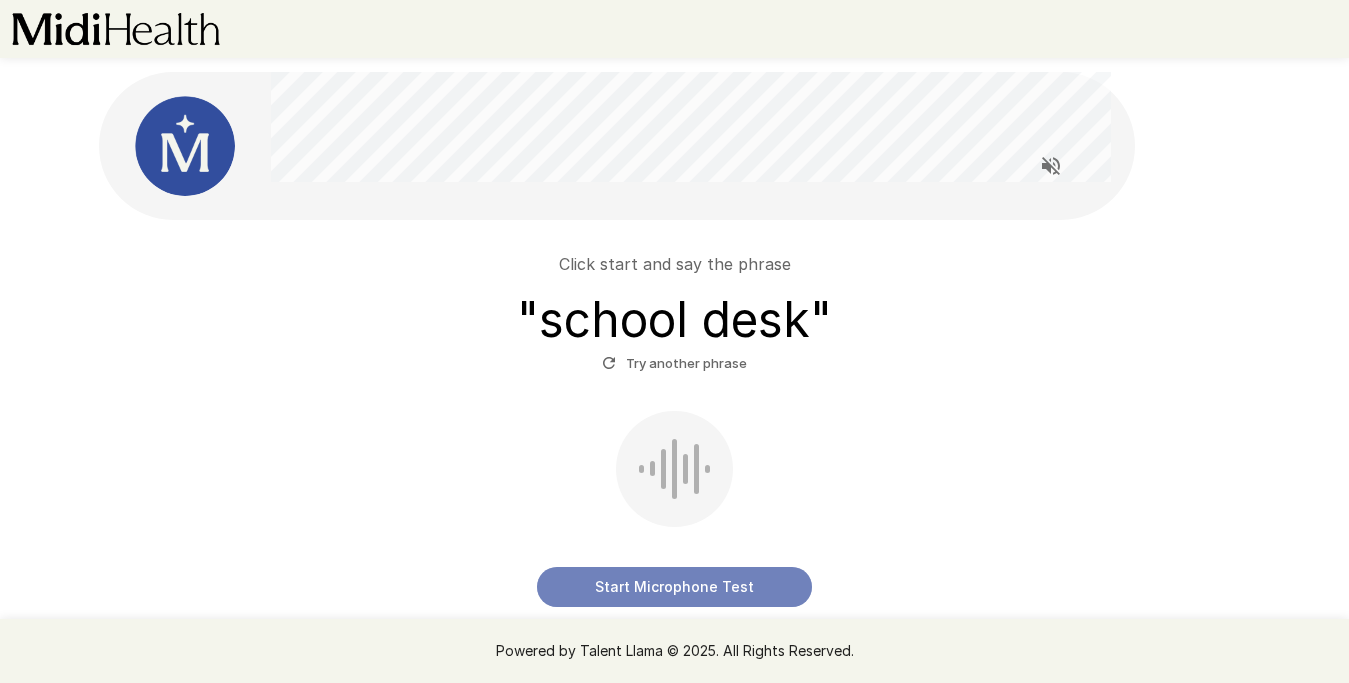 click on "Start Microphone Test" at bounding box center [674, 587] 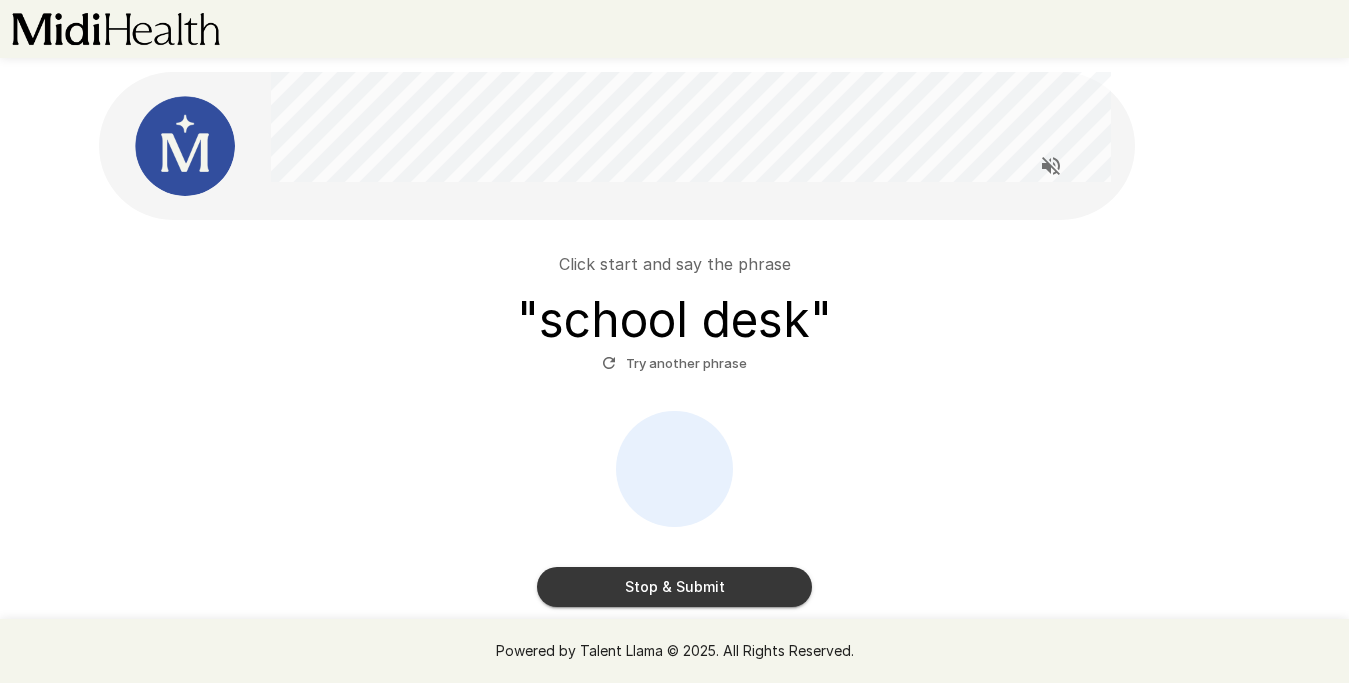 click on "Stop & Submit" at bounding box center [674, 587] 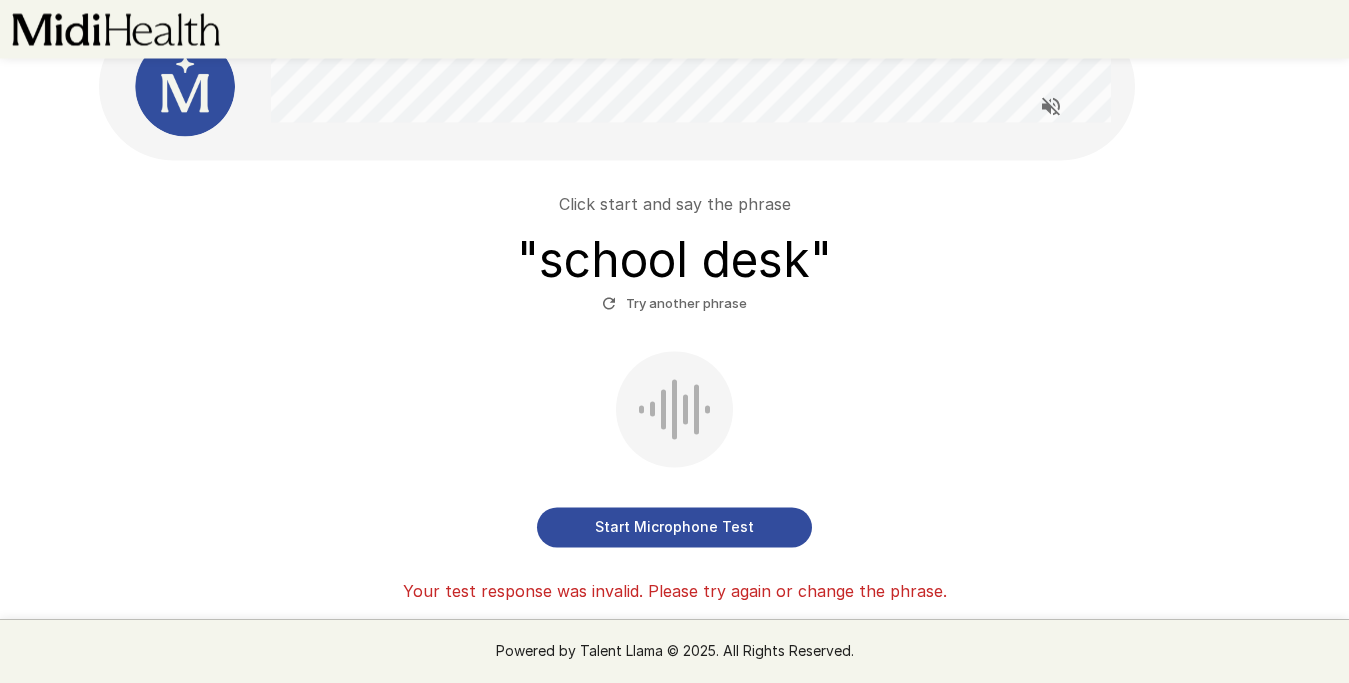 scroll, scrollTop: 48, scrollLeft: 0, axis: vertical 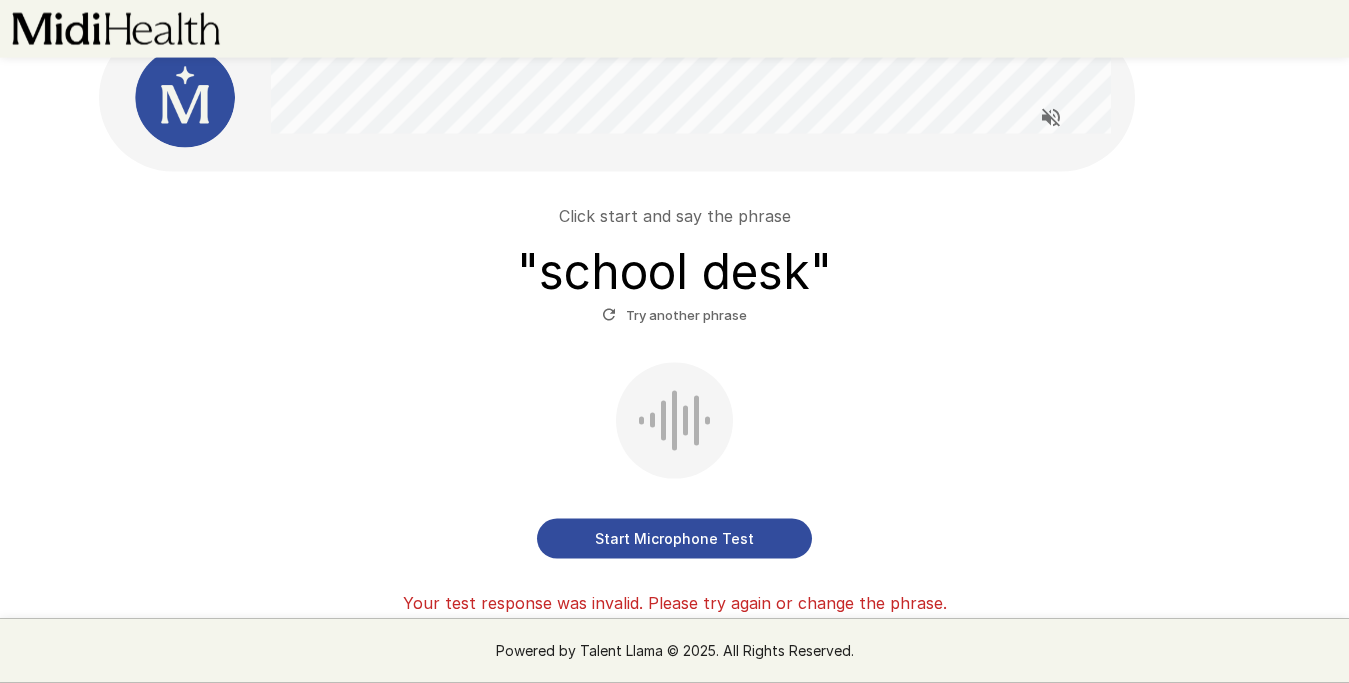 click on "Try another phrase" at bounding box center (674, 315) 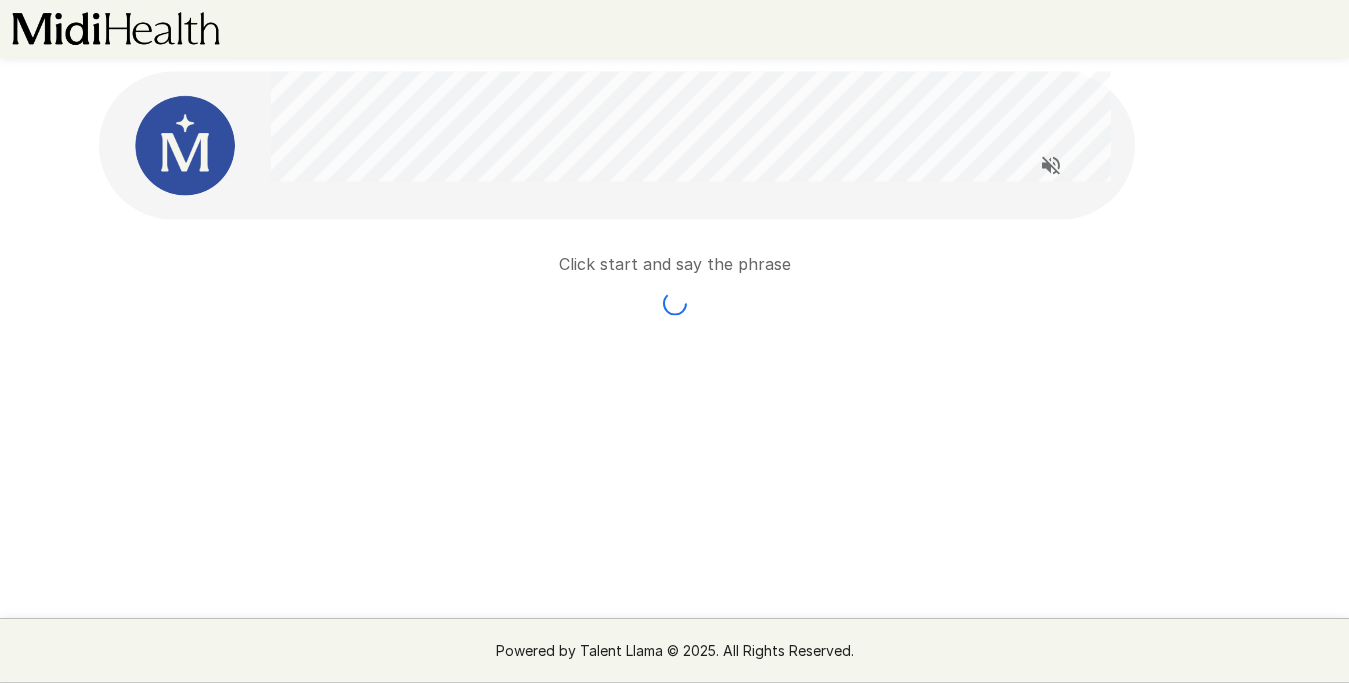 scroll, scrollTop: 0, scrollLeft: 0, axis: both 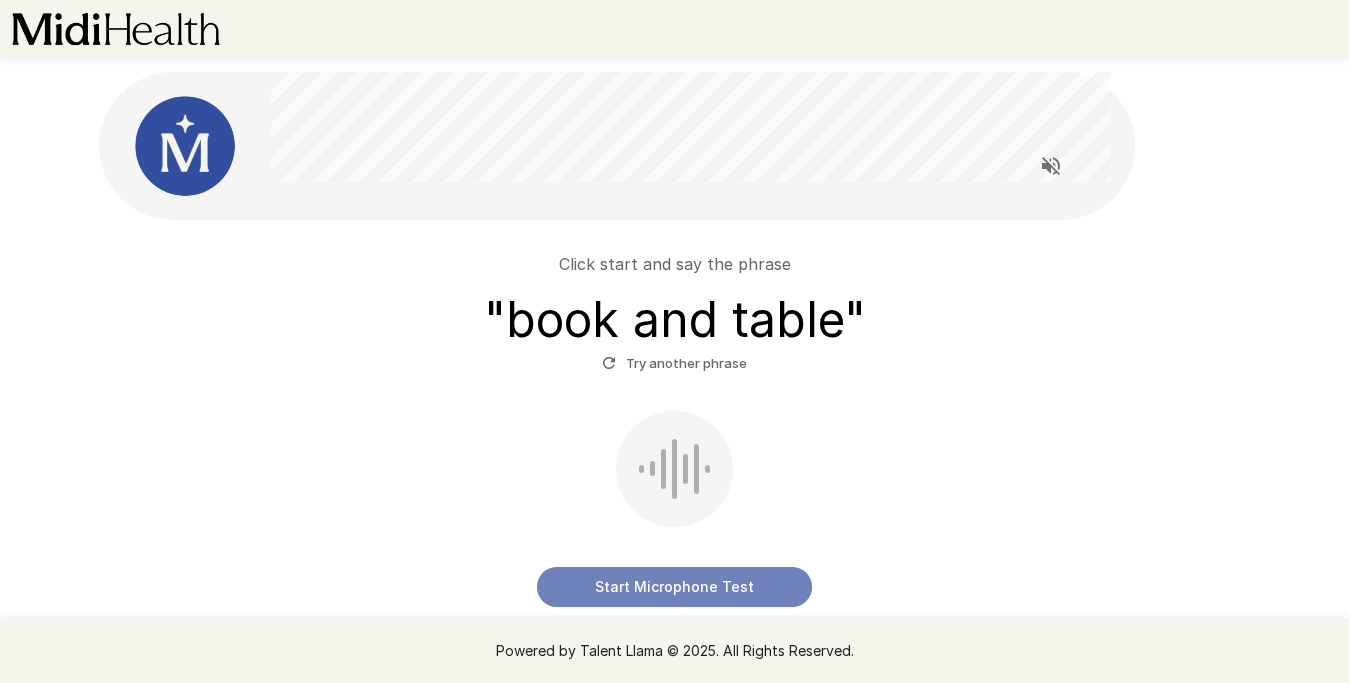 click on "Start Microphone Test" at bounding box center [674, 587] 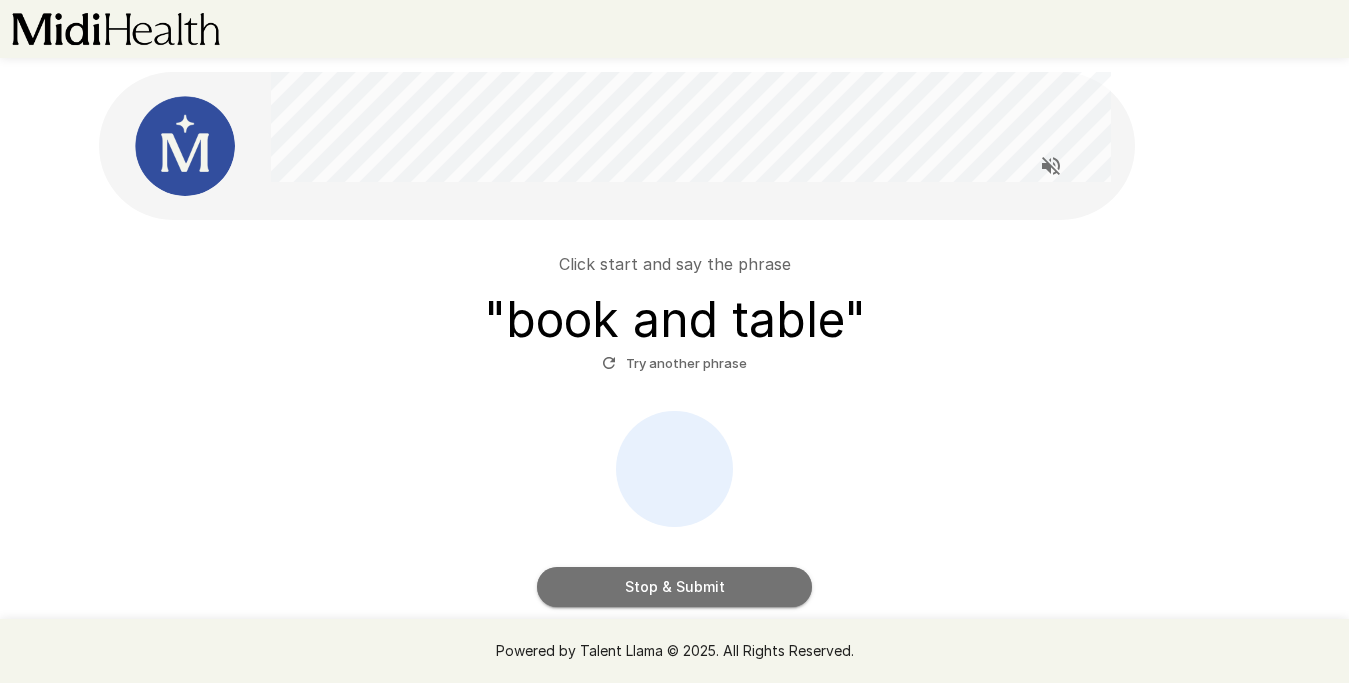 click on "Stop & Submit" at bounding box center [674, 587] 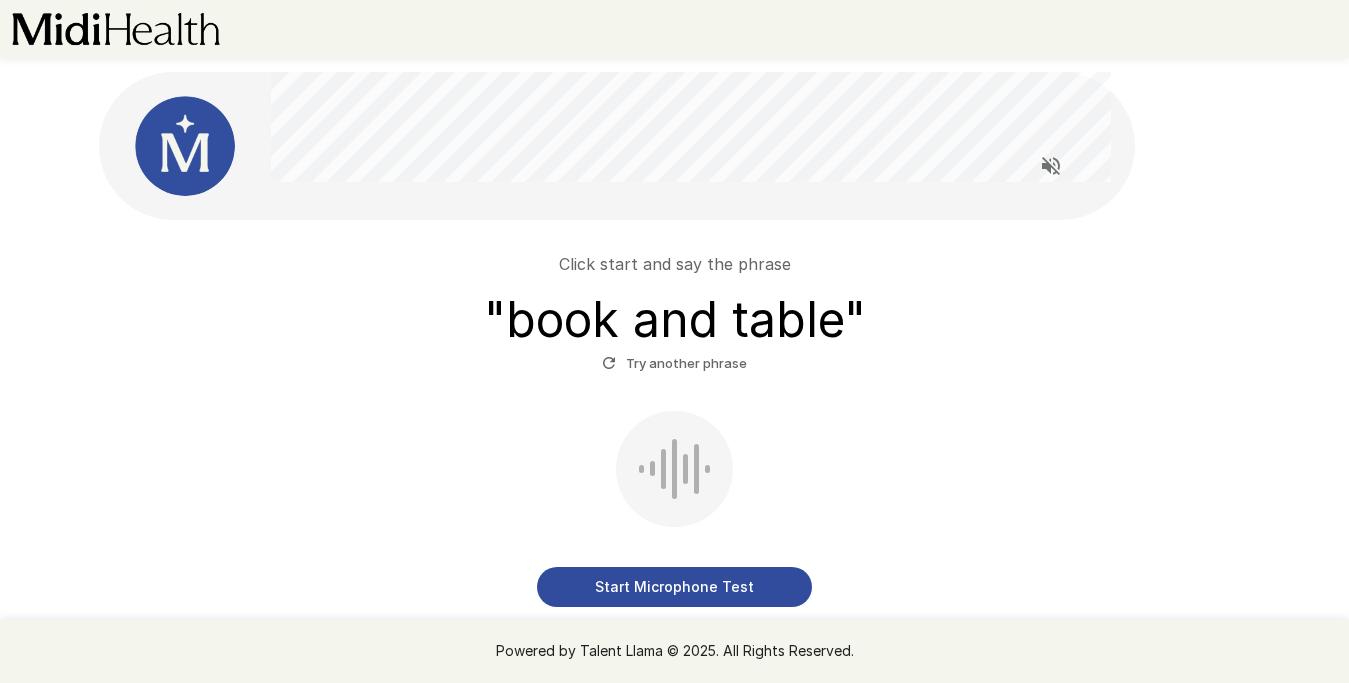 scroll, scrollTop: 94, scrollLeft: 0, axis: vertical 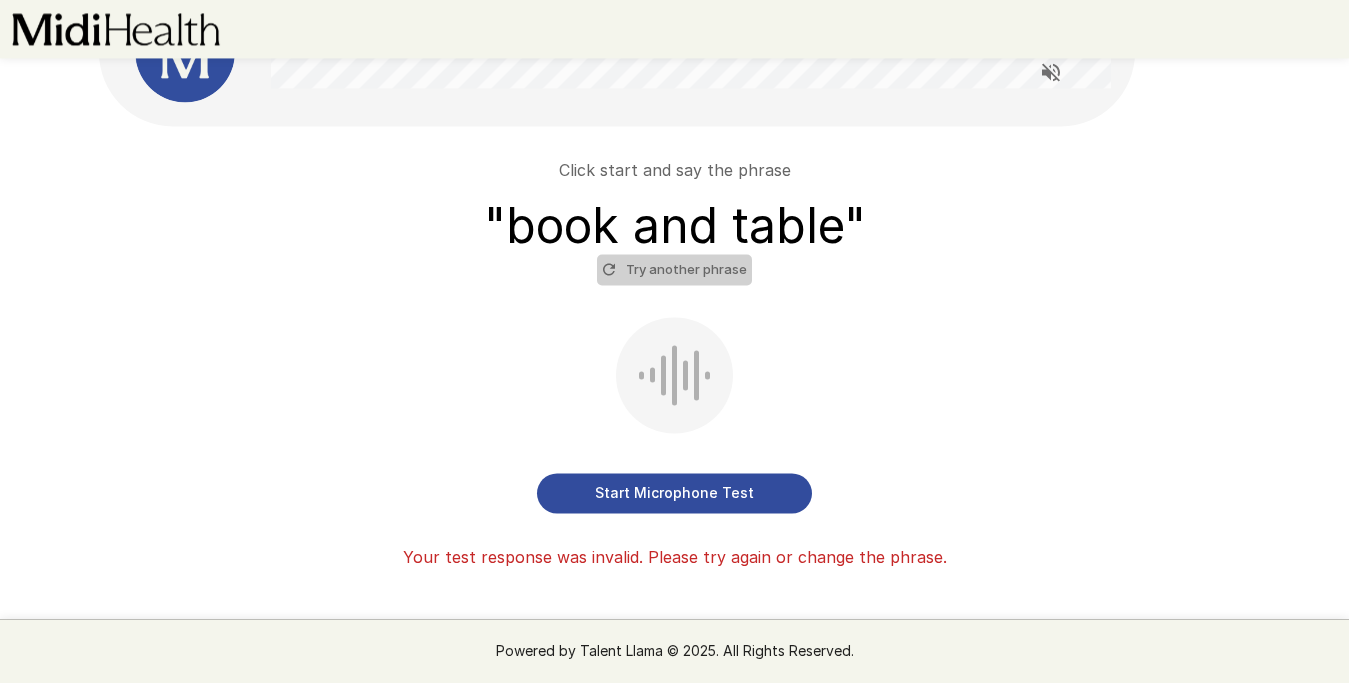 click on "Try another phrase" at bounding box center [674, 269] 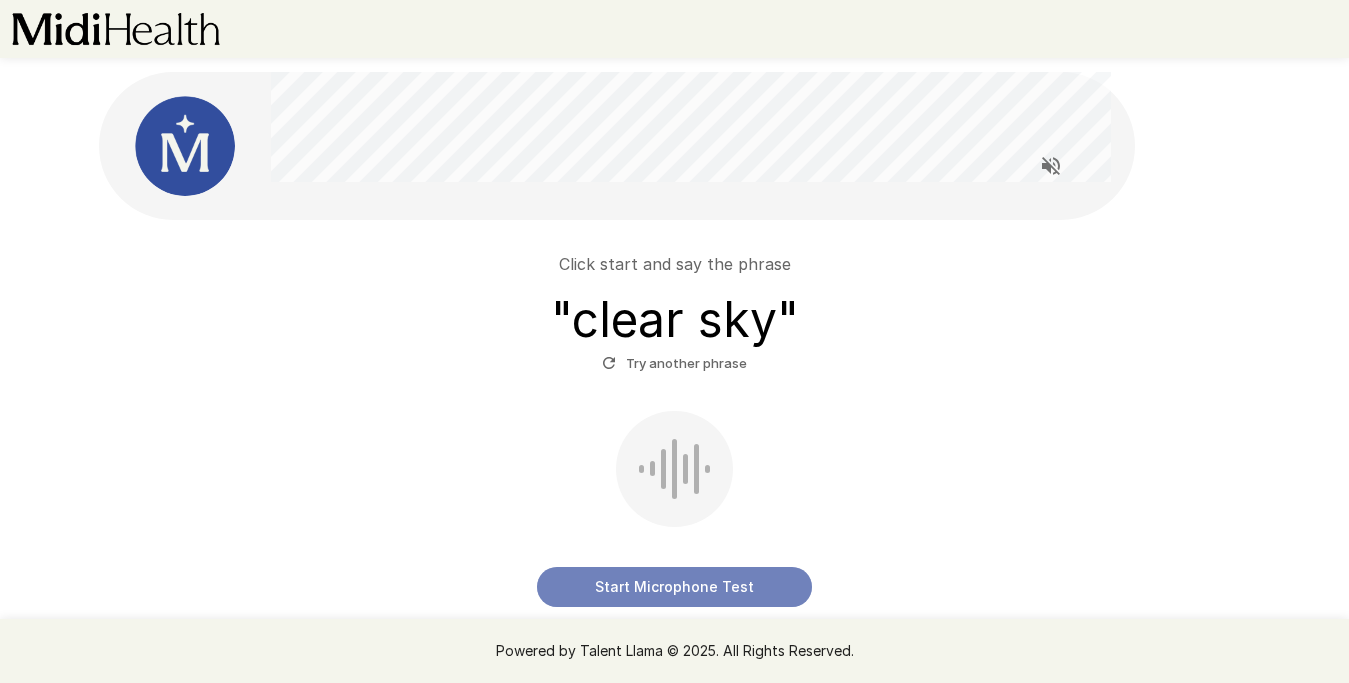 click on "Start Microphone Test" at bounding box center [674, 587] 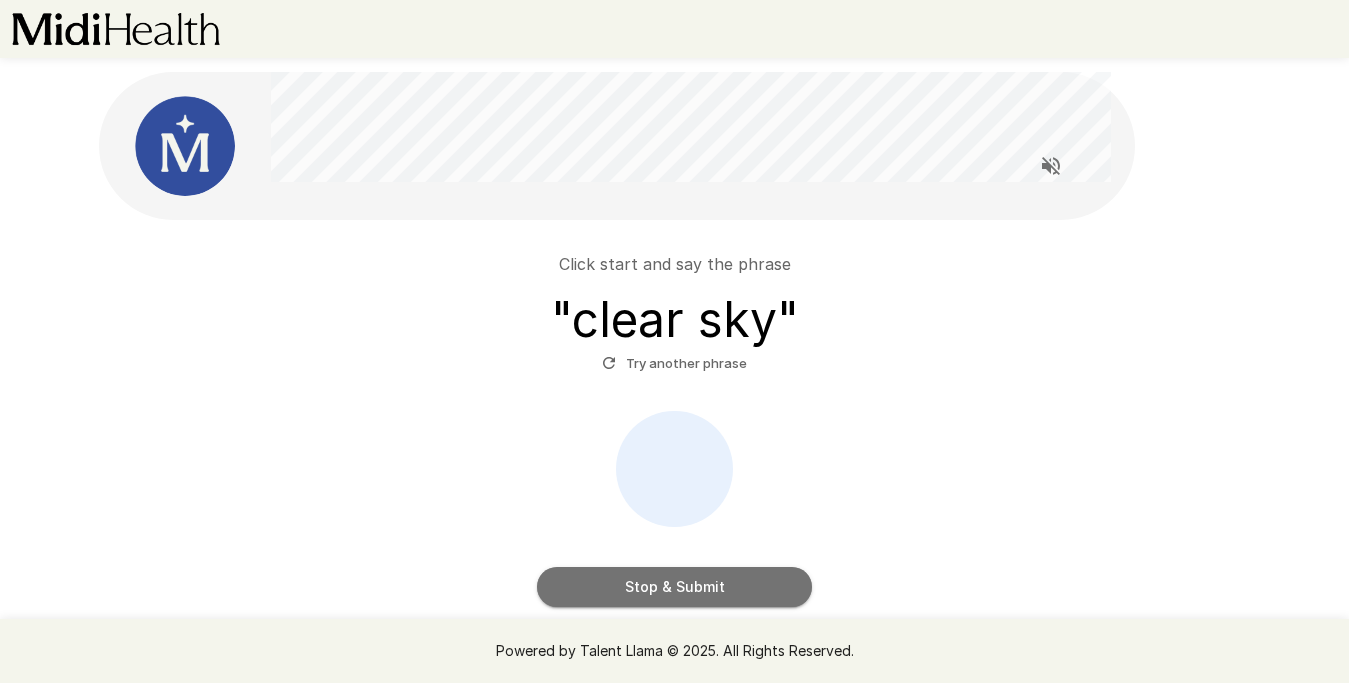 click on "Stop & Submit" at bounding box center [674, 587] 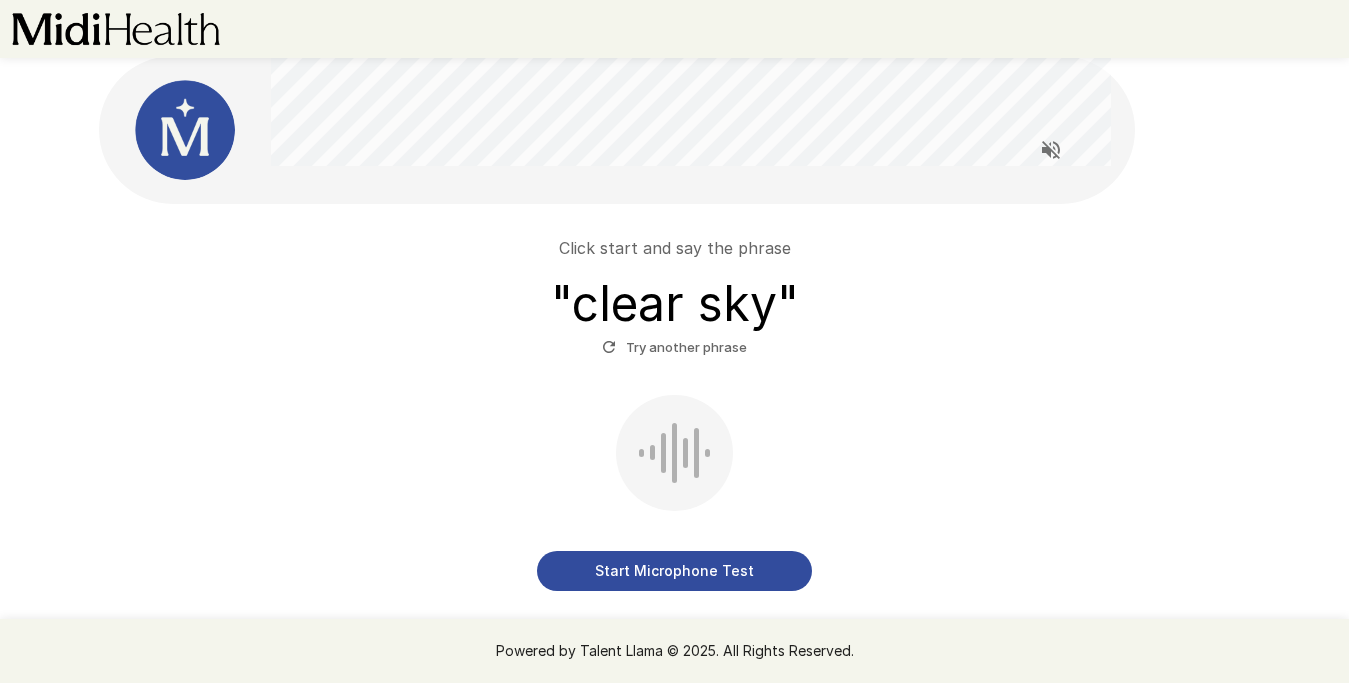 scroll, scrollTop: 10, scrollLeft: 0, axis: vertical 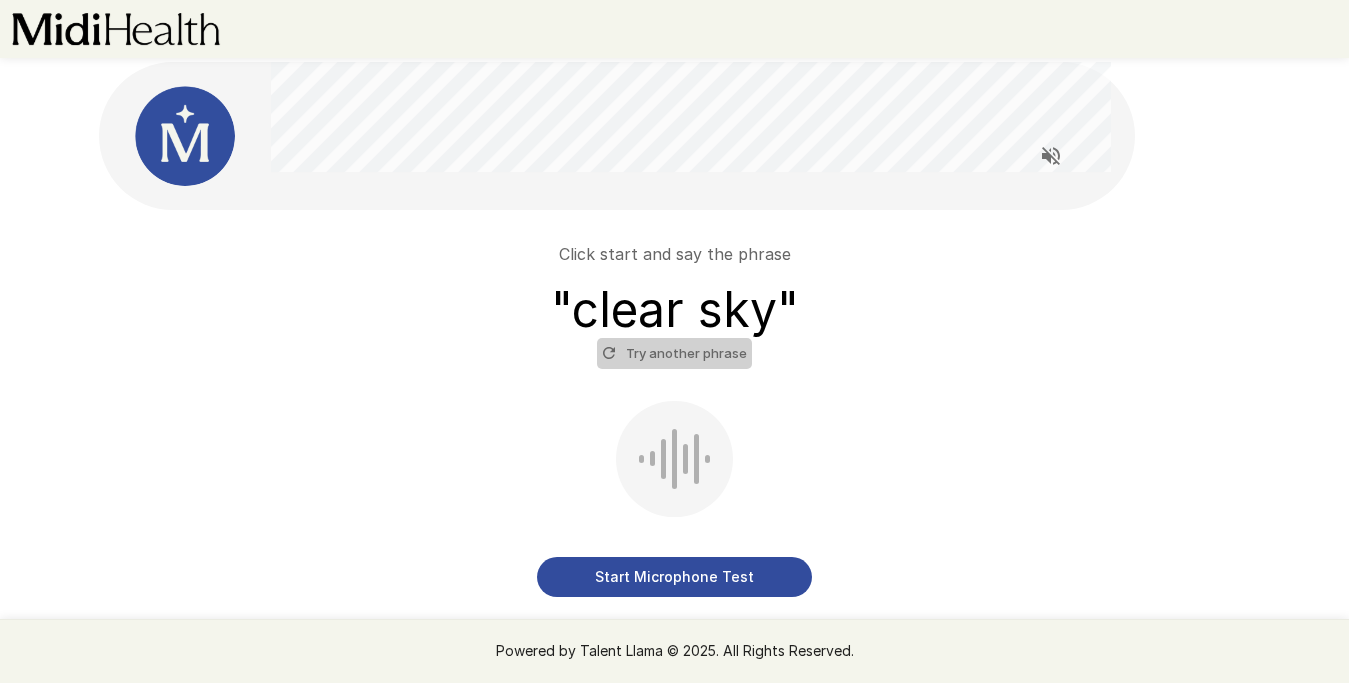 click on "Try another phrase" at bounding box center (674, 353) 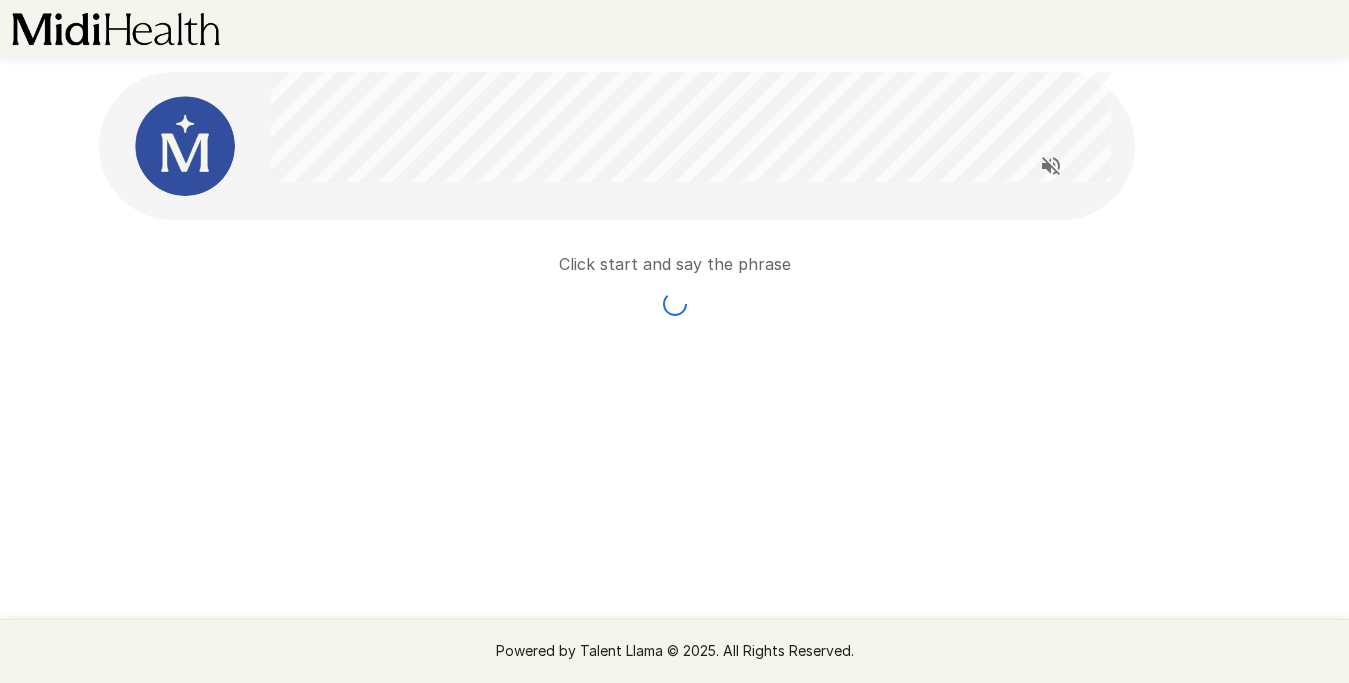 scroll, scrollTop: 0, scrollLeft: 0, axis: both 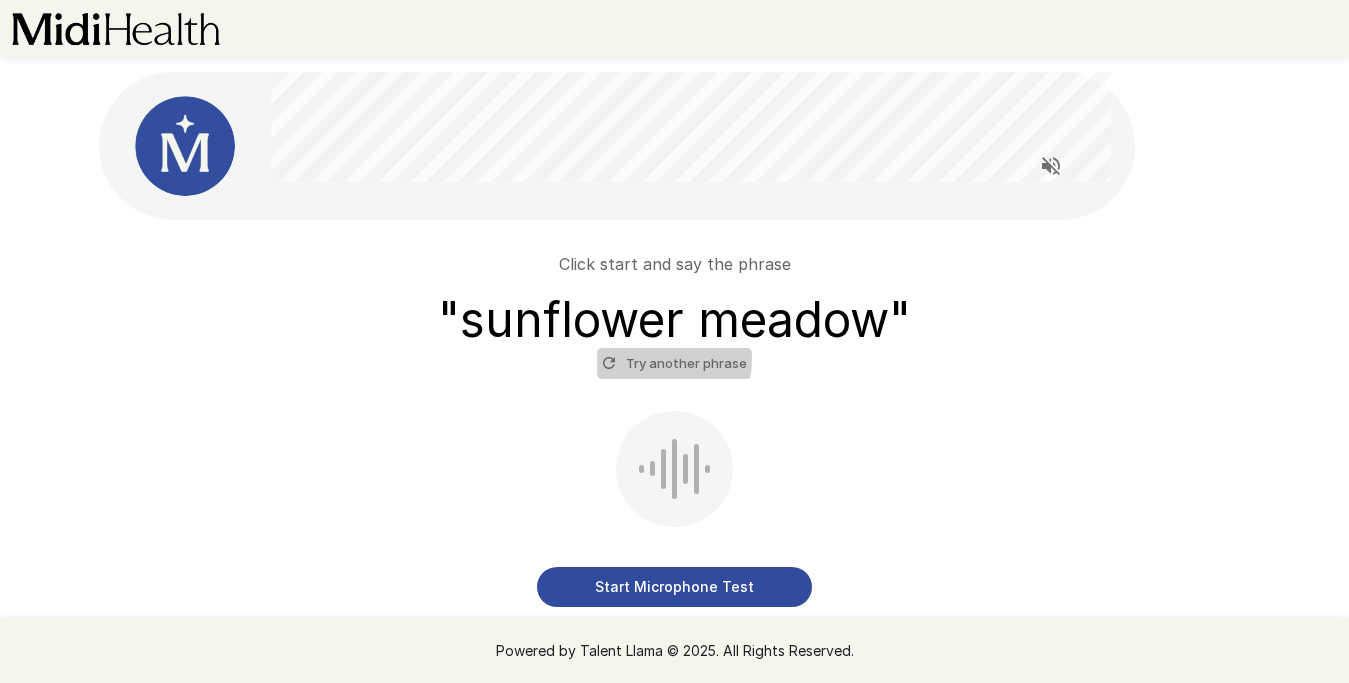 click on "Try another phrase" at bounding box center (674, 363) 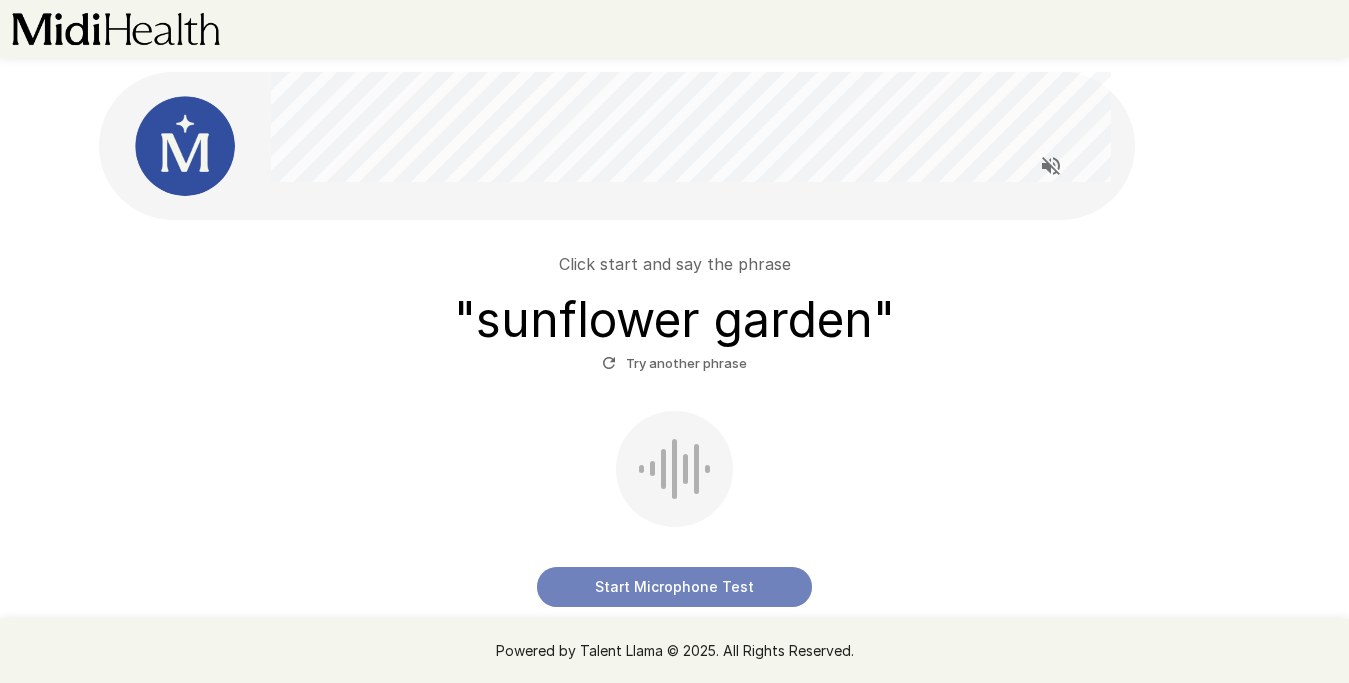 click on "Start Microphone Test" at bounding box center [674, 587] 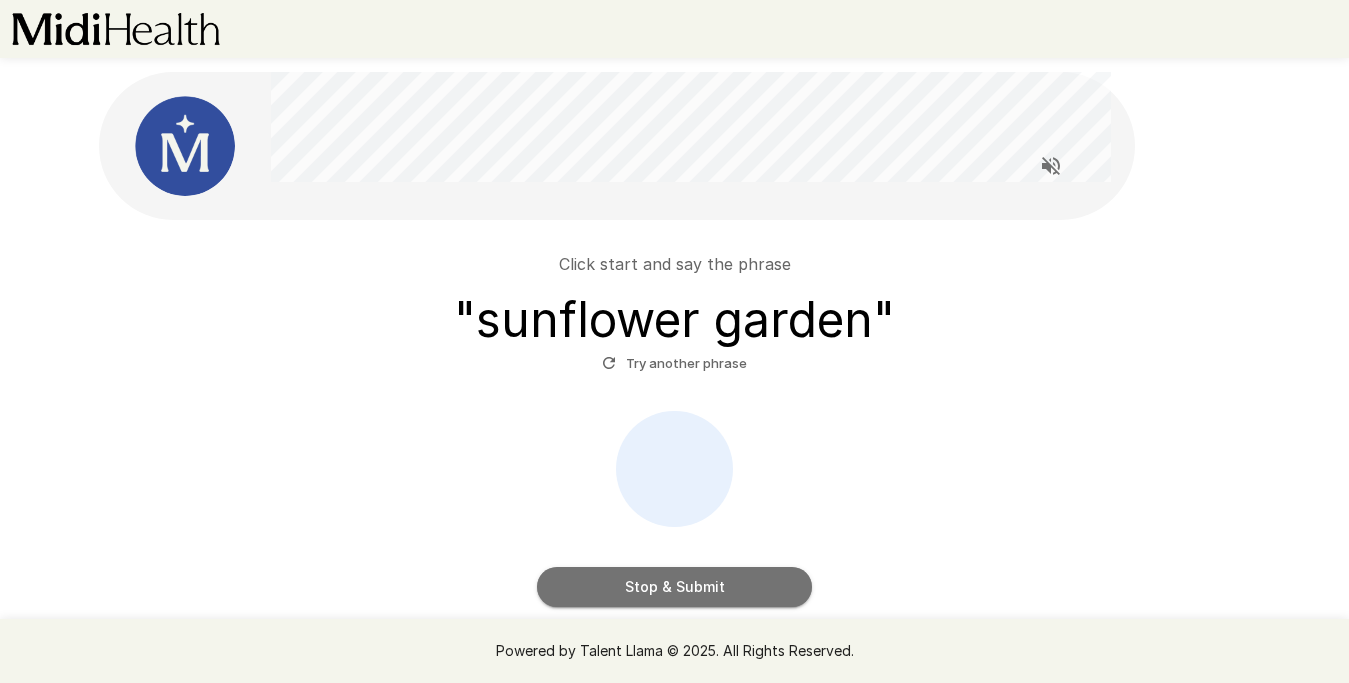 click on "Stop & Submit" at bounding box center [674, 587] 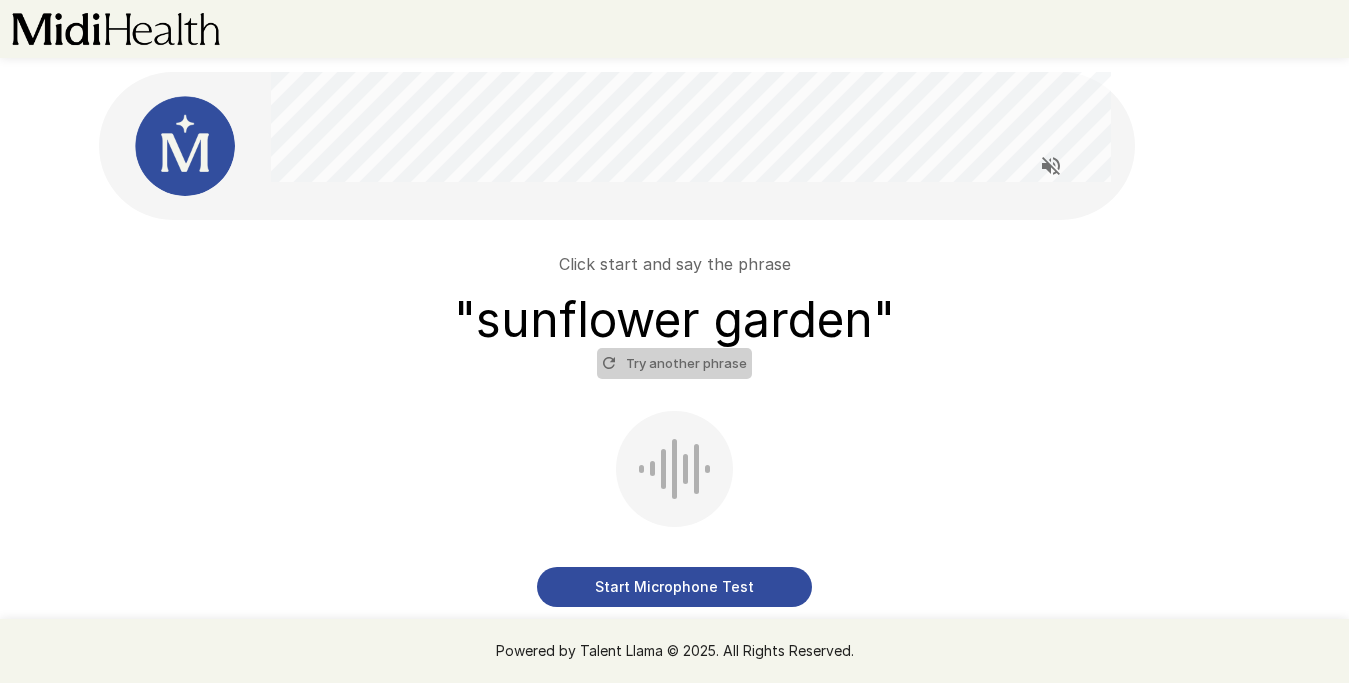 click on "Try another phrase" at bounding box center [674, 363] 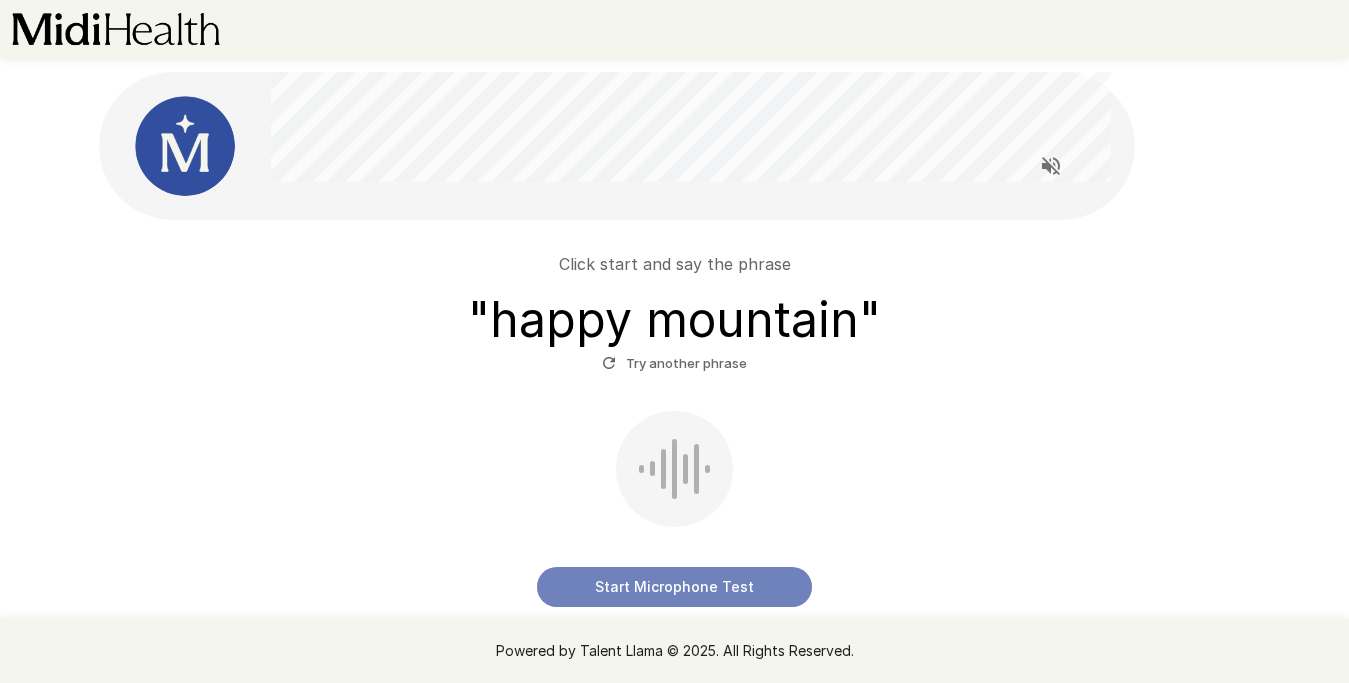 click on "Start Microphone Test" at bounding box center [674, 587] 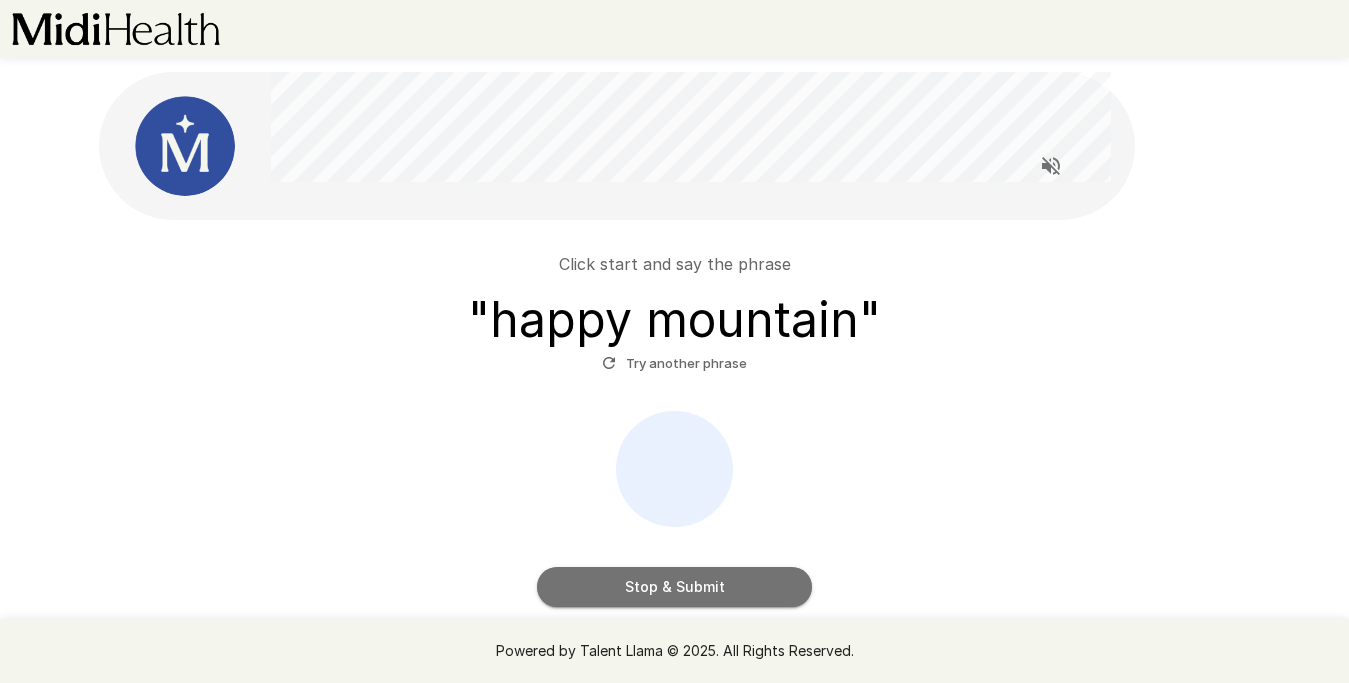 click on "Stop & Submit" at bounding box center [674, 587] 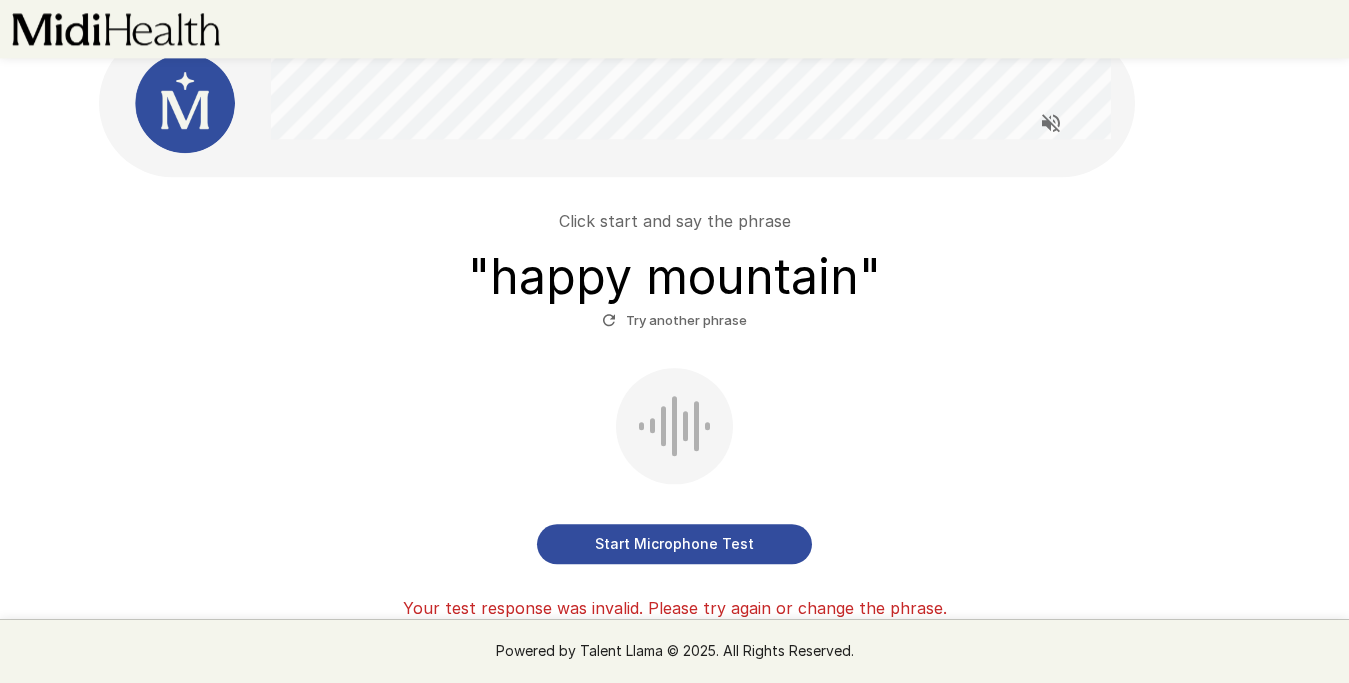 scroll, scrollTop: 0, scrollLeft: 0, axis: both 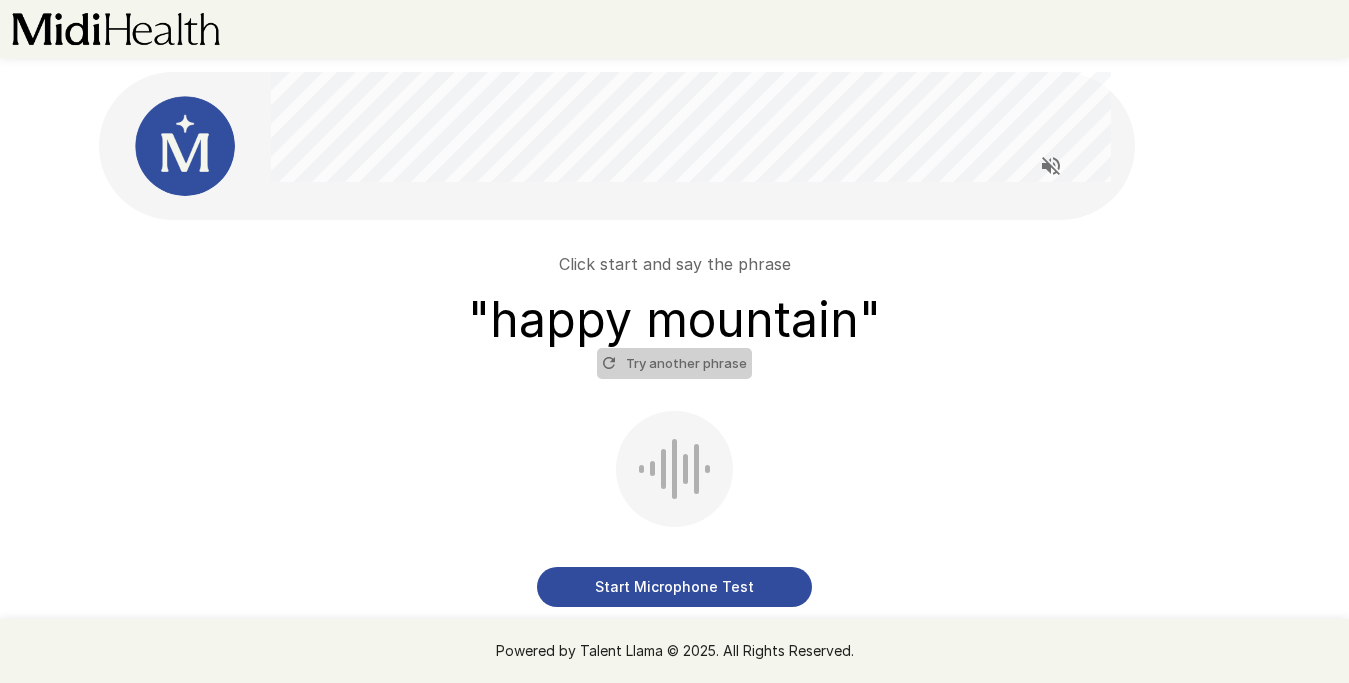 click on "Try another phrase" at bounding box center [674, 363] 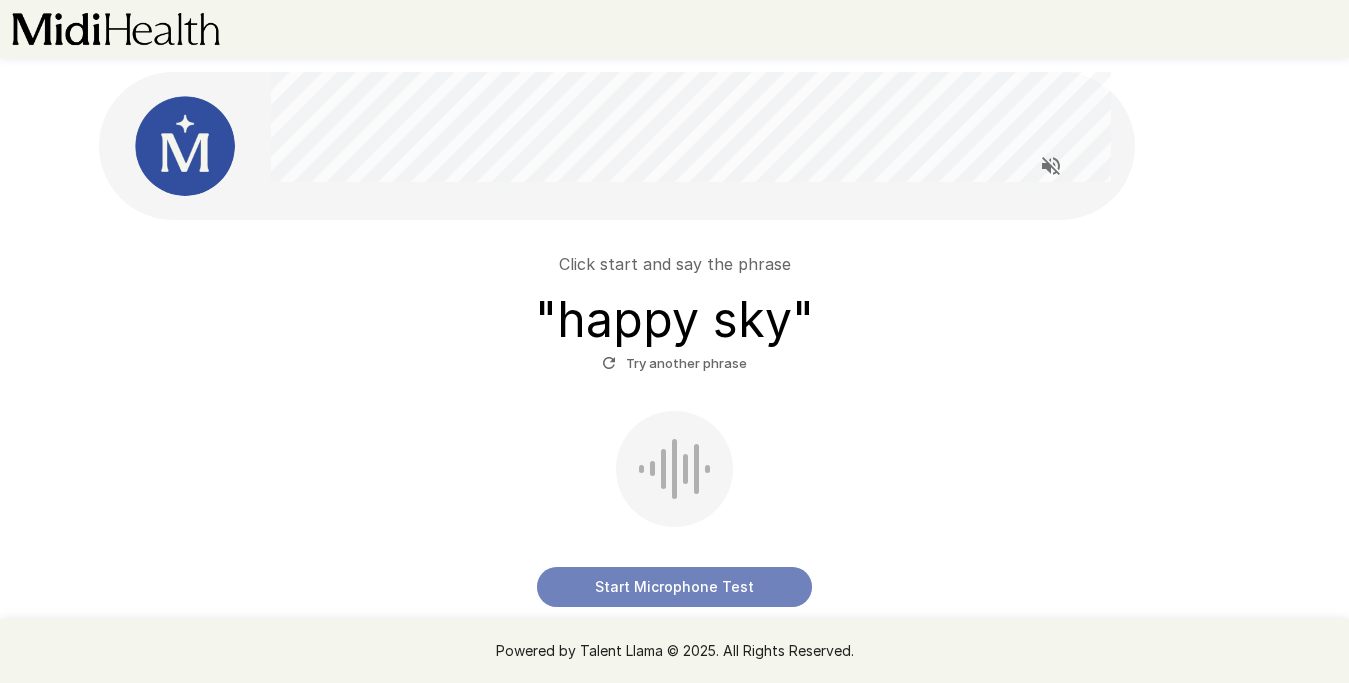 click on "Start Microphone Test" at bounding box center (674, 587) 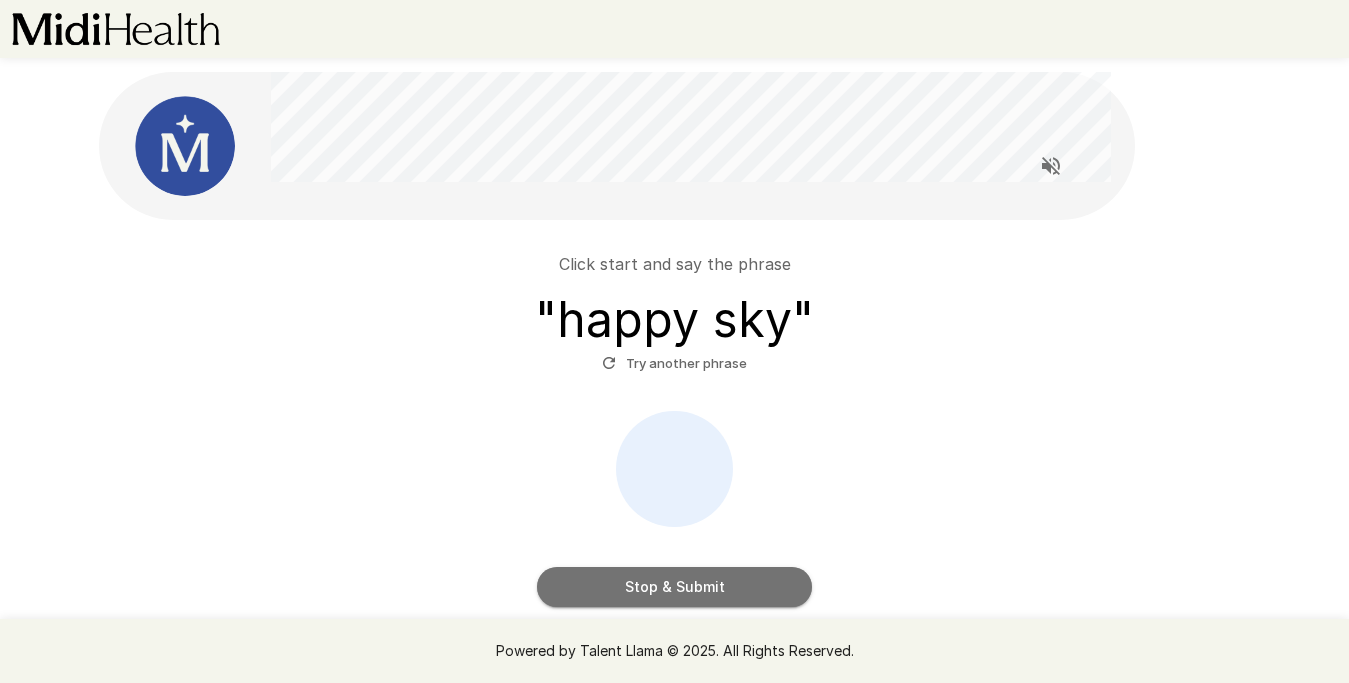 click on "Stop & Submit" at bounding box center [674, 587] 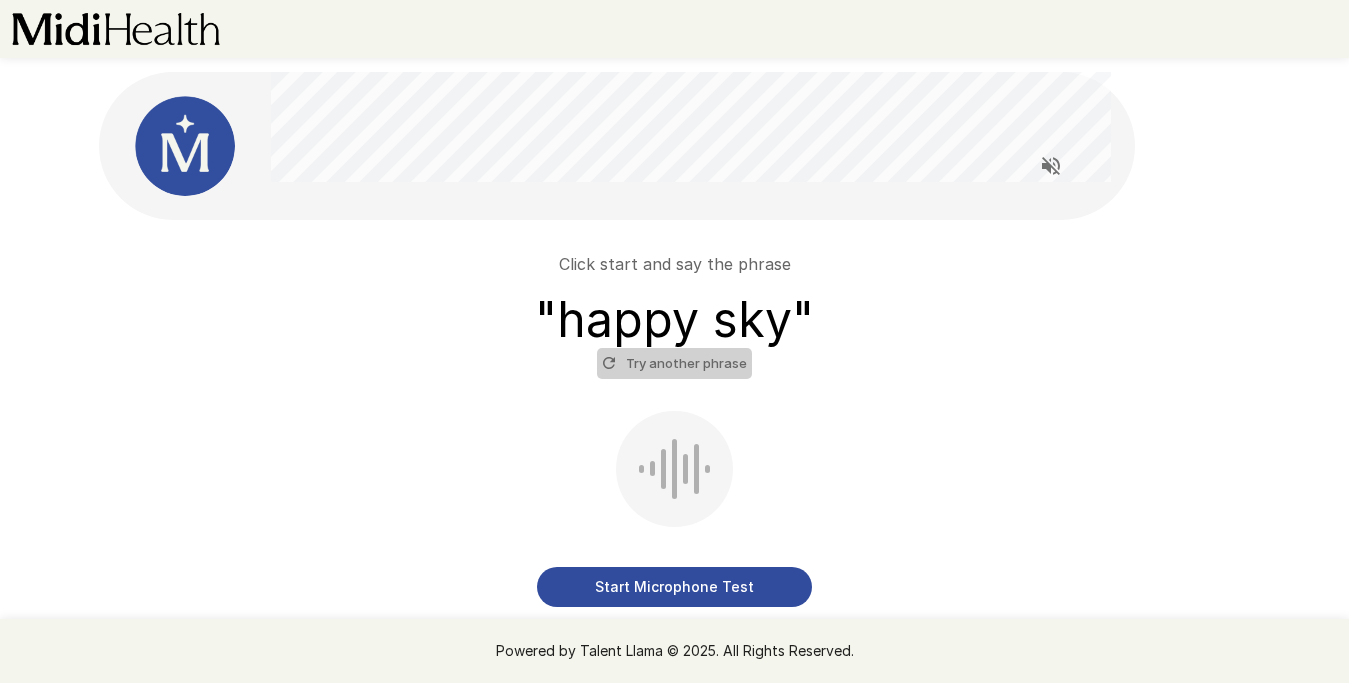click on "Try another phrase" at bounding box center [674, 363] 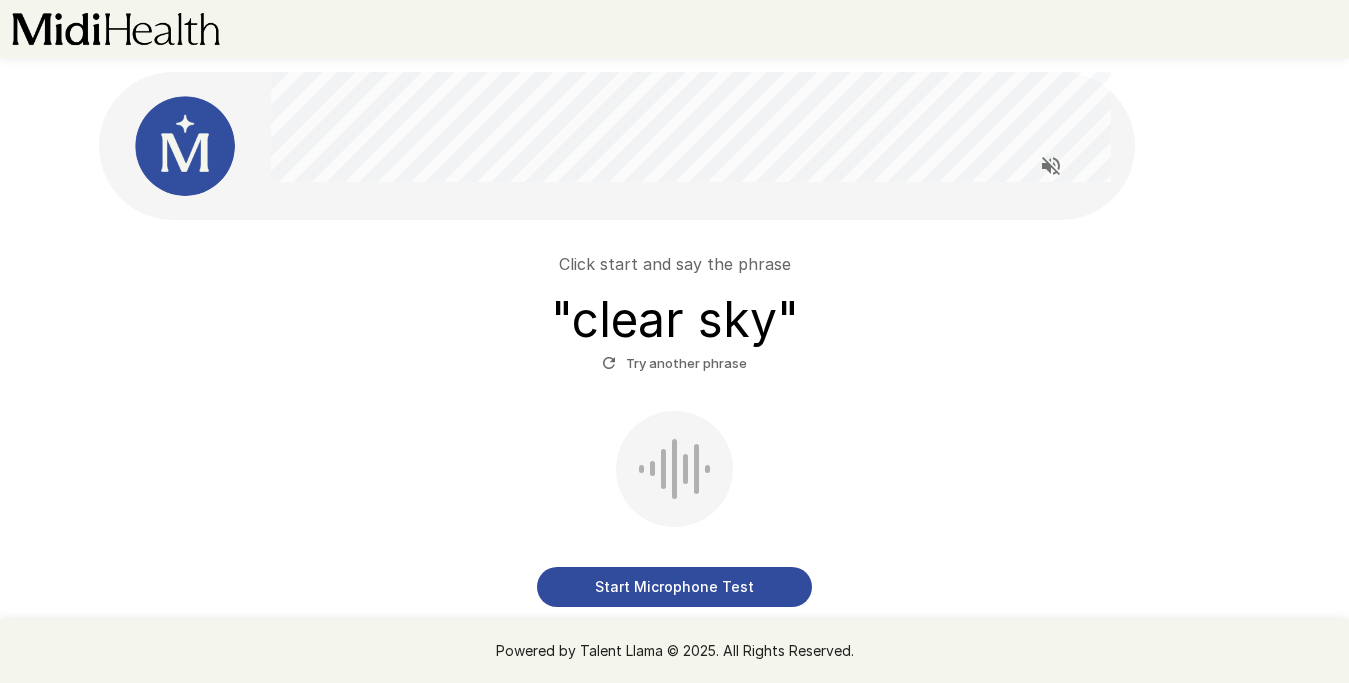 click on "Start Microphone Test" at bounding box center [674, 587] 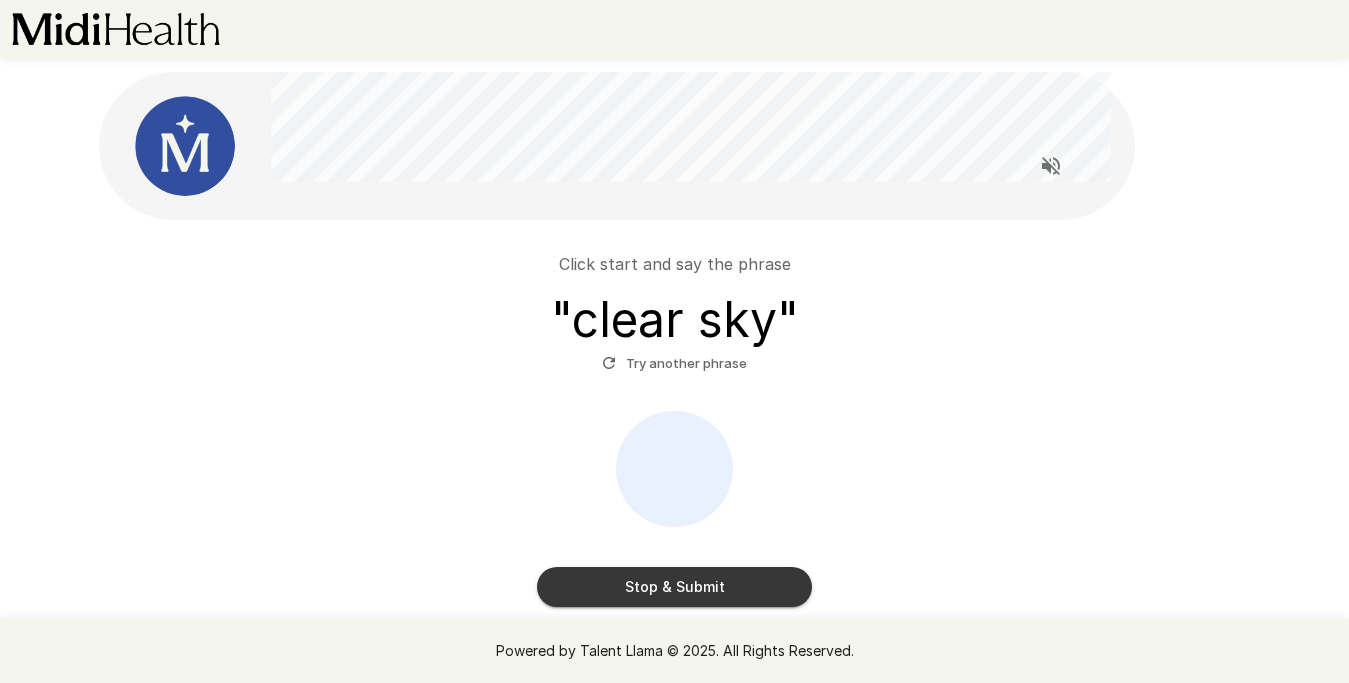 click on "Stop & Submit" at bounding box center (674, 587) 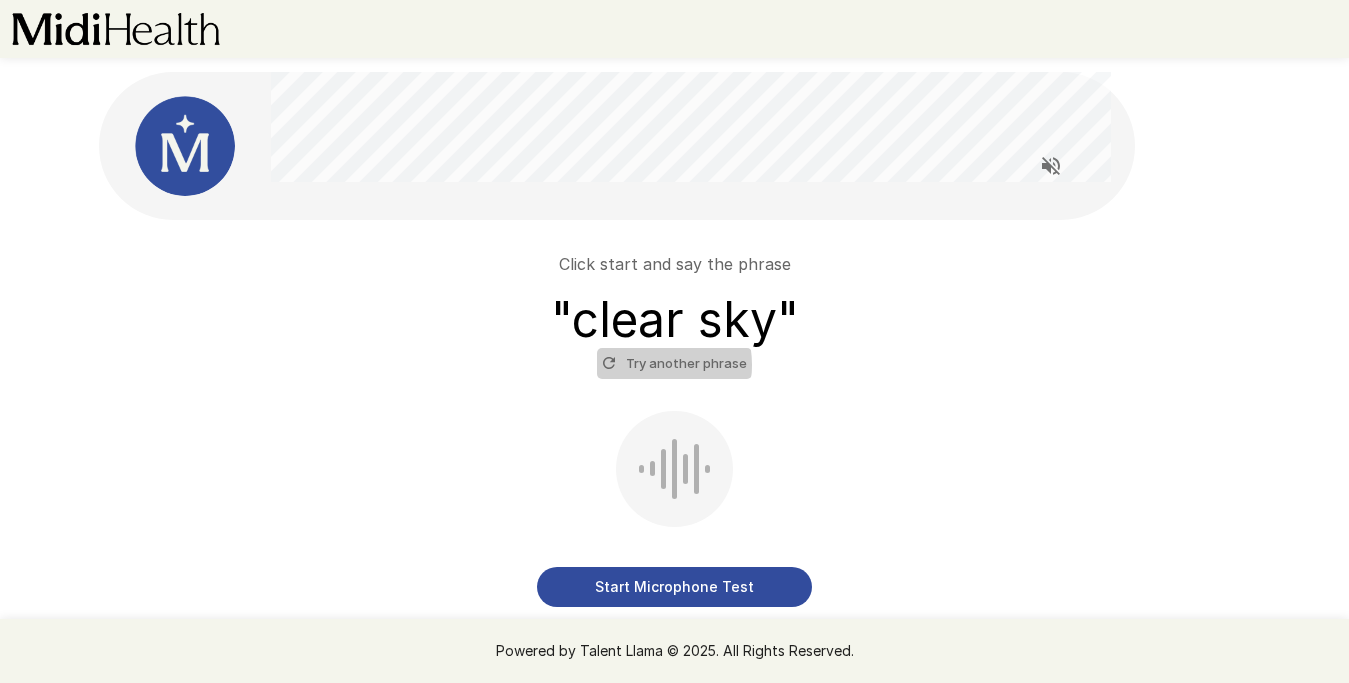 click on "Try another phrase" at bounding box center (674, 363) 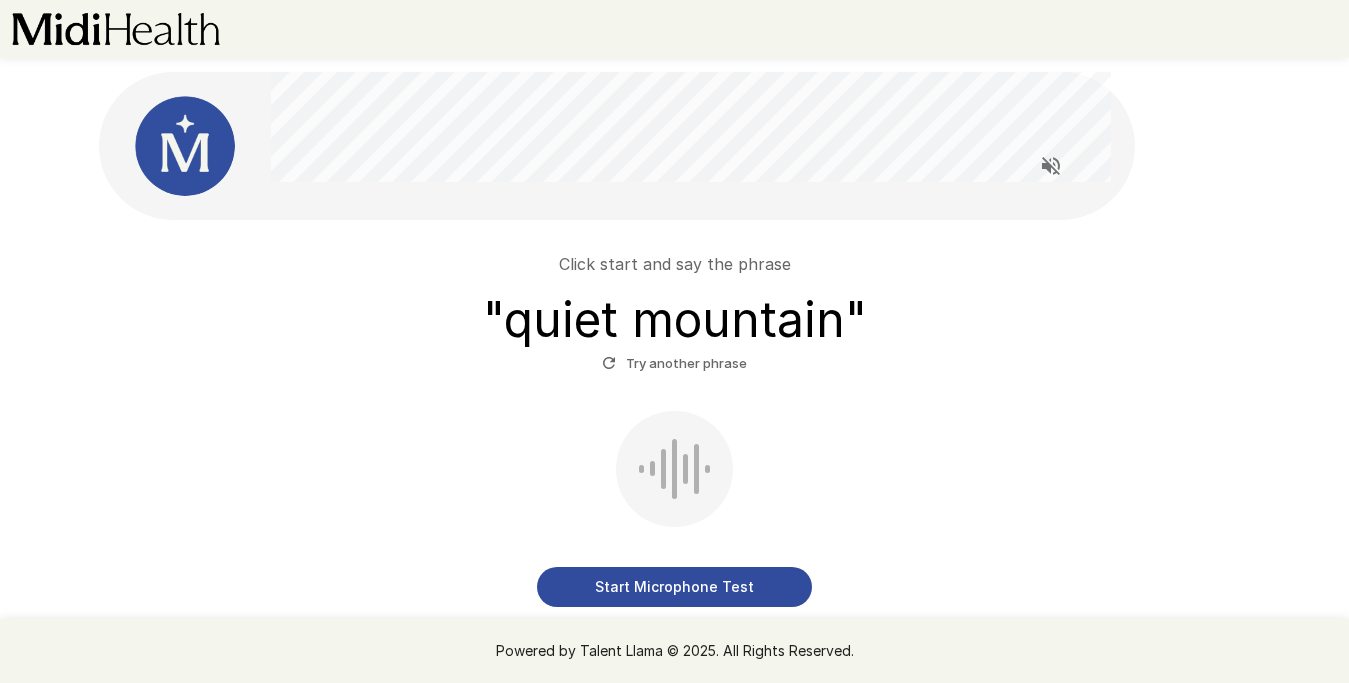scroll, scrollTop: 92, scrollLeft: 0, axis: vertical 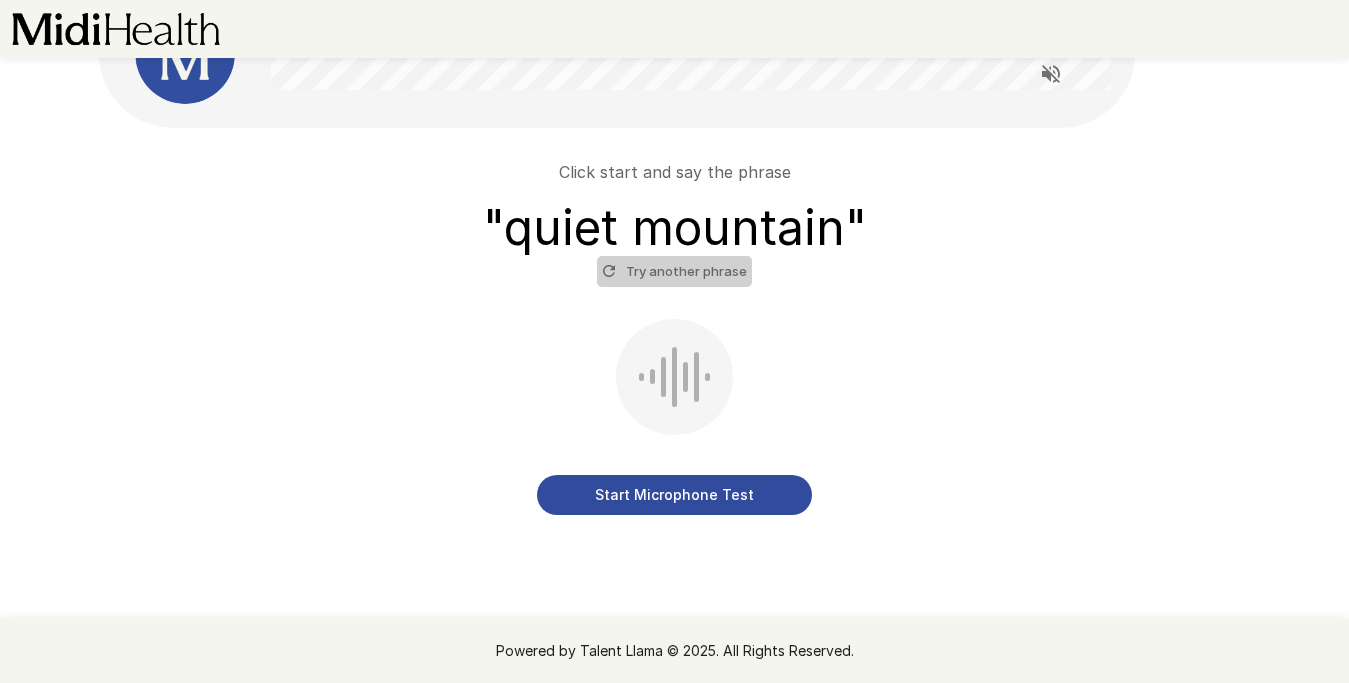 click on "Try another phrase" at bounding box center (674, 271) 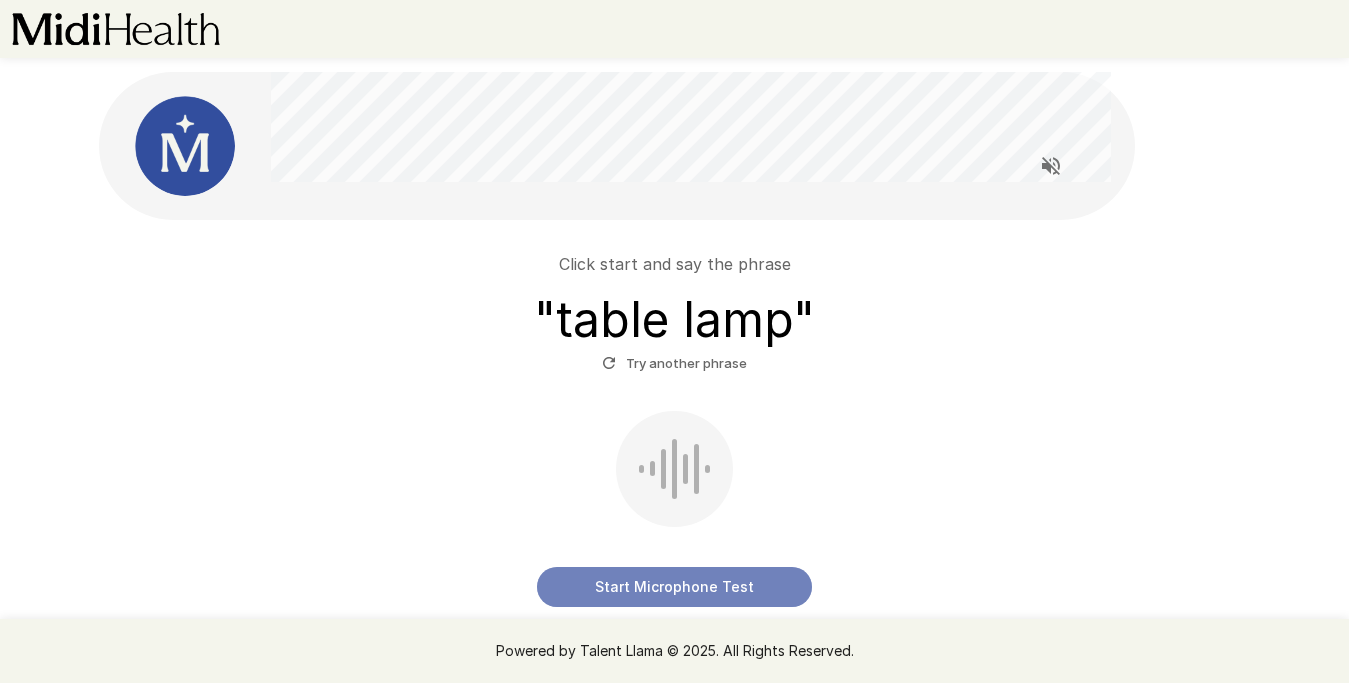 click on "Start Microphone Test" at bounding box center [674, 587] 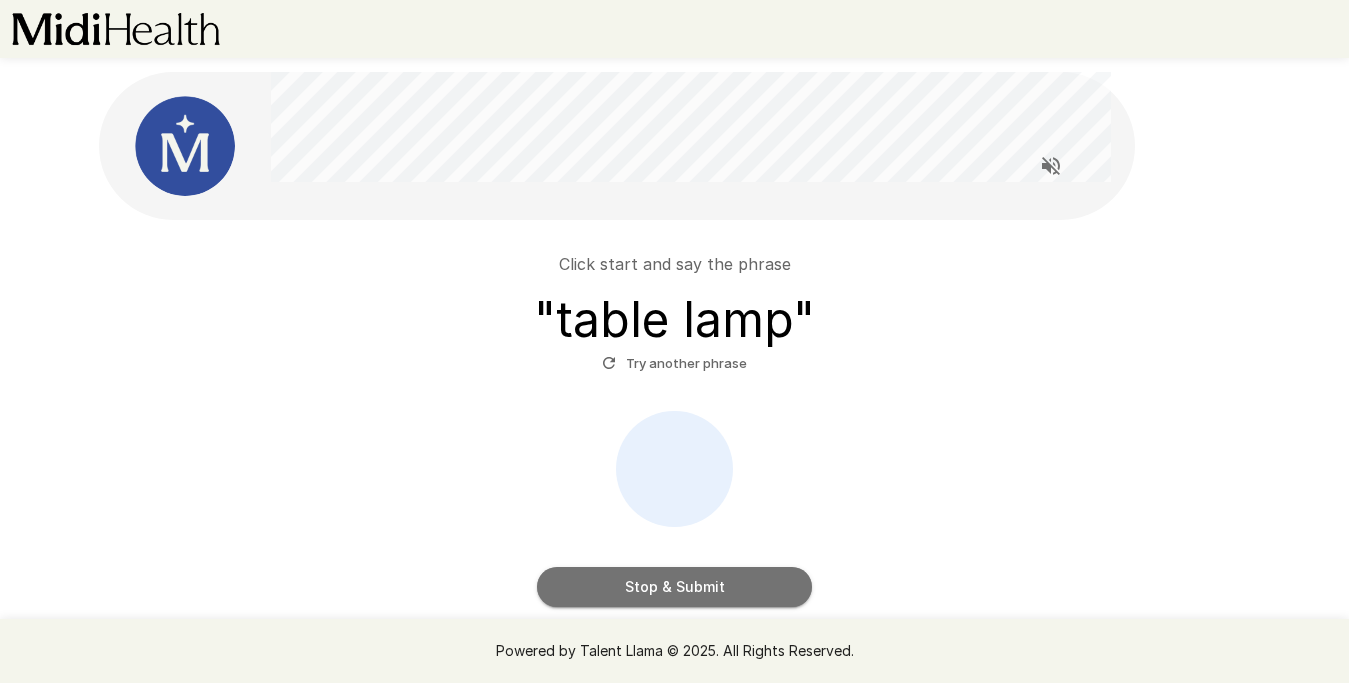 click on "Stop & Submit" at bounding box center (674, 587) 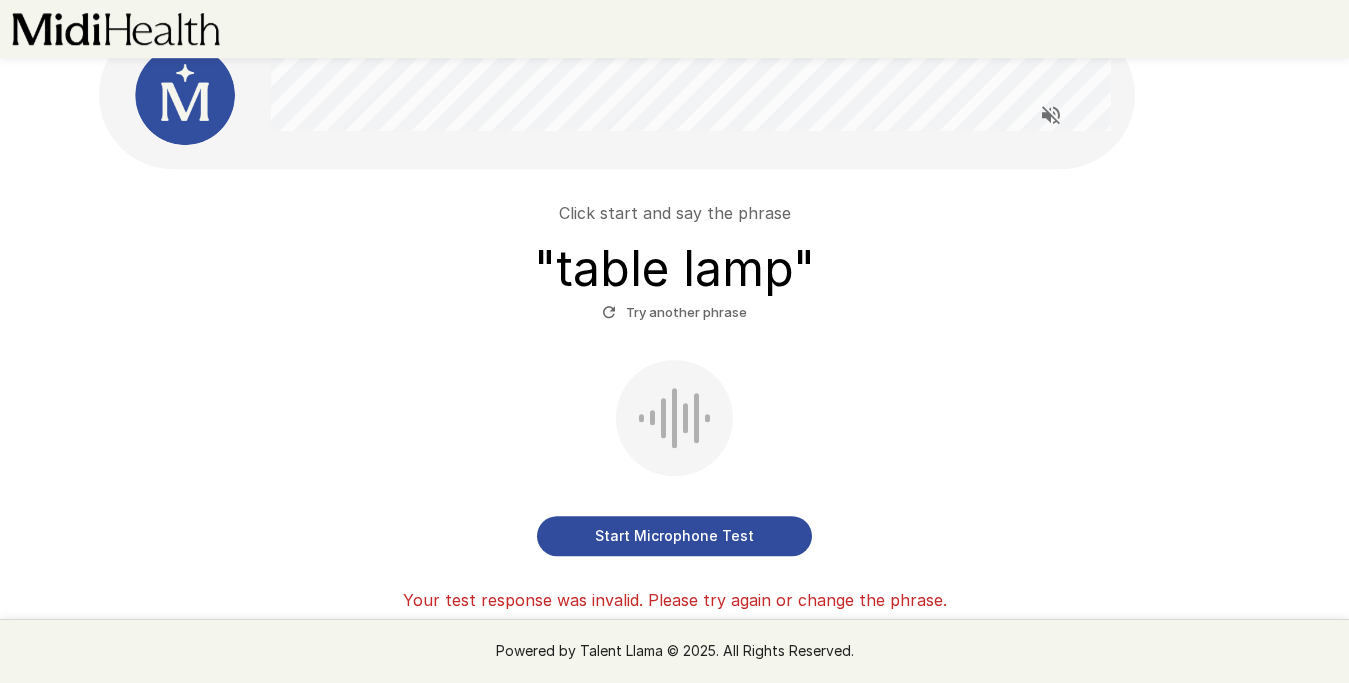 scroll, scrollTop: 49, scrollLeft: 0, axis: vertical 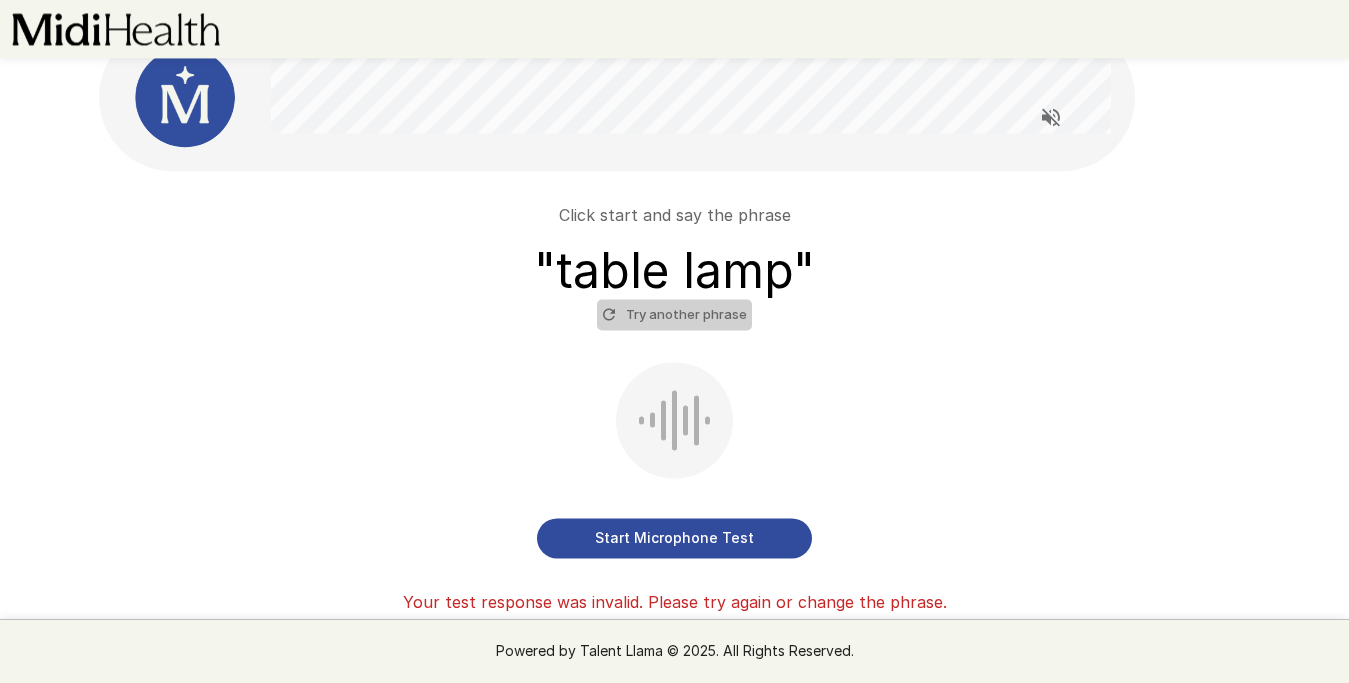 click on "Try another phrase" at bounding box center [674, 314] 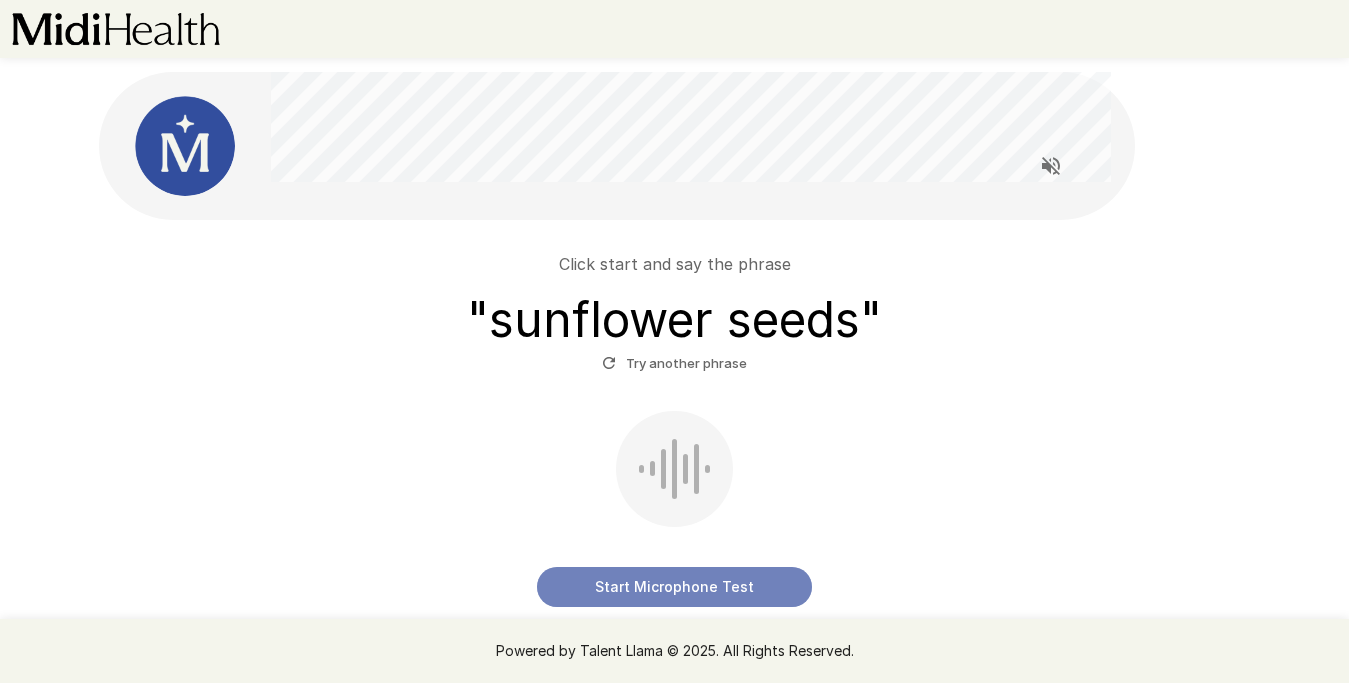 click on "Start Microphone Test" at bounding box center (674, 587) 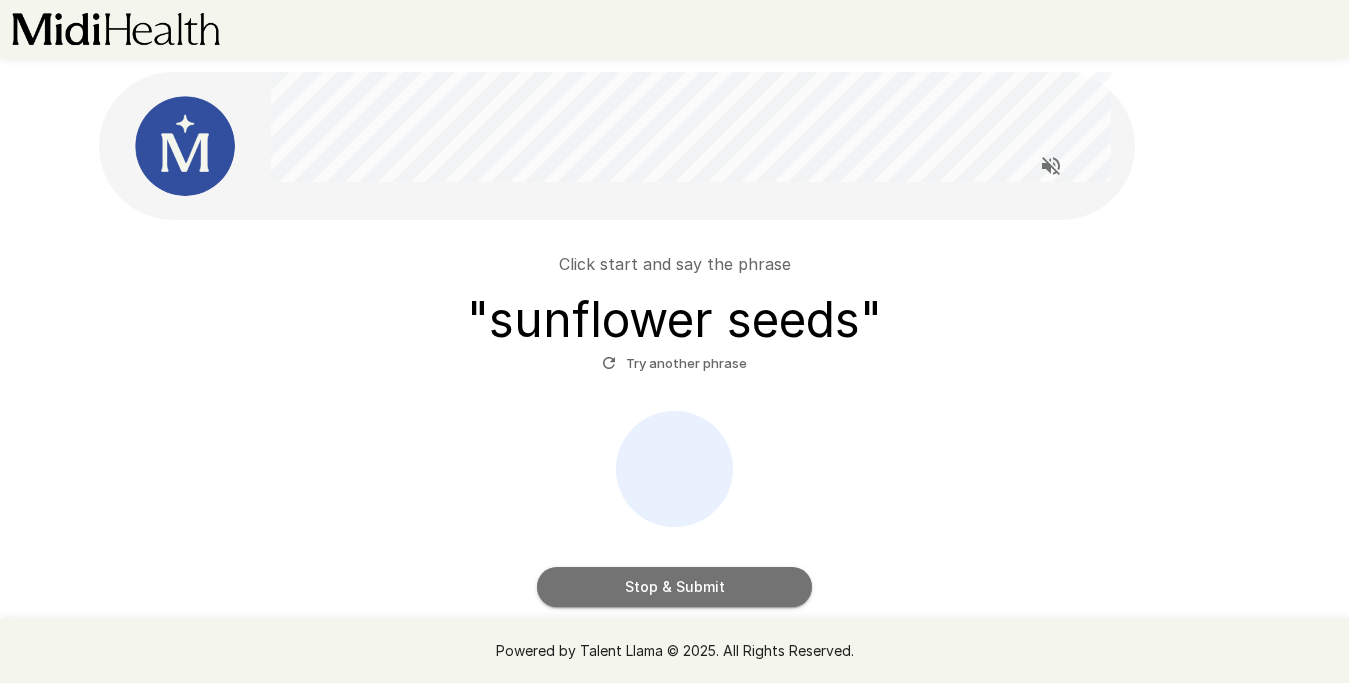 click on "Stop & Submit" at bounding box center [674, 587] 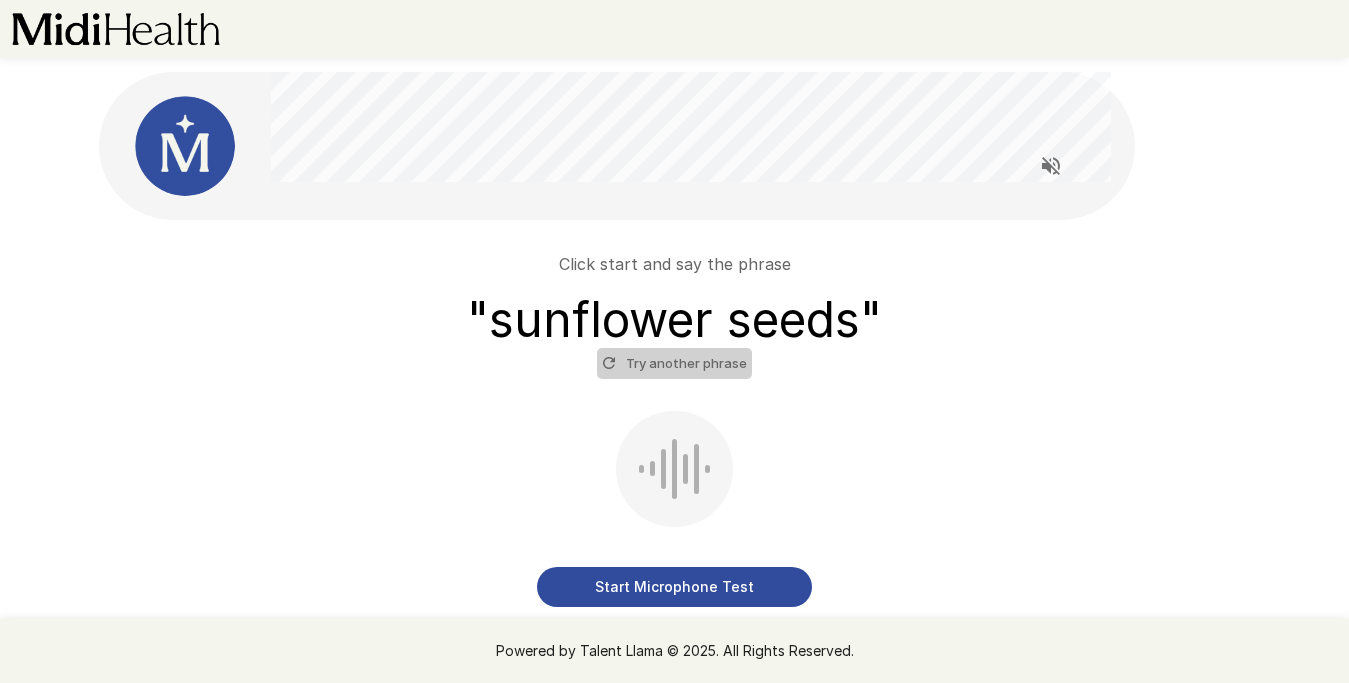 click on "Try another phrase" at bounding box center (674, 363) 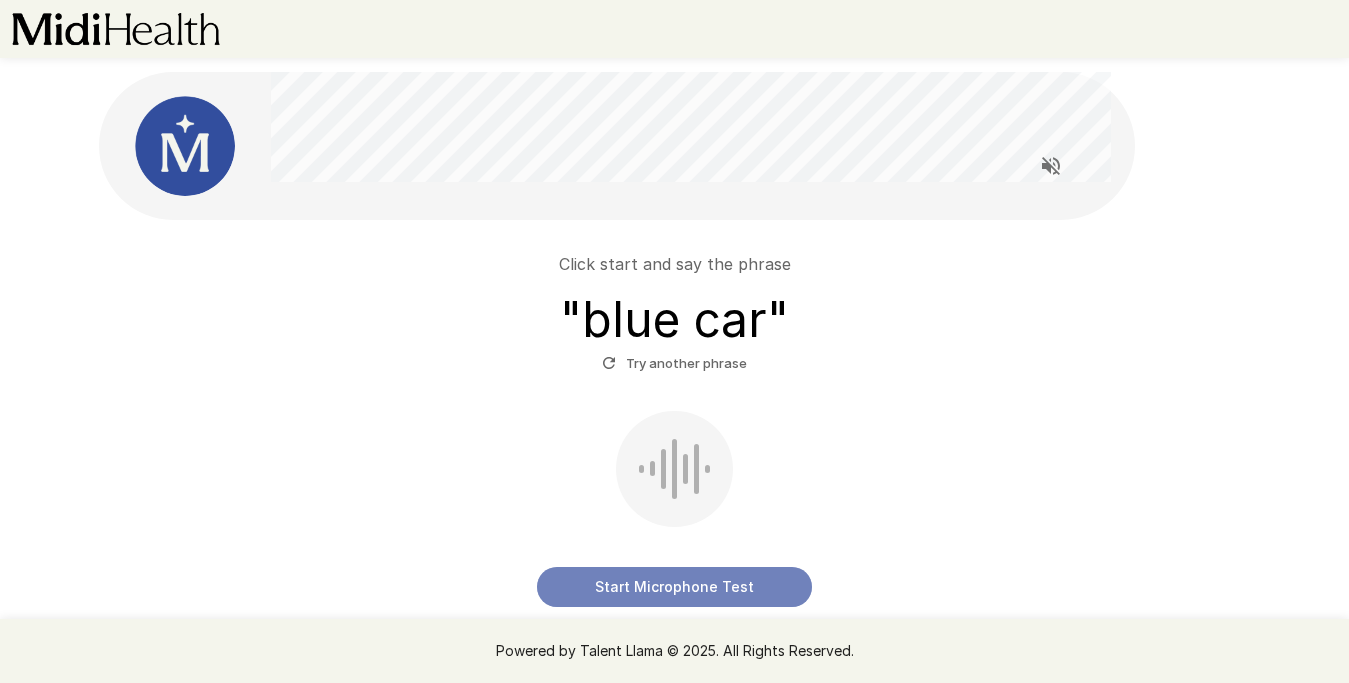 click on "Start Microphone Test" at bounding box center [674, 587] 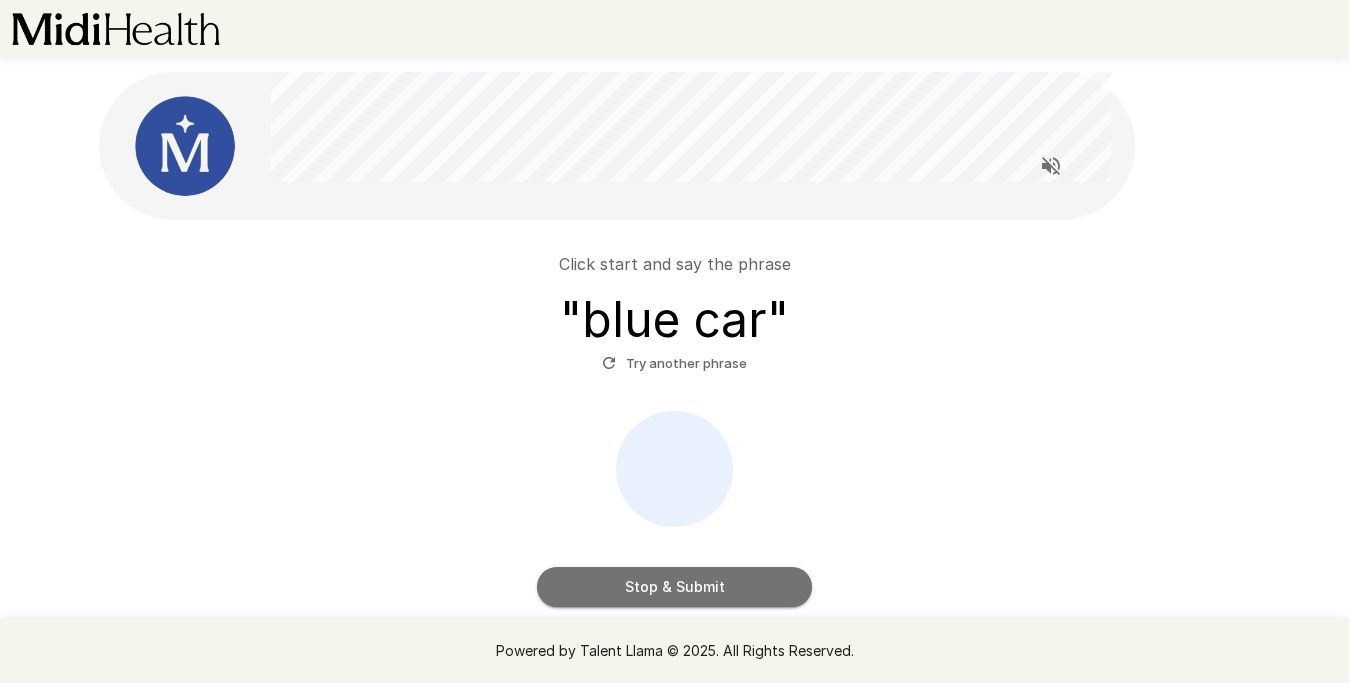 click on "Stop & Submit" at bounding box center (674, 587) 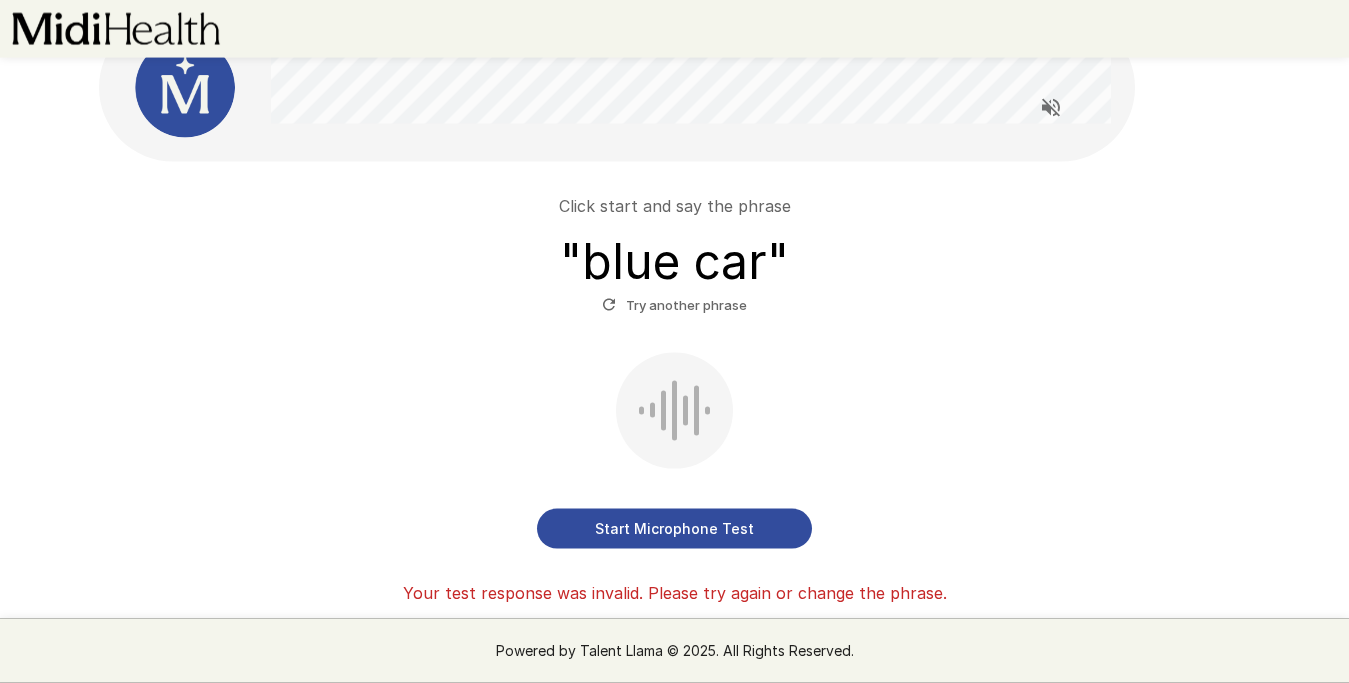 scroll, scrollTop: 44, scrollLeft: 0, axis: vertical 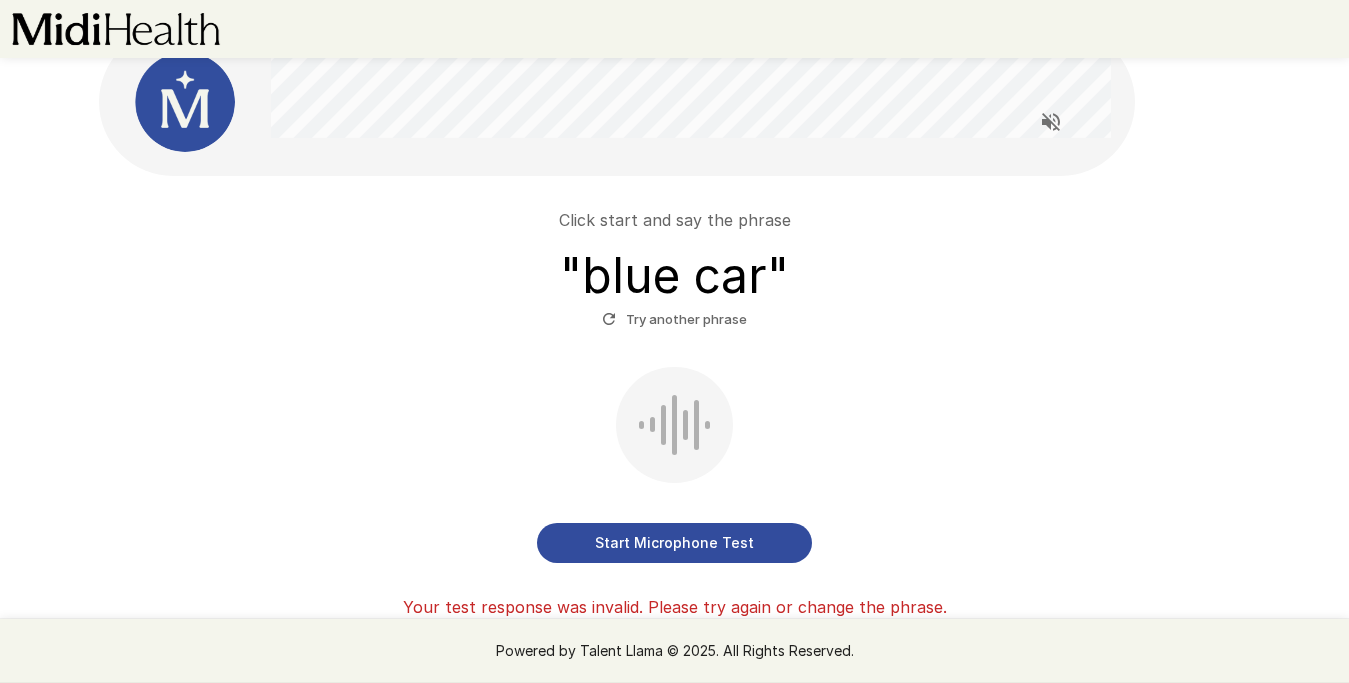 click on "Try another phrase" at bounding box center [674, 319] 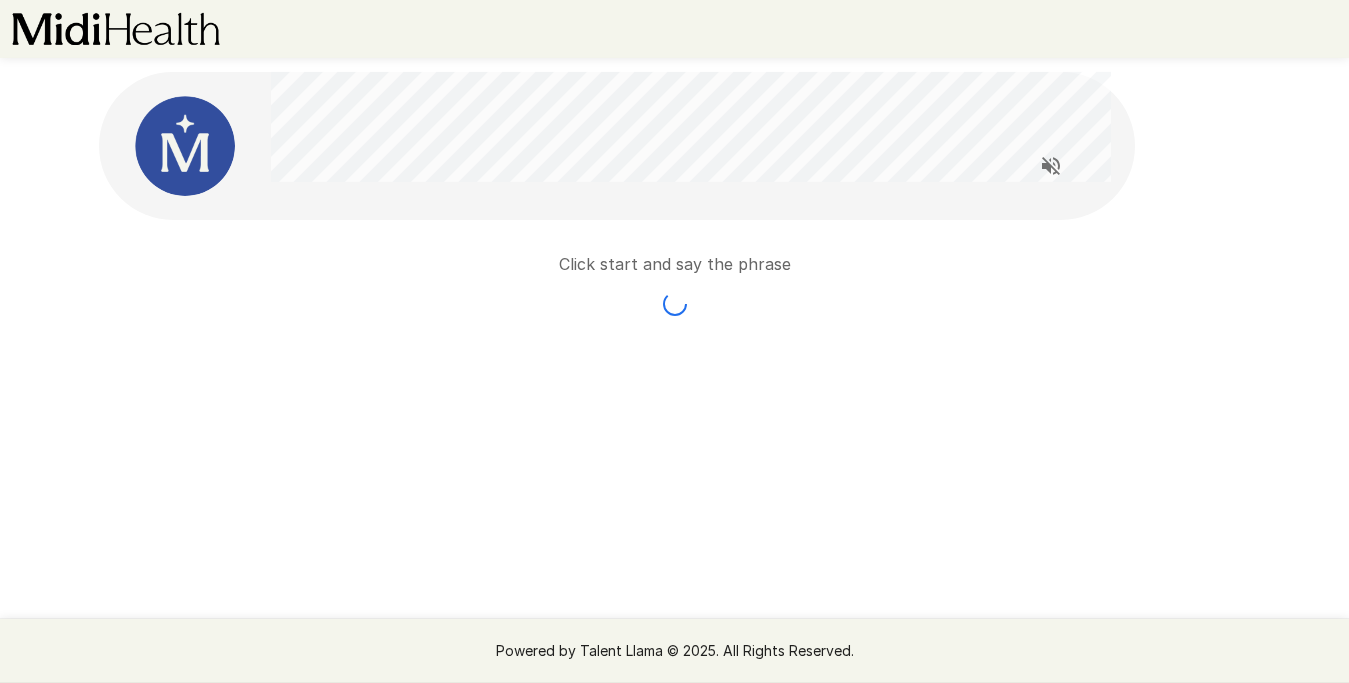 scroll, scrollTop: 0, scrollLeft: 0, axis: both 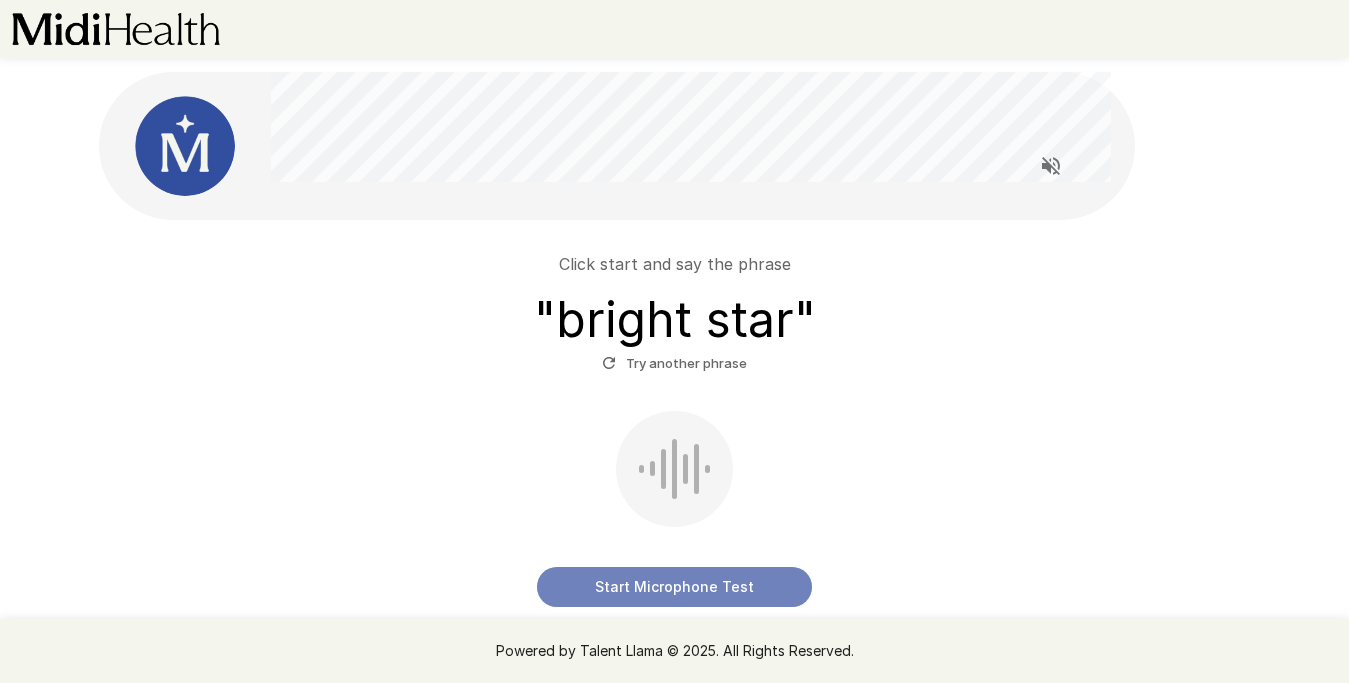 click on "Start Microphone Test" at bounding box center (674, 587) 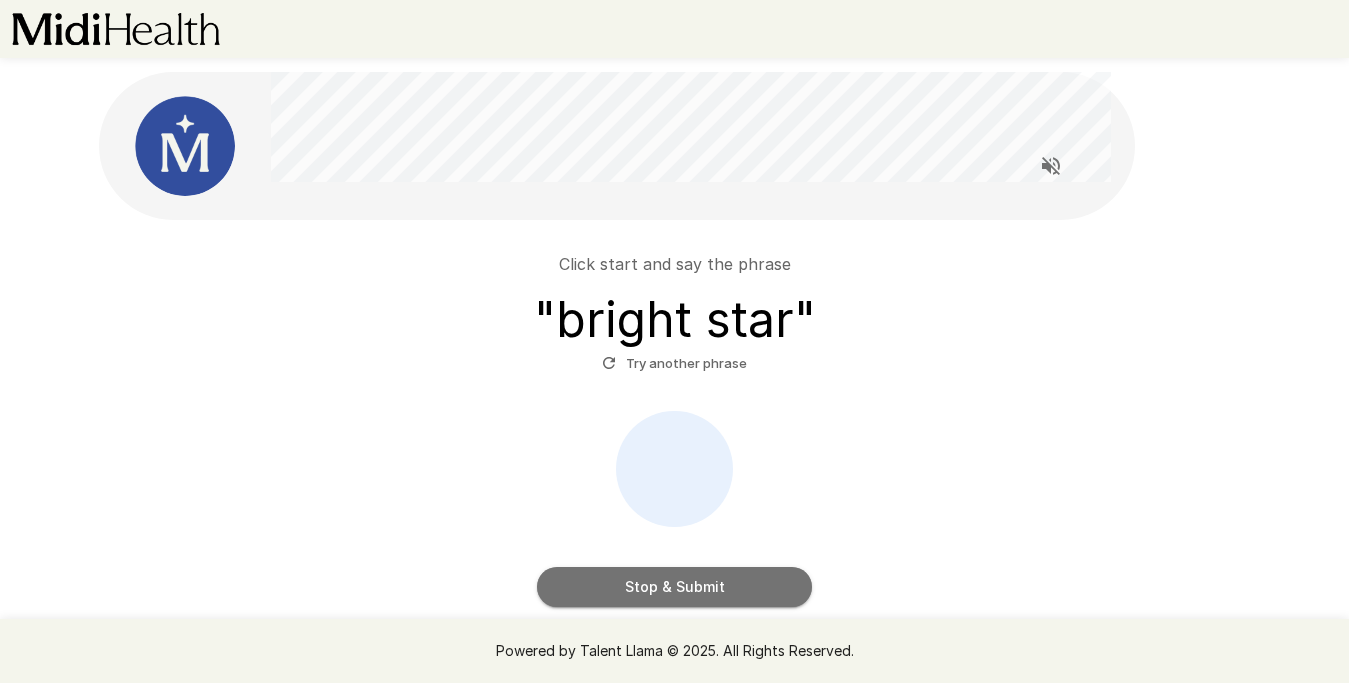 click on "Stop & Submit" at bounding box center (674, 587) 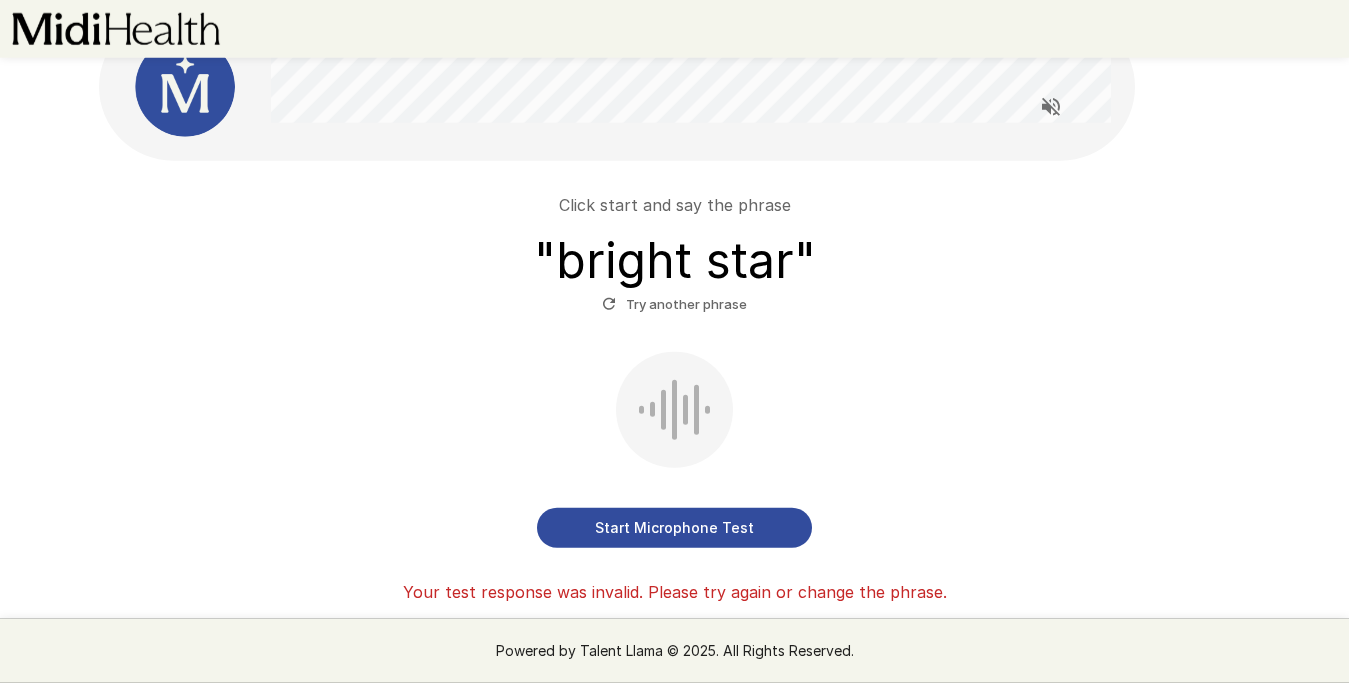 scroll, scrollTop: 58, scrollLeft: 0, axis: vertical 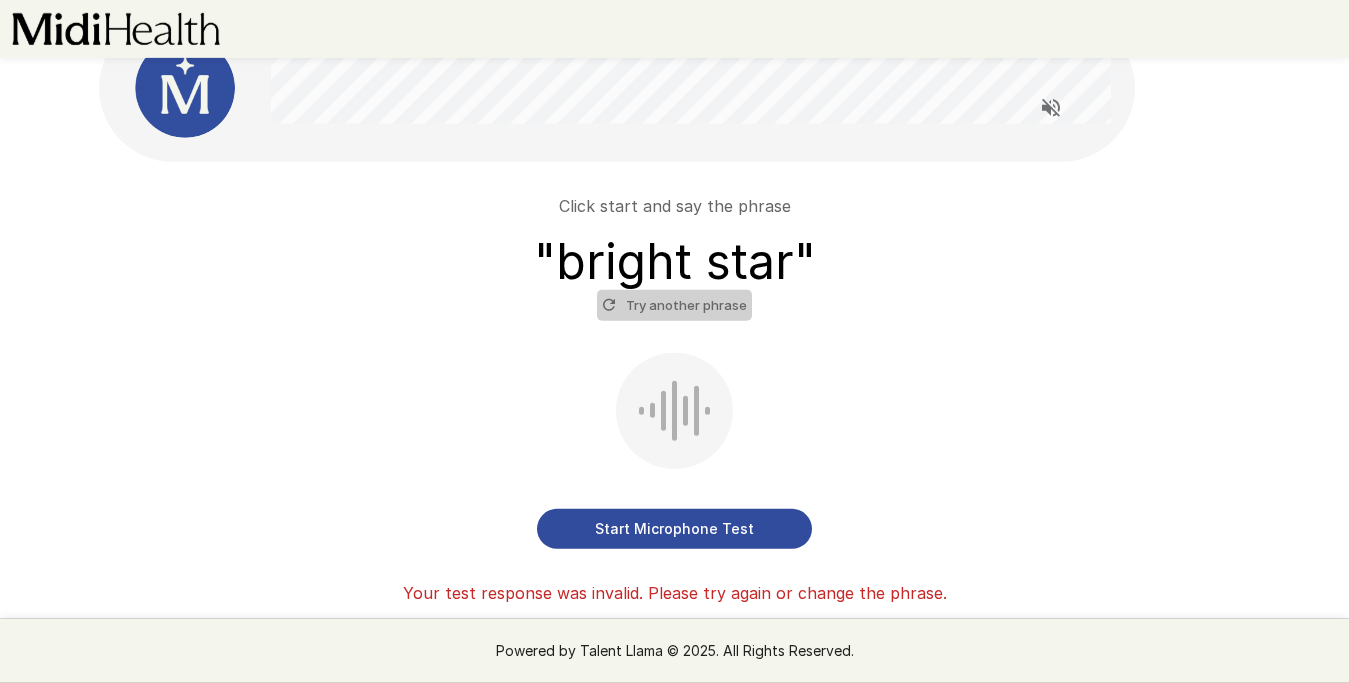 click on "Try another phrase" at bounding box center [674, 305] 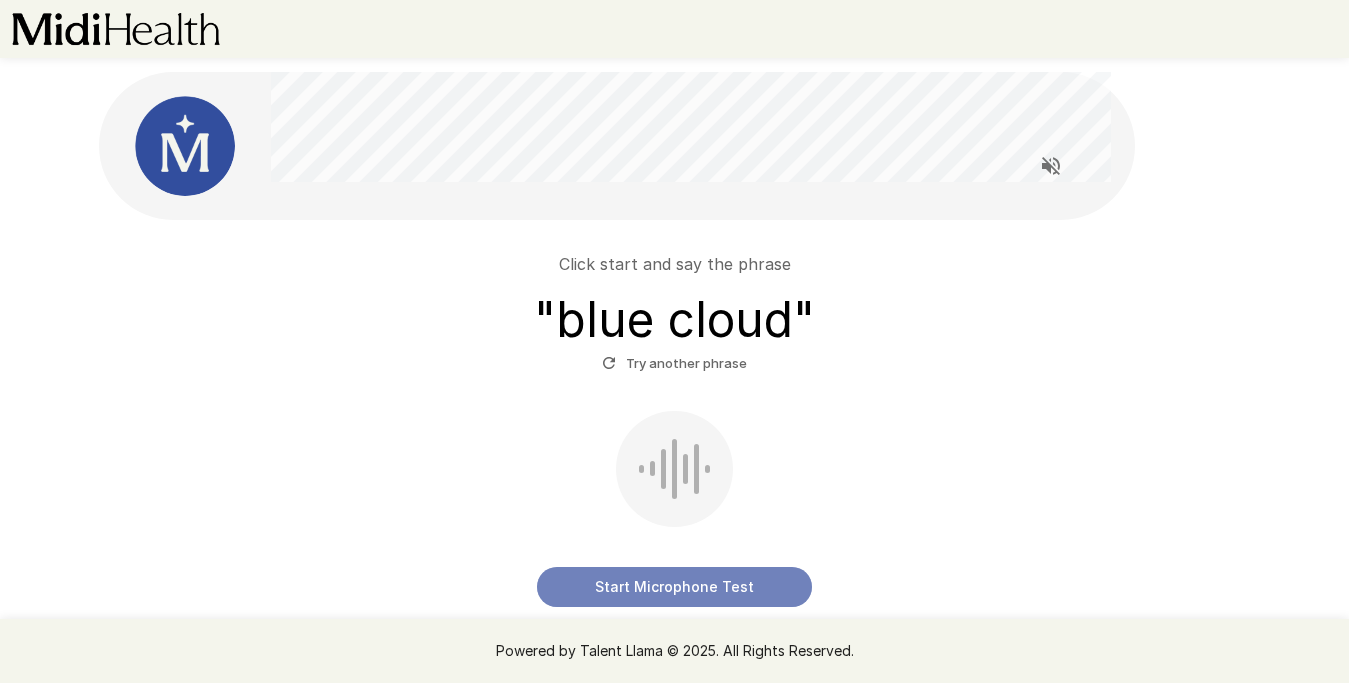 click on "Start Microphone Test" at bounding box center [674, 587] 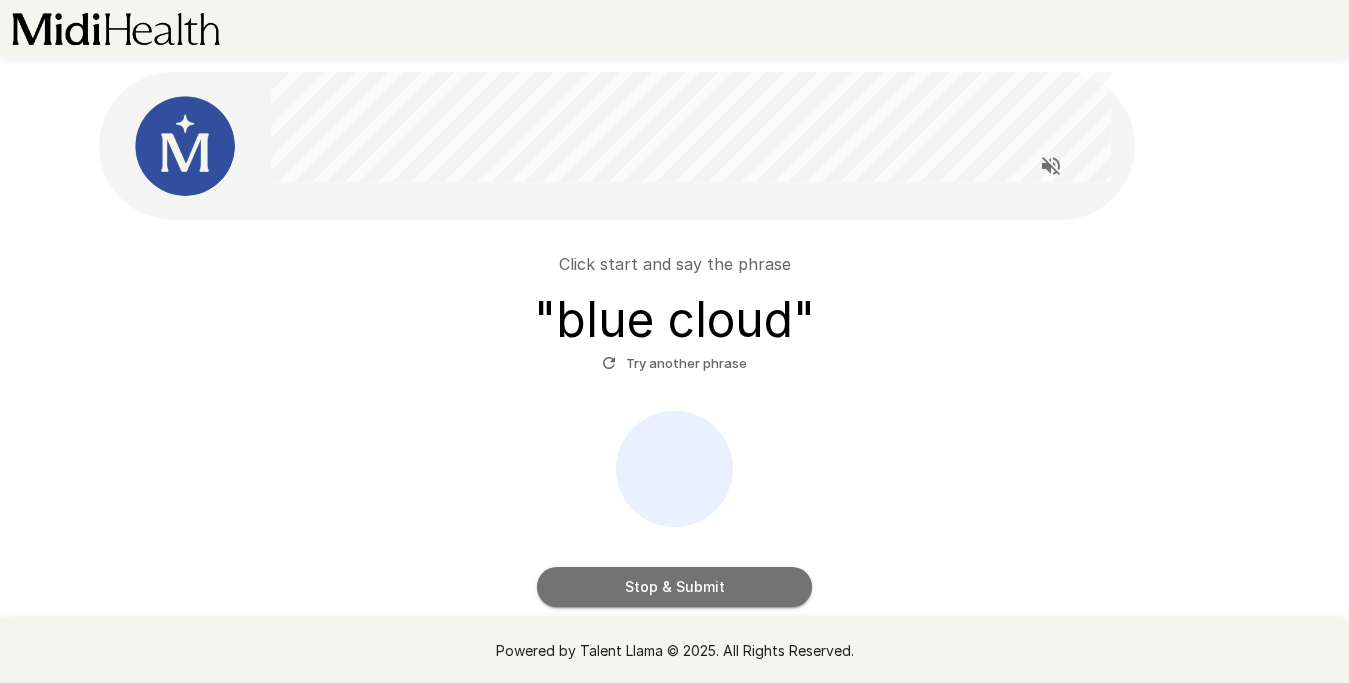 click on "Stop & Submit" at bounding box center (674, 587) 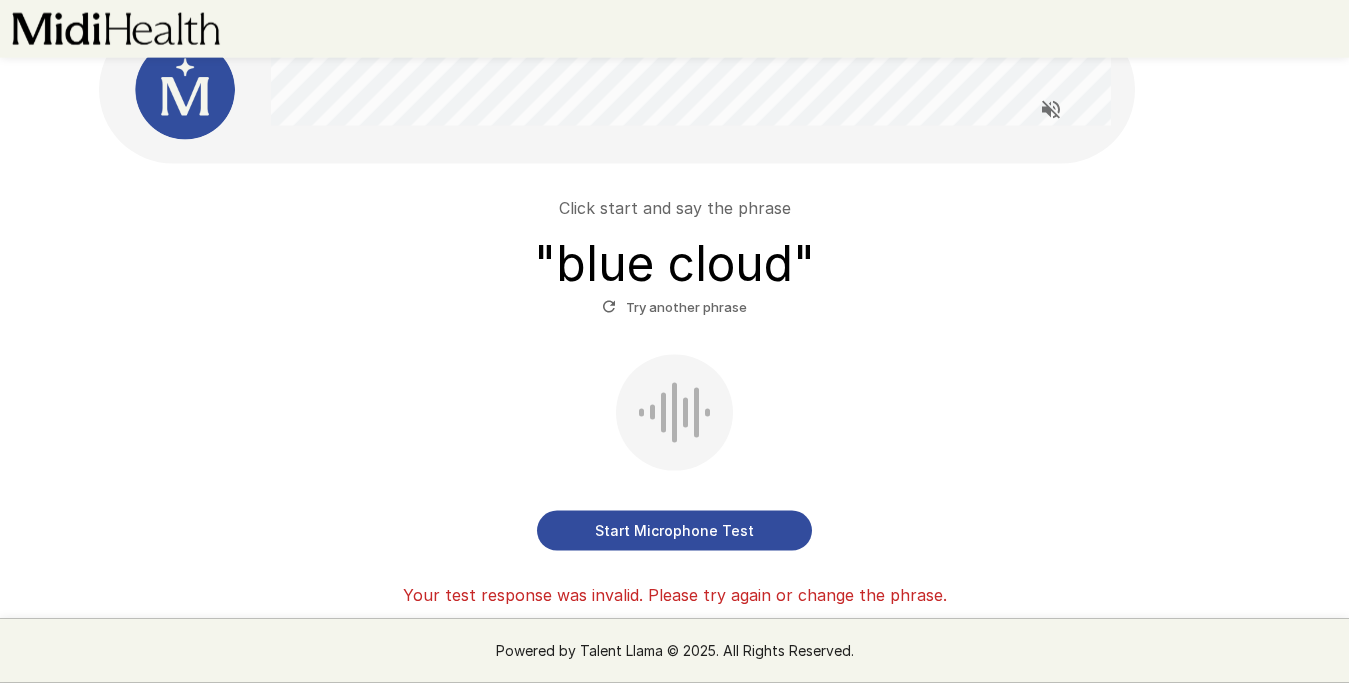 scroll, scrollTop: 58, scrollLeft: 0, axis: vertical 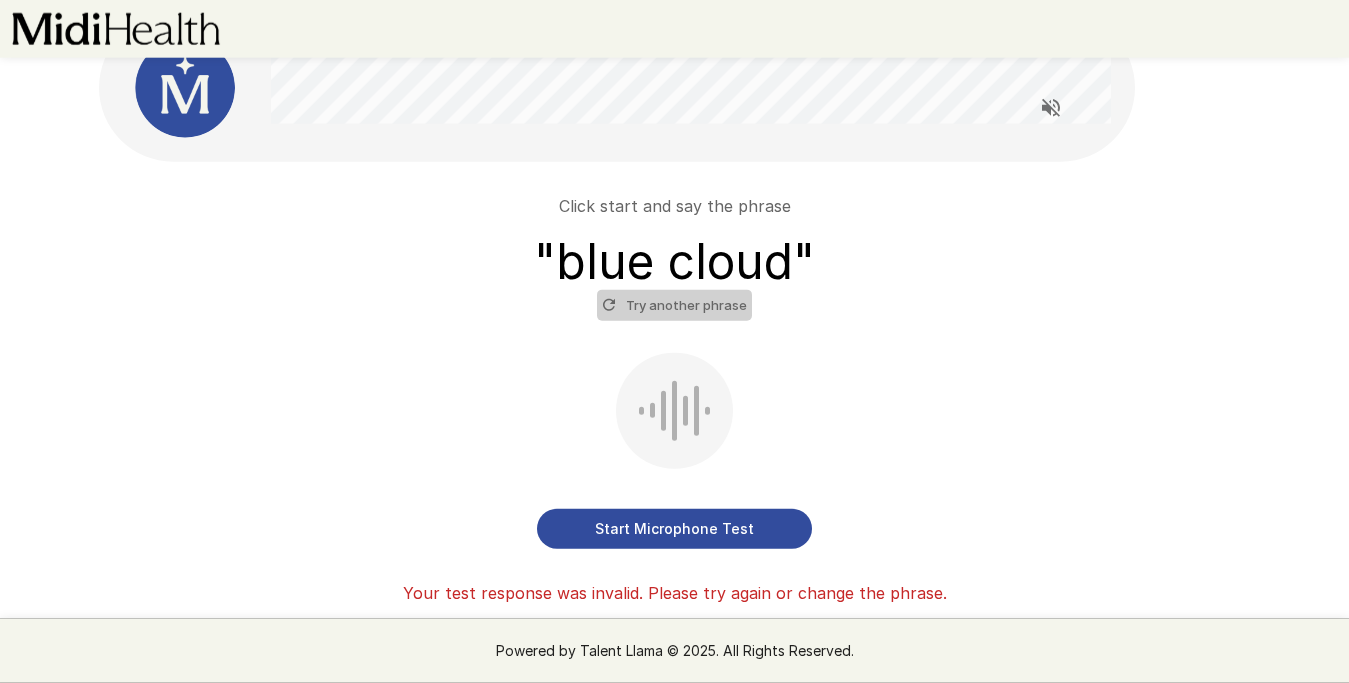 click on "Try another phrase" at bounding box center (674, 305) 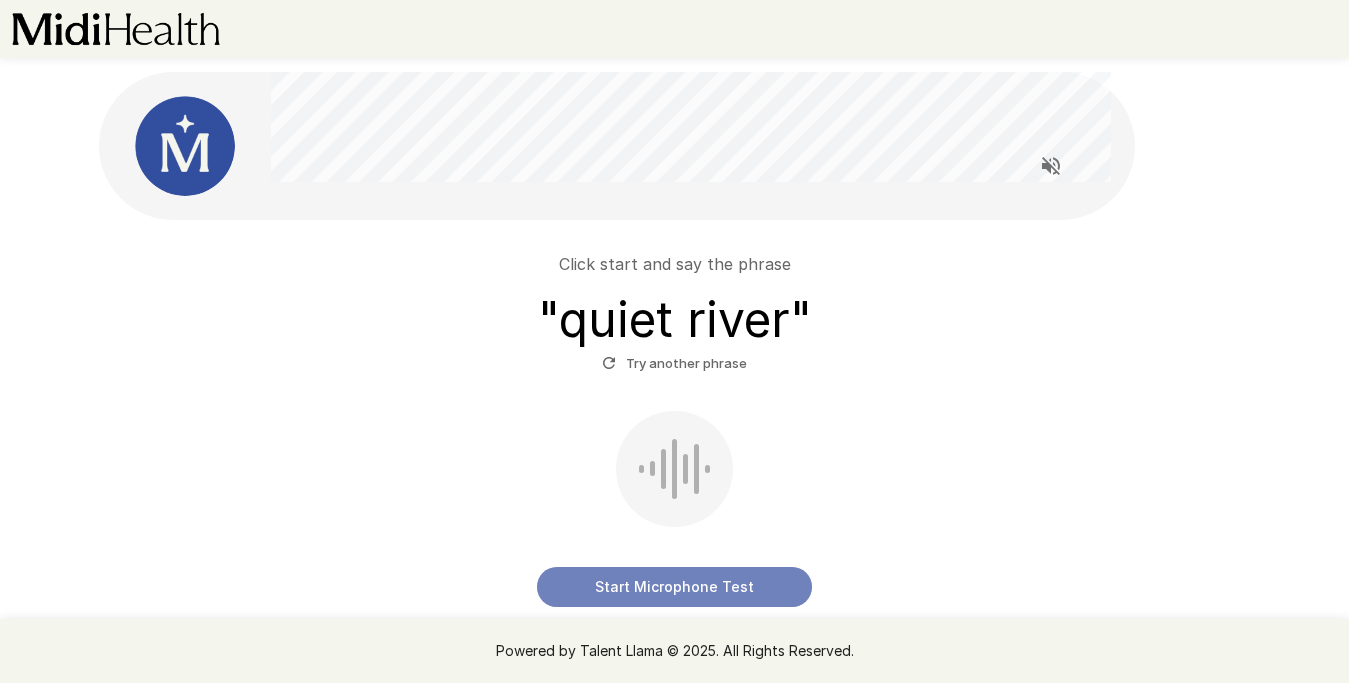 click on "Start Microphone Test" at bounding box center [674, 587] 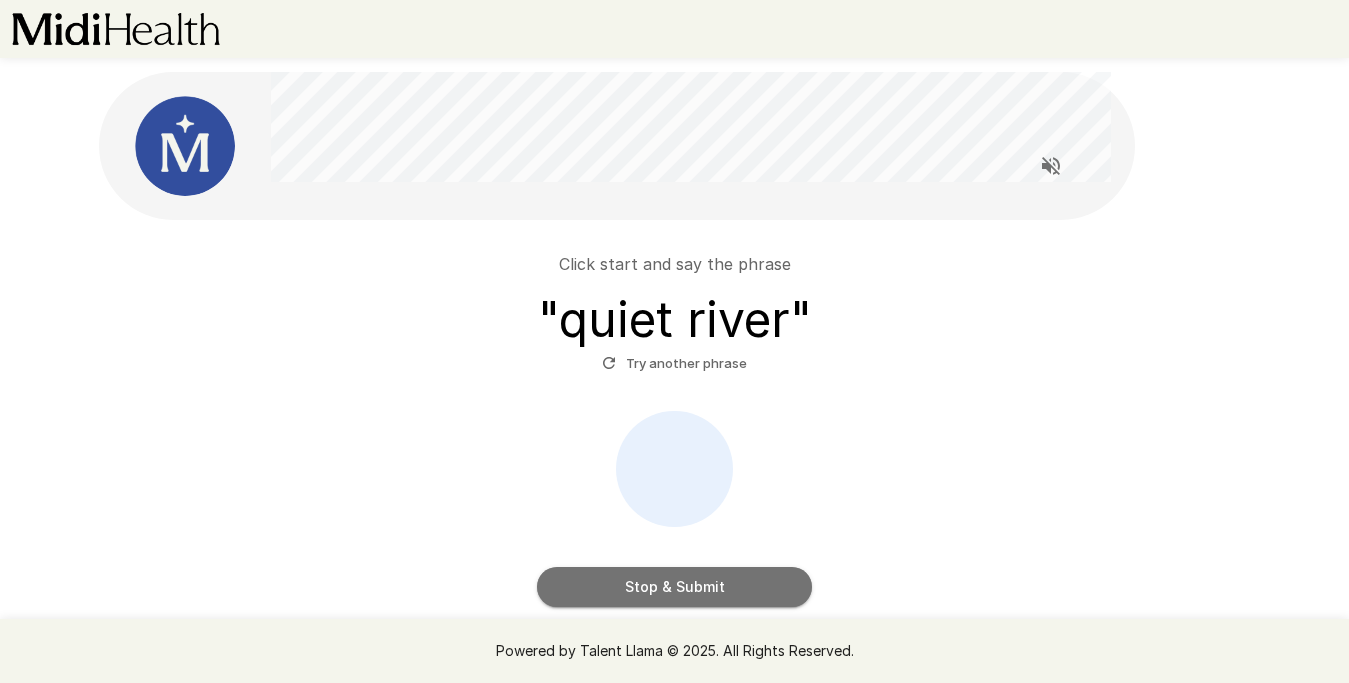 click on "Stop & Submit" at bounding box center (674, 587) 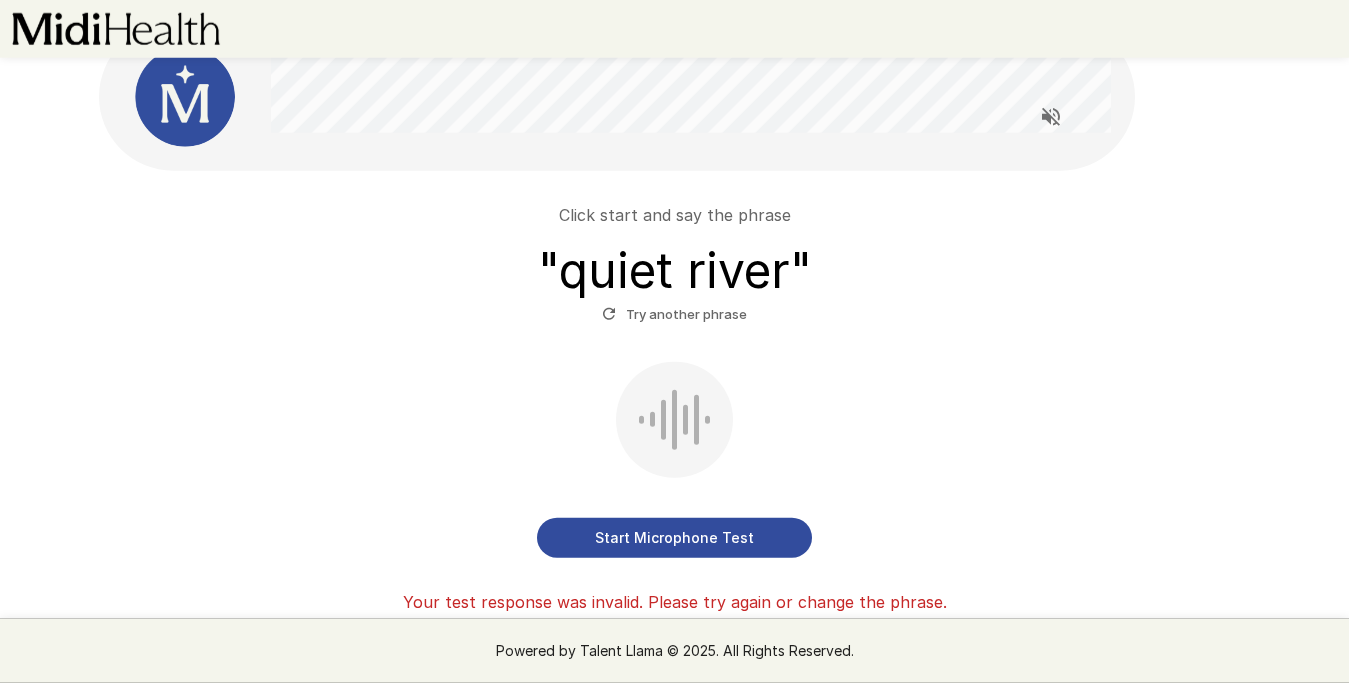 scroll, scrollTop: 47, scrollLeft: 0, axis: vertical 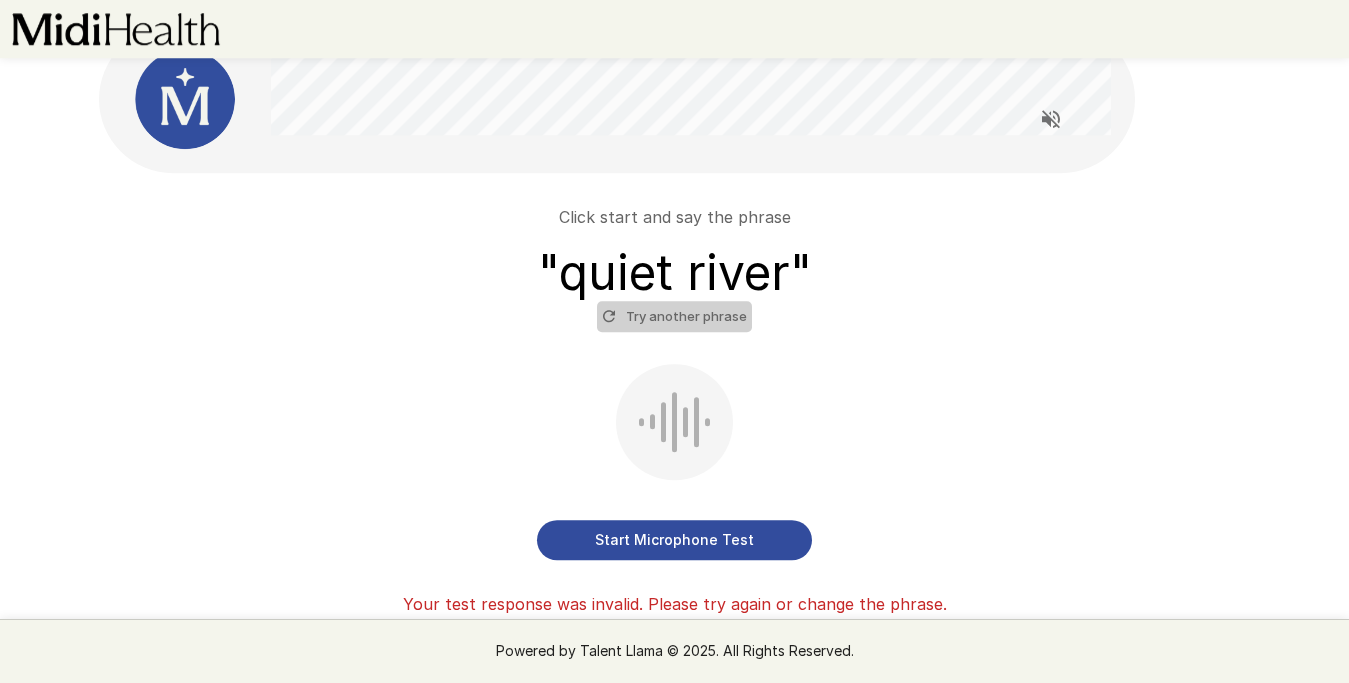 click on "Try another phrase" at bounding box center [674, 316] 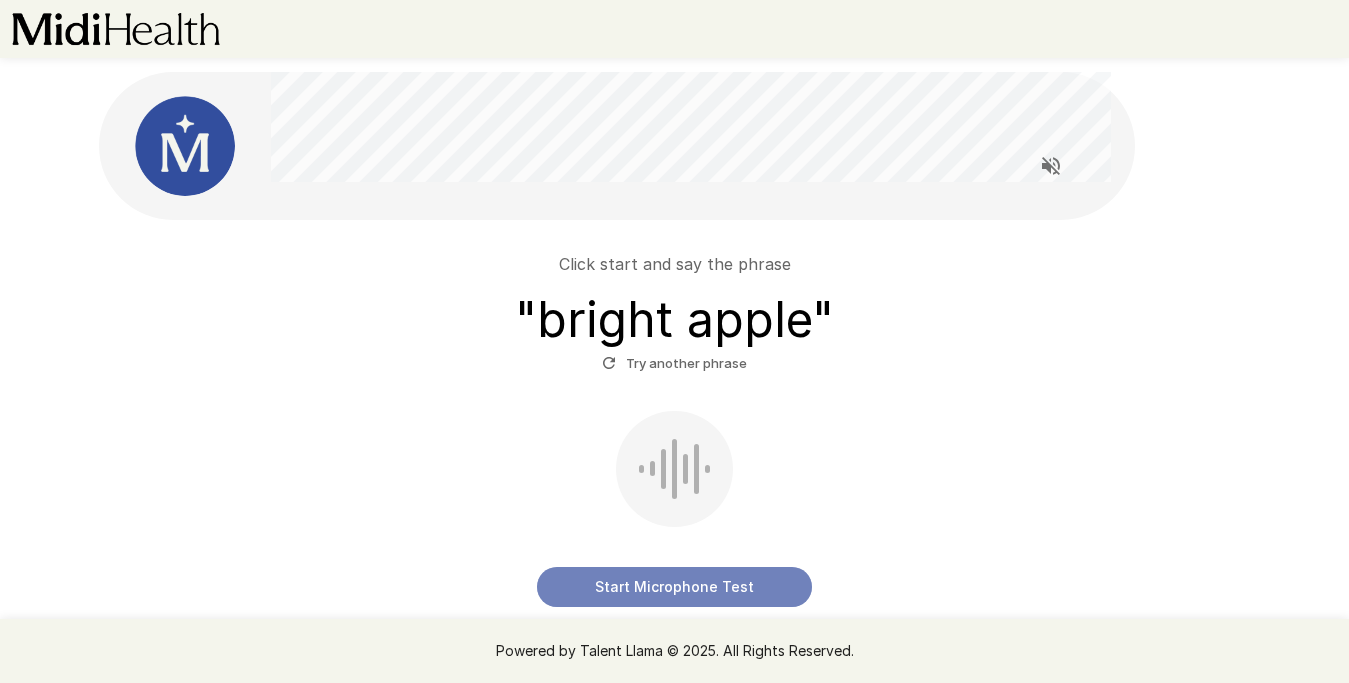 click on "Start Microphone Test" at bounding box center (674, 587) 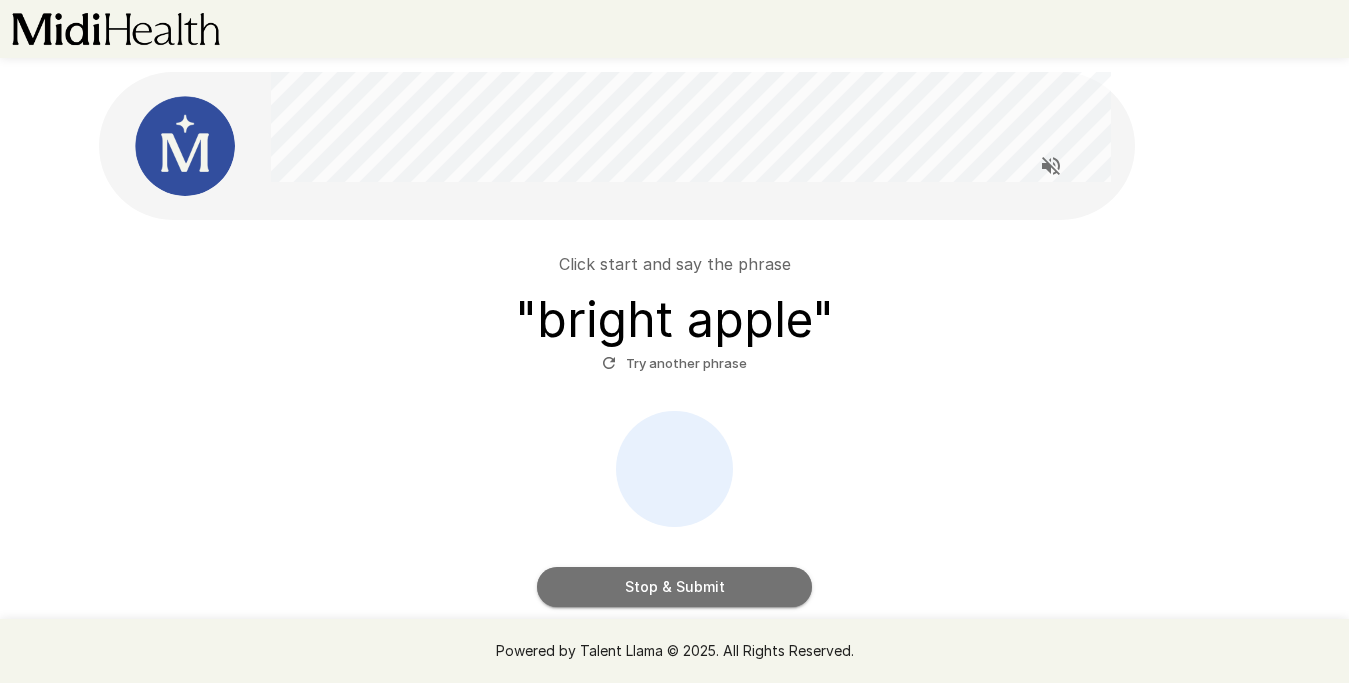 click on "Stop & Submit" at bounding box center (674, 587) 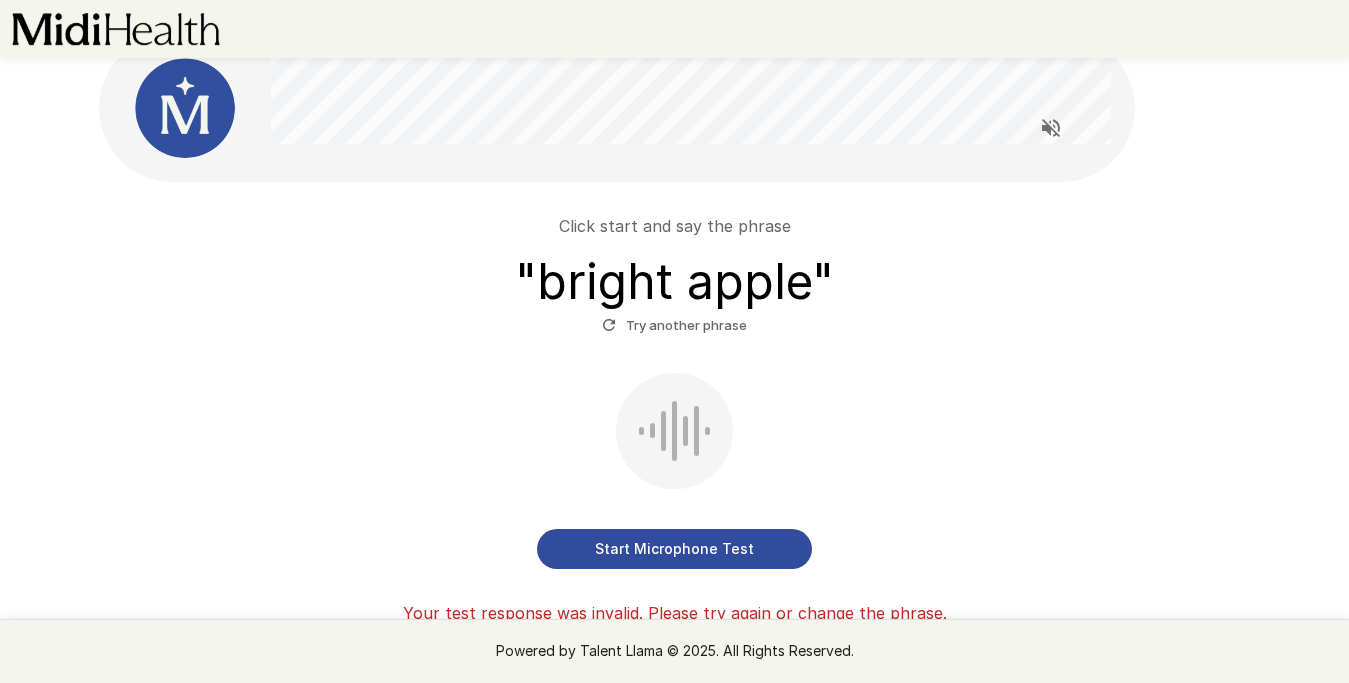 scroll, scrollTop: 44, scrollLeft: 0, axis: vertical 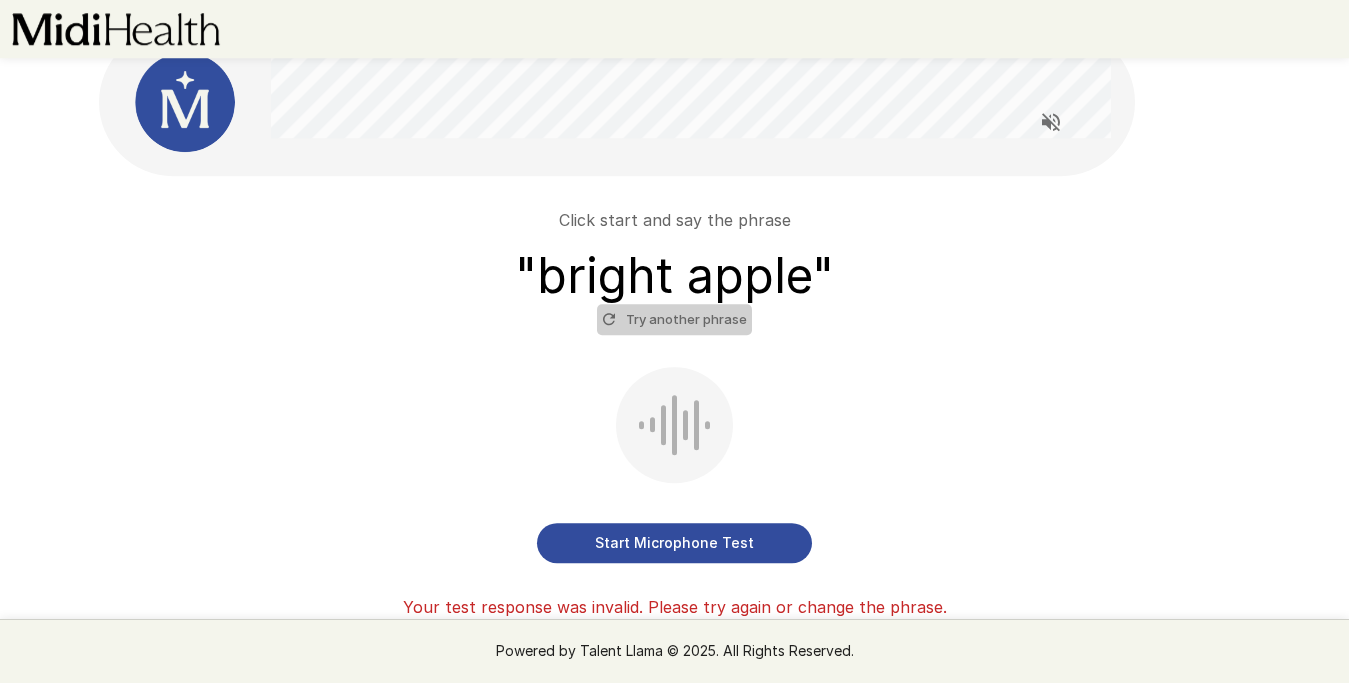 click on "Try another phrase" at bounding box center [674, 319] 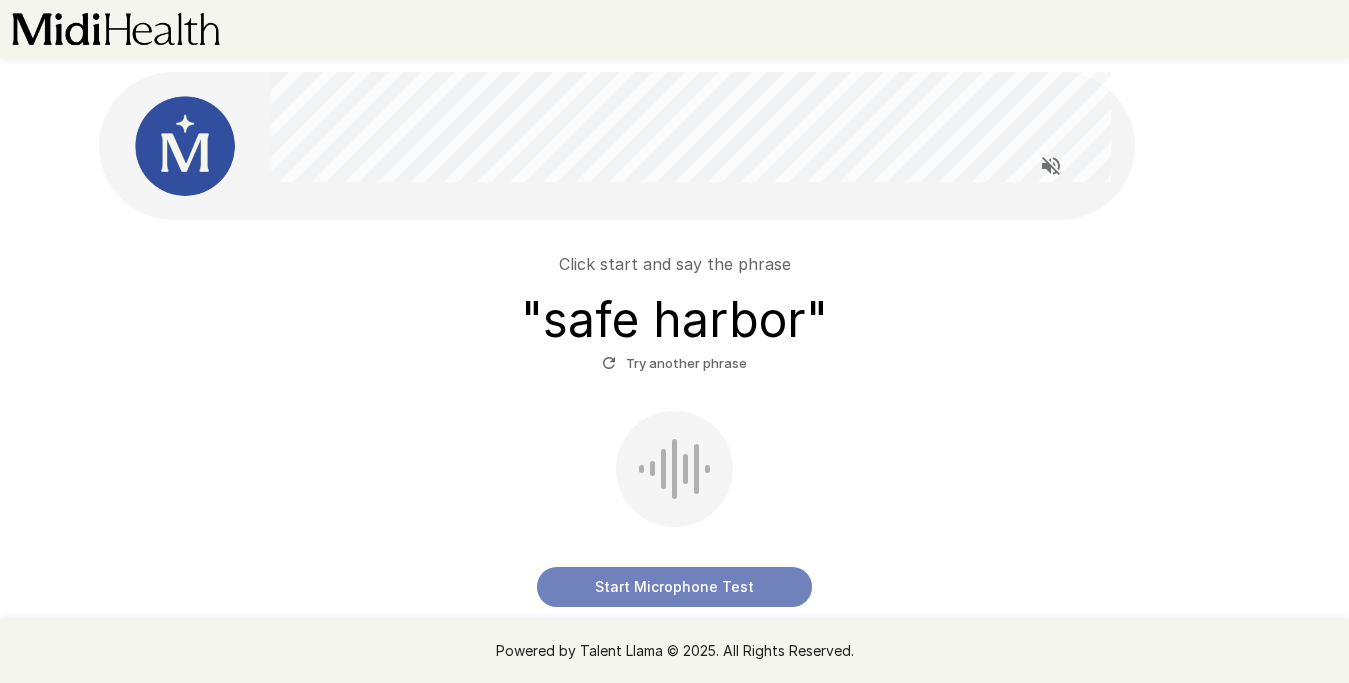 click on "Start Microphone Test" at bounding box center (674, 587) 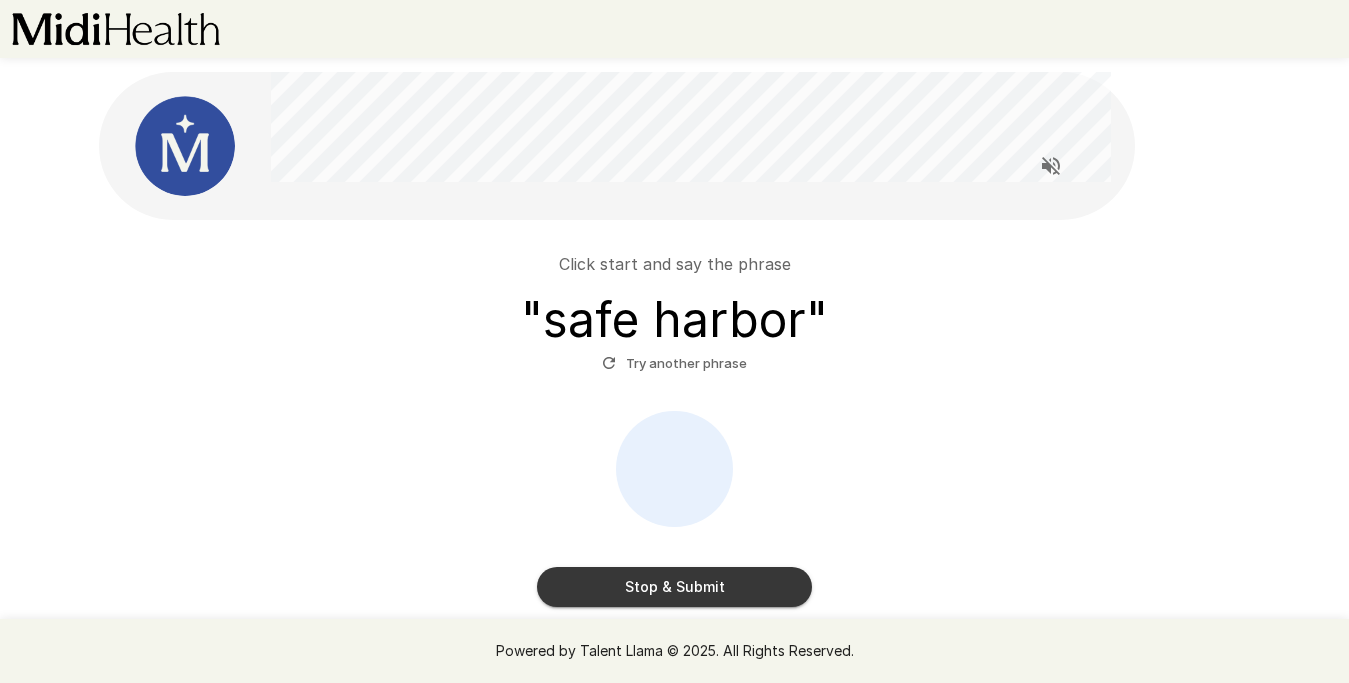 click on "Stop & Submit" at bounding box center [674, 587] 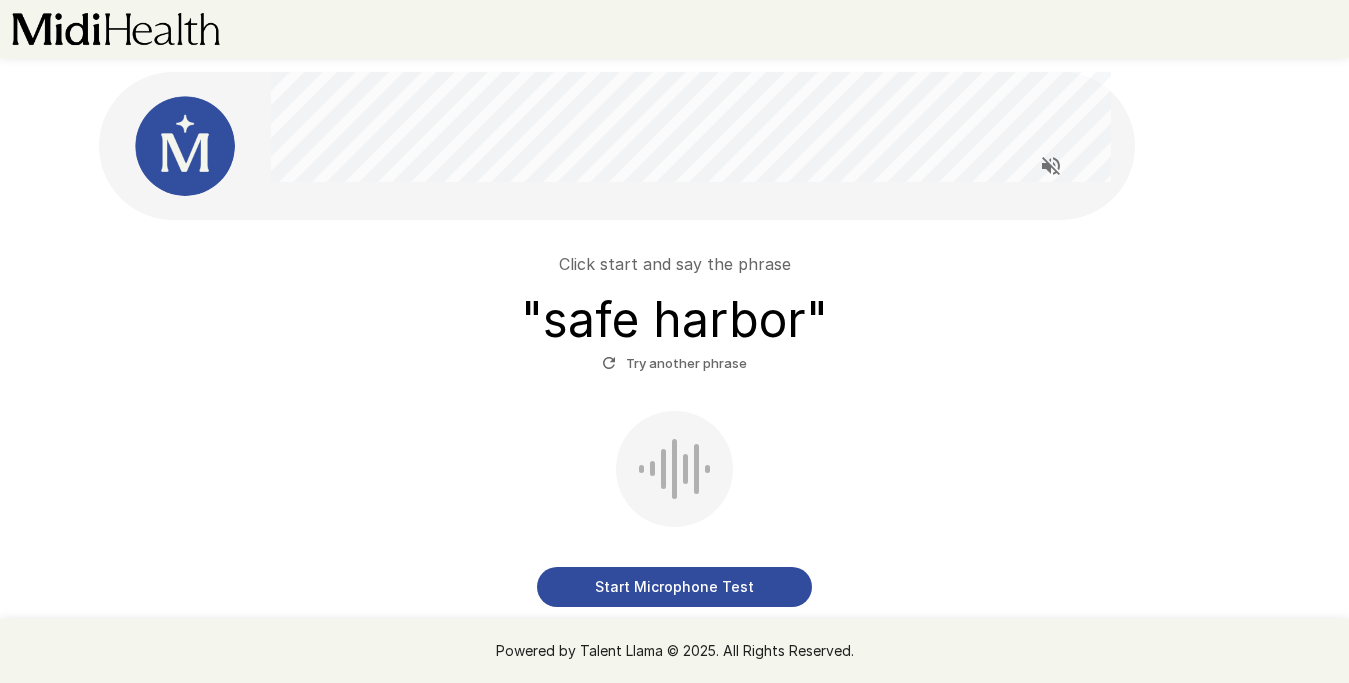 click on "Try another phrase" at bounding box center (674, 363) 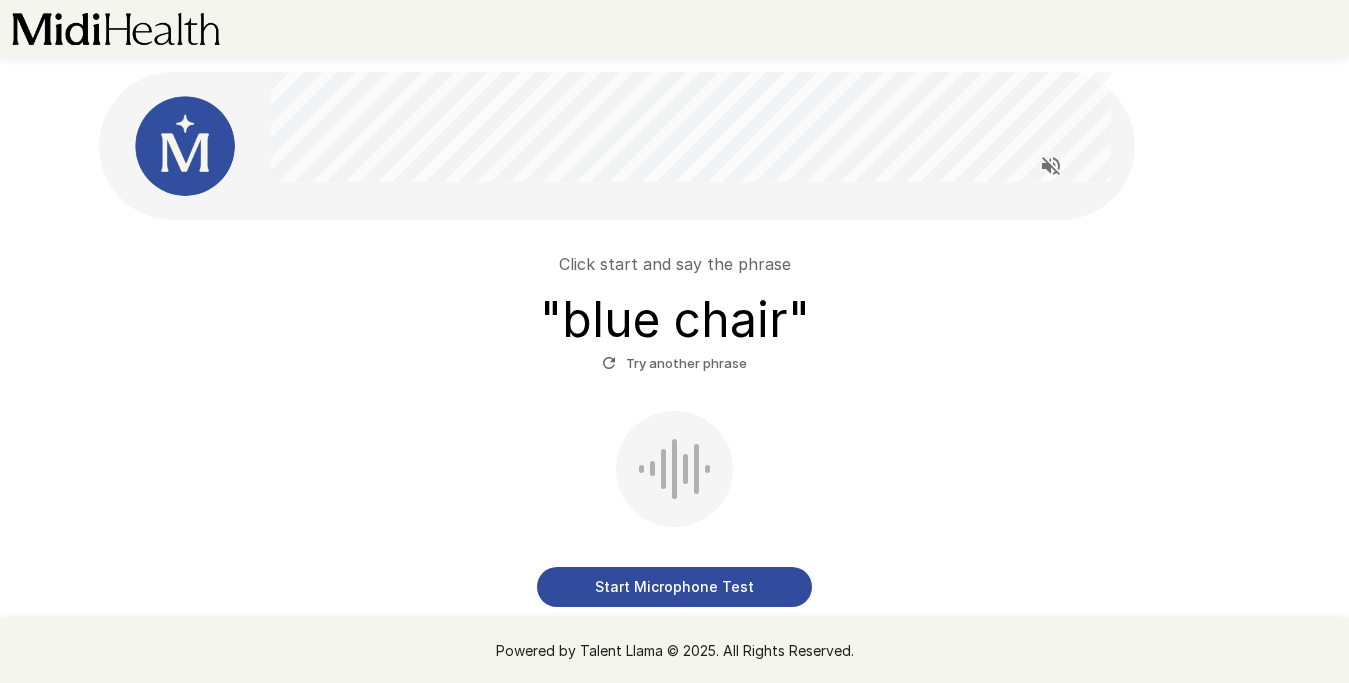 click on "Start Microphone Test" at bounding box center [674, 587] 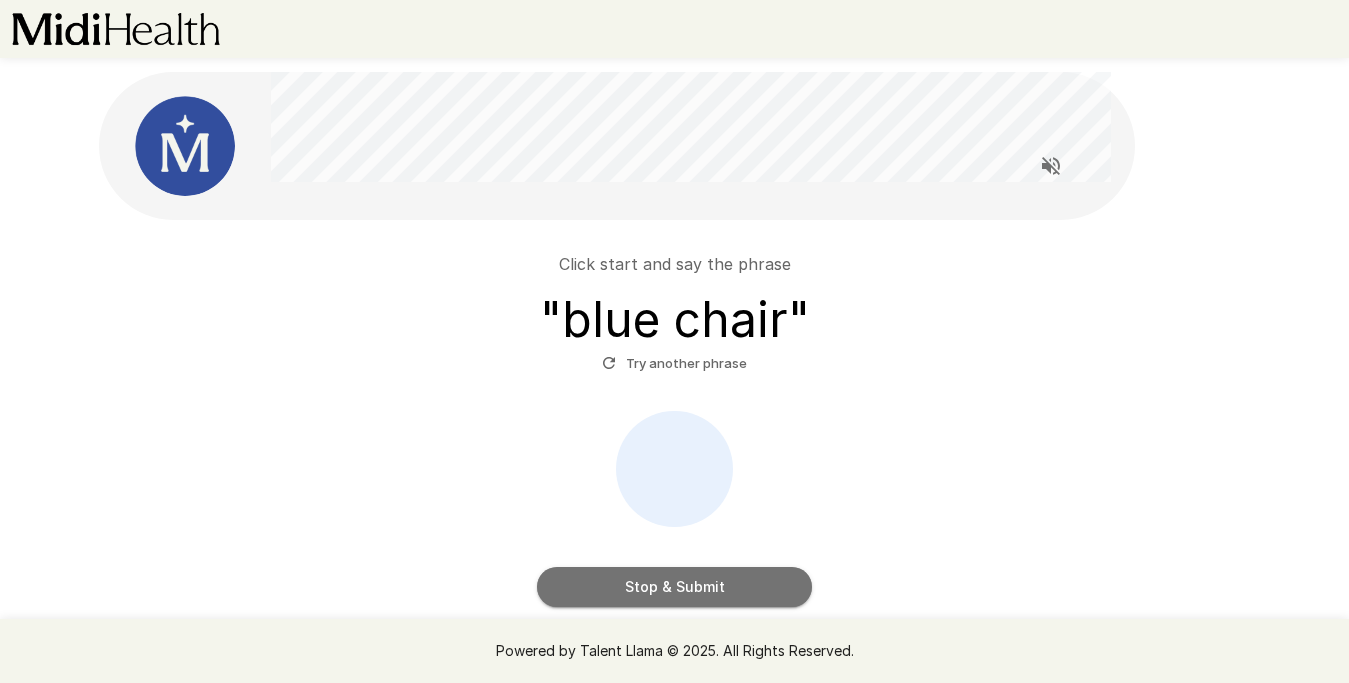 click on "Stop & Submit" at bounding box center (674, 587) 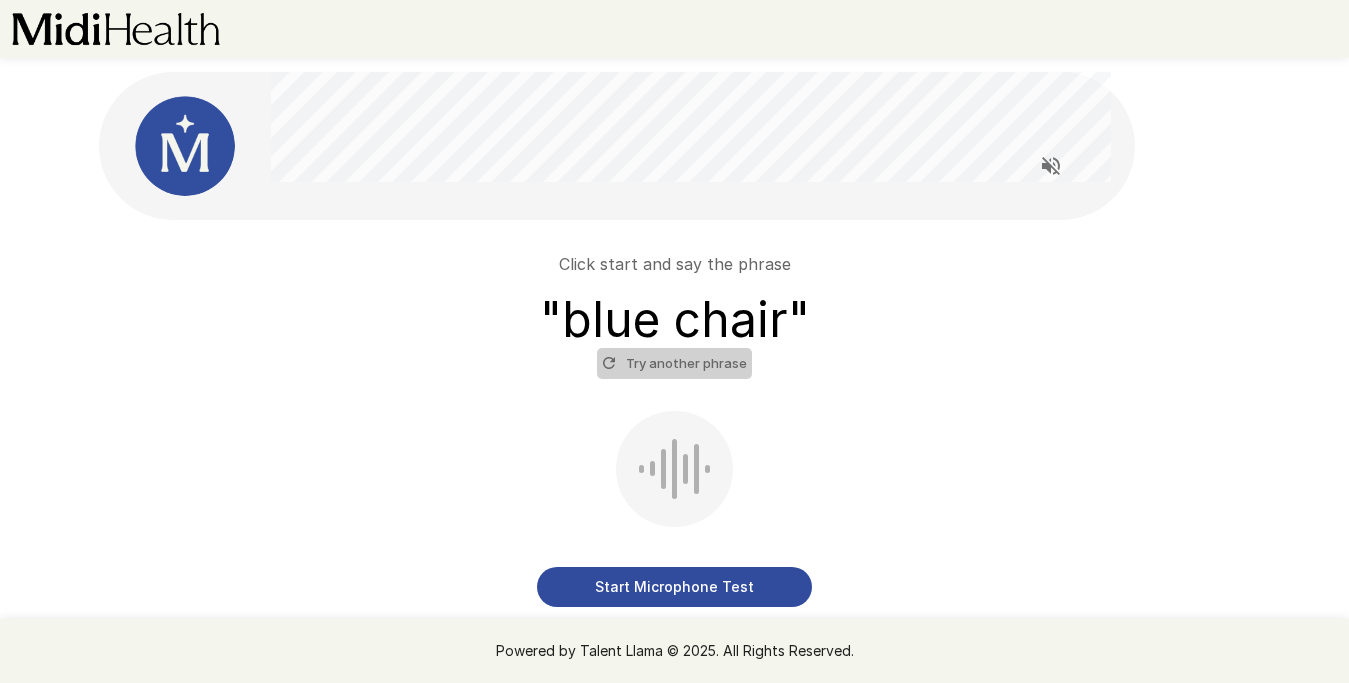 click on "Try another phrase" at bounding box center (674, 363) 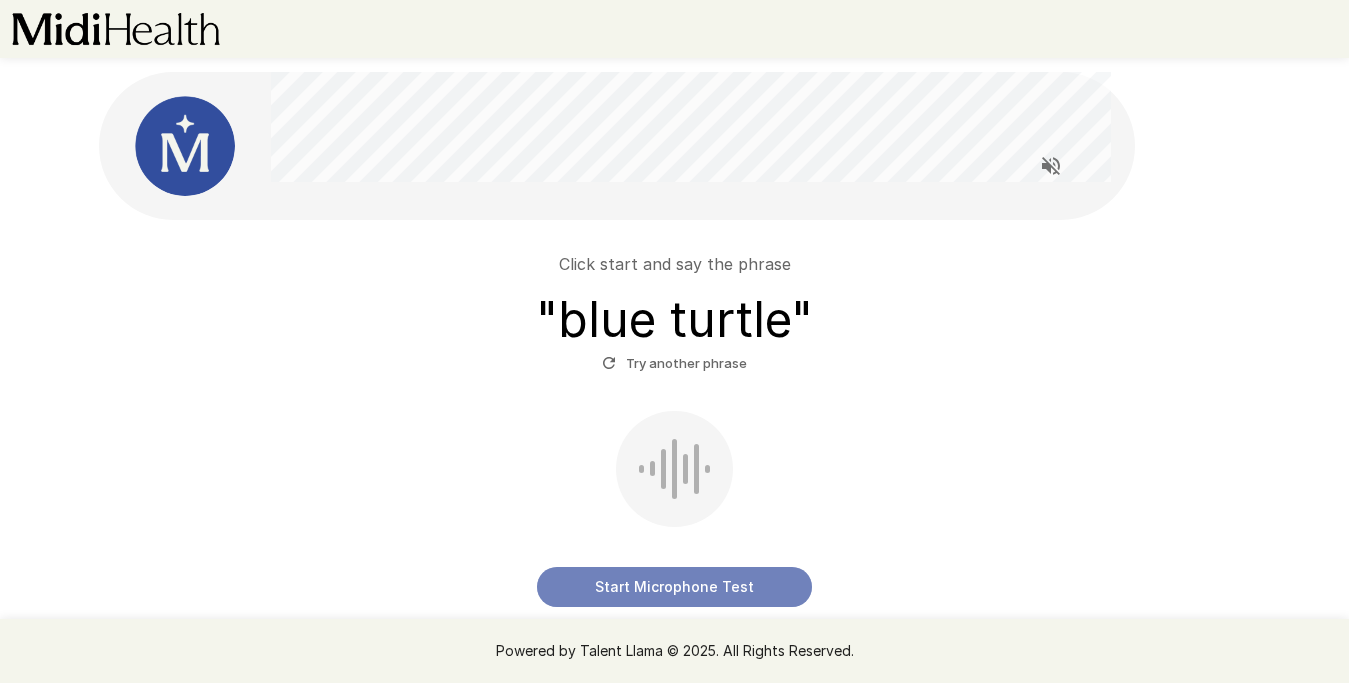 click on "Start Microphone Test" at bounding box center [674, 587] 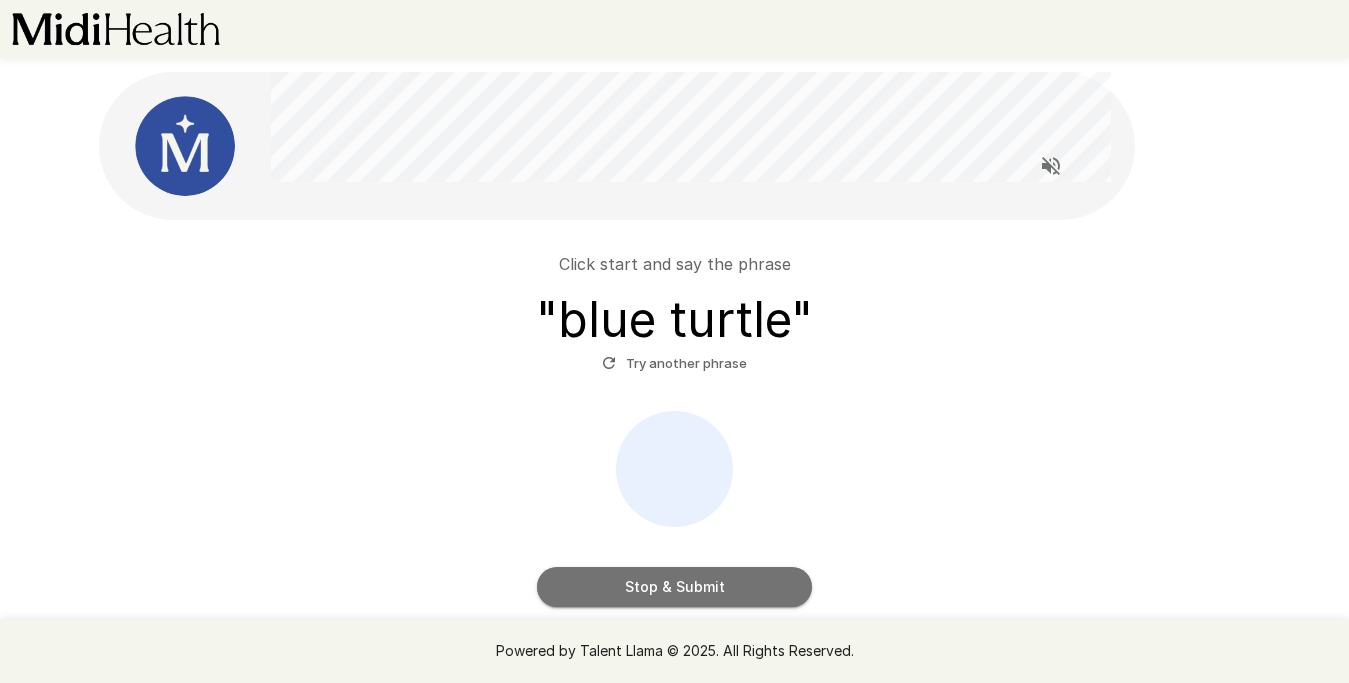 click on "Stop & Submit" at bounding box center (674, 587) 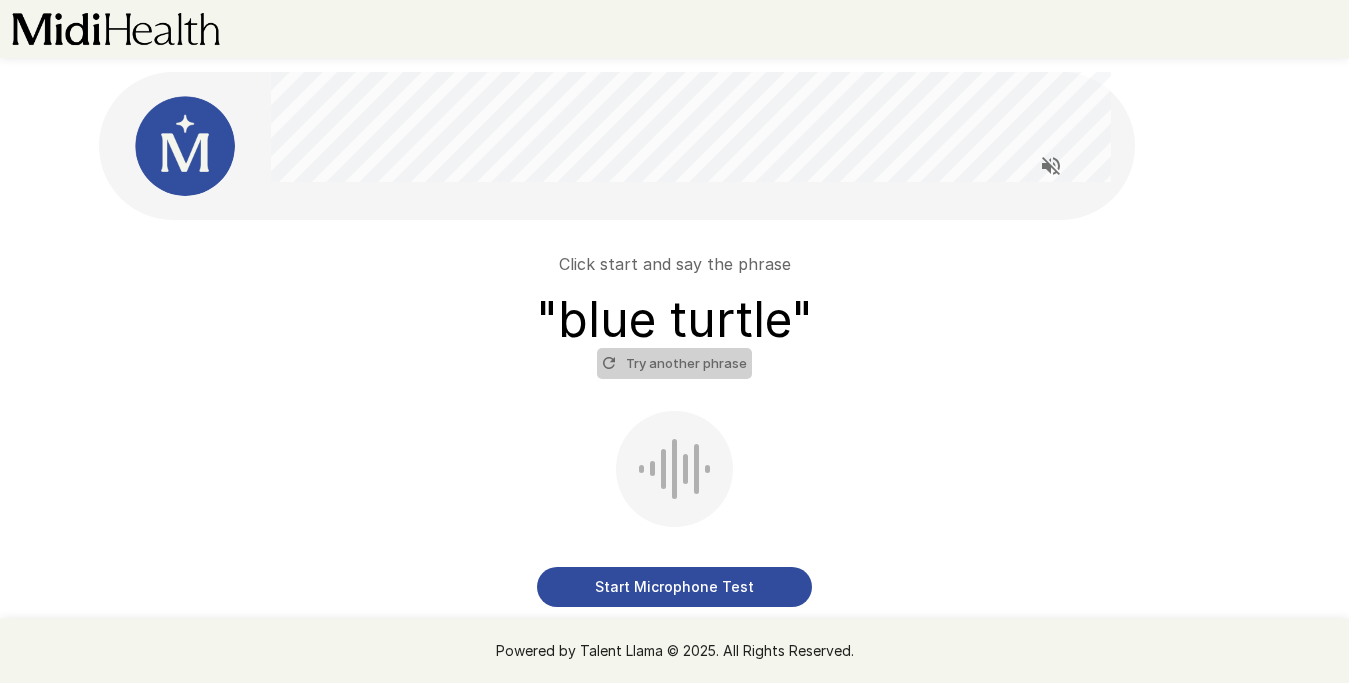 click on "Try another phrase" at bounding box center [674, 363] 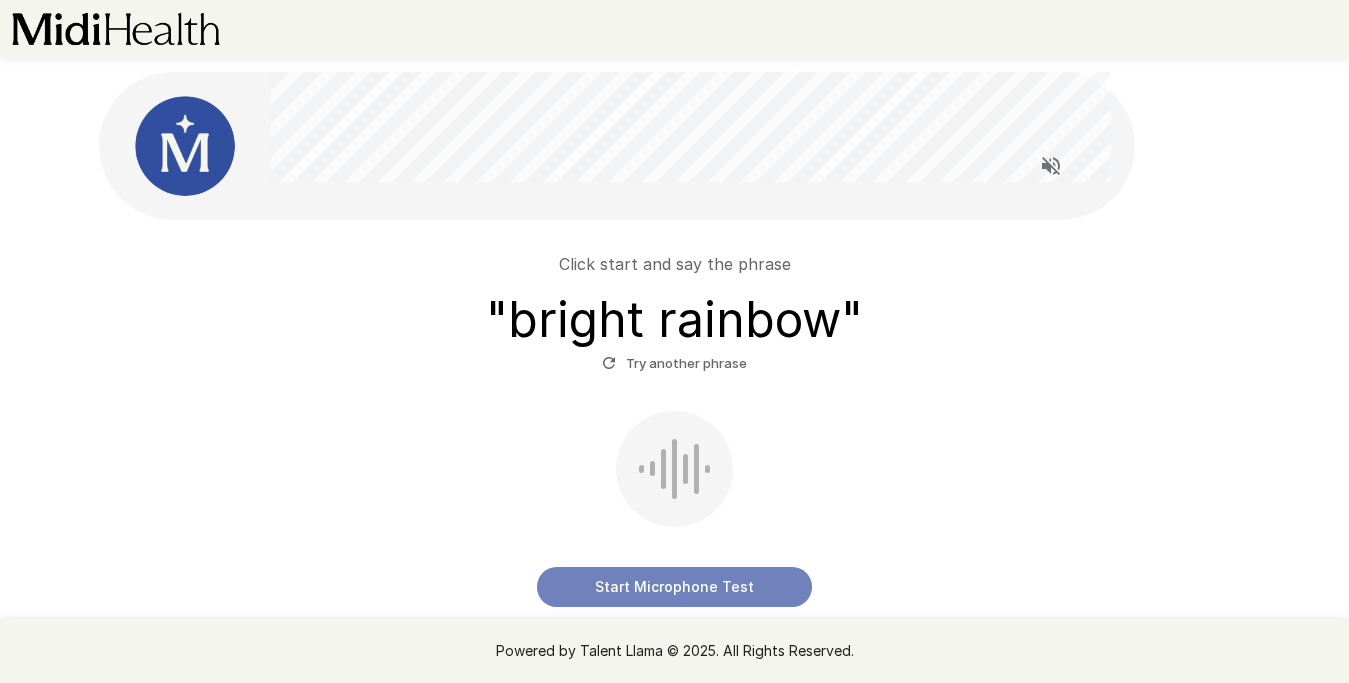 click on "Start Microphone Test" at bounding box center (674, 587) 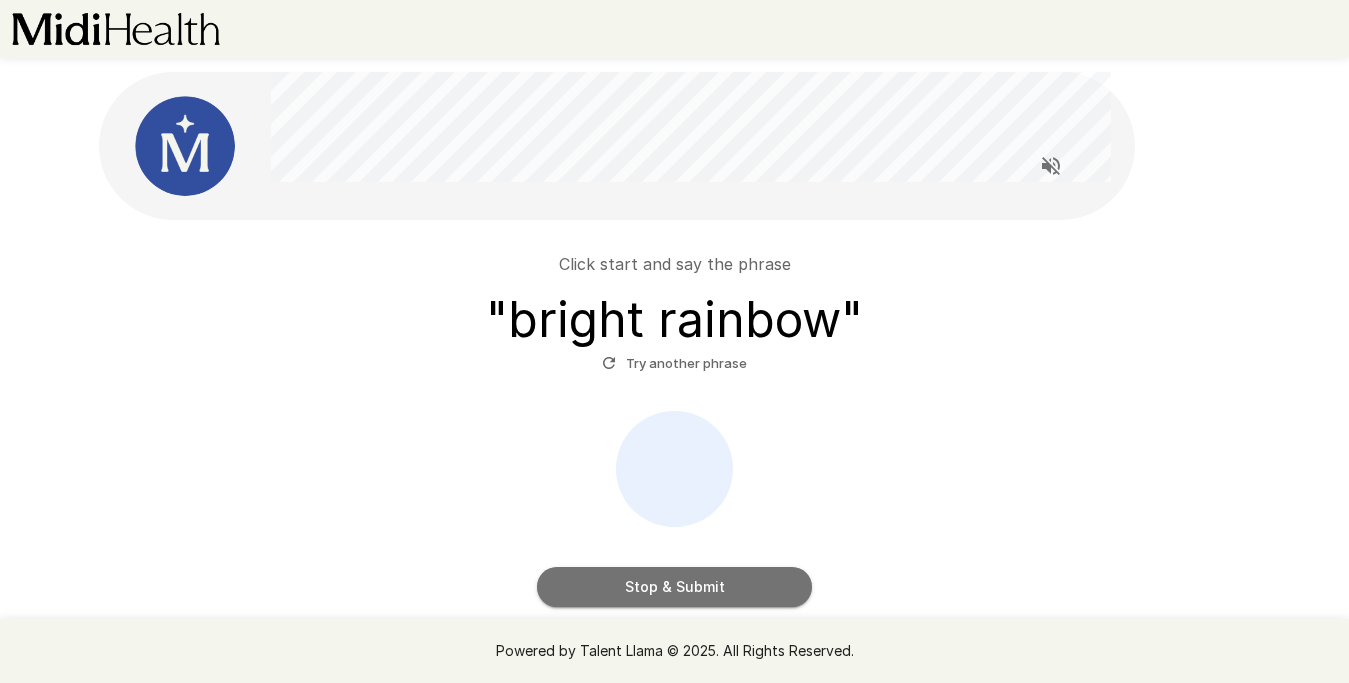 click on "Stop & Submit" at bounding box center [674, 587] 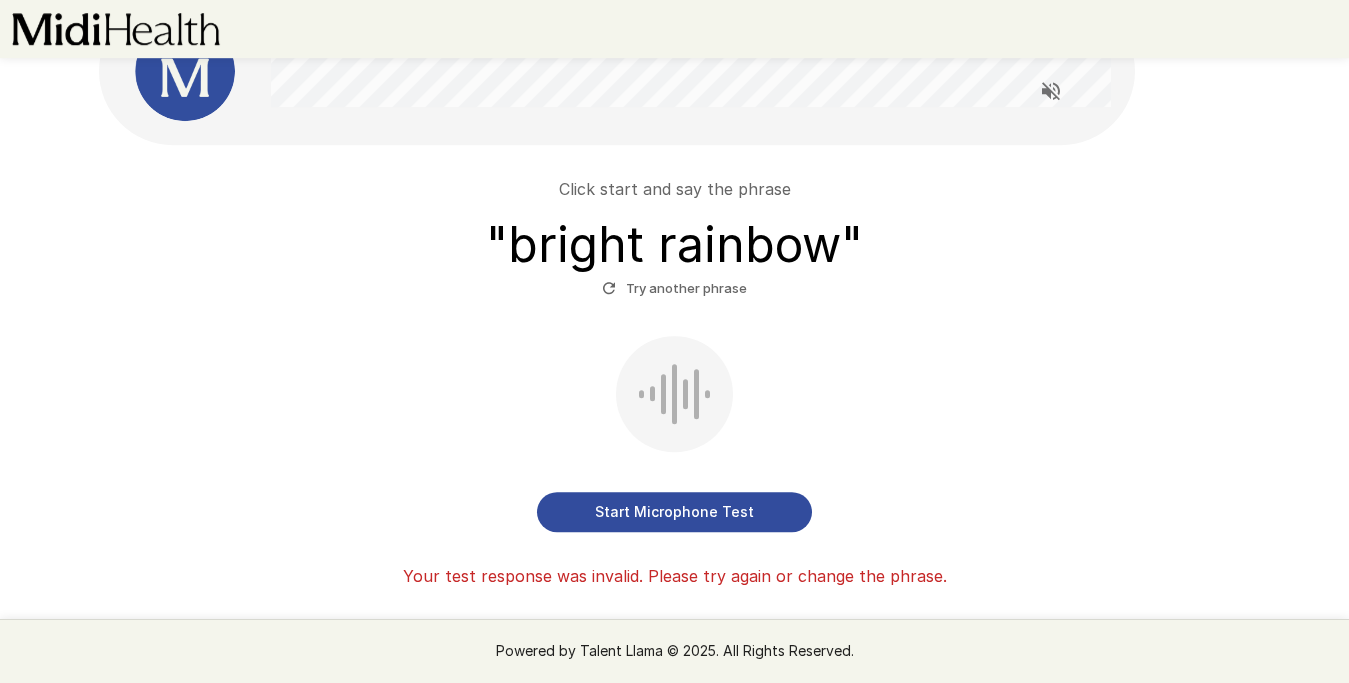 scroll, scrollTop: 93, scrollLeft: 0, axis: vertical 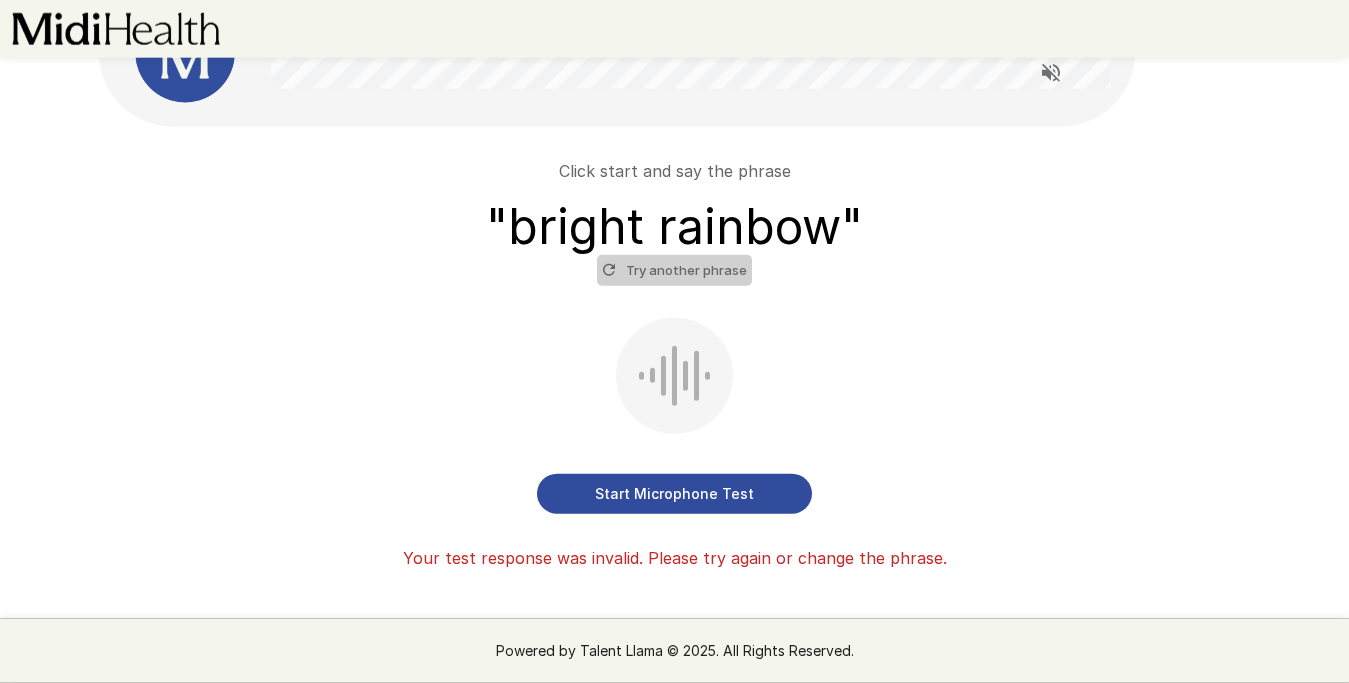 click on "Try another phrase" at bounding box center [674, 270] 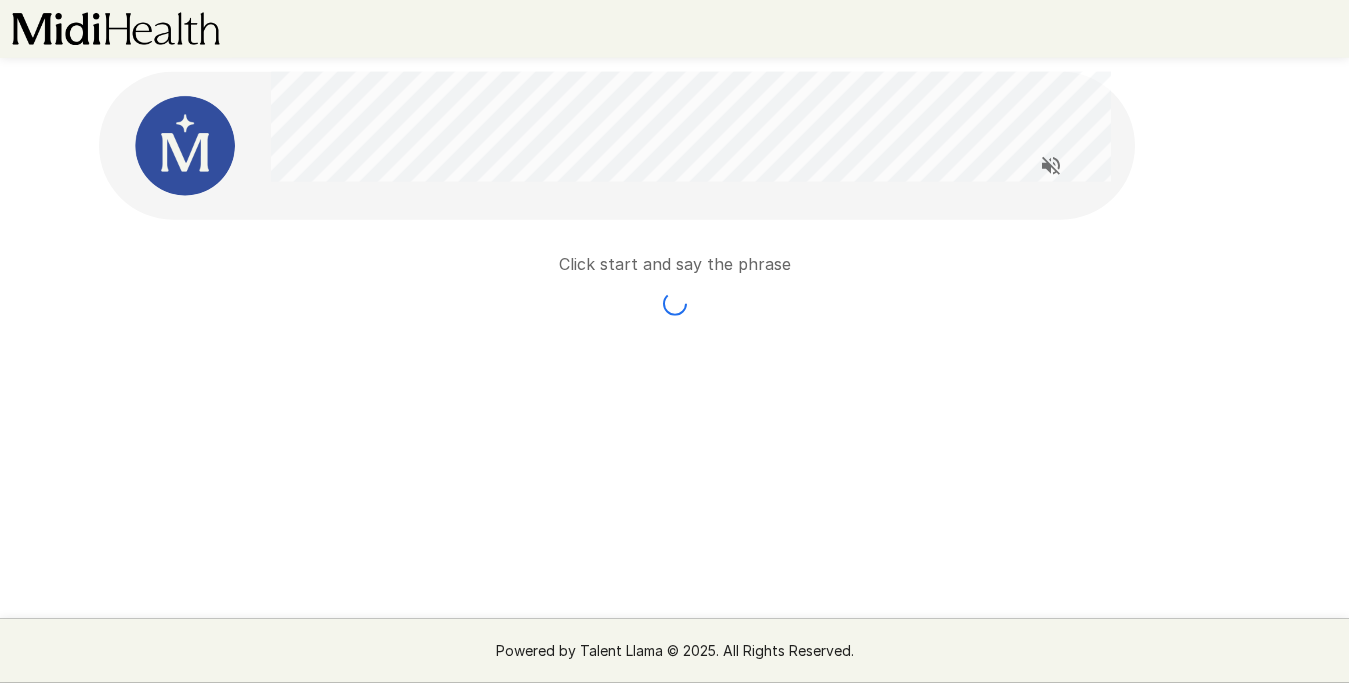 scroll, scrollTop: 0, scrollLeft: 0, axis: both 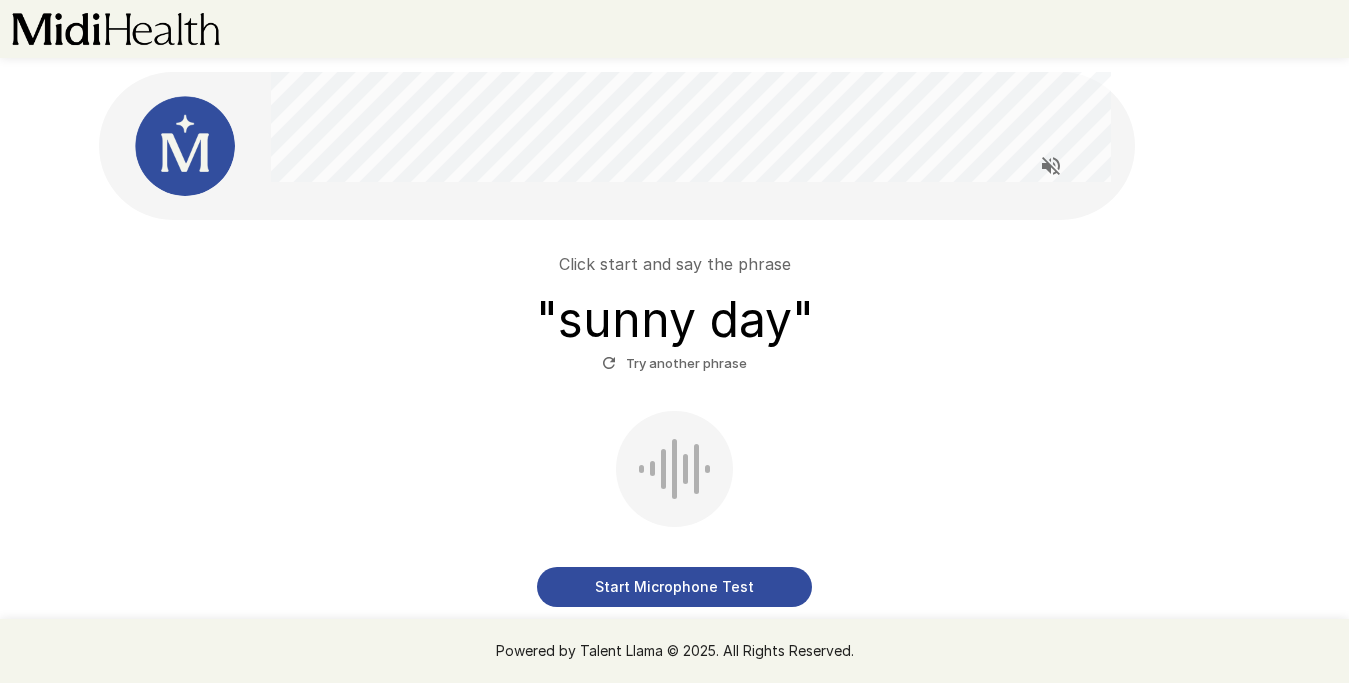 click on "Start Microphone Test" at bounding box center [674, 587] 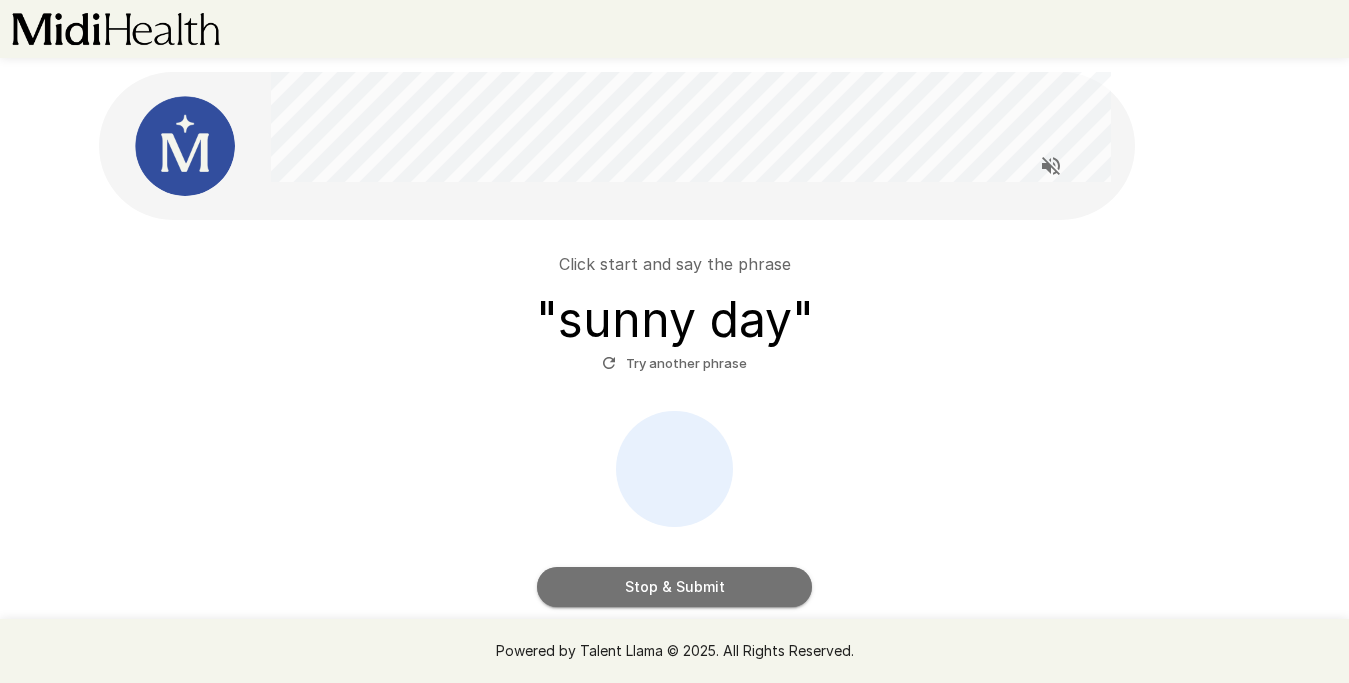 click on "Stop & Submit" at bounding box center [674, 587] 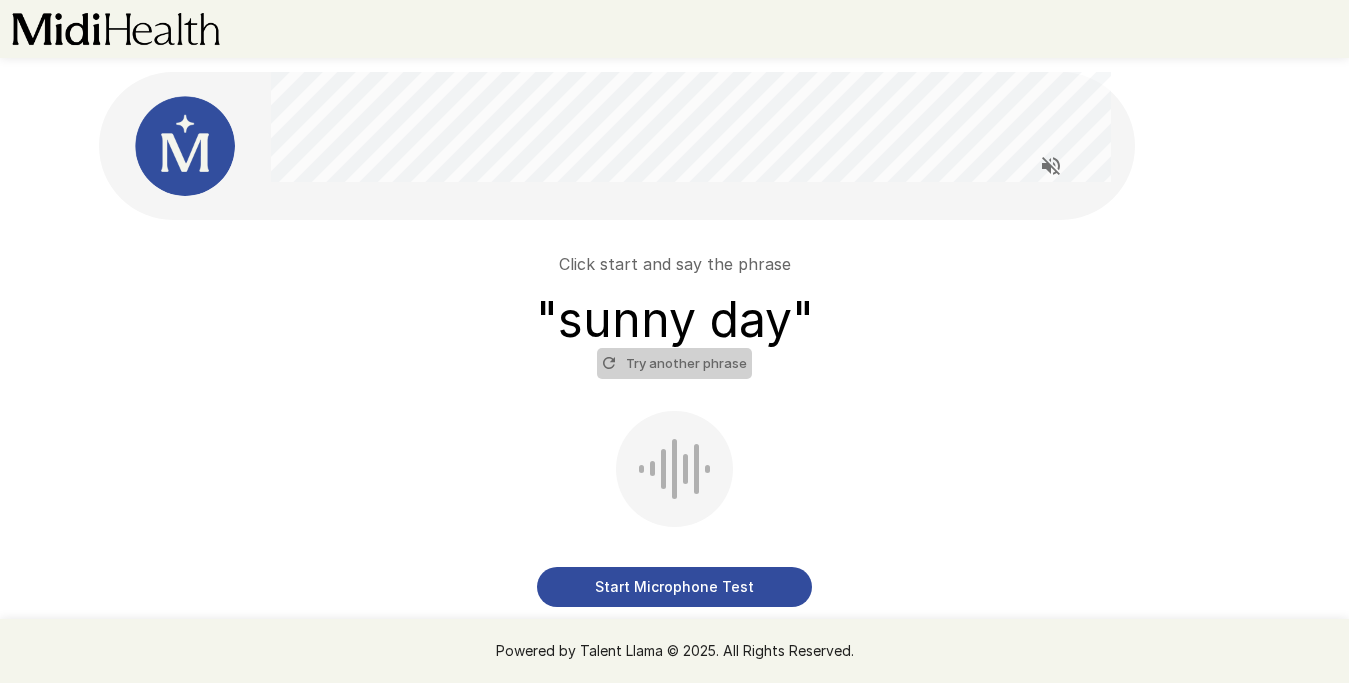 click on "Try another phrase" at bounding box center (674, 363) 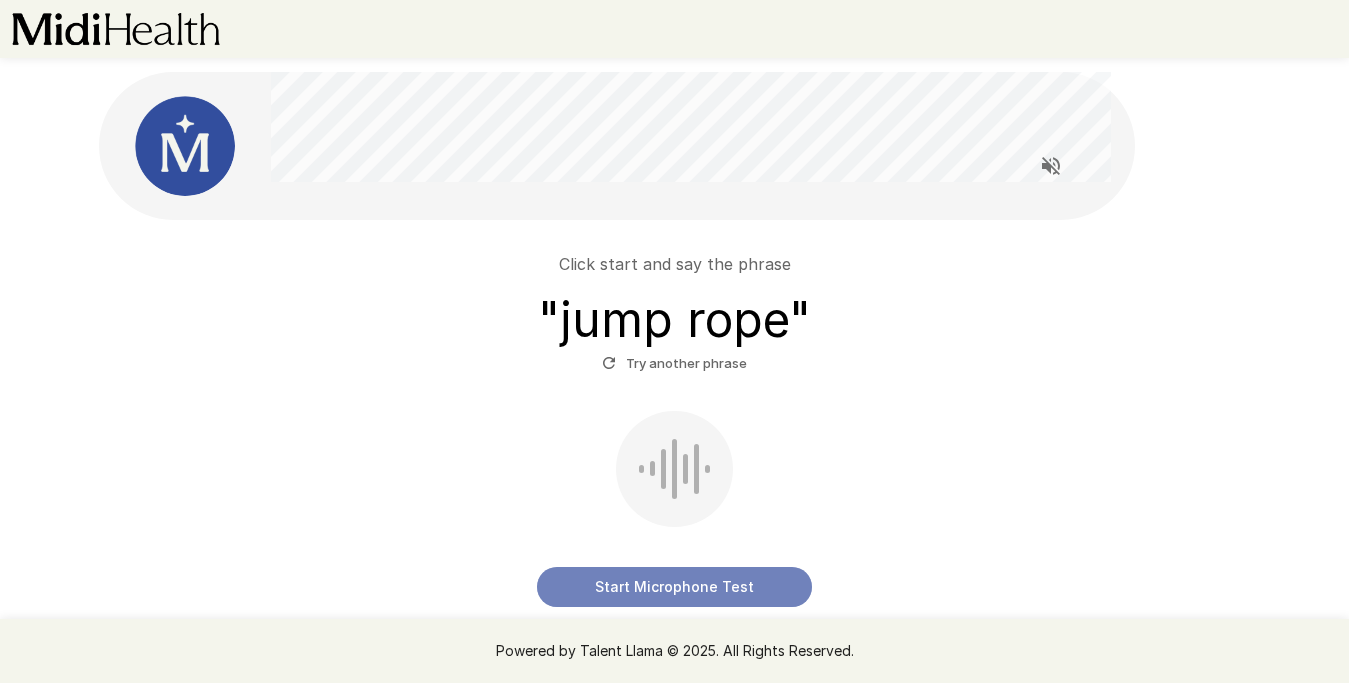 click on "Start Microphone Test" at bounding box center [674, 587] 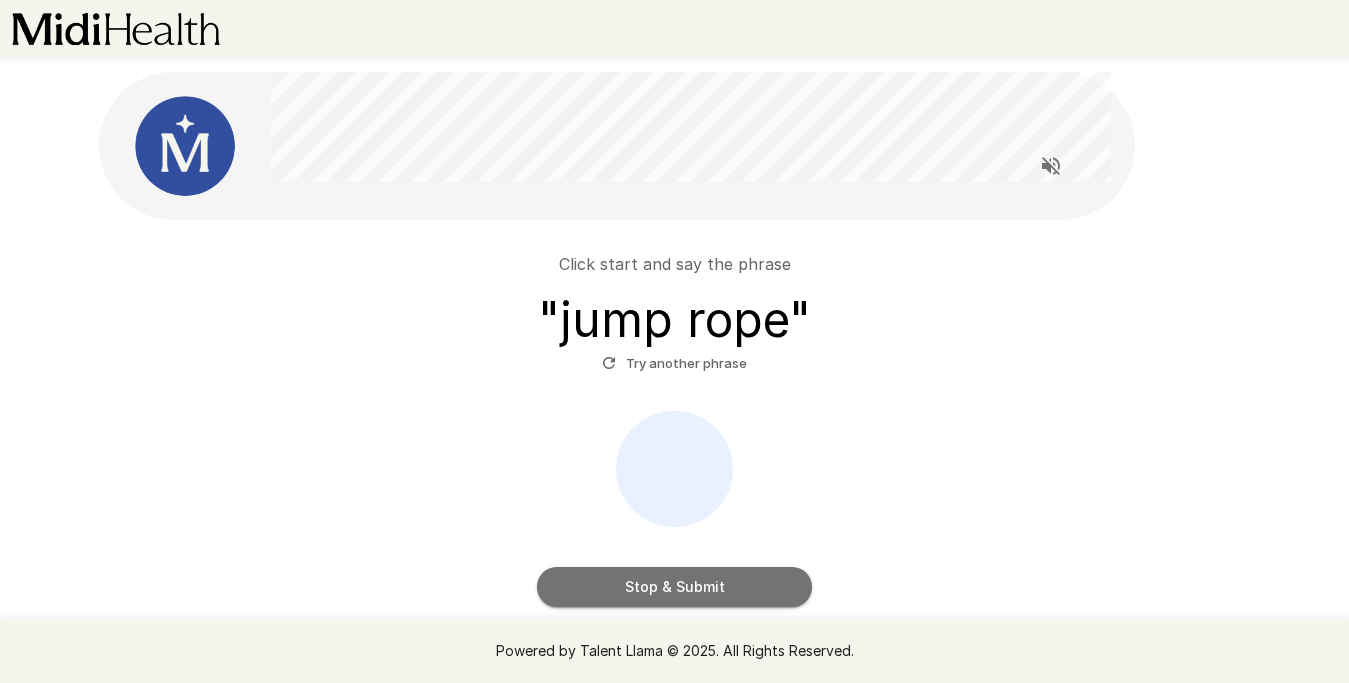 click on "Stop & Submit" at bounding box center [674, 587] 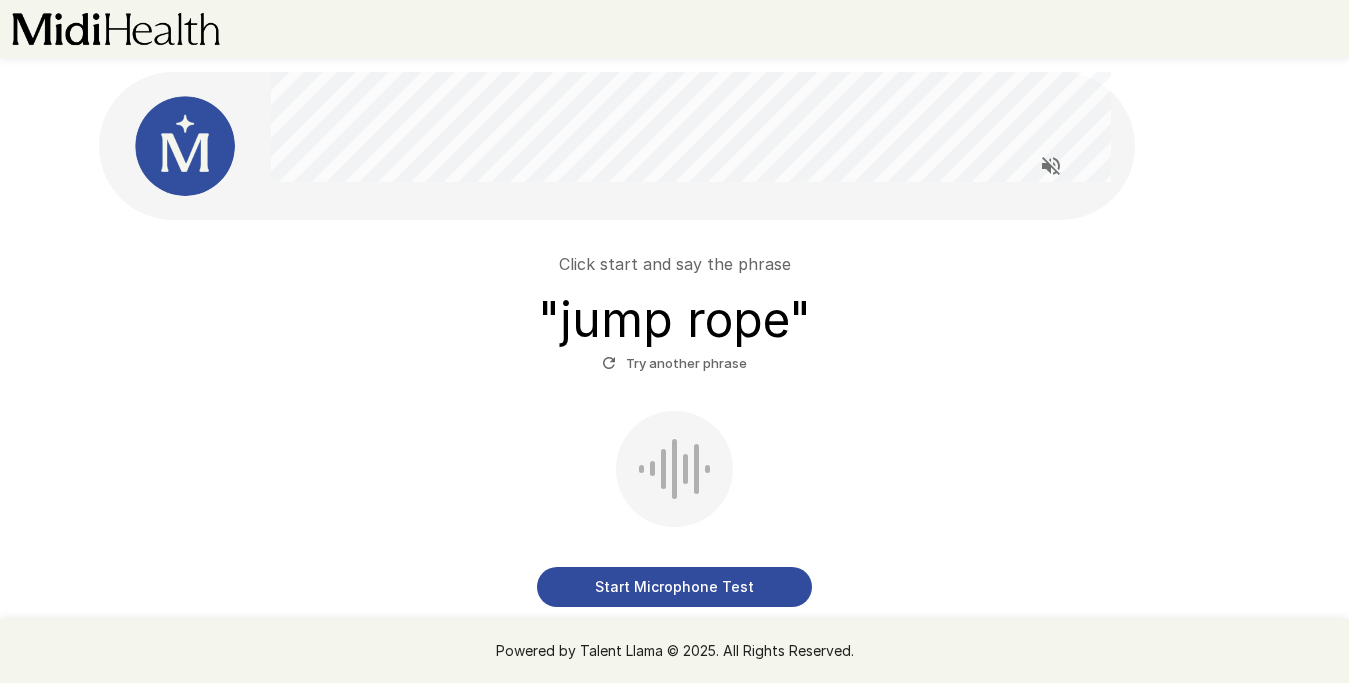 click on "Try another phrase" at bounding box center [674, 363] 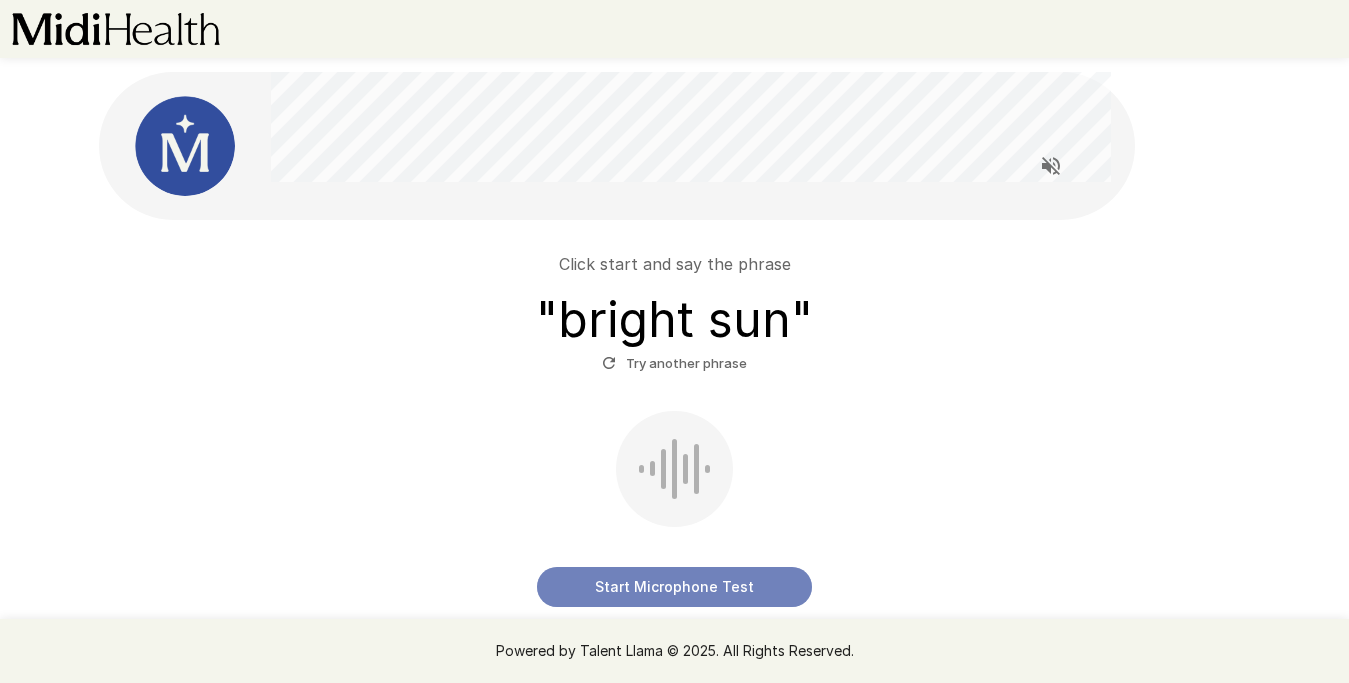 click on "Start Microphone Test" at bounding box center (674, 587) 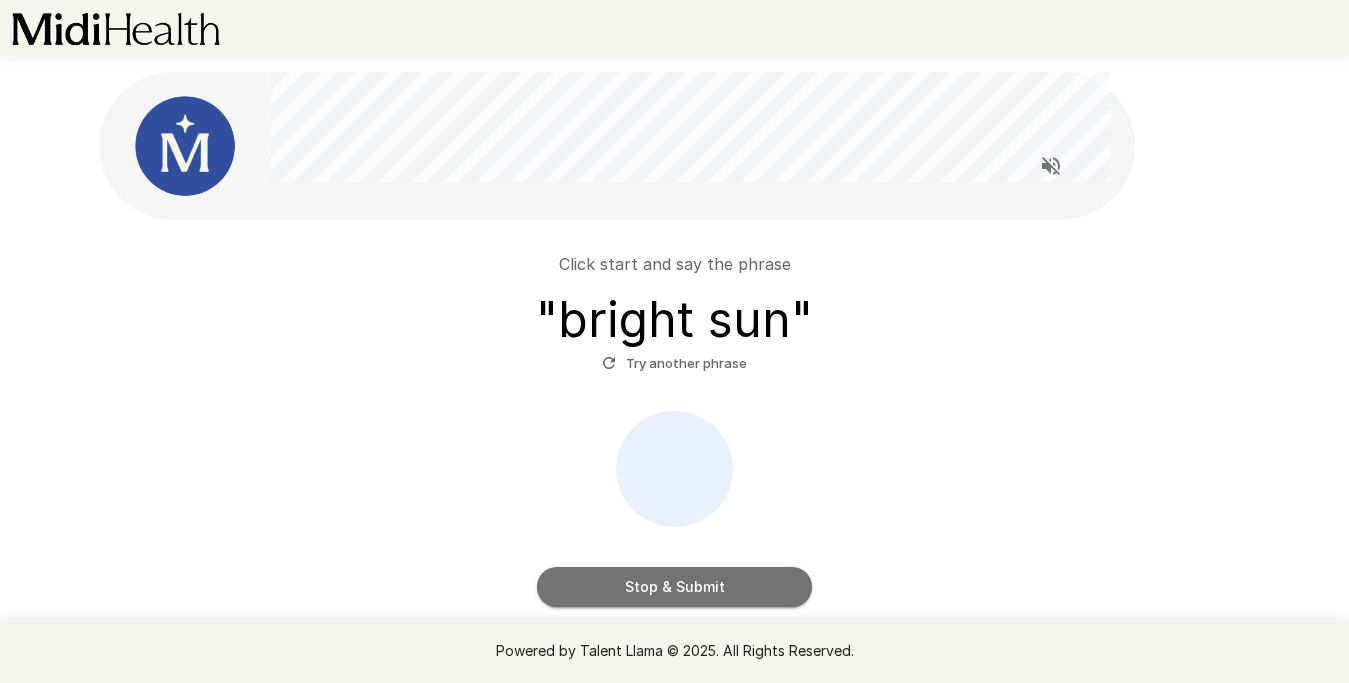 click on "Stop & Submit" at bounding box center [674, 587] 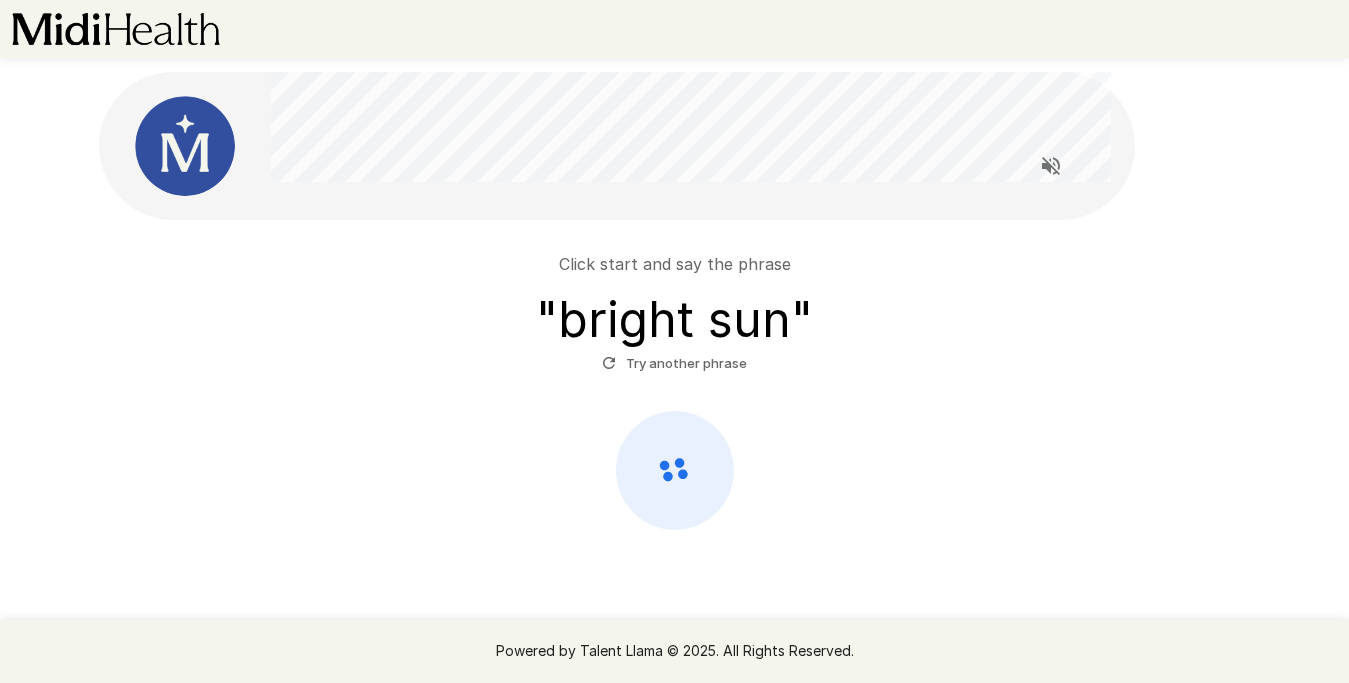 scroll, scrollTop: 15, scrollLeft: 0, axis: vertical 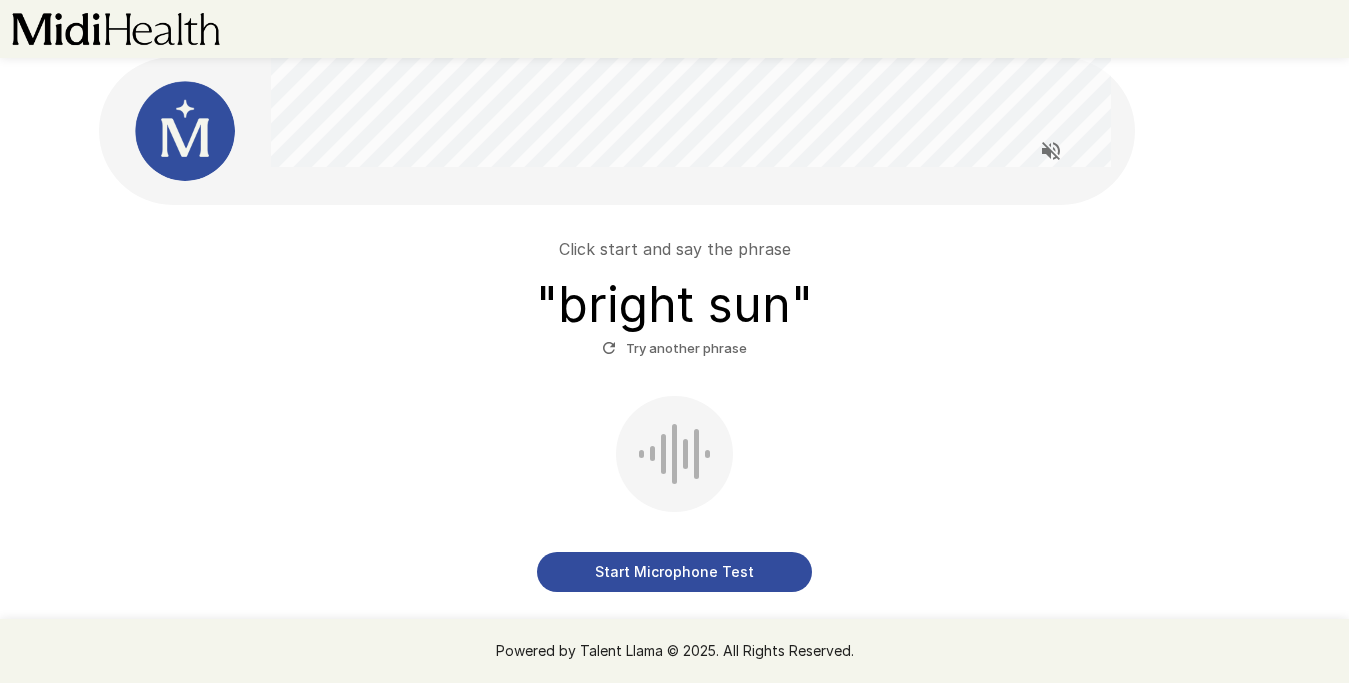 click on "Try another phrase" at bounding box center (674, 348) 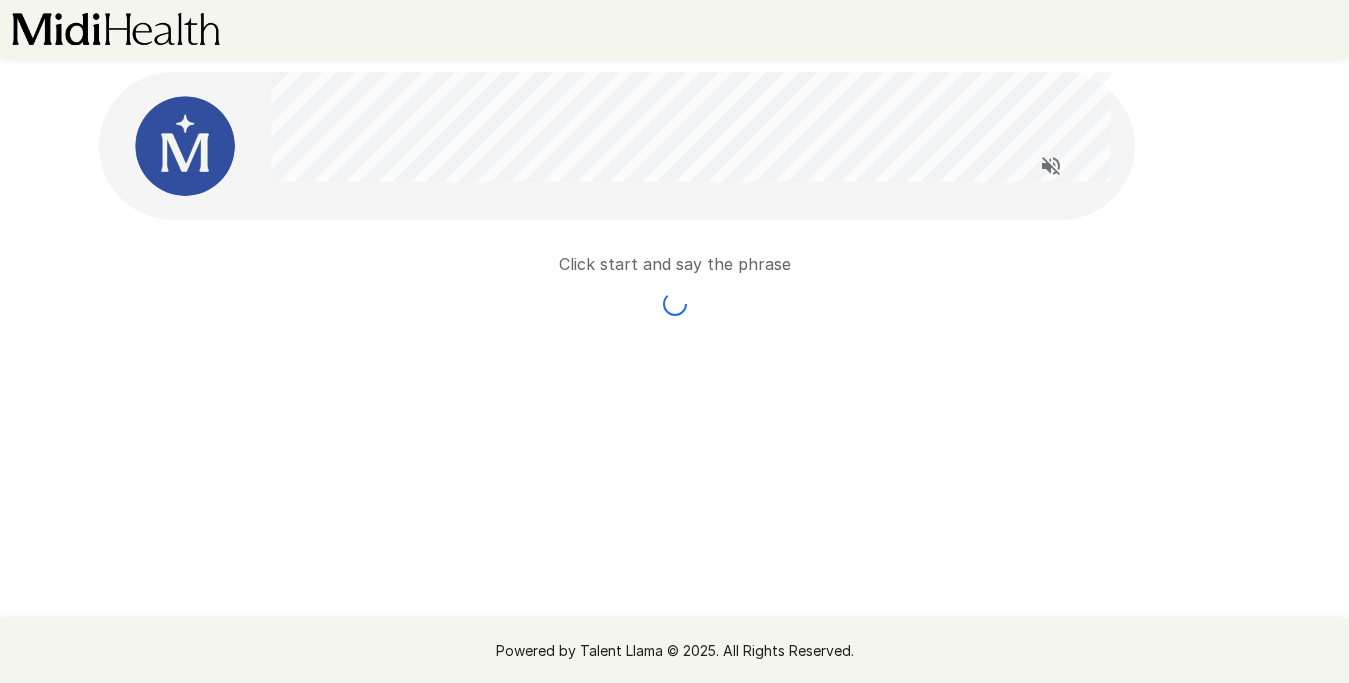 scroll, scrollTop: 0, scrollLeft: 0, axis: both 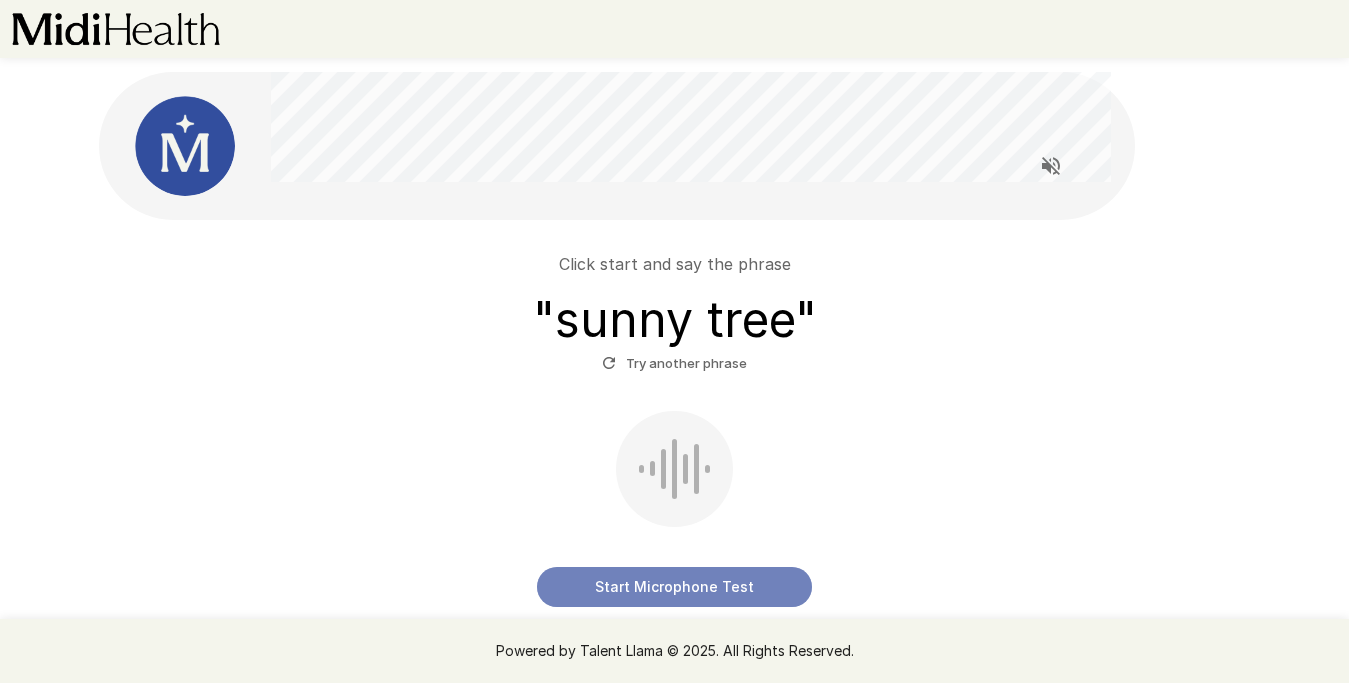 click on "Start Microphone Test" at bounding box center [674, 587] 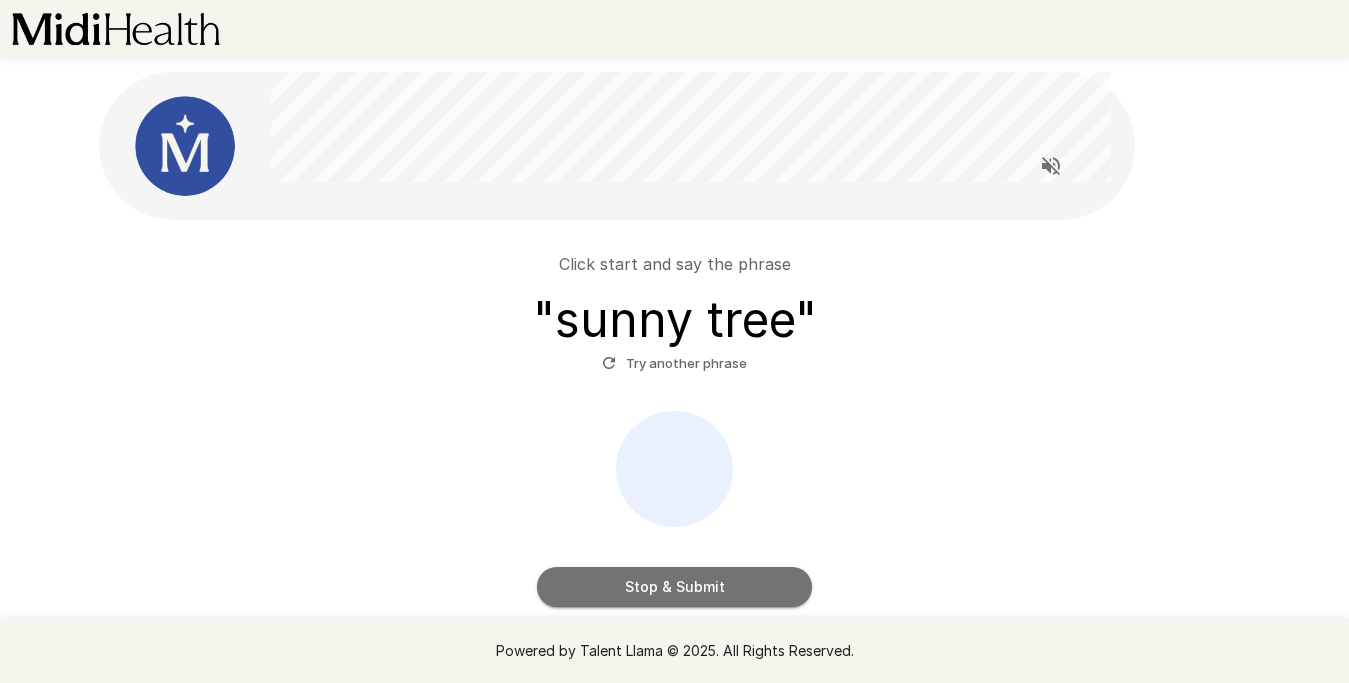 click on "Stop & Submit" at bounding box center (674, 587) 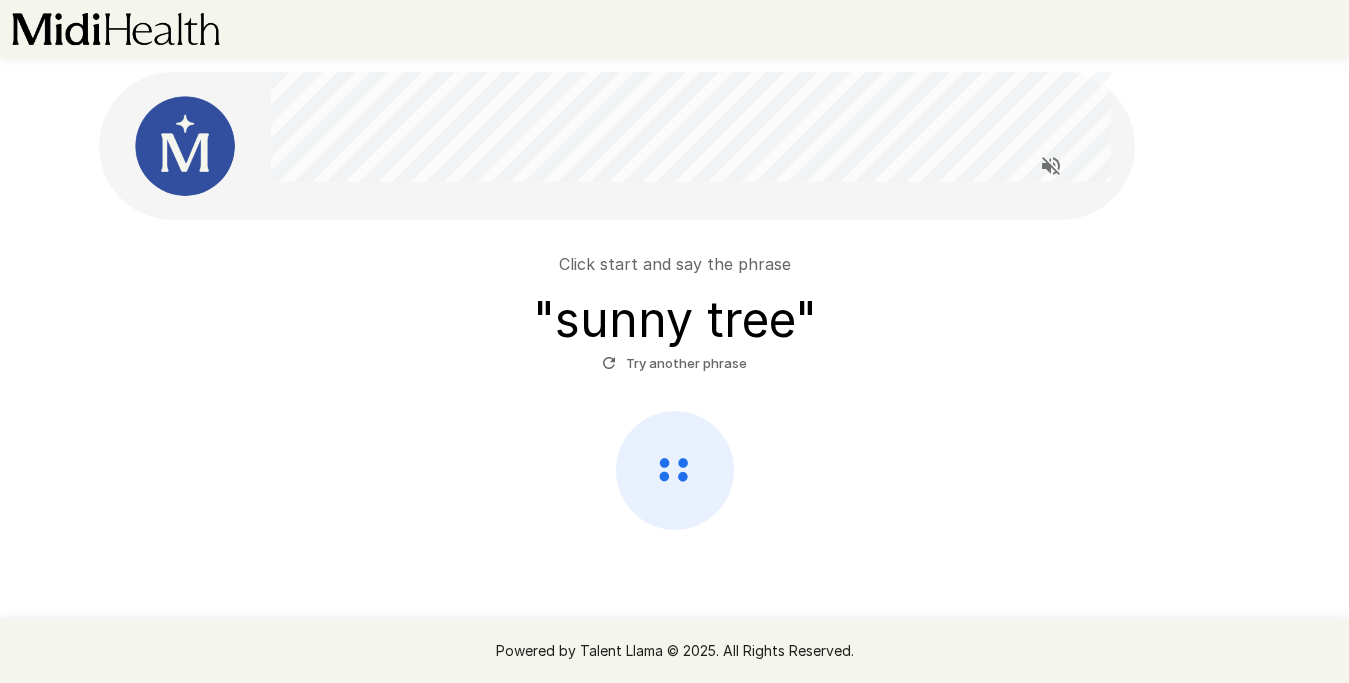 scroll, scrollTop: 15, scrollLeft: 0, axis: vertical 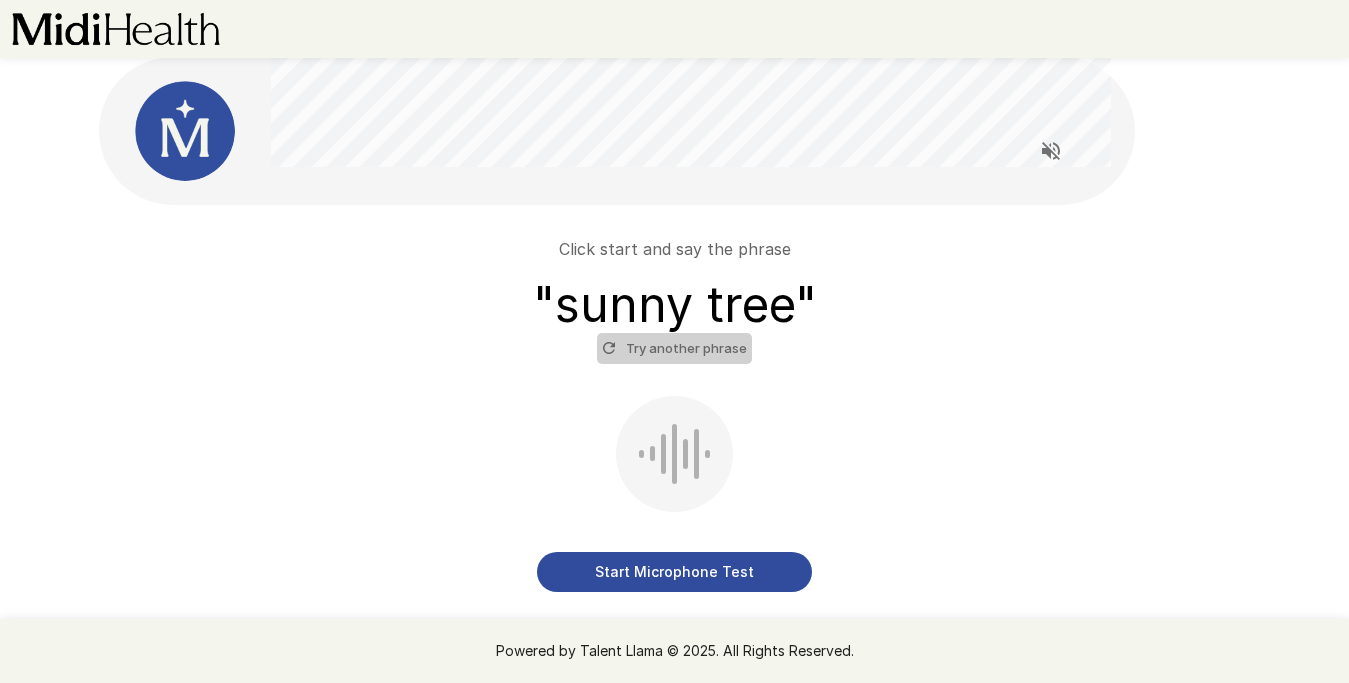 click on "Try another phrase" at bounding box center (674, 348) 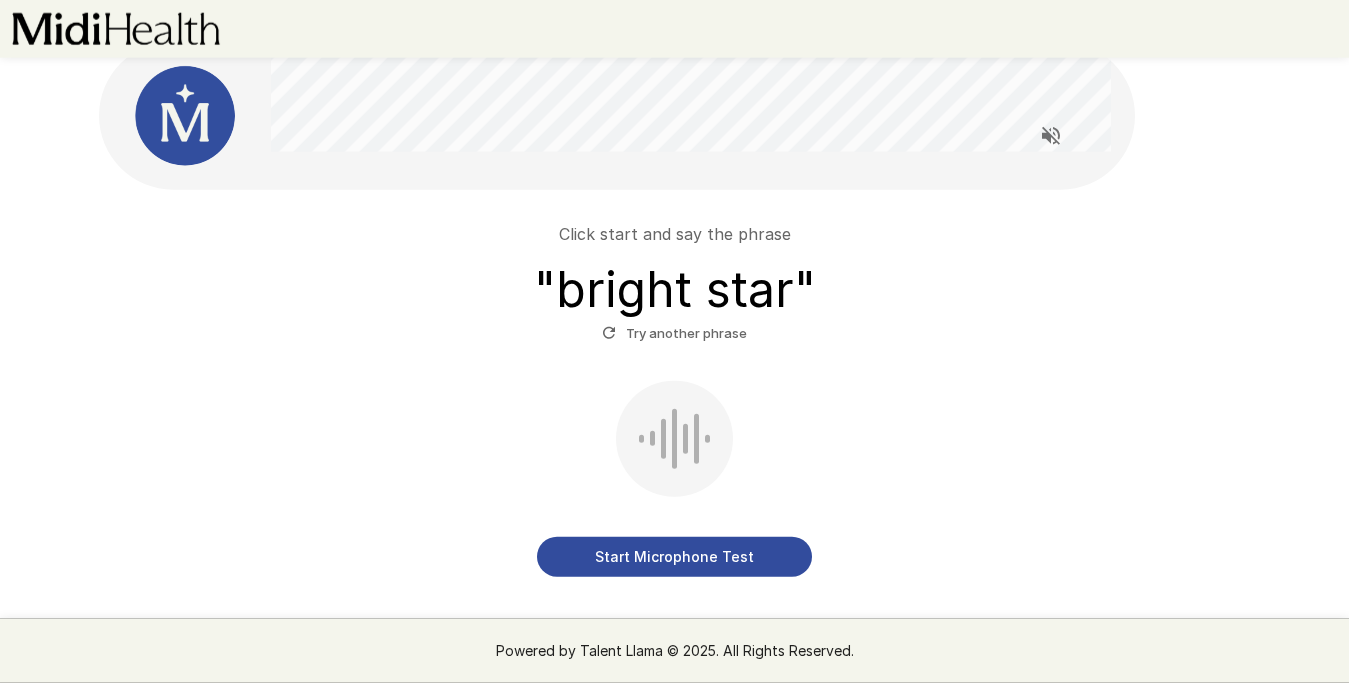 scroll, scrollTop: 36, scrollLeft: 0, axis: vertical 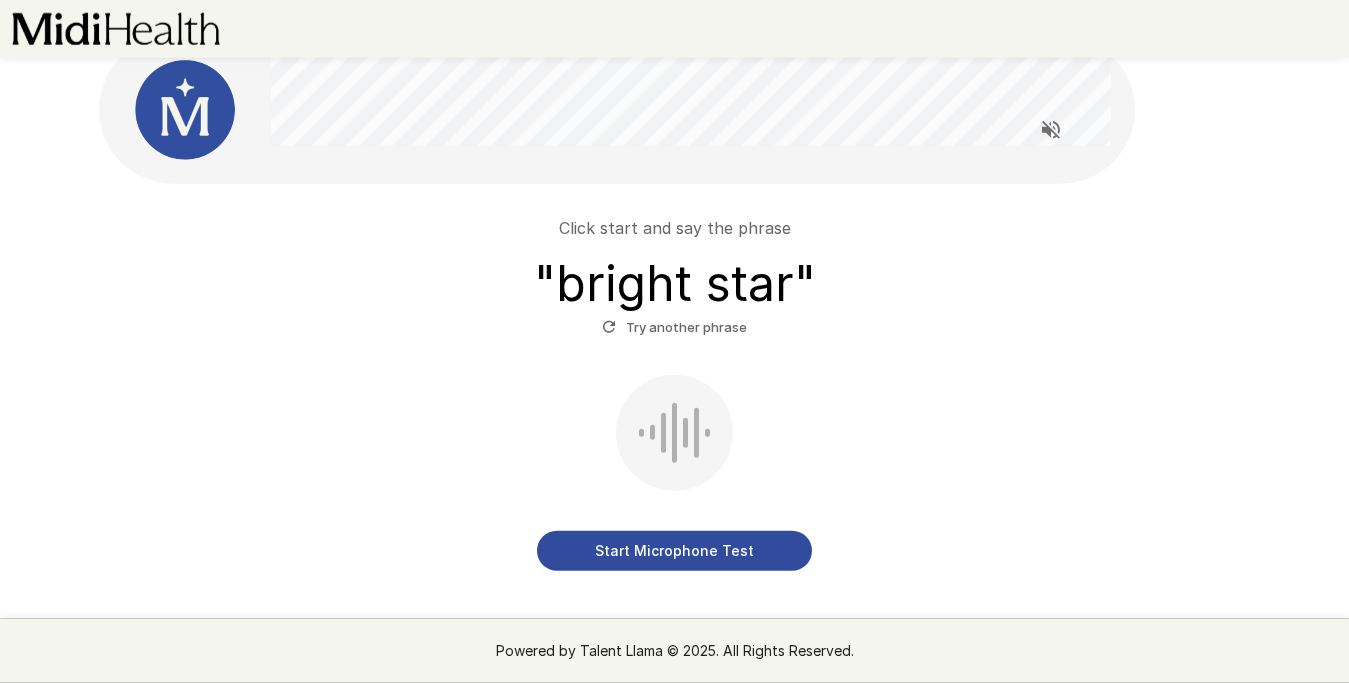 click on "Start Microphone Test" at bounding box center (674, 551) 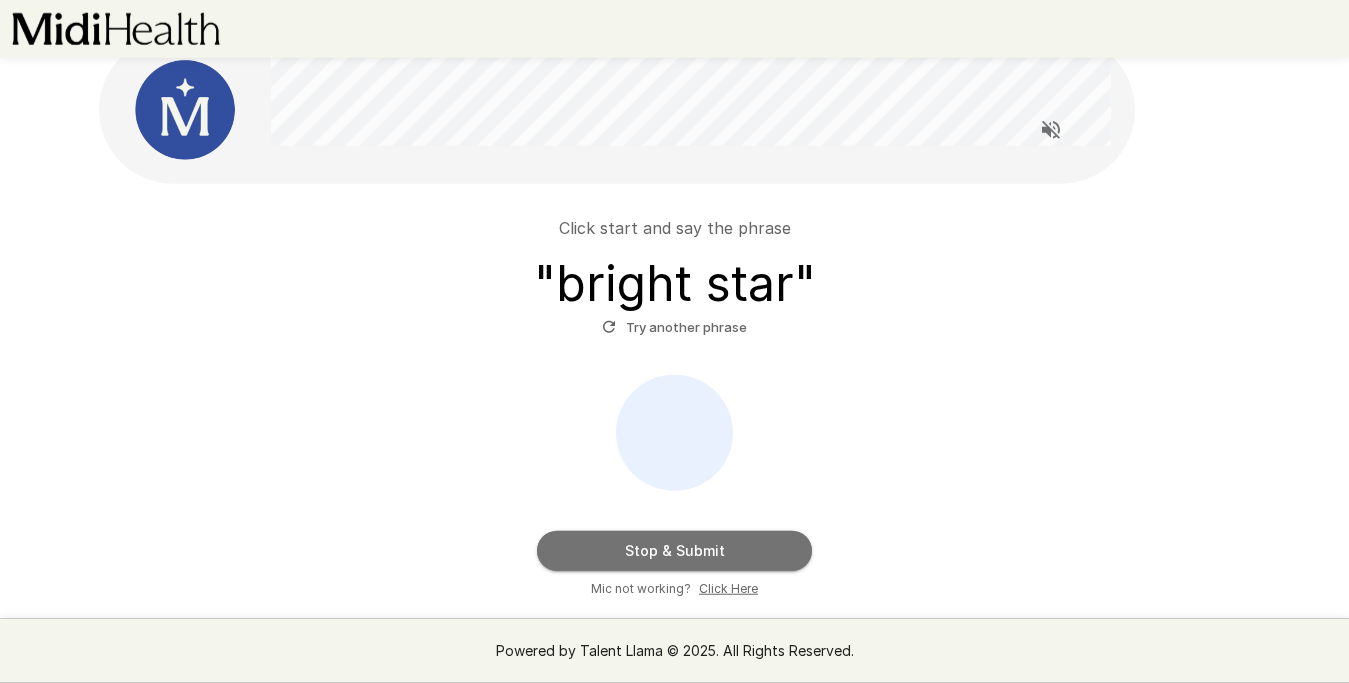 click on "Stop & Submit" at bounding box center (674, 551) 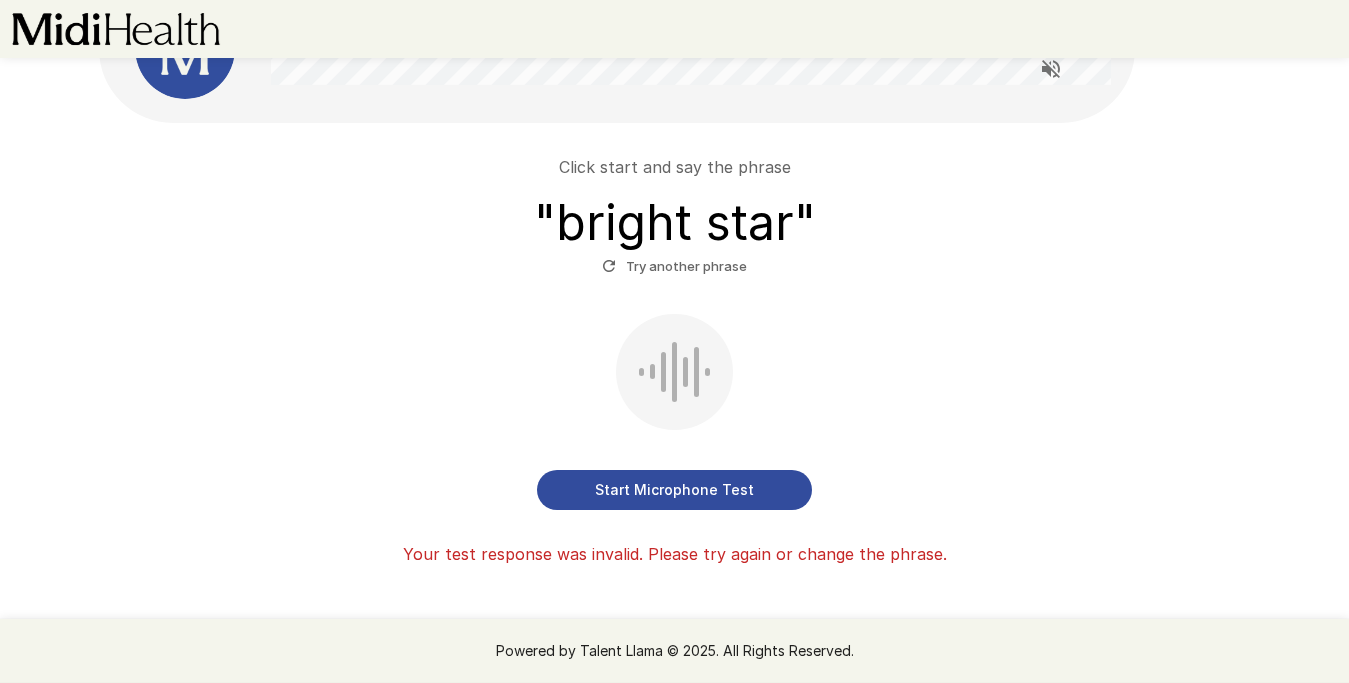 scroll, scrollTop: 100, scrollLeft: 0, axis: vertical 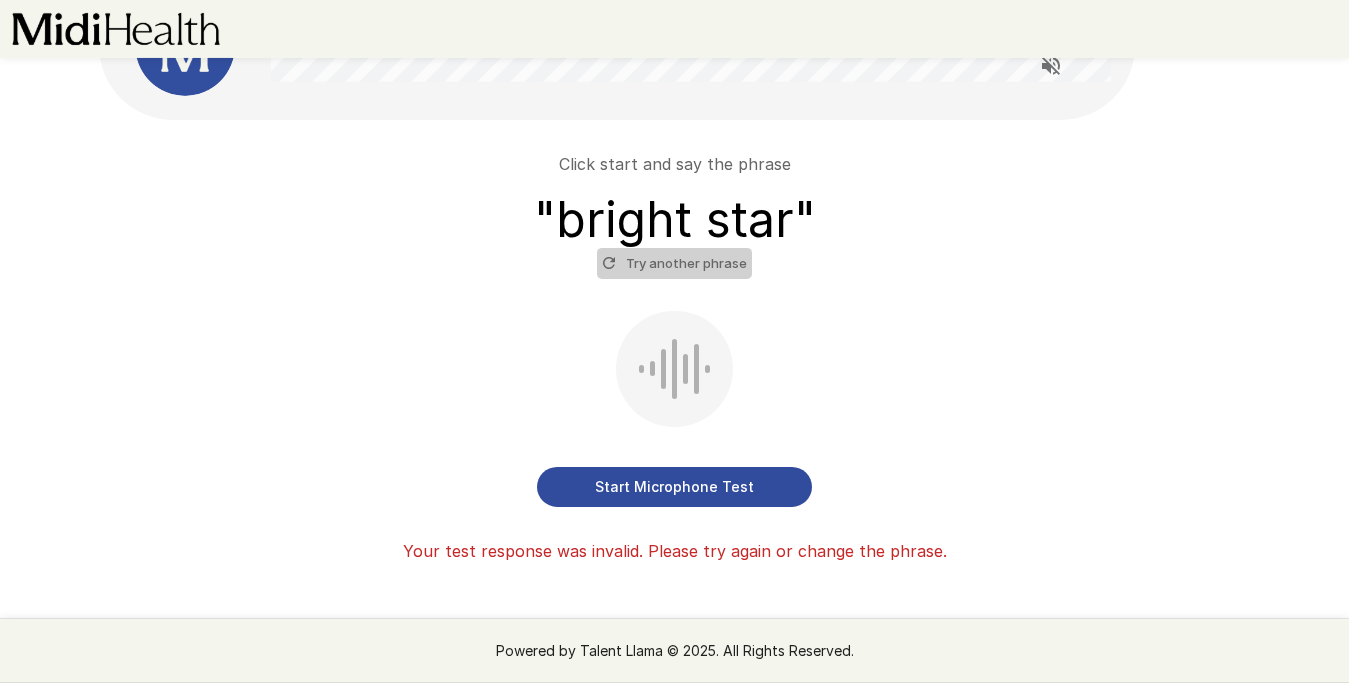 click on "Try another phrase" at bounding box center [674, 263] 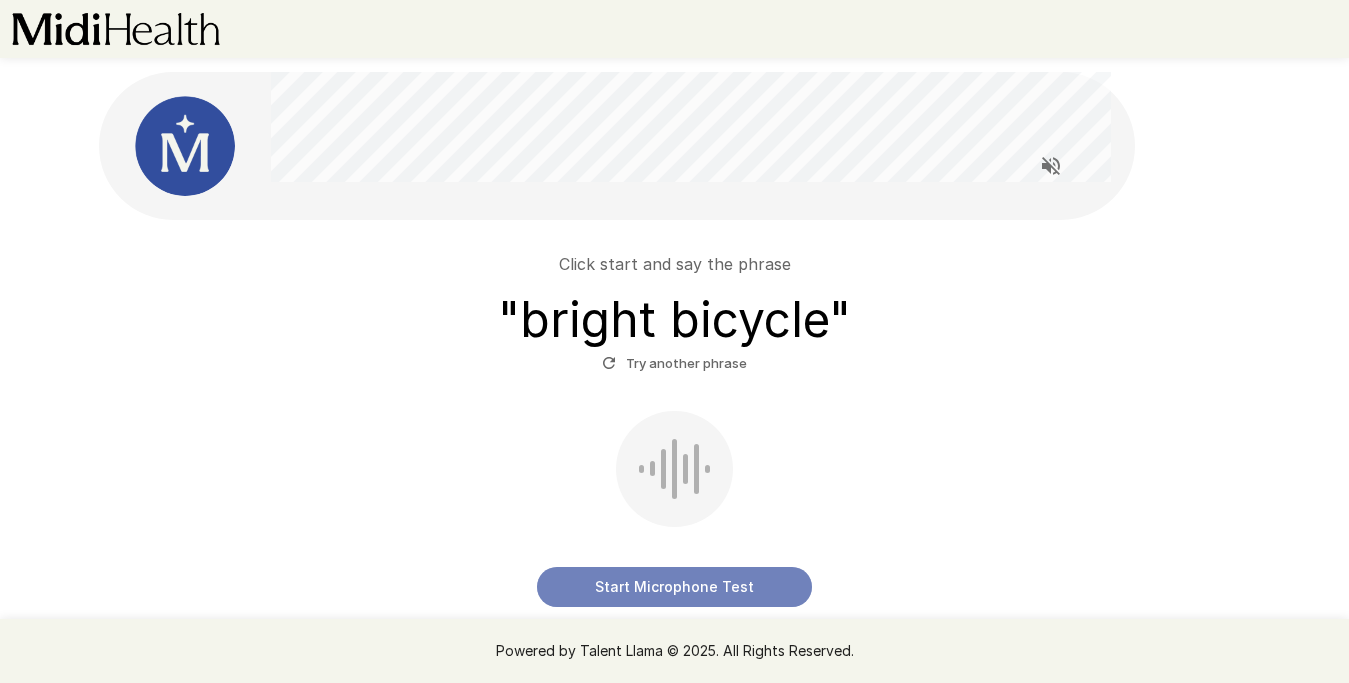 click on "Start Microphone Test" at bounding box center (674, 587) 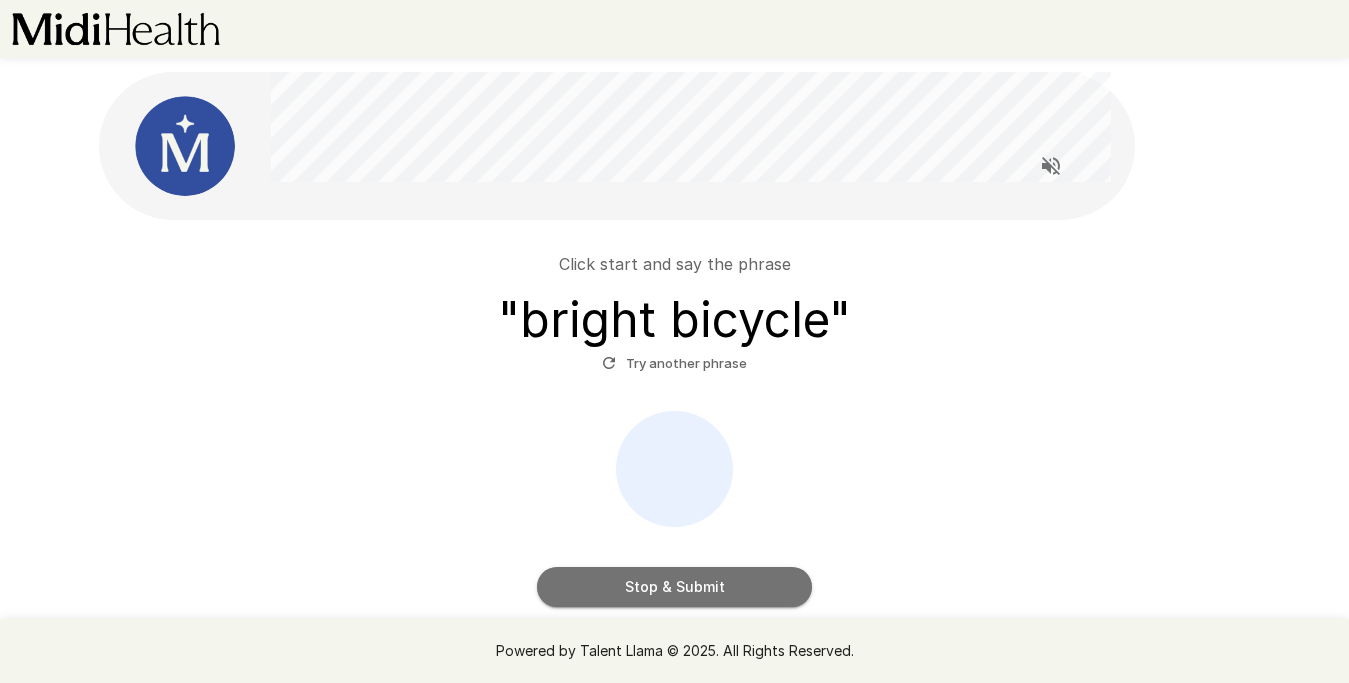 click on "Stop & Submit" at bounding box center (674, 587) 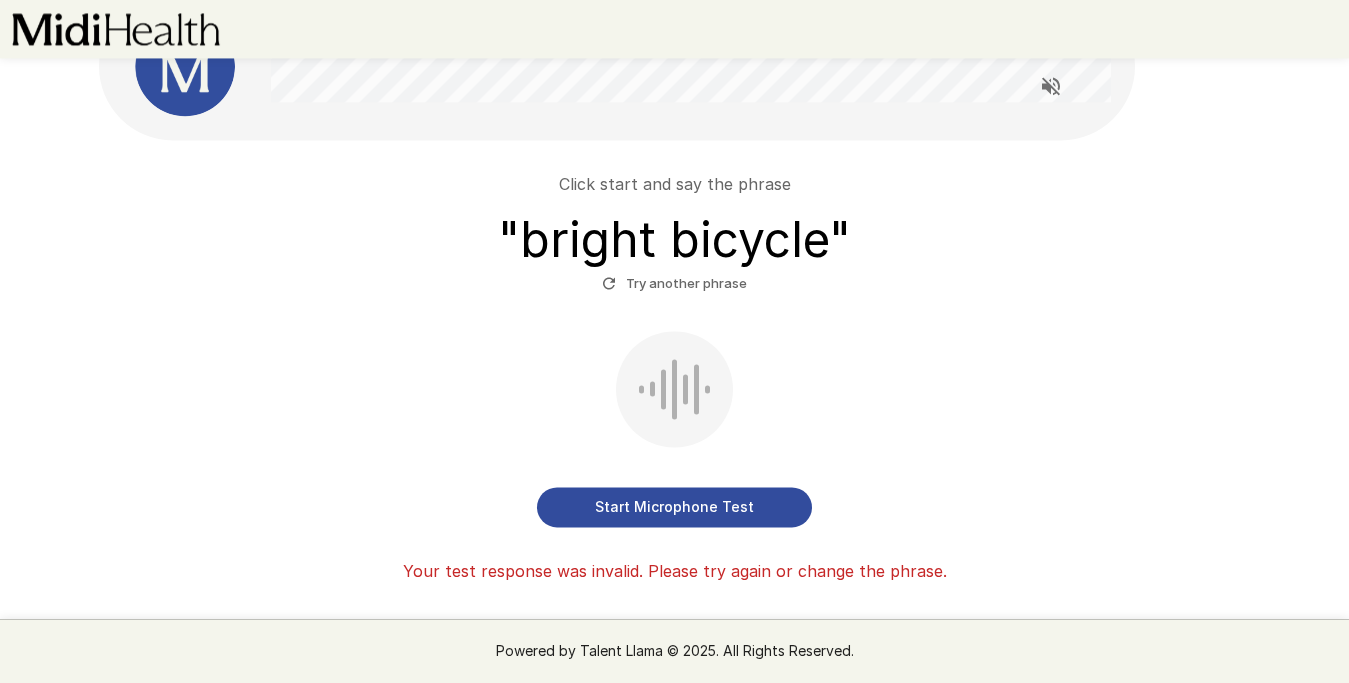 scroll, scrollTop: 85, scrollLeft: 0, axis: vertical 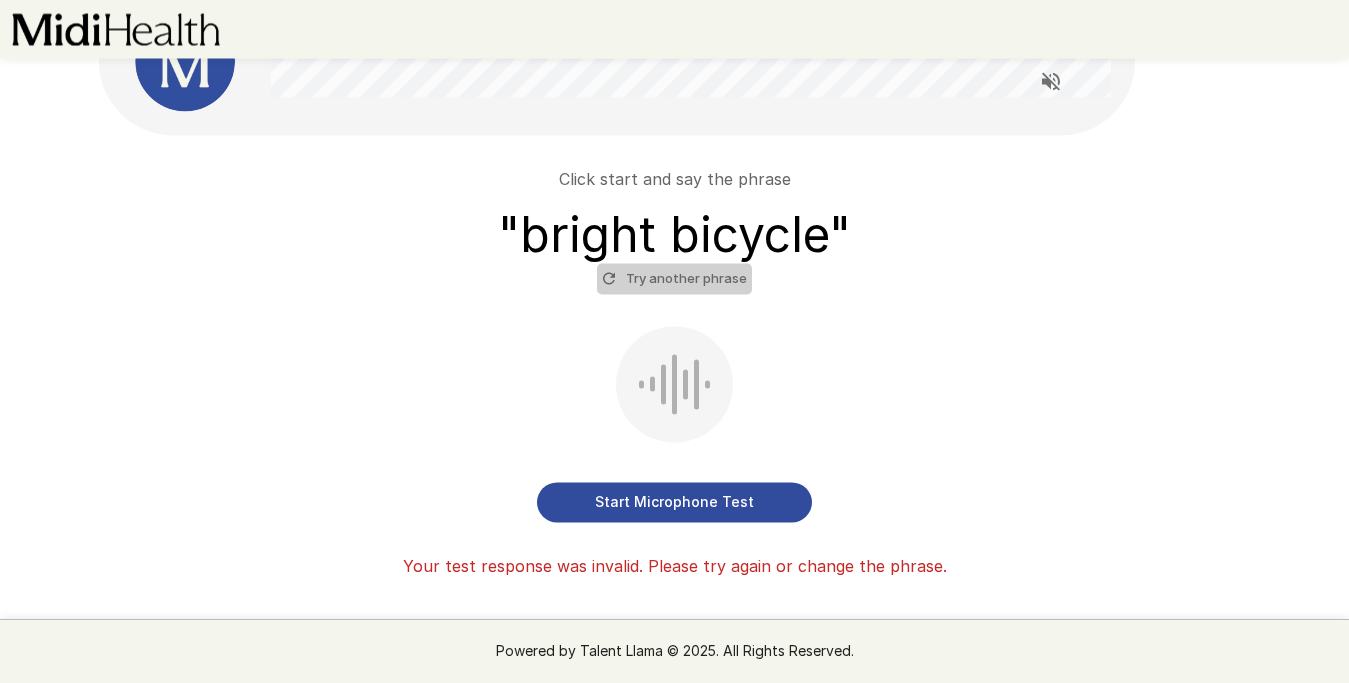 click on "Try another phrase" at bounding box center [674, 278] 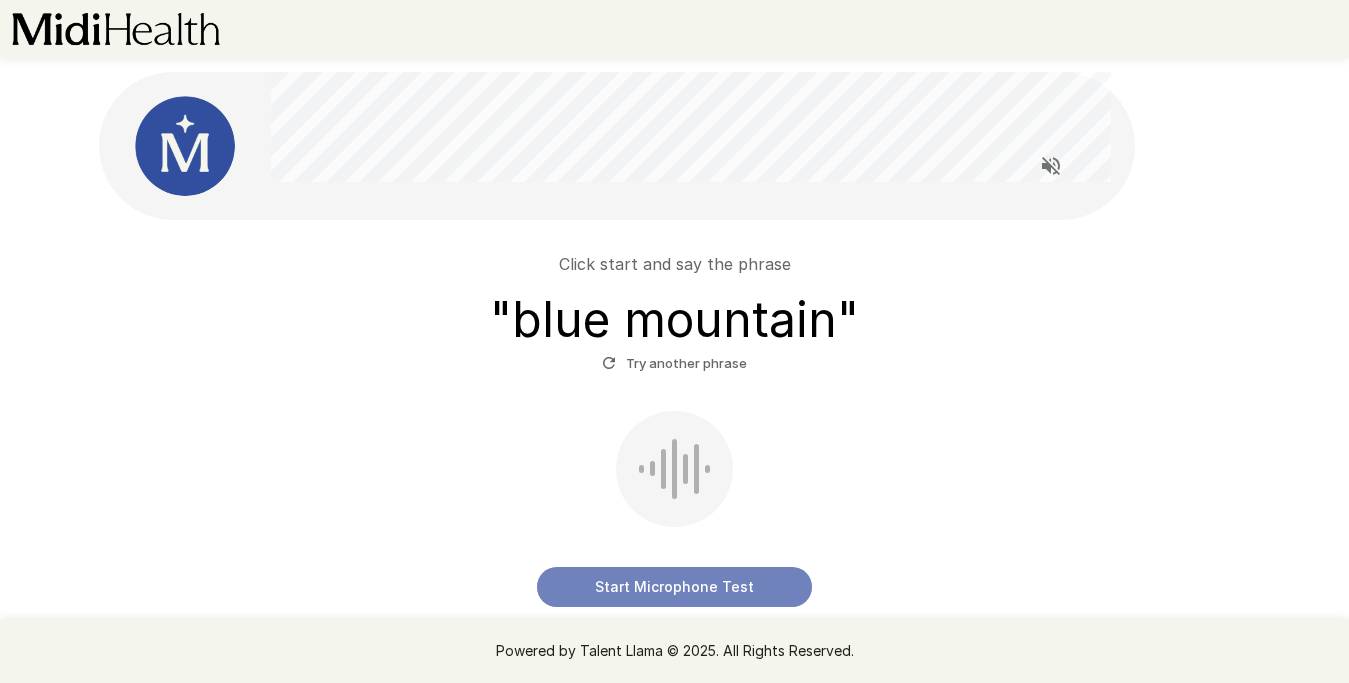 click on "Start Microphone Test" at bounding box center (674, 587) 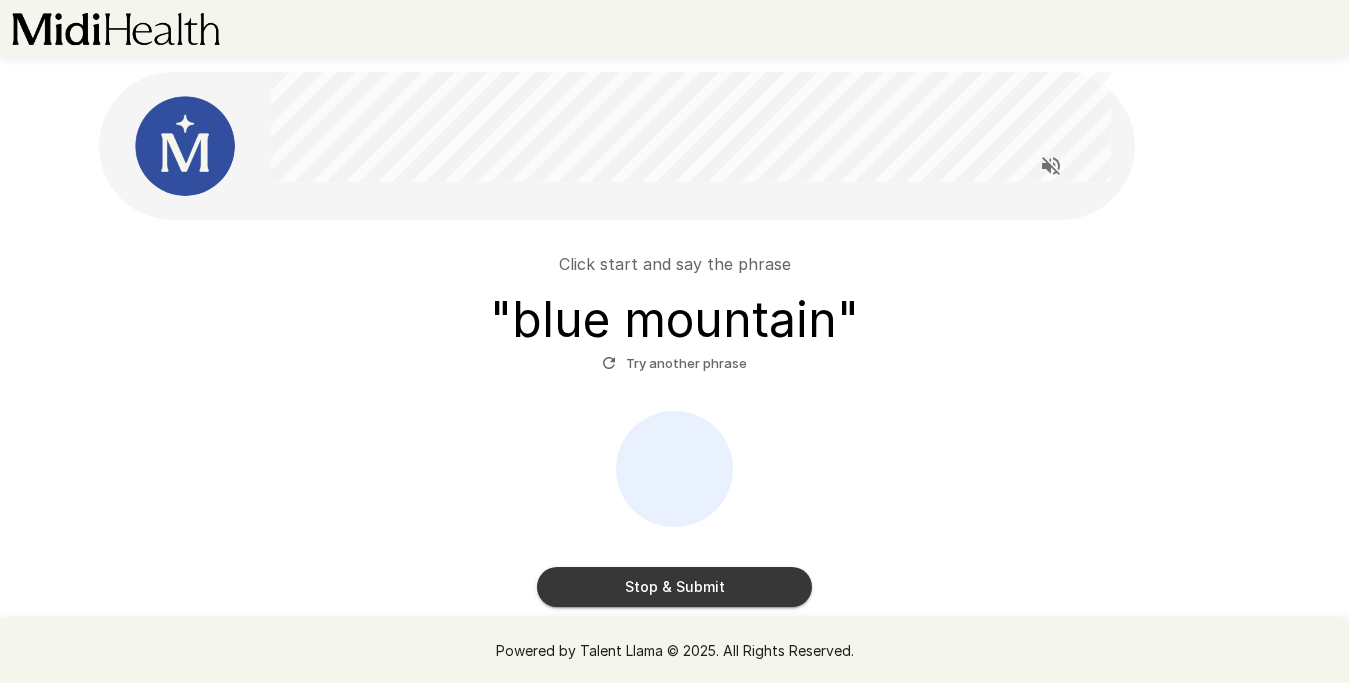click on "Stop & Submit" at bounding box center (674, 587) 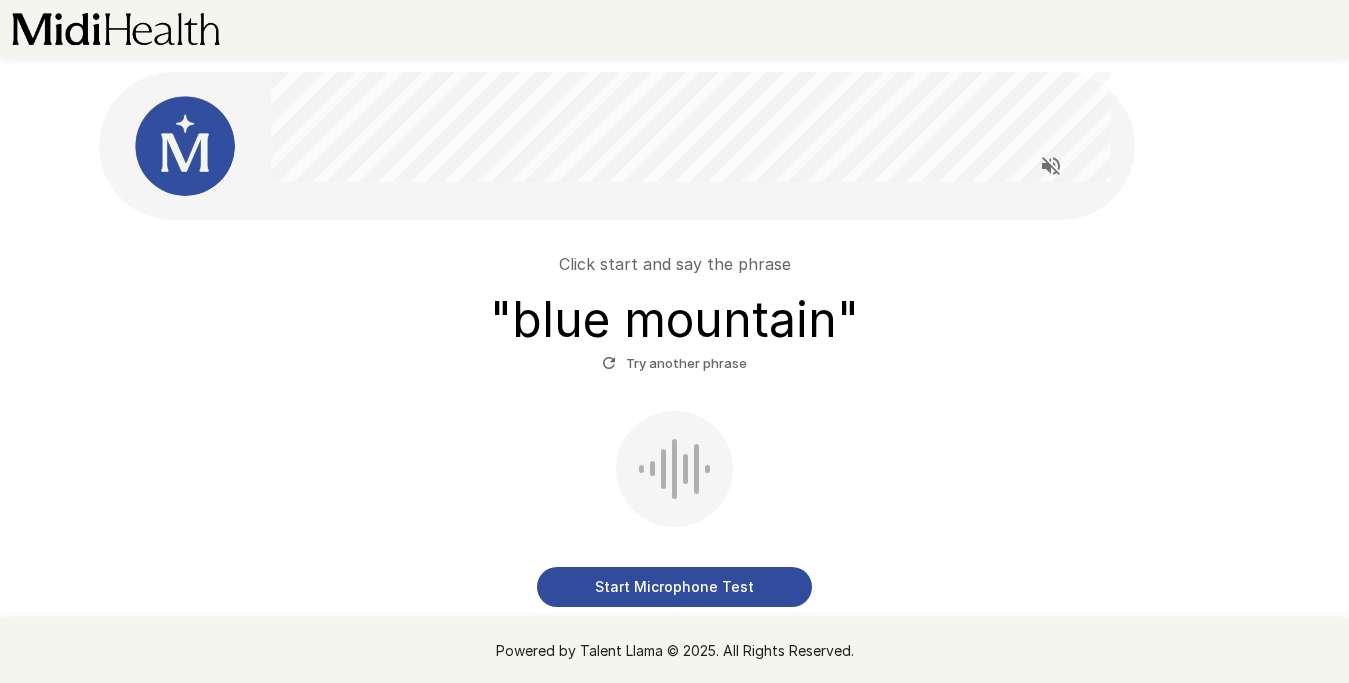 click on "" blue mountain "" at bounding box center (674, 320) 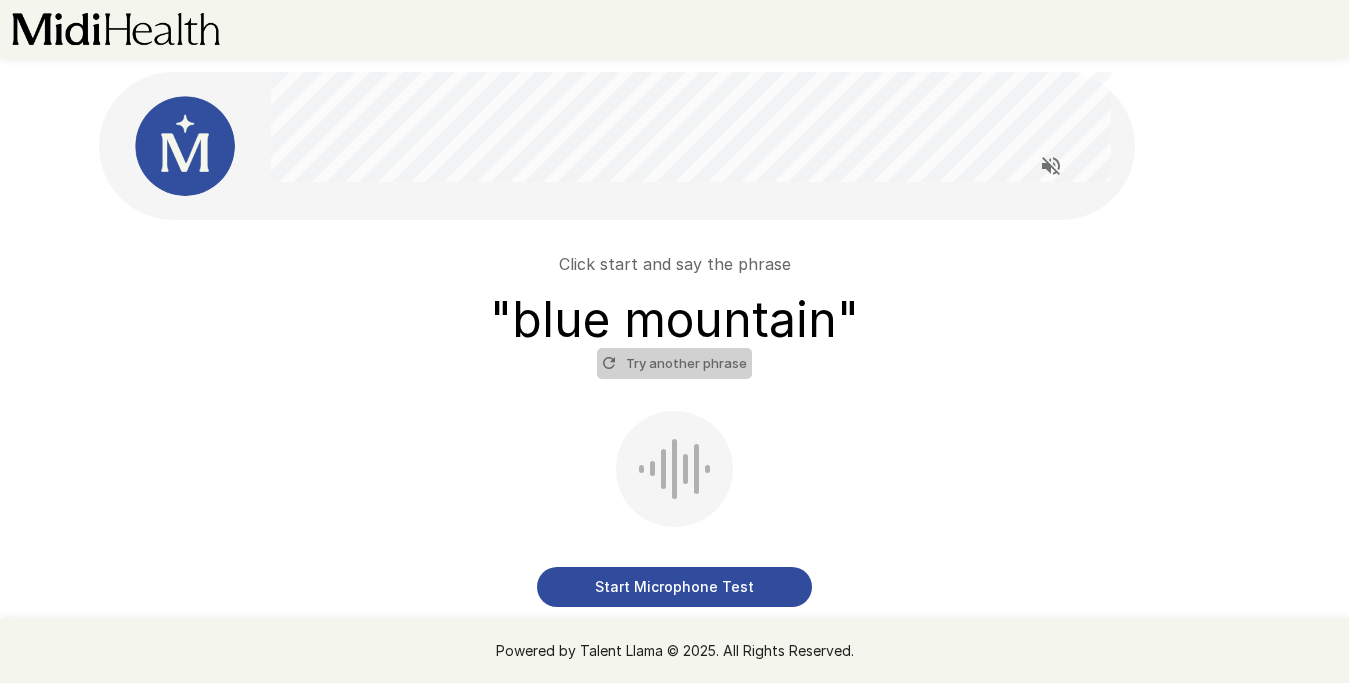 click on "Try another phrase" at bounding box center [674, 363] 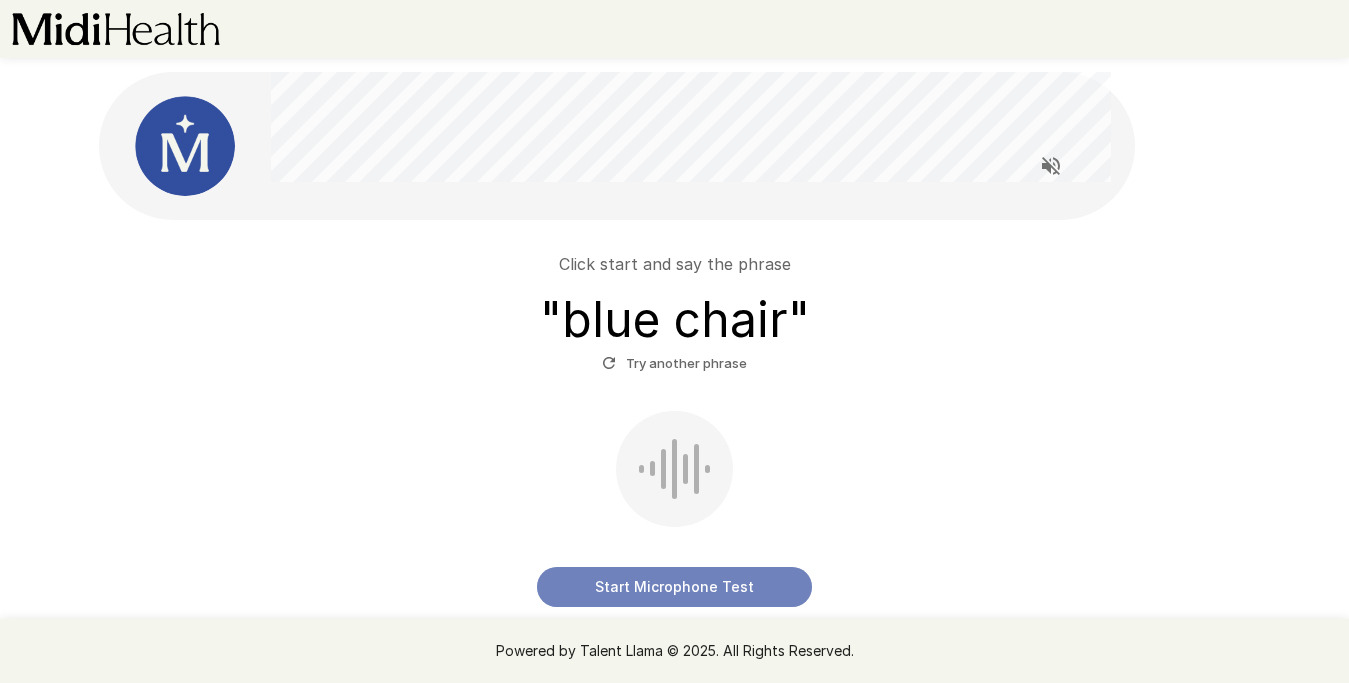 click on "Start Microphone Test" at bounding box center (674, 587) 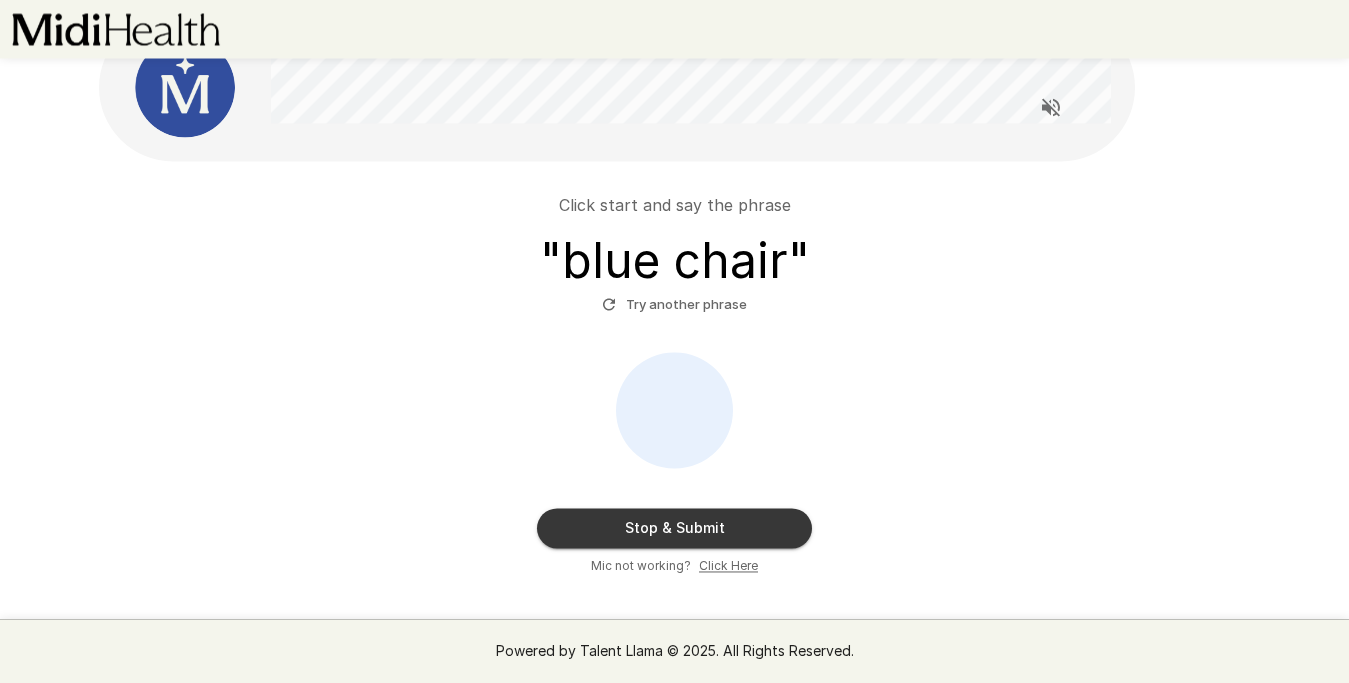 scroll, scrollTop: 116, scrollLeft: 0, axis: vertical 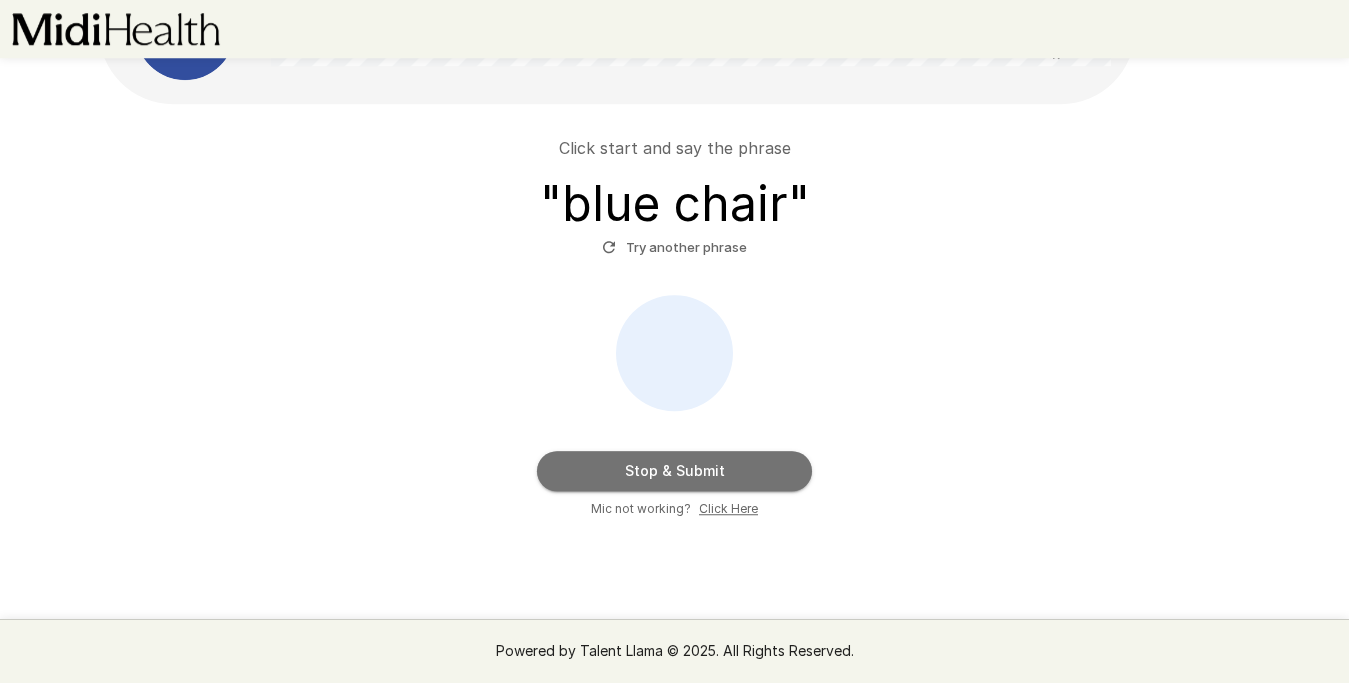 click on "Stop & Submit" at bounding box center (674, 471) 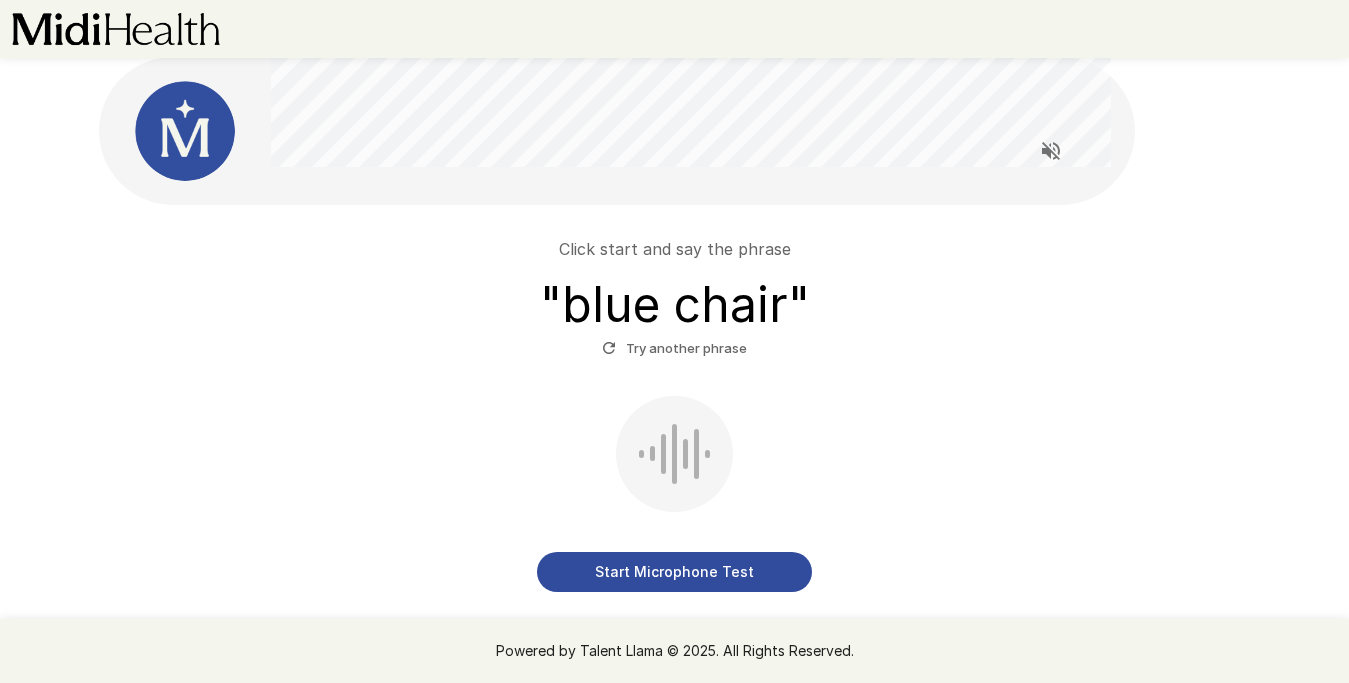 scroll, scrollTop: 68, scrollLeft: 0, axis: vertical 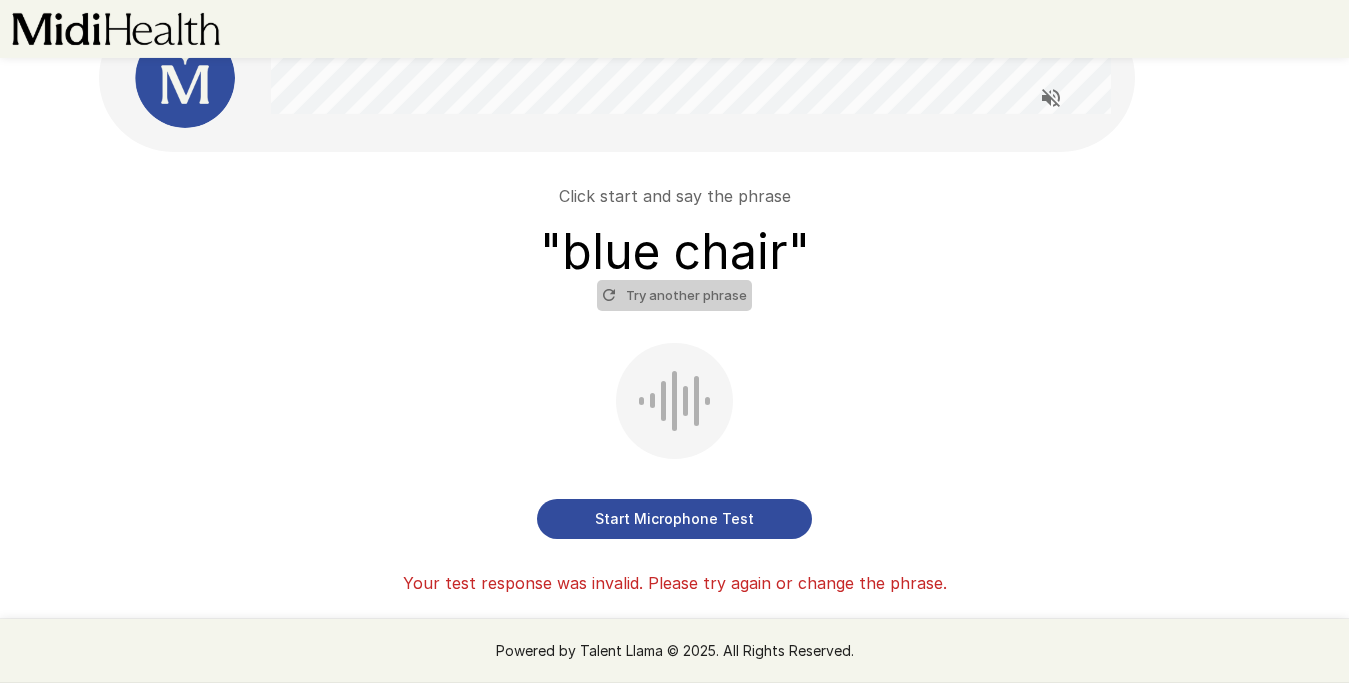 click on "Try another phrase" at bounding box center [674, 295] 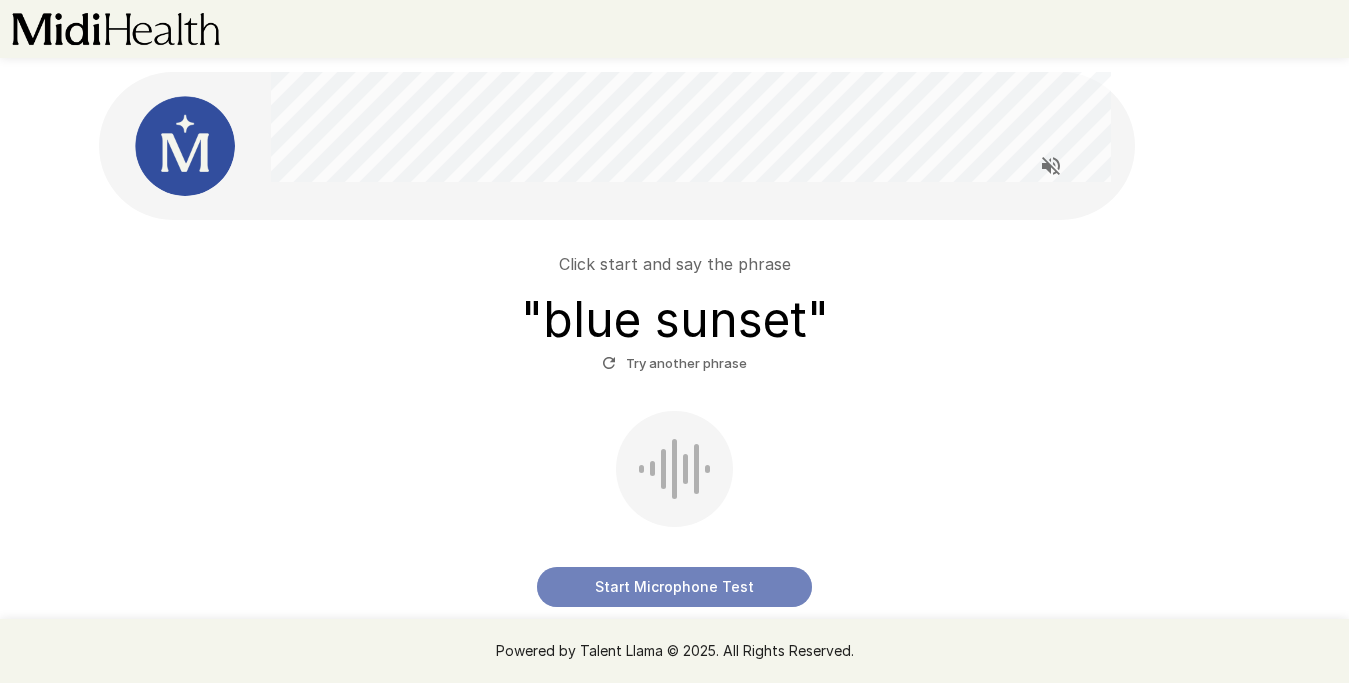 click on "Start Microphone Test" at bounding box center (674, 587) 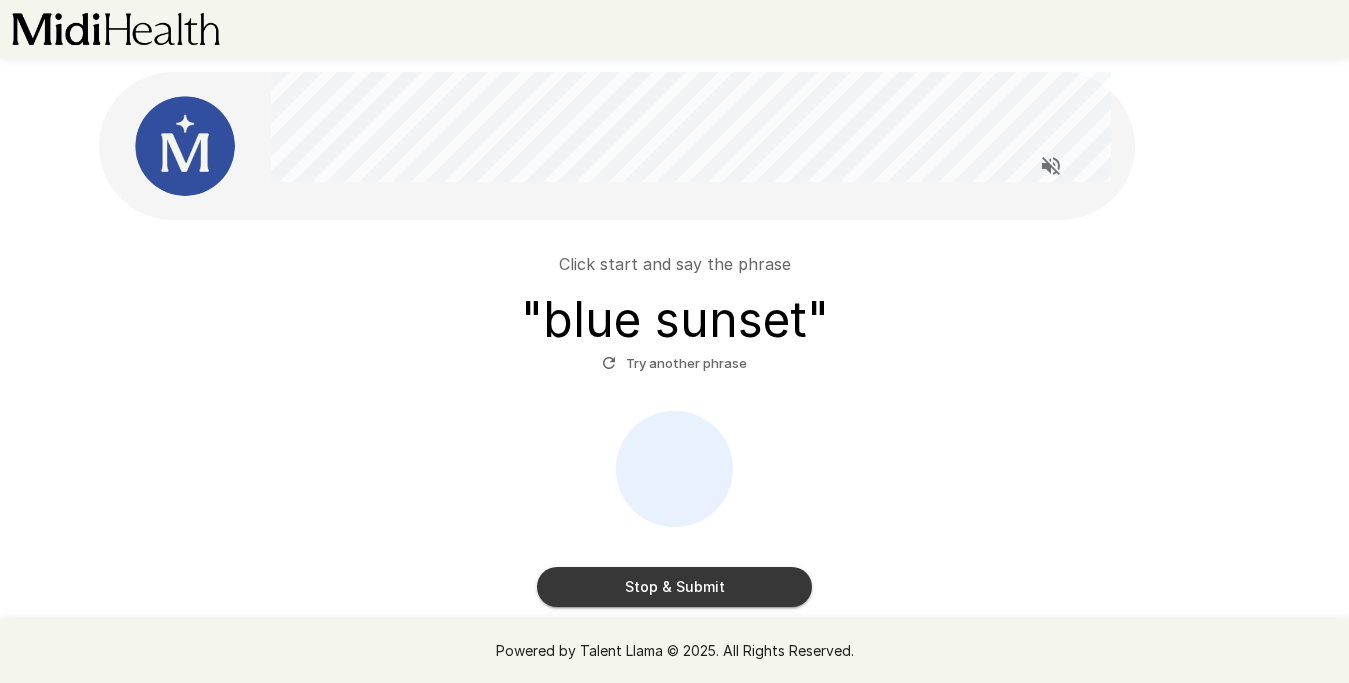click on "Stop & Submit" at bounding box center [674, 587] 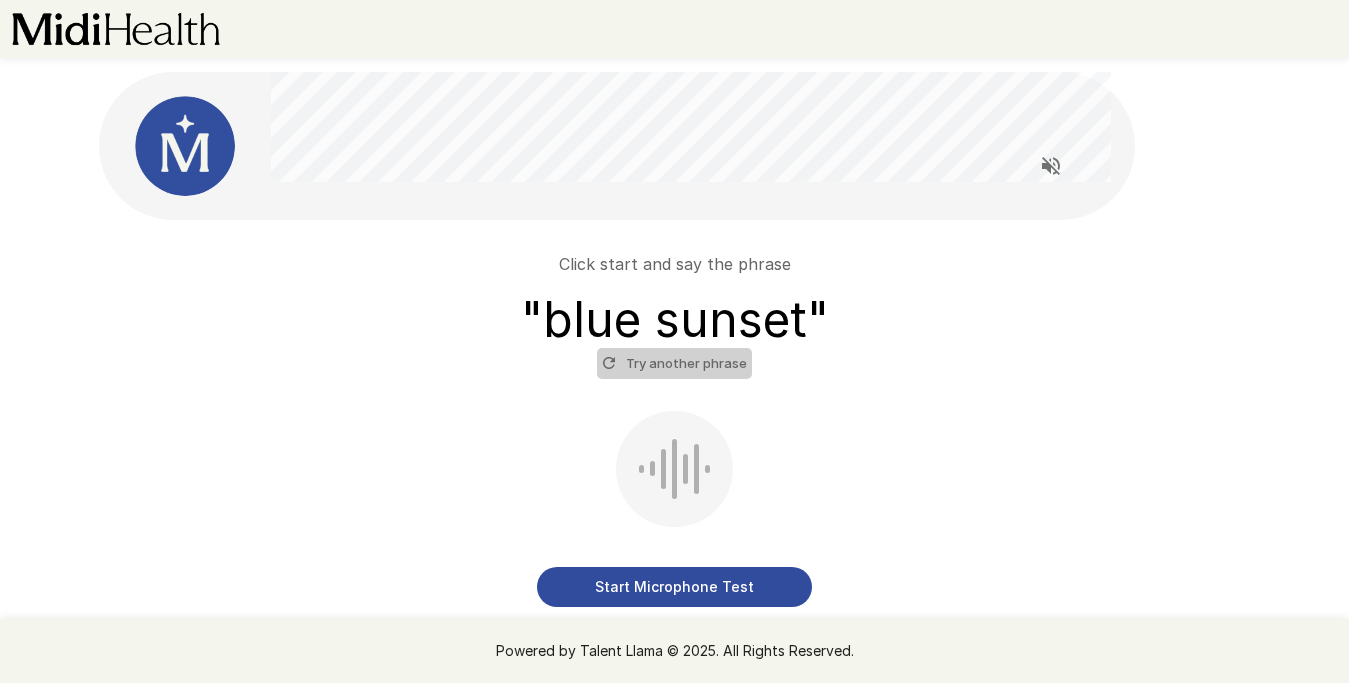 click on "Try another phrase" at bounding box center (674, 363) 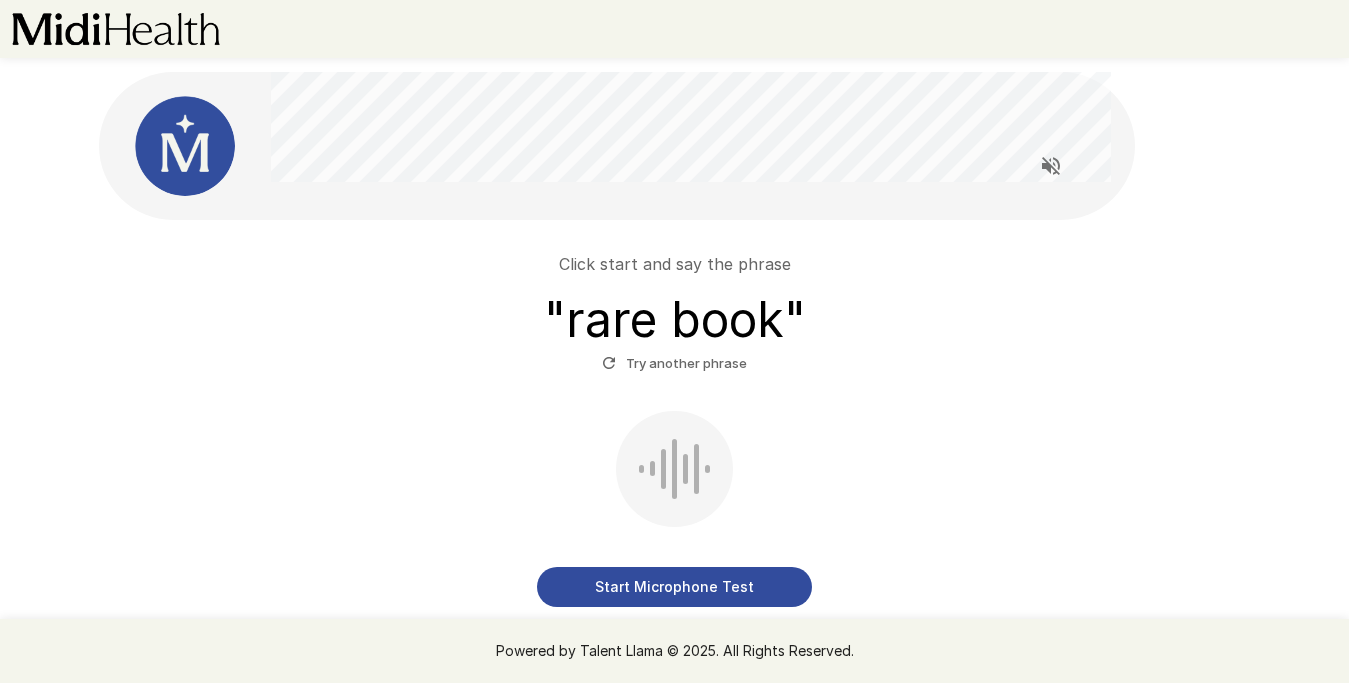 scroll, scrollTop: 30, scrollLeft: 0, axis: vertical 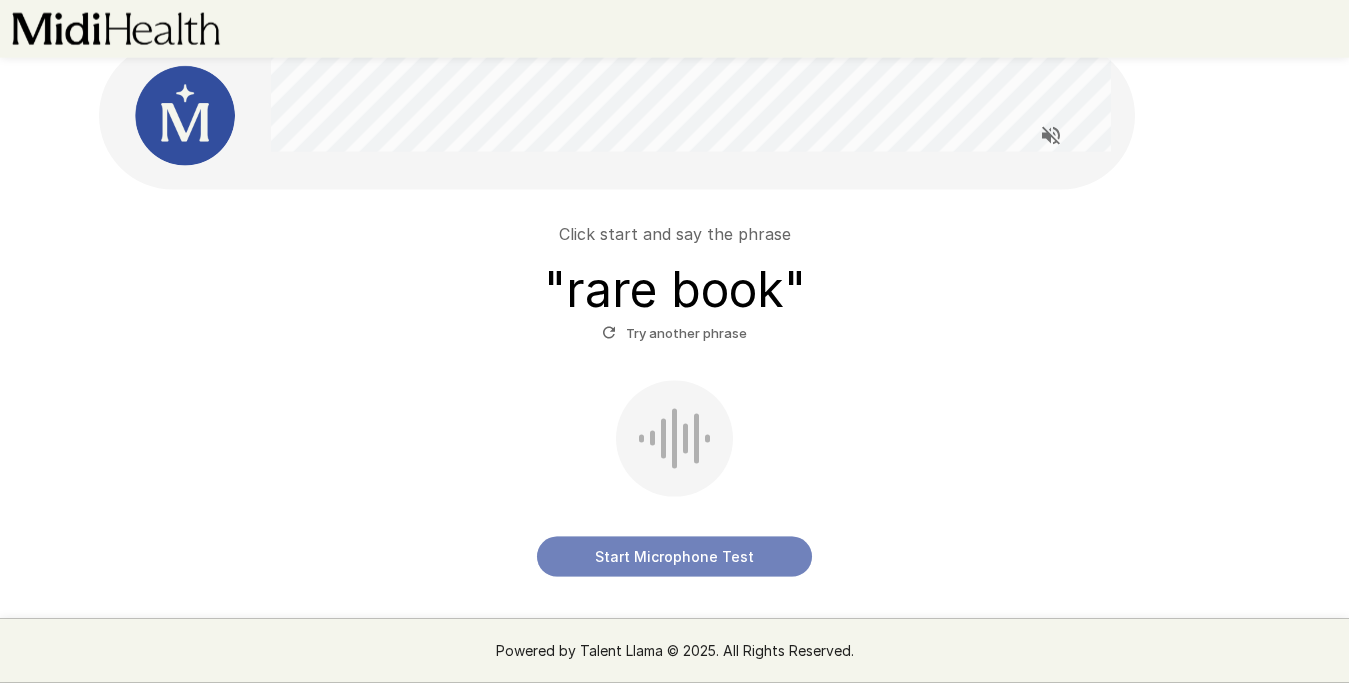 click on "Start Microphone Test" at bounding box center [674, 557] 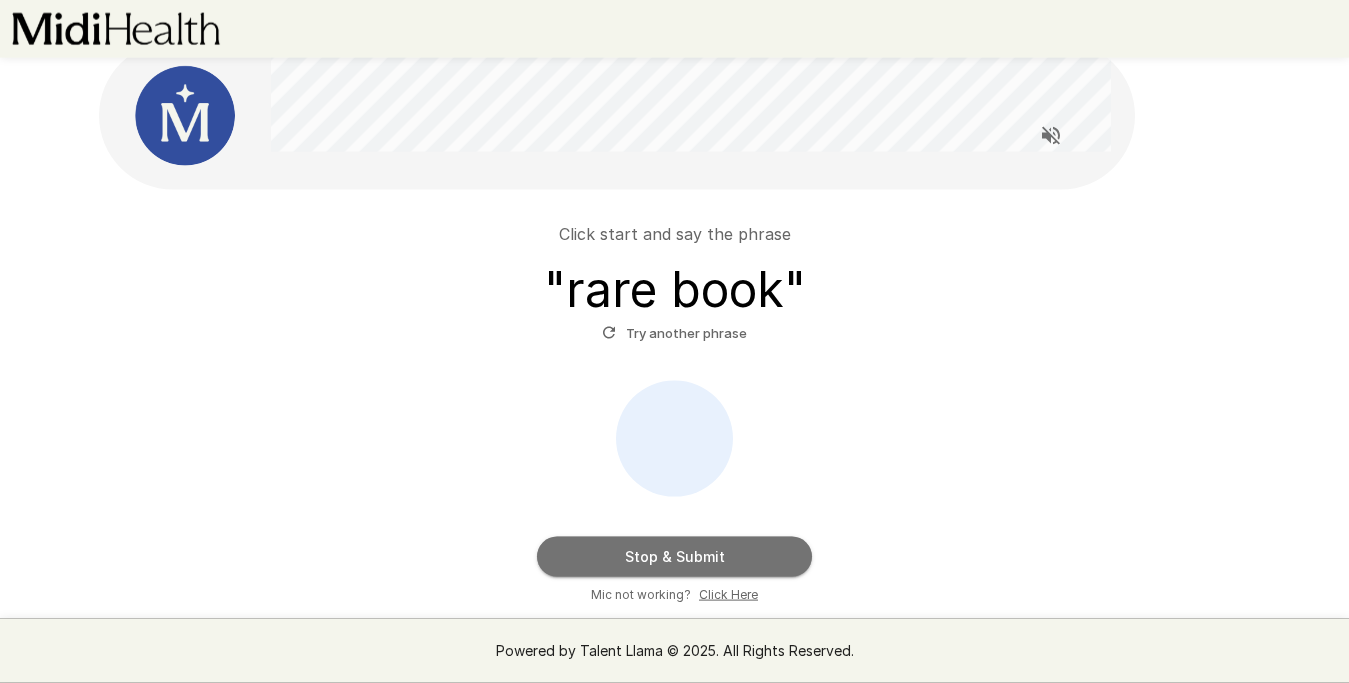 click on "Stop & Submit" at bounding box center [674, 557] 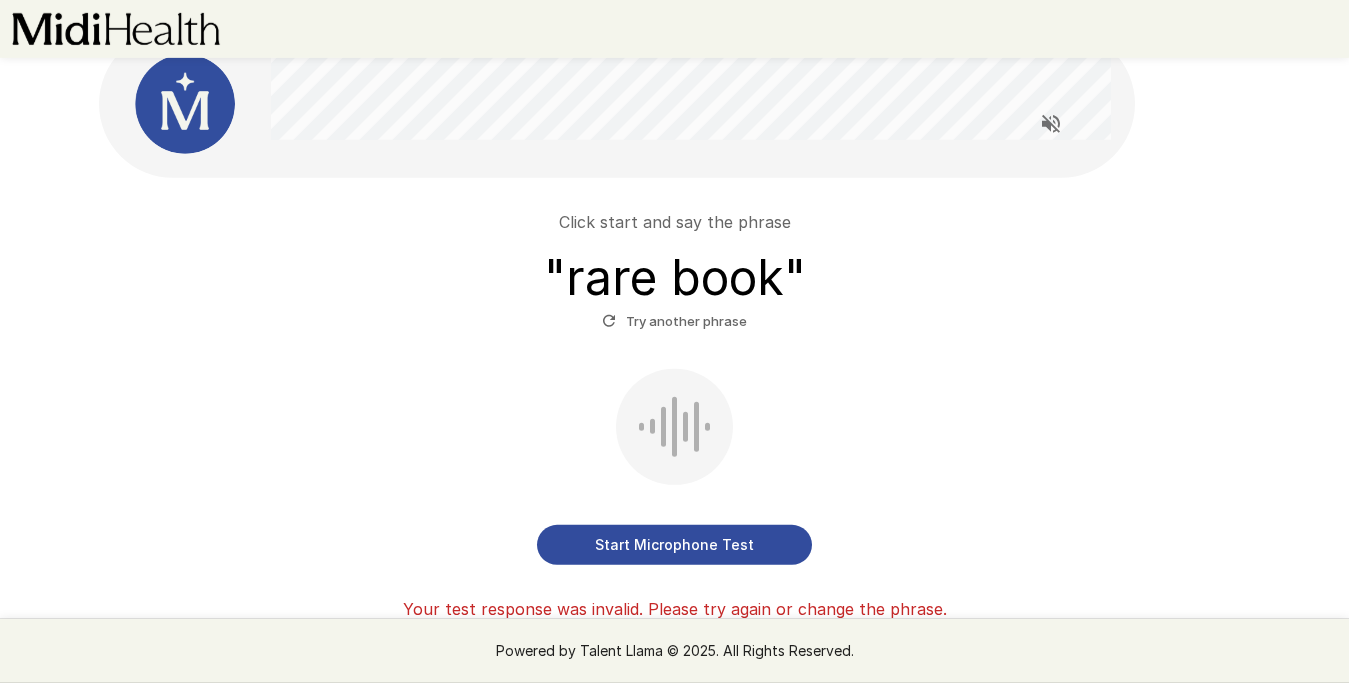 scroll, scrollTop: 59, scrollLeft: 0, axis: vertical 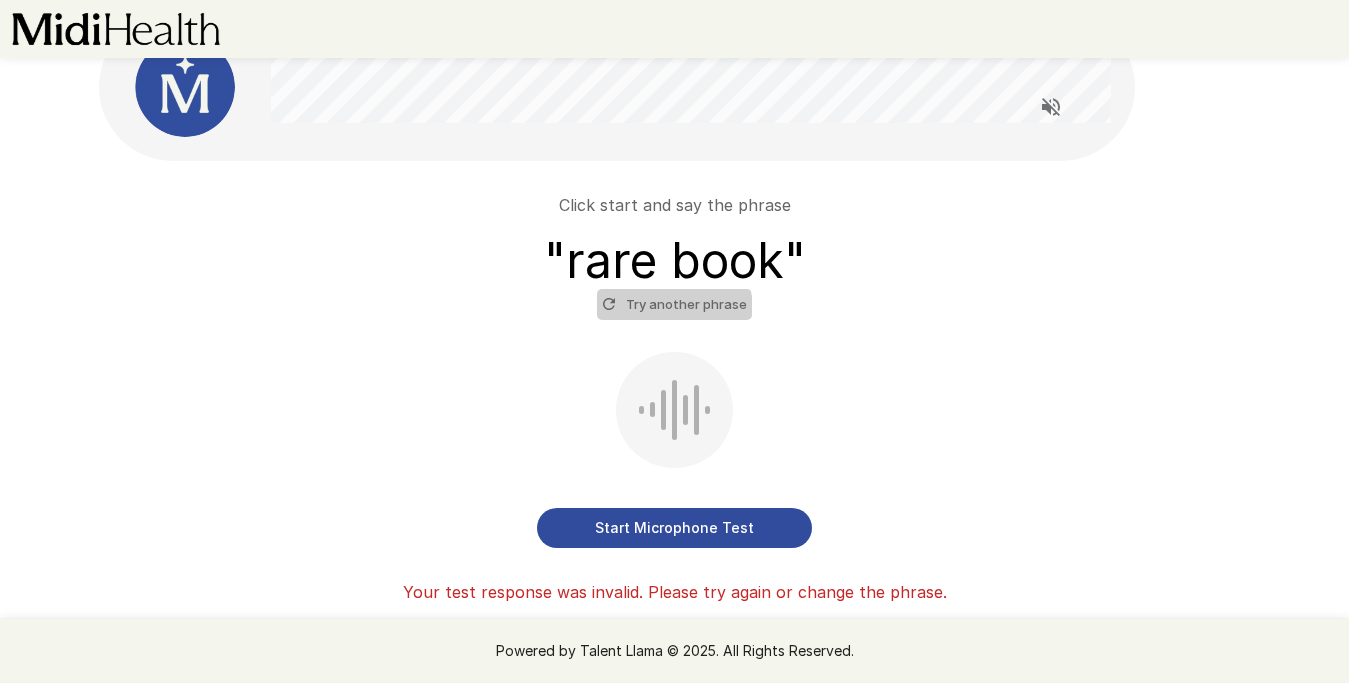 click on "Try another phrase" at bounding box center [674, 304] 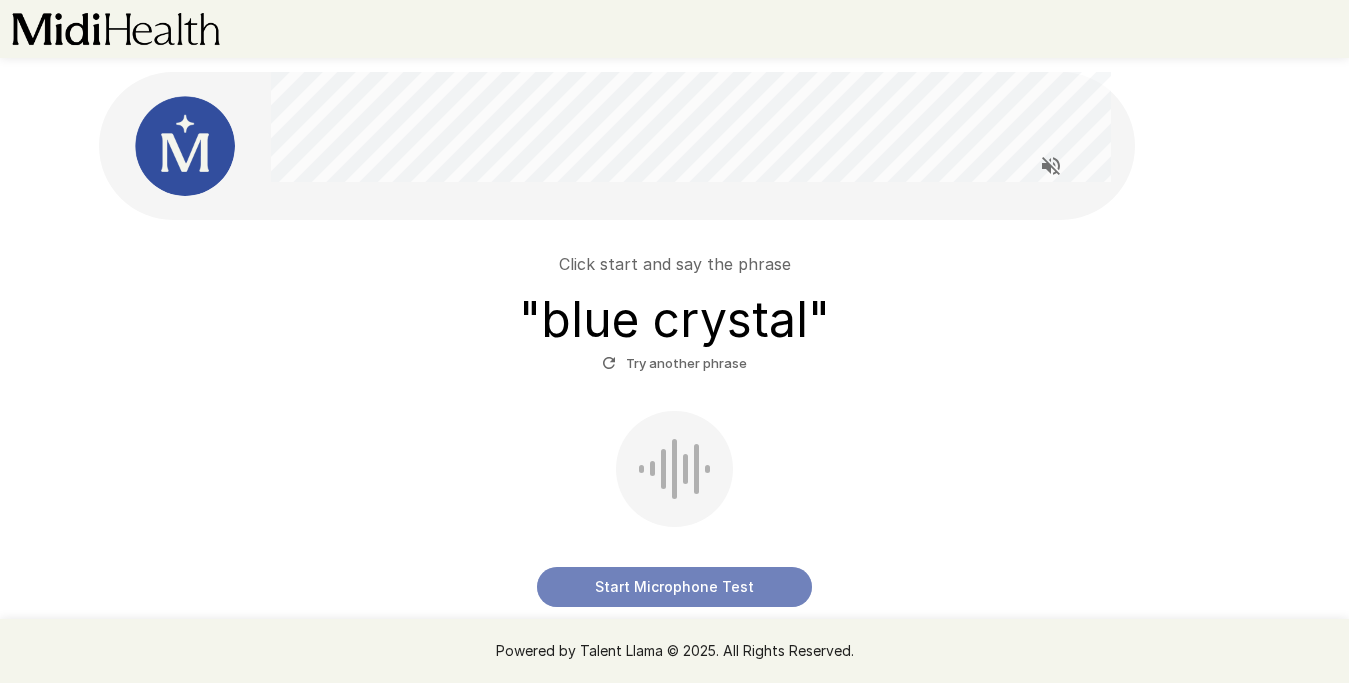 click on "Start Microphone Test" at bounding box center [674, 587] 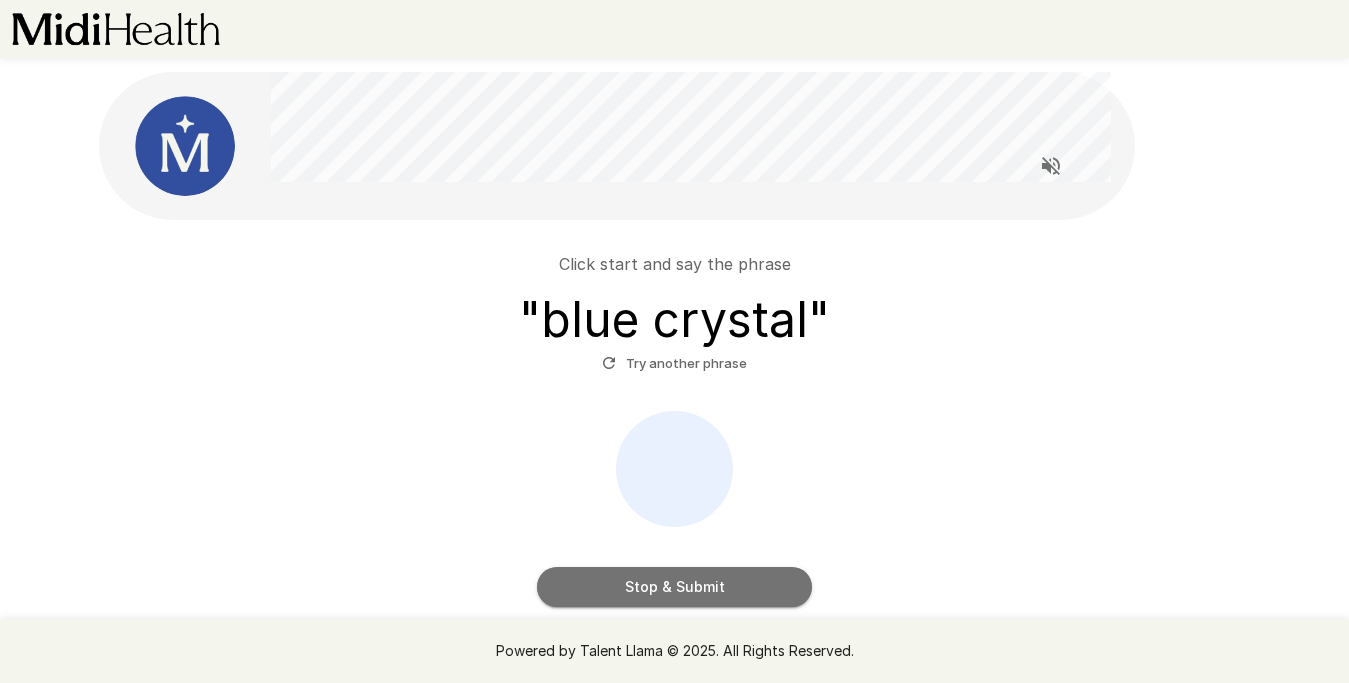 click on "Stop & Submit" at bounding box center [674, 587] 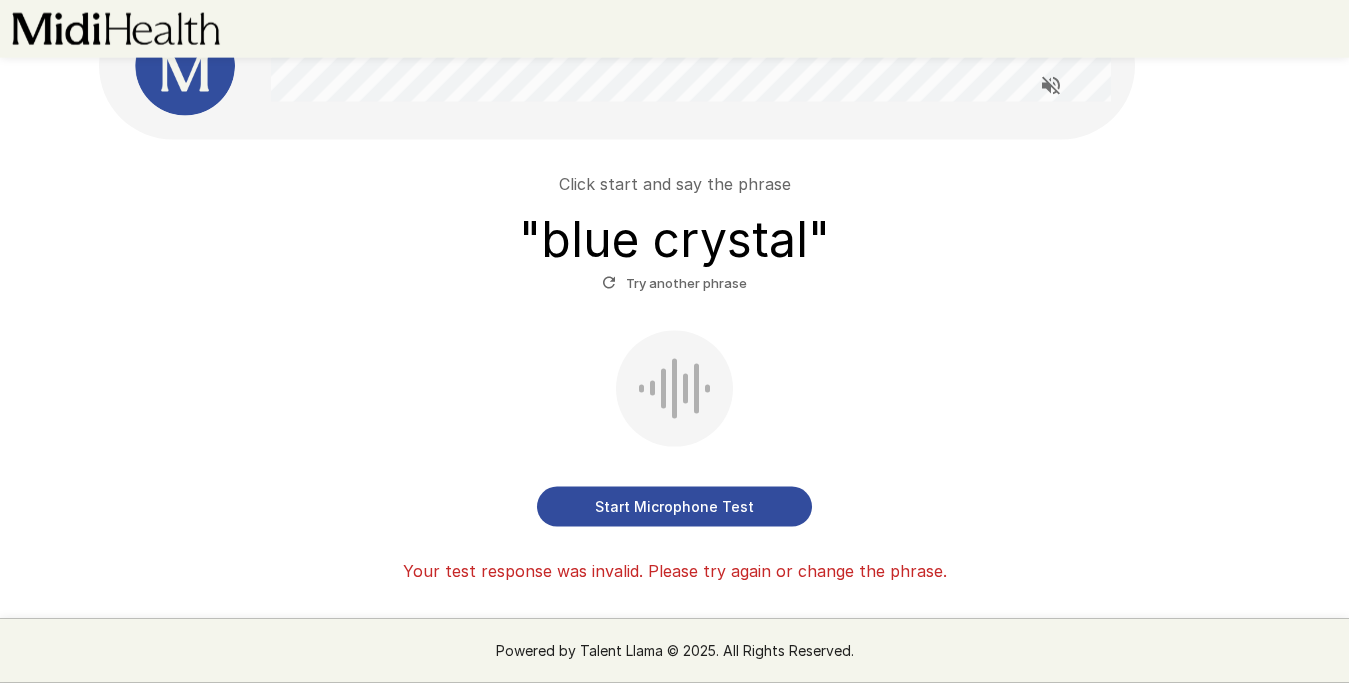 scroll, scrollTop: 82, scrollLeft: 0, axis: vertical 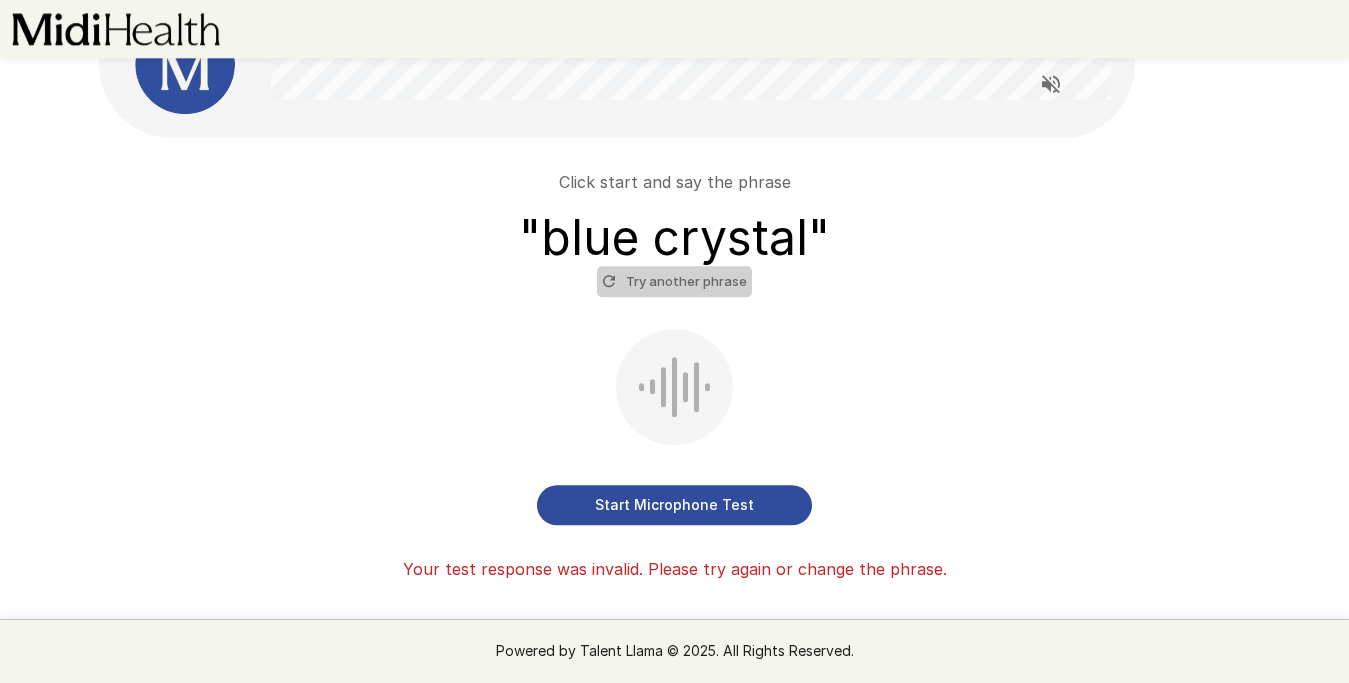 click on "Try another phrase" at bounding box center (674, 281) 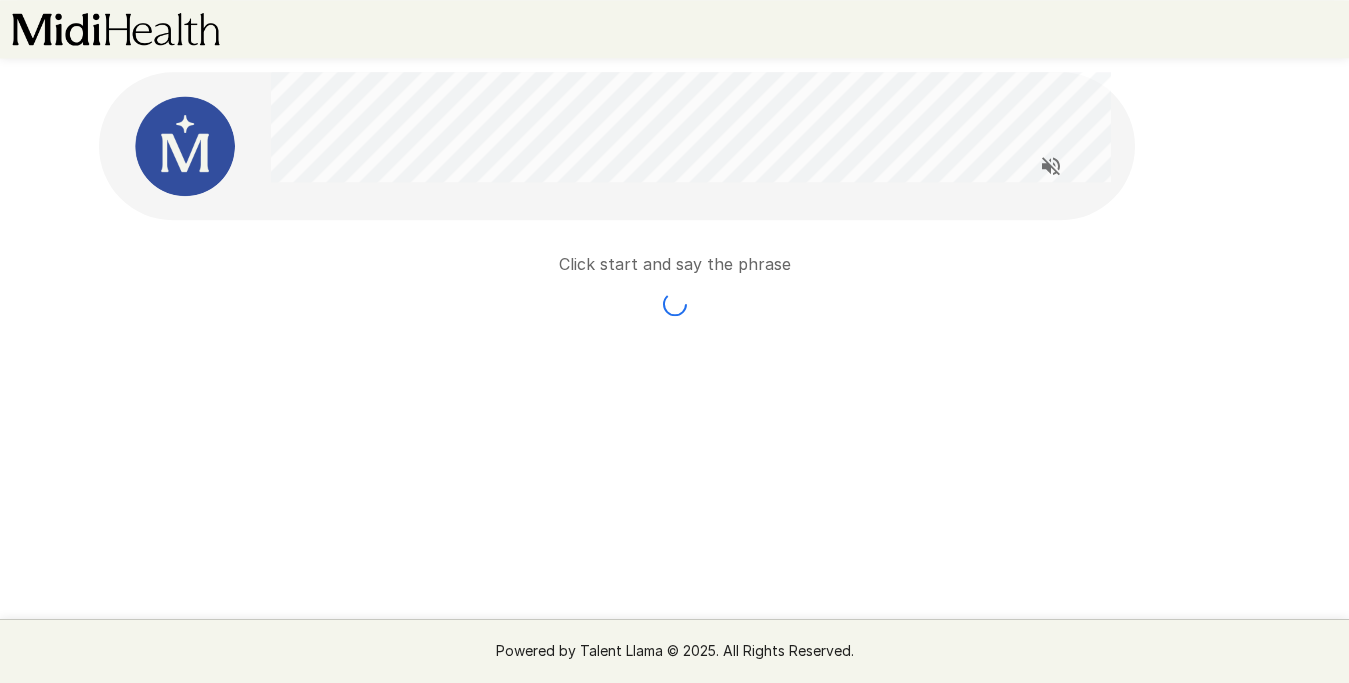 scroll, scrollTop: 0, scrollLeft: 0, axis: both 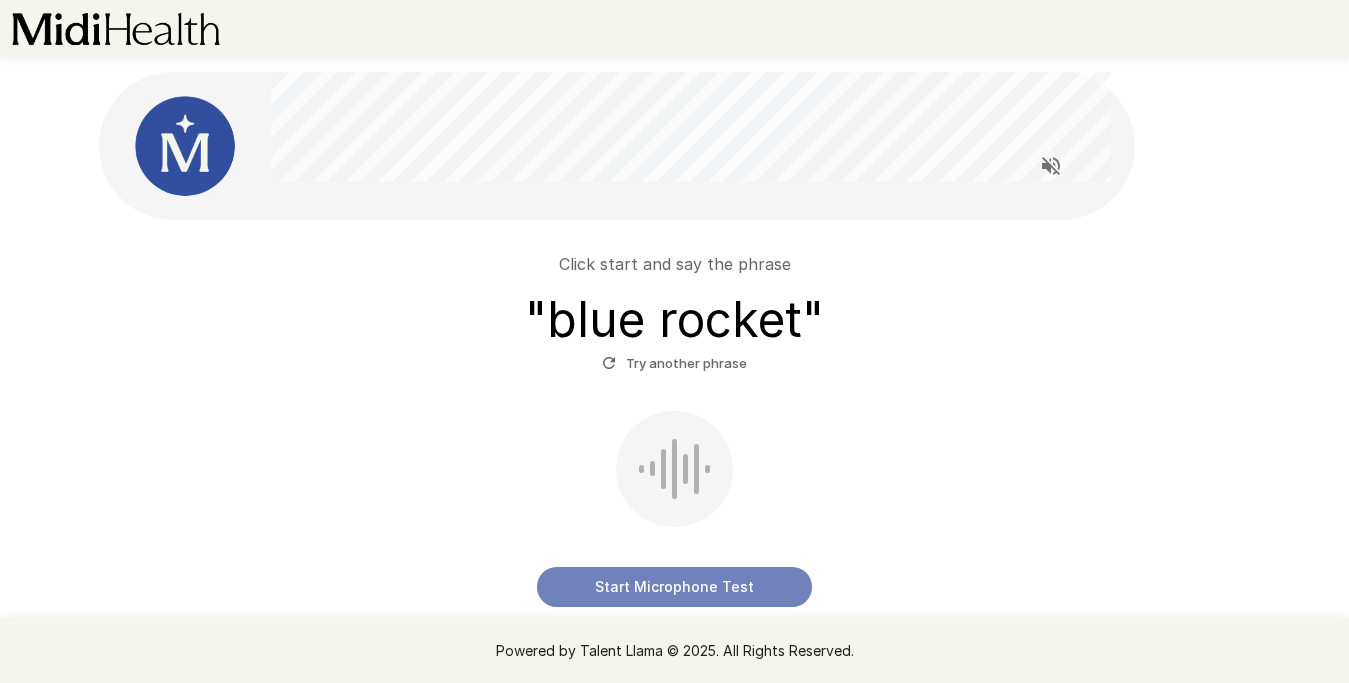 click on "Start Microphone Test" at bounding box center (674, 587) 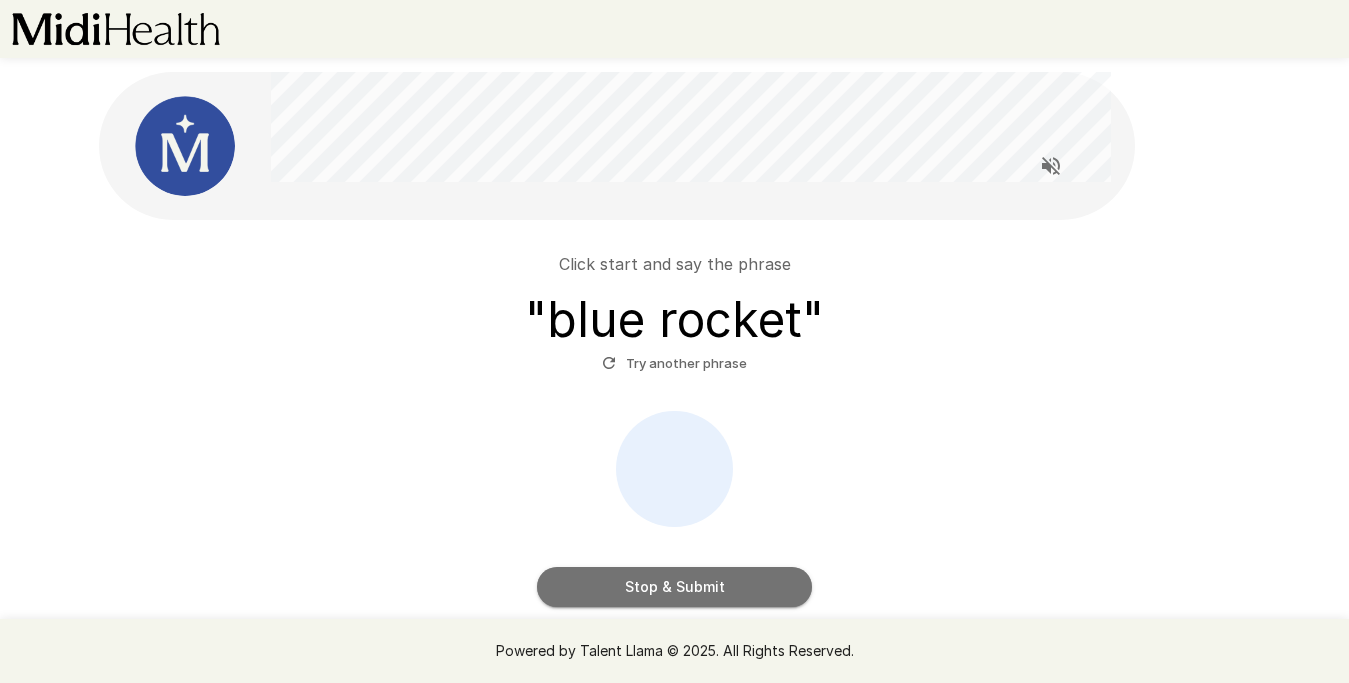 click on "Stop & Submit" at bounding box center [674, 587] 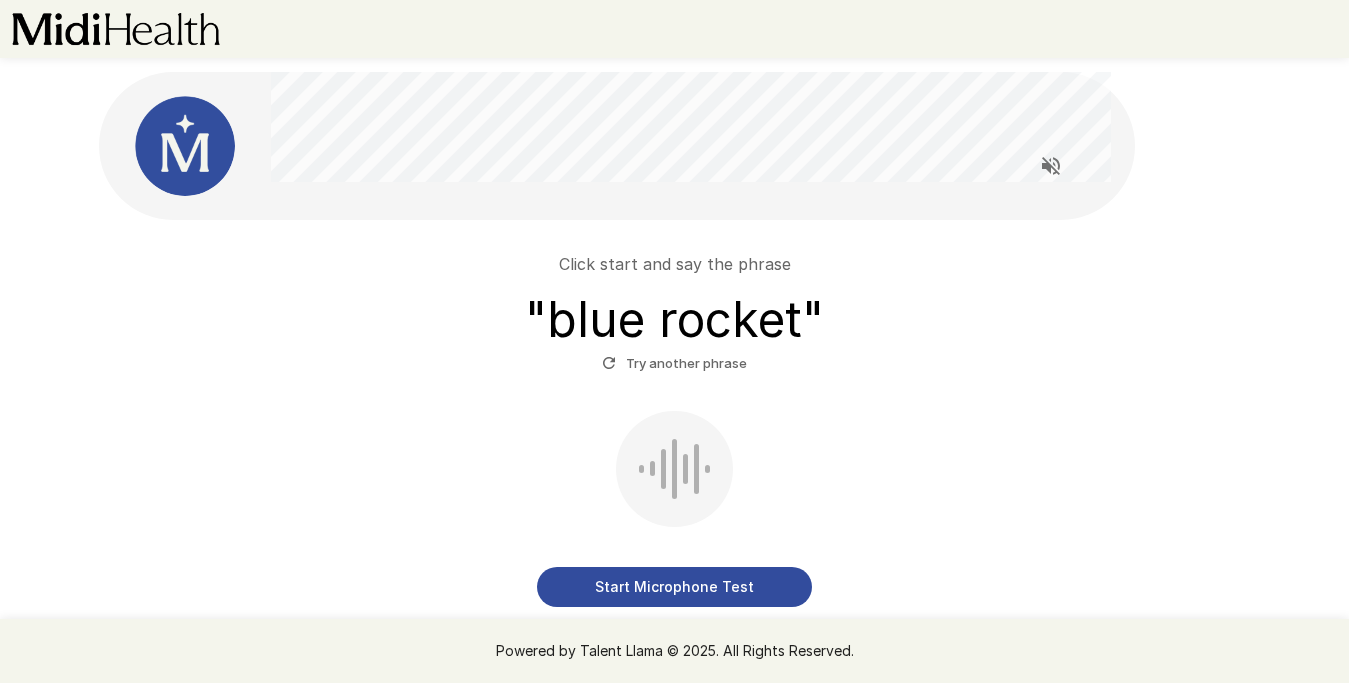 click on "Try another phrase" at bounding box center (674, 363) 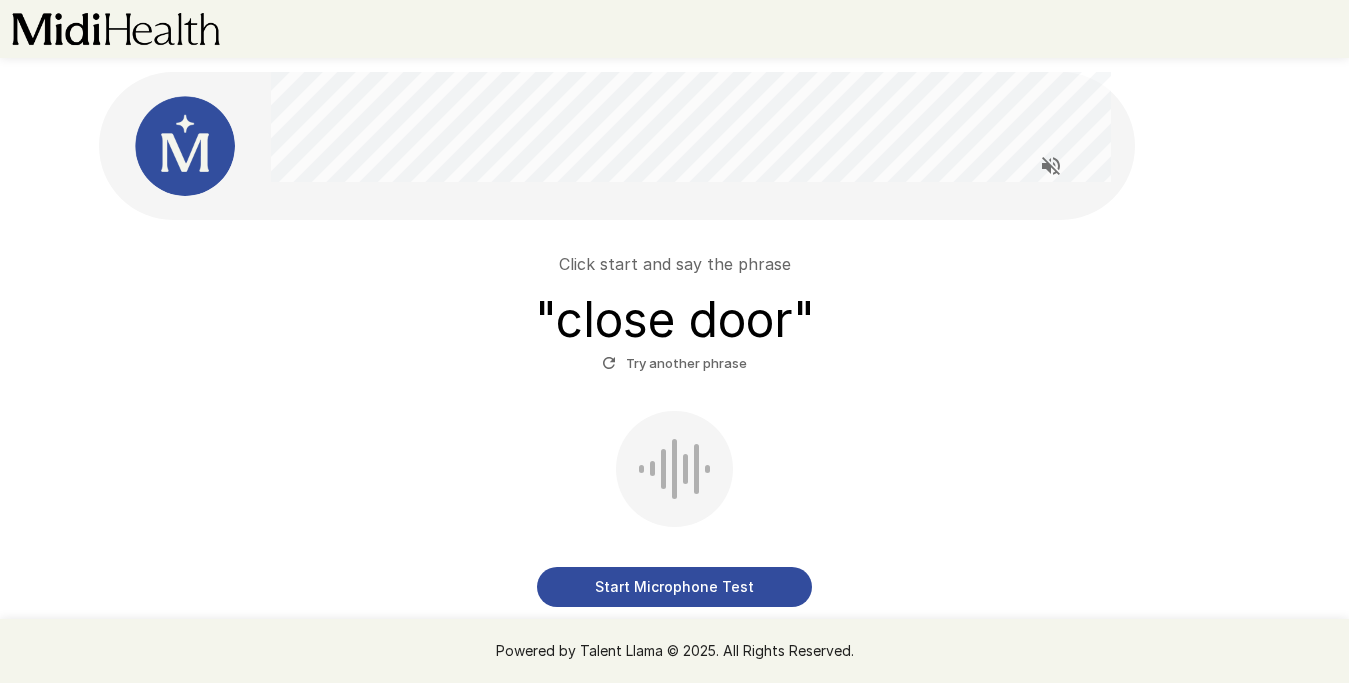 click on "Start Microphone Test" at bounding box center [674, 587] 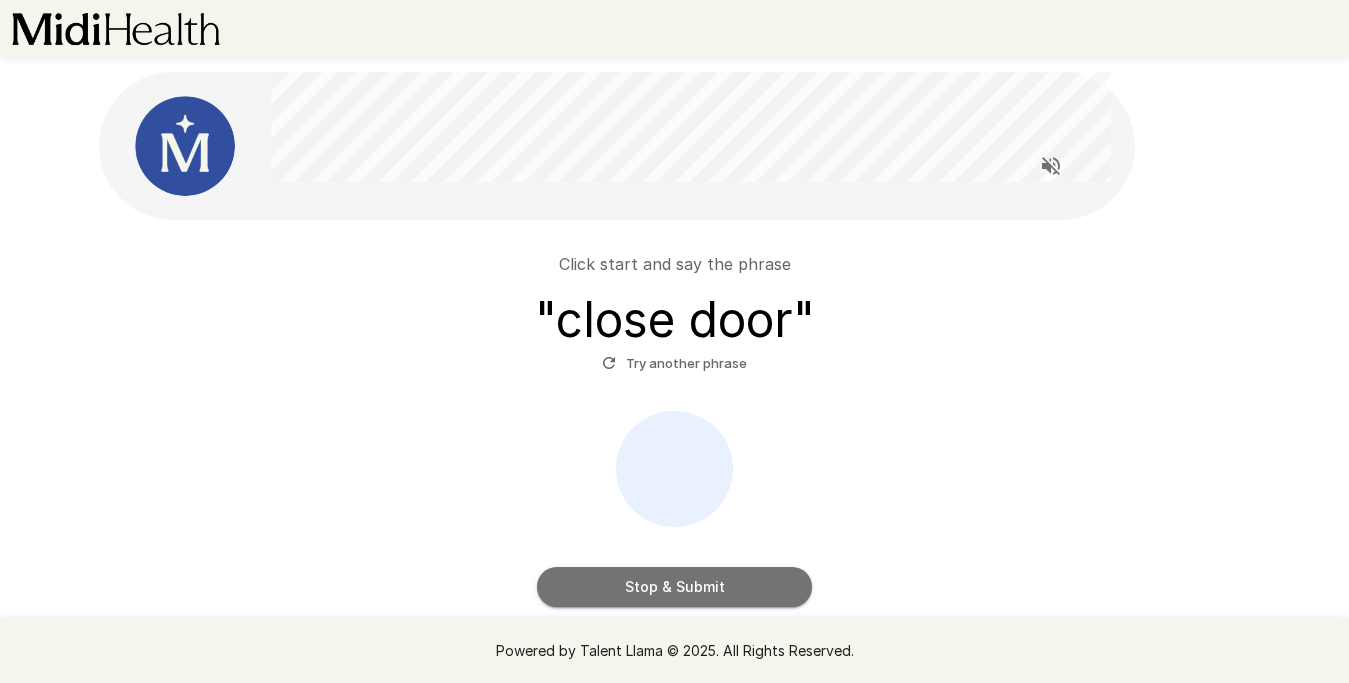 click on "Stop & Submit" at bounding box center (674, 587) 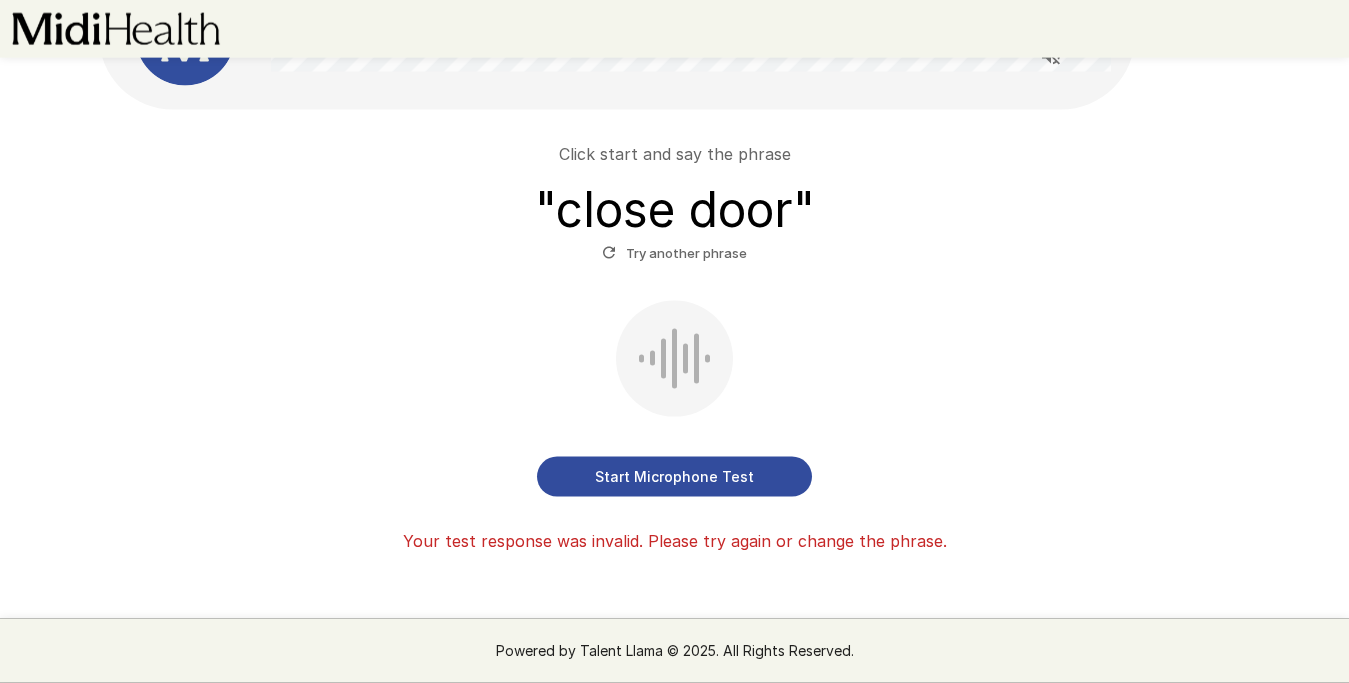 scroll, scrollTop: 112, scrollLeft: 0, axis: vertical 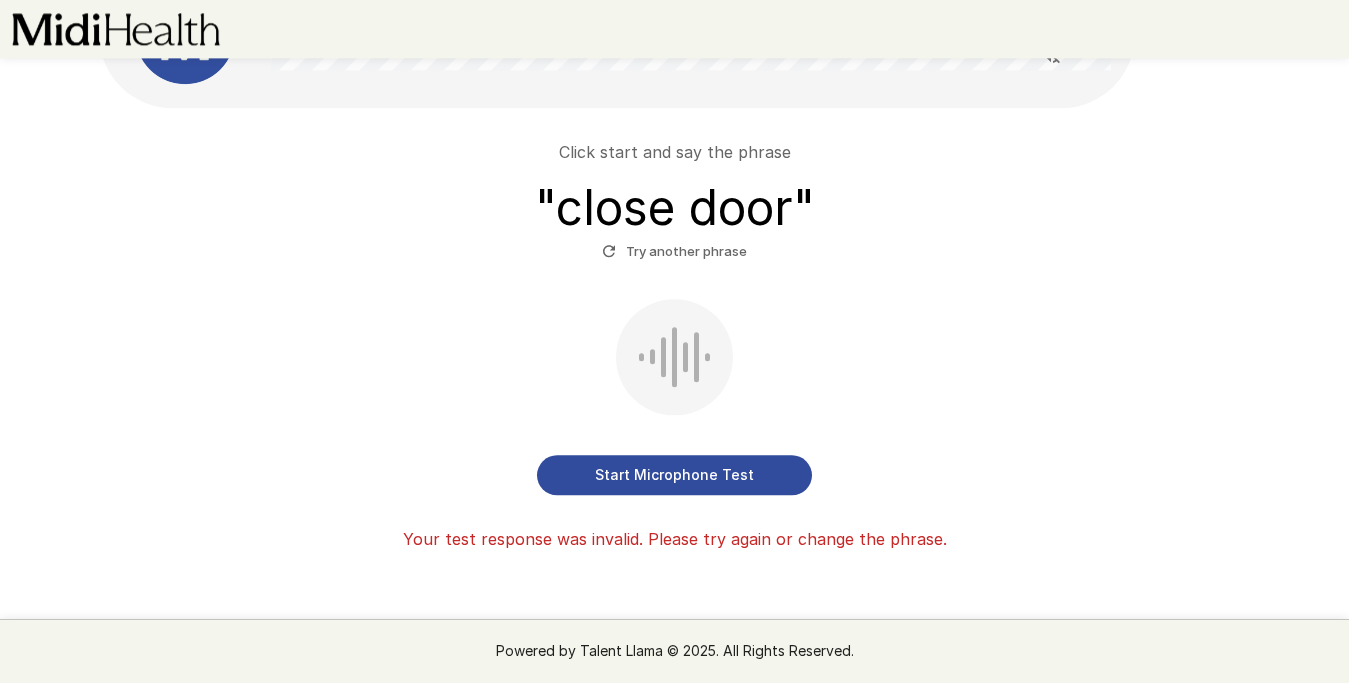 click on "Try another phrase" at bounding box center (674, 251) 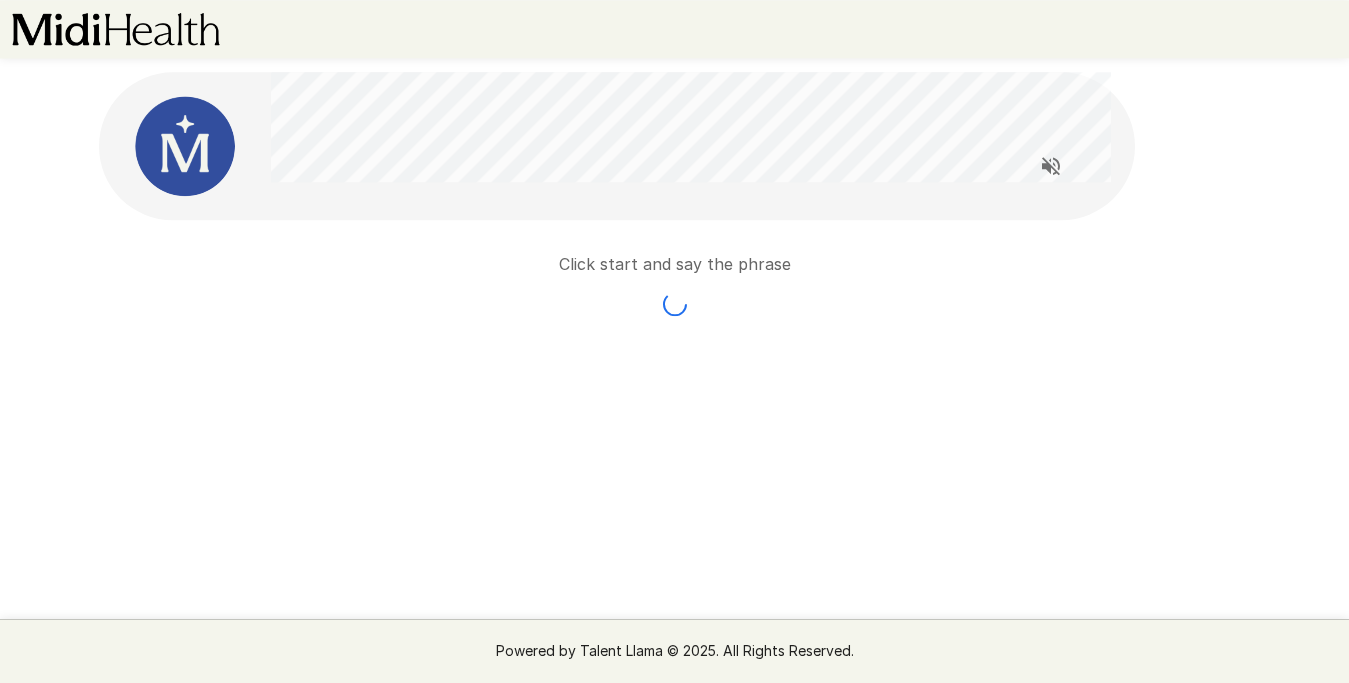 scroll, scrollTop: 0, scrollLeft: 0, axis: both 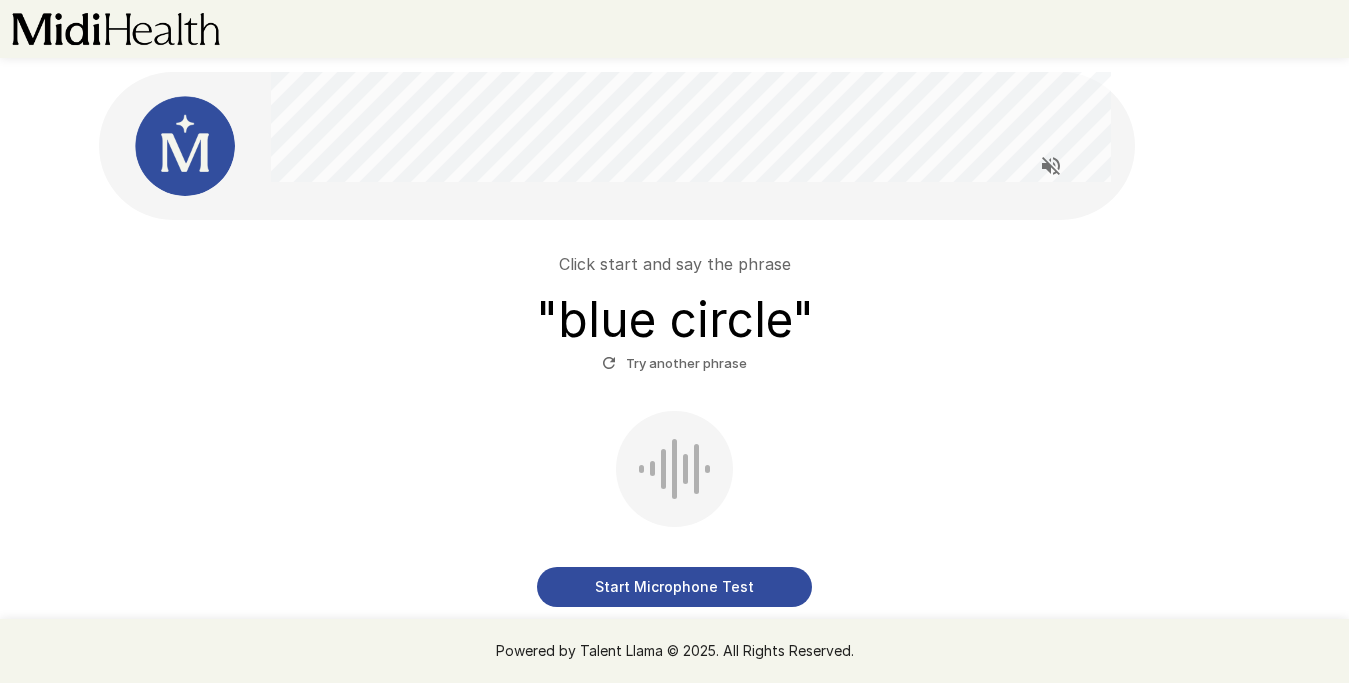 click on "Start Microphone Test" at bounding box center [674, 587] 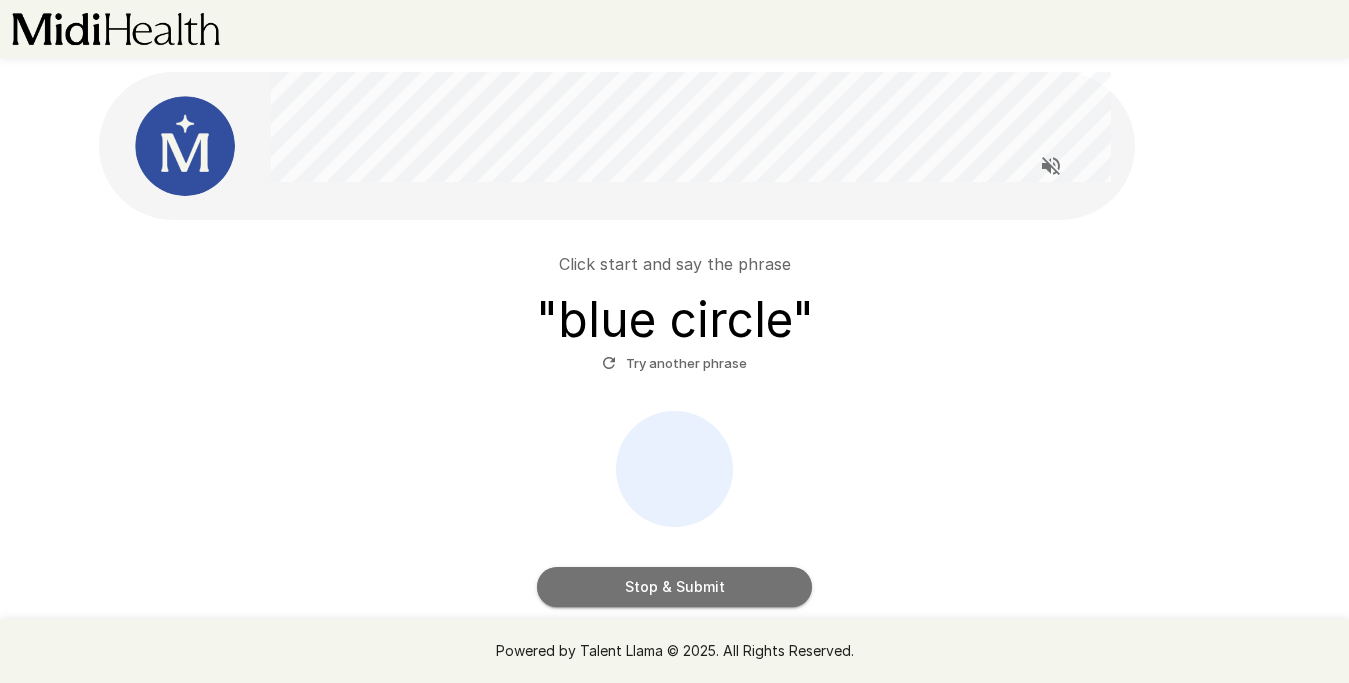 click on "Stop & Submit" at bounding box center (674, 587) 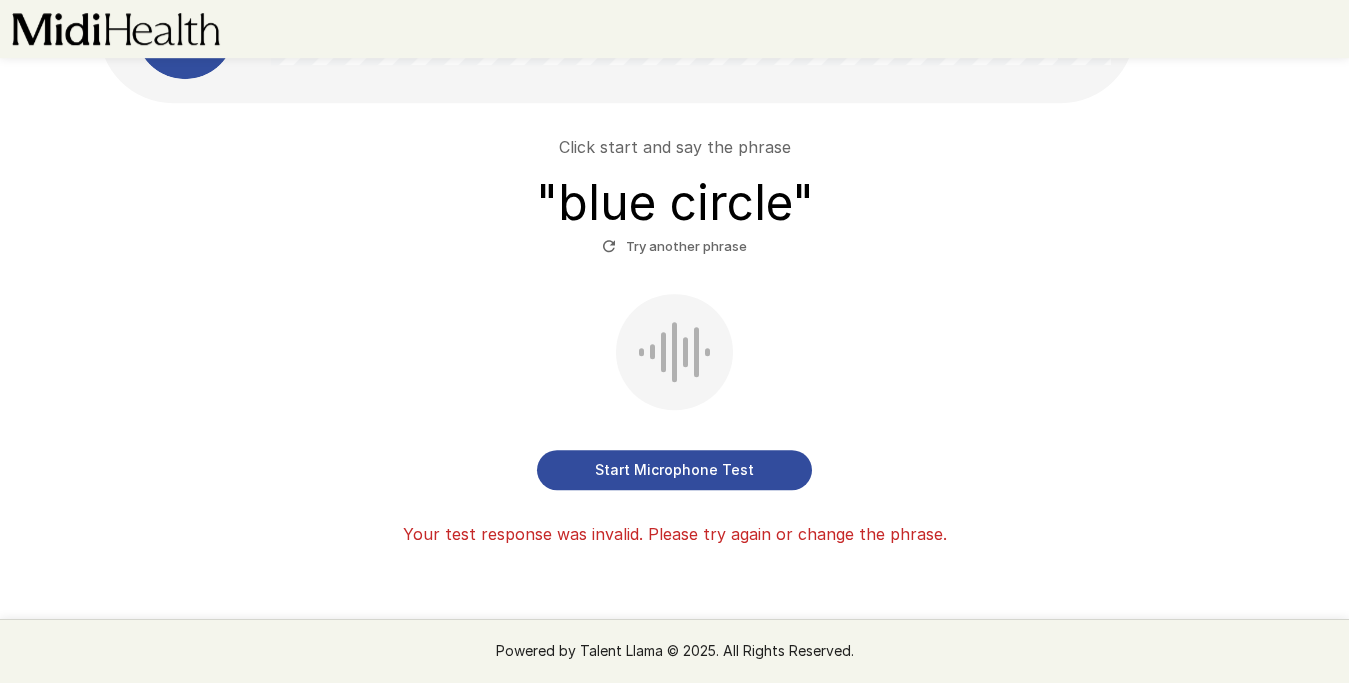 scroll, scrollTop: 121, scrollLeft: 0, axis: vertical 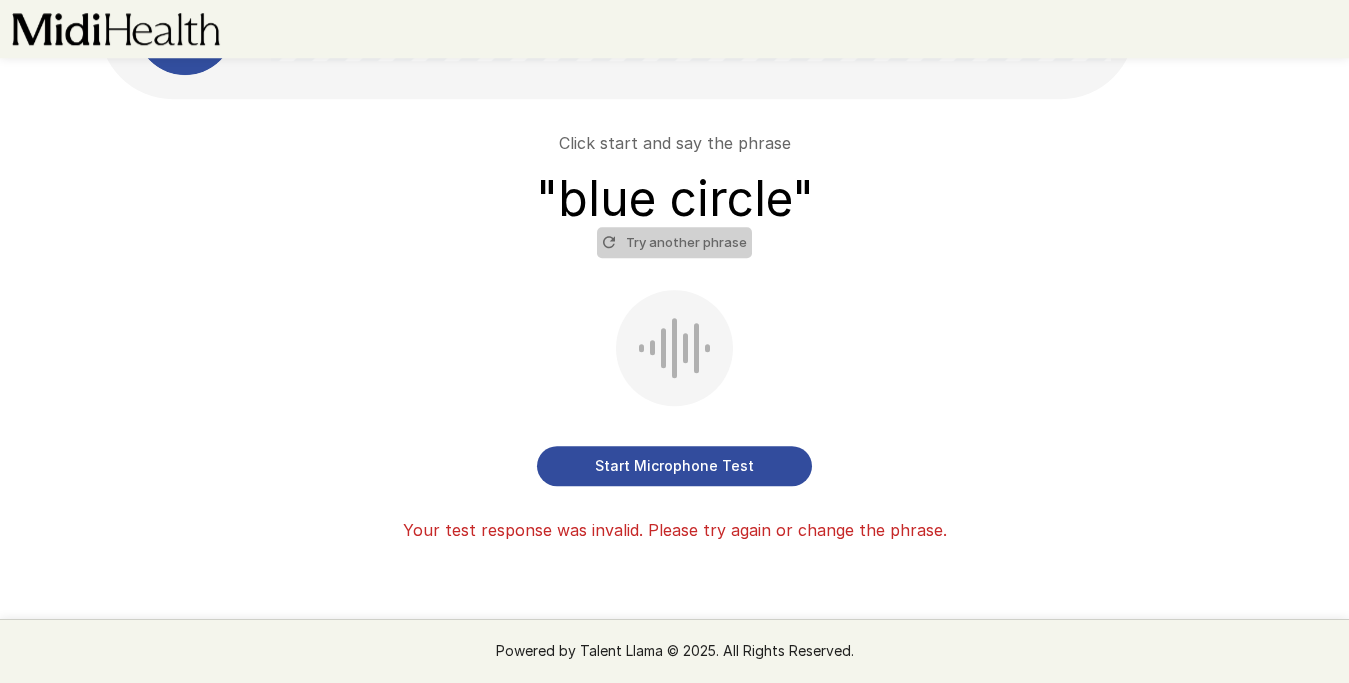 click on "Try another phrase" at bounding box center [674, 242] 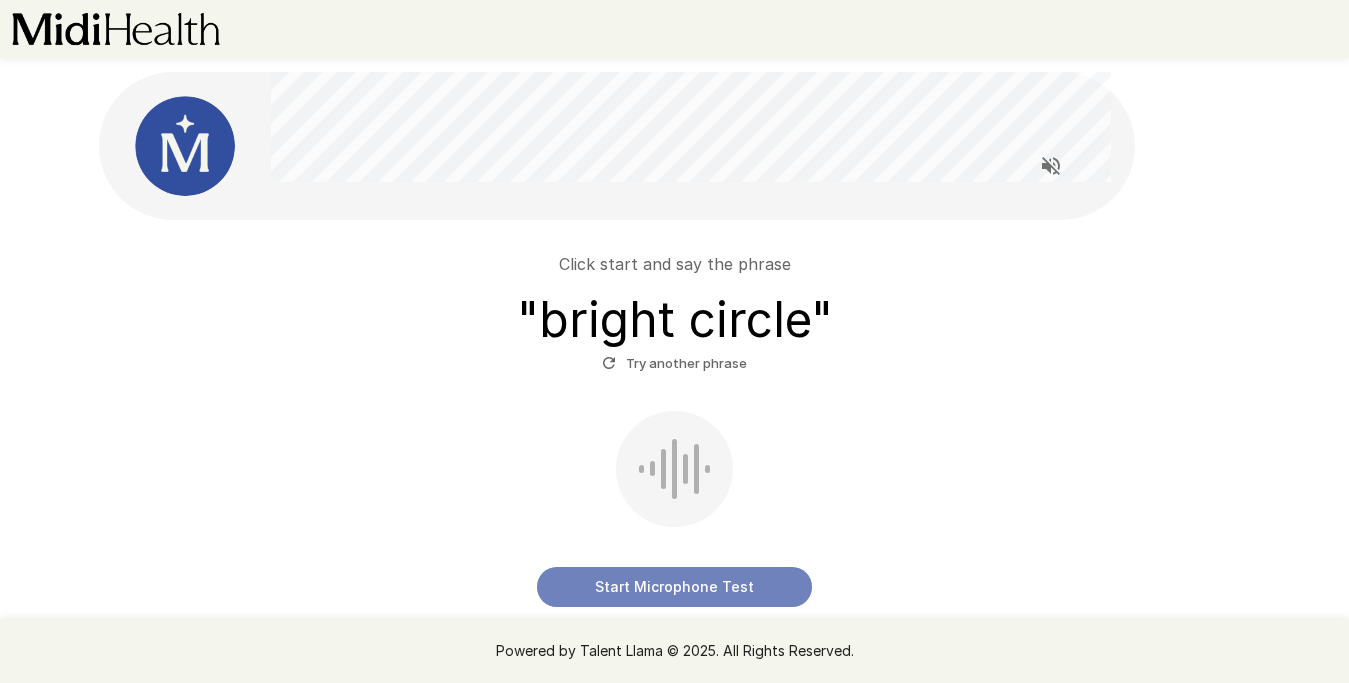 click on "Start Microphone Test" at bounding box center (674, 587) 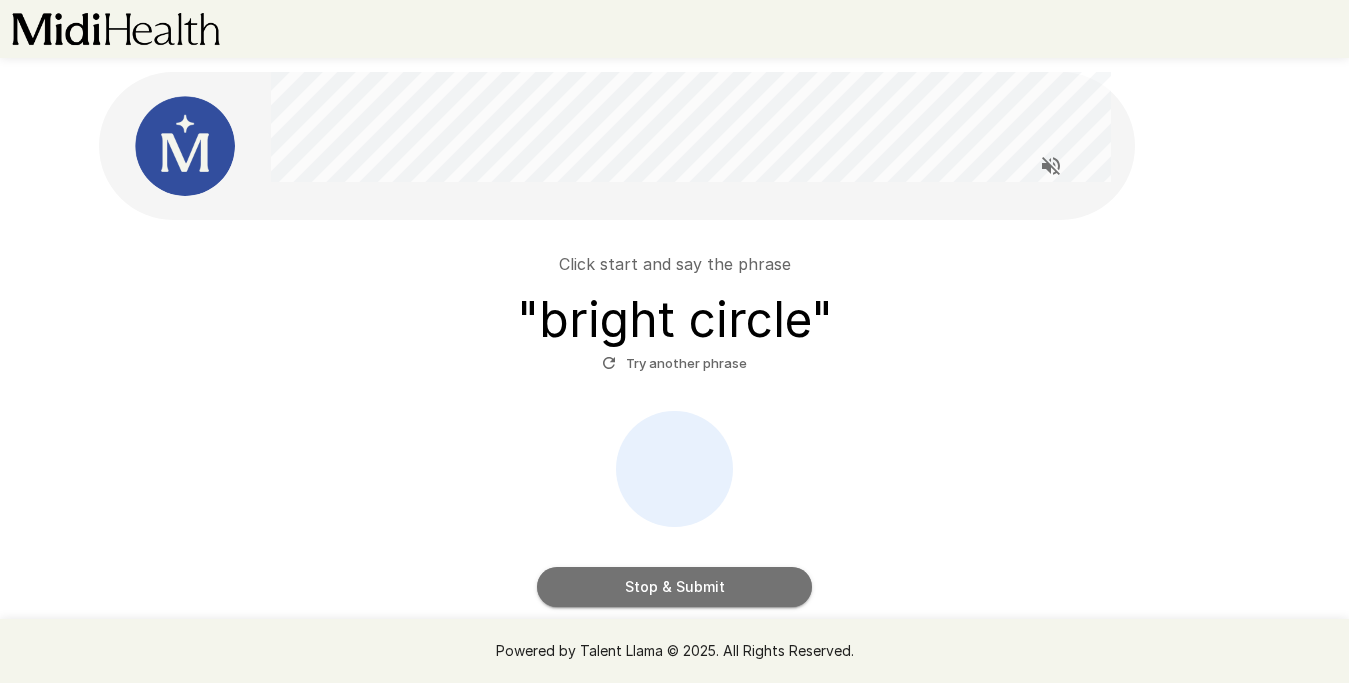 click on "Stop & Submit" at bounding box center (674, 587) 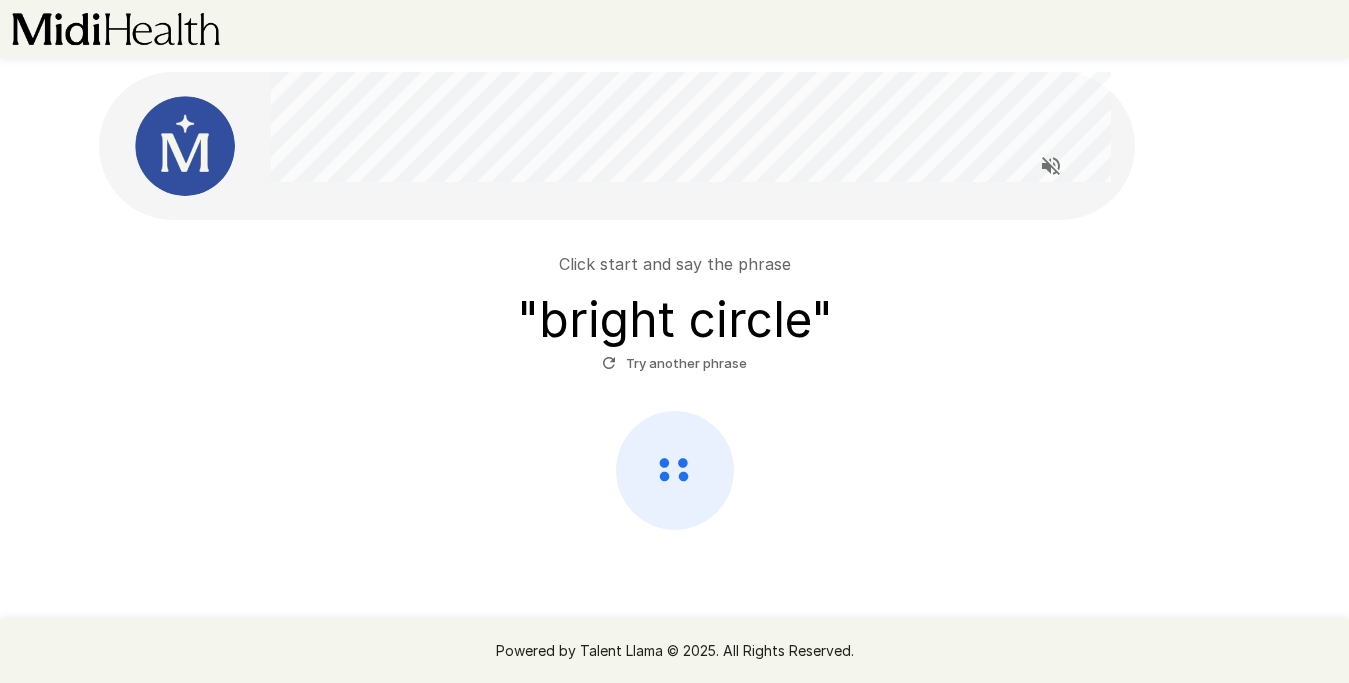 click at bounding box center [675, 470] 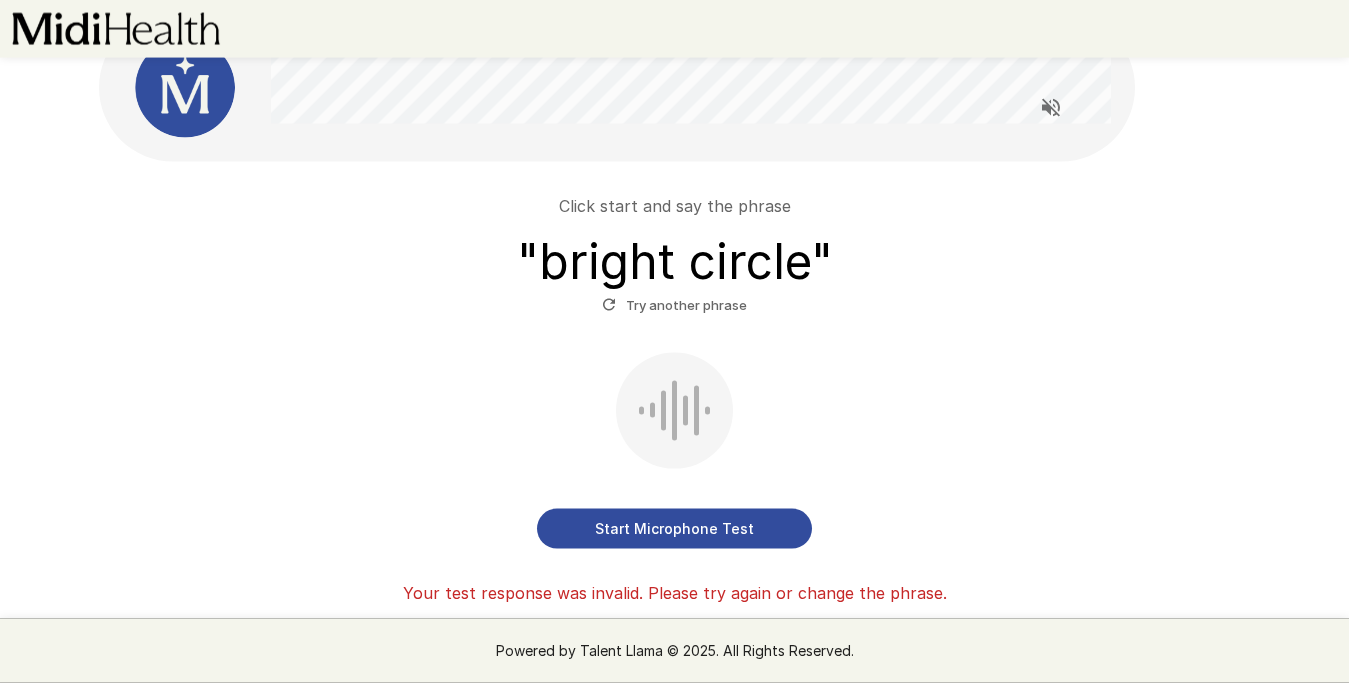 scroll, scrollTop: 55, scrollLeft: 0, axis: vertical 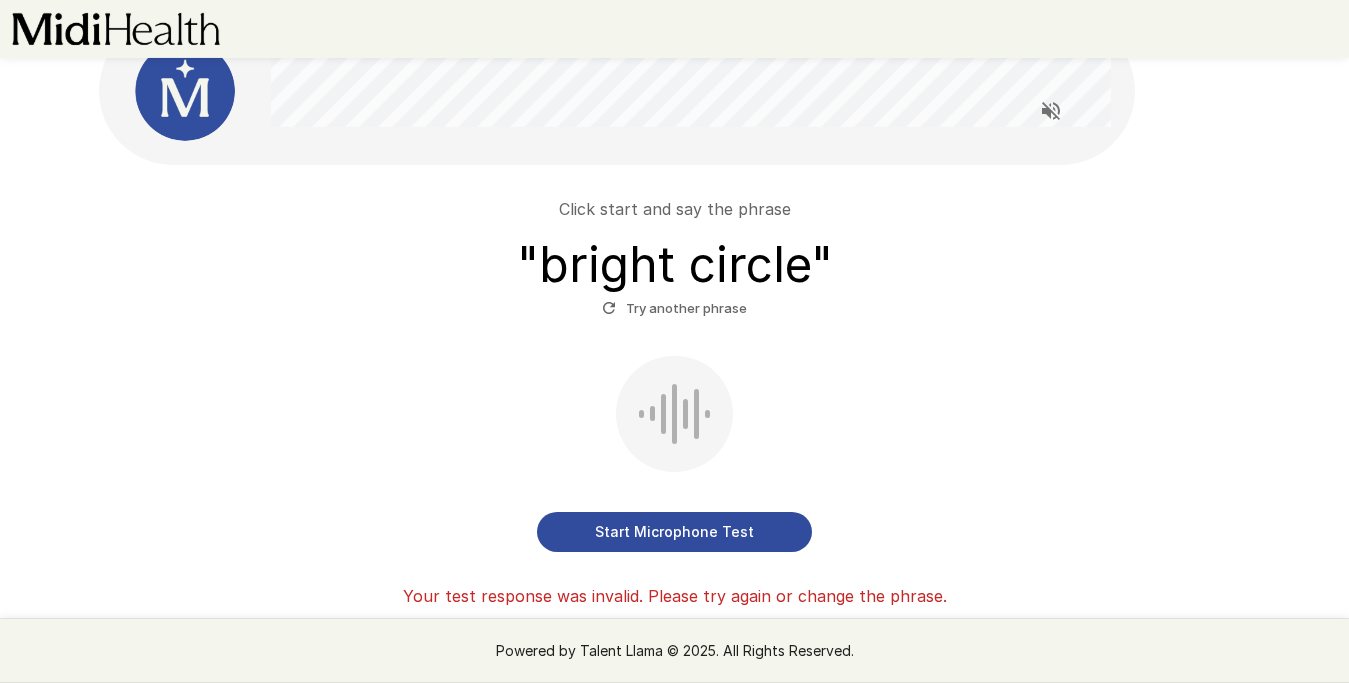 click on "Try another phrase" at bounding box center [674, 308] 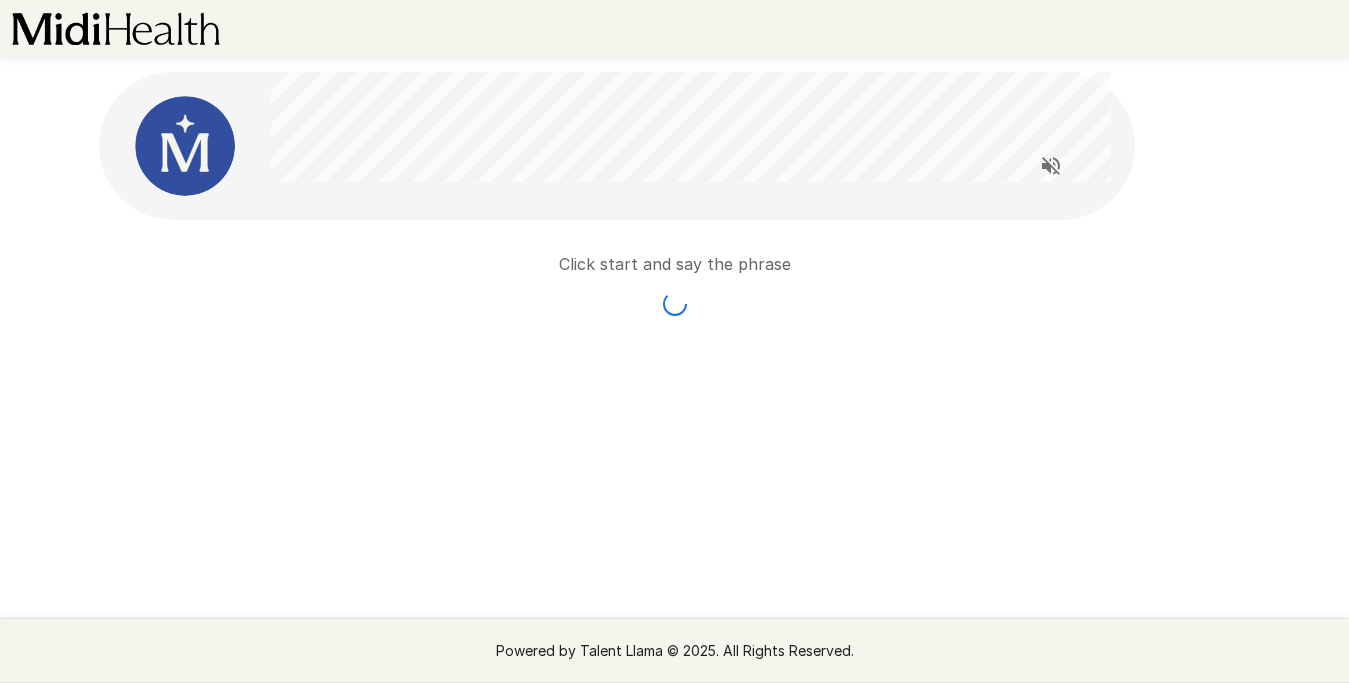 scroll, scrollTop: 0, scrollLeft: 0, axis: both 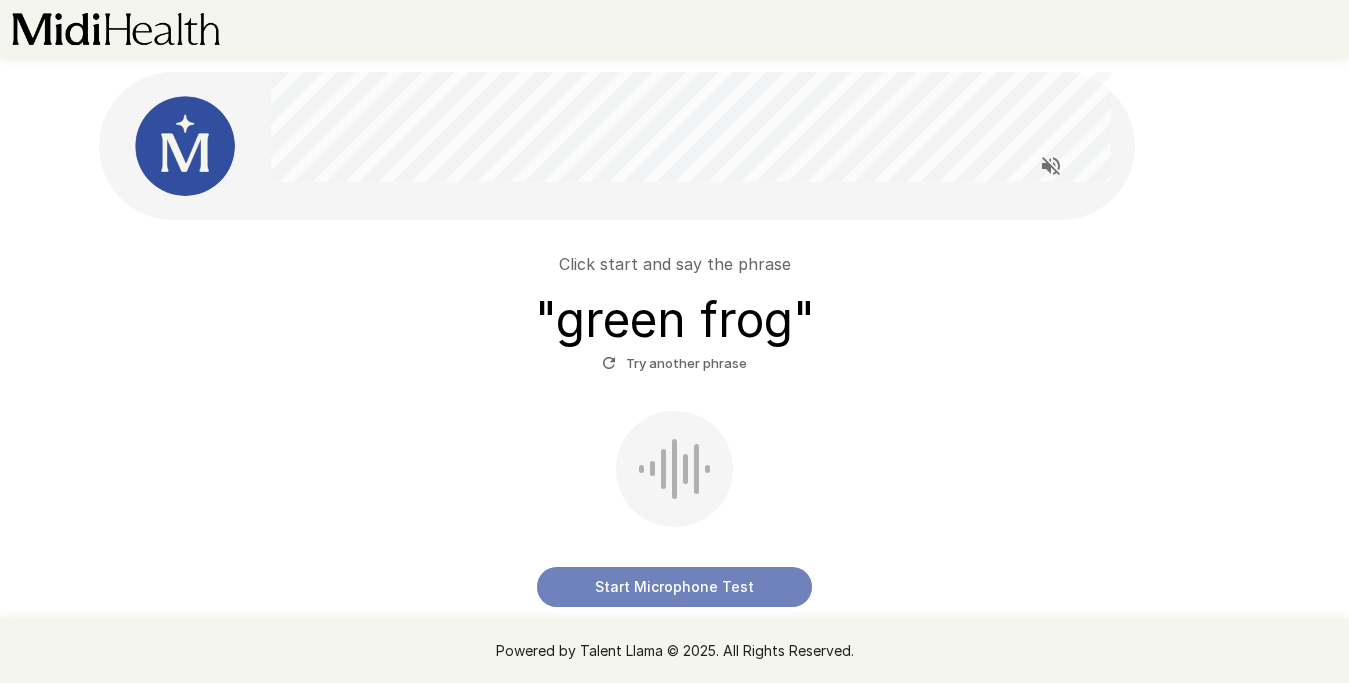 click on "Start Microphone Test" at bounding box center (674, 587) 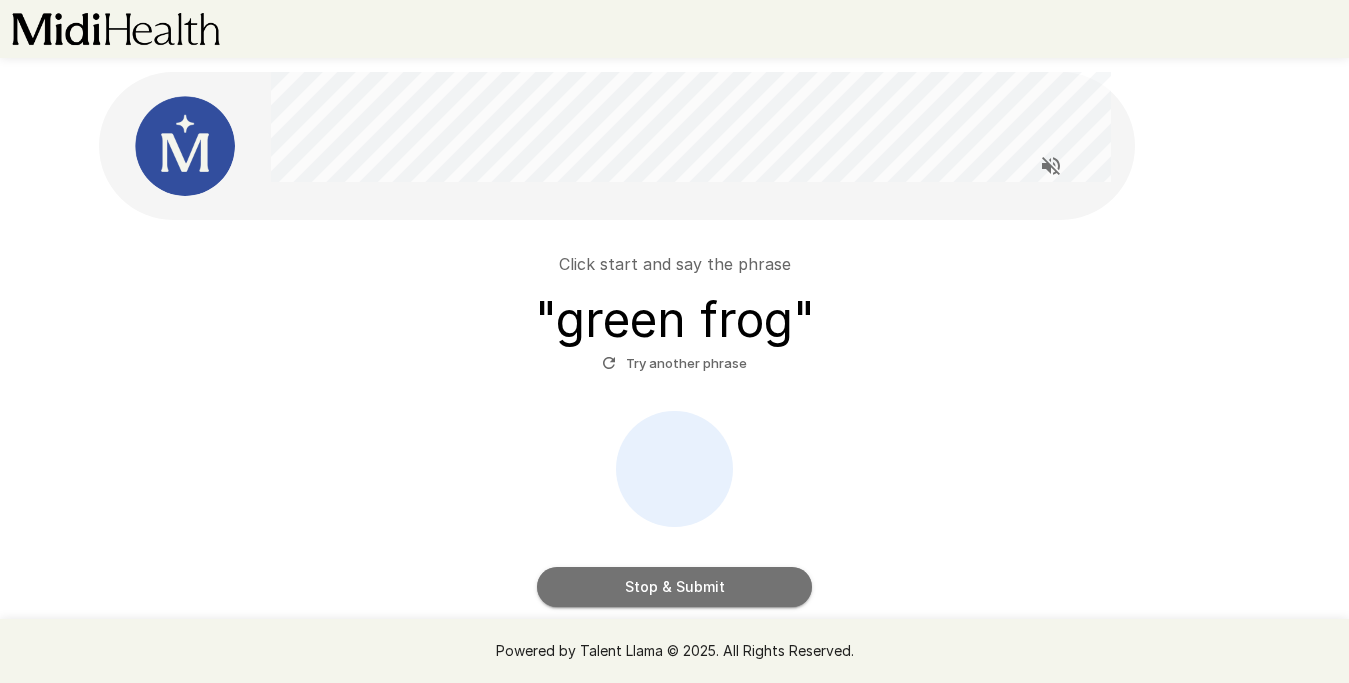 click on "Stop & Submit" at bounding box center [674, 587] 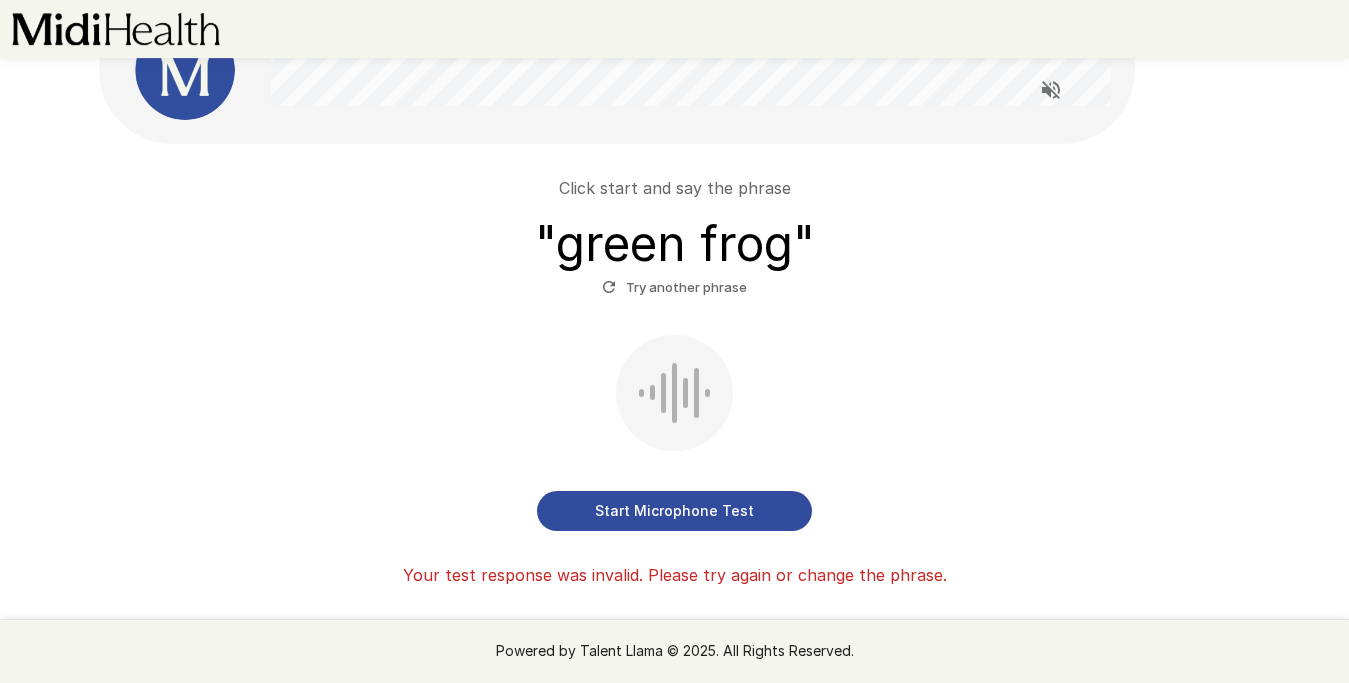 scroll, scrollTop: 77, scrollLeft: 0, axis: vertical 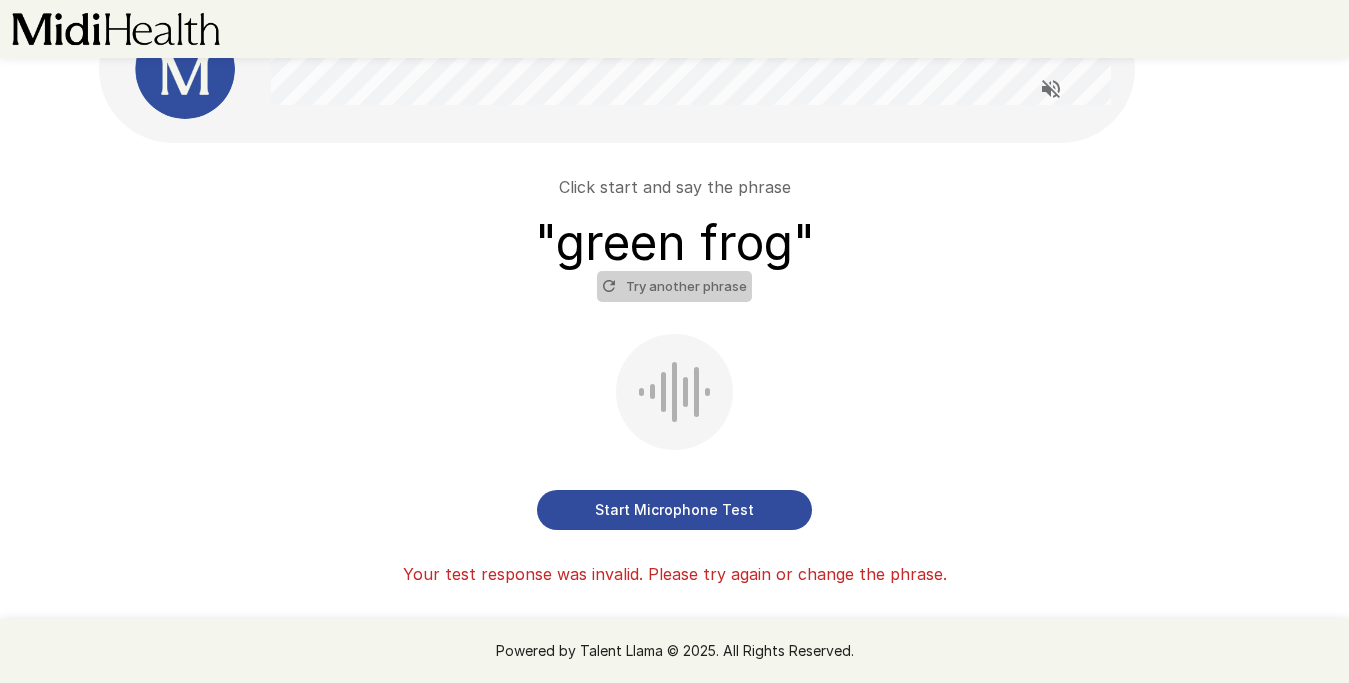 click on "Try another phrase" at bounding box center [674, 286] 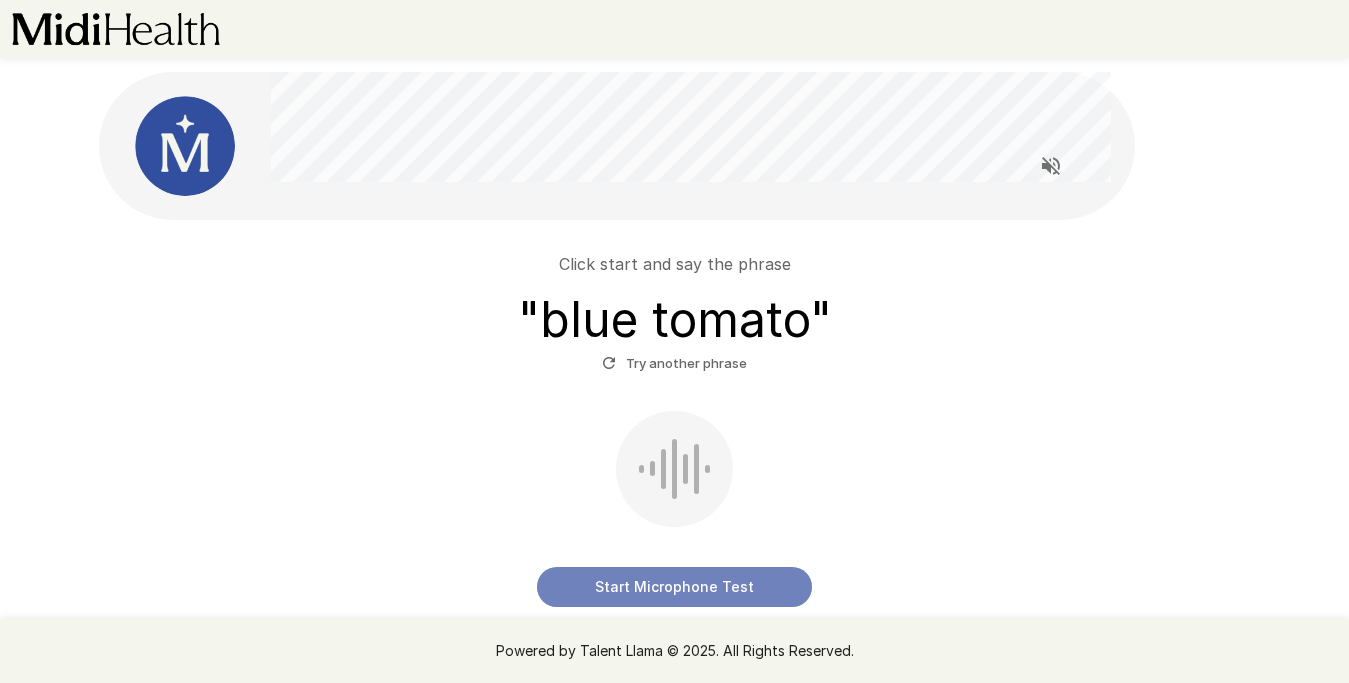 click on "Start Microphone Test" at bounding box center (674, 587) 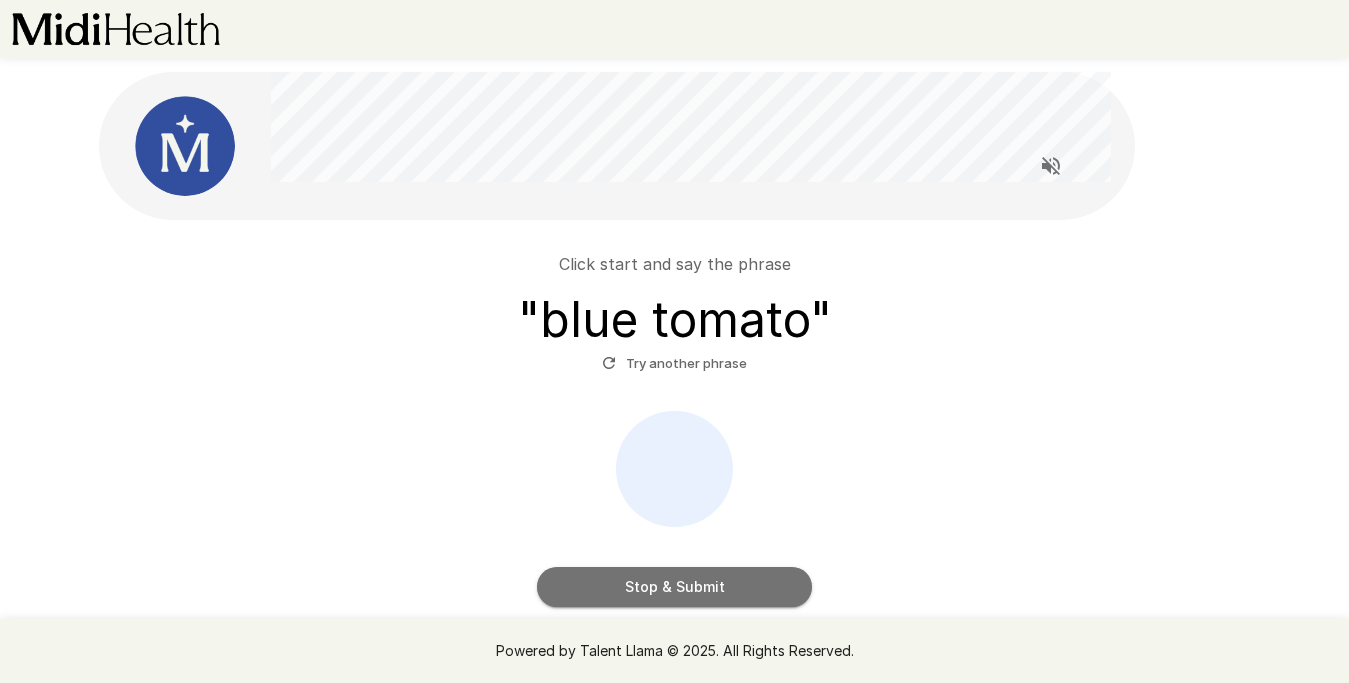 click on "Stop & Submit" at bounding box center [674, 587] 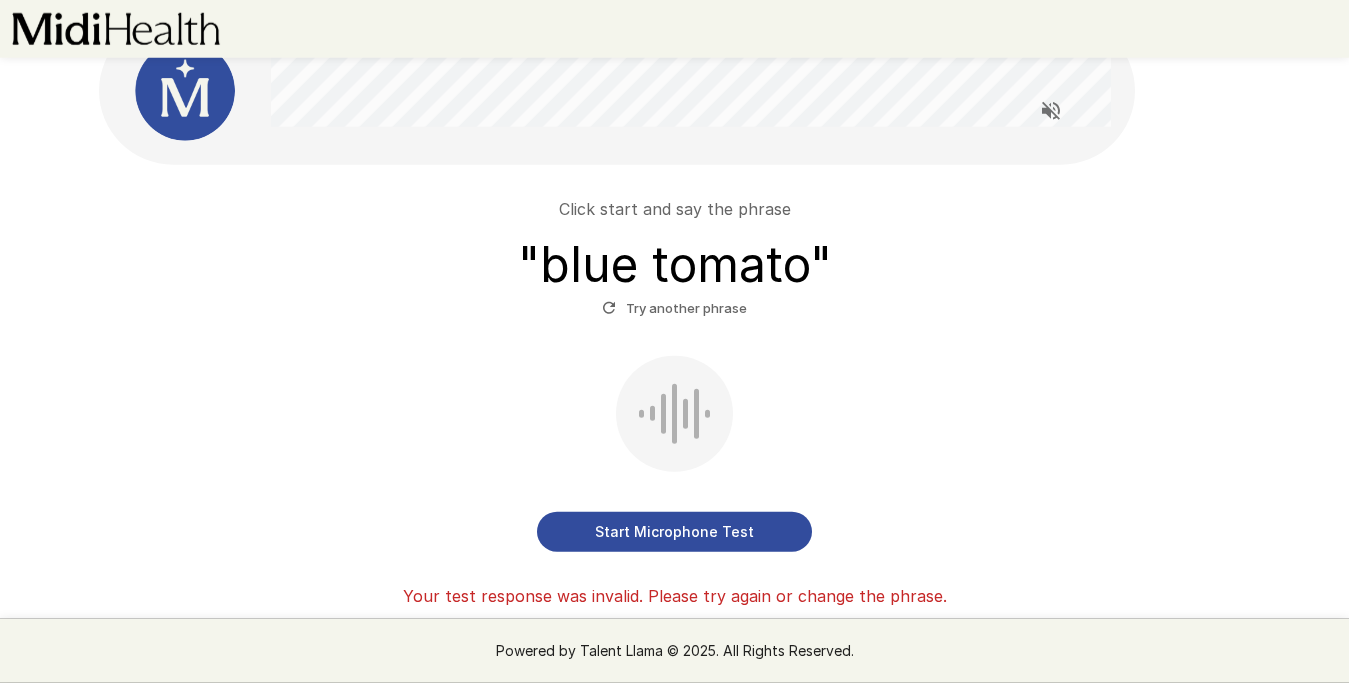scroll, scrollTop: 54, scrollLeft: 0, axis: vertical 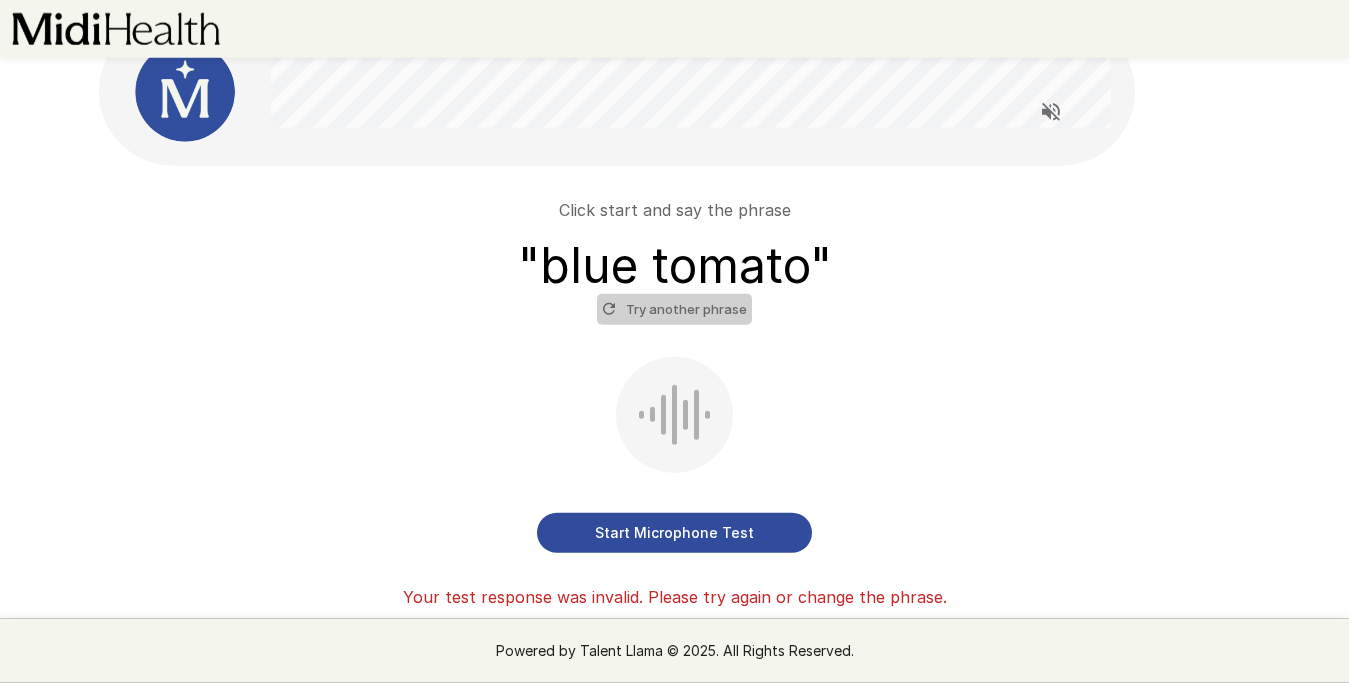 click on "Try another phrase" at bounding box center (674, 309) 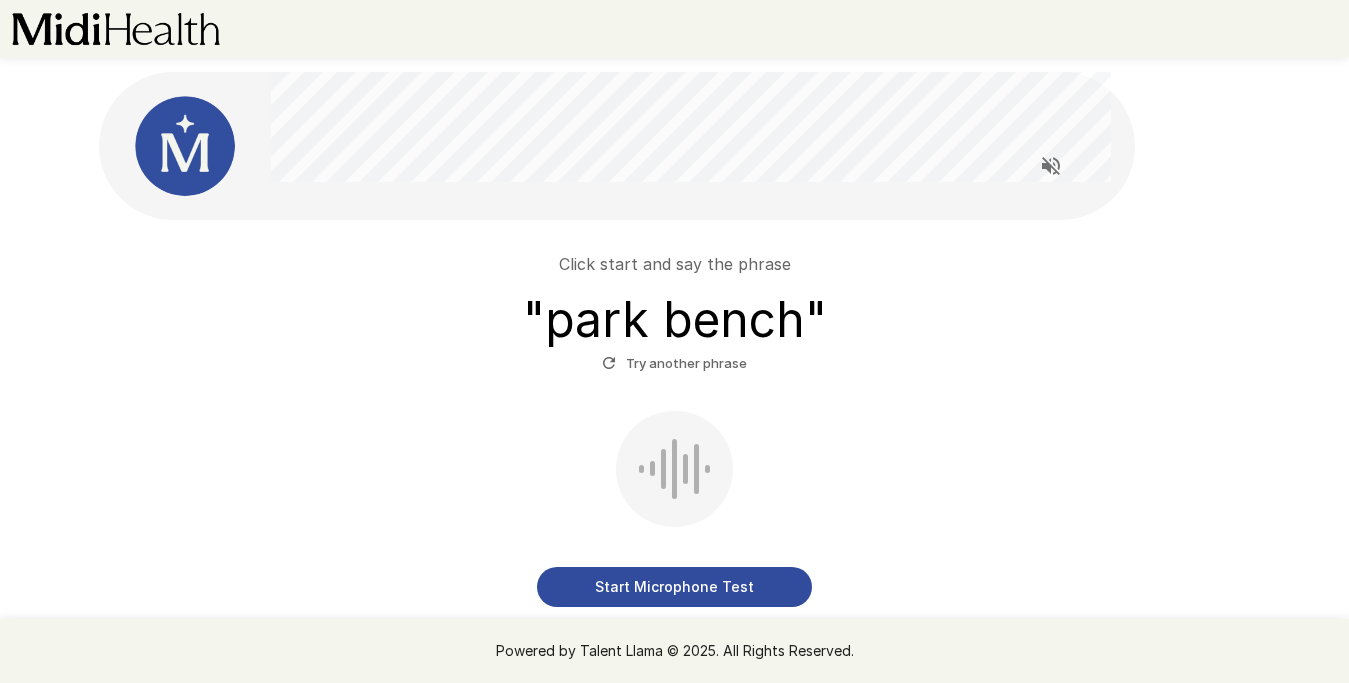 click on "Start Microphone Test" at bounding box center (674, 587) 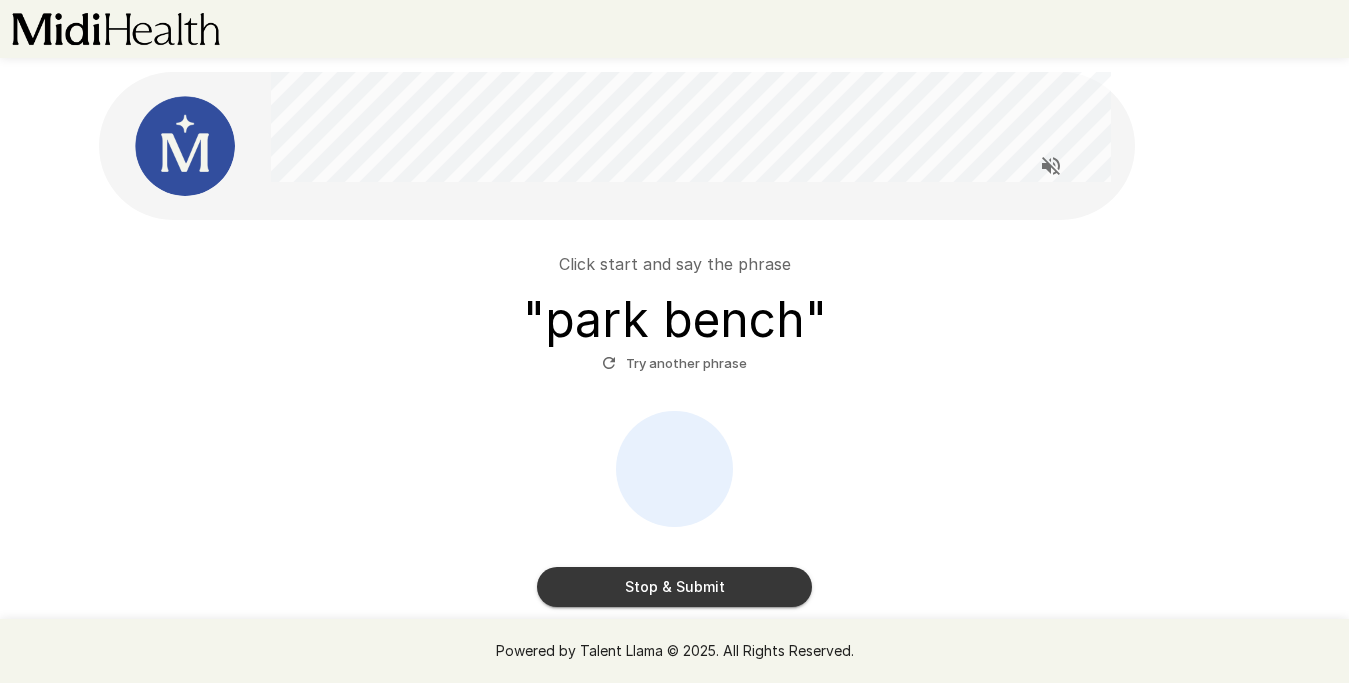 click on "Stop & Submit" at bounding box center [674, 587] 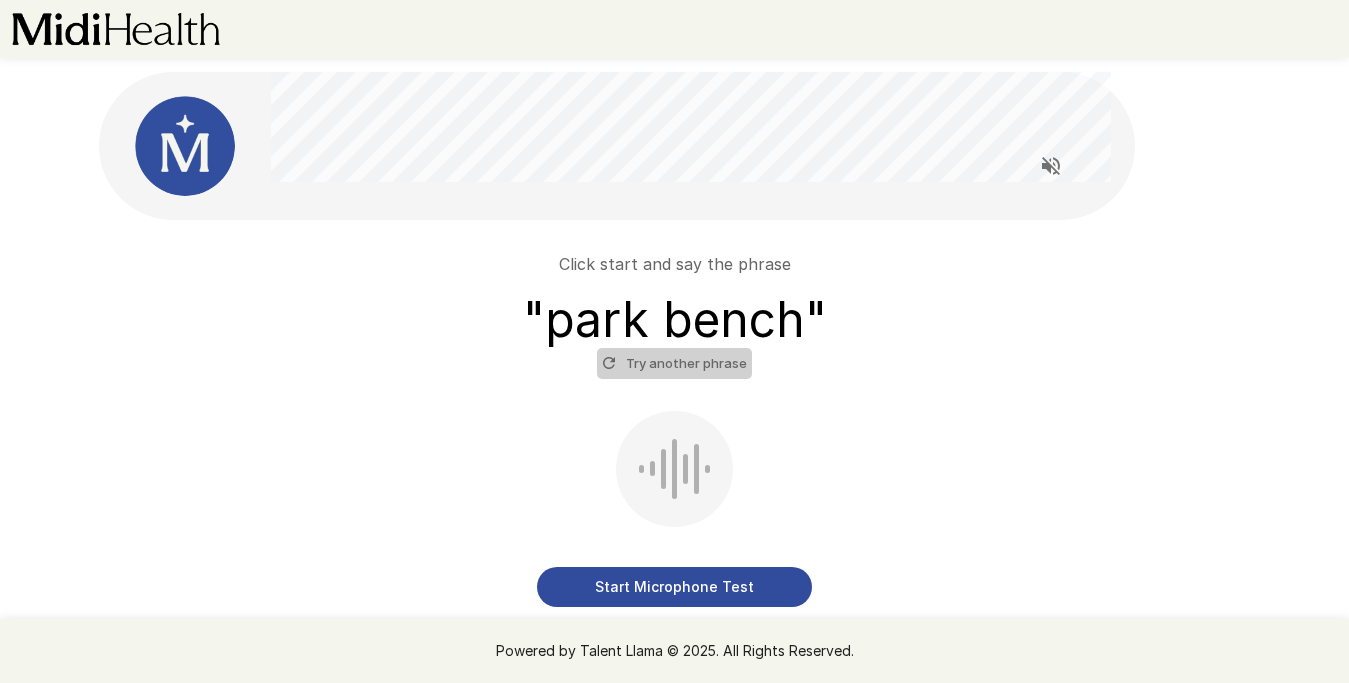 click on "Try another phrase" at bounding box center (674, 363) 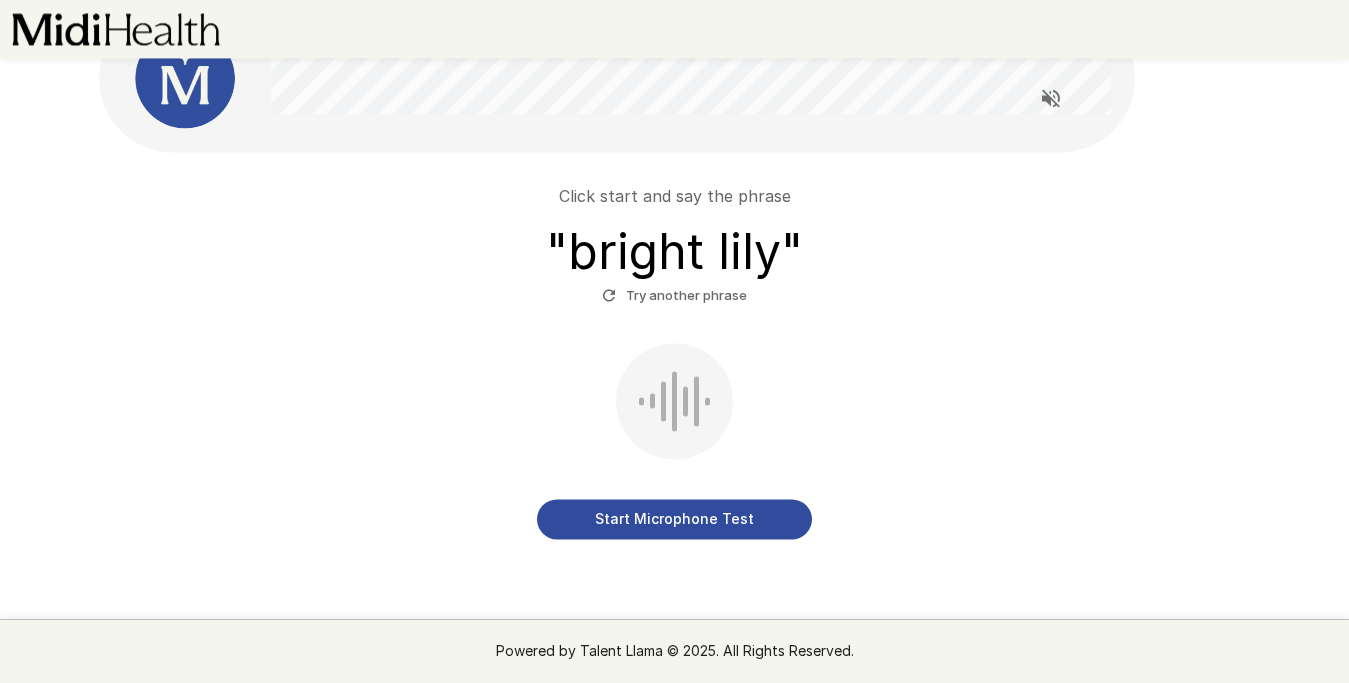 scroll, scrollTop: 54, scrollLeft: 0, axis: vertical 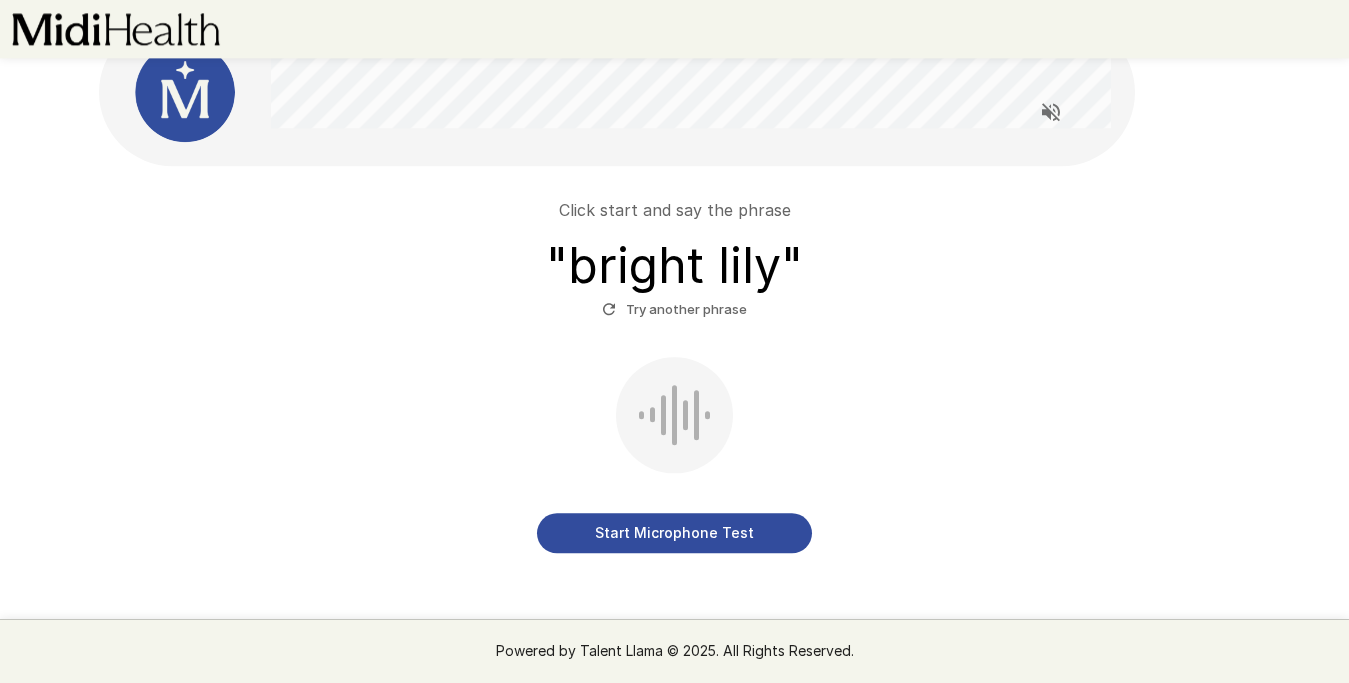 click on "Start Microphone Test" at bounding box center [674, 533] 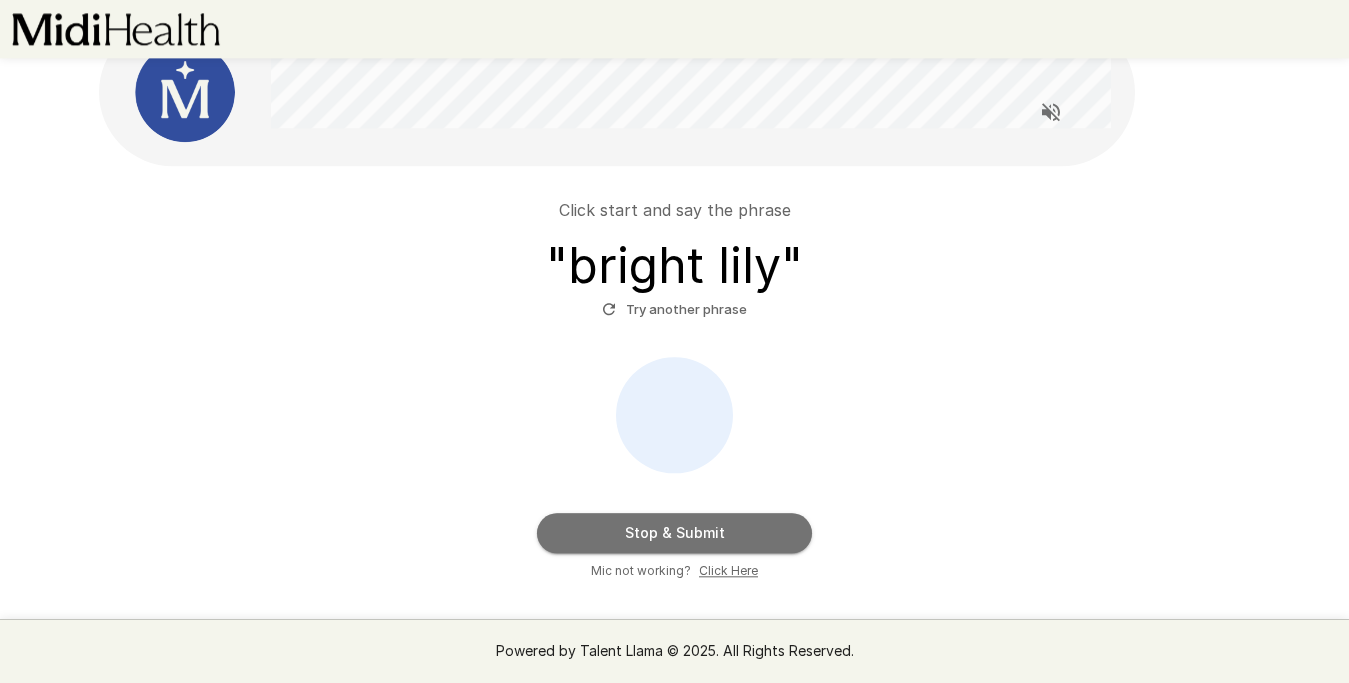 click on "Stop & Submit" at bounding box center [674, 533] 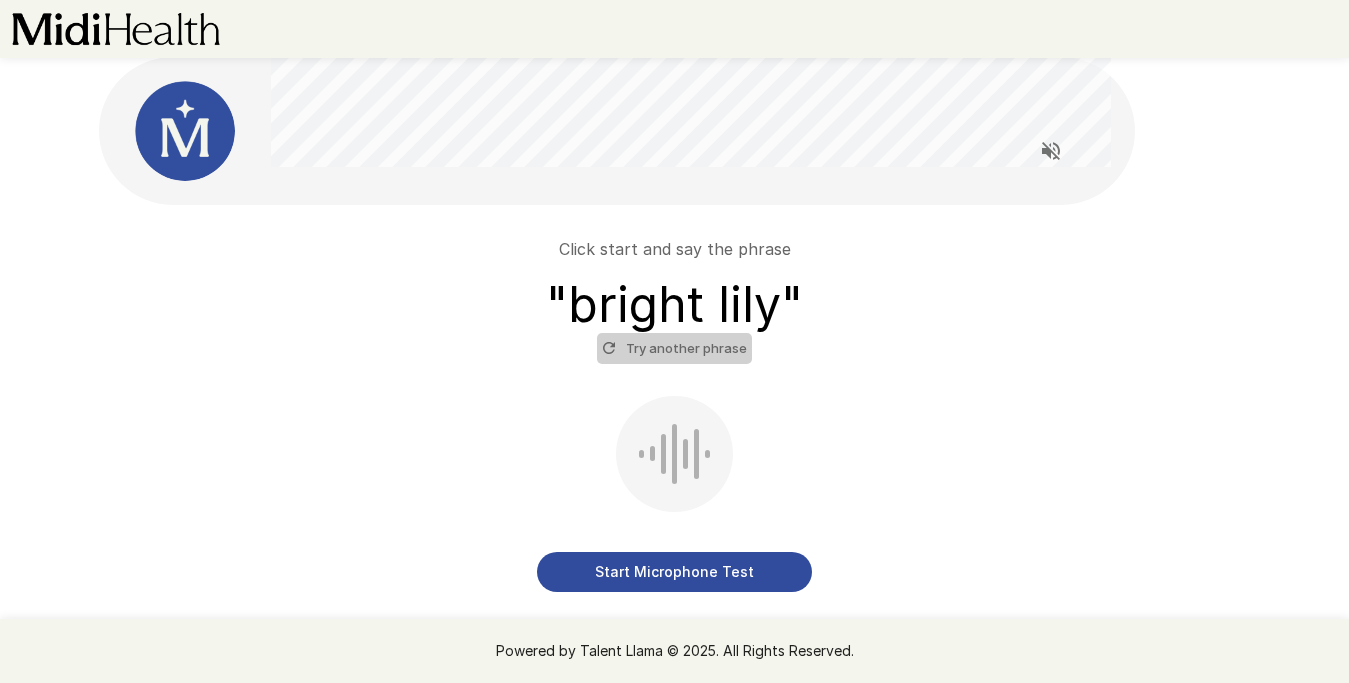 click on "Try another phrase" at bounding box center [674, 348] 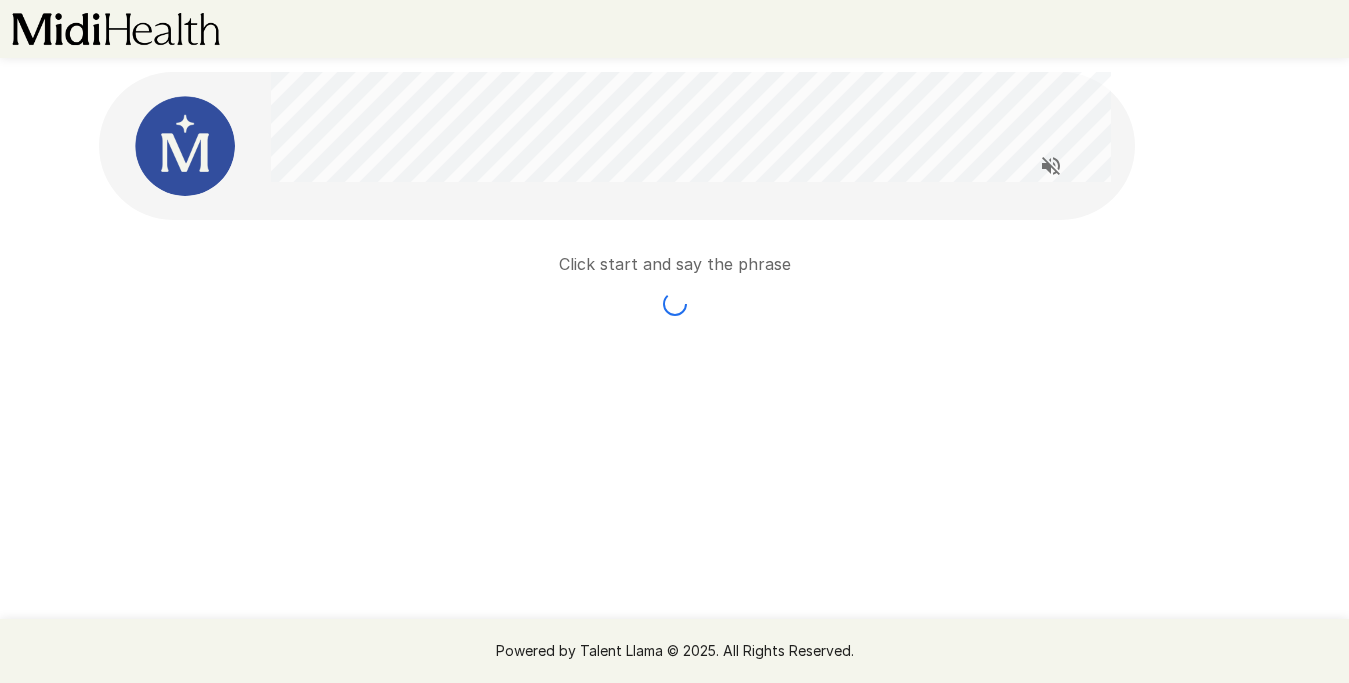 scroll, scrollTop: 0, scrollLeft: 0, axis: both 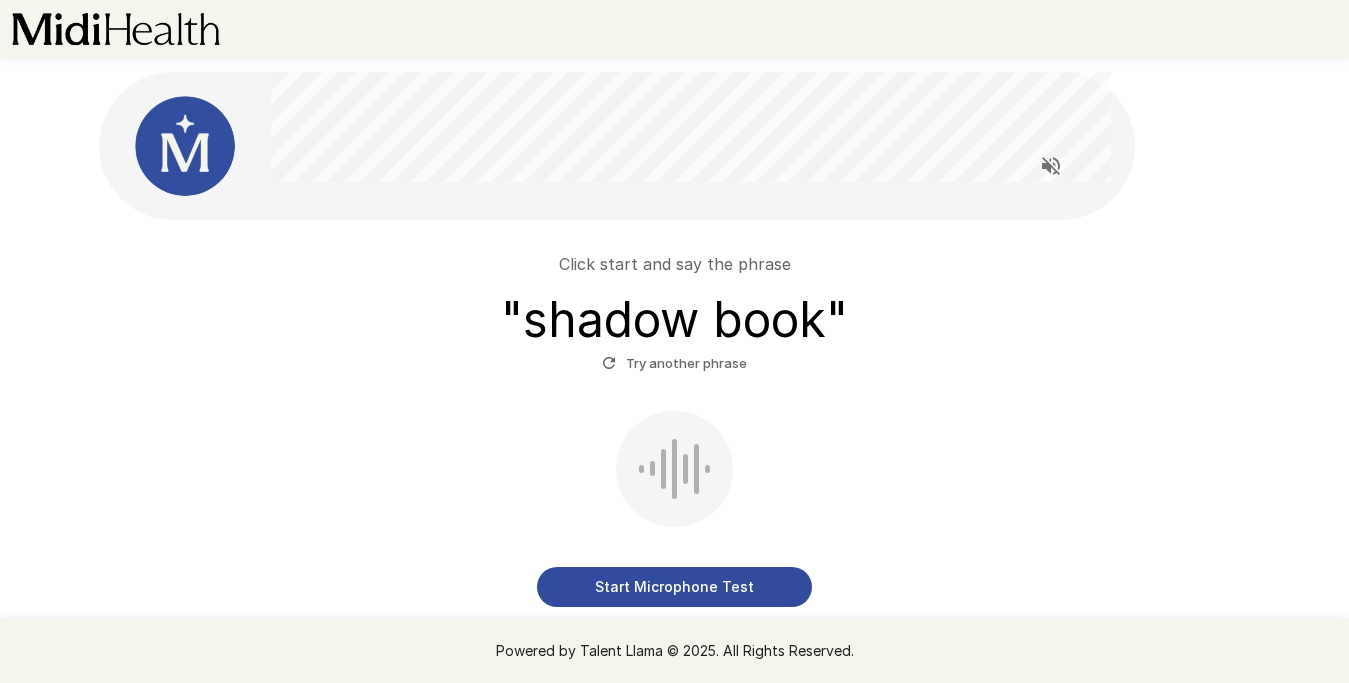 click on "Start Microphone Test" at bounding box center (674, 587) 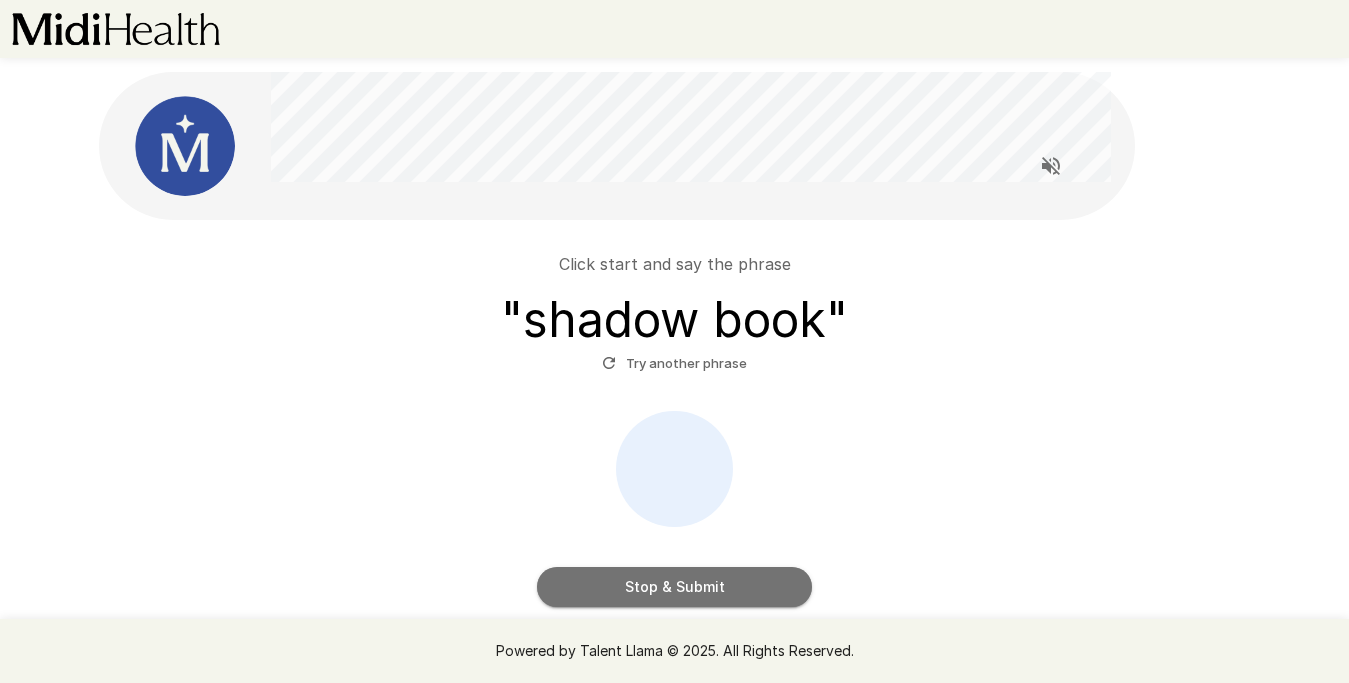 click on "Stop & Submit" at bounding box center [674, 587] 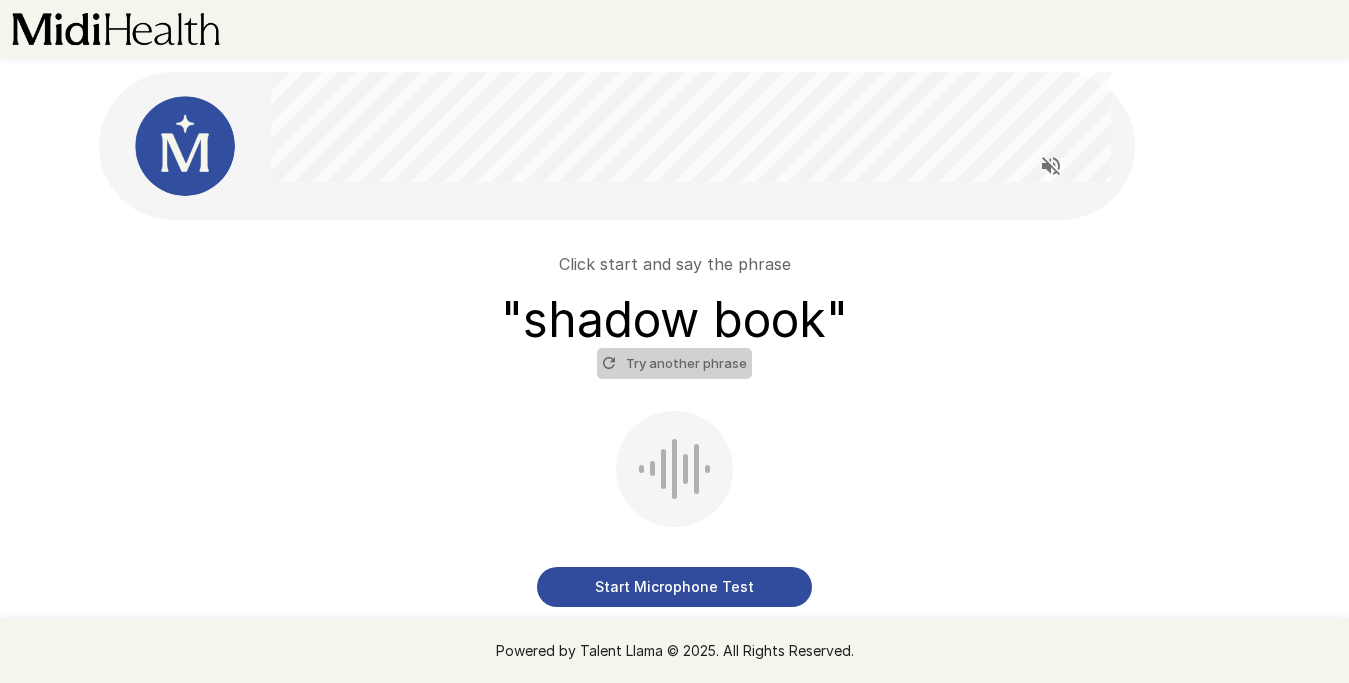 click on "Try another phrase" at bounding box center [674, 363] 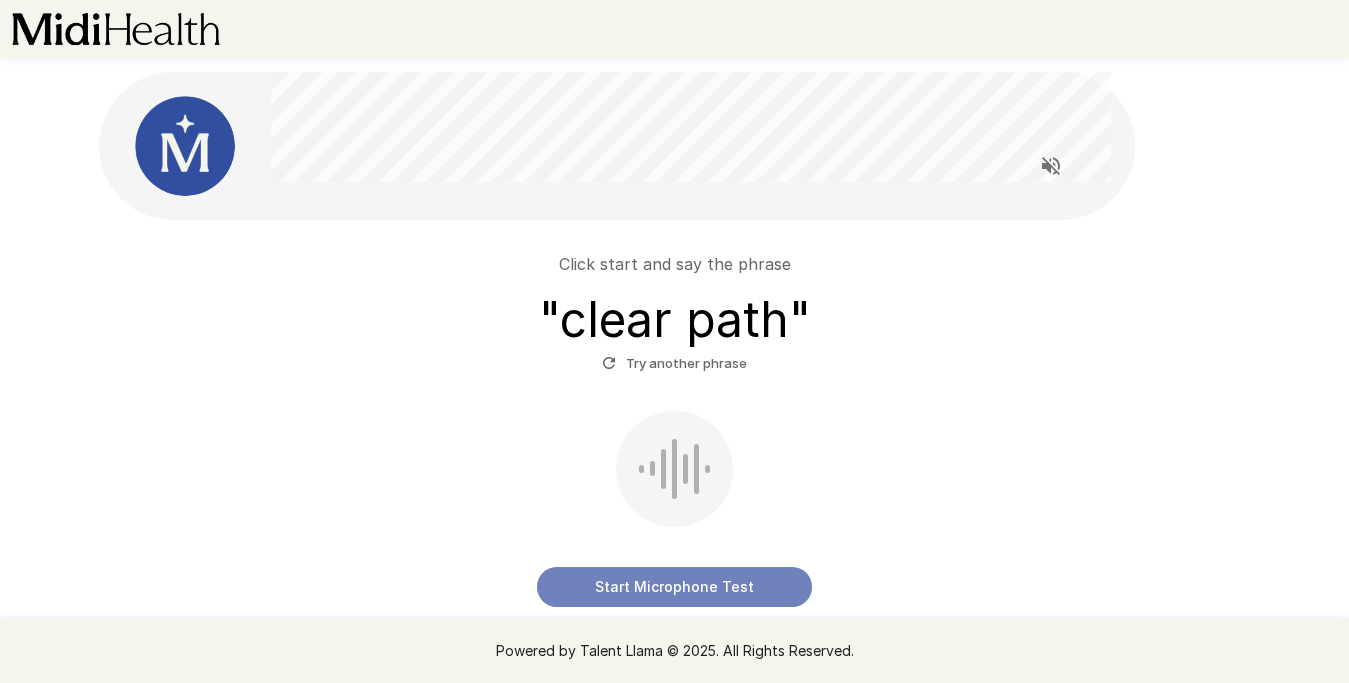 click on "Start Microphone Test" at bounding box center (674, 587) 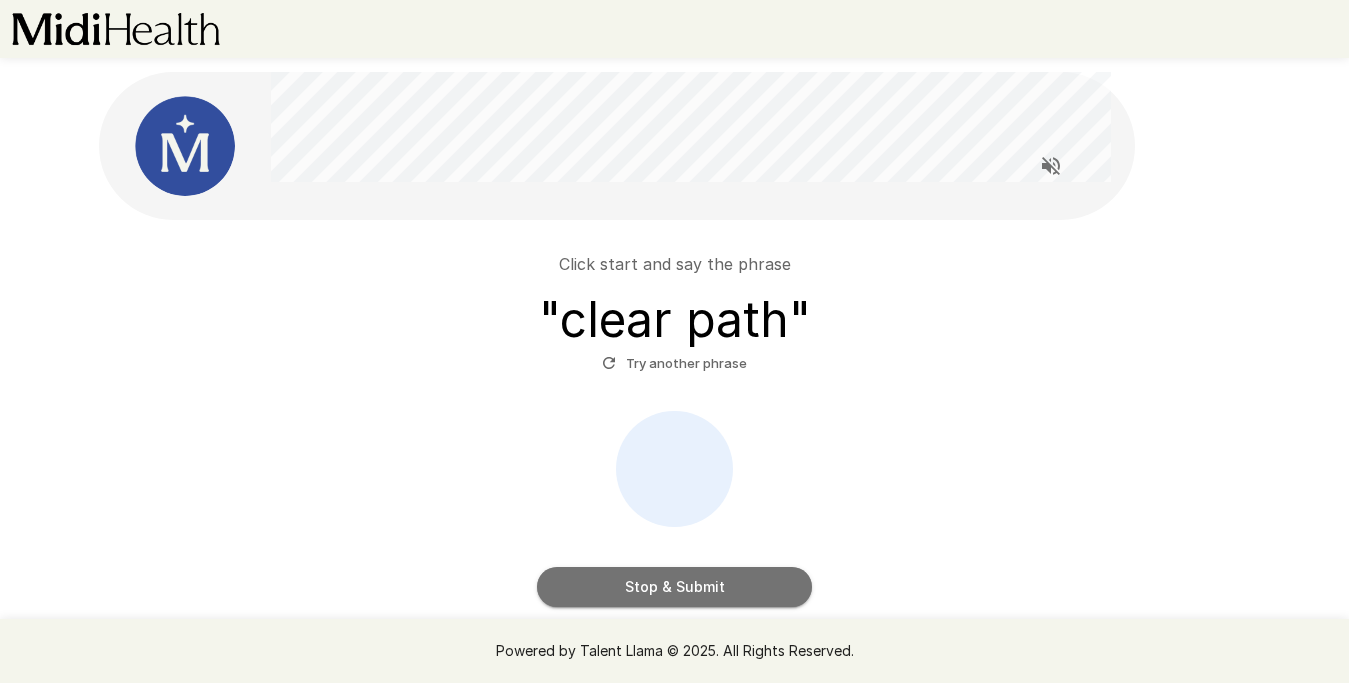 click on "Stop & Submit" at bounding box center [674, 587] 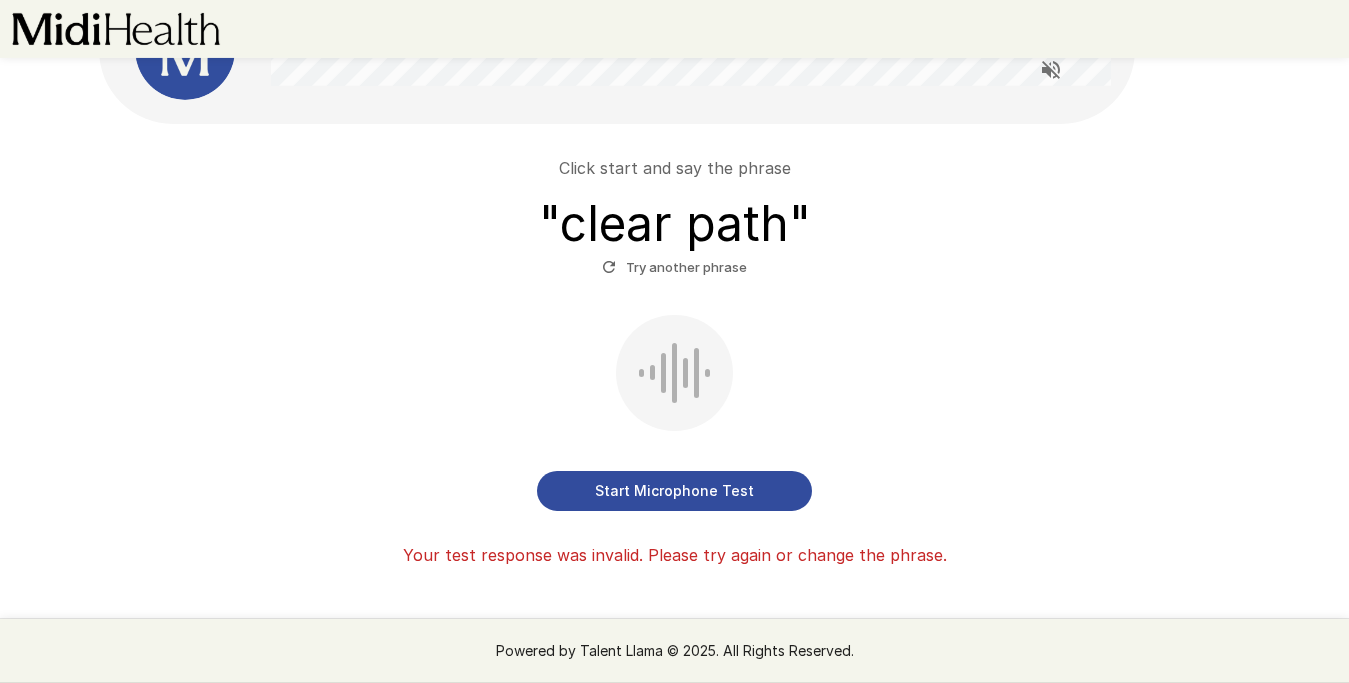 scroll, scrollTop: 98, scrollLeft: 0, axis: vertical 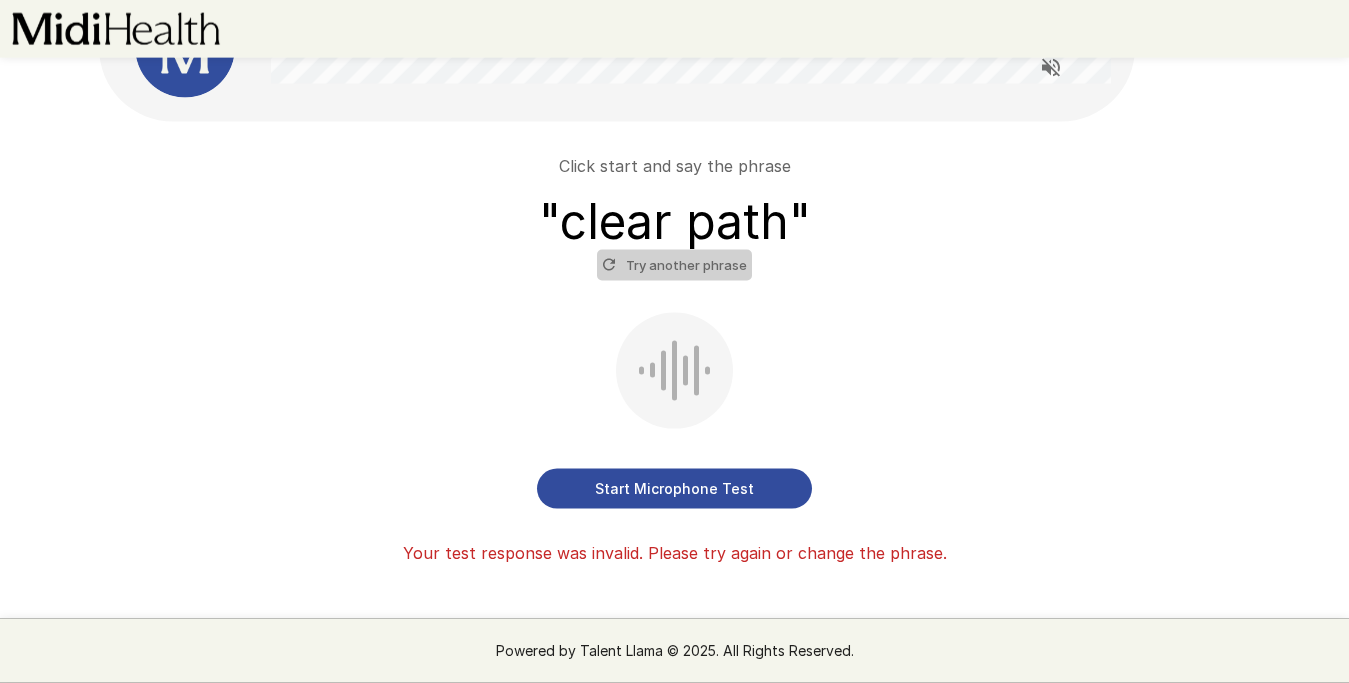 click on "Try another phrase" at bounding box center (674, 265) 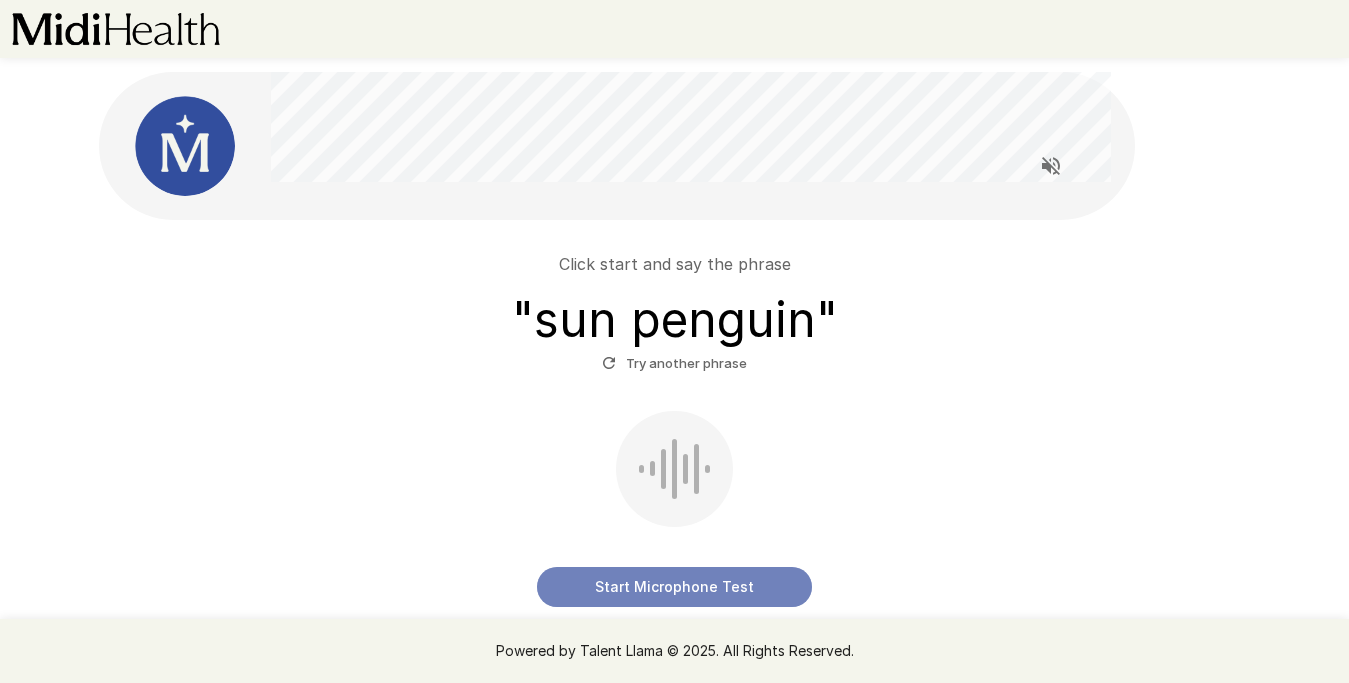 click on "Start Microphone Test" at bounding box center [674, 587] 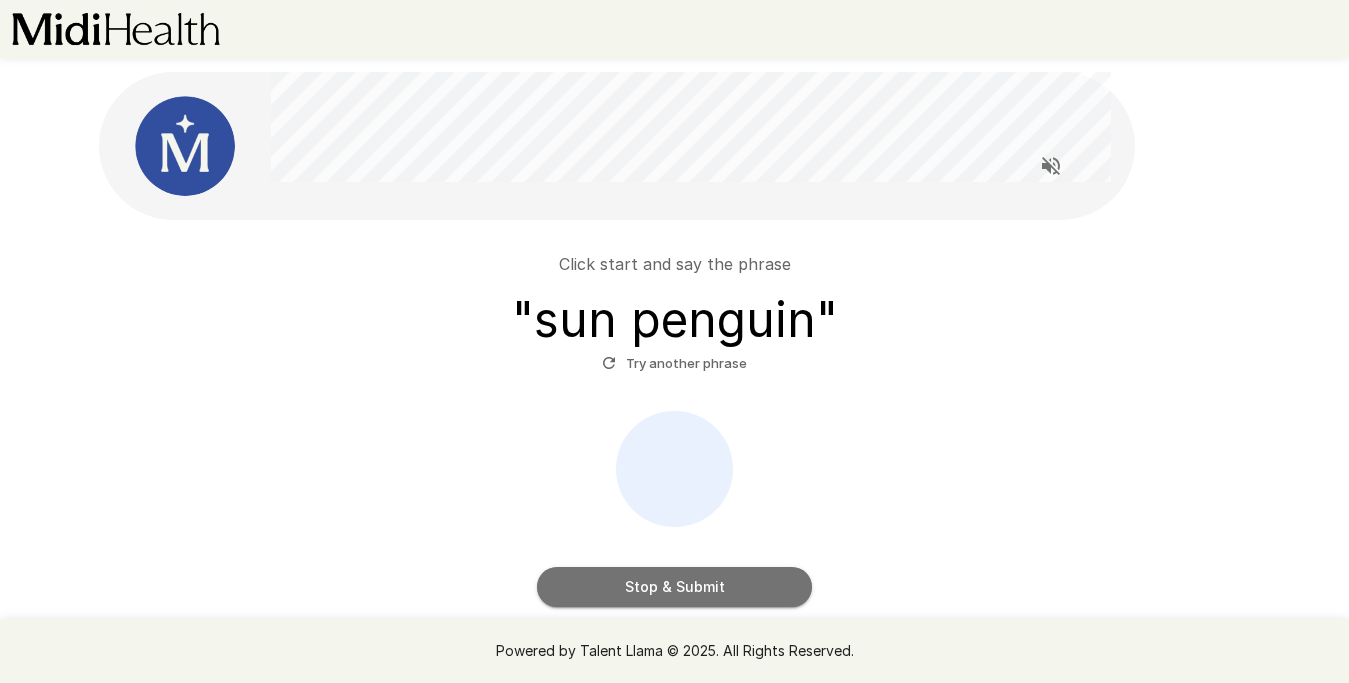 click on "Stop & Submit" at bounding box center (674, 587) 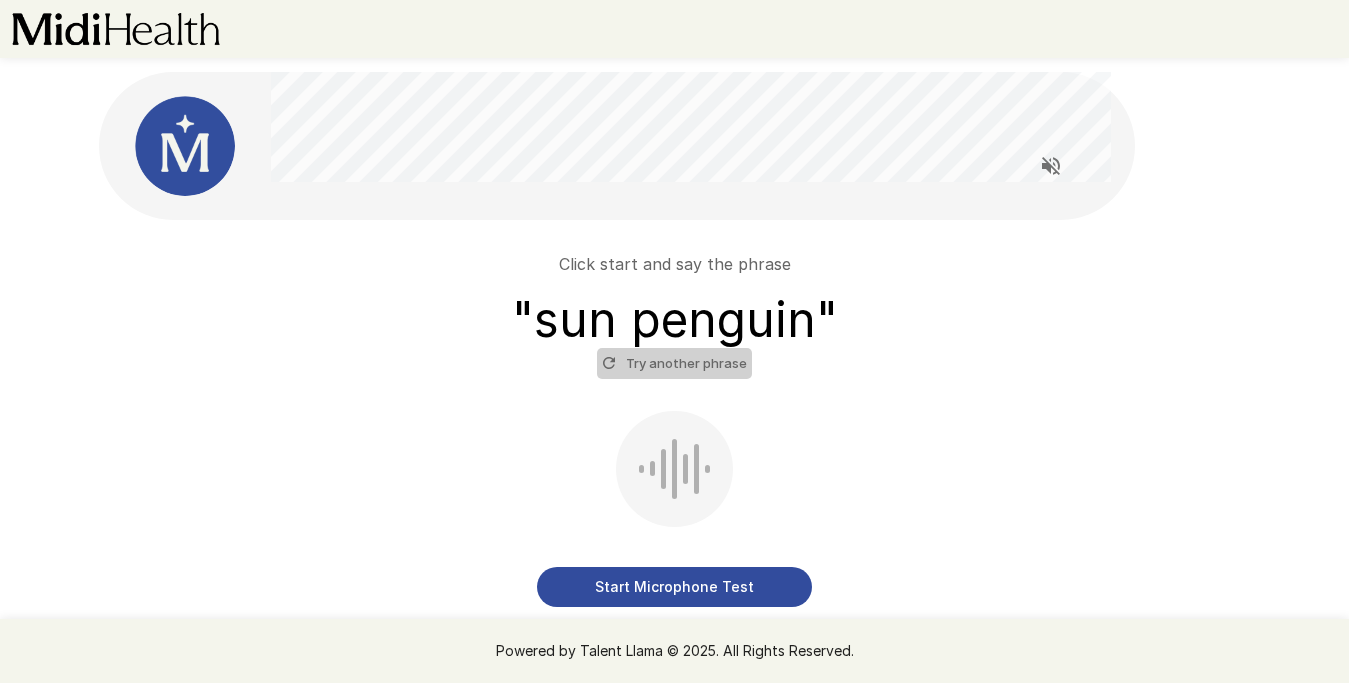 click on "Try another phrase" at bounding box center (674, 363) 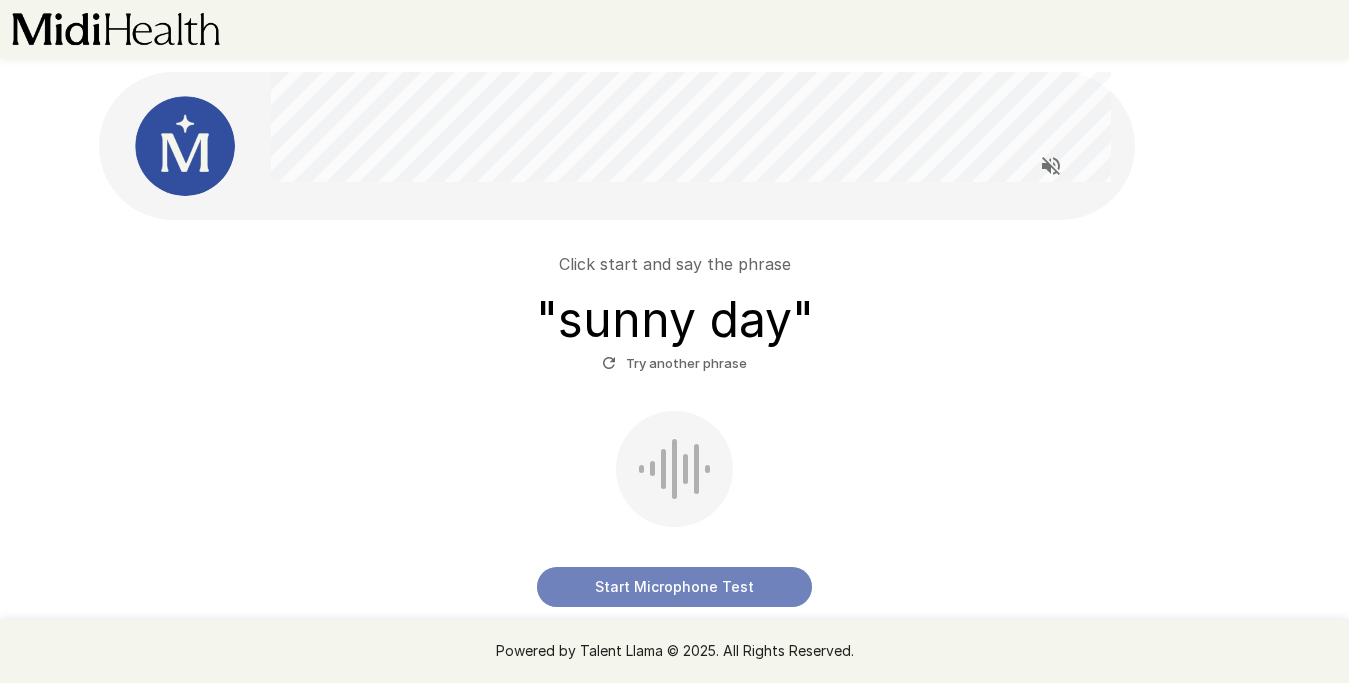 click on "Start Microphone Test" at bounding box center (674, 587) 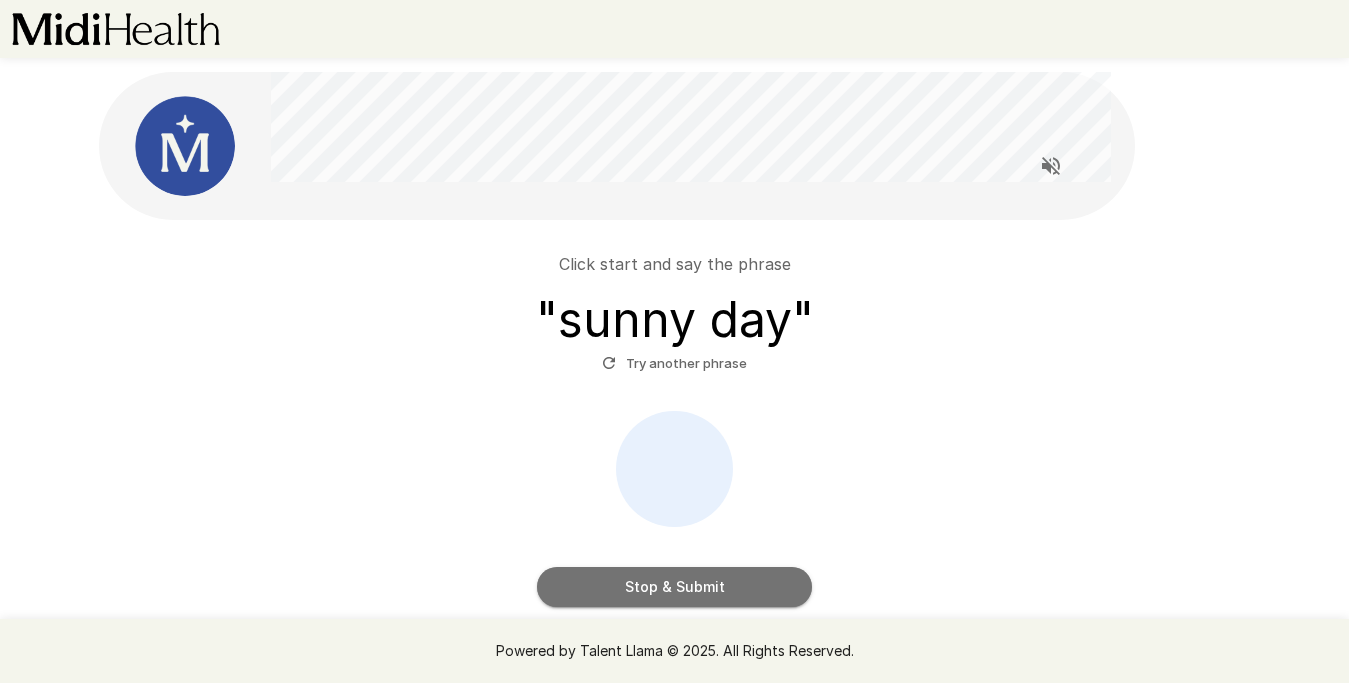 click on "Stop & Submit" at bounding box center (674, 587) 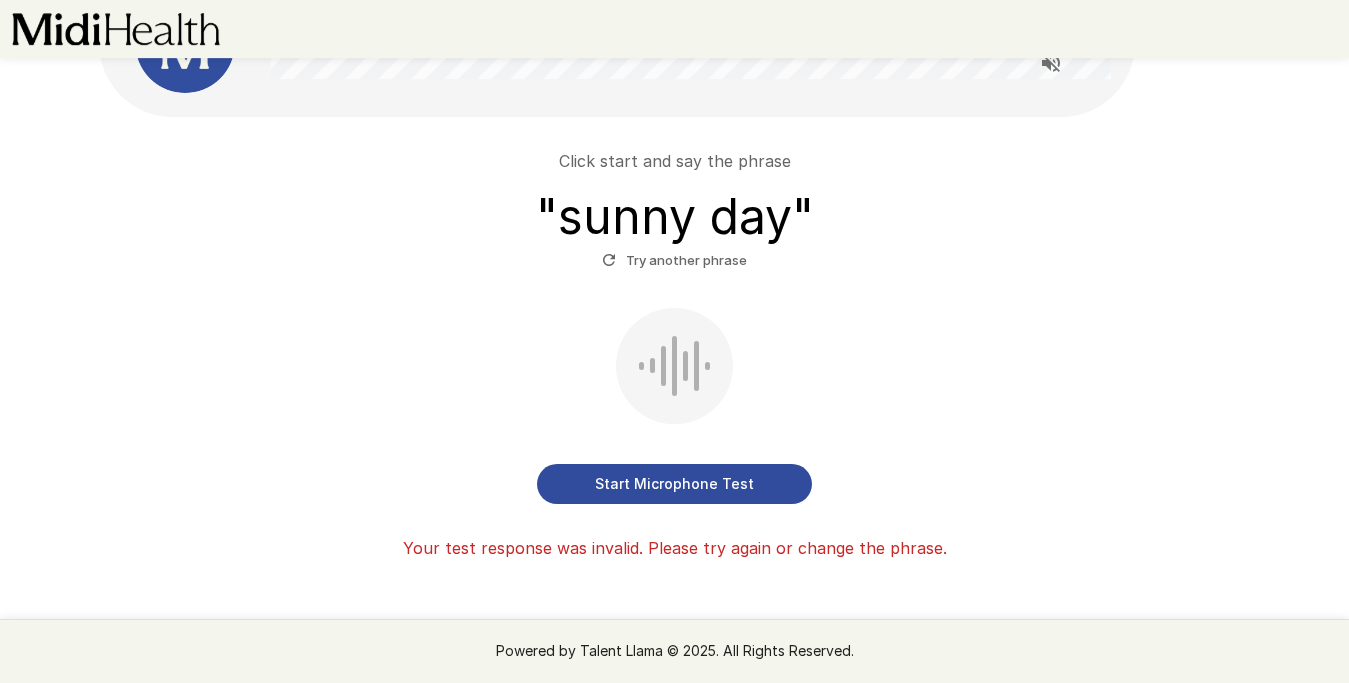 scroll, scrollTop: 108, scrollLeft: 0, axis: vertical 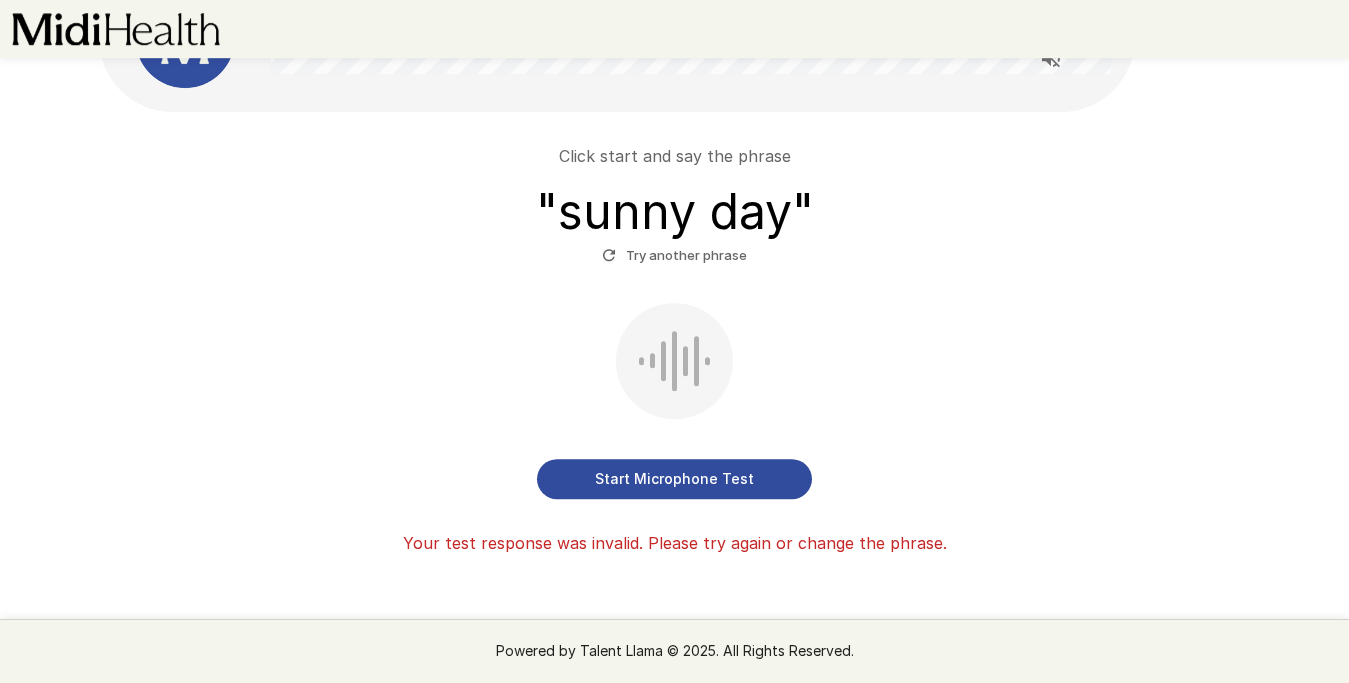 click on "Try another phrase" at bounding box center (674, 255) 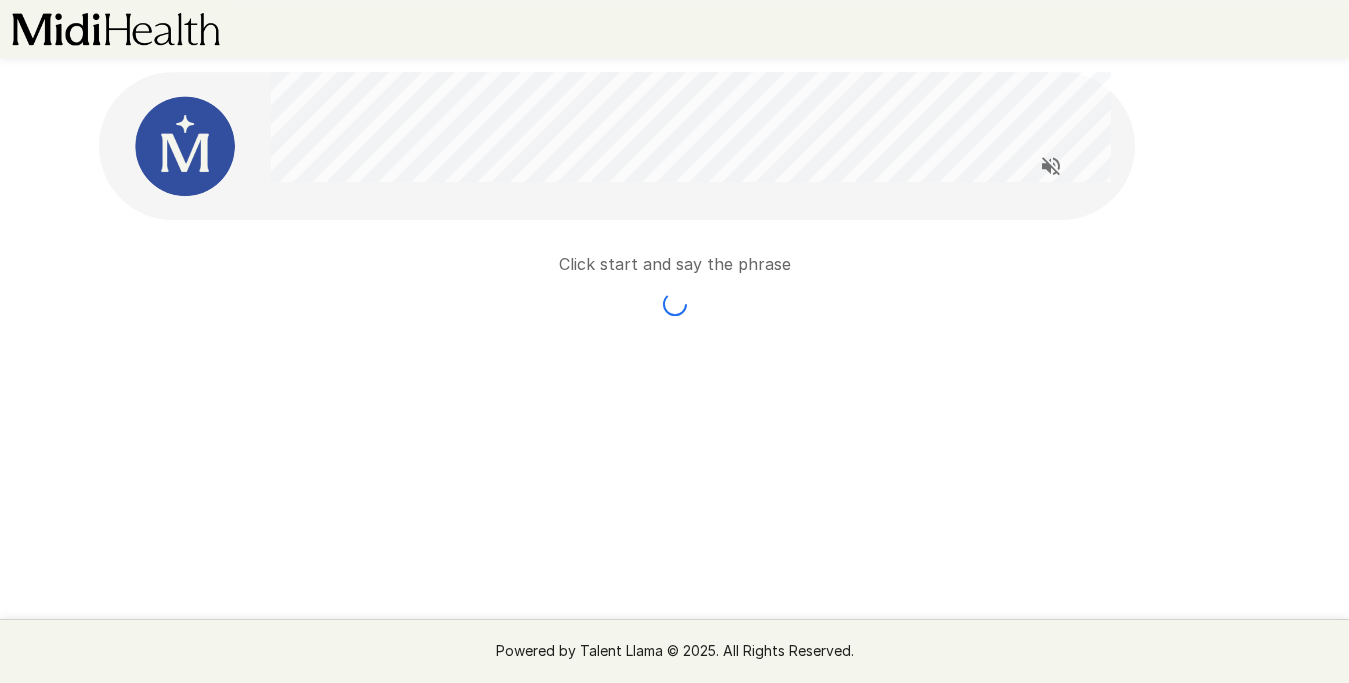 scroll, scrollTop: 0, scrollLeft: 0, axis: both 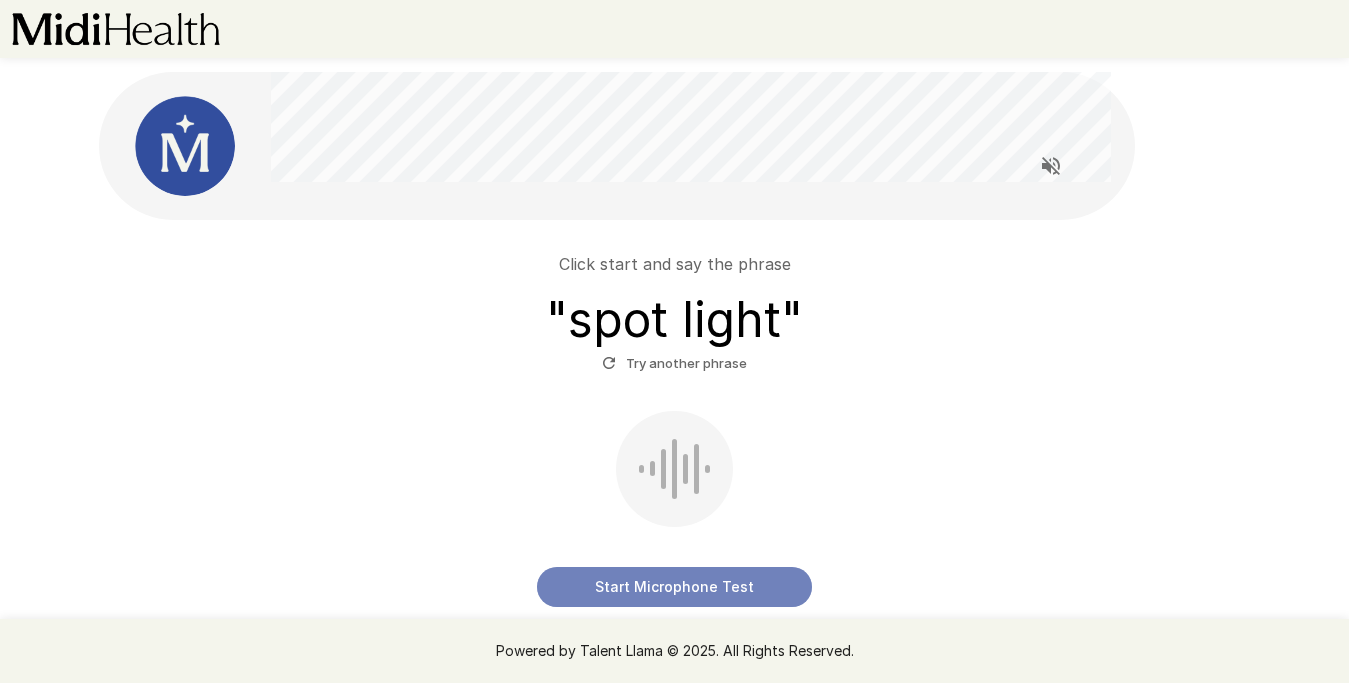 click on "Start Microphone Test" at bounding box center [674, 587] 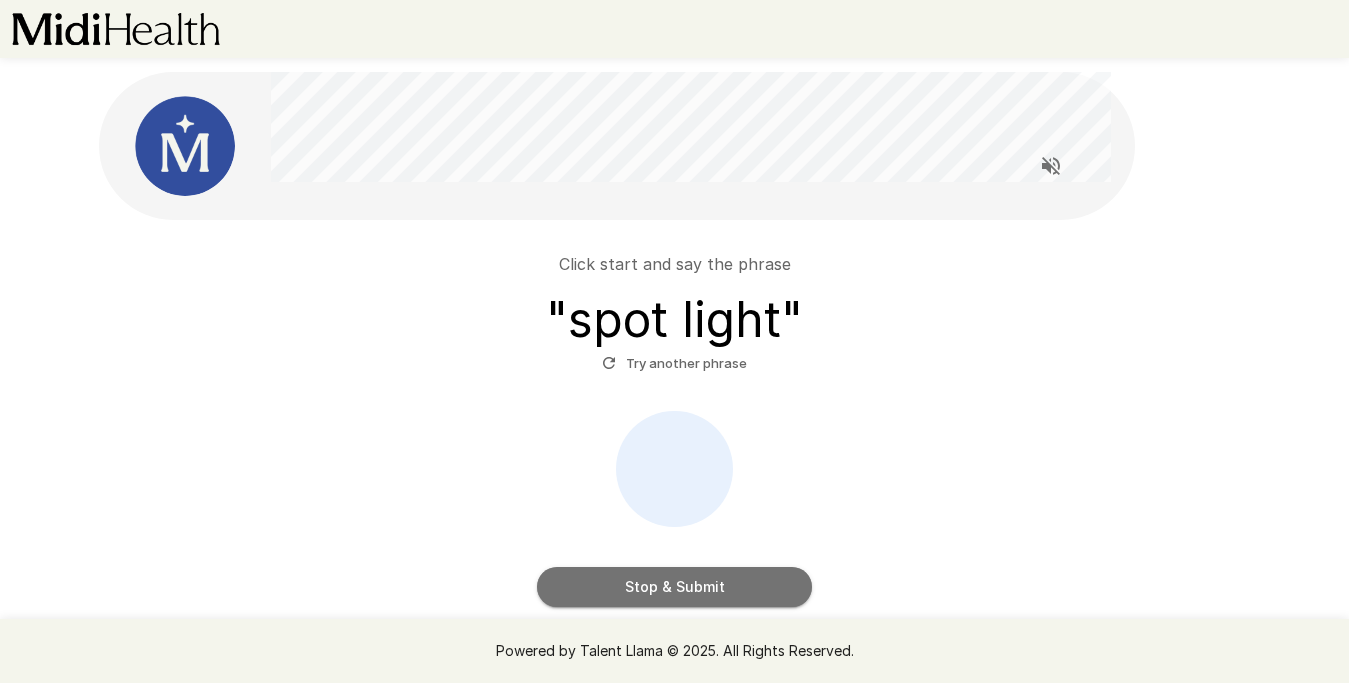 click on "Stop & Submit" at bounding box center (674, 587) 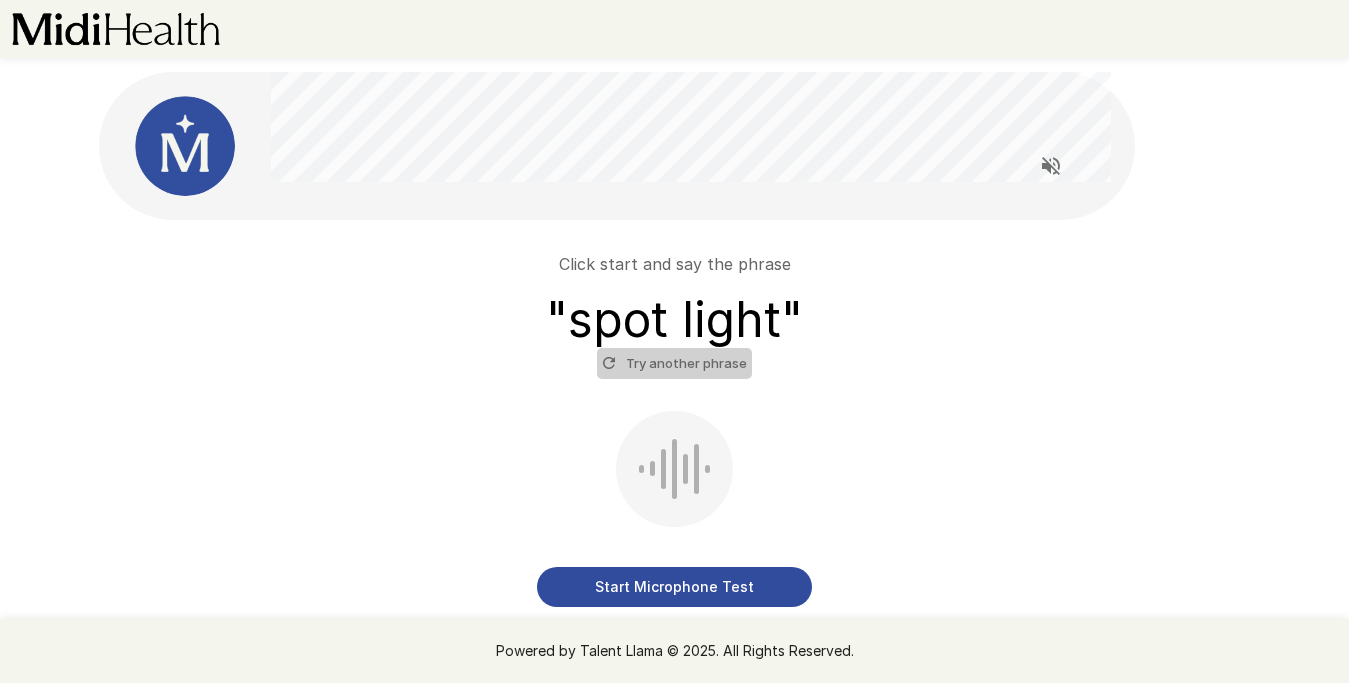 click on "Try another phrase" at bounding box center [674, 363] 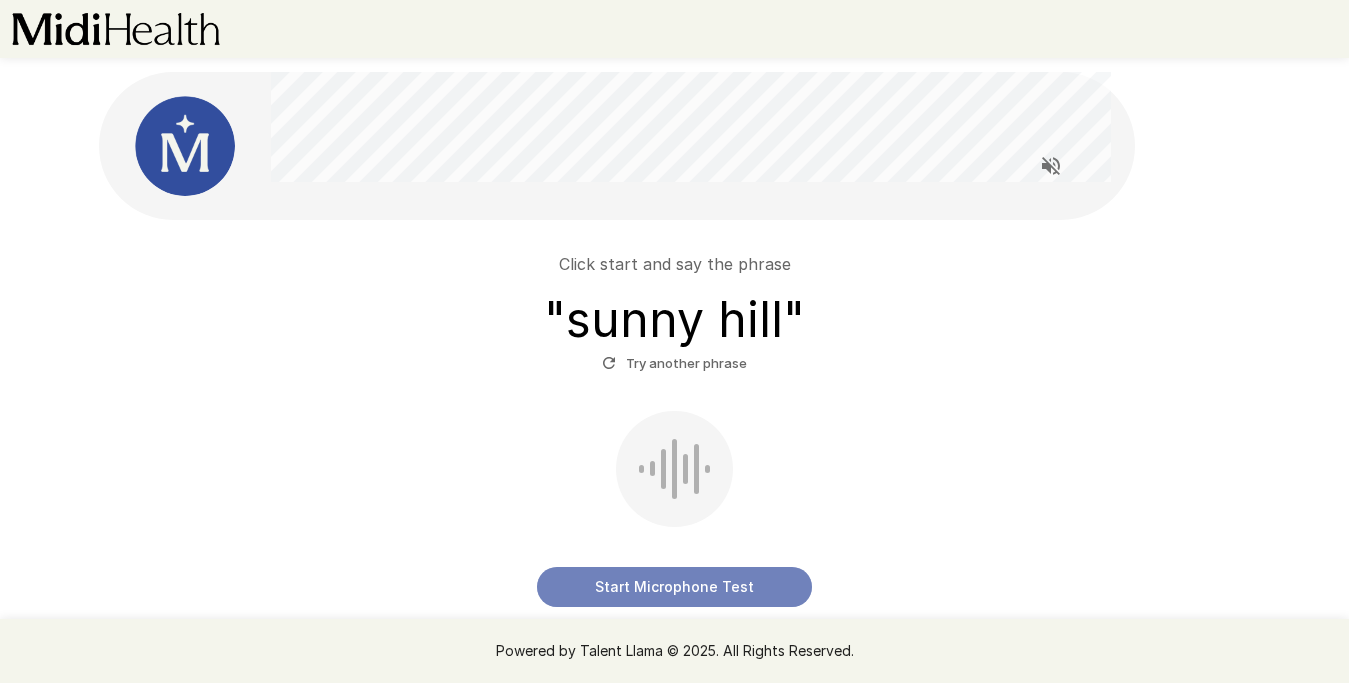 click on "Start Microphone Test" at bounding box center (674, 587) 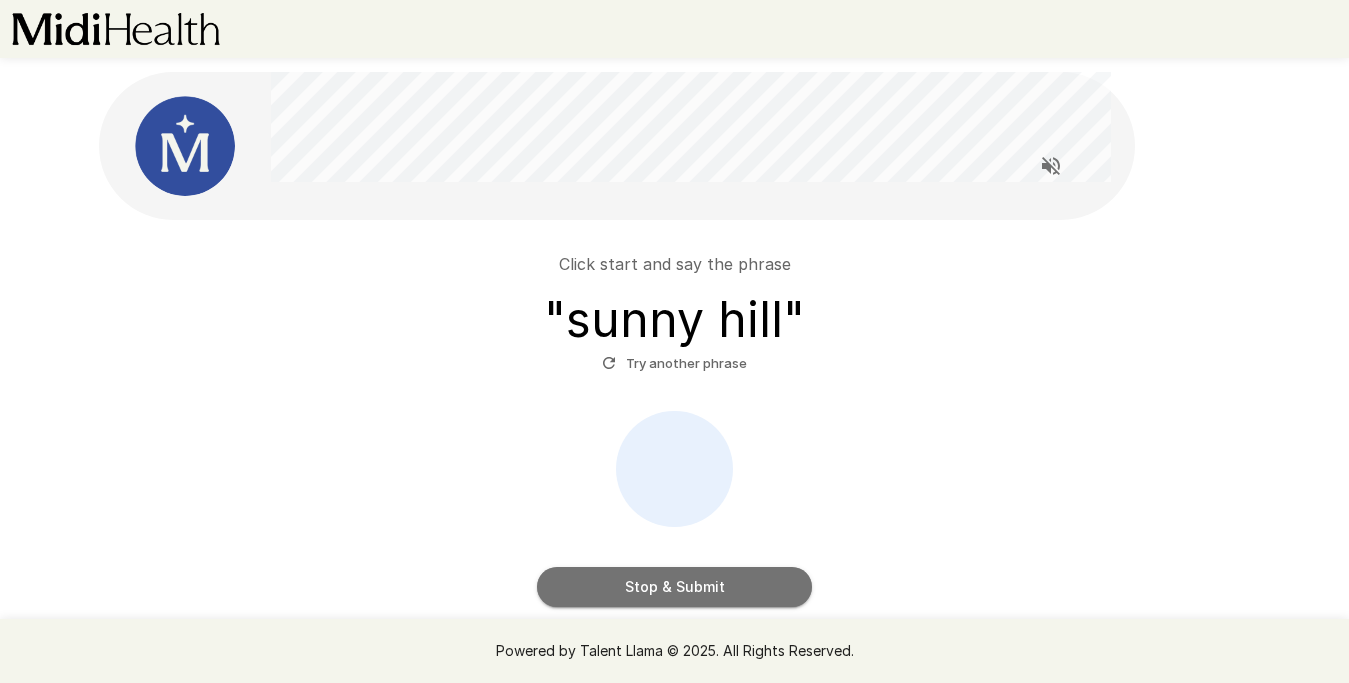 click on "Stop & Submit" at bounding box center [674, 587] 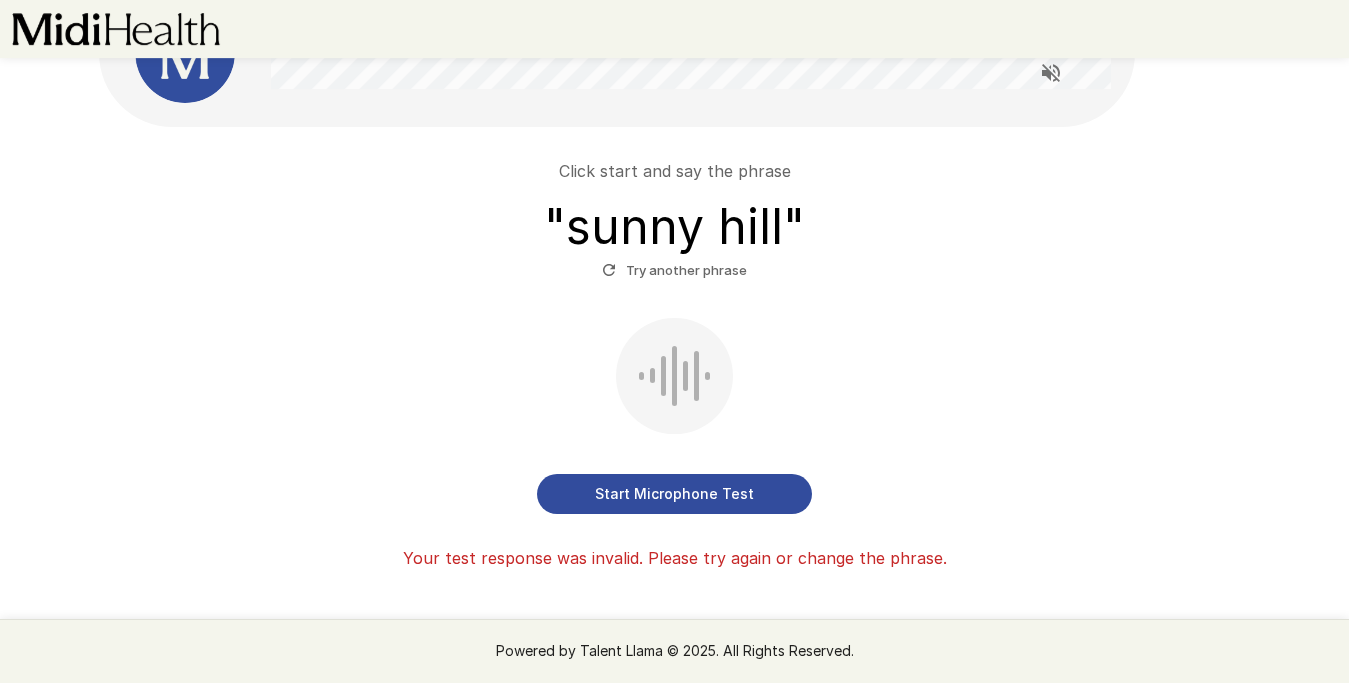 scroll, scrollTop: 94, scrollLeft: 0, axis: vertical 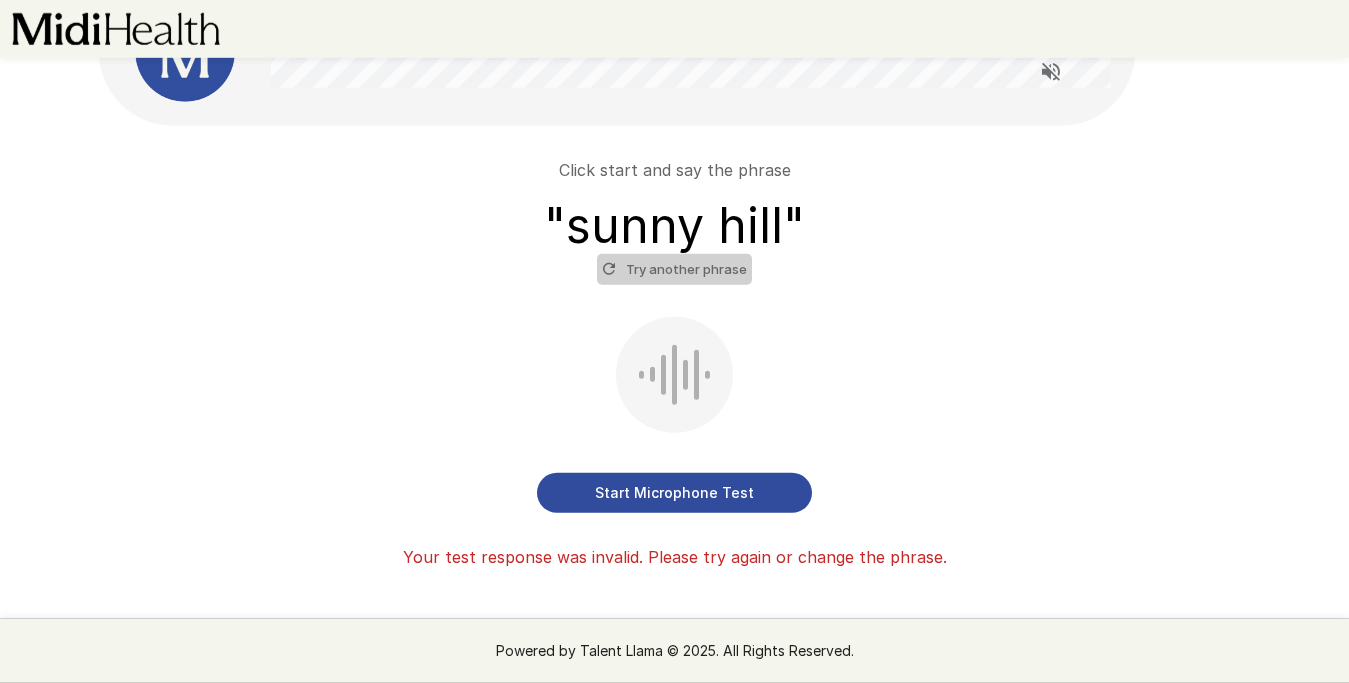 click on "Try another phrase" at bounding box center (674, 269) 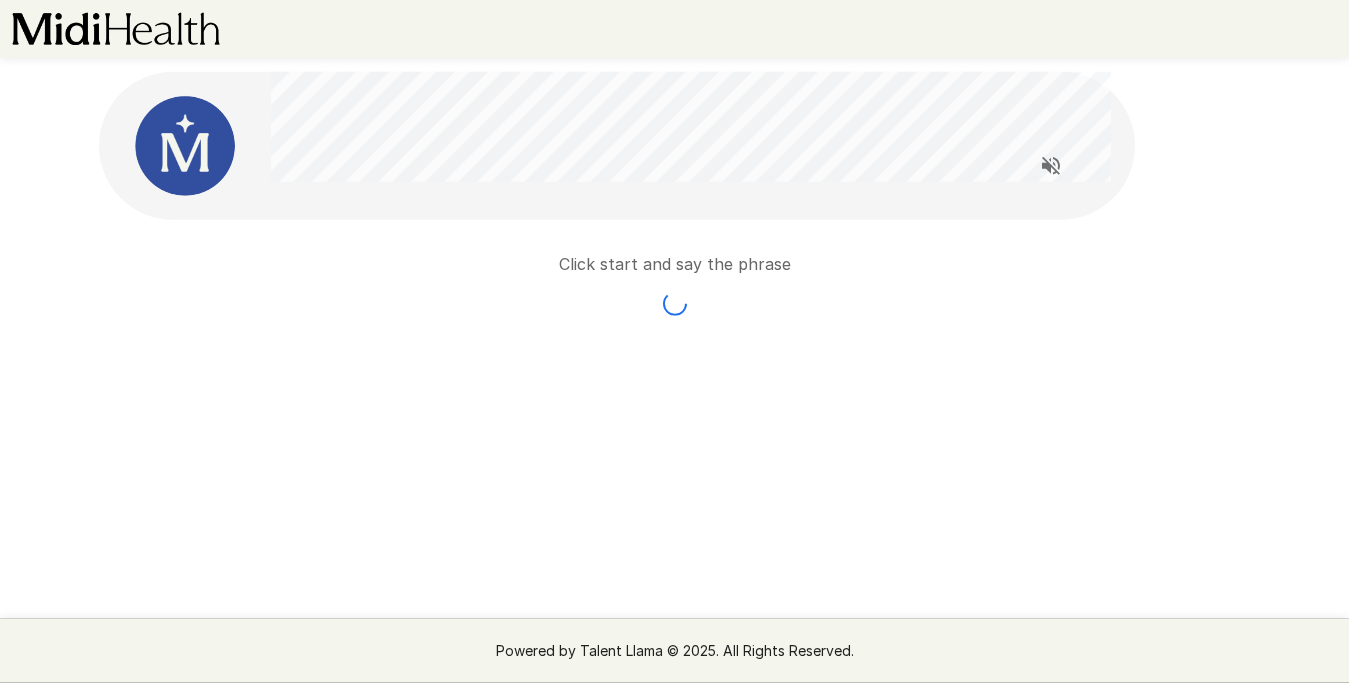 scroll, scrollTop: 0, scrollLeft: 0, axis: both 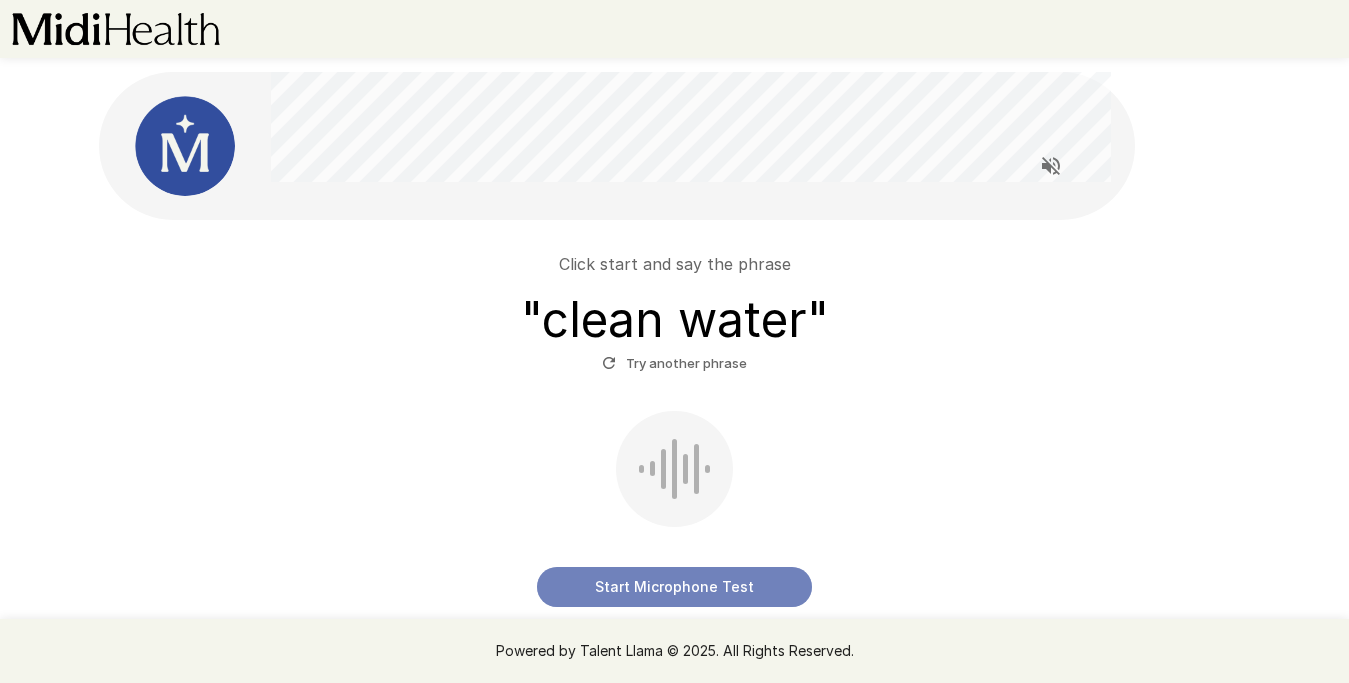 click on "Start Microphone Test" at bounding box center (674, 587) 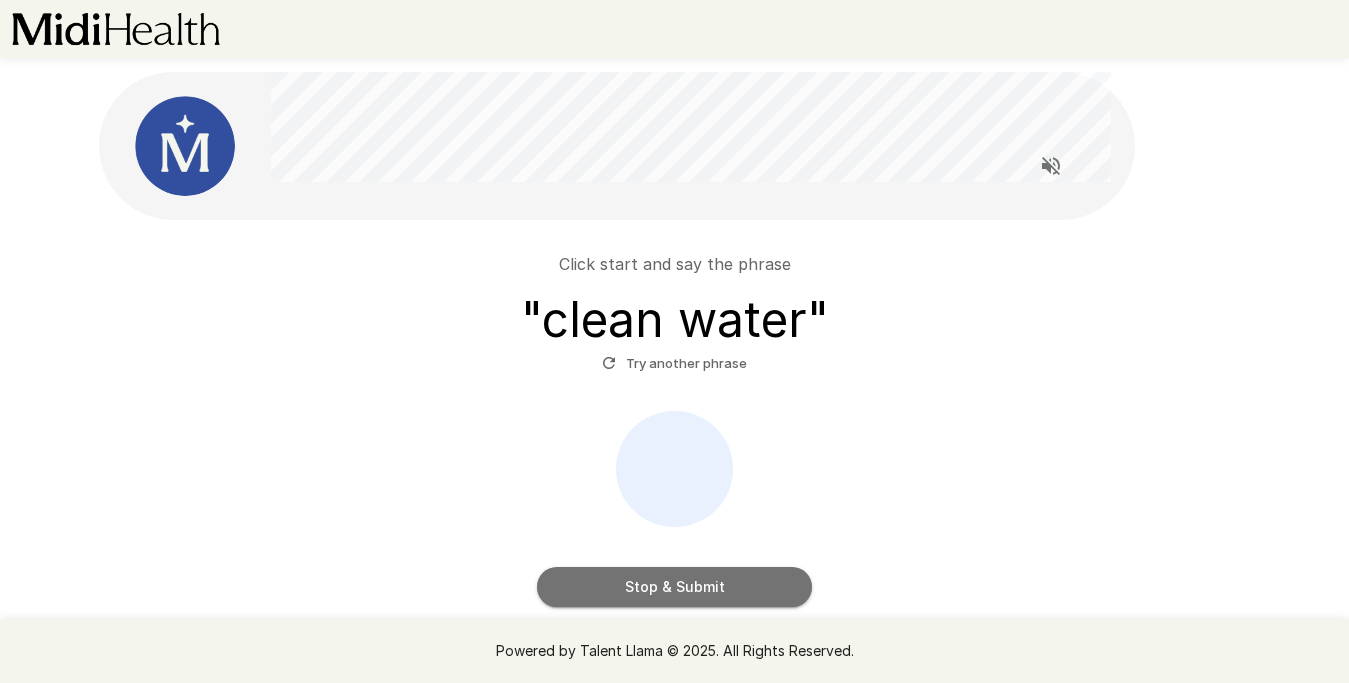 click on "Stop & Submit" at bounding box center (674, 587) 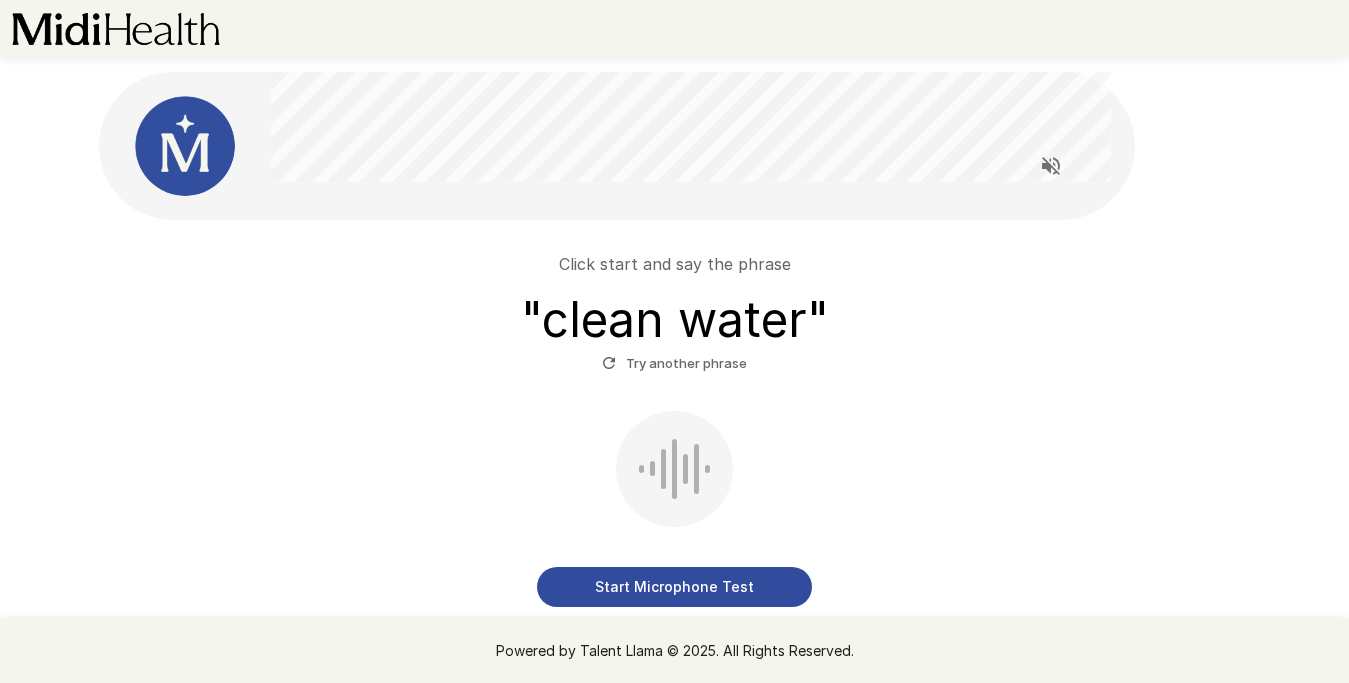 scroll, scrollTop: 92, scrollLeft: 0, axis: vertical 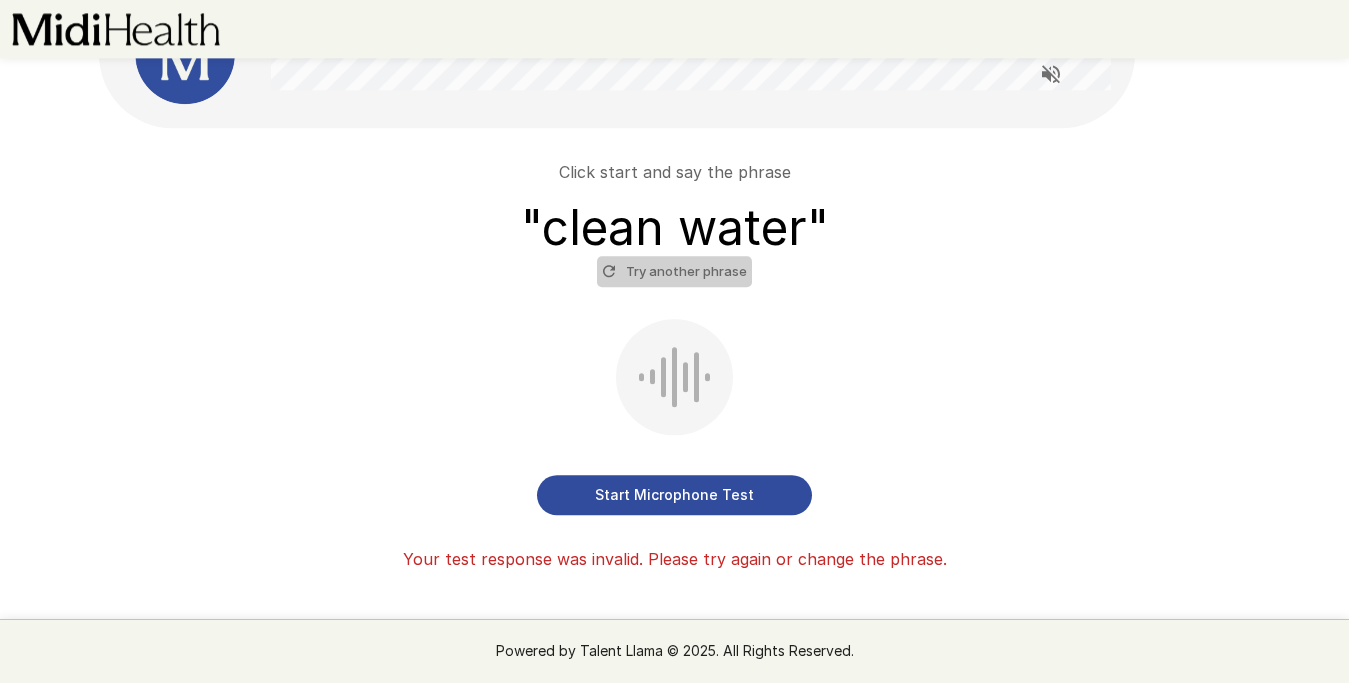 click on "Try another phrase" at bounding box center (674, 271) 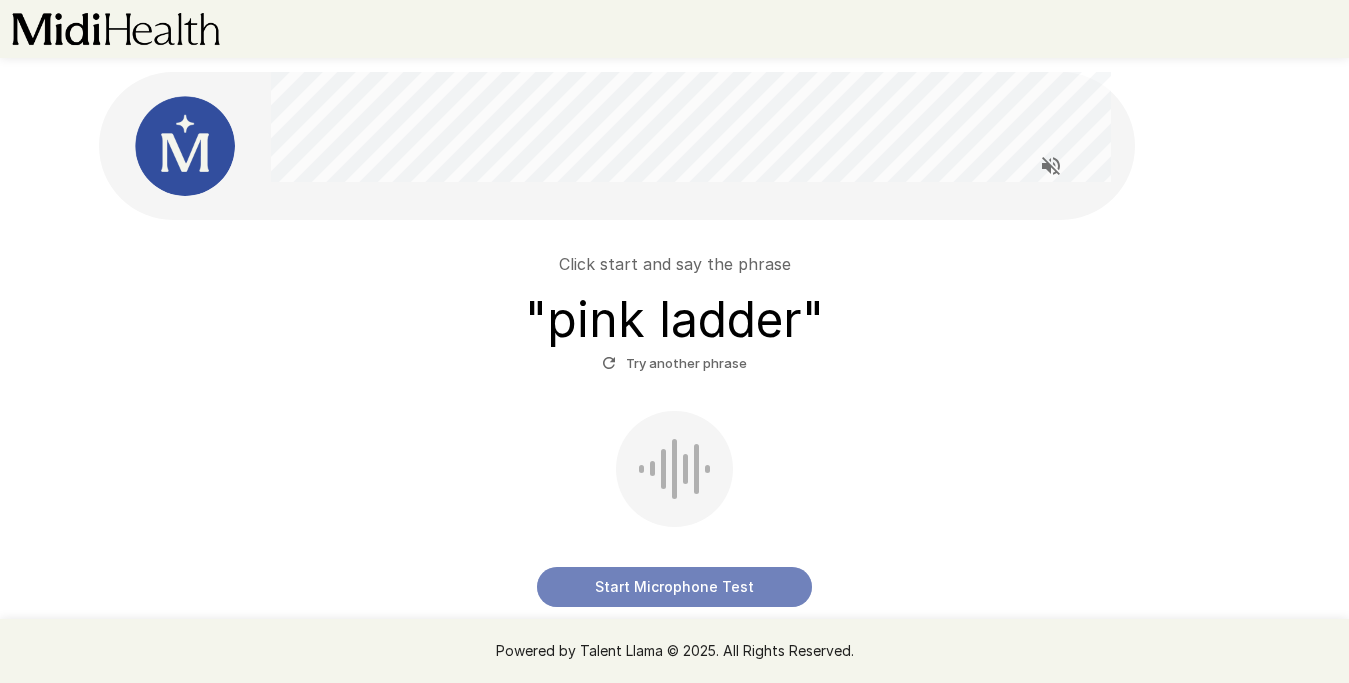 click on "Start Microphone Test" at bounding box center (674, 587) 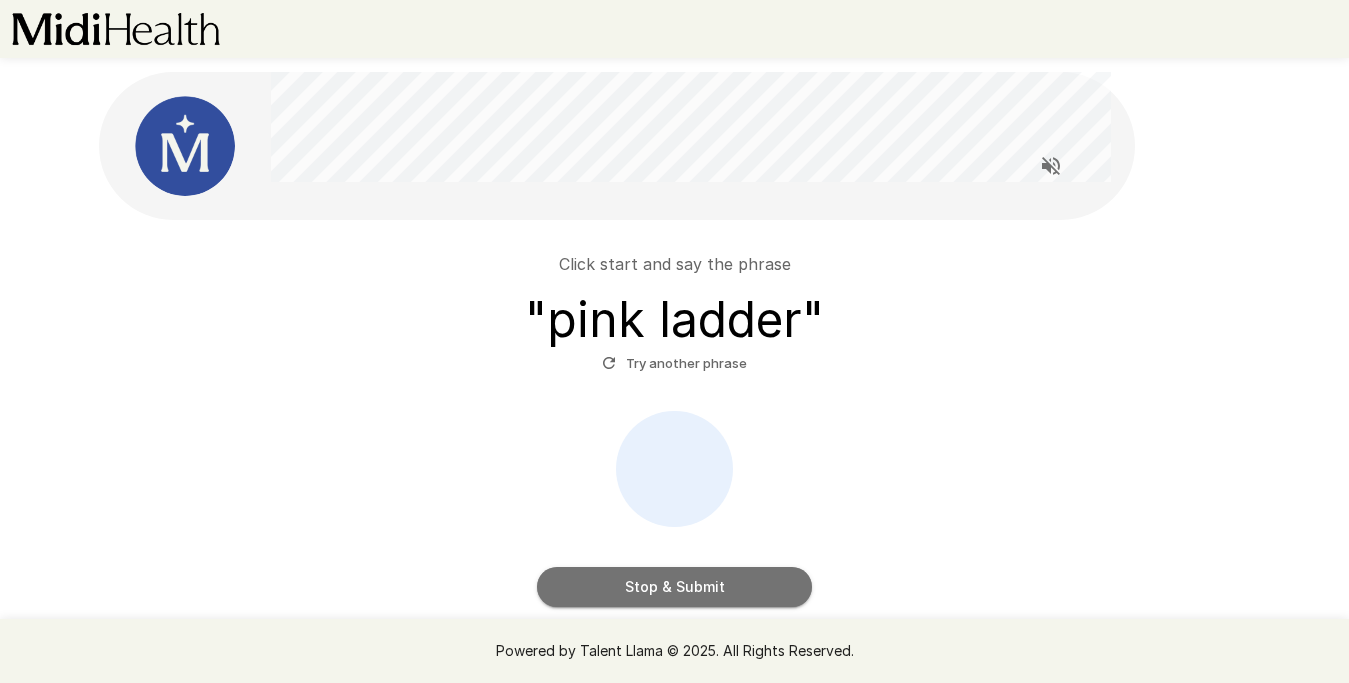 click on "Stop & Submit" at bounding box center [674, 587] 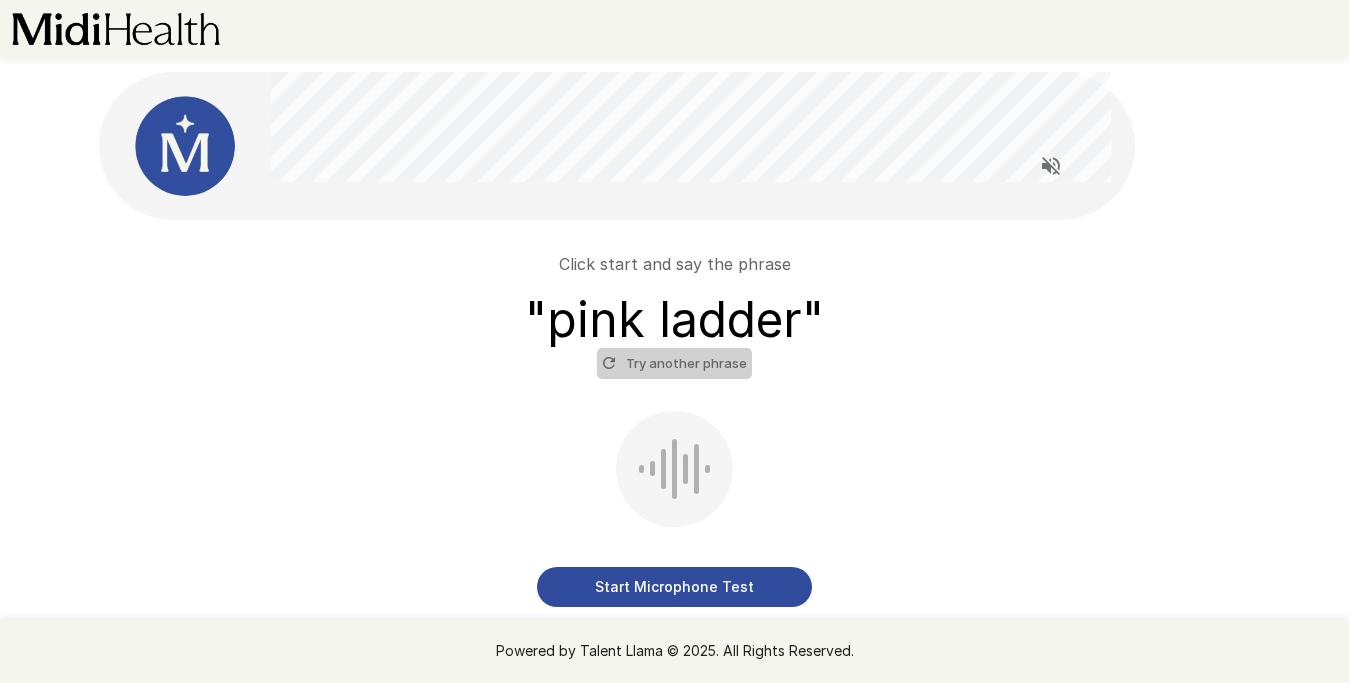 click on "Try another phrase" at bounding box center (674, 363) 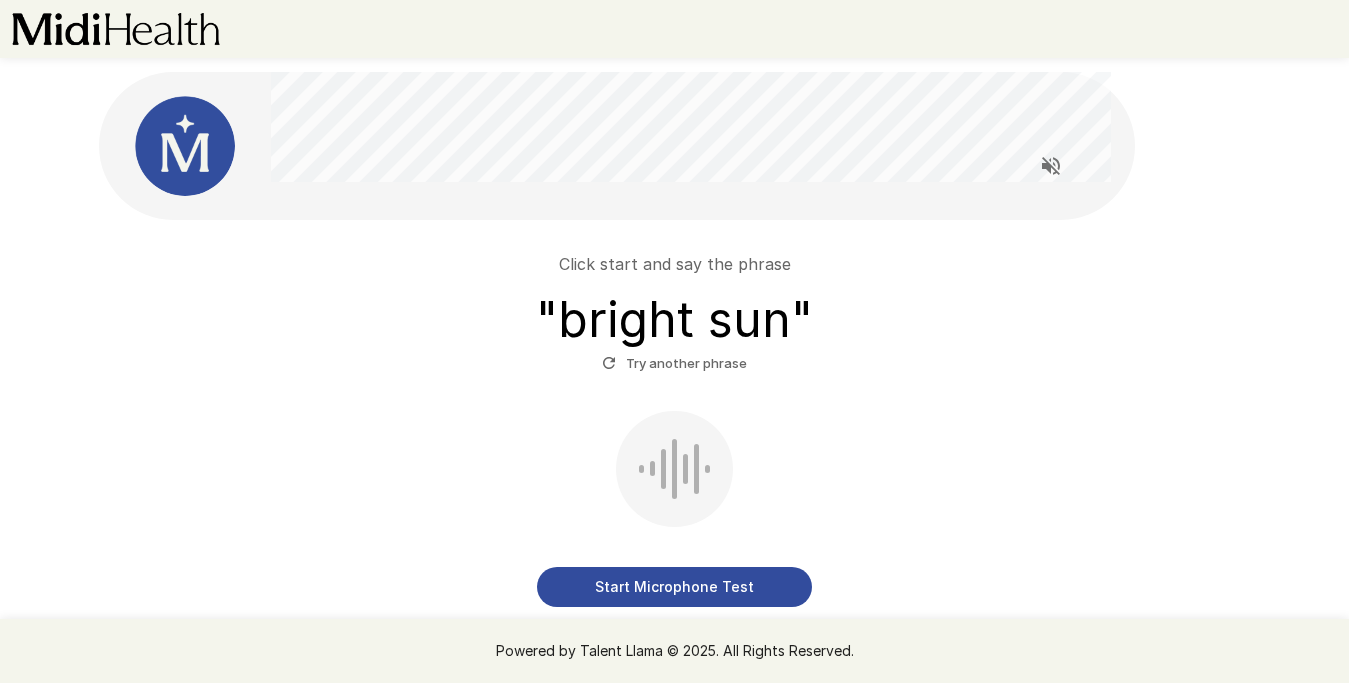 click on "Start Microphone Test" at bounding box center [674, 587] 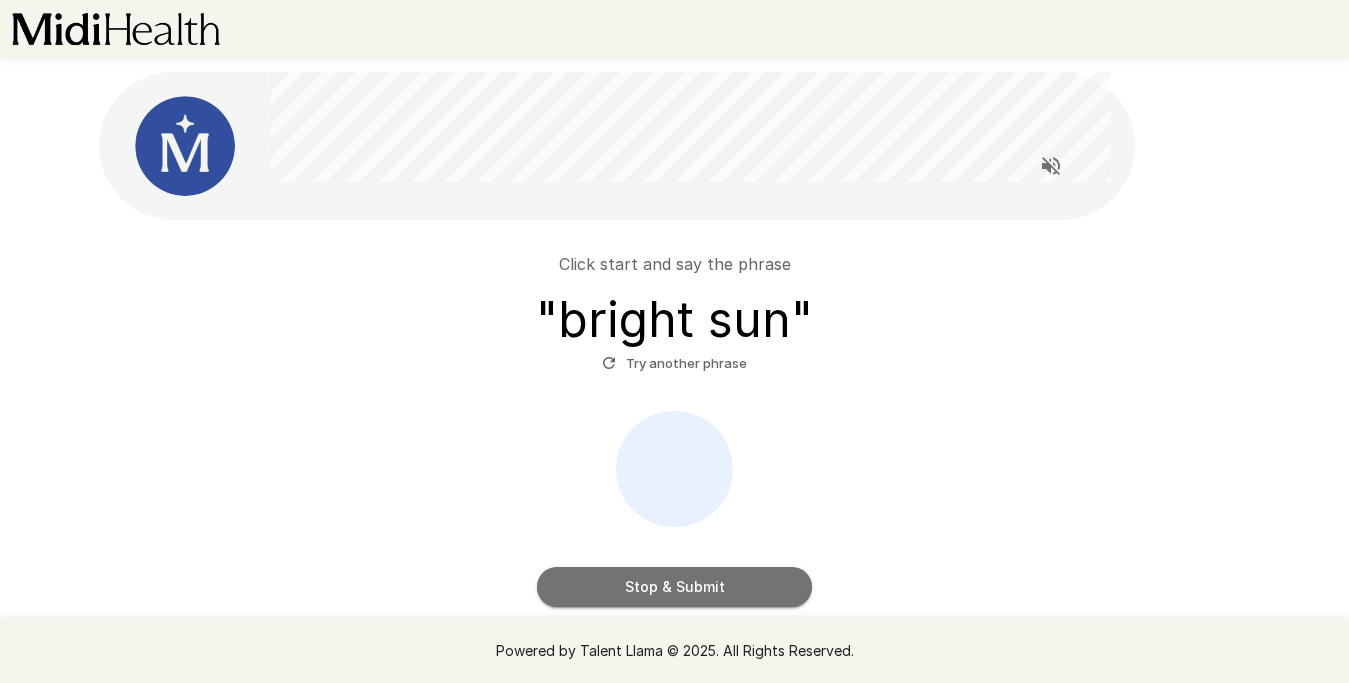 click on "Stop & Submit" at bounding box center [674, 587] 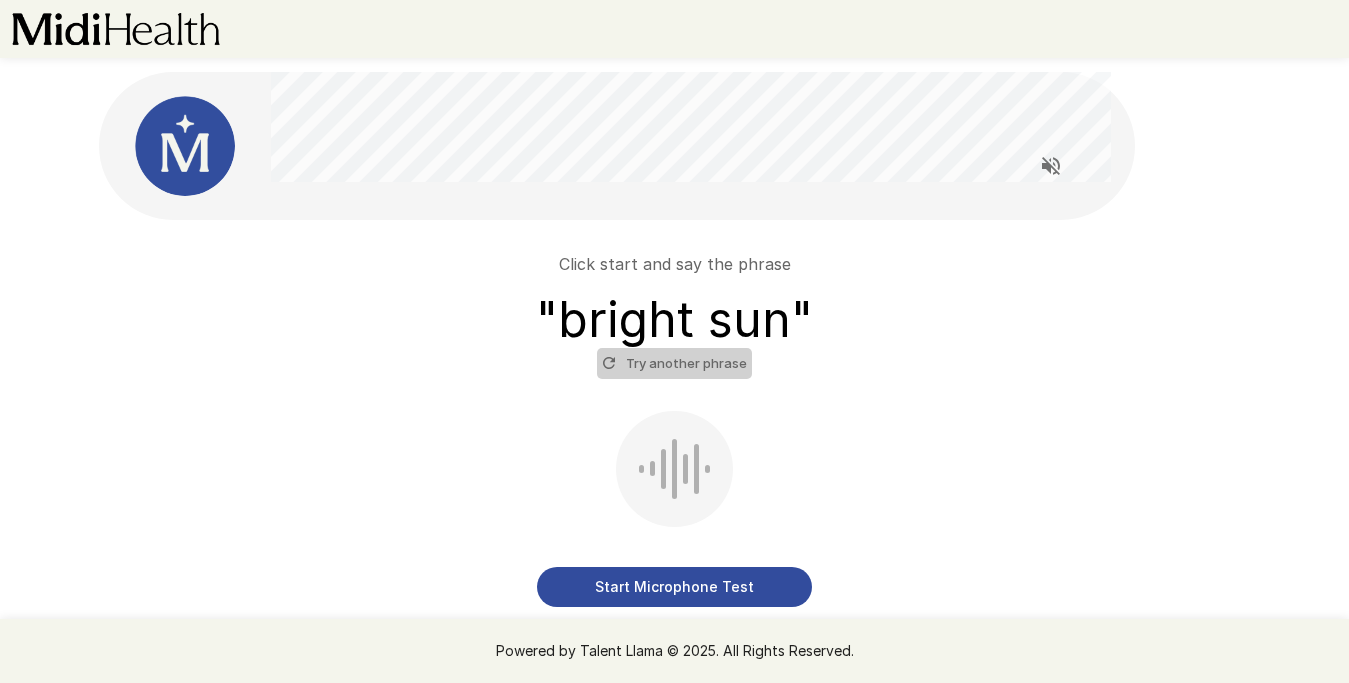 click on "Try another phrase" at bounding box center [674, 363] 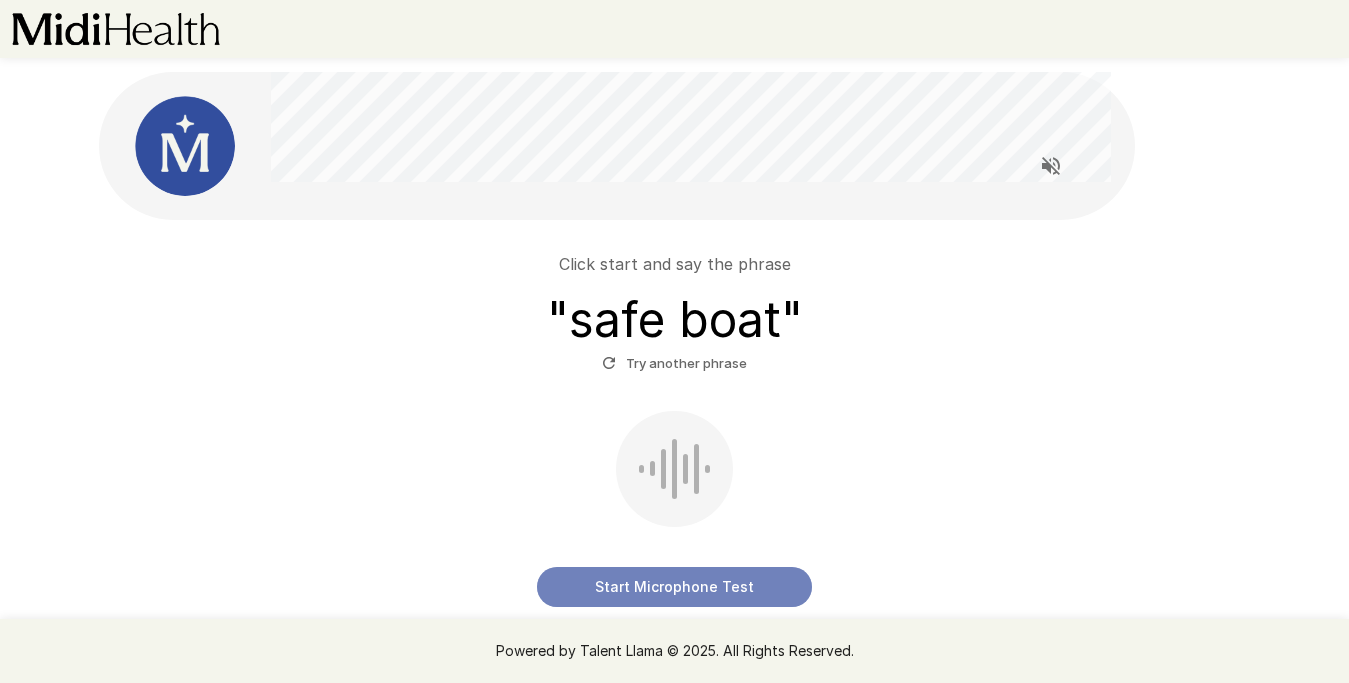 click on "Start Microphone Test" at bounding box center [674, 587] 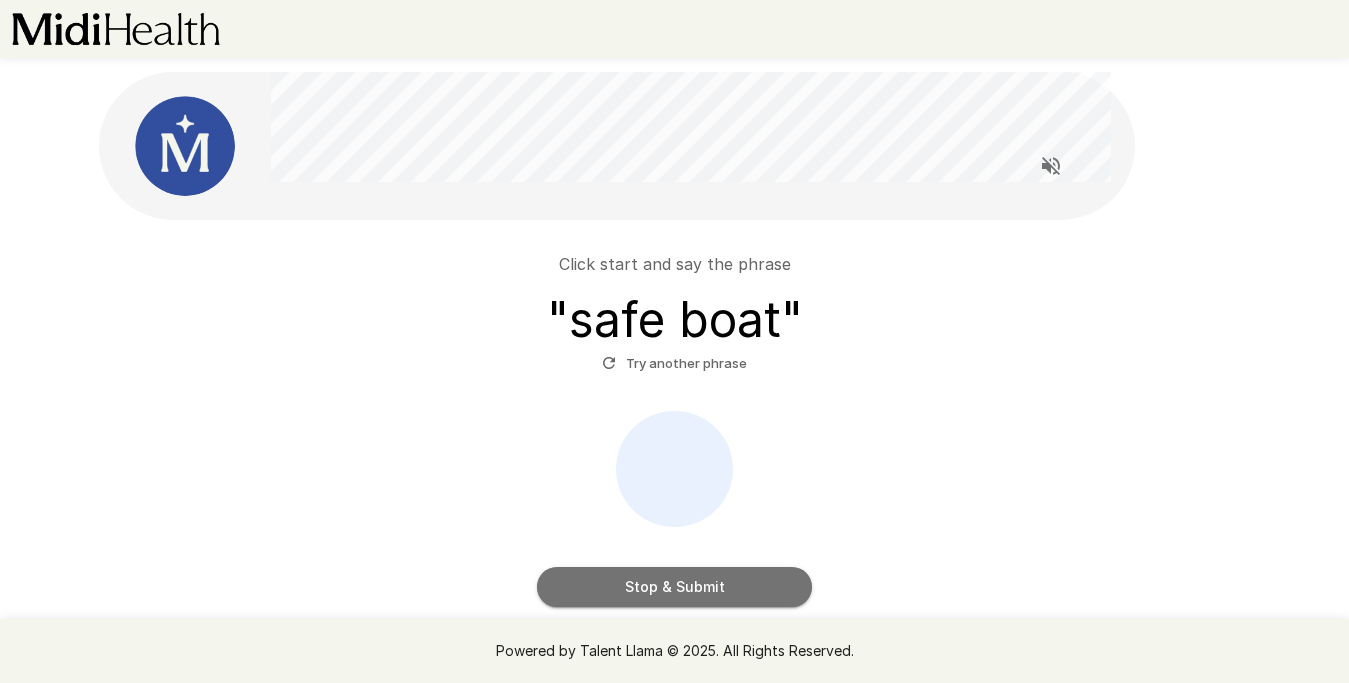 click on "Stop & Submit" at bounding box center [674, 587] 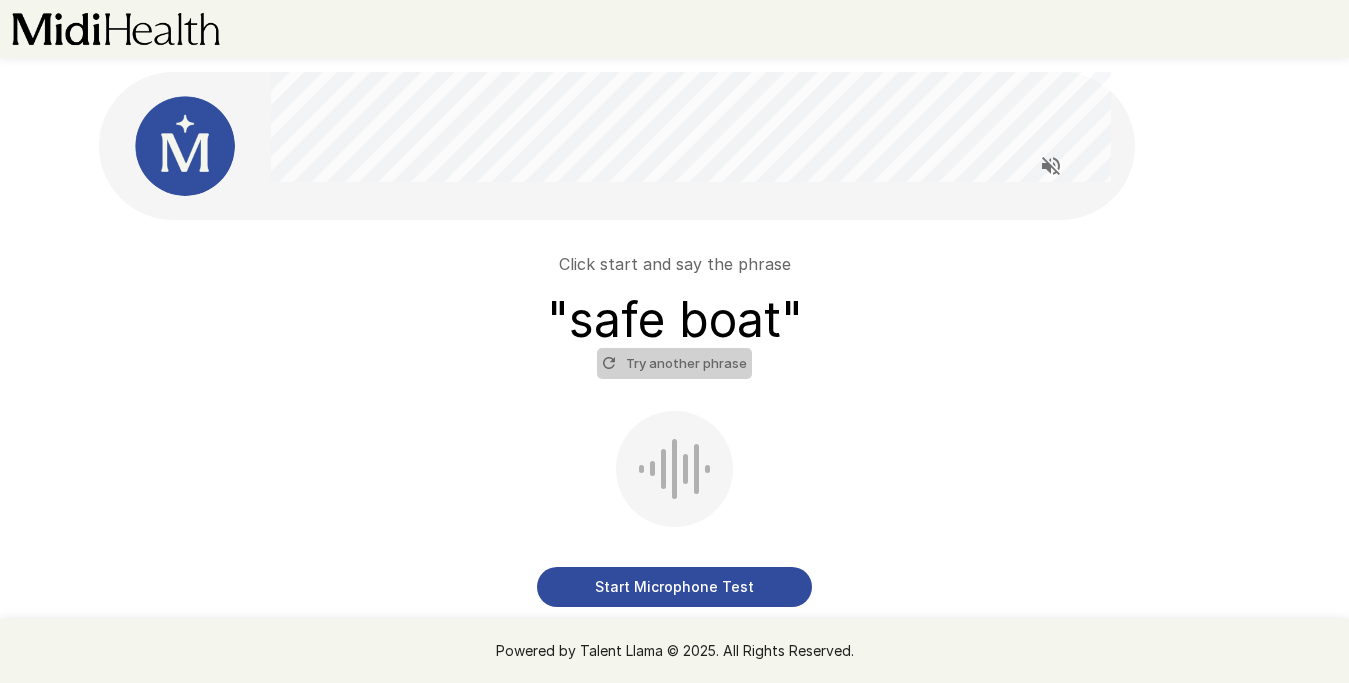 click on "Try another phrase" at bounding box center [674, 363] 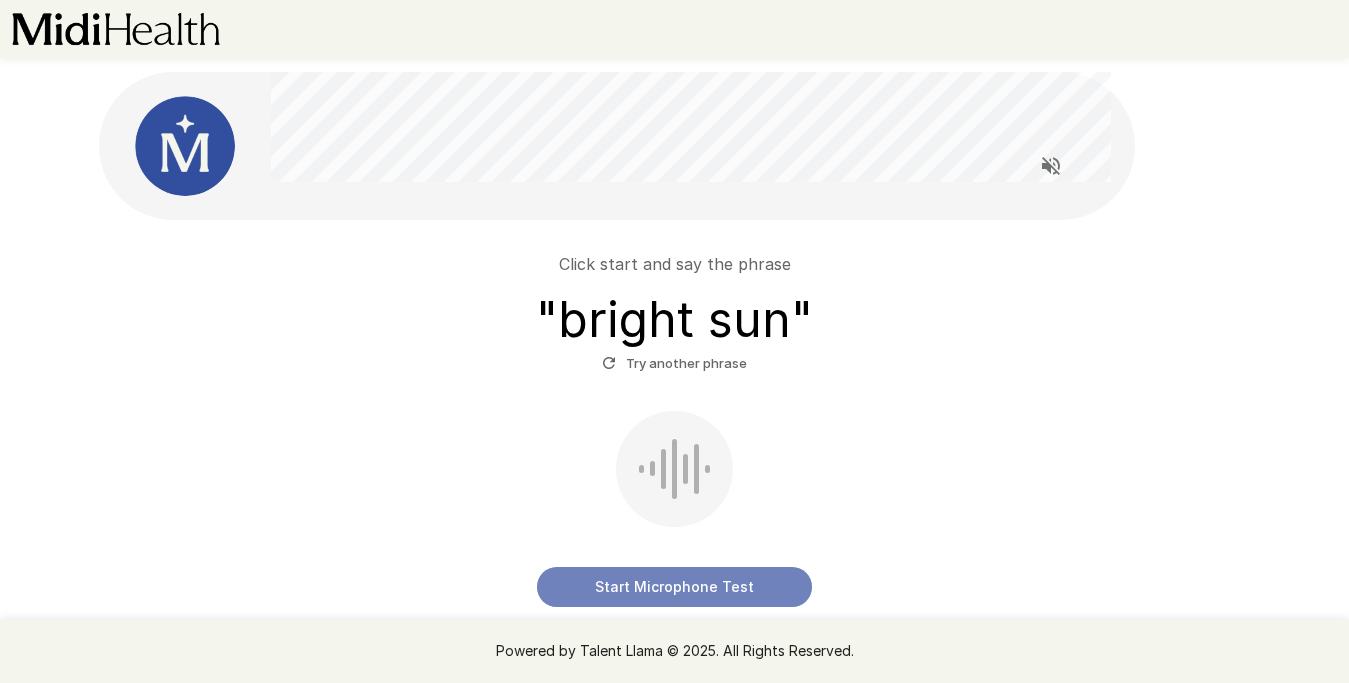 click on "Start Microphone Test" at bounding box center (674, 587) 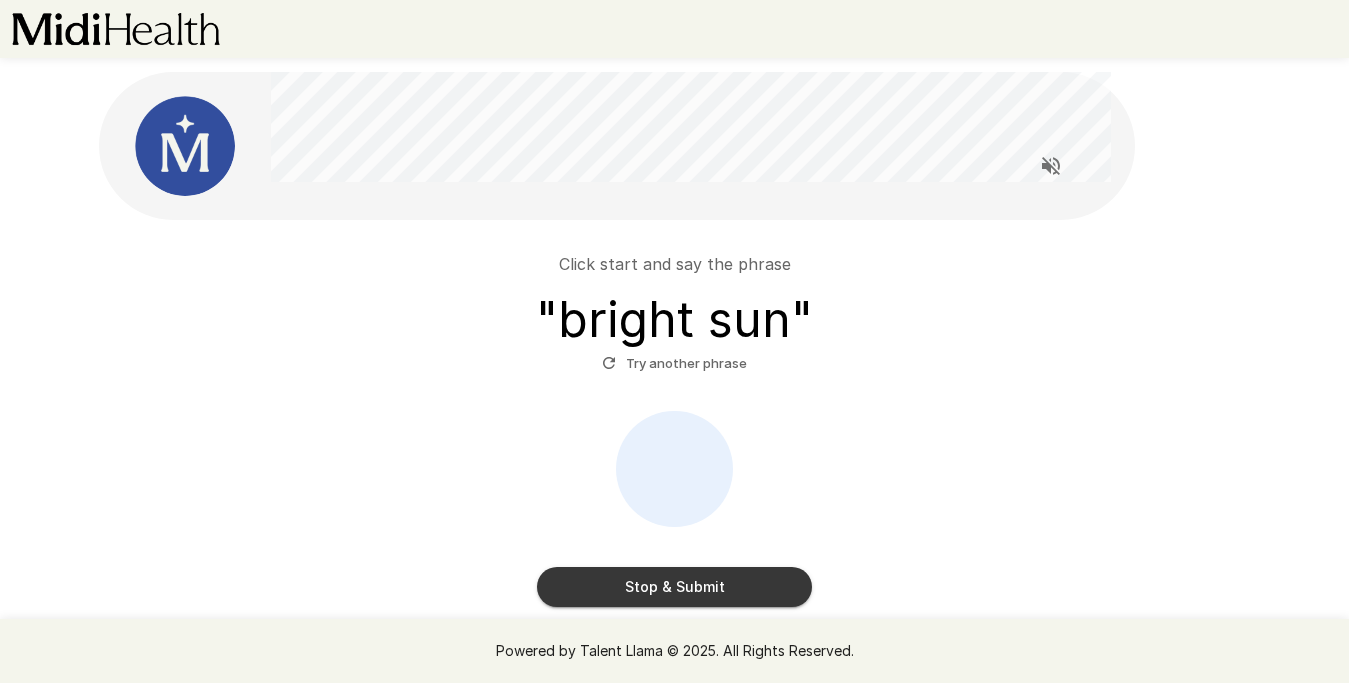 click on "Stop & Submit" at bounding box center [674, 587] 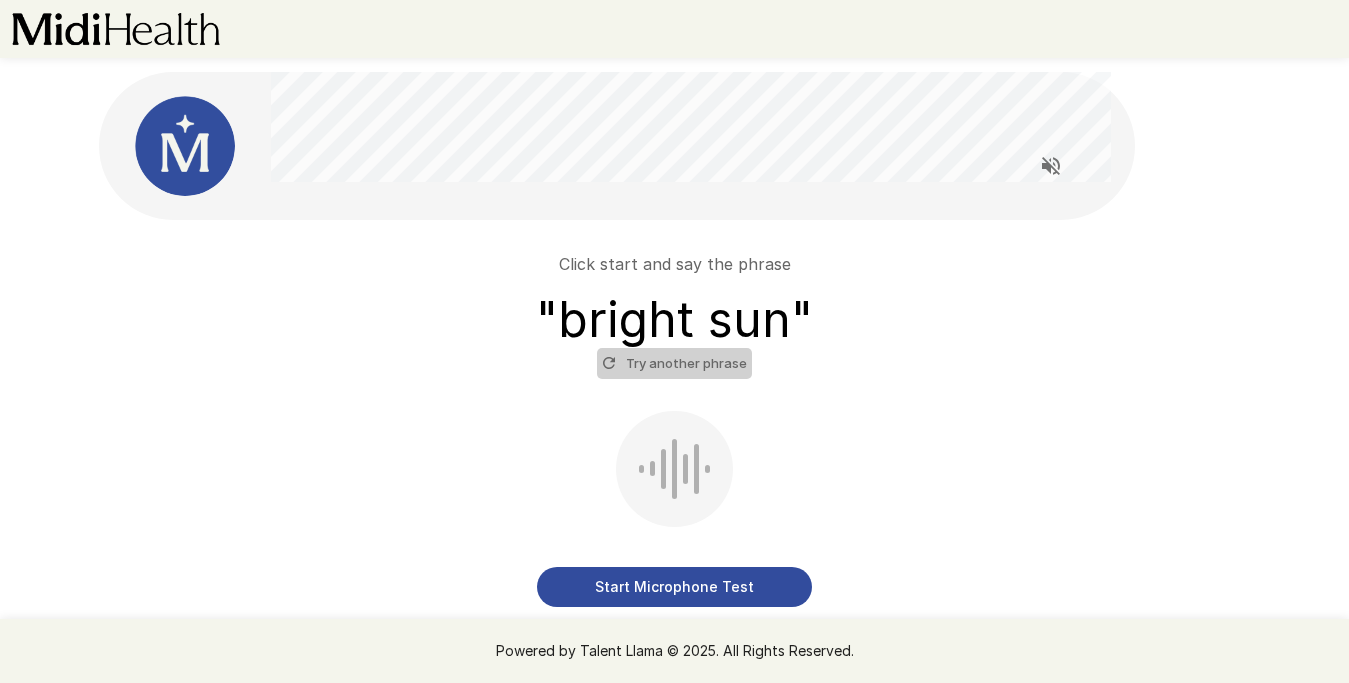 click on "Try another phrase" at bounding box center (674, 363) 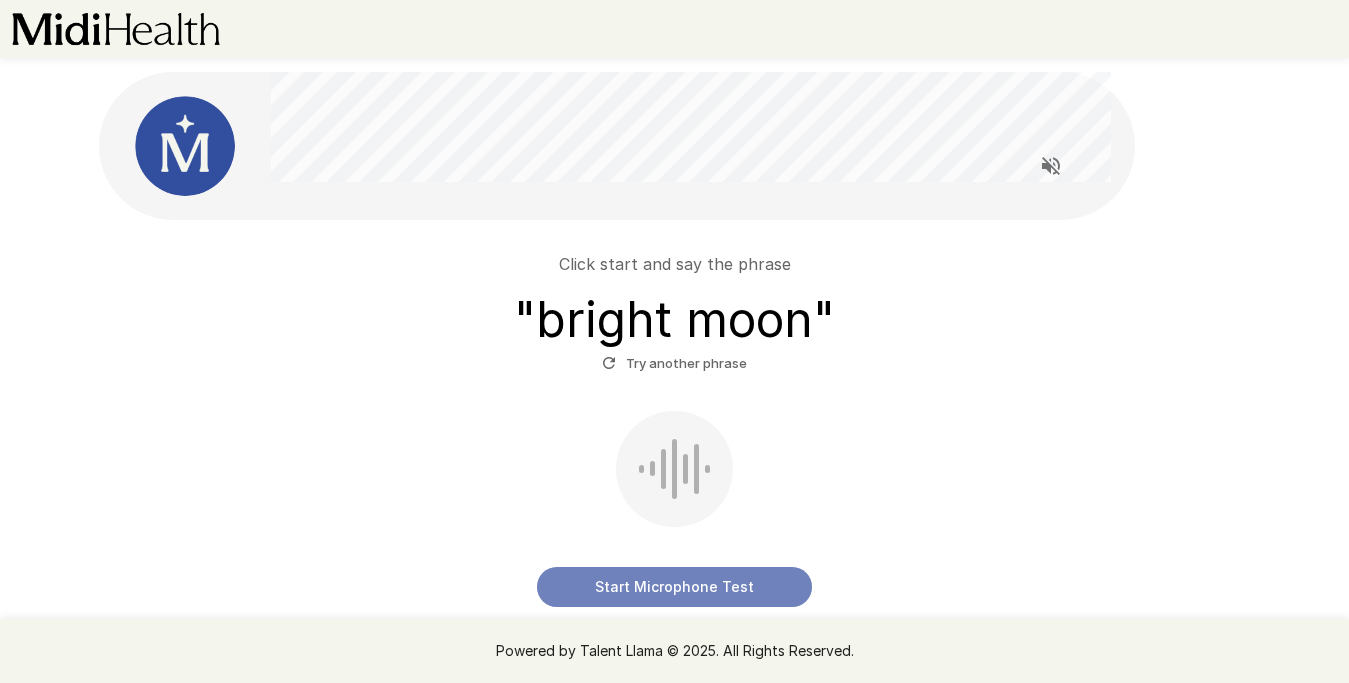 click on "Start Microphone Test" at bounding box center (674, 587) 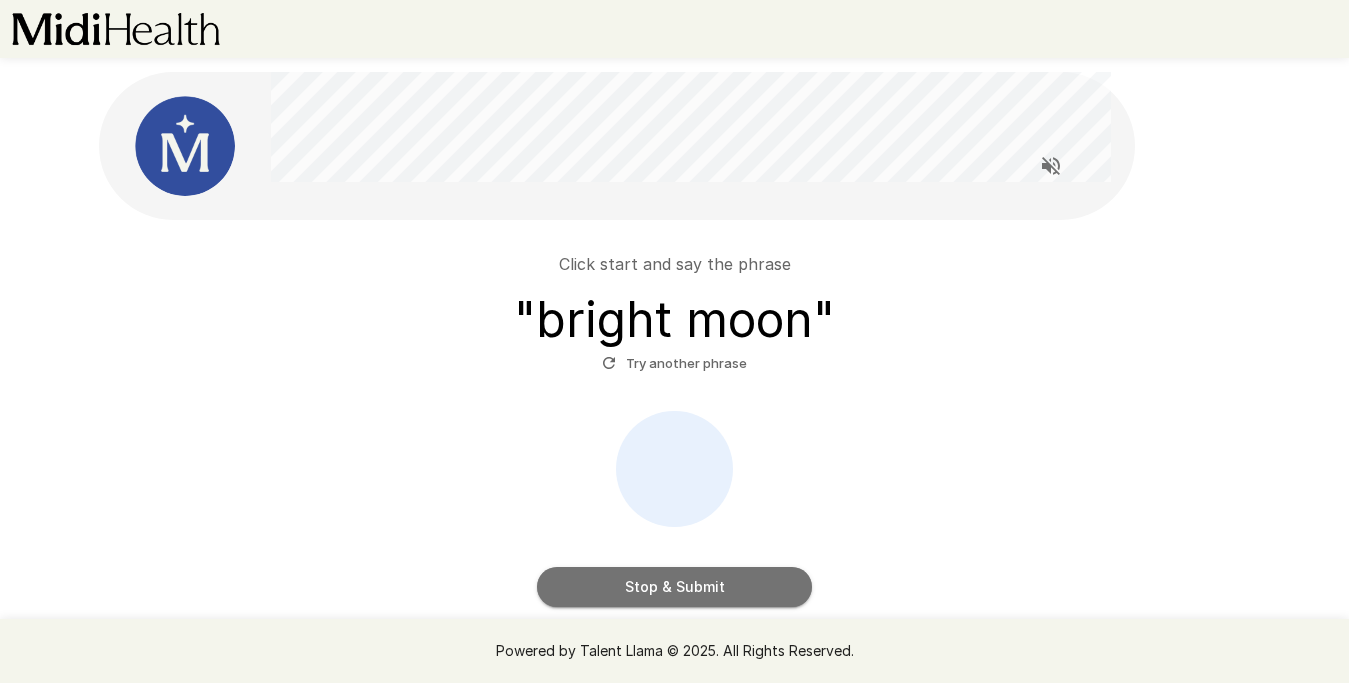 click on "Stop & Submit" at bounding box center [674, 587] 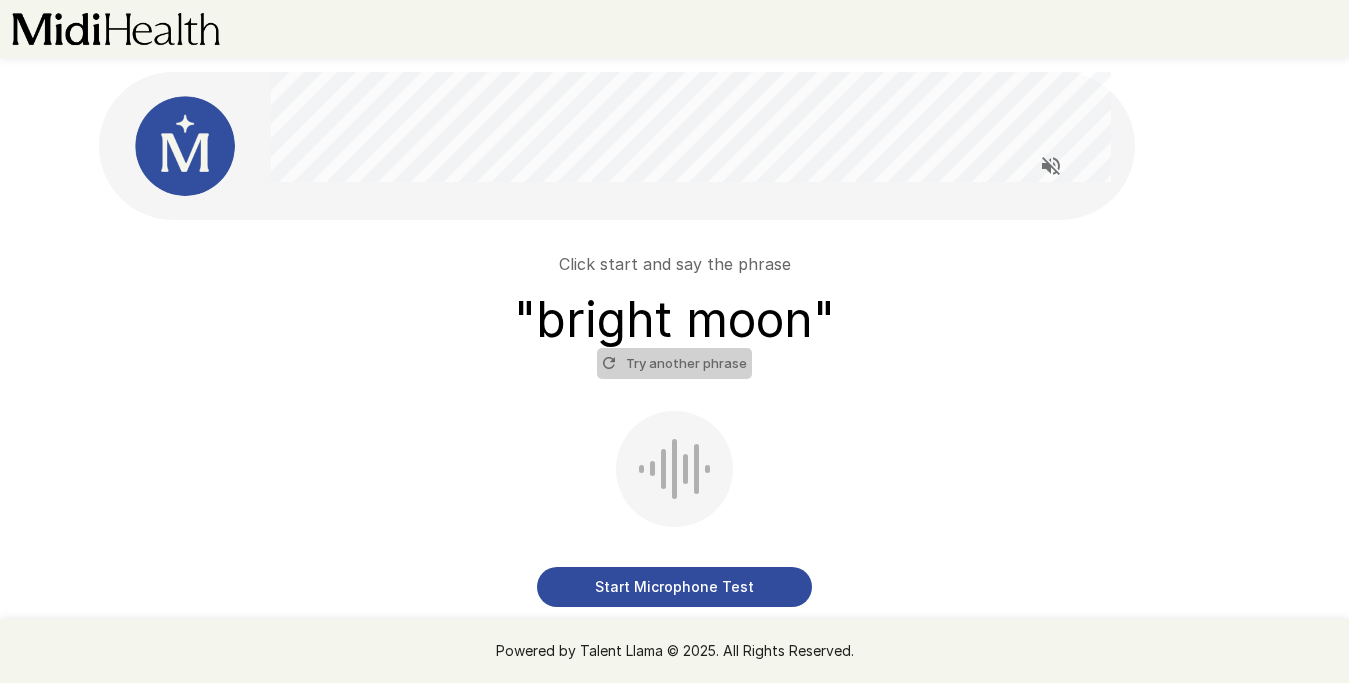 click on "Try another phrase" at bounding box center [674, 363] 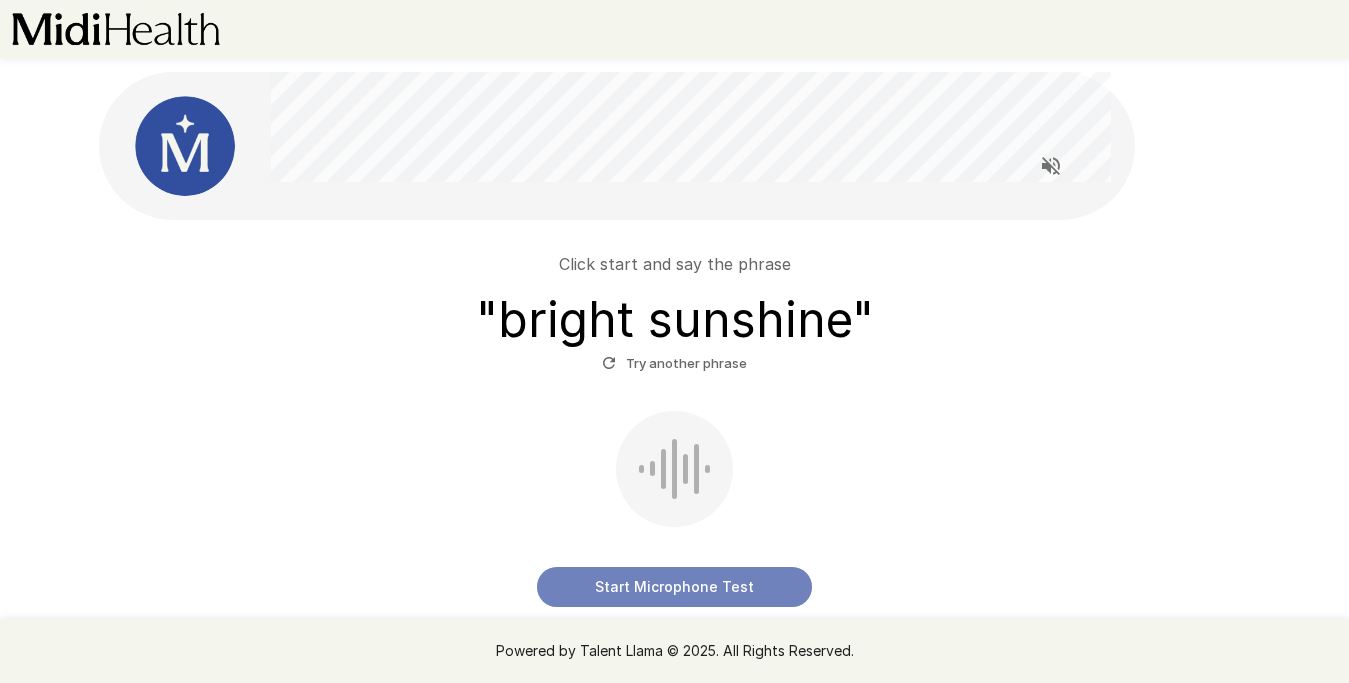 click on "Start Microphone Test" at bounding box center [674, 587] 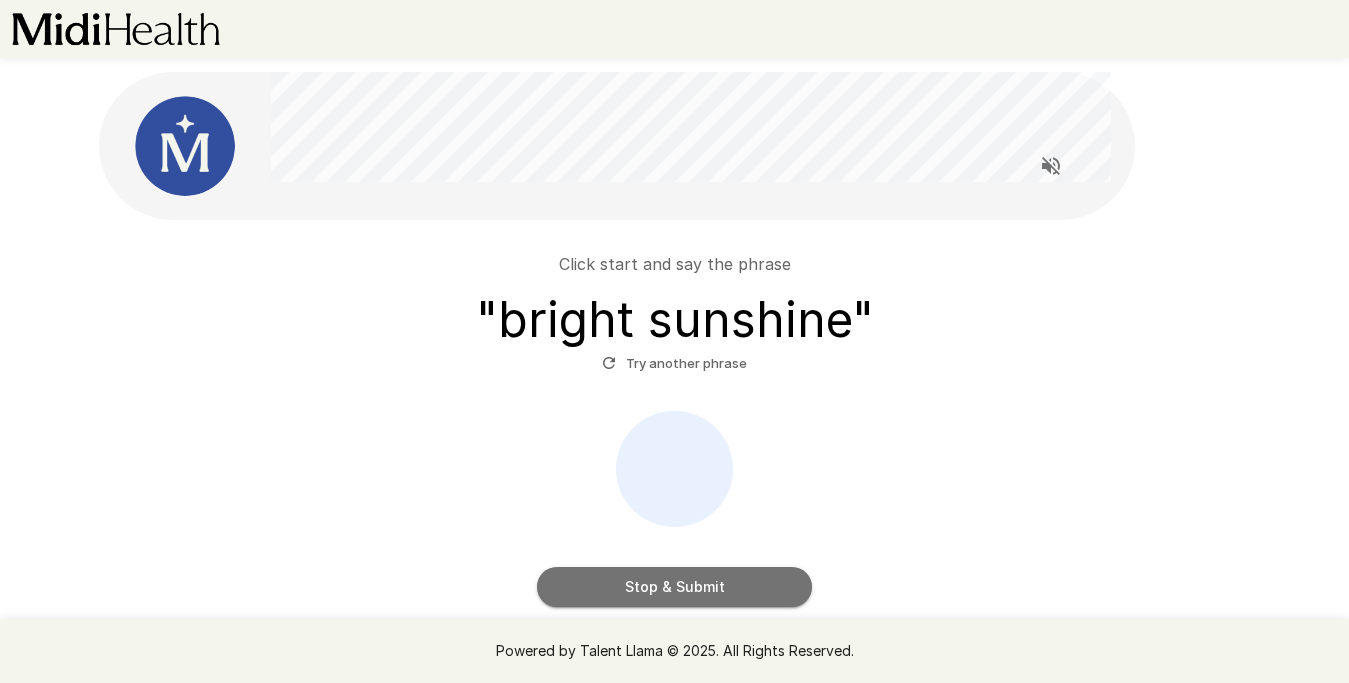 click on "Stop & Submit" at bounding box center [674, 587] 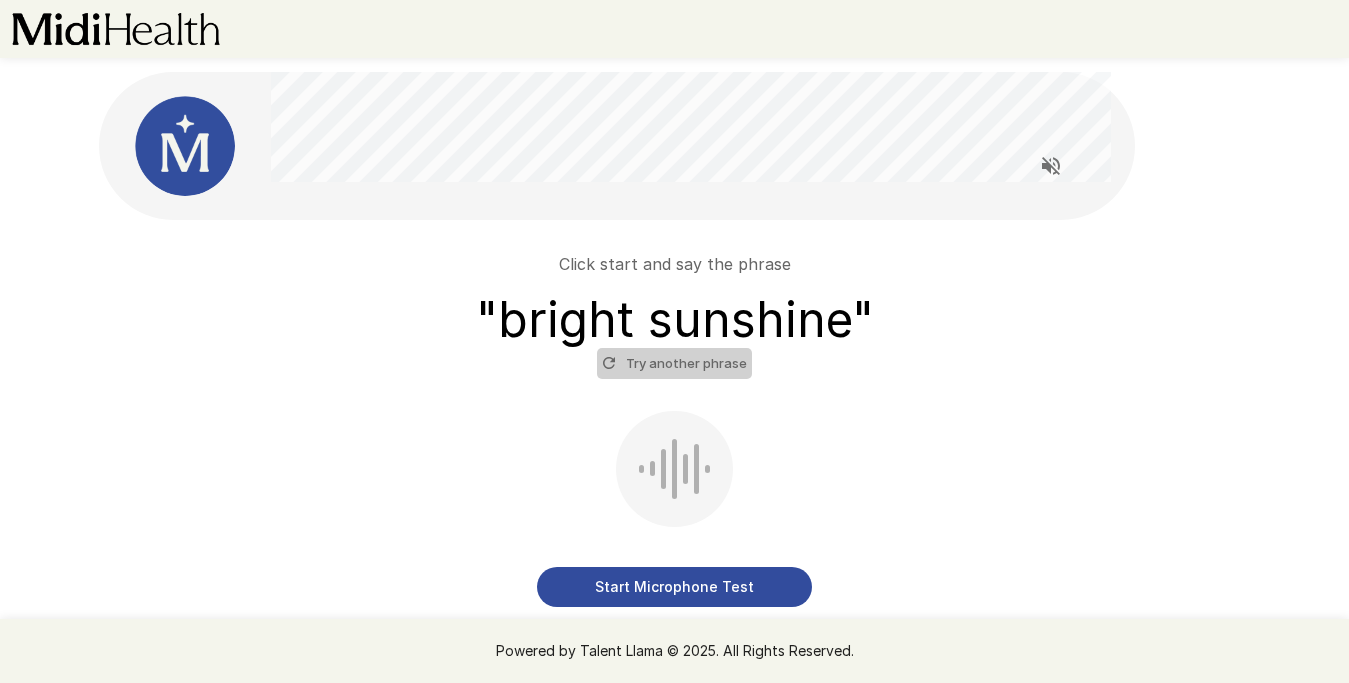click on "Try another phrase" at bounding box center (674, 363) 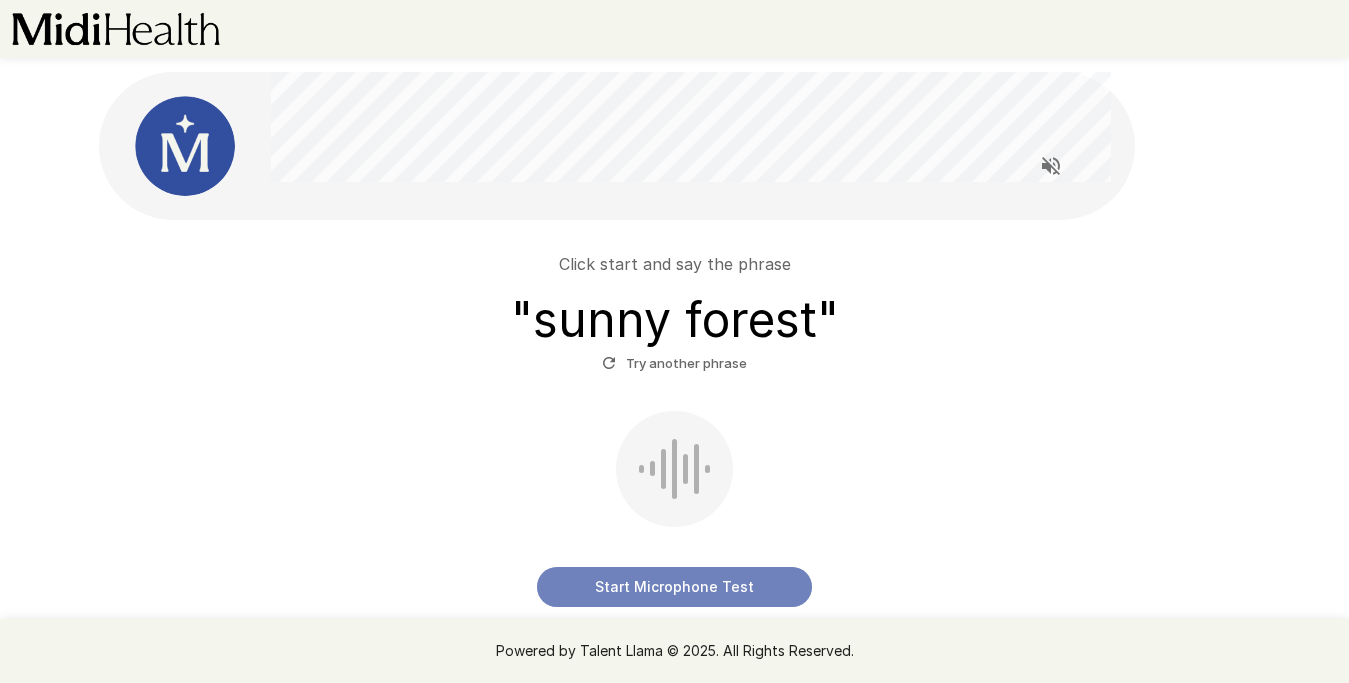 click on "Start Microphone Test" at bounding box center (674, 587) 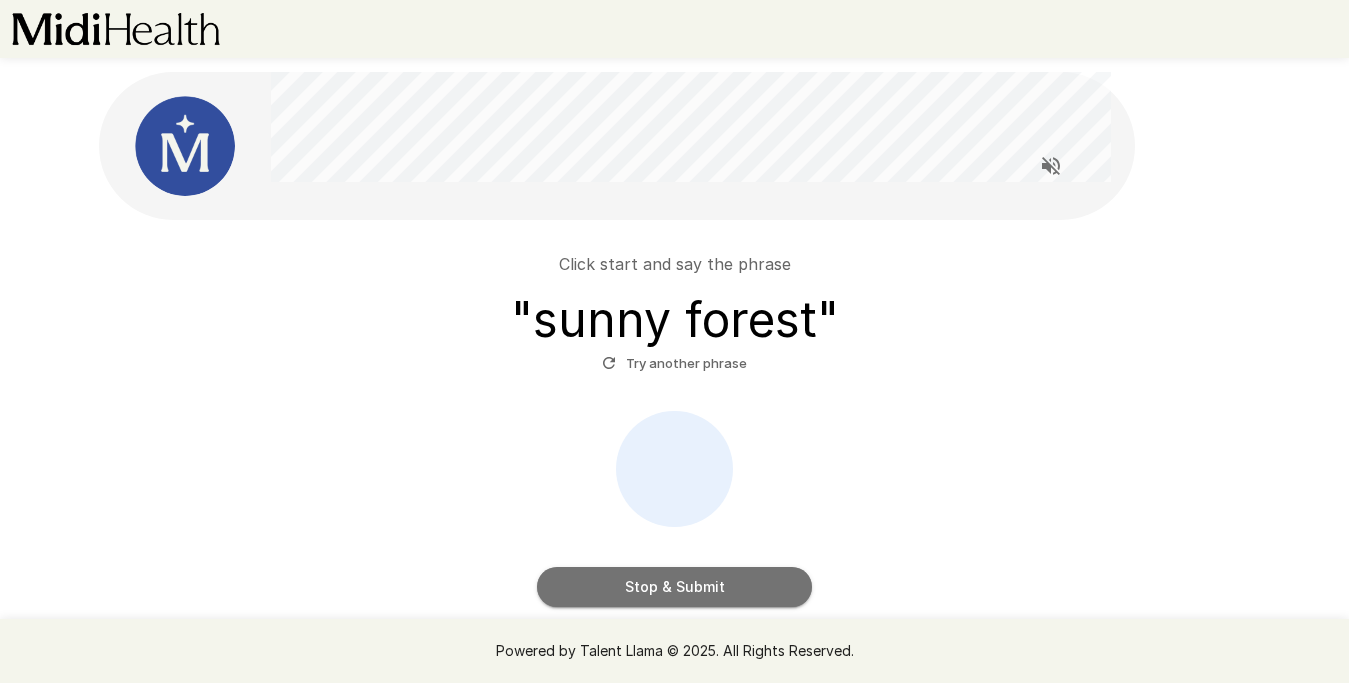 click on "Stop & Submit" at bounding box center (674, 587) 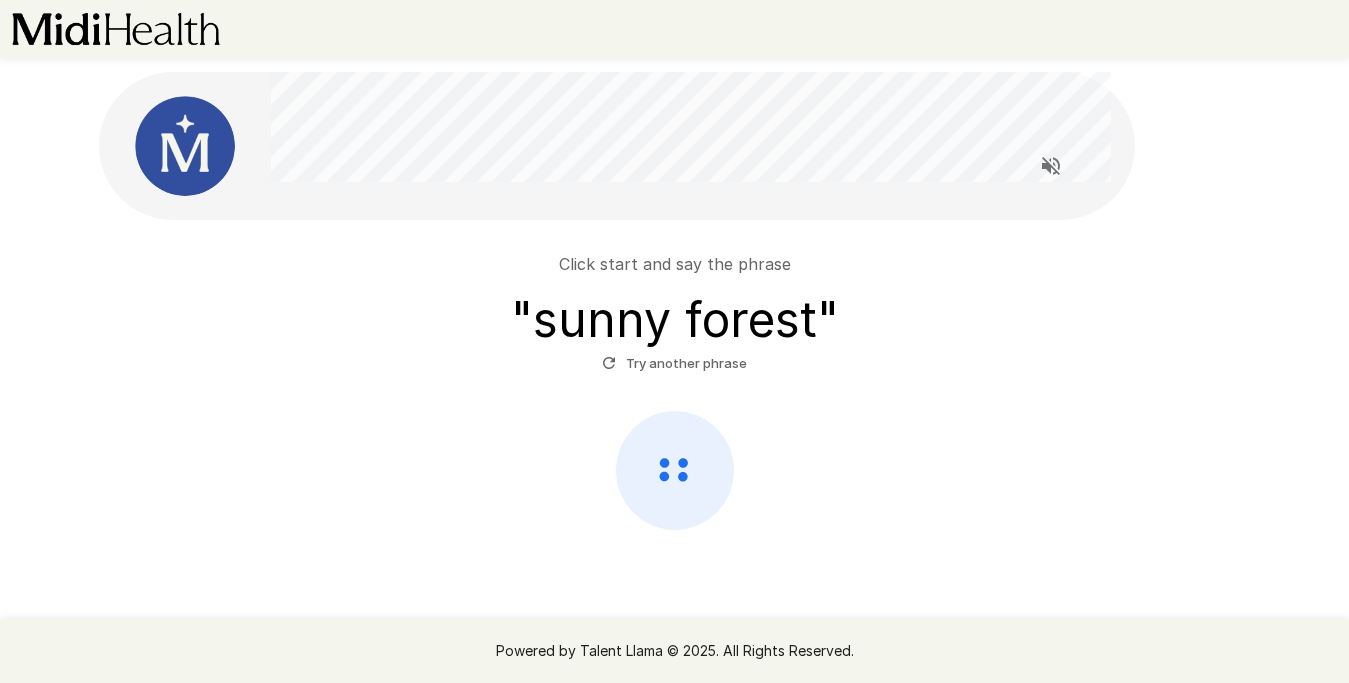 scroll, scrollTop: 15, scrollLeft: 0, axis: vertical 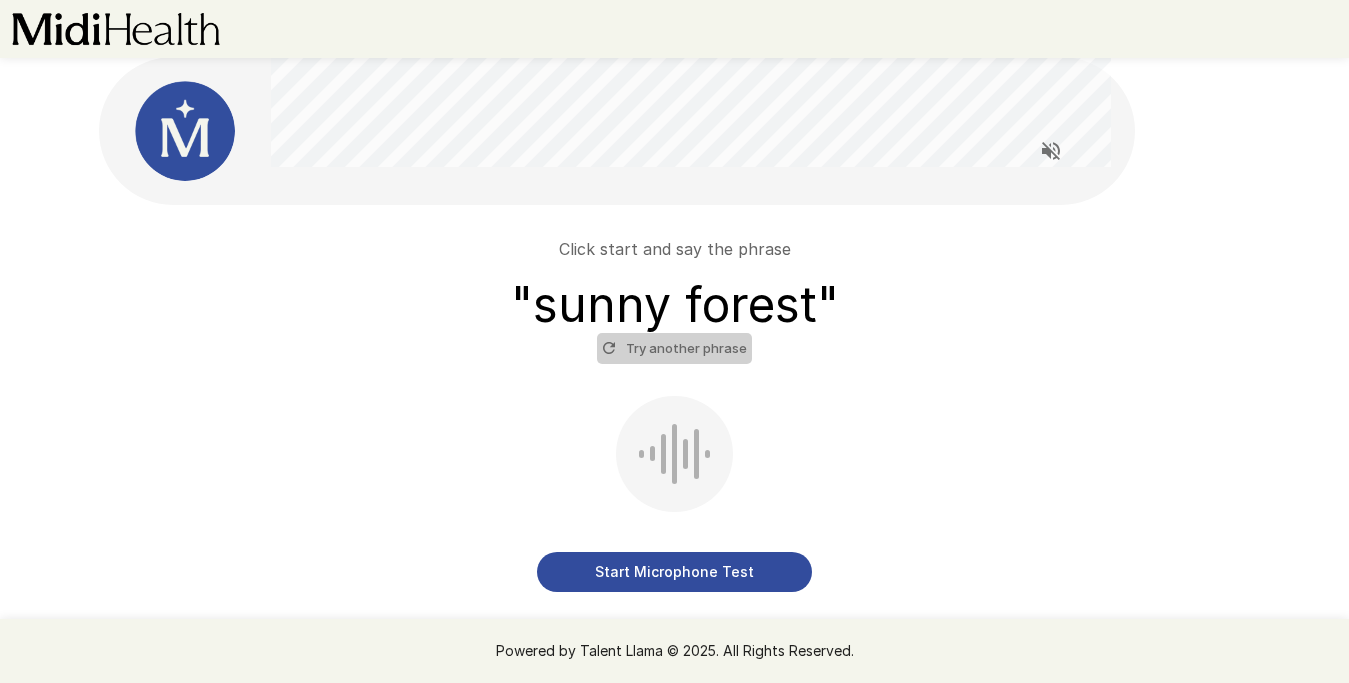 click on "Try another phrase" at bounding box center [674, 348] 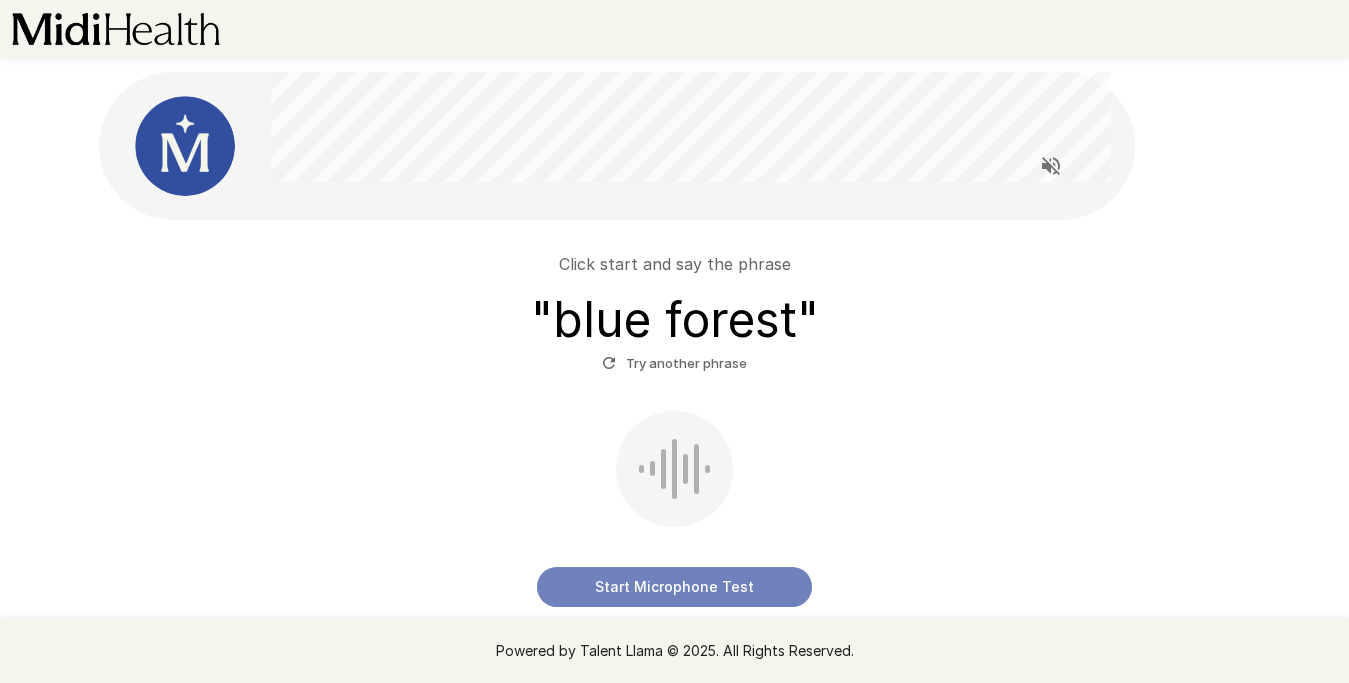click on "Start Microphone Test" at bounding box center (674, 587) 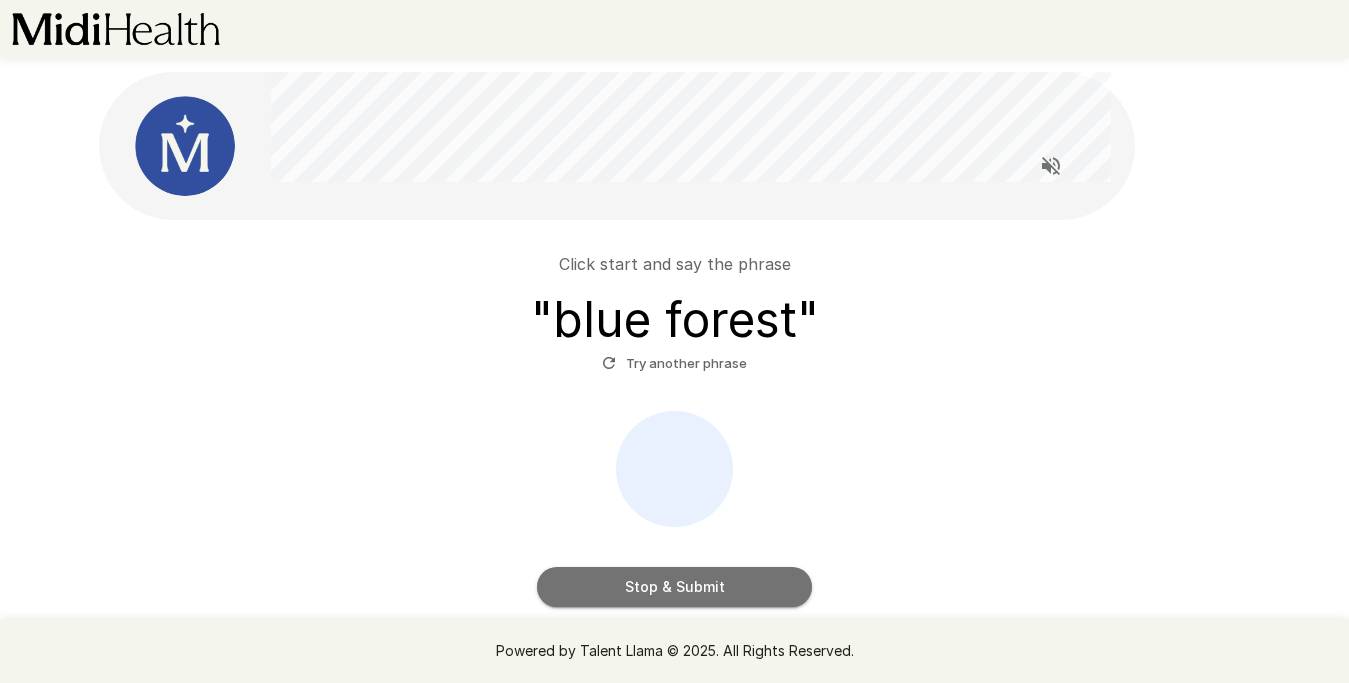 click on "Stop & Submit" at bounding box center (674, 587) 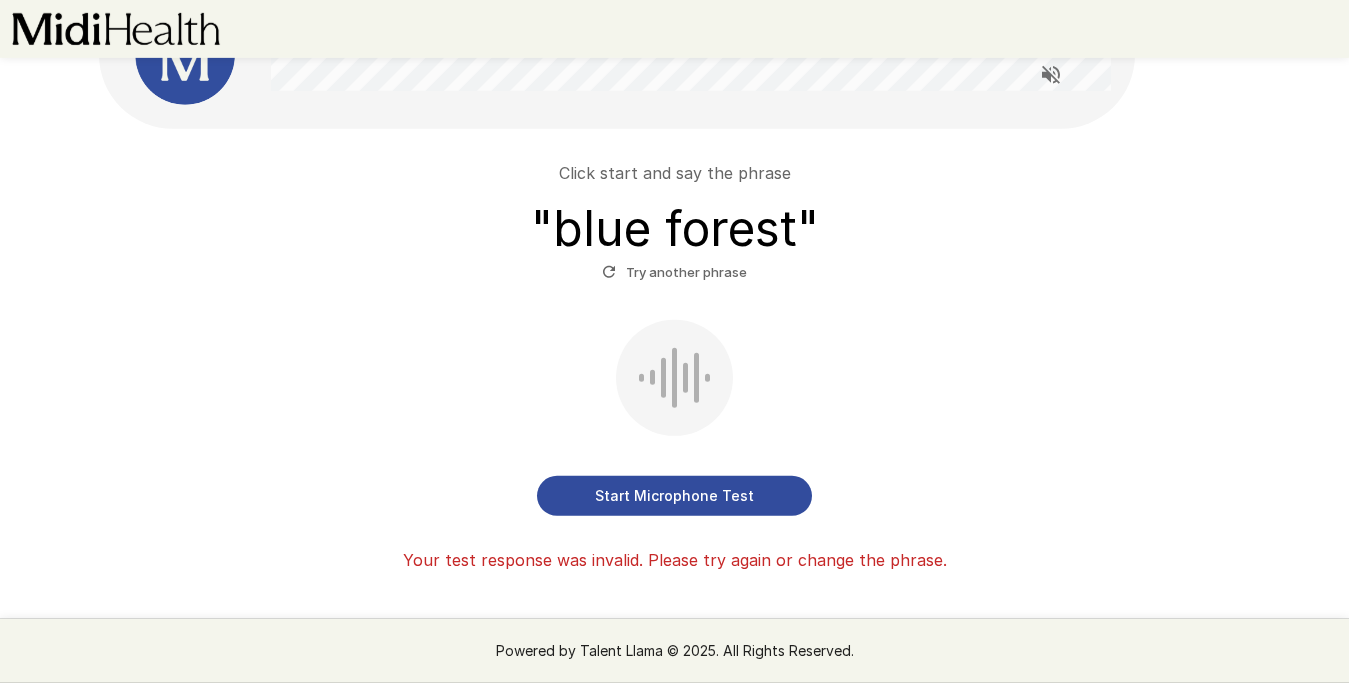 scroll, scrollTop: 99, scrollLeft: 0, axis: vertical 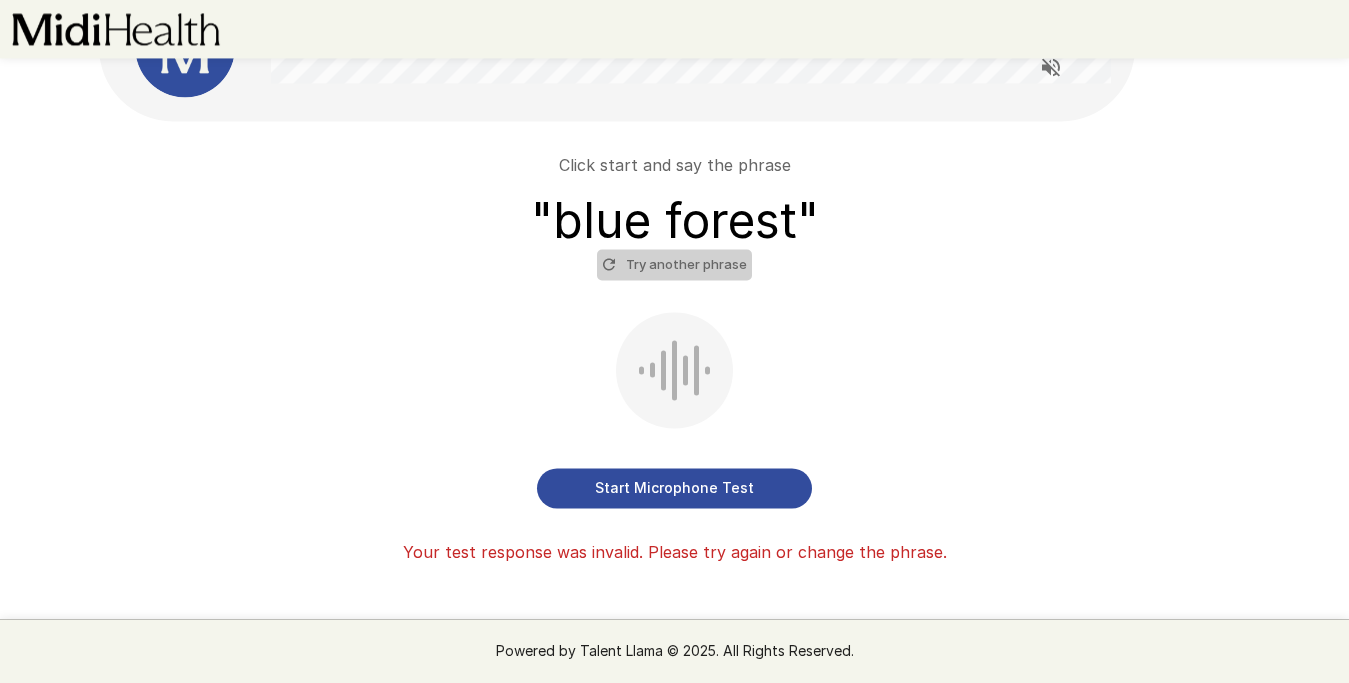 click on "Try another phrase" at bounding box center (674, 264) 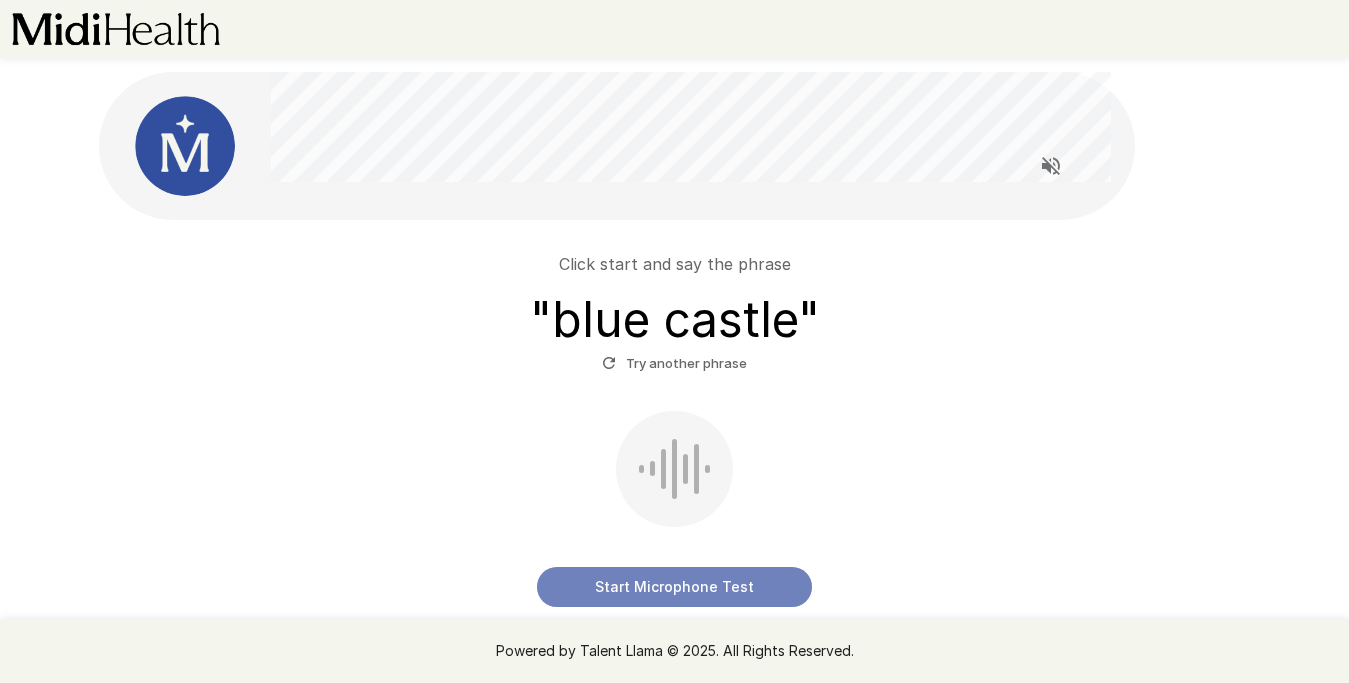 click on "Start Microphone Test" at bounding box center [674, 587] 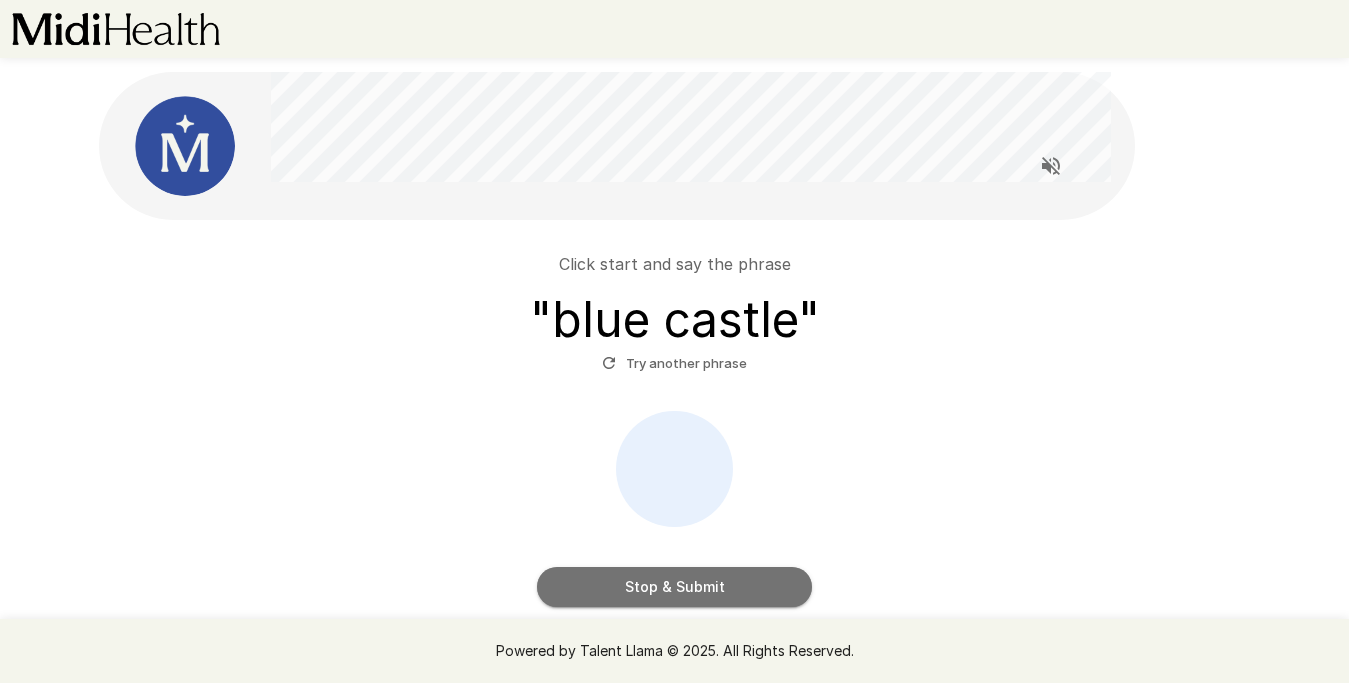 click on "Stop & Submit" at bounding box center [674, 587] 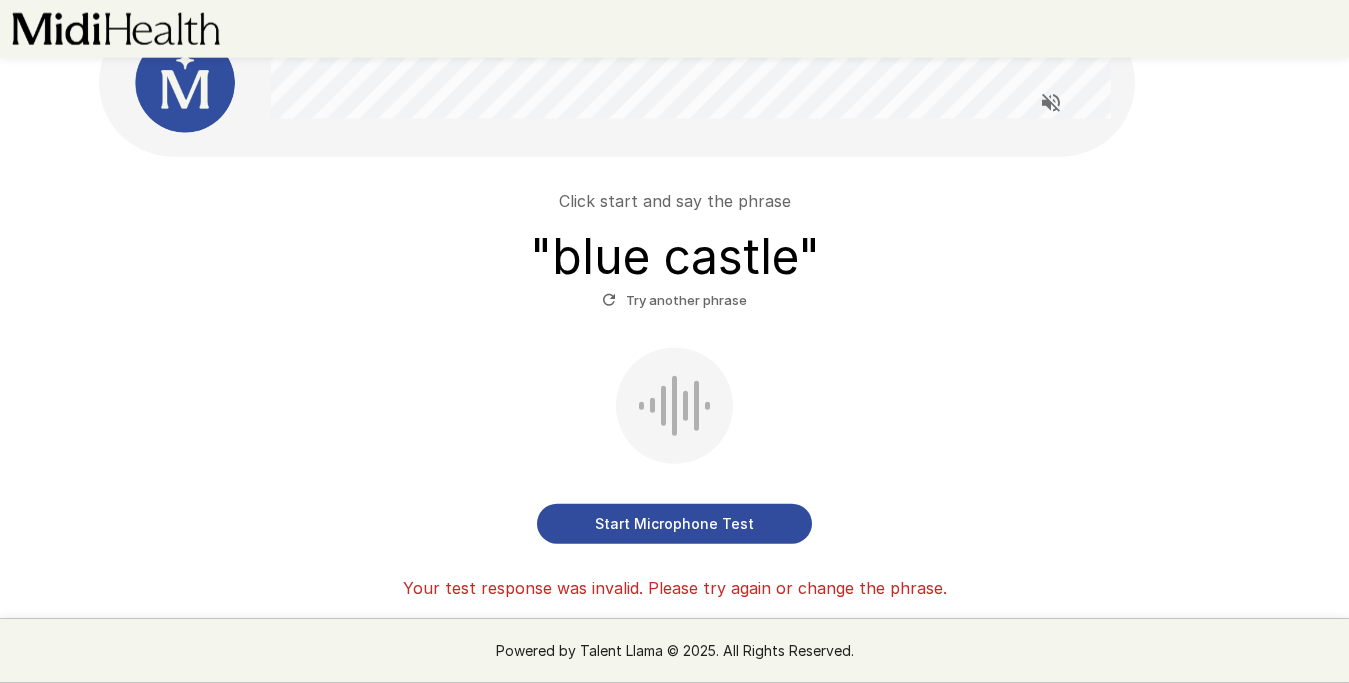 scroll, scrollTop: 65, scrollLeft: 0, axis: vertical 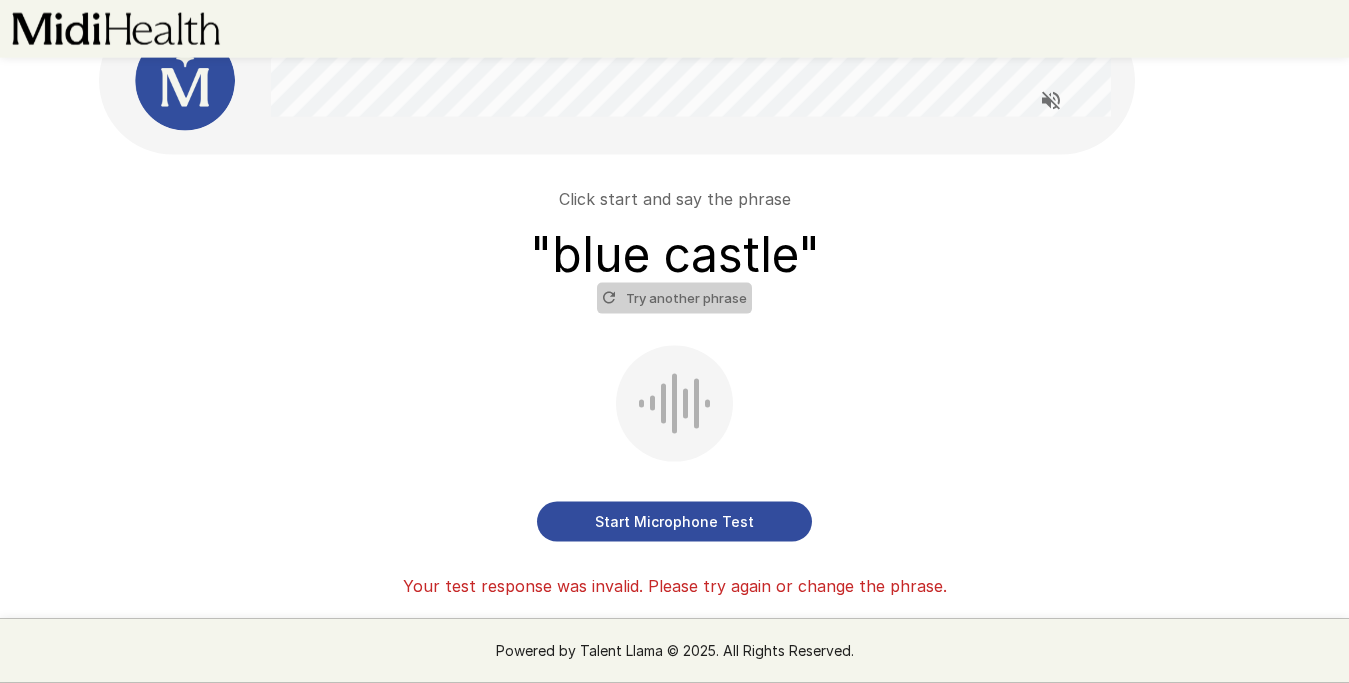 click on "Try another phrase" at bounding box center (674, 298) 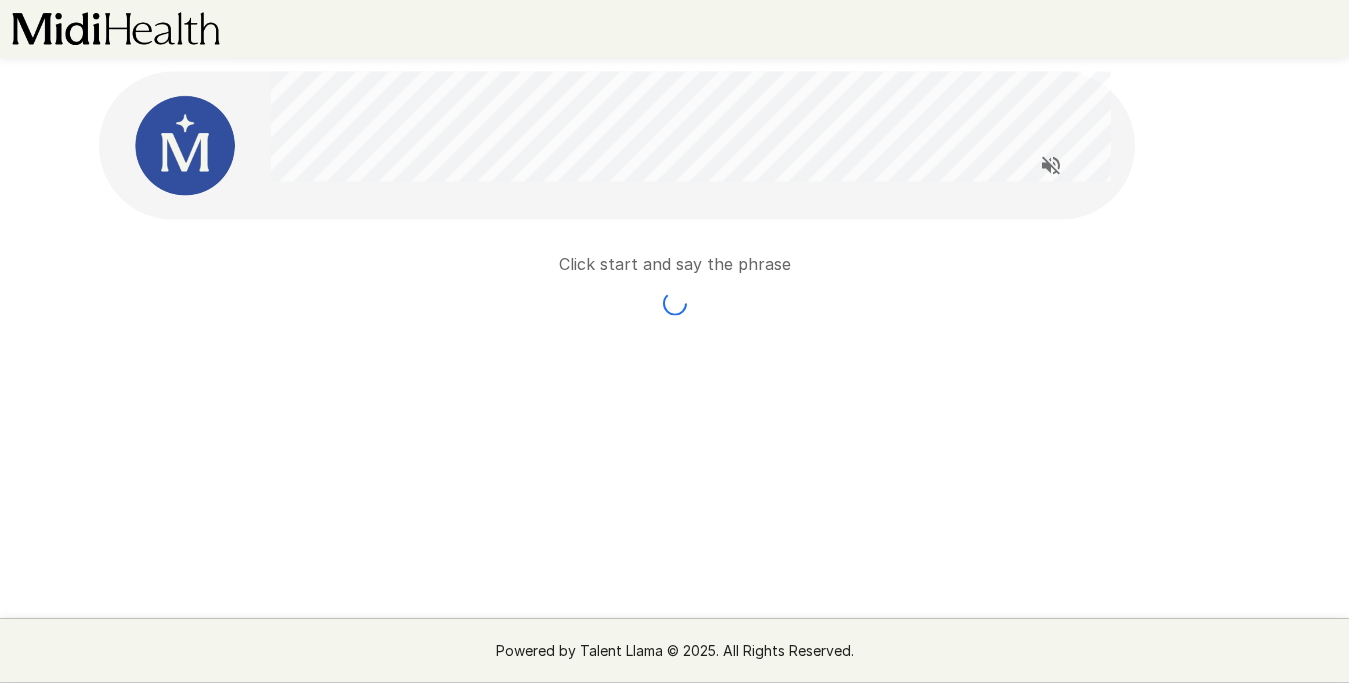 scroll, scrollTop: 0, scrollLeft: 0, axis: both 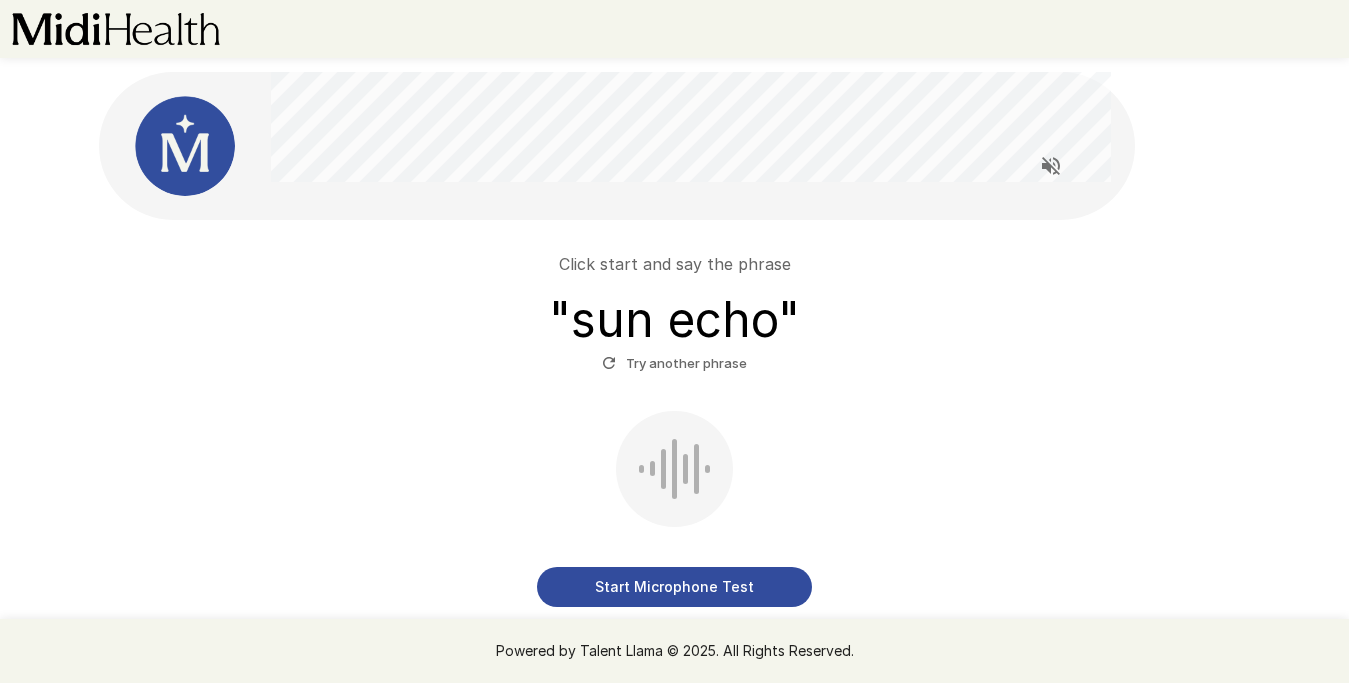 click on "Start Microphone Test" at bounding box center (674, 587) 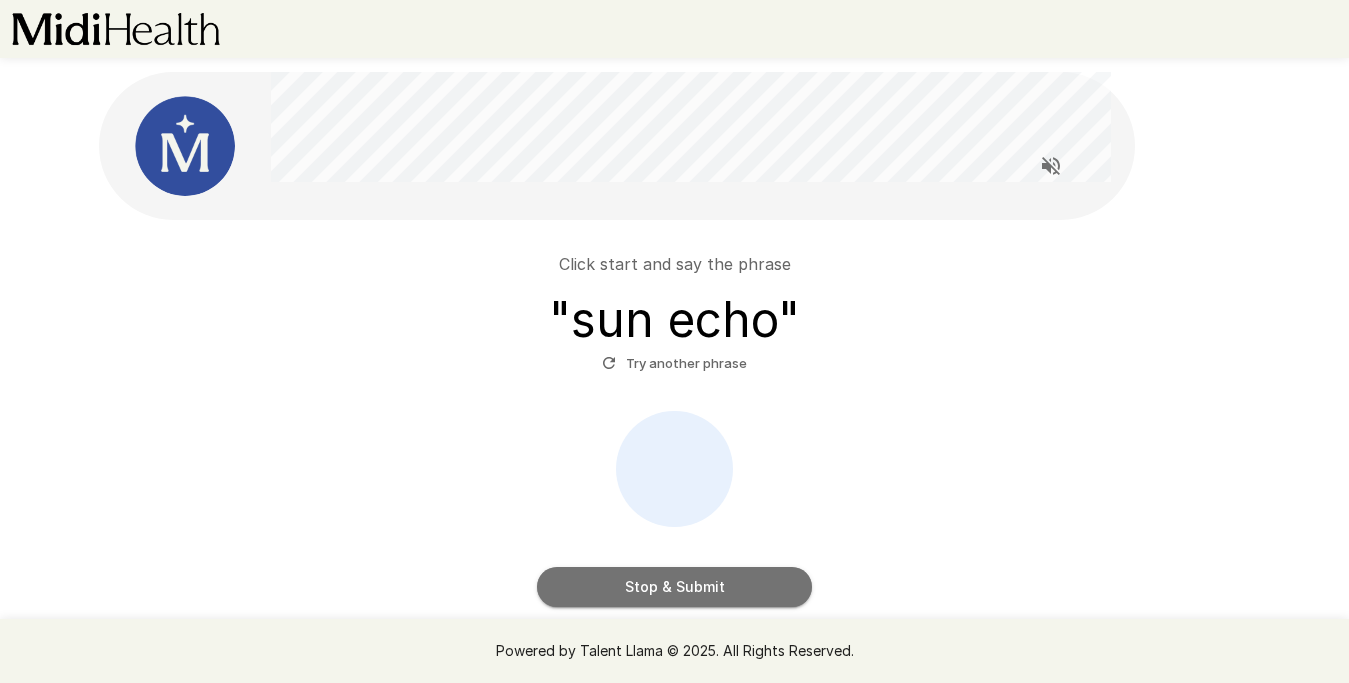 click on "Stop & Submit" at bounding box center [674, 587] 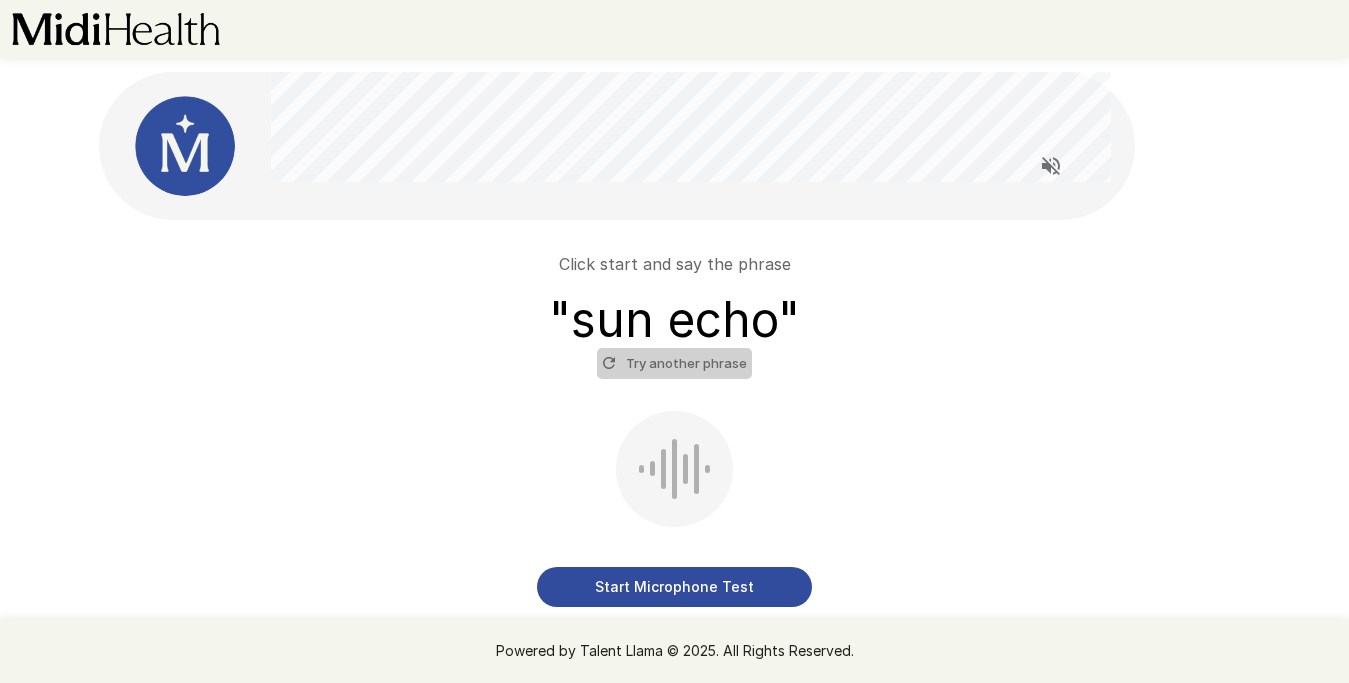 click on "Try another phrase" at bounding box center (674, 363) 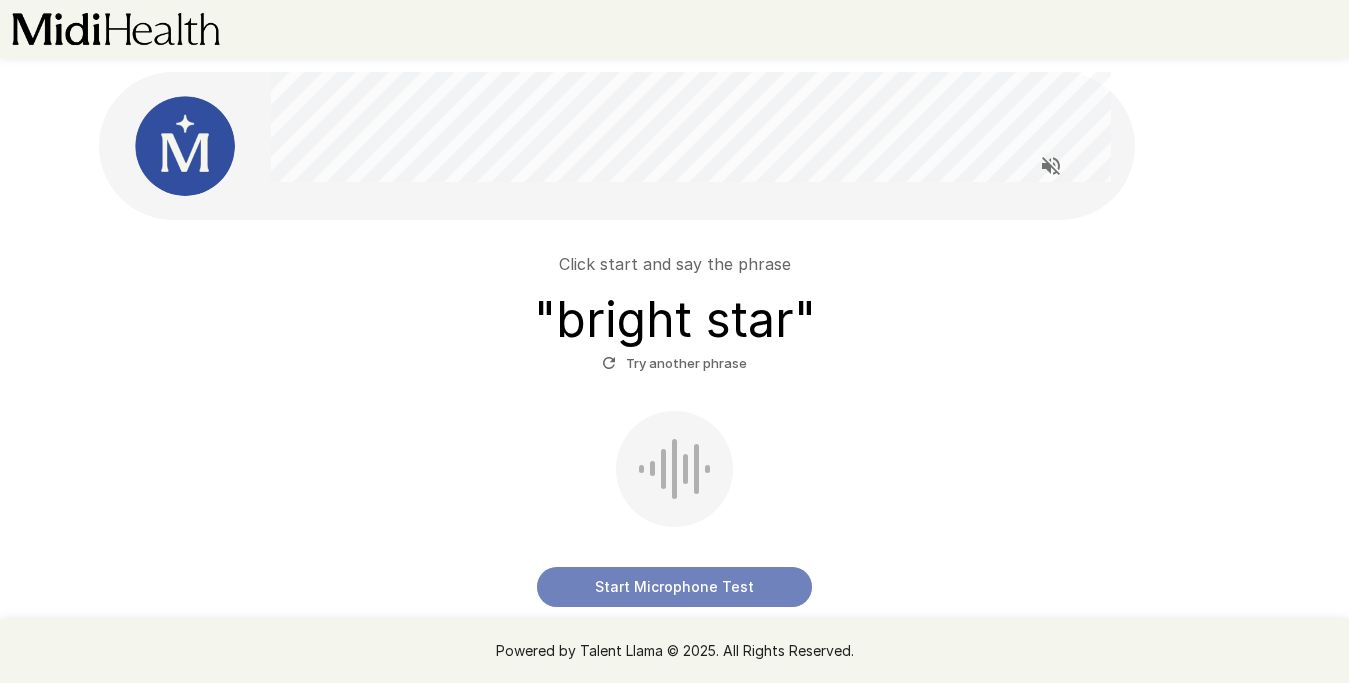 click on "Start Microphone Test" at bounding box center [674, 587] 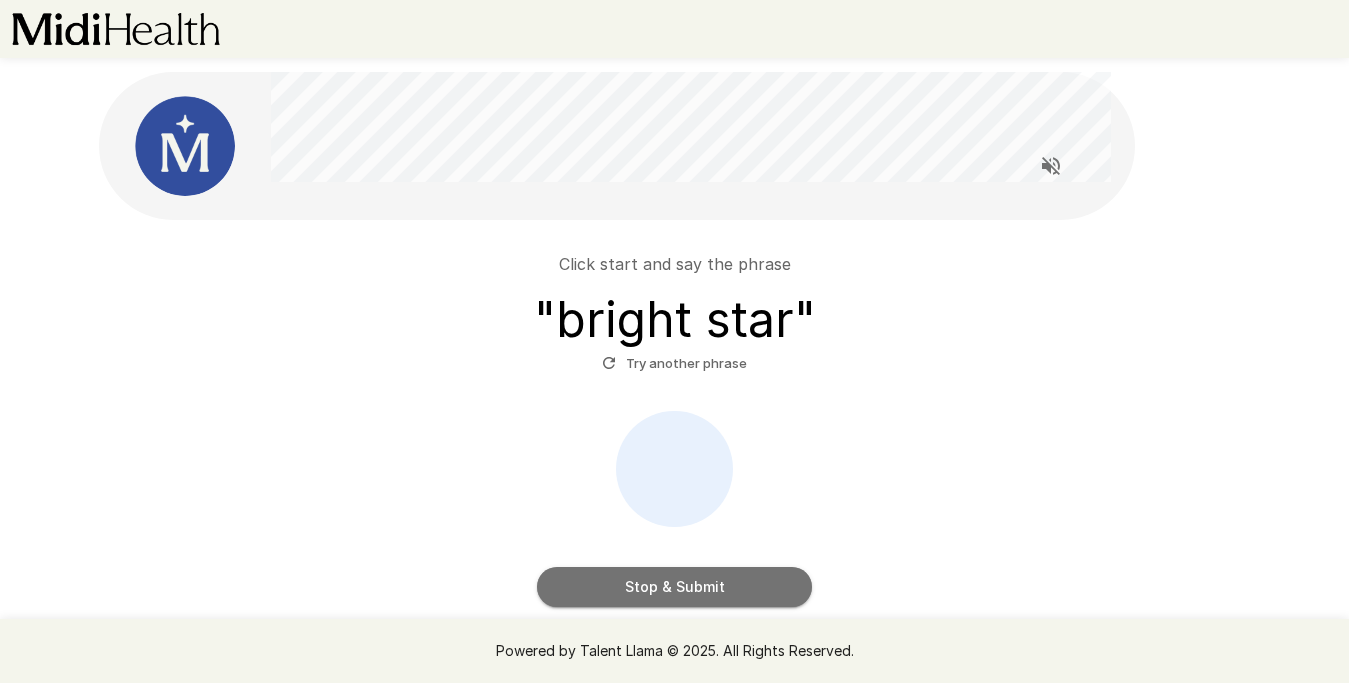 click on "Stop & Submit" at bounding box center (674, 587) 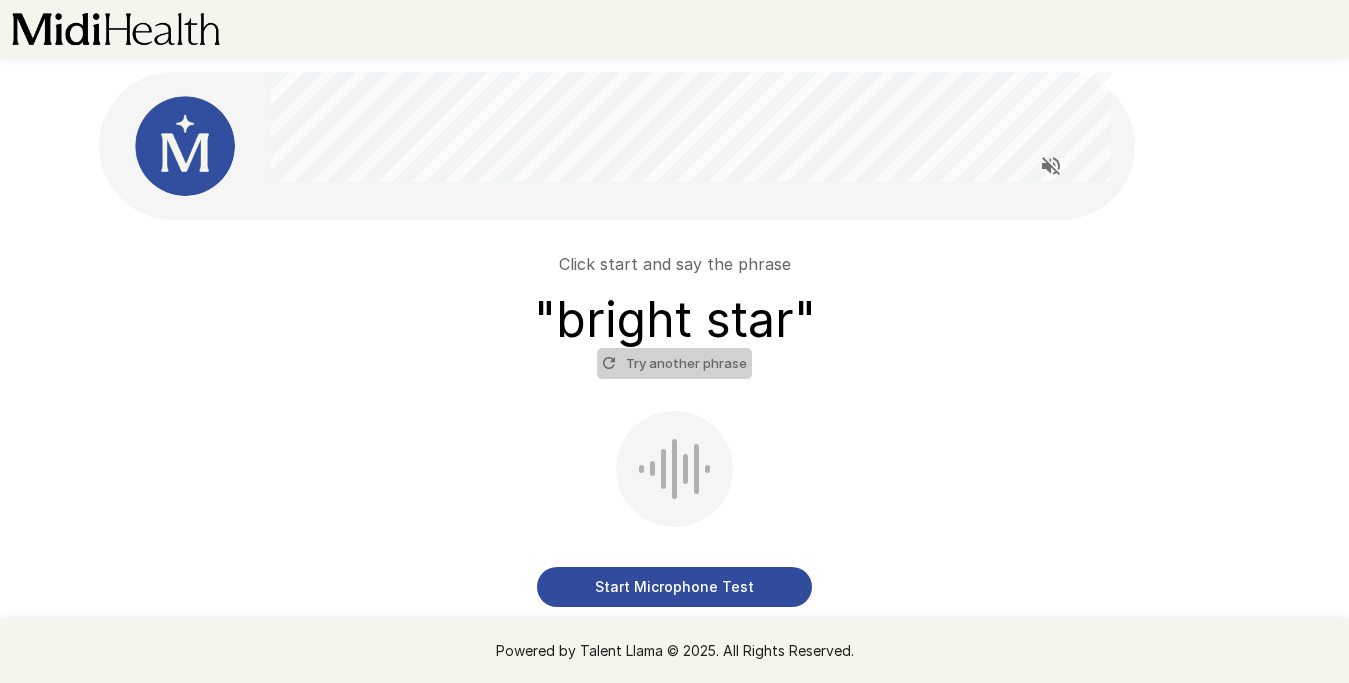 click on "Try another phrase" at bounding box center [674, 363] 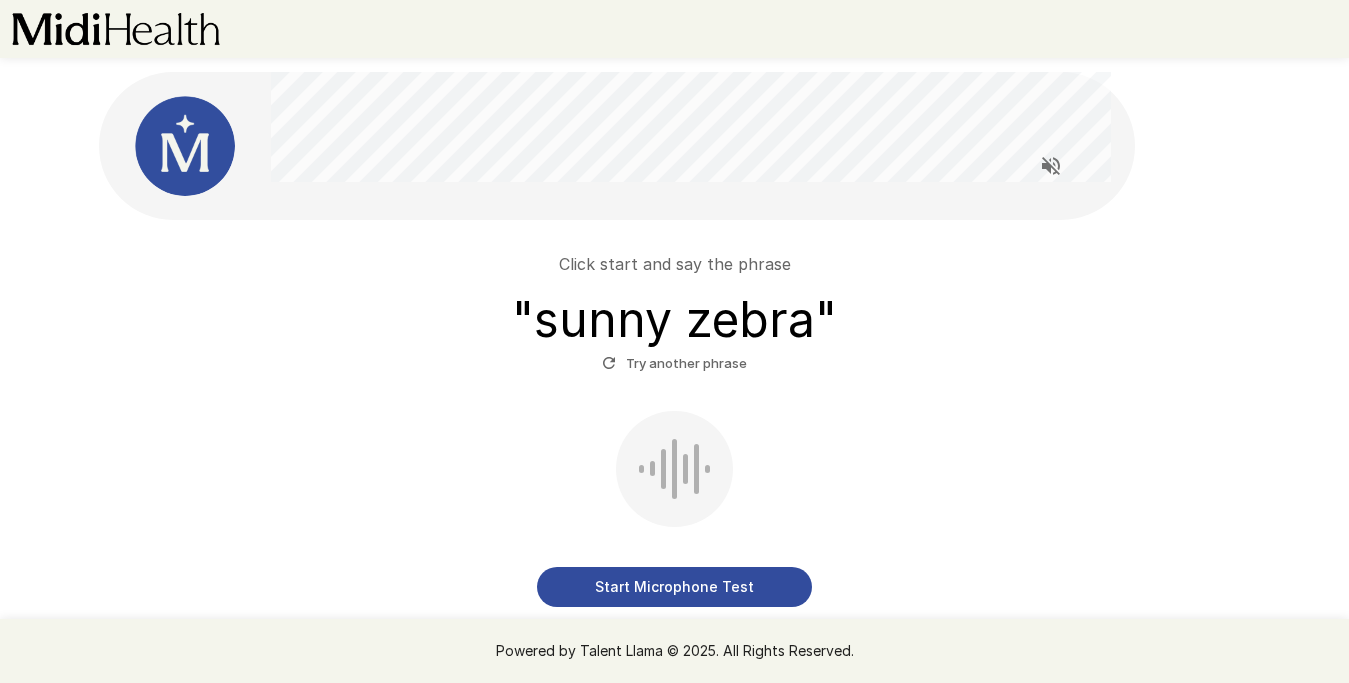 click on "Start Microphone Test" at bounding box center (674, 587) 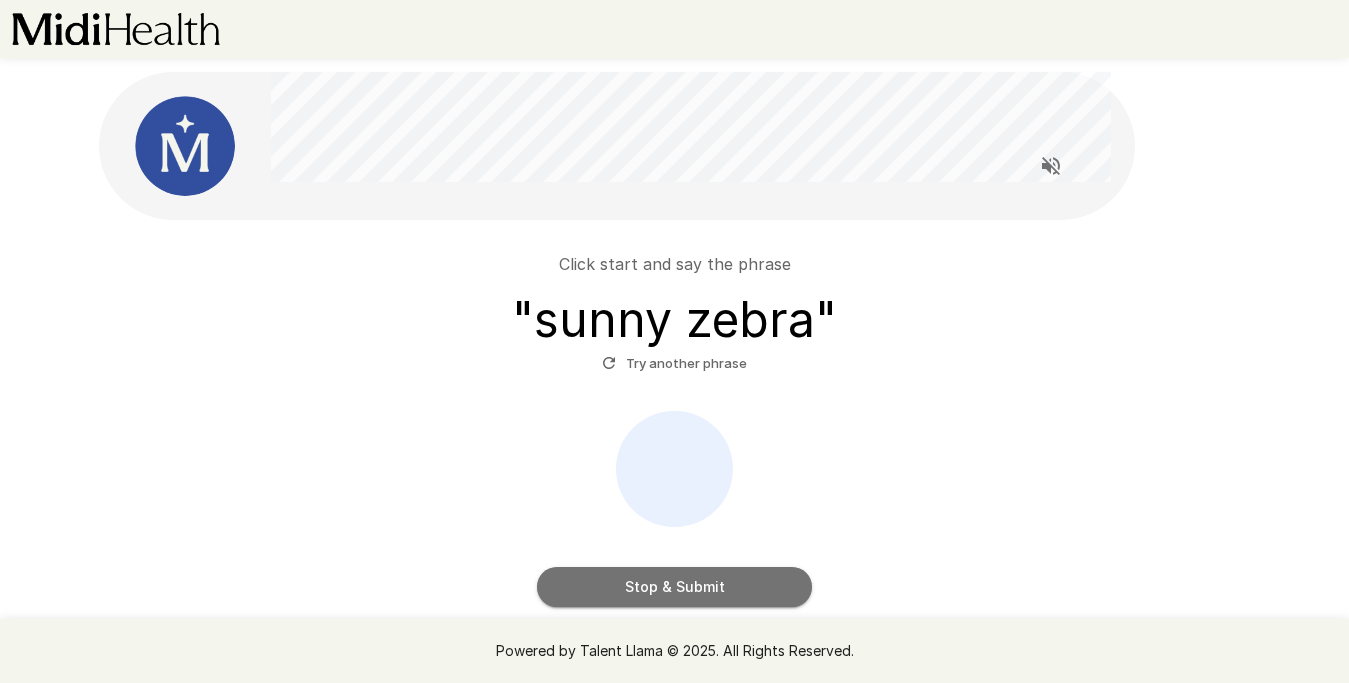 click on "Stop & Submit" at bounding box center (674, 587) 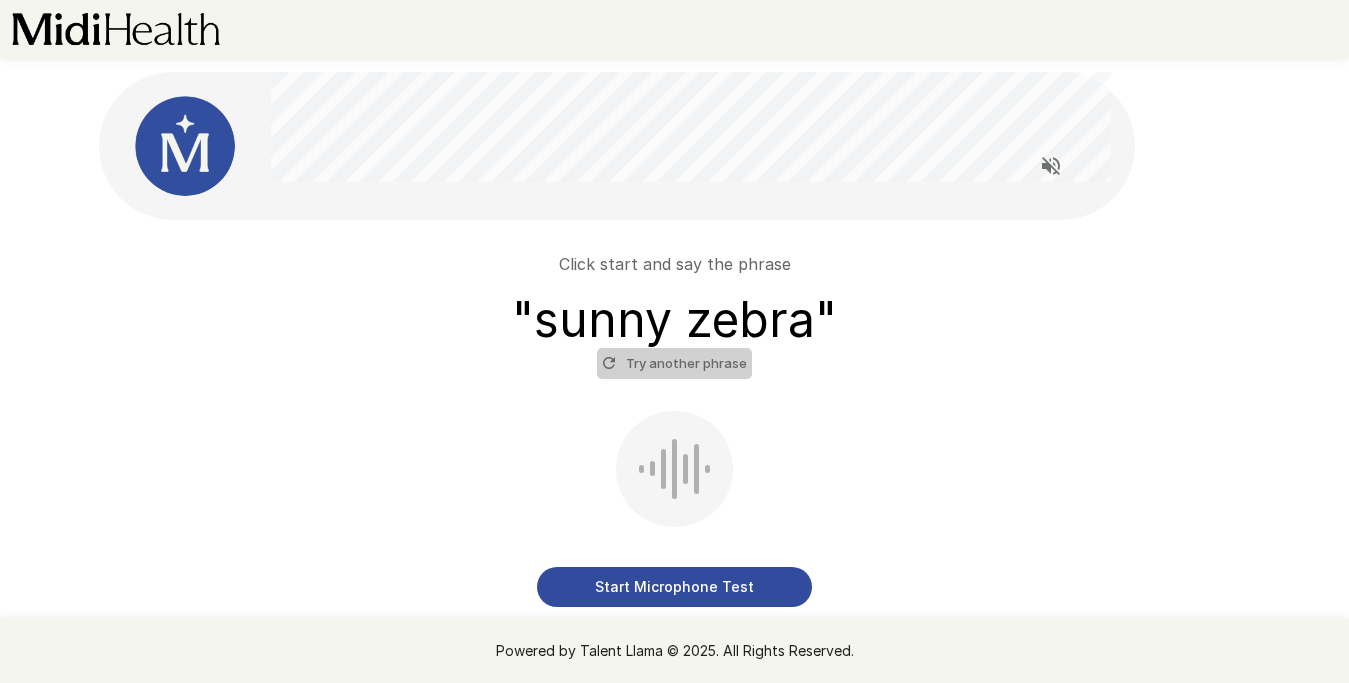 click on "Try another phrase" at bounding box center [674, 363] 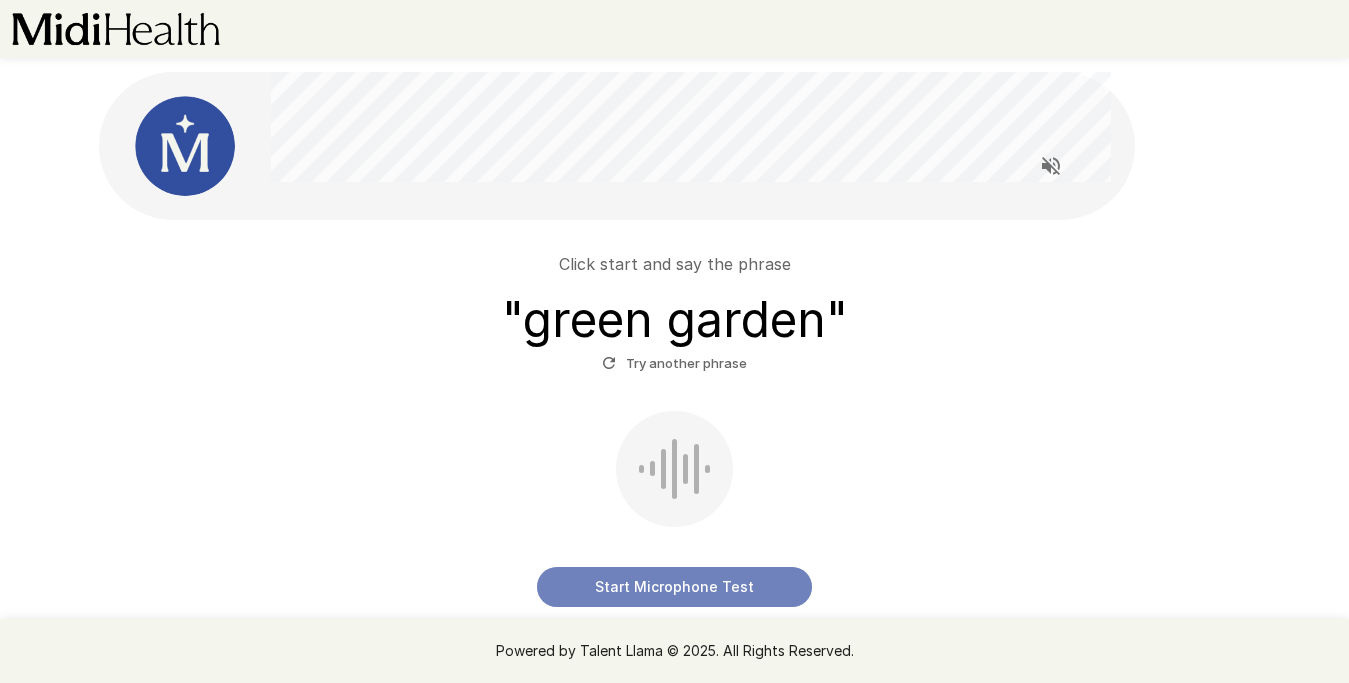 click on "Start Microphone Test" at bounding box center [674, 587] 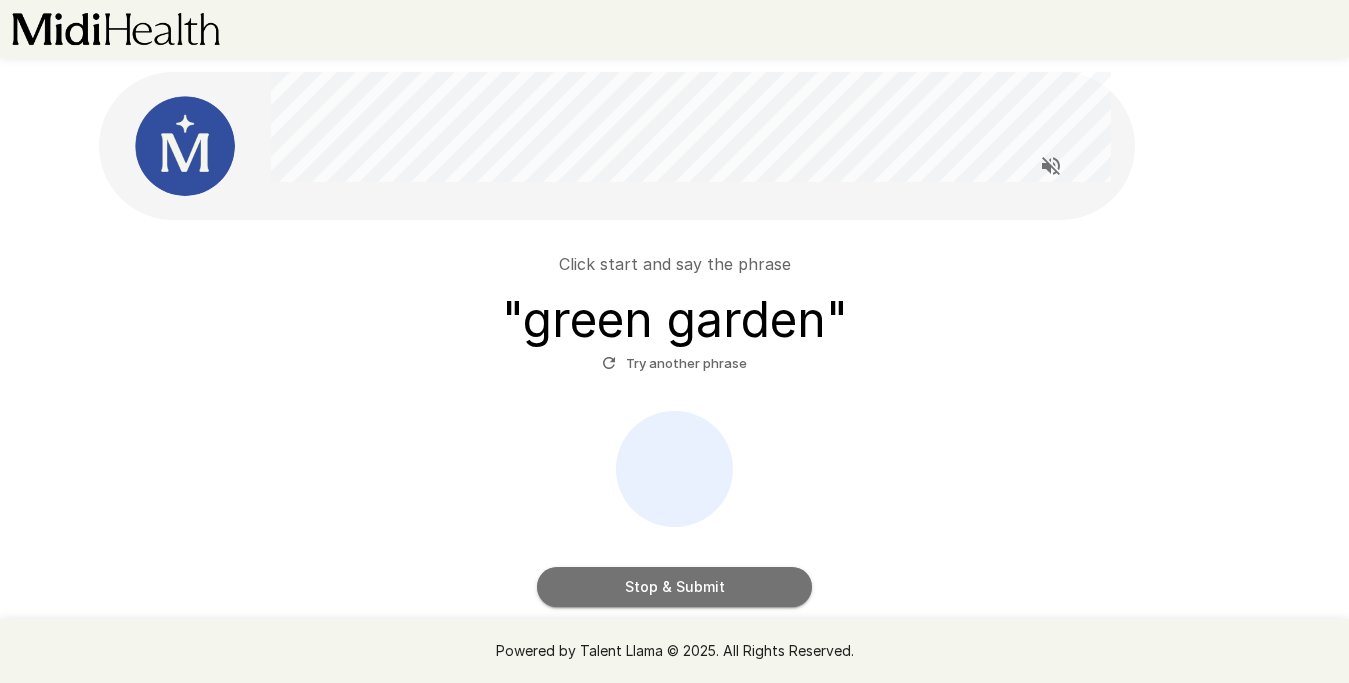 click on "Stop & Submit" at bounding box center [674, 587] 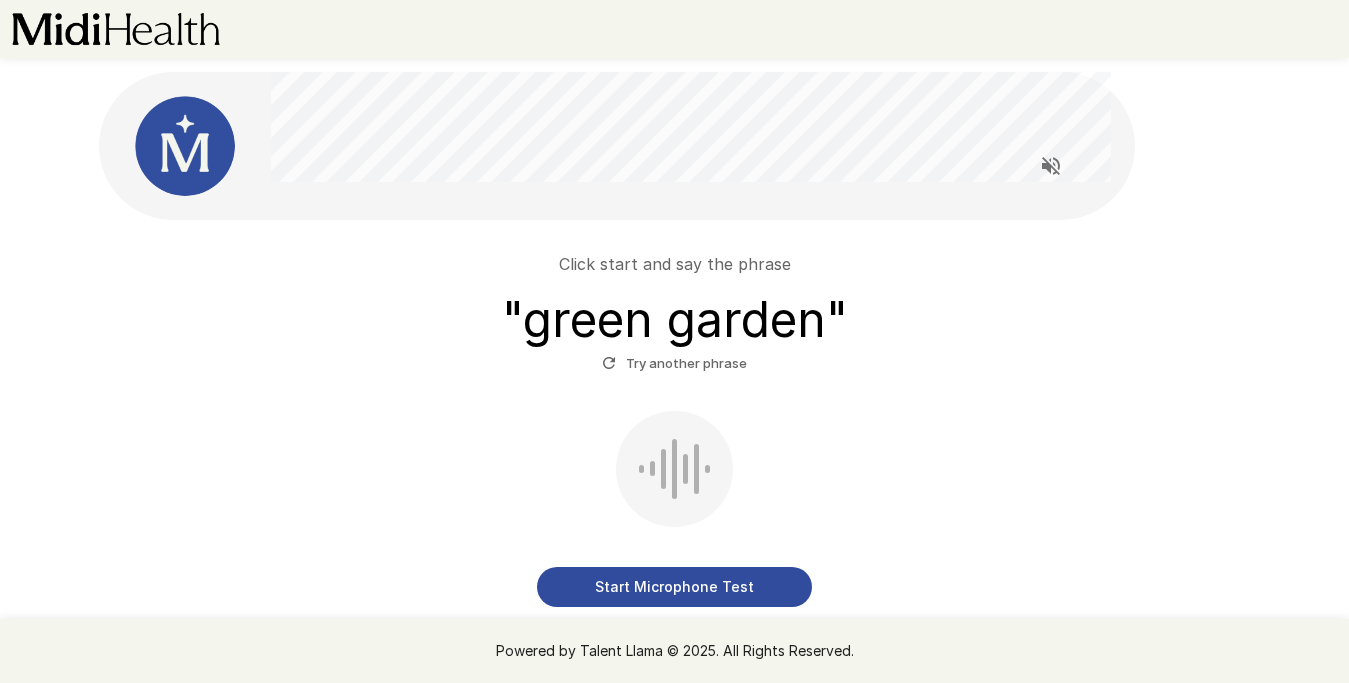 click on "Try another phrase" at bounding box center (674, 363) 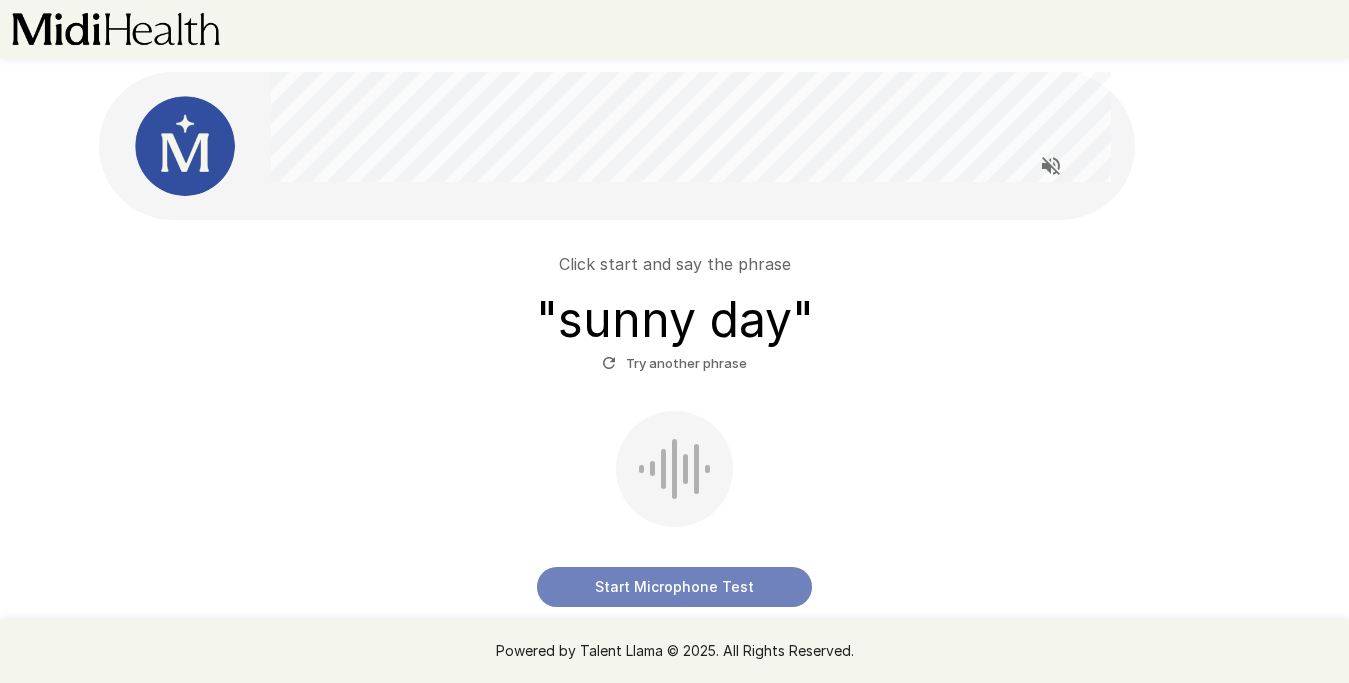 click on "Start Microphone Test" at bounding box center (674, 587) 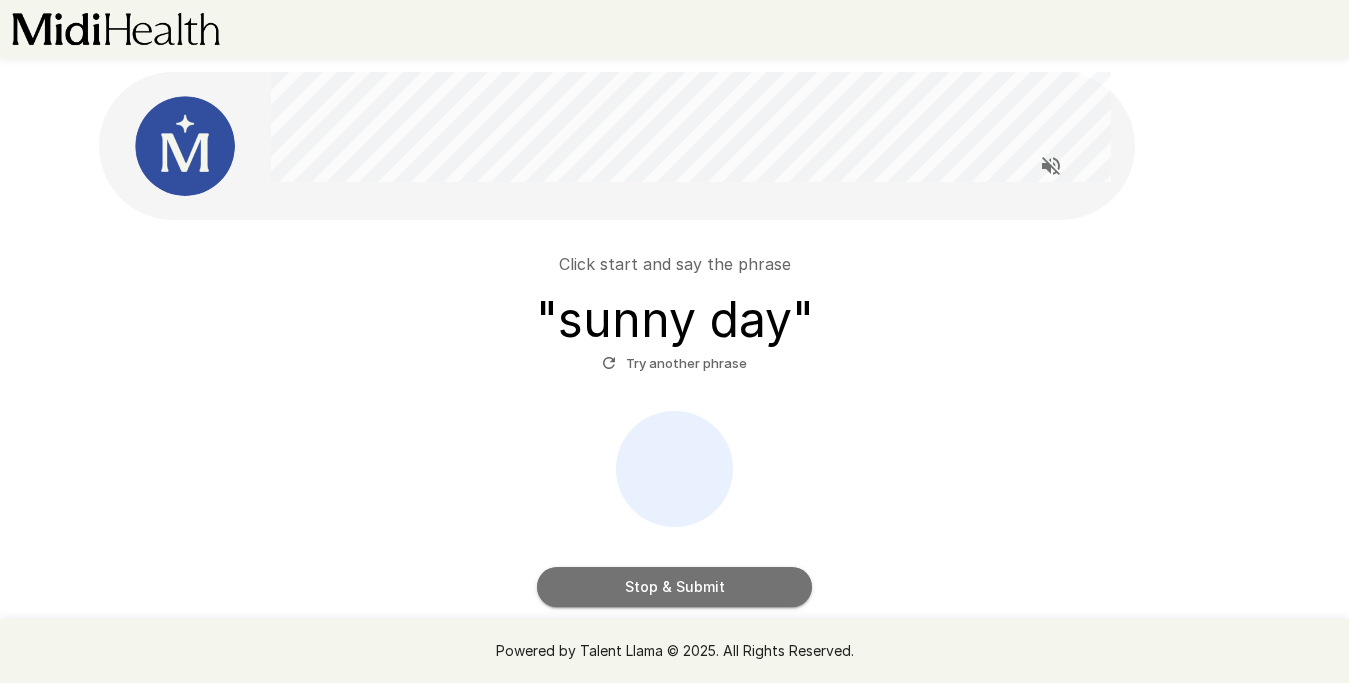 click on "Stop & Submit" at bounding box center [674, 587] 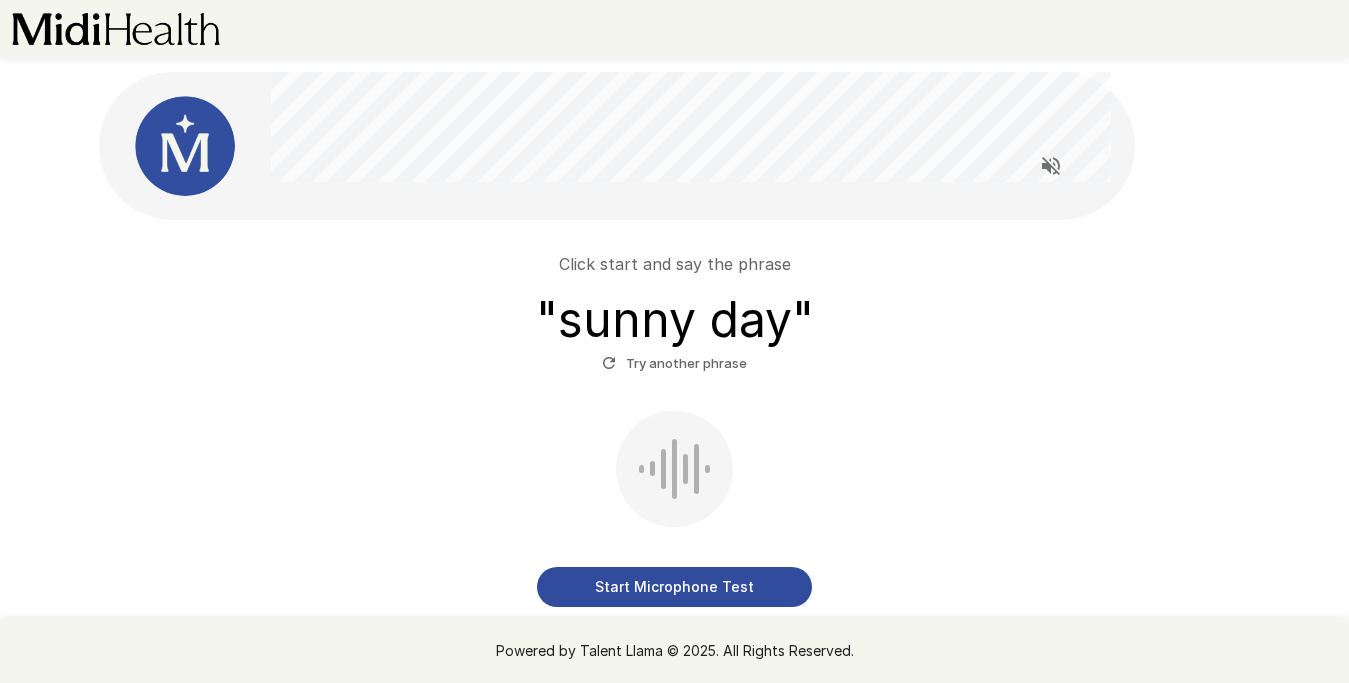 scroll, scrollTop: 79, scrollLeft: 0, axis: vertical 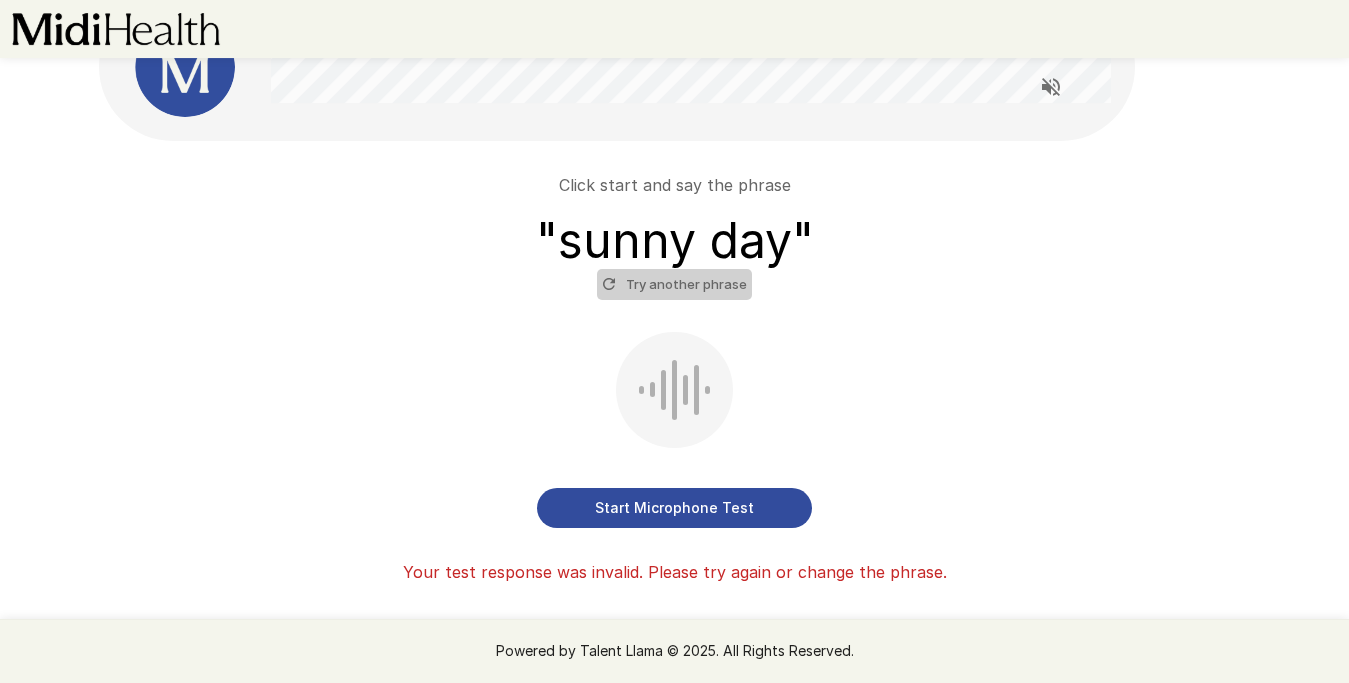 click on "Try another phrase" at bounding box center [674, 284] 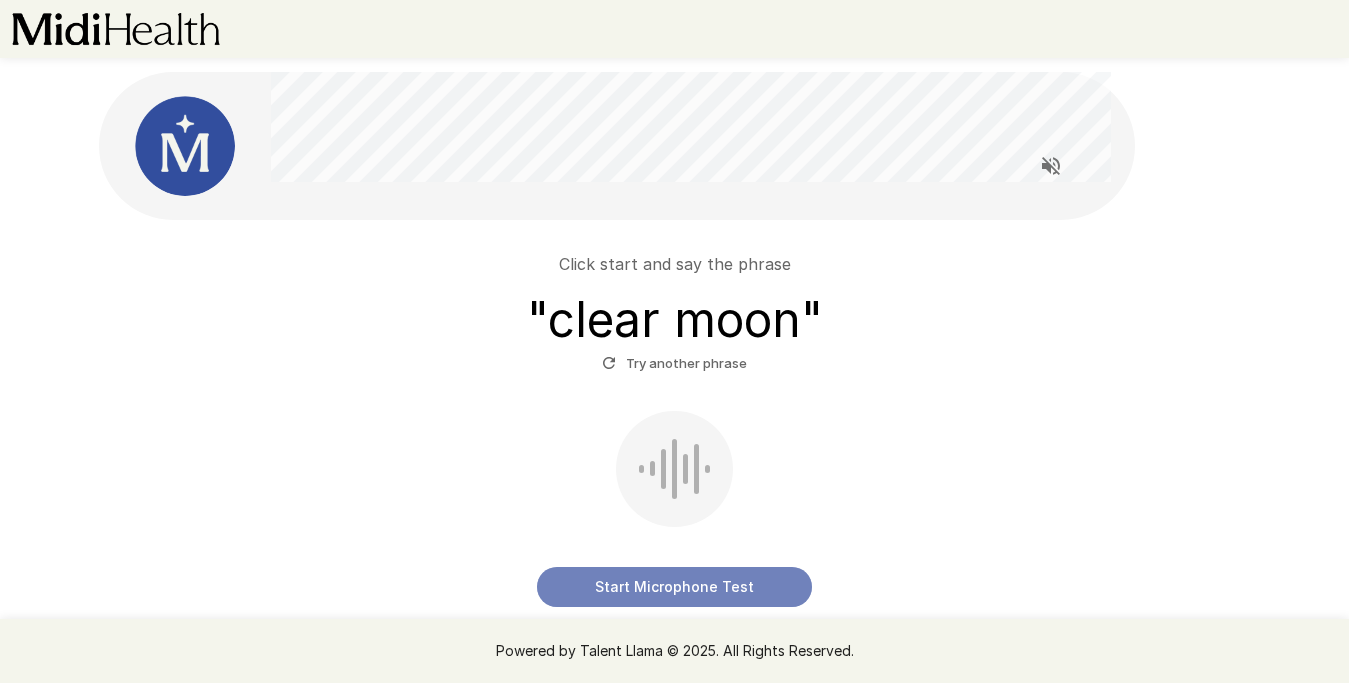 click on "Start Microphone Test" at bounding box center (674, 587) 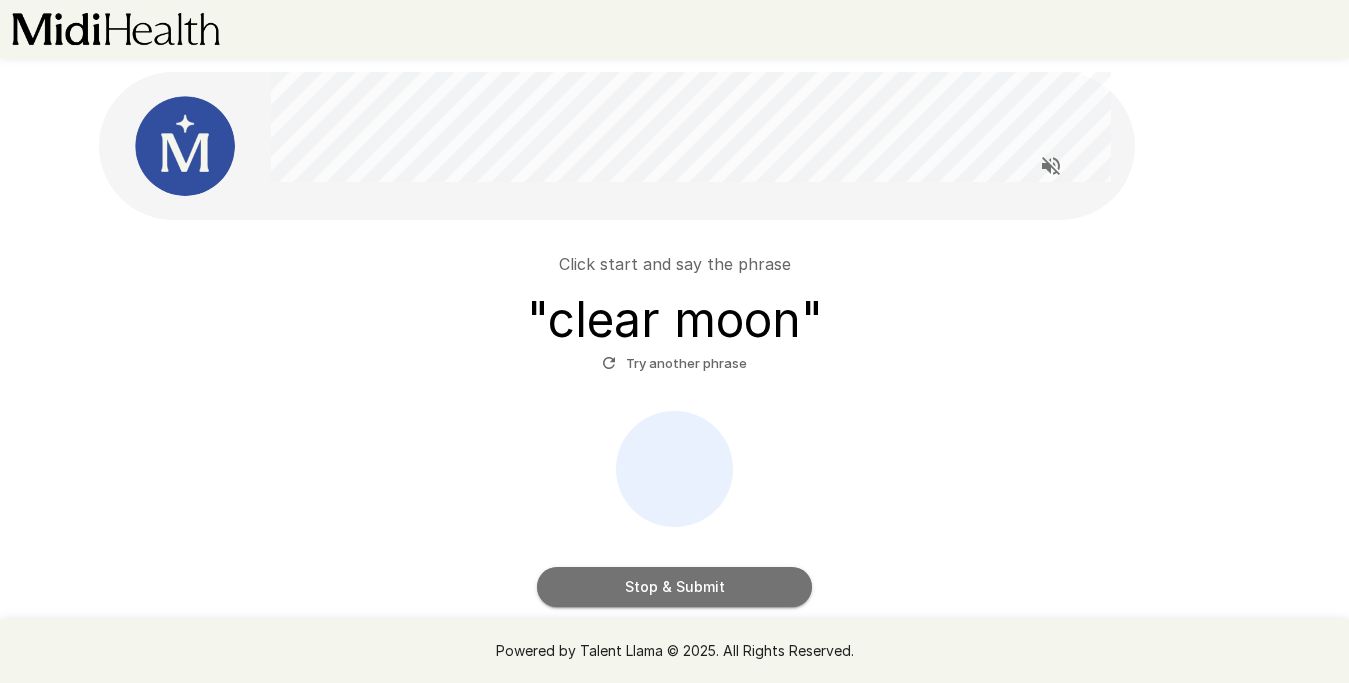 click on "Stop & Submit" at bounding box center (674, 587) 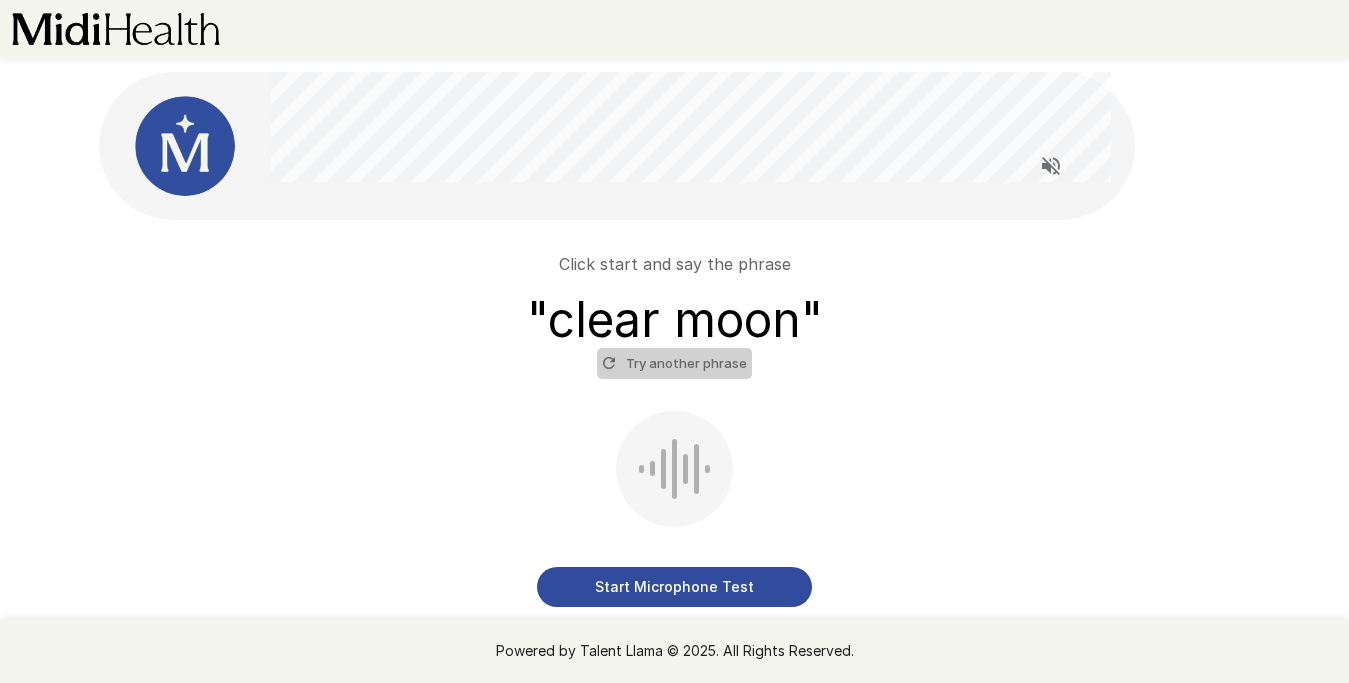 click on "Try another phrase" at bounding box center [674, 363] 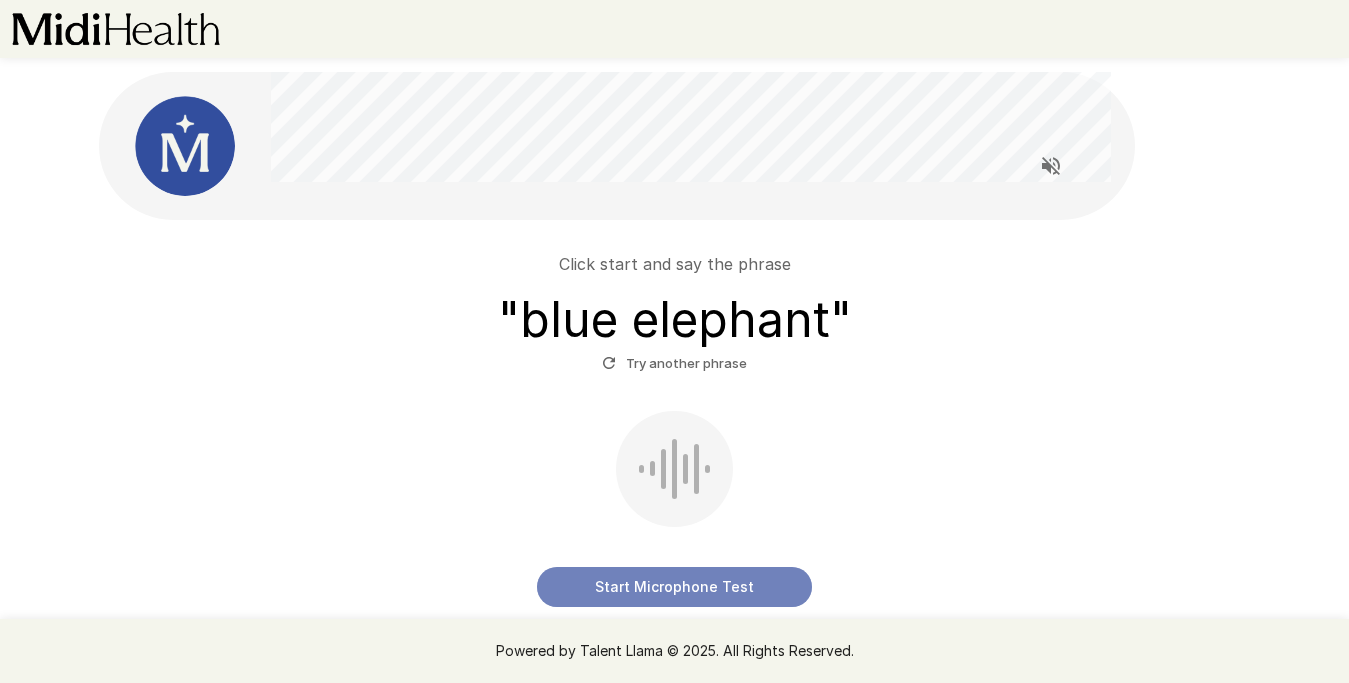 click on "Start Microphone Test" at bounding box center [674, 587] 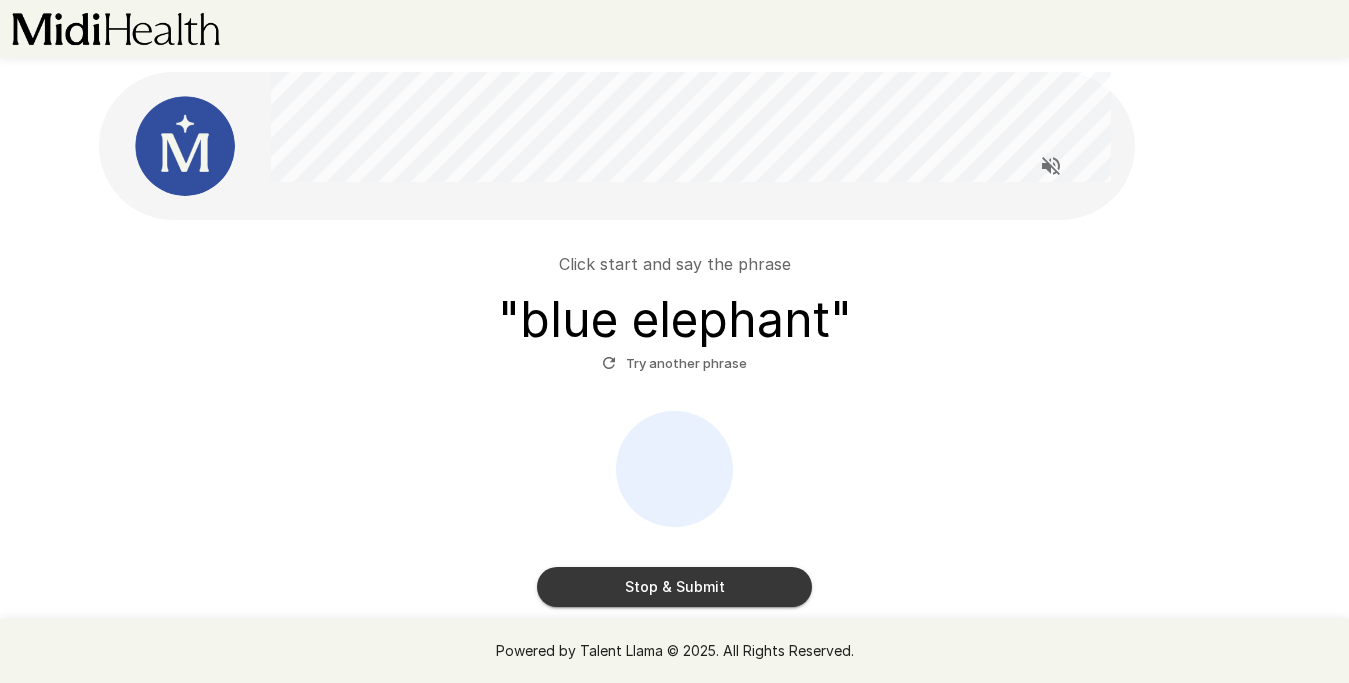 click on "Stop & Submit Mic not working? Click Here" at bounding box center (675, 523) 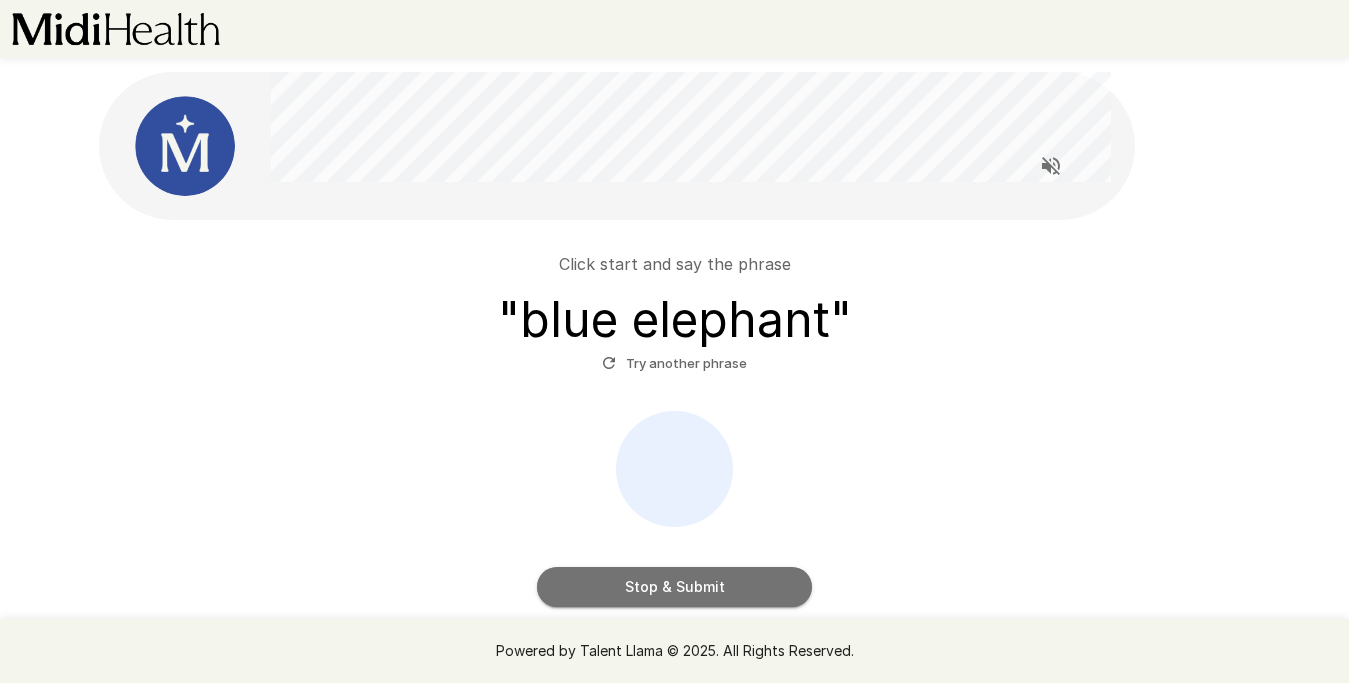 click on "Stop & Submit" at bounding box center (674, 587) 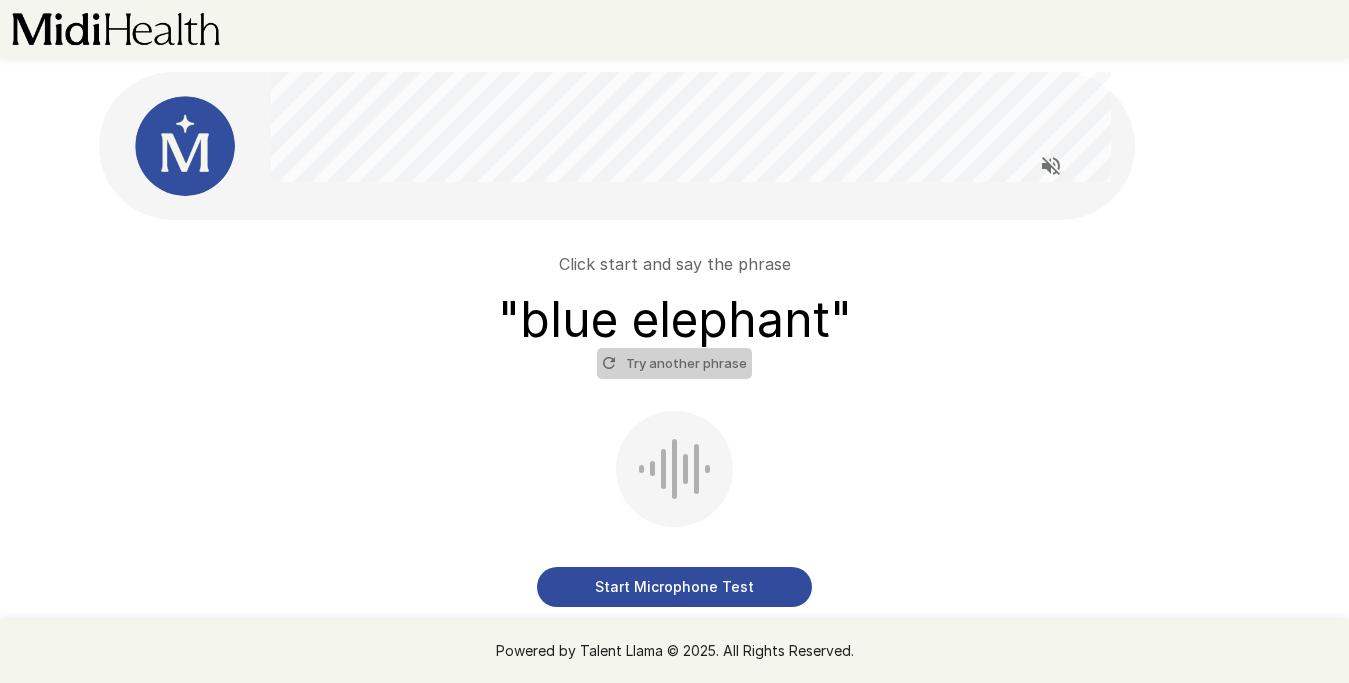 click on "Try another phrase" at bounding box center (674, 363) 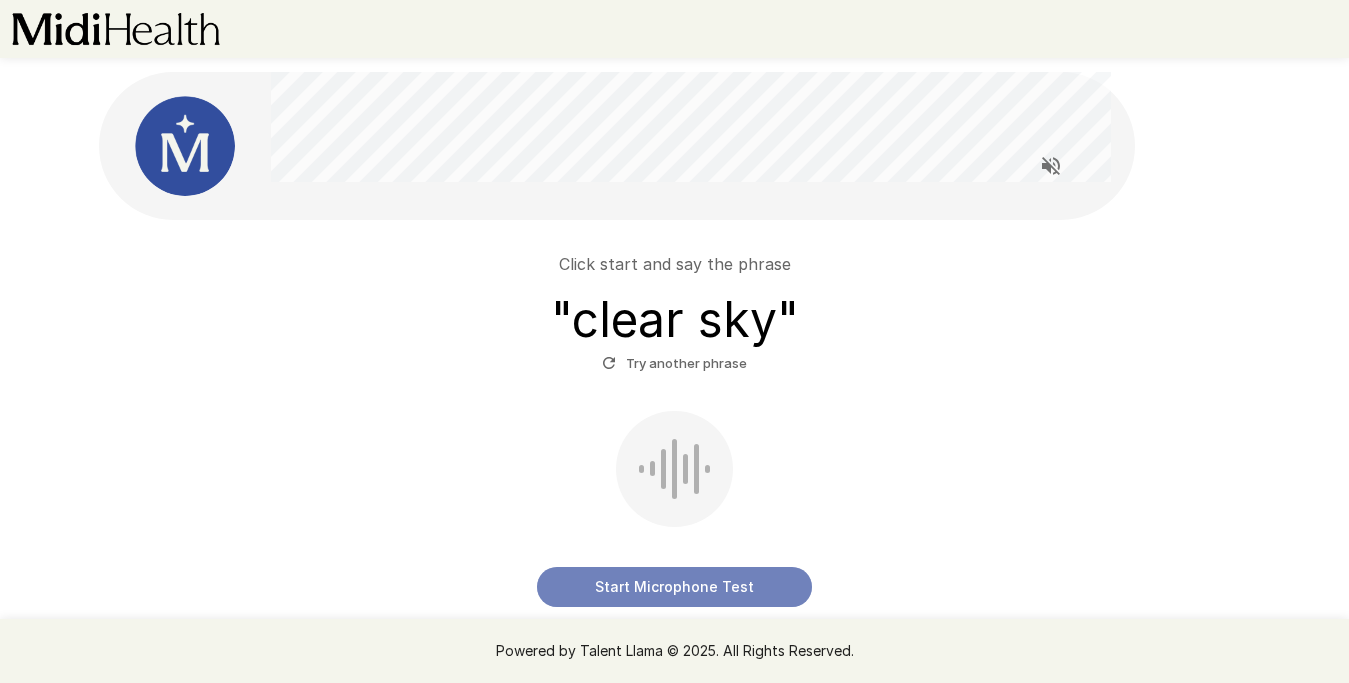 click on "Start Microphone Test" at bounding box center (674, 587) 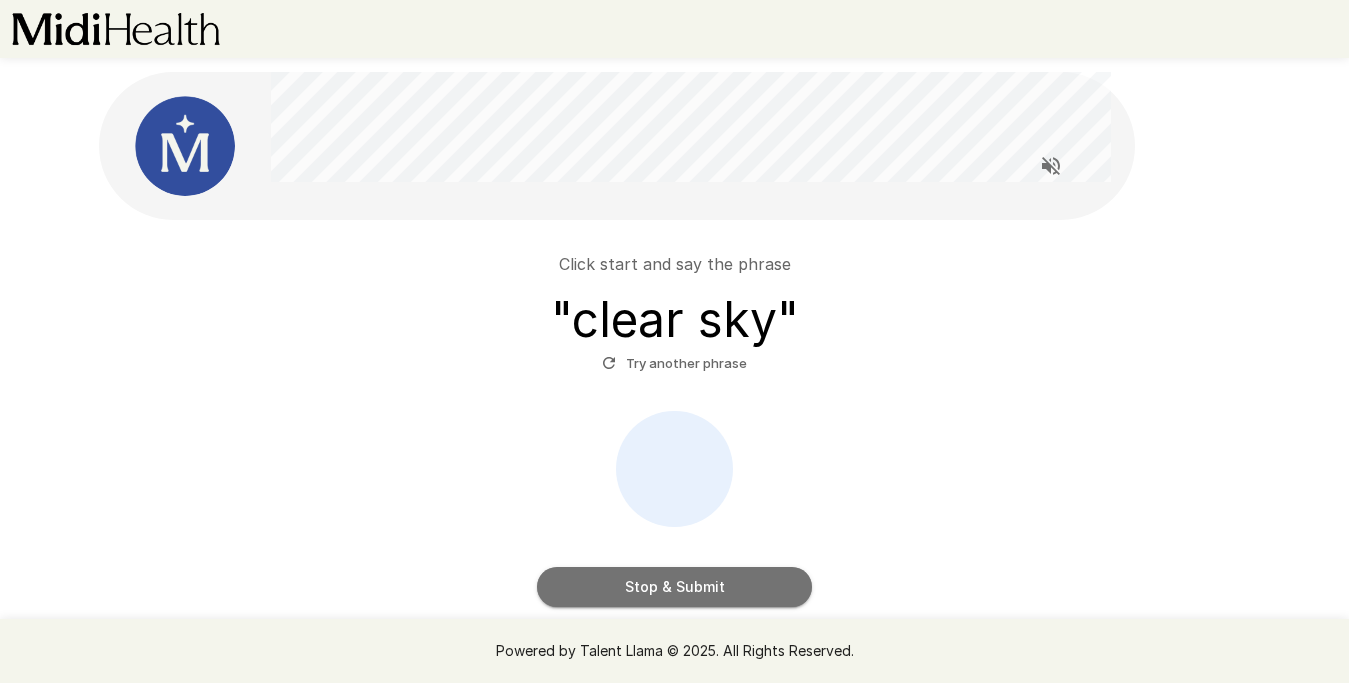 click on "Stop & Submit" at bounding box center [674, 587] 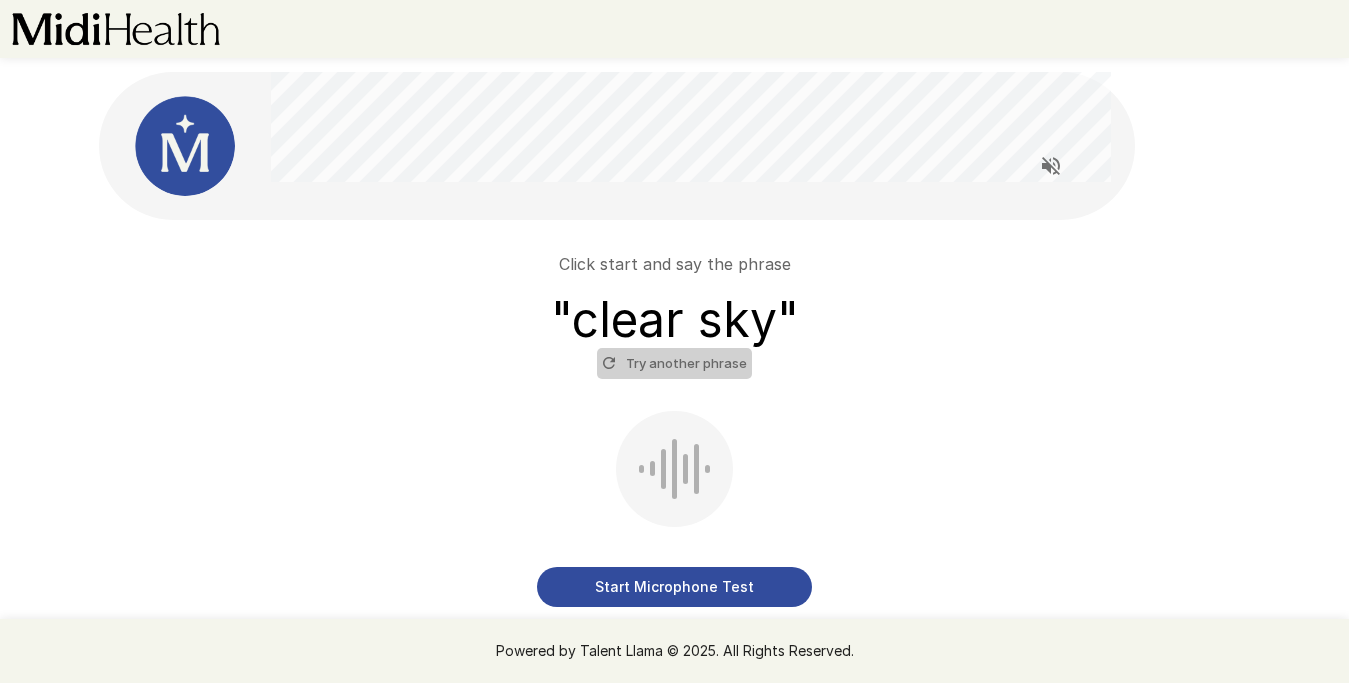 click on "Try another phrase" at bounding box center [674, 363] 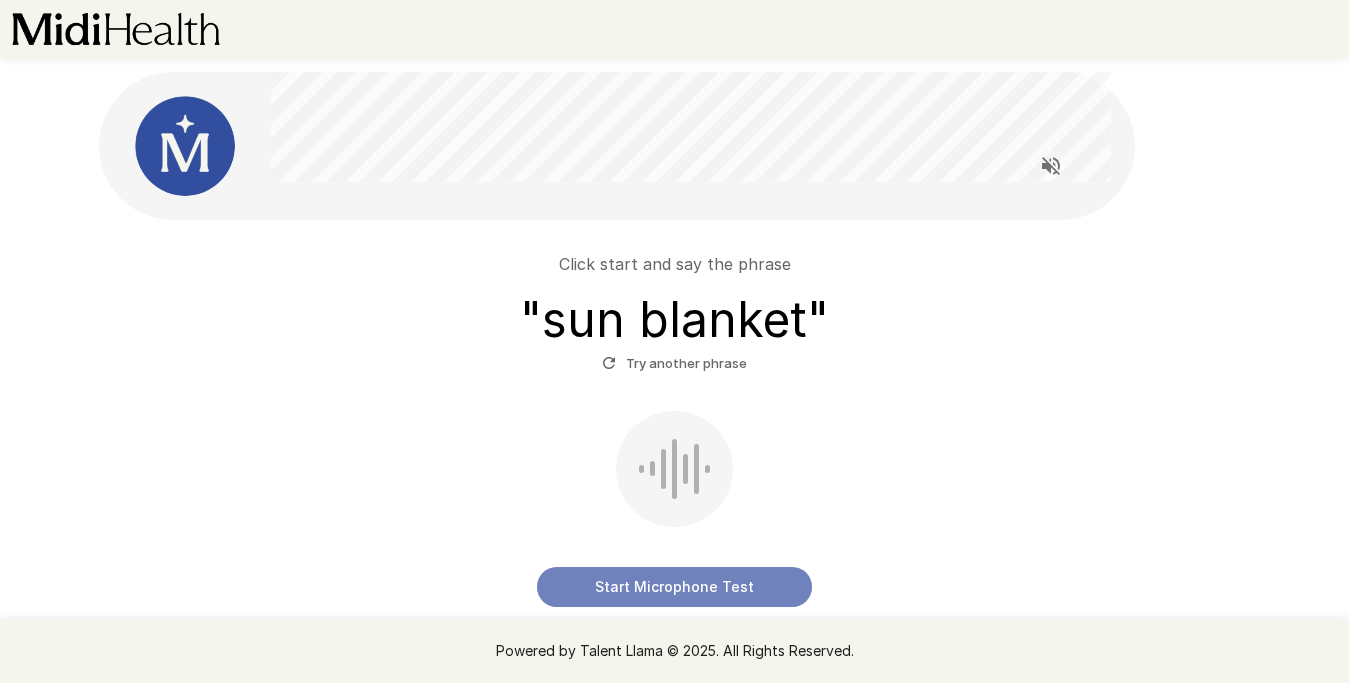 click on "Start Microphone Test" at bounding box center [674, 587] 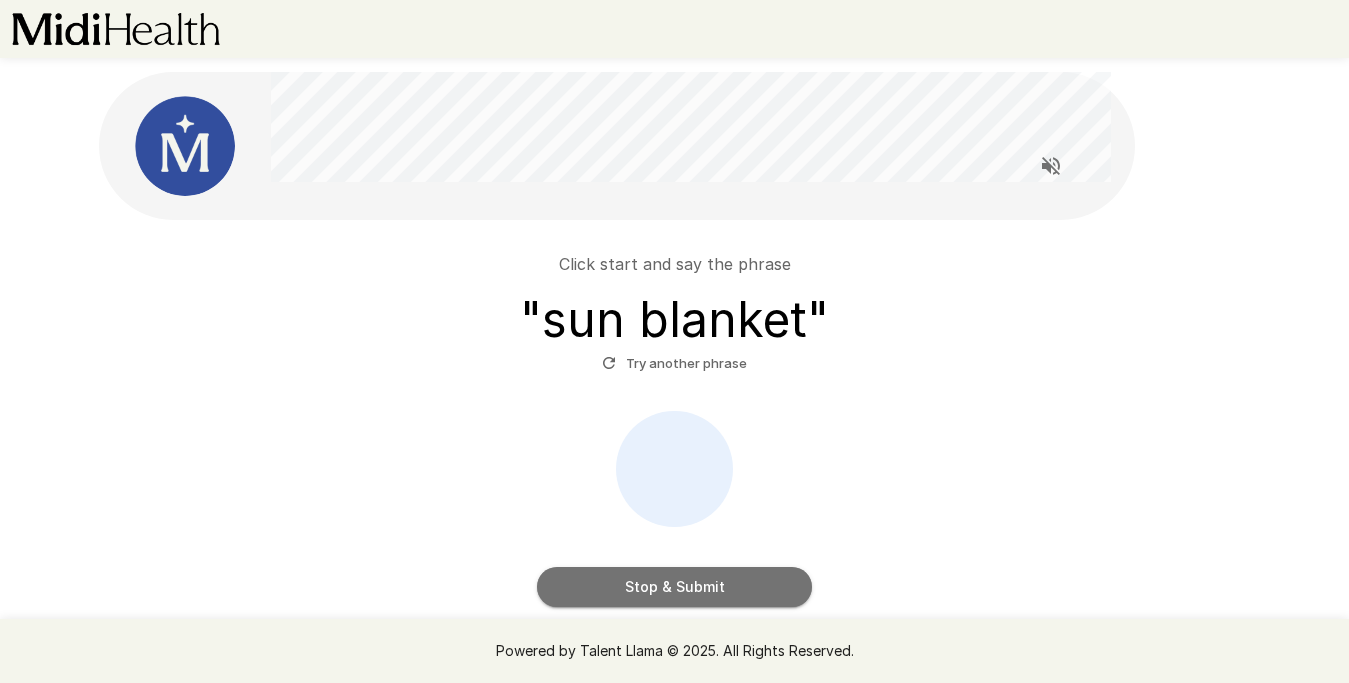 click on "Stop & Submit" at bounding box center (674, 587) 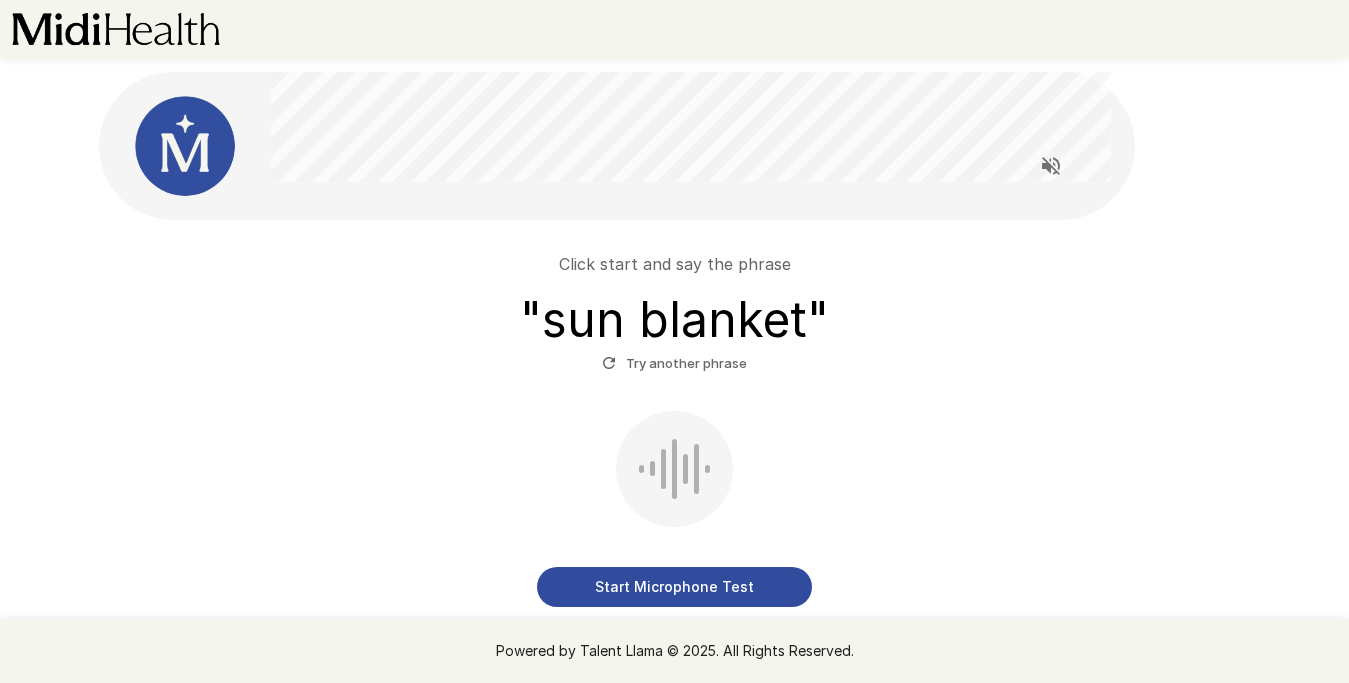 scroll, scrollTop: 63, scrollLeft: 0, axis: vertical 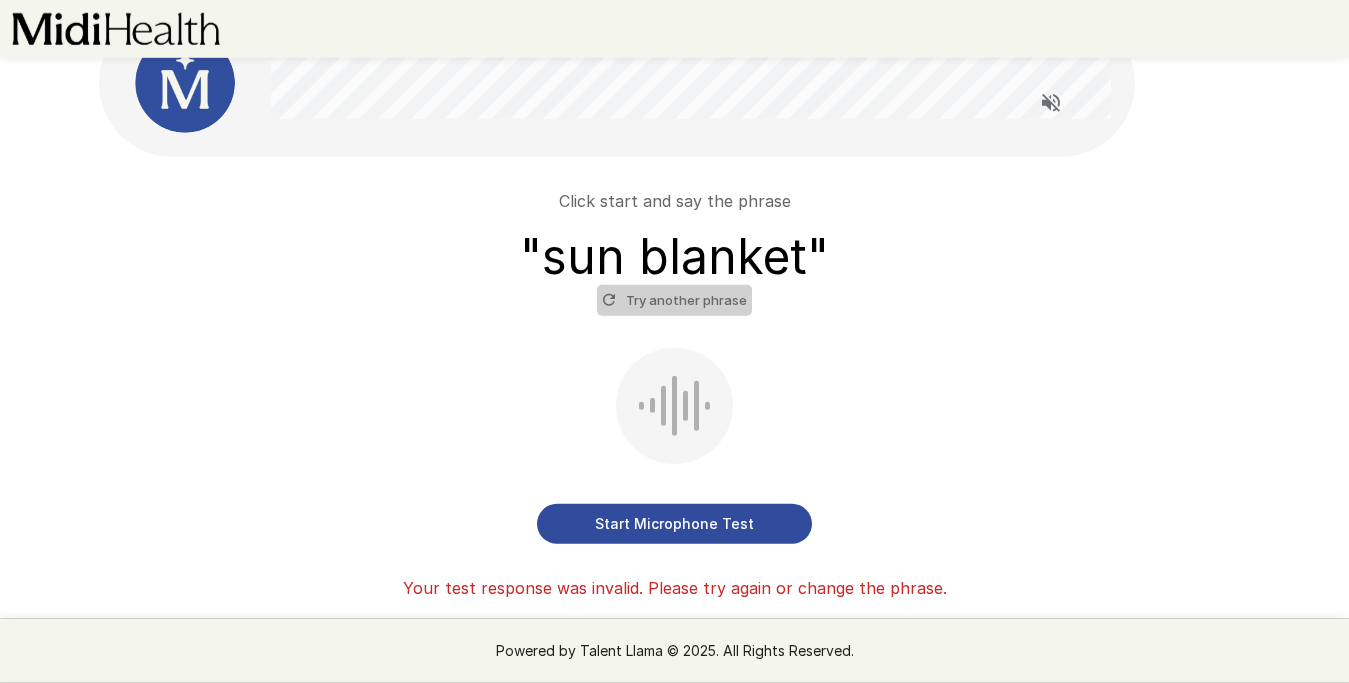 click on "Try another phrase" at bounding box center (674, 300) 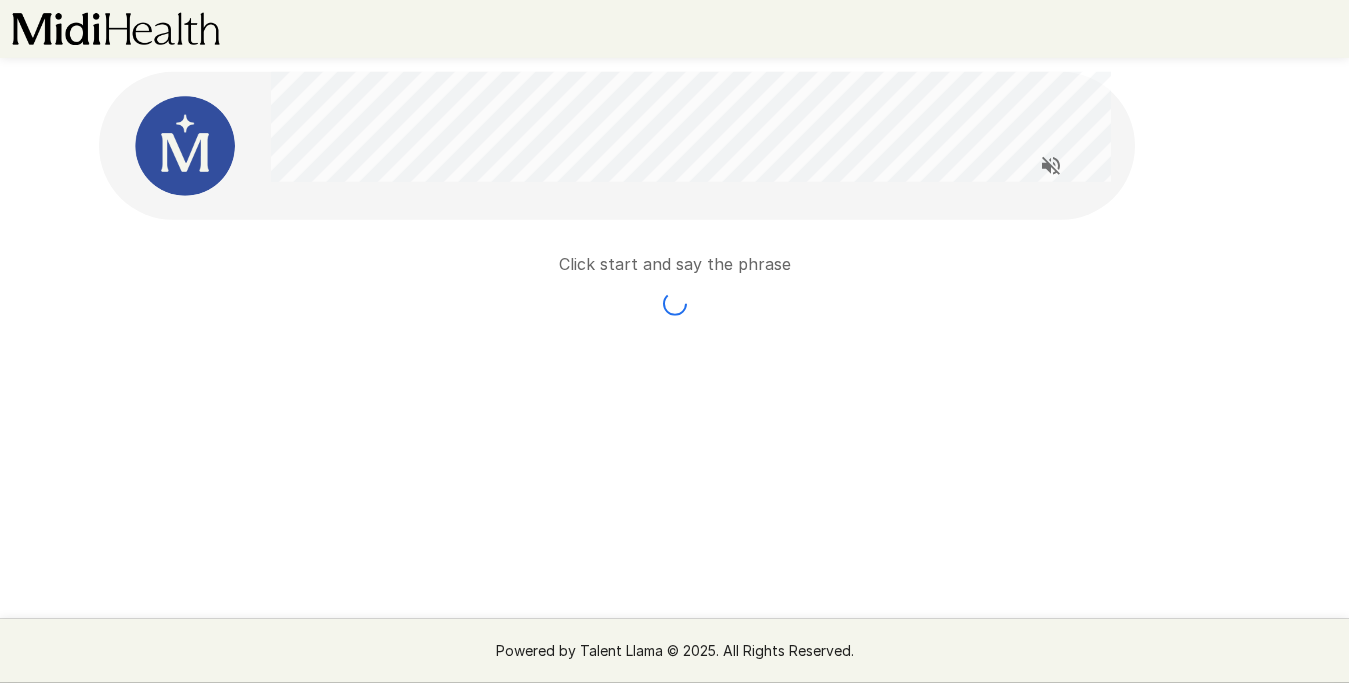 scroll, scrollTop: 0, scrollLeft: 0, axis: both 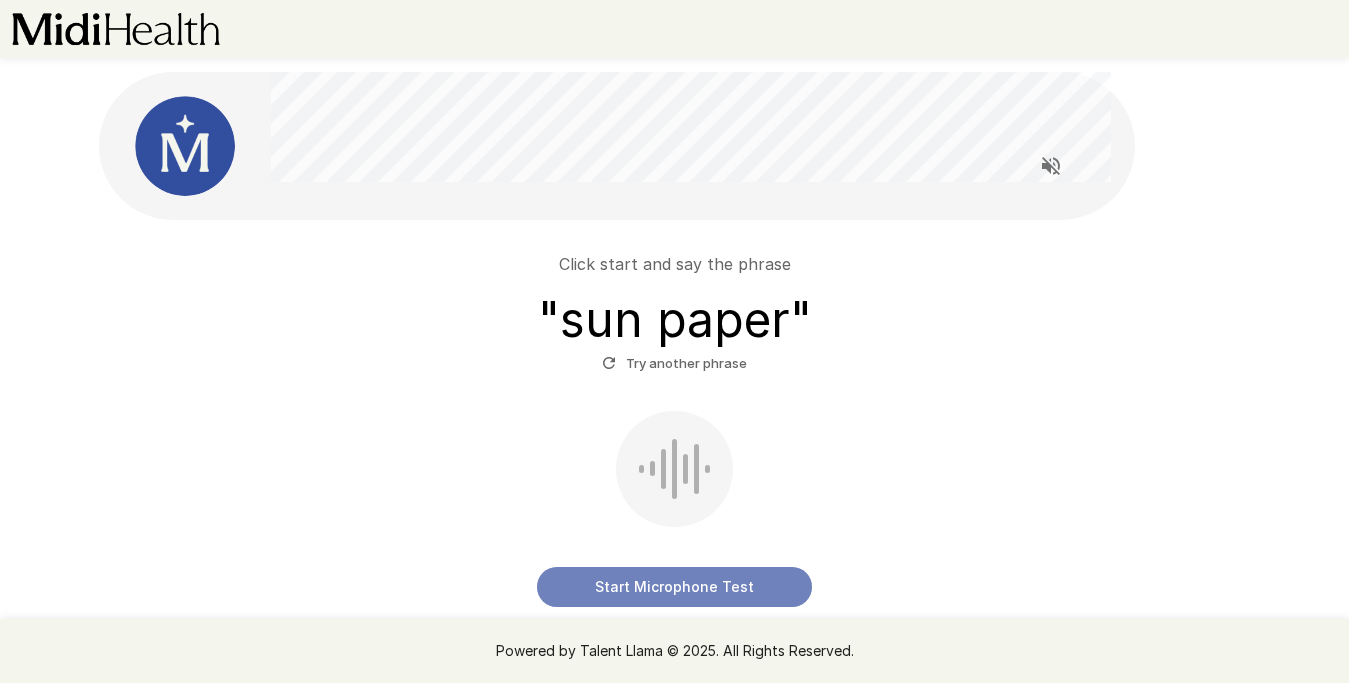 click on "Start Microphone Test" at bounding box center (674, 587) 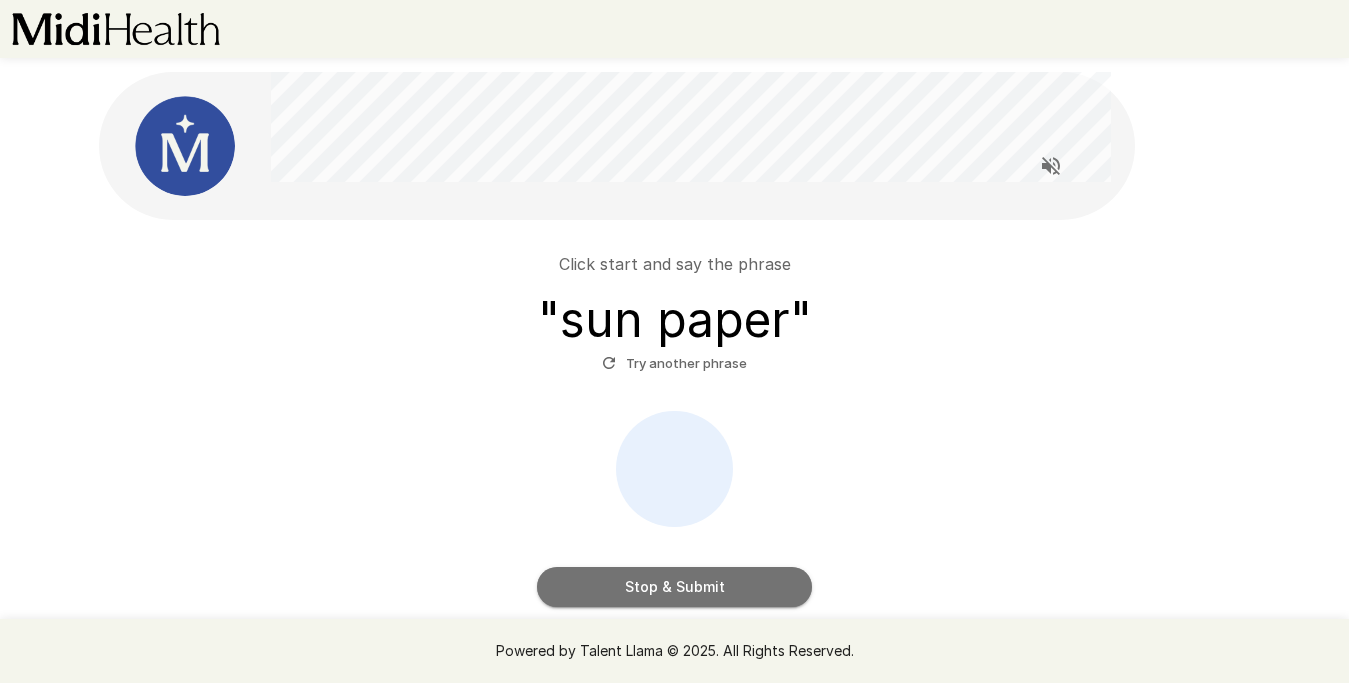 click on "Stop & Submit" at bounding box center [674, 587] 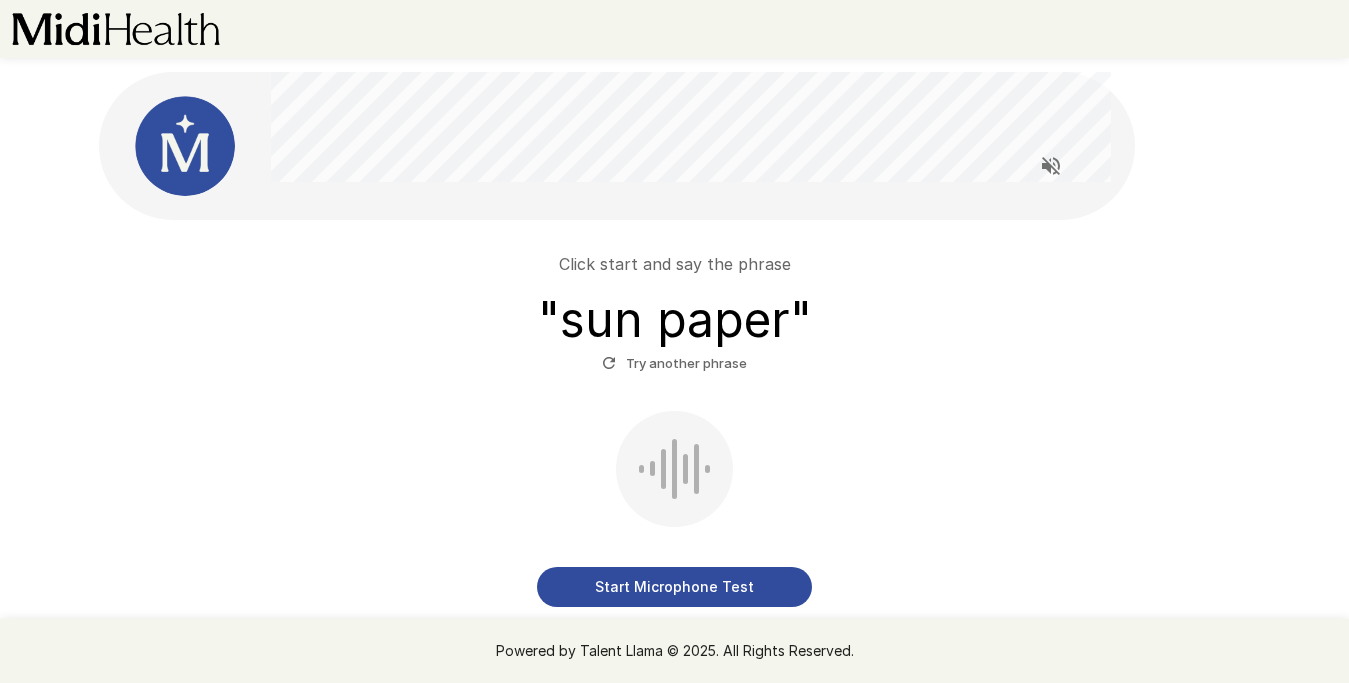 click on "" sun paper "" at bounding box center (675, 320) 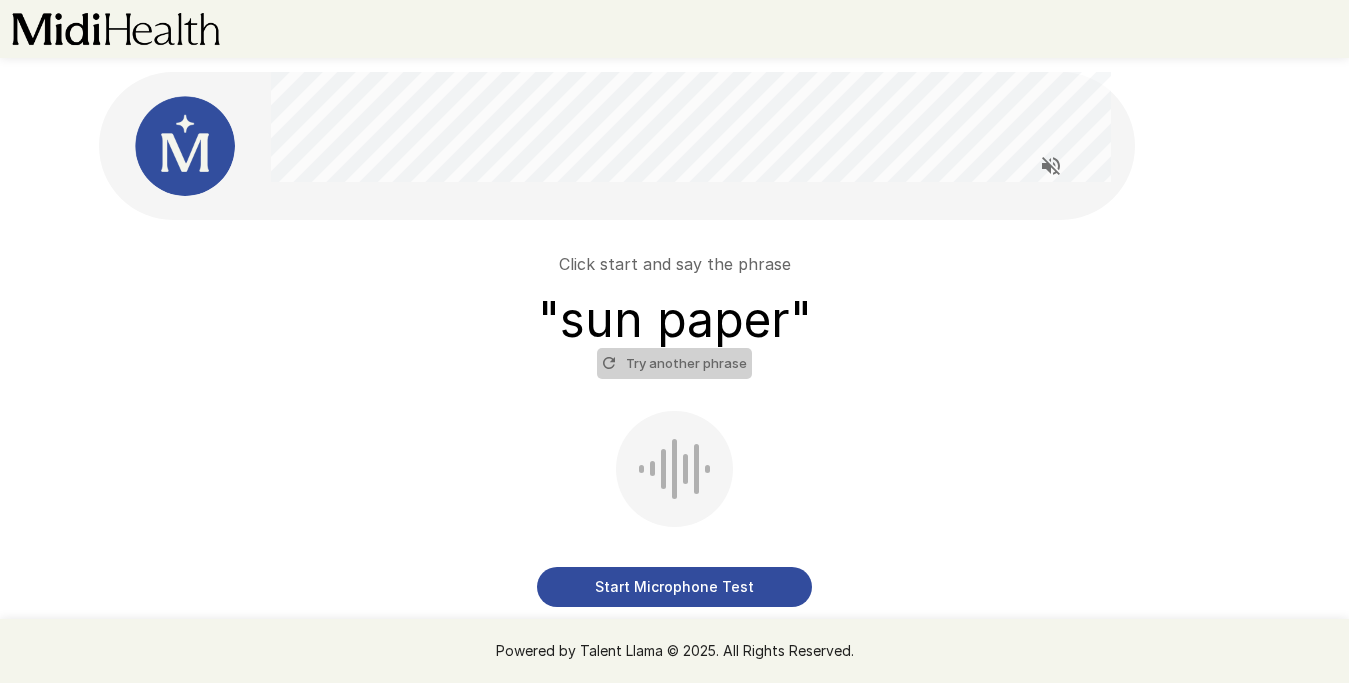 click on "Try another phrase" at bounding box center [674, 363] 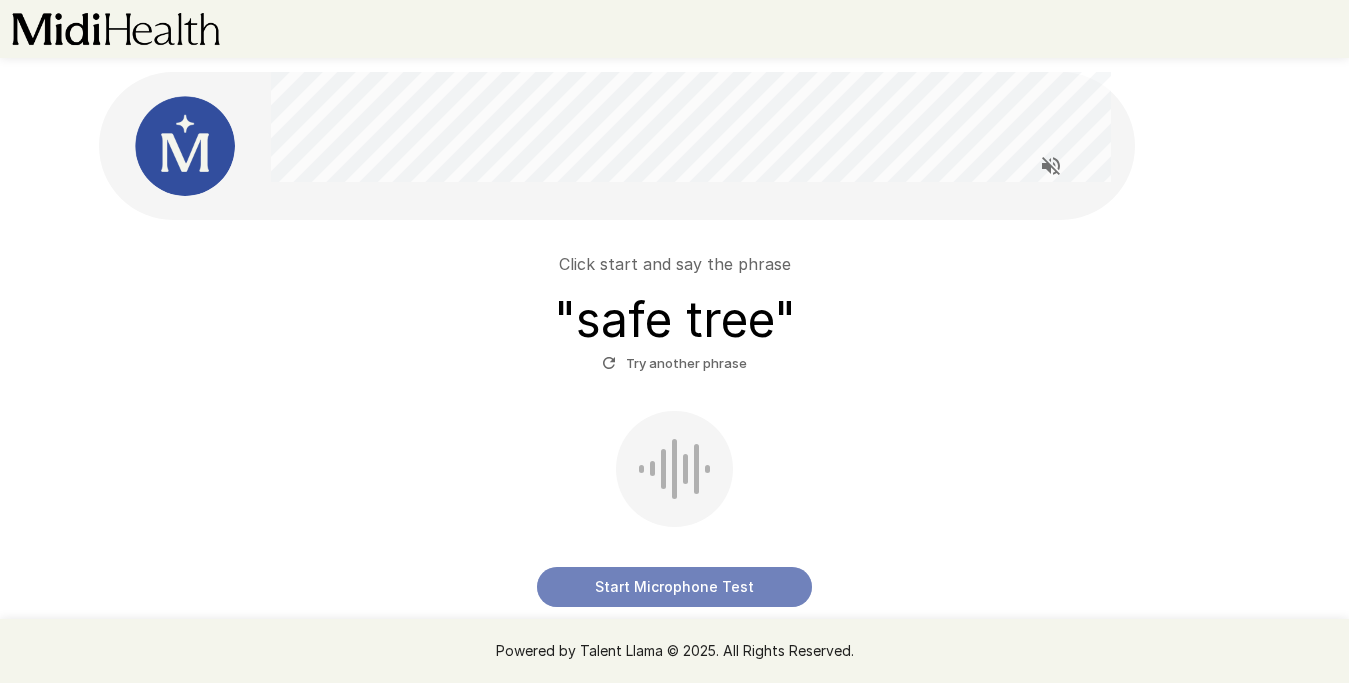 click on "Start Microphone Test" at bounding box center (674, 587) 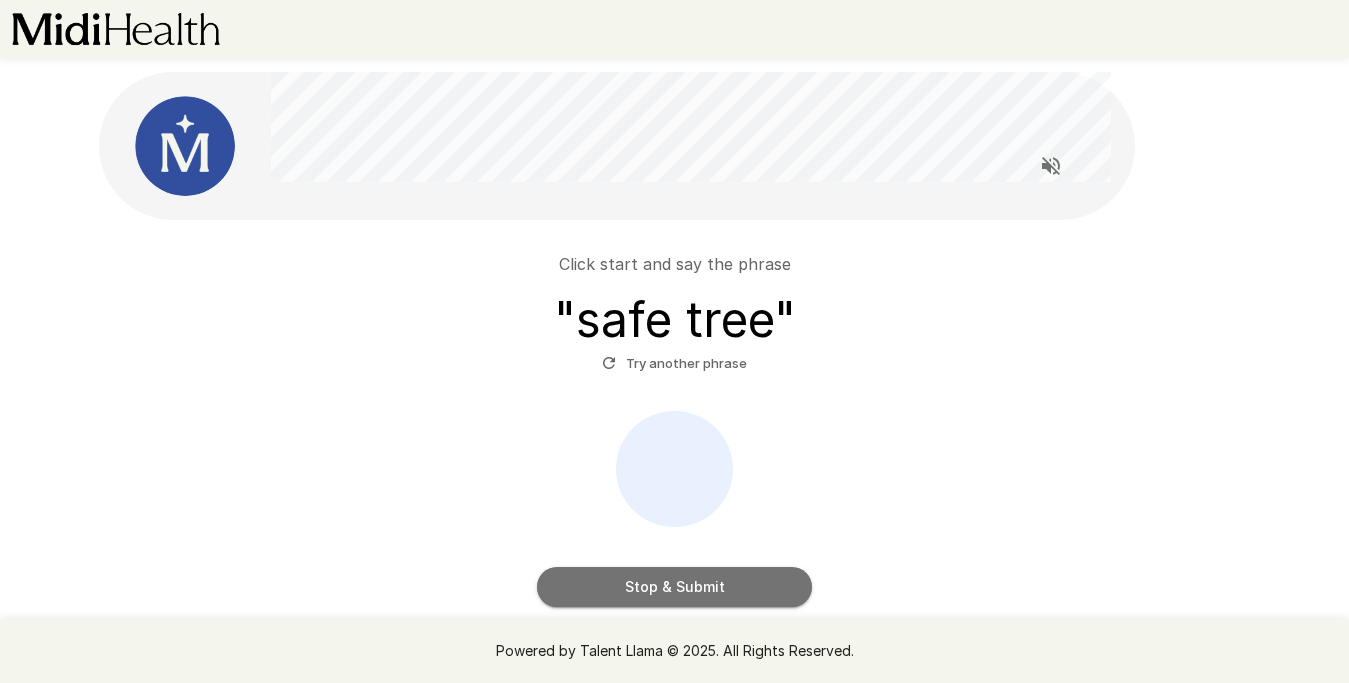 click on "Stop & Submit" at bounding box center (674, 587) 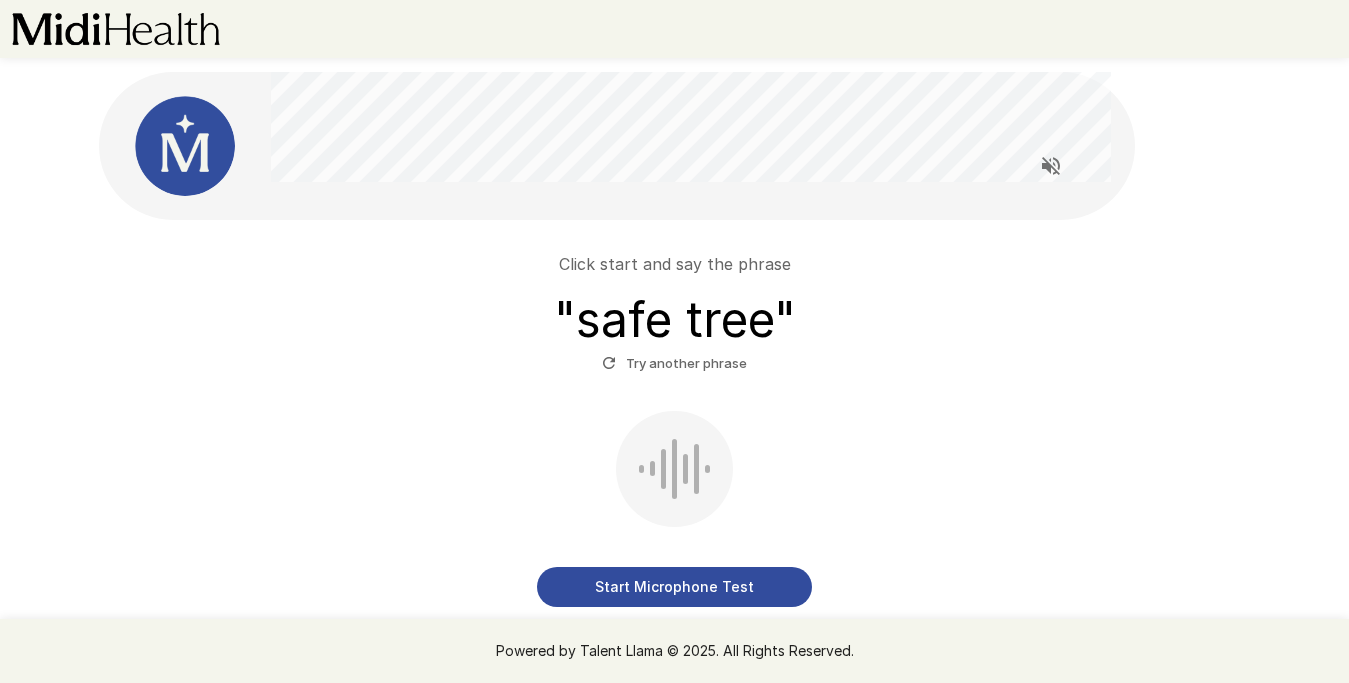 click on "Try another phrase" at bounding box center [674, 363] 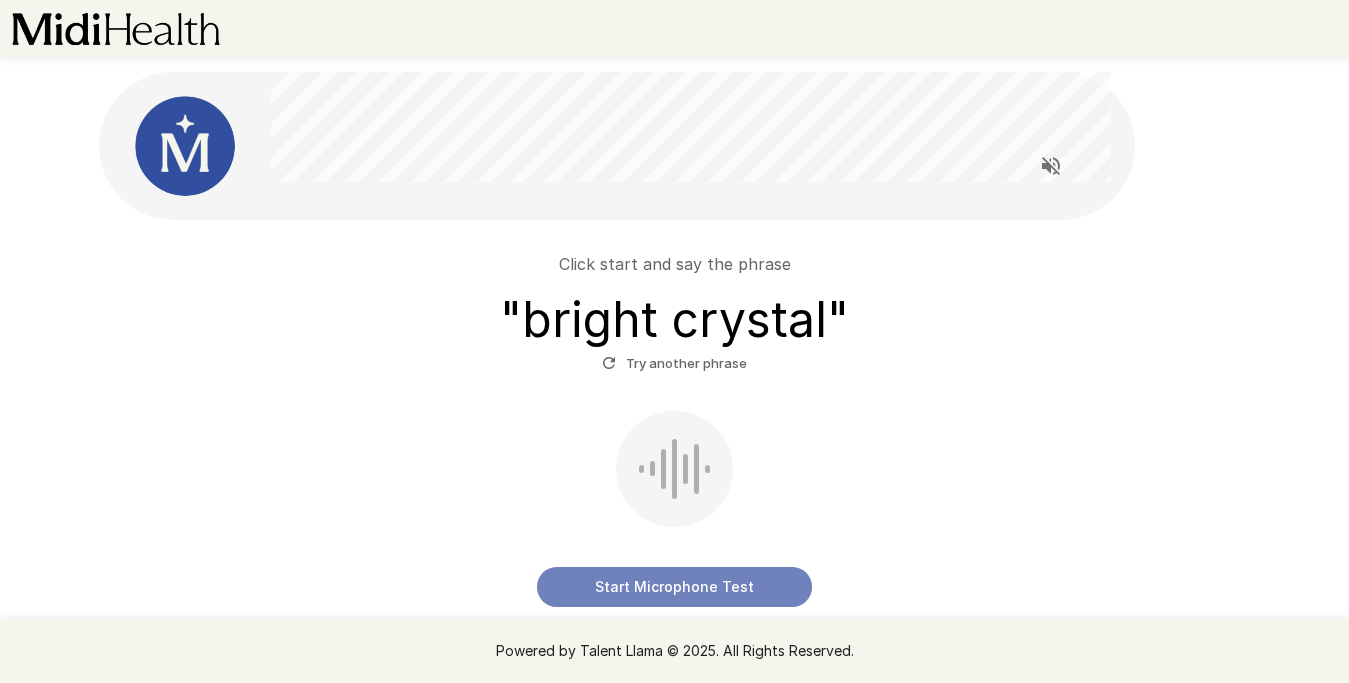click on "Start Microphone Test" at bounding box center (674, 587) 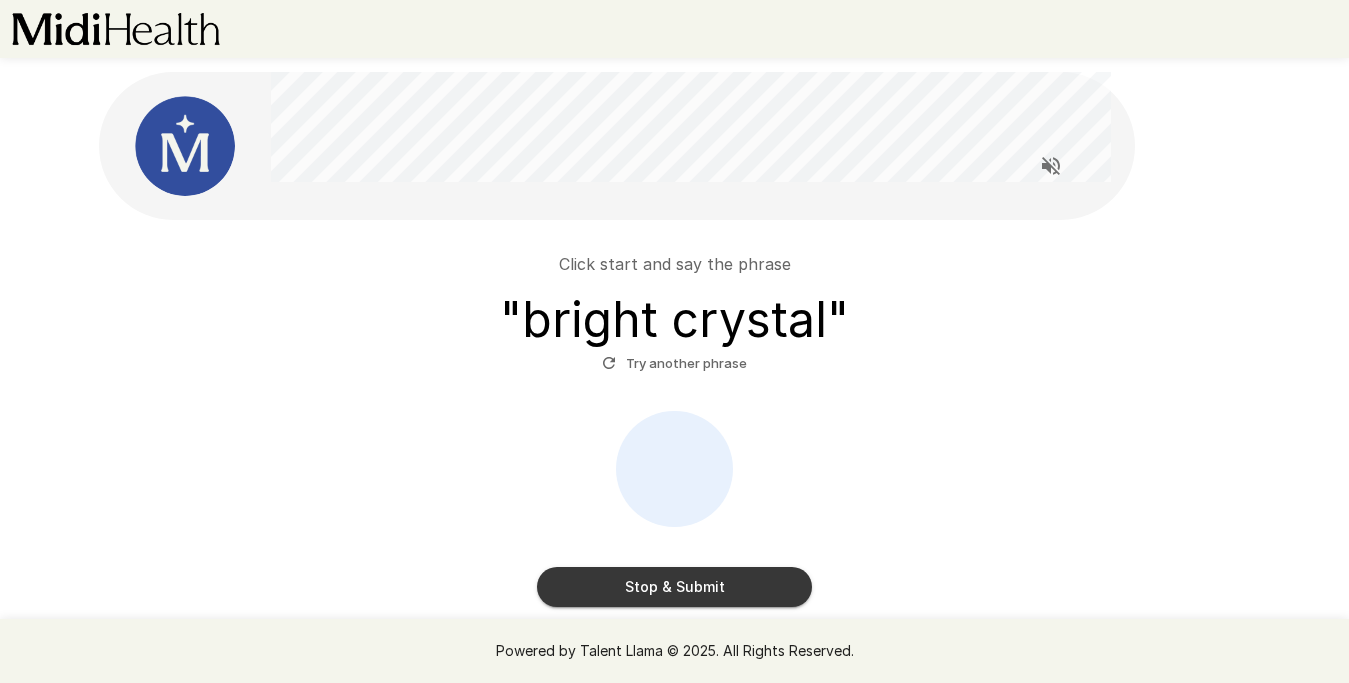 click on "Stop & Submit" at bounding box center (674, 587) 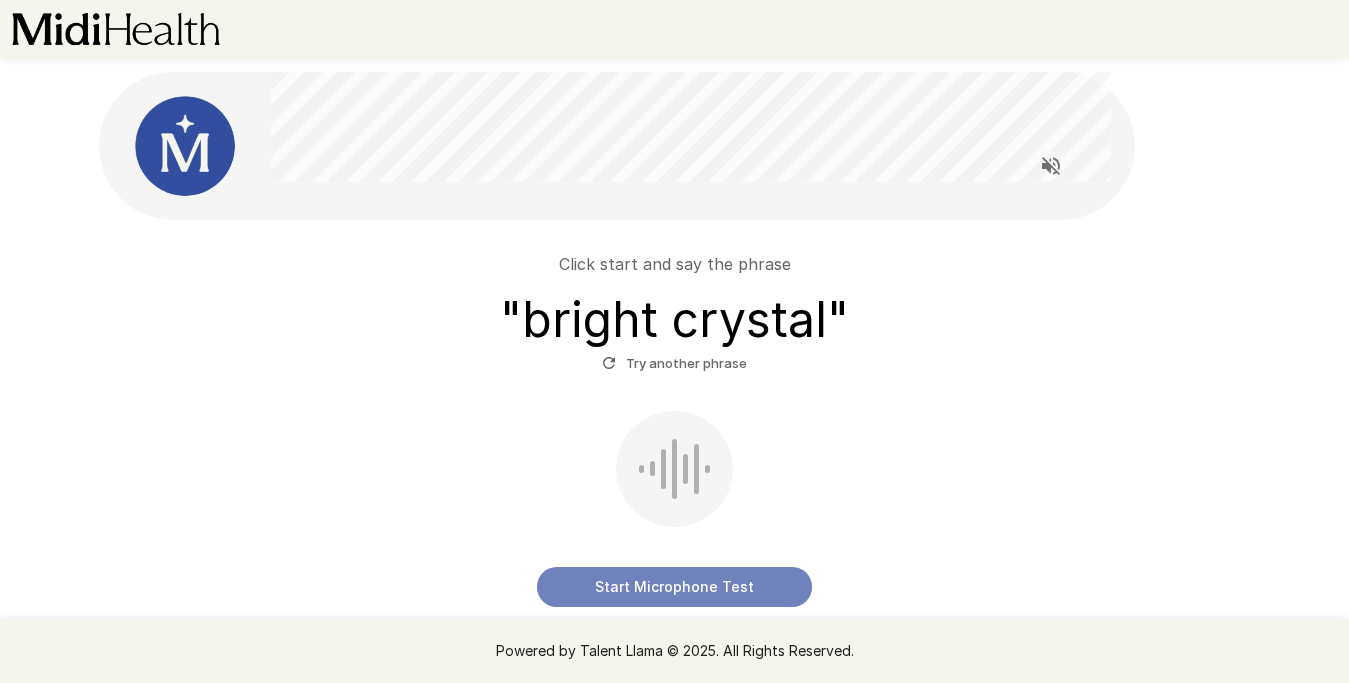 click on "Start Microphone Test" at bounding box center (674, 587) 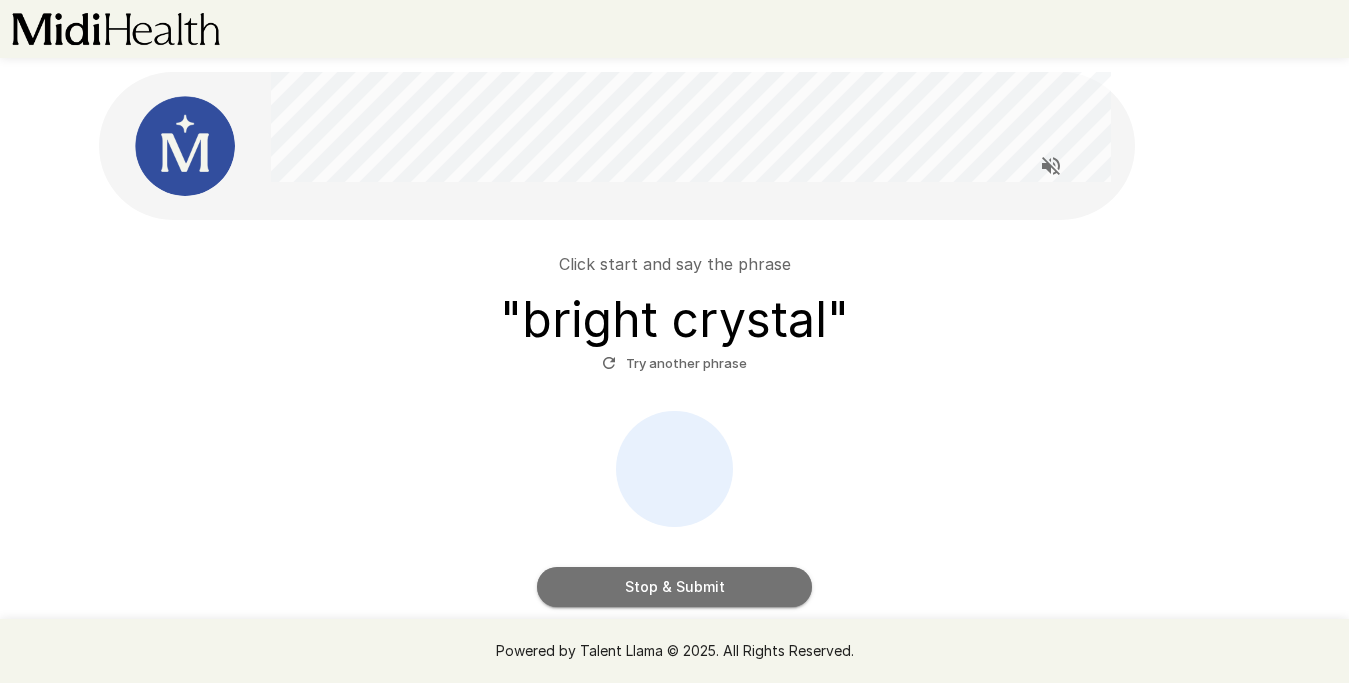 click on "Stop & Submit" at bounding box center (674, 587) 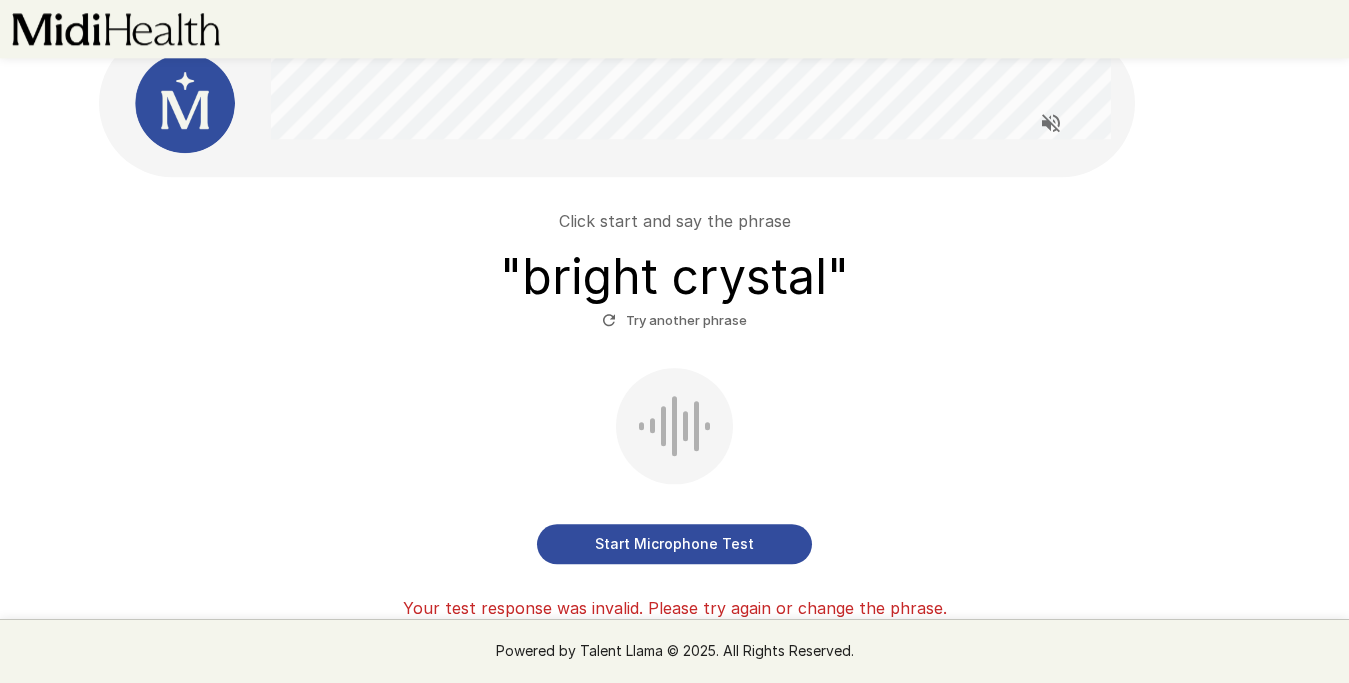 scroll, scrollTop: 44, scrollLeft: 0, axis: vertical 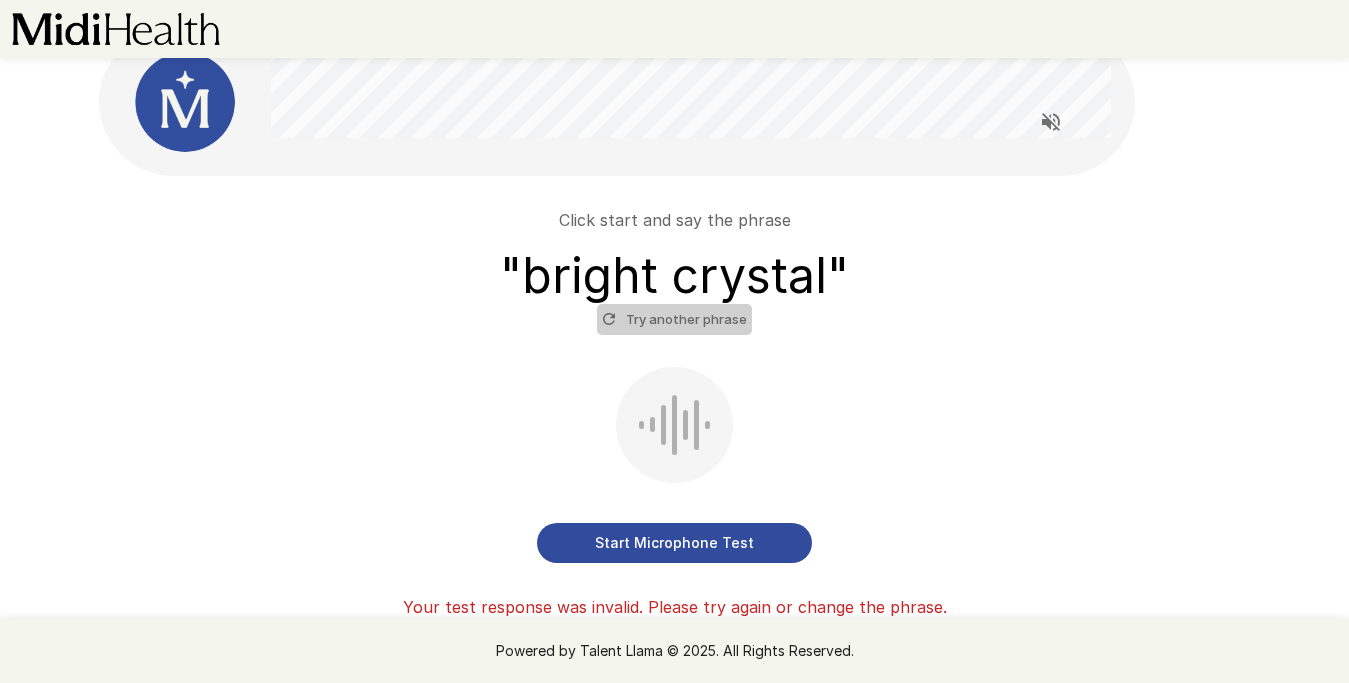click on "Try another phrase" at bounding box center (674, 319) 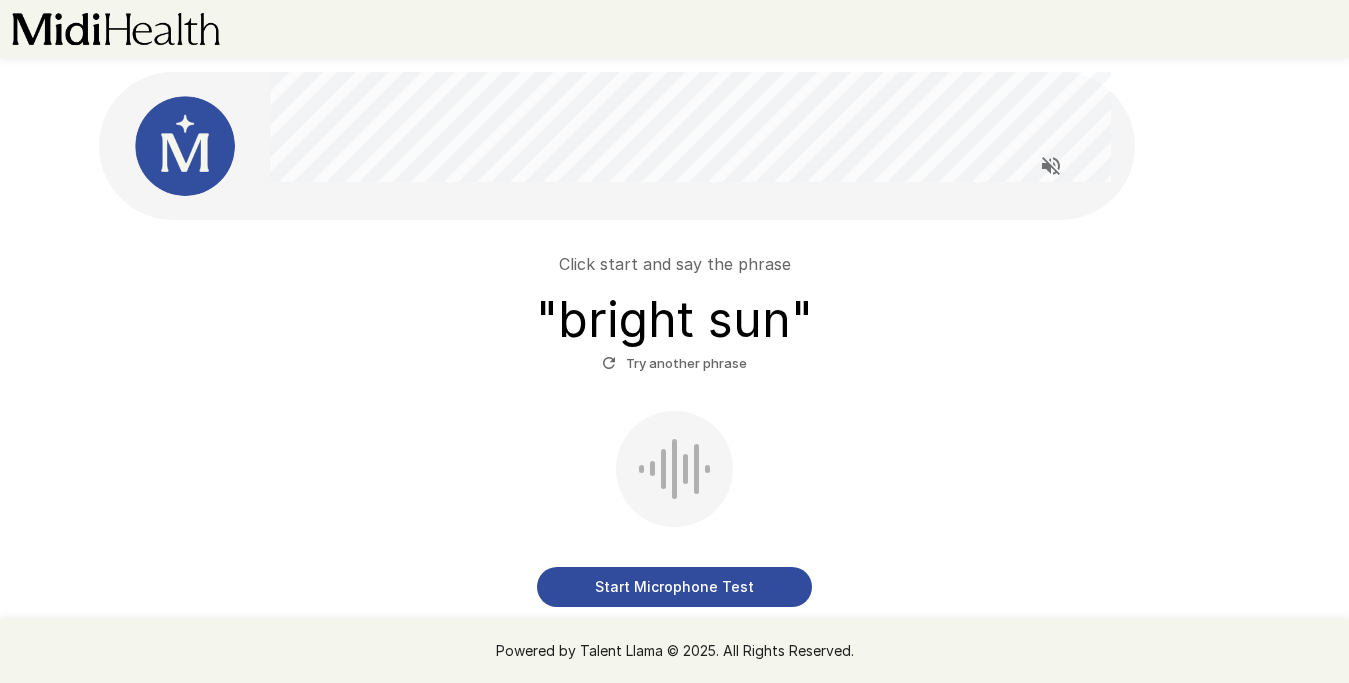 click on "Start Microphone Test" at bounding box center (674, 587) 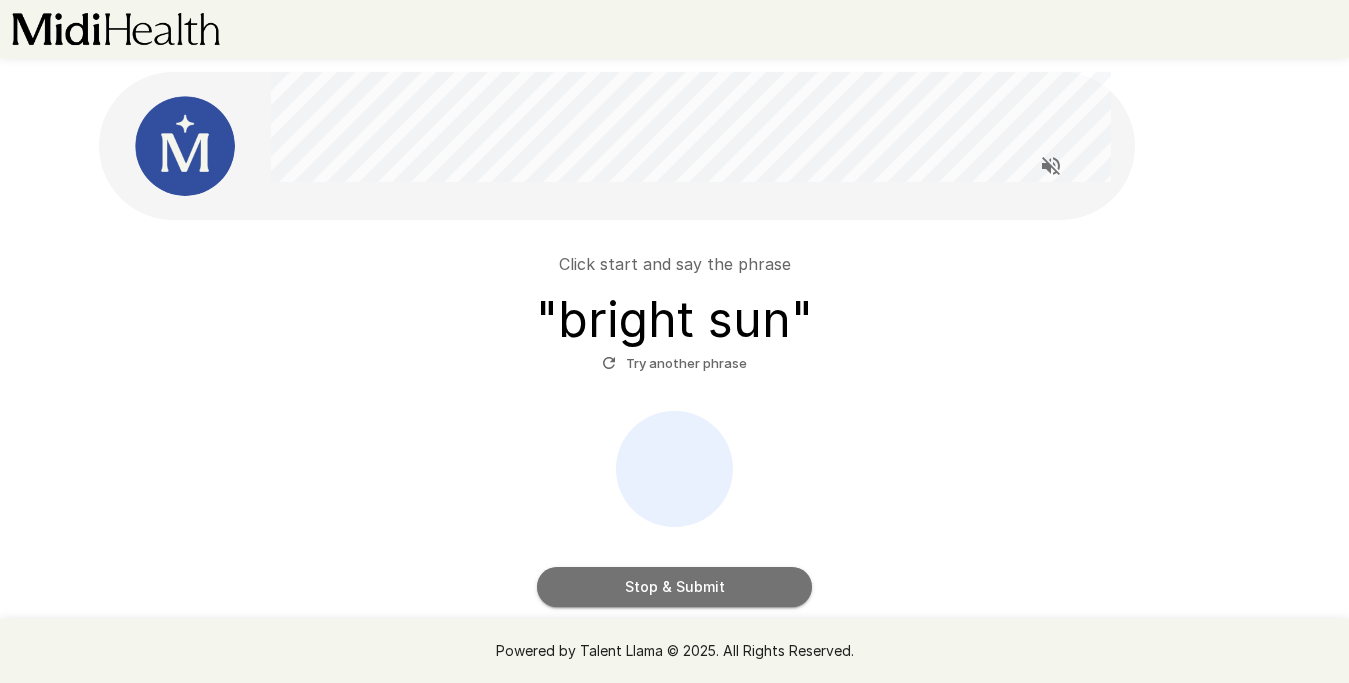 click on "Stop & Submit" at bounding box center [674, 587] 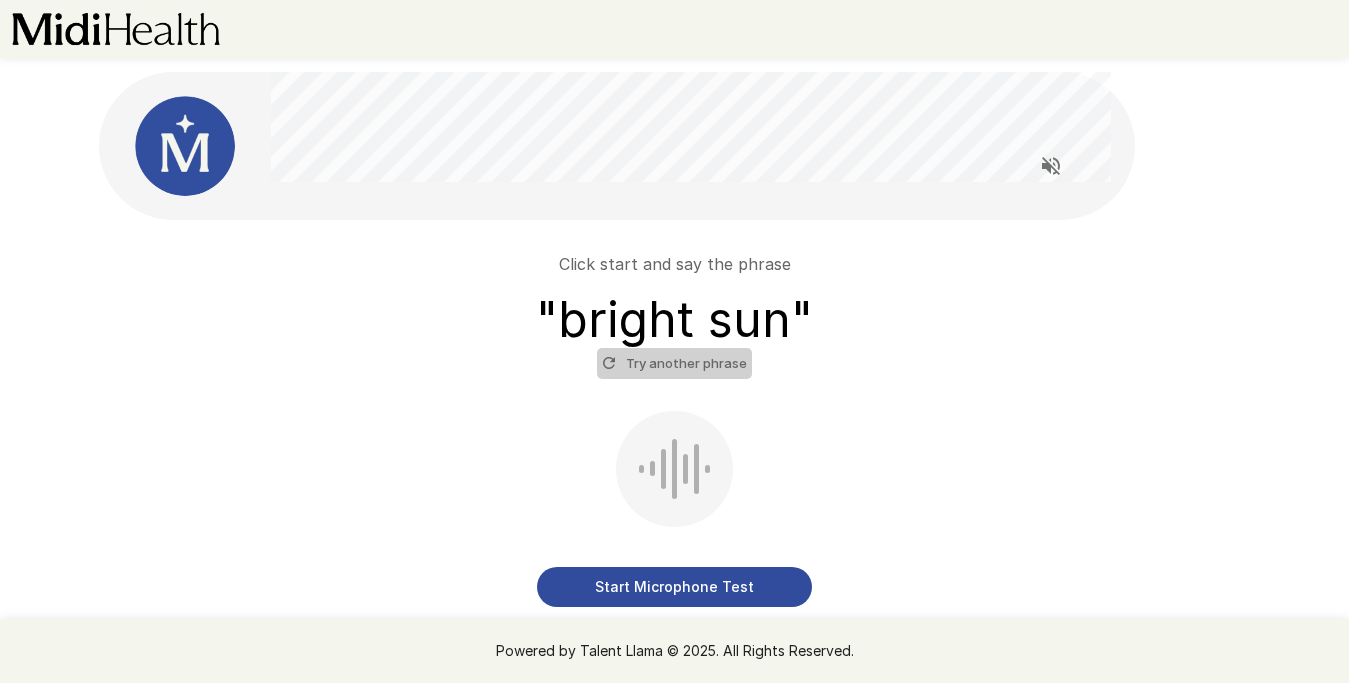 click on "Try another phrase" at bounding box center [674, 363] 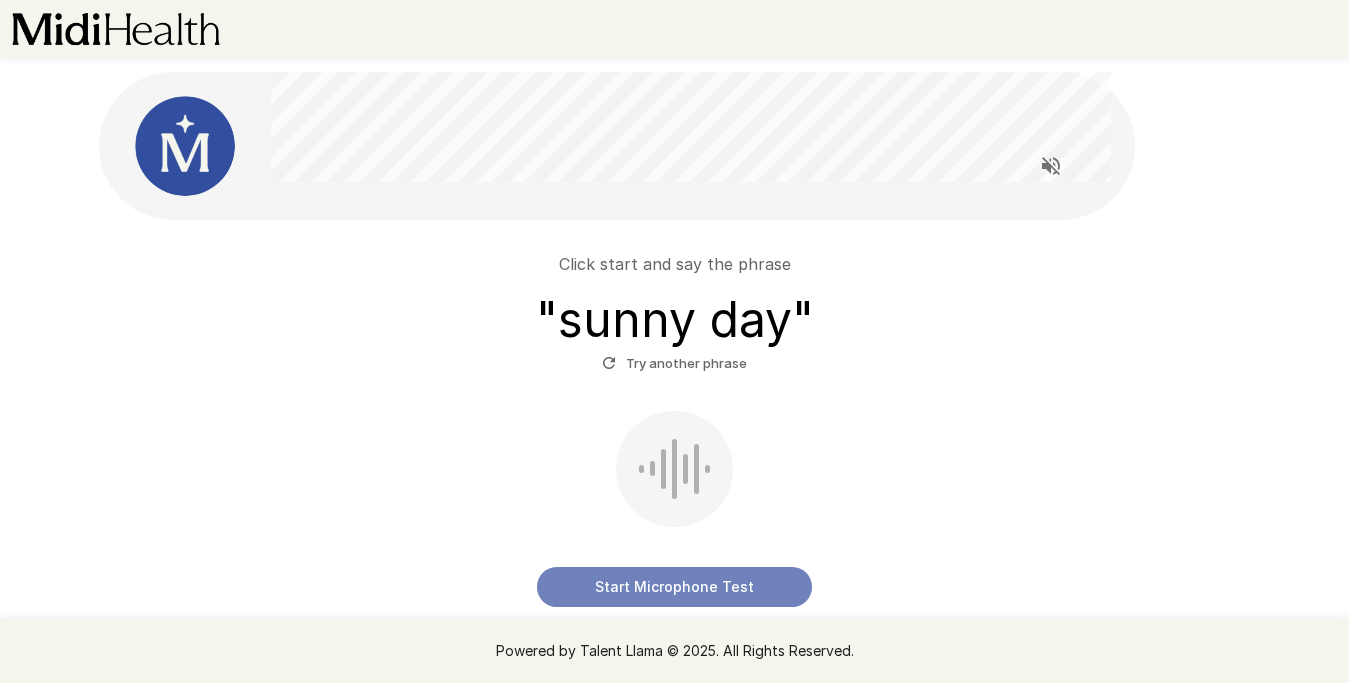 click on "Start Microphone Test" at bounding box center [674, 587] 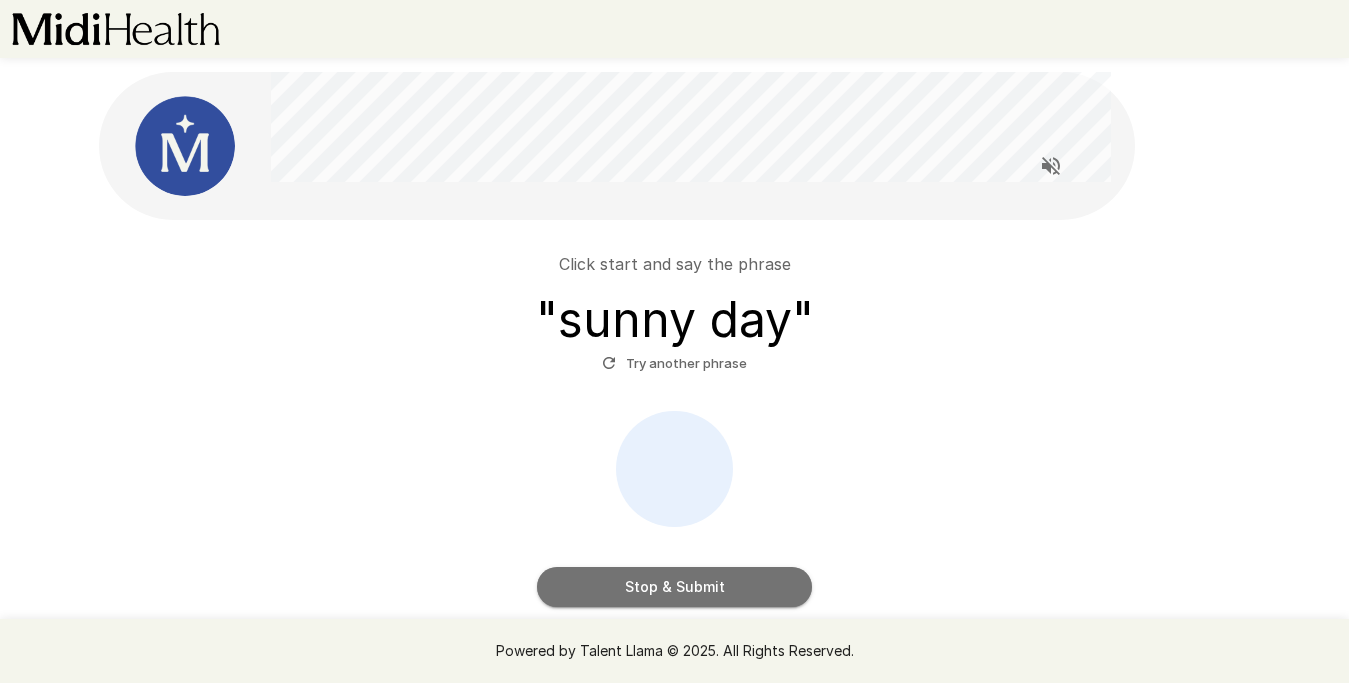 click on "Stop & Submit" at bounding box center [674, 587] 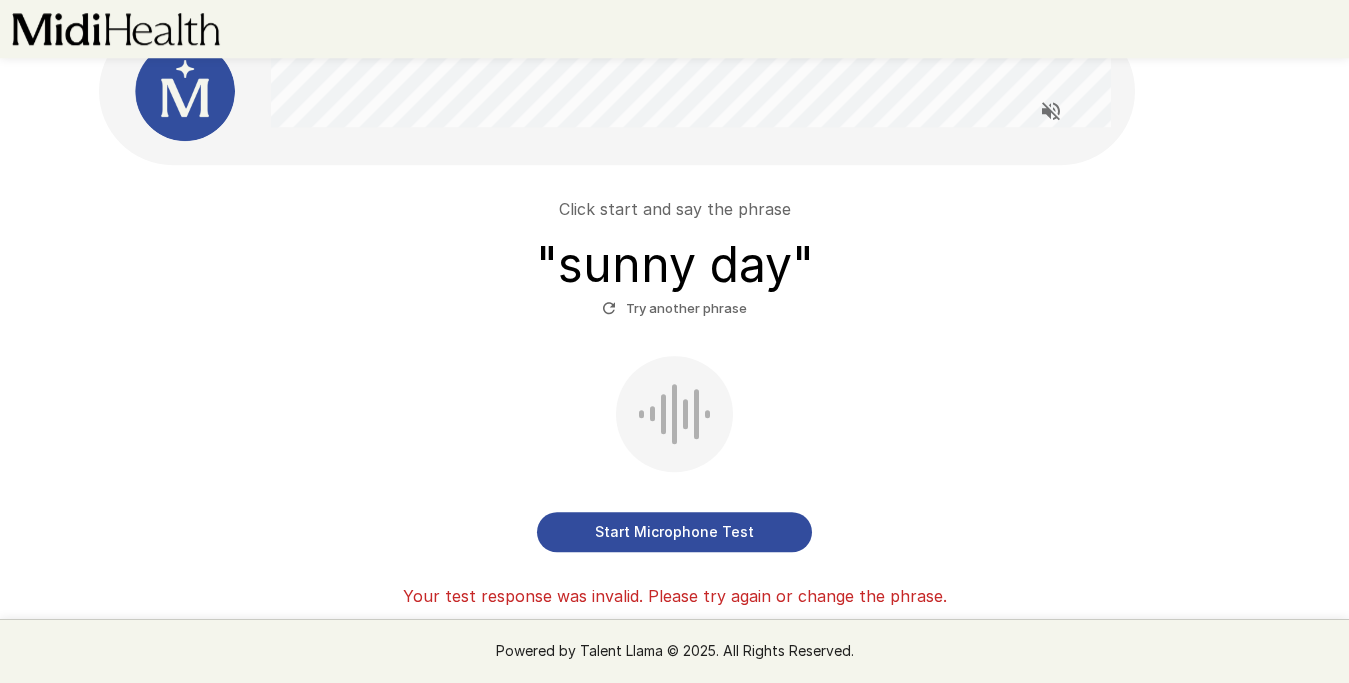 scroll, scrollTop: 40, scrollLeft: 0, axis: vertical 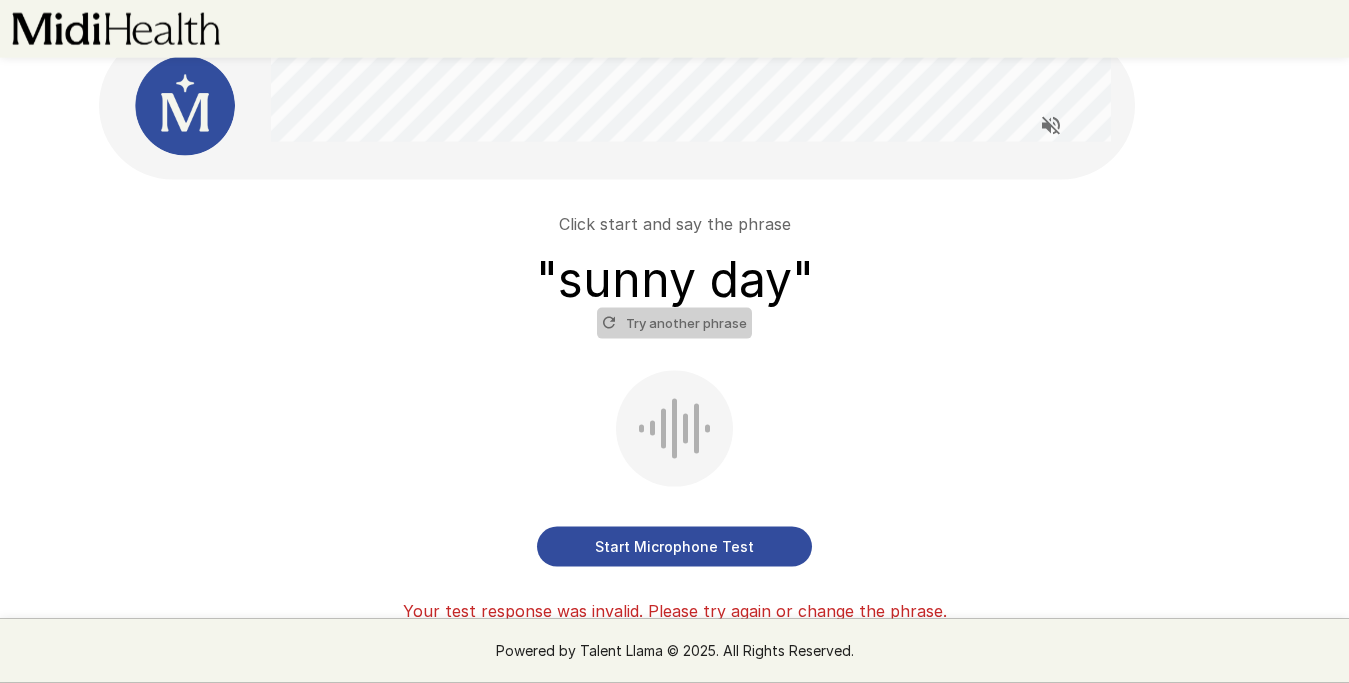 click on "Try another phrase" at bounding box center [674, 323] 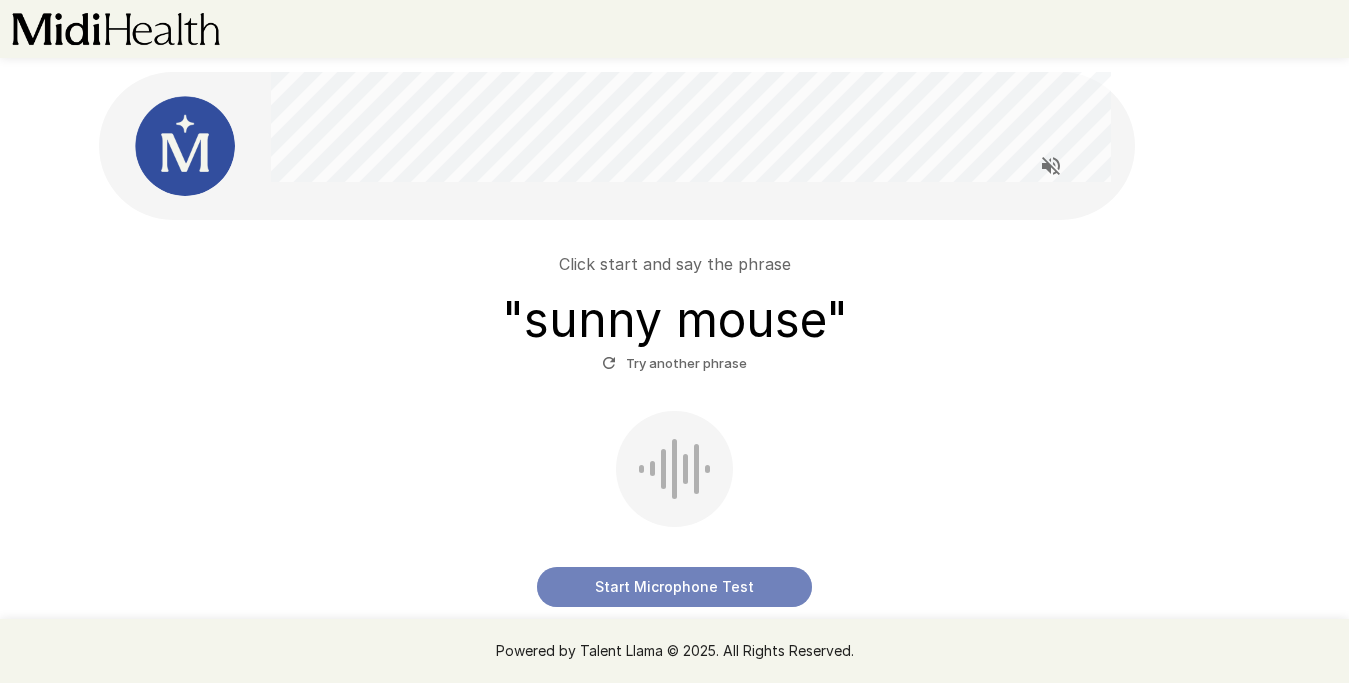 click on "Start Microphone Test" at bounding box center [674, 587] 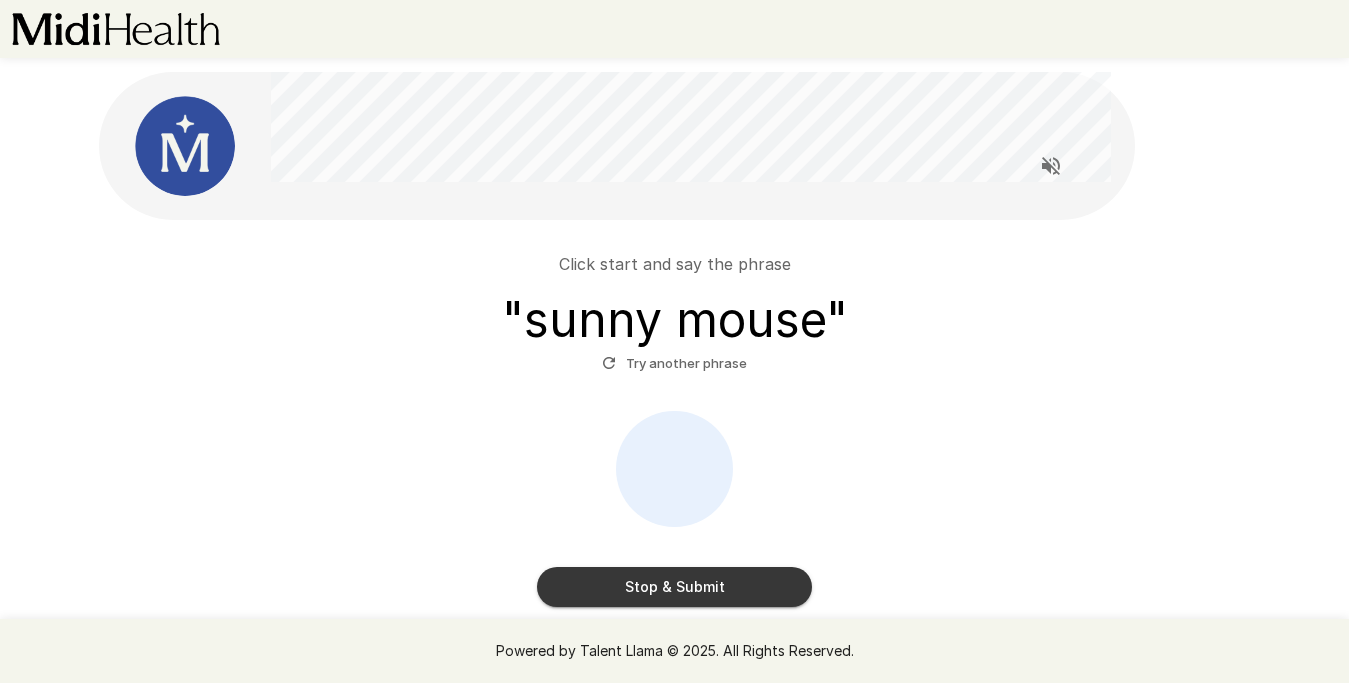 click on "Stop & Submit" at bounding box center [674, 587] 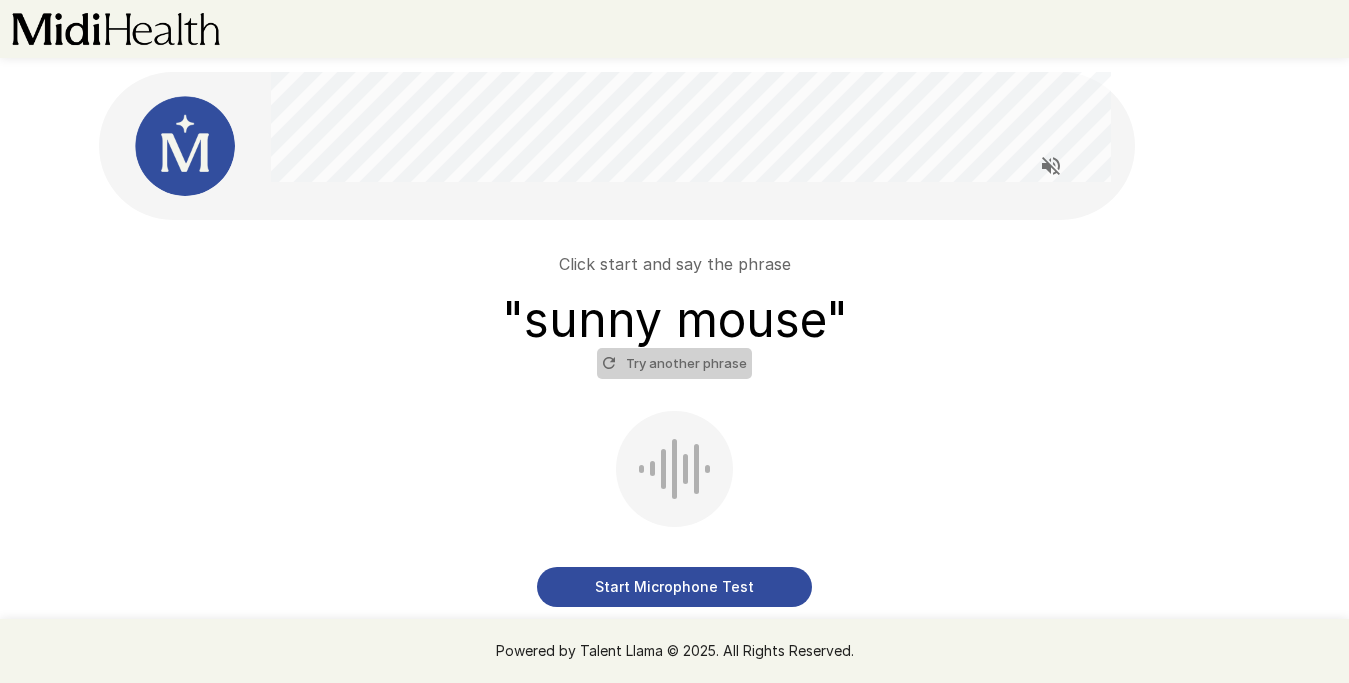 click on "Try another phrase" at bounding box center (674, 363) 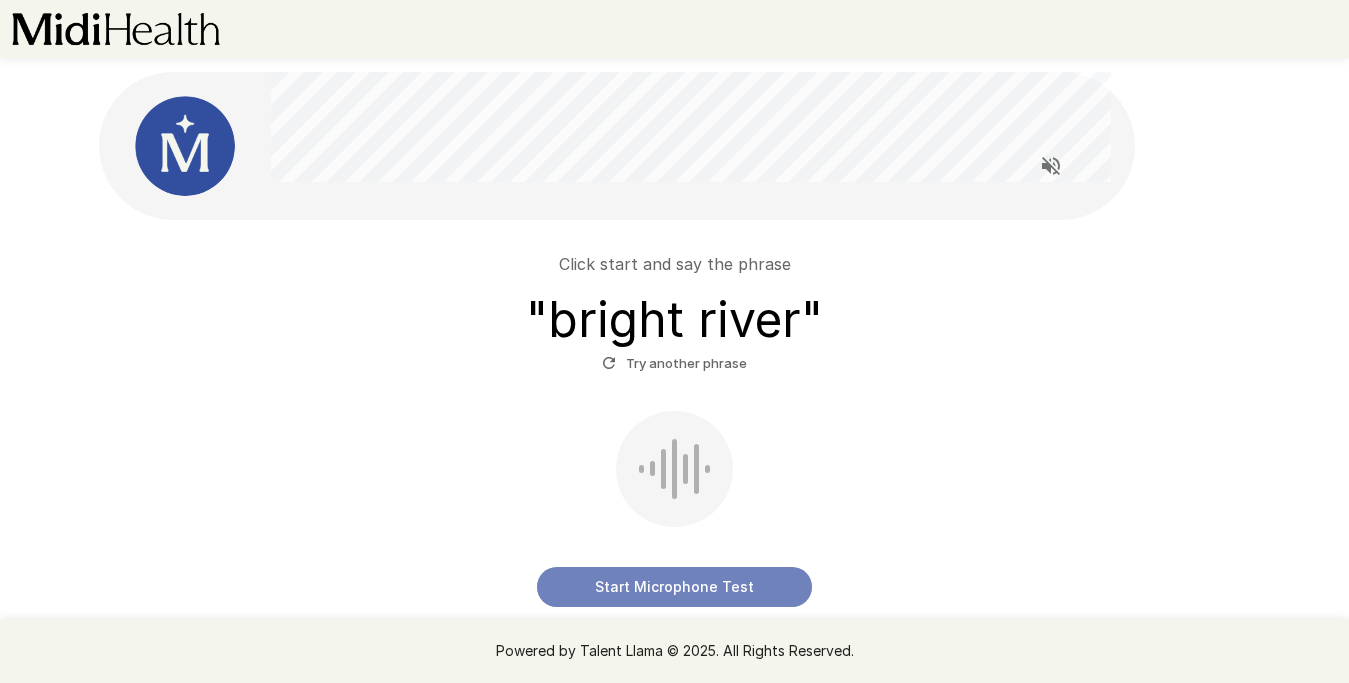 click on "Start Microphone Test" at bounding box center [674, 587] 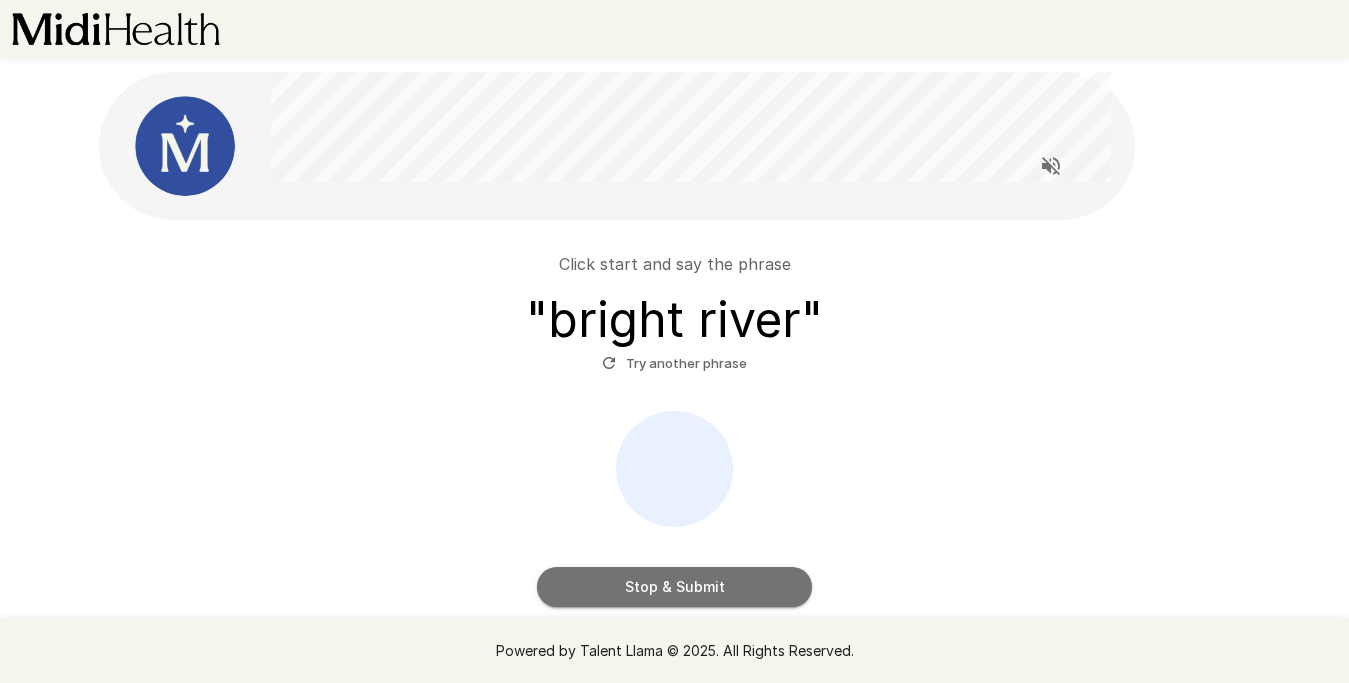 click on "Stop & Submit" at bounding box center (674, 587) 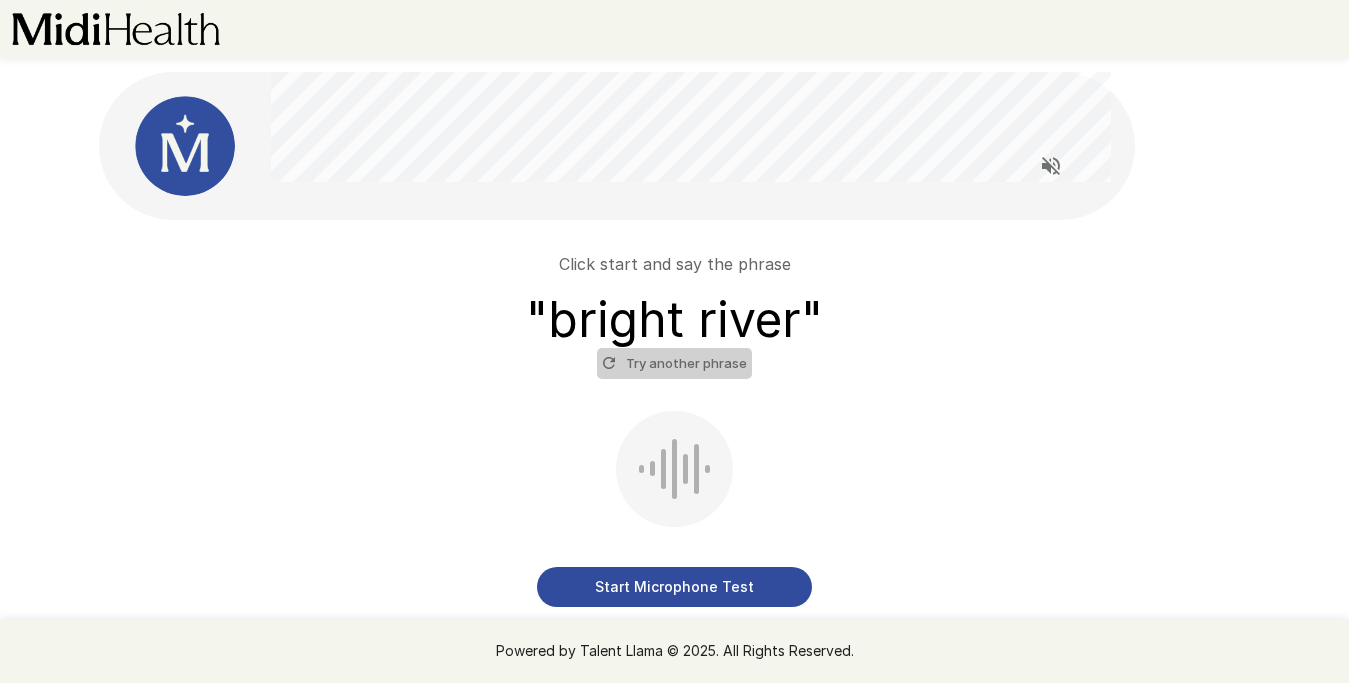 click on "Try another phrase" at bounding box center (674, 363) 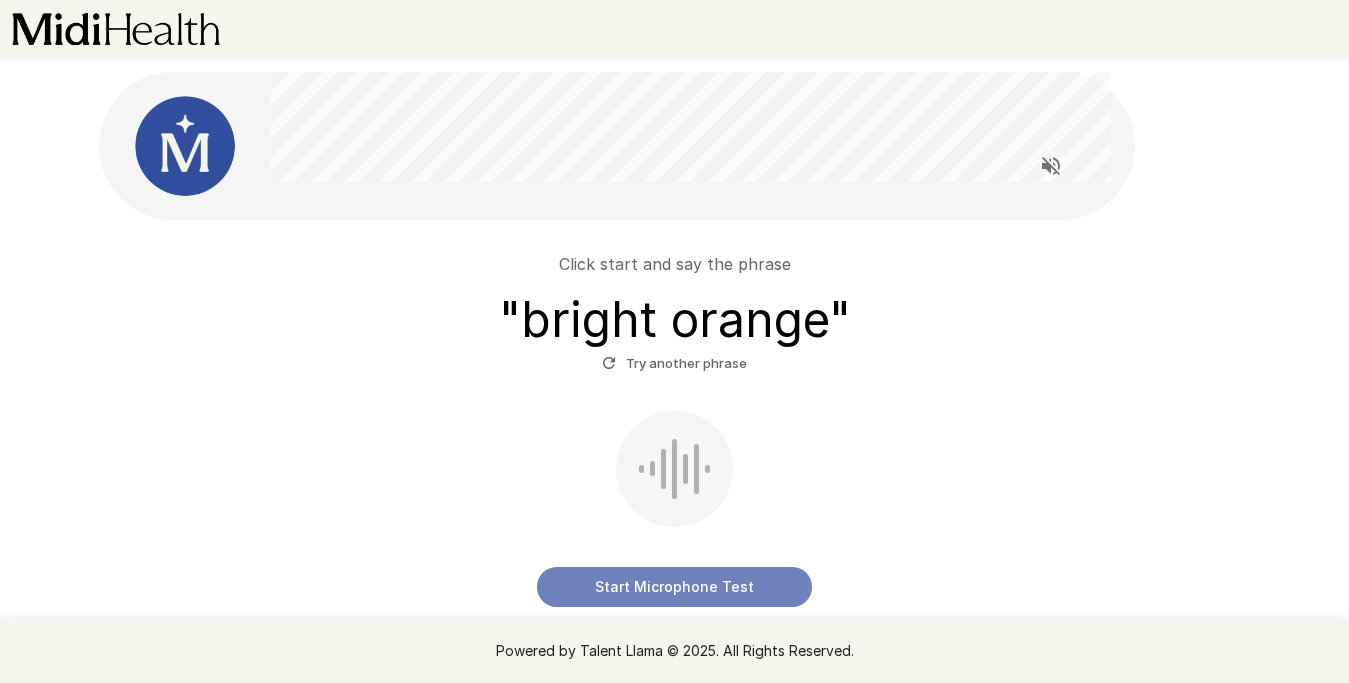 click on "Start Microphone Test" at bounding box center (674, 587) 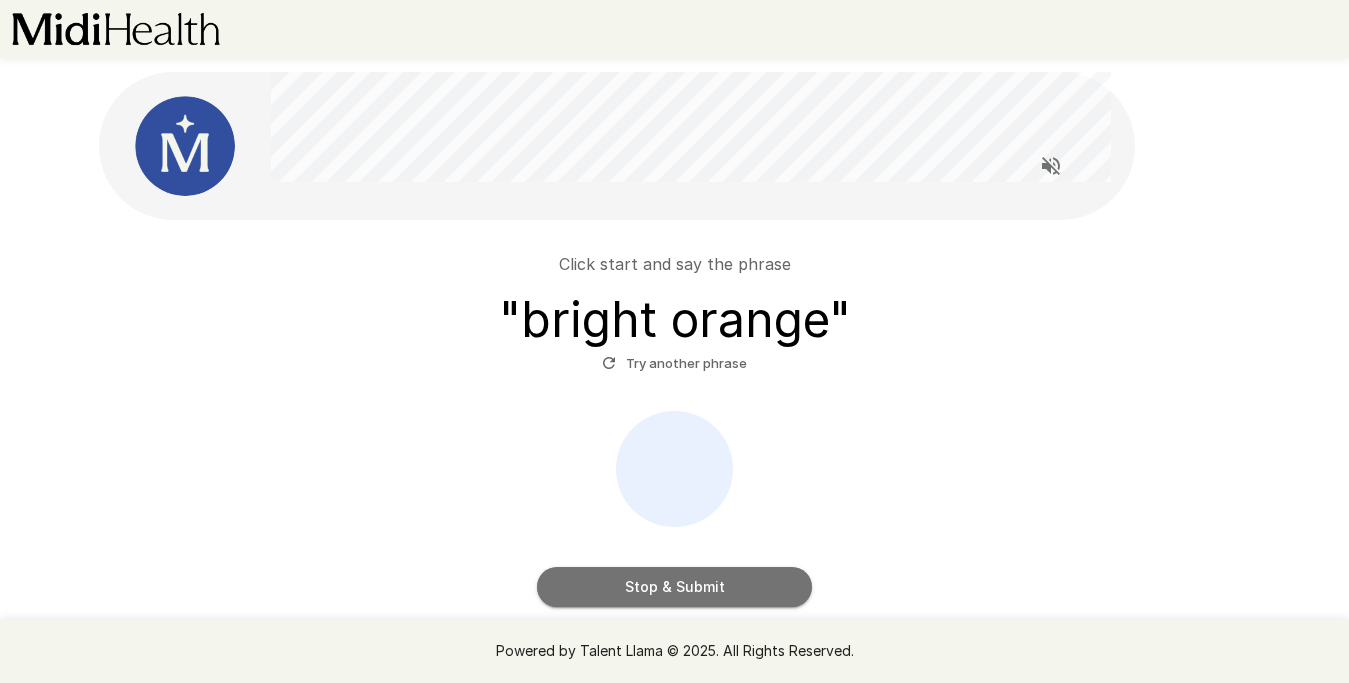 click on "Stop & Submit" at bounding box center (674, 587) 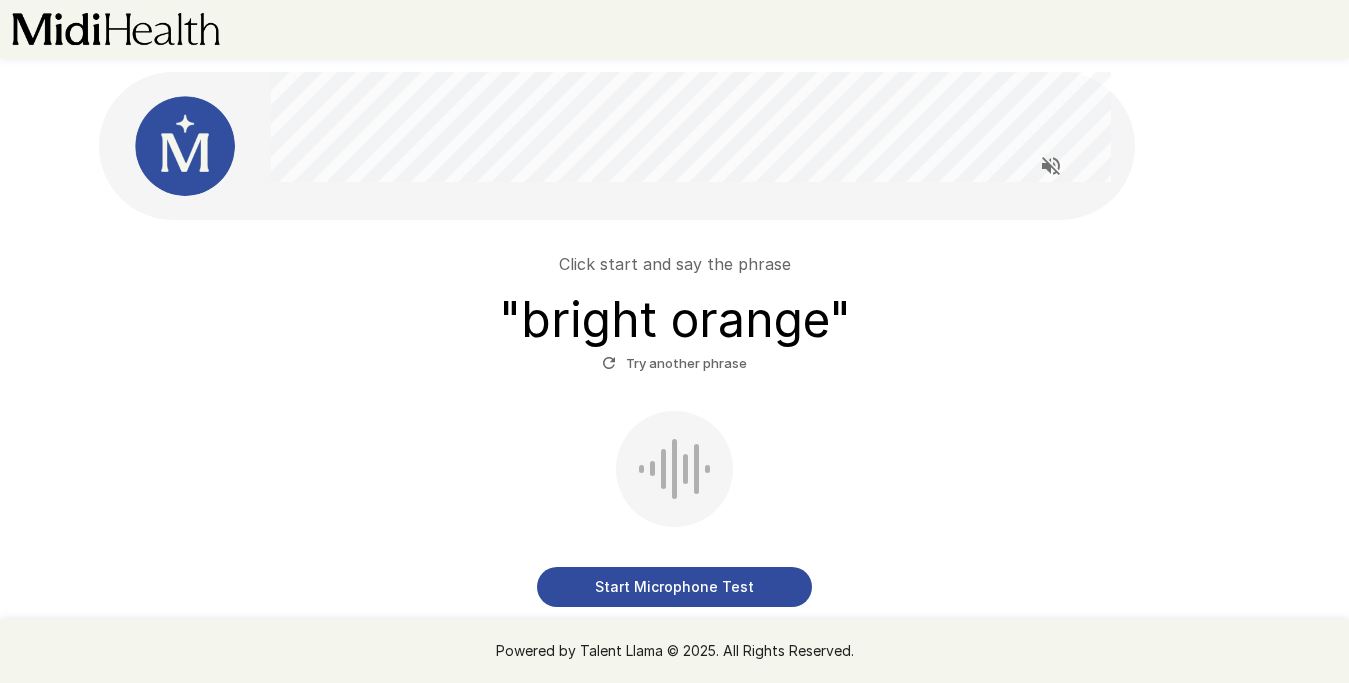 click on "Try another phrase" at bounding box center (674, 363) 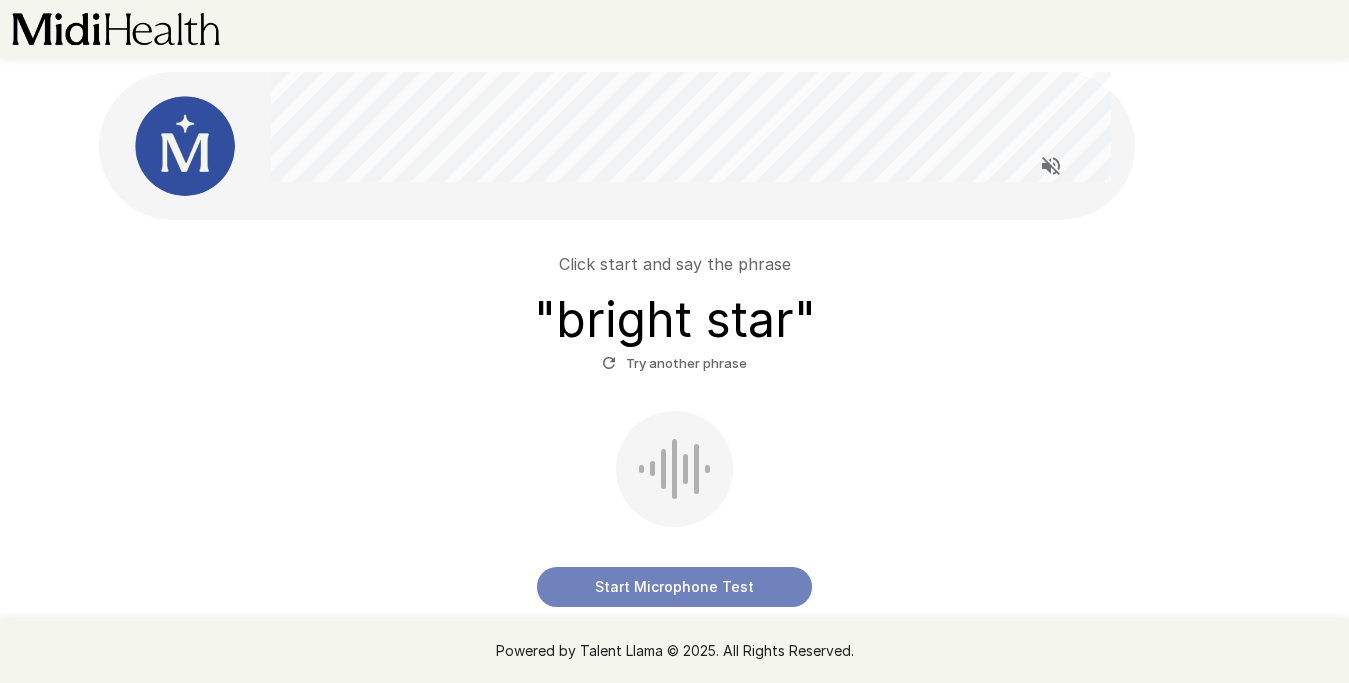 click on "Start Microphone Test" at bounding box center [674, 587] 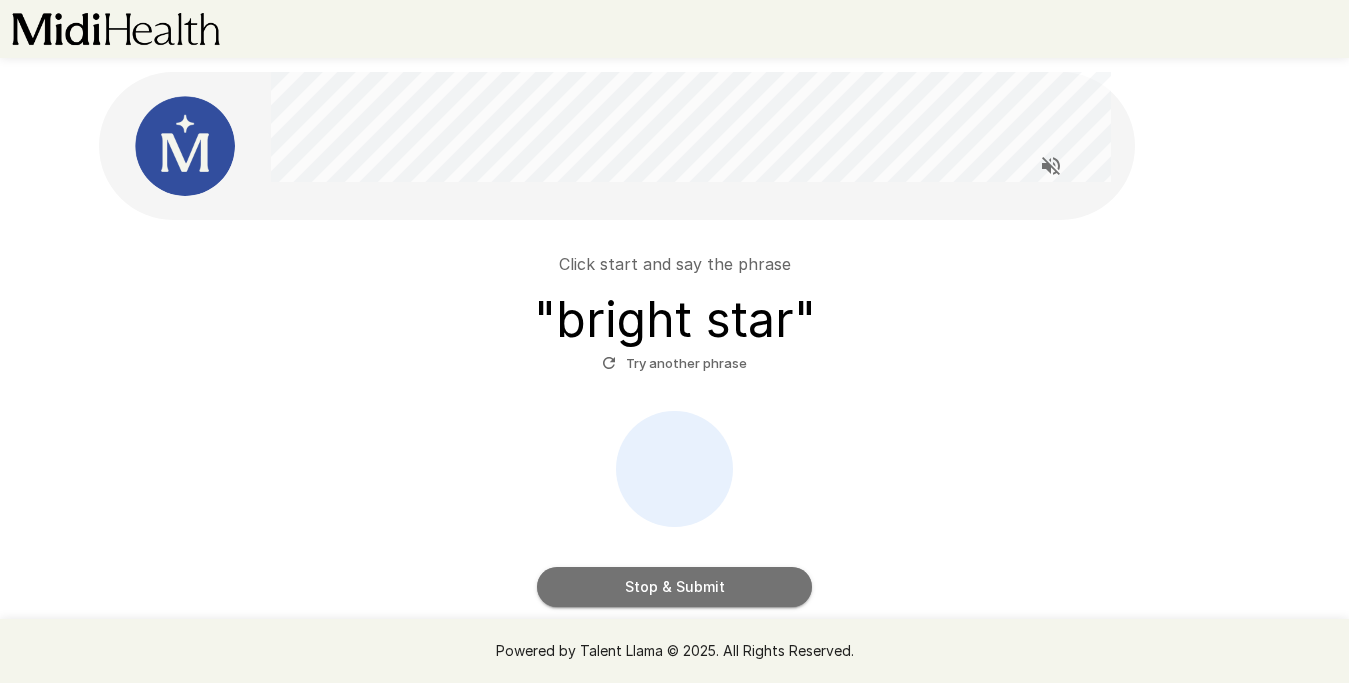 click on "Stop & Submit" at bounding box center [674, 587] 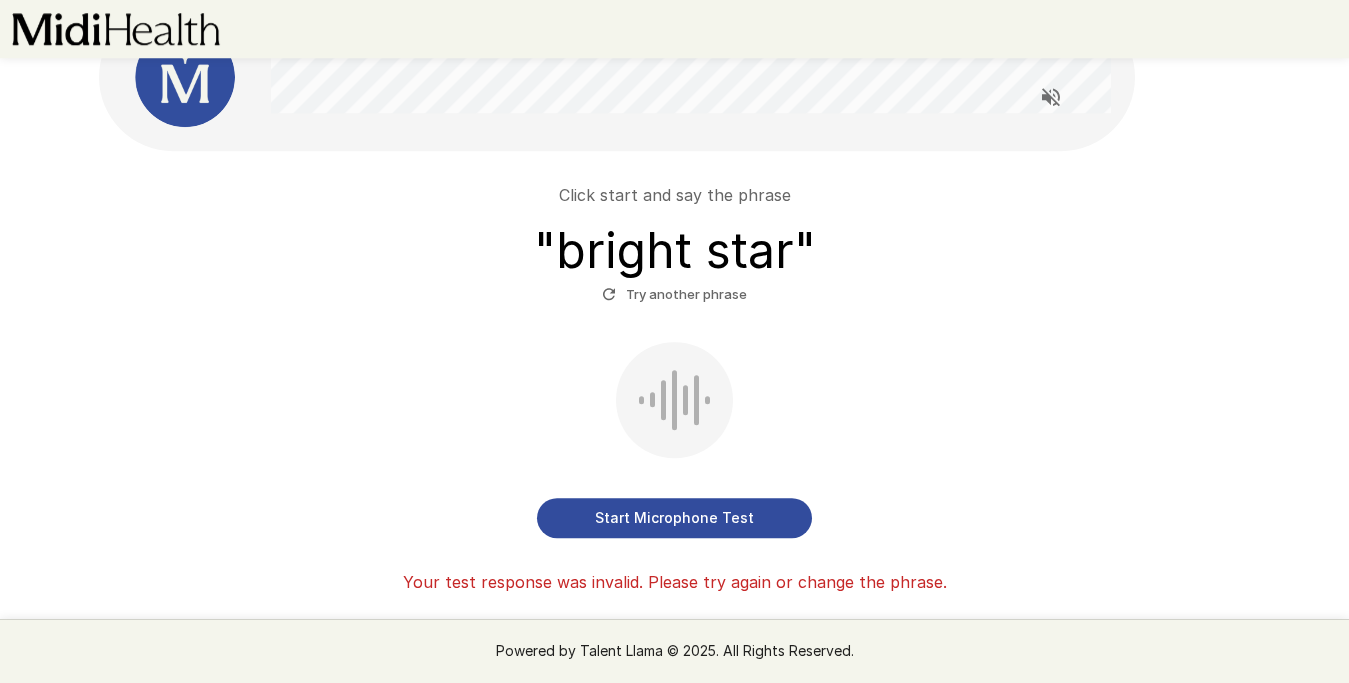 scroll, scrollTop: 71, scrollLeft: 0, axis: vertical 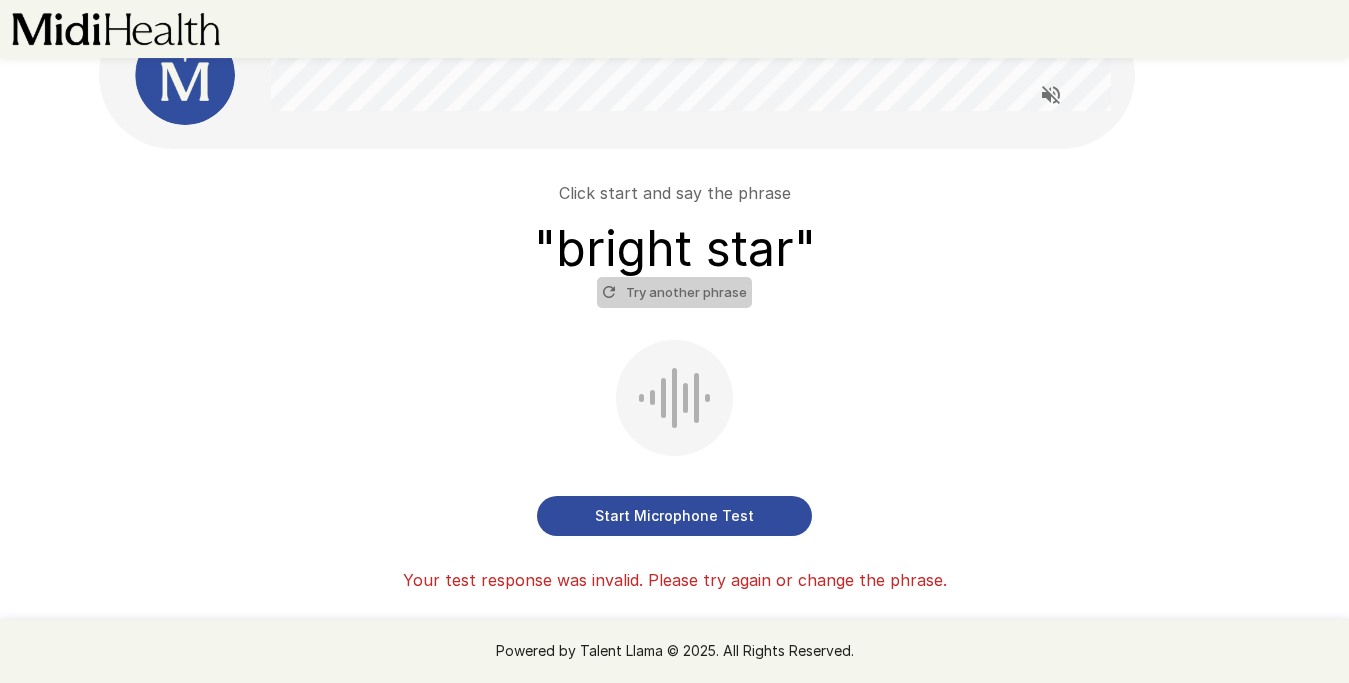 click on "Try another phrase" at bounding box center [674, 292] 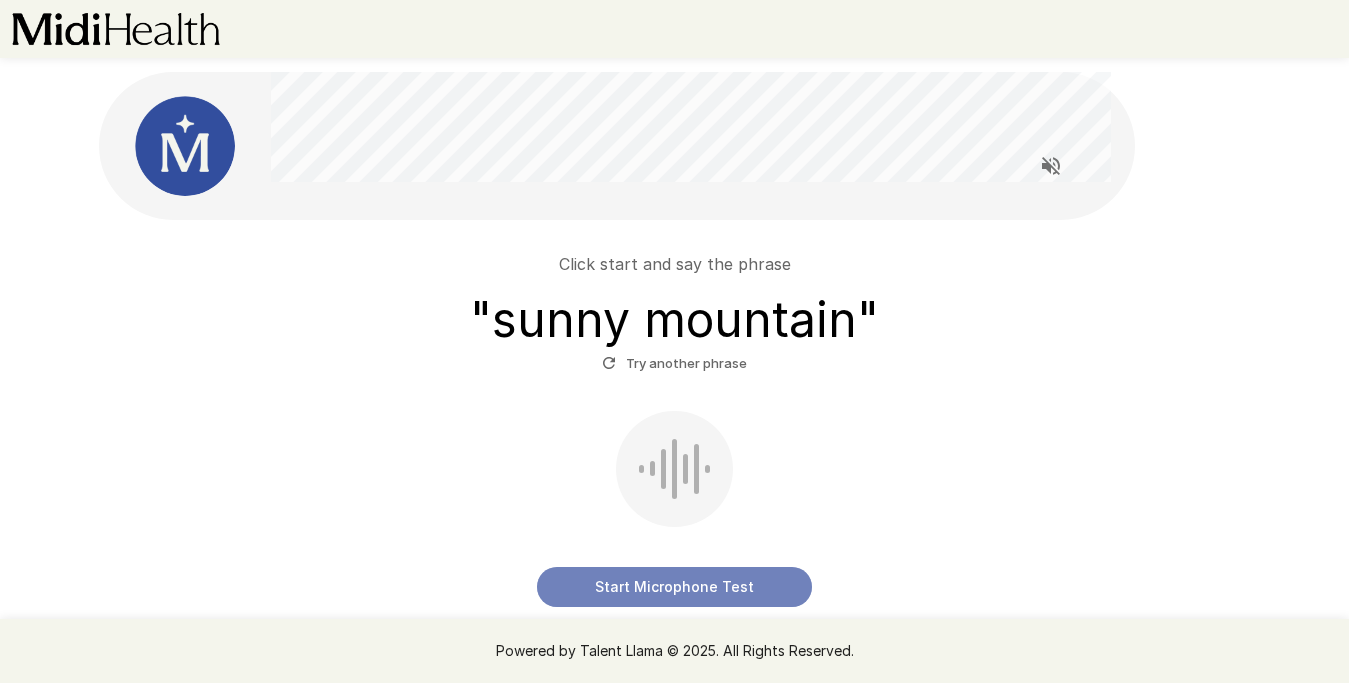 click on "Start Microphone Test" at bounding box center [674, 587] 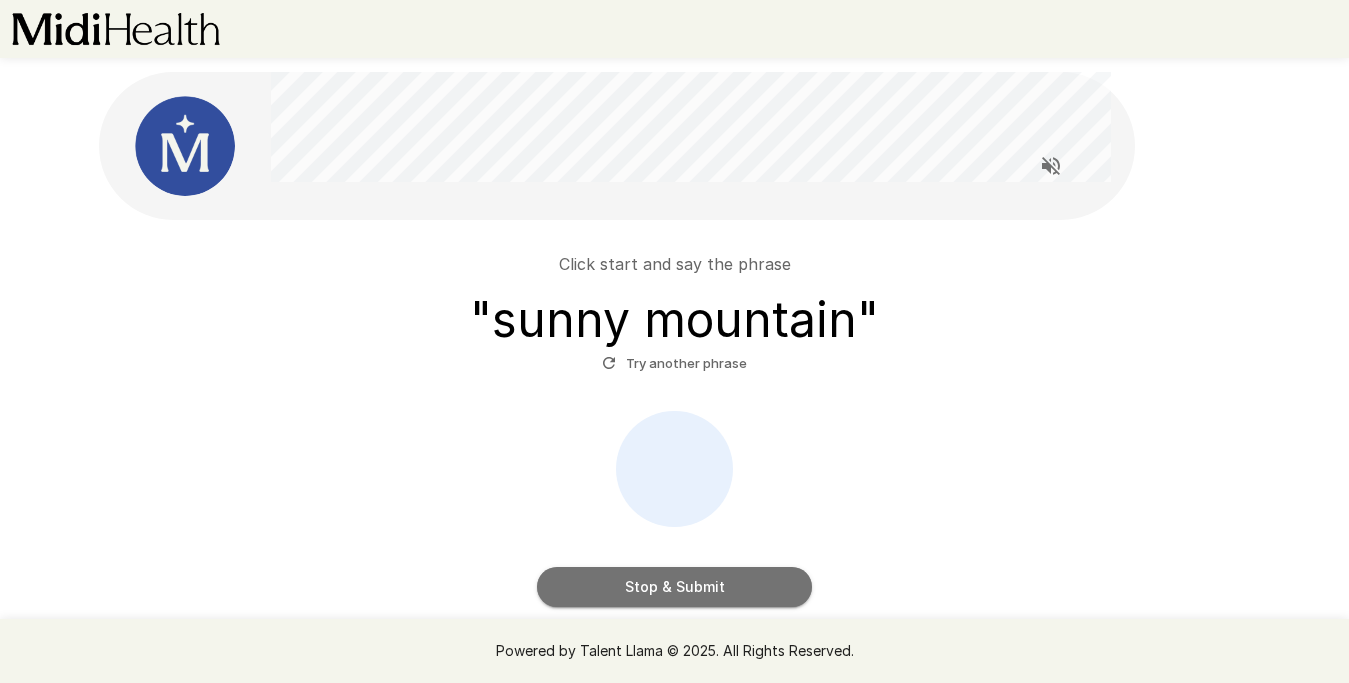 click on "Stop & Submit" at bounding box center (674, 587) 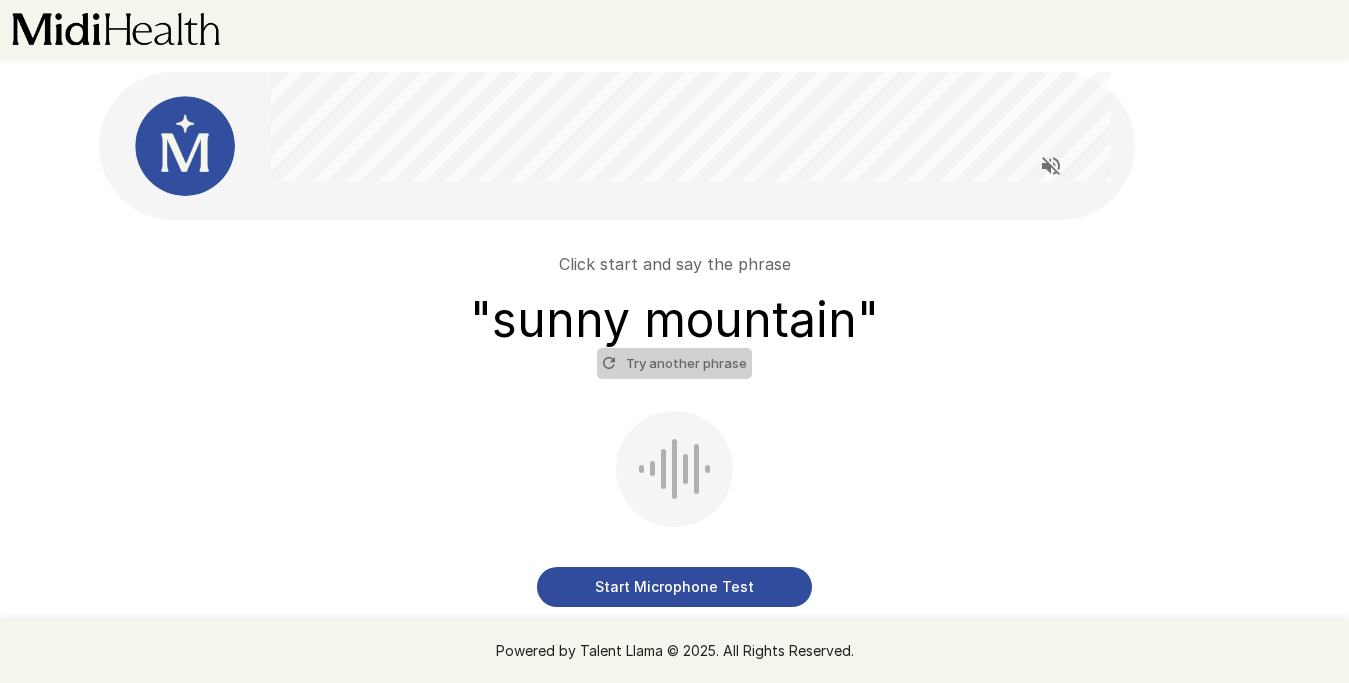 click on "Try another phrase" at bounding box center (674, 363) 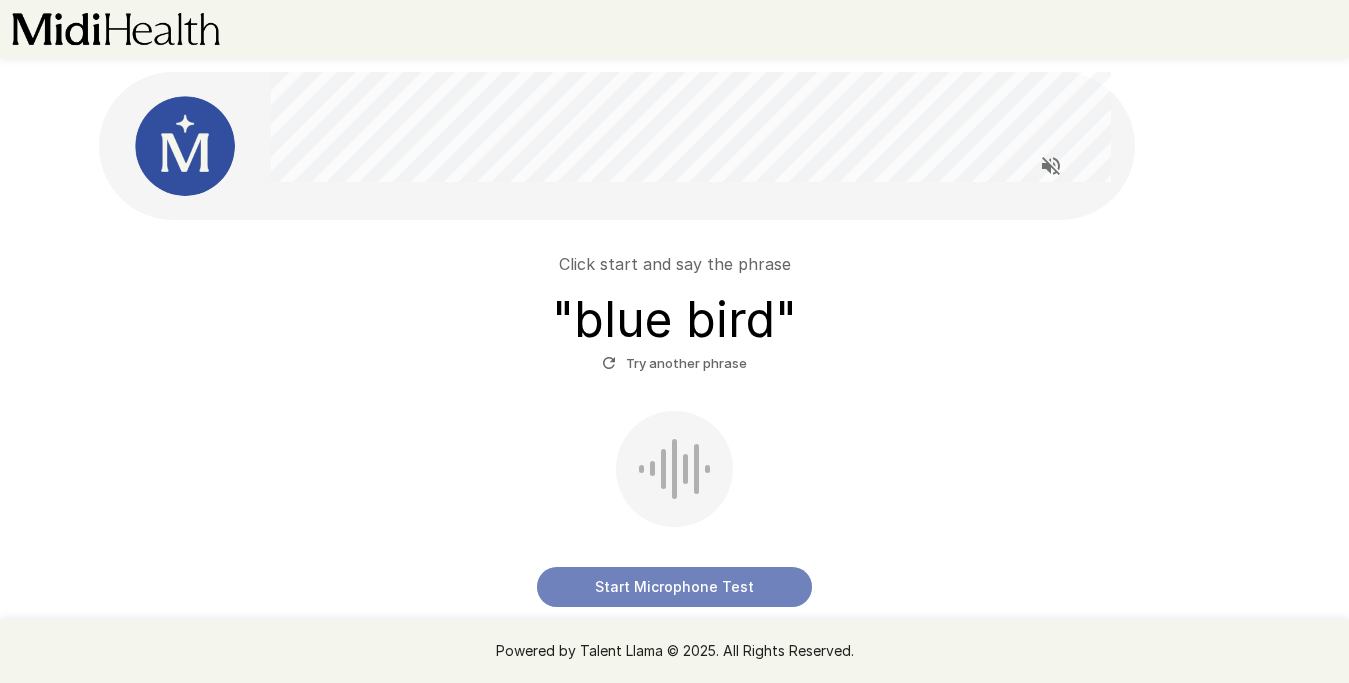 click on "Start Microphone Test" at bounding box center (674, 587) 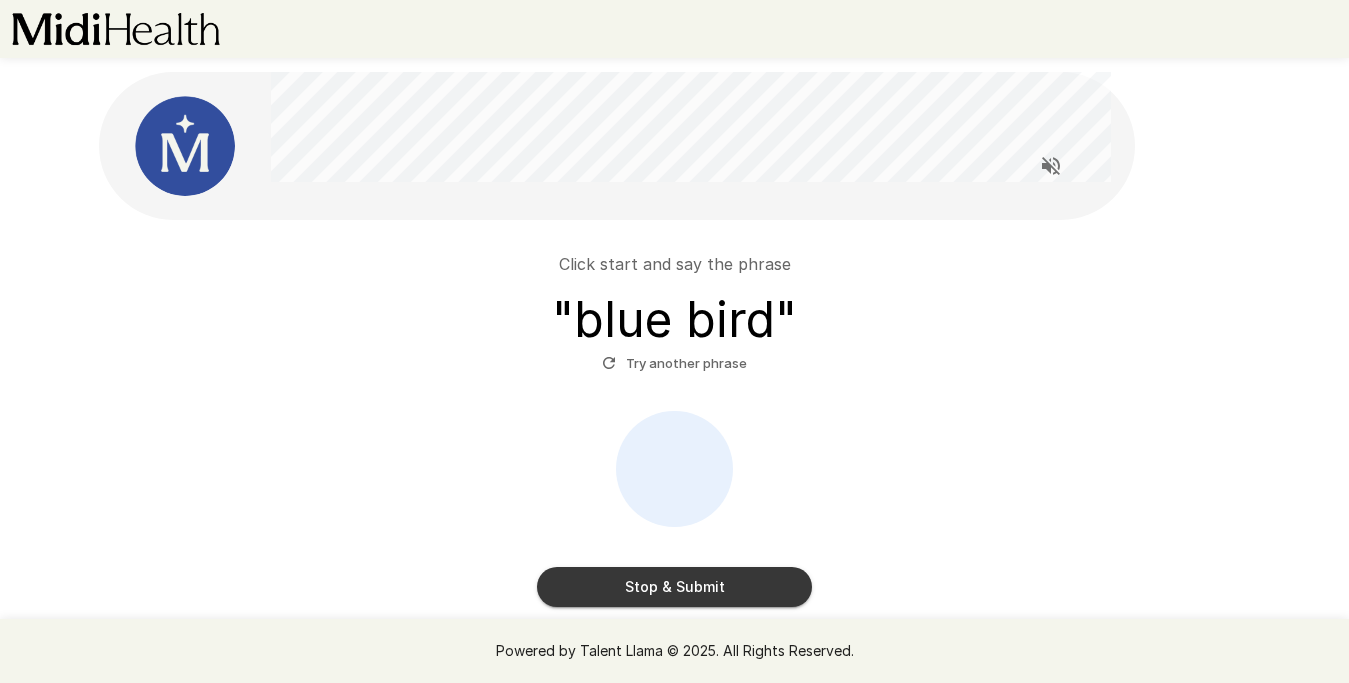 click on "Stop & Submit" at bounding box center [674, 587] 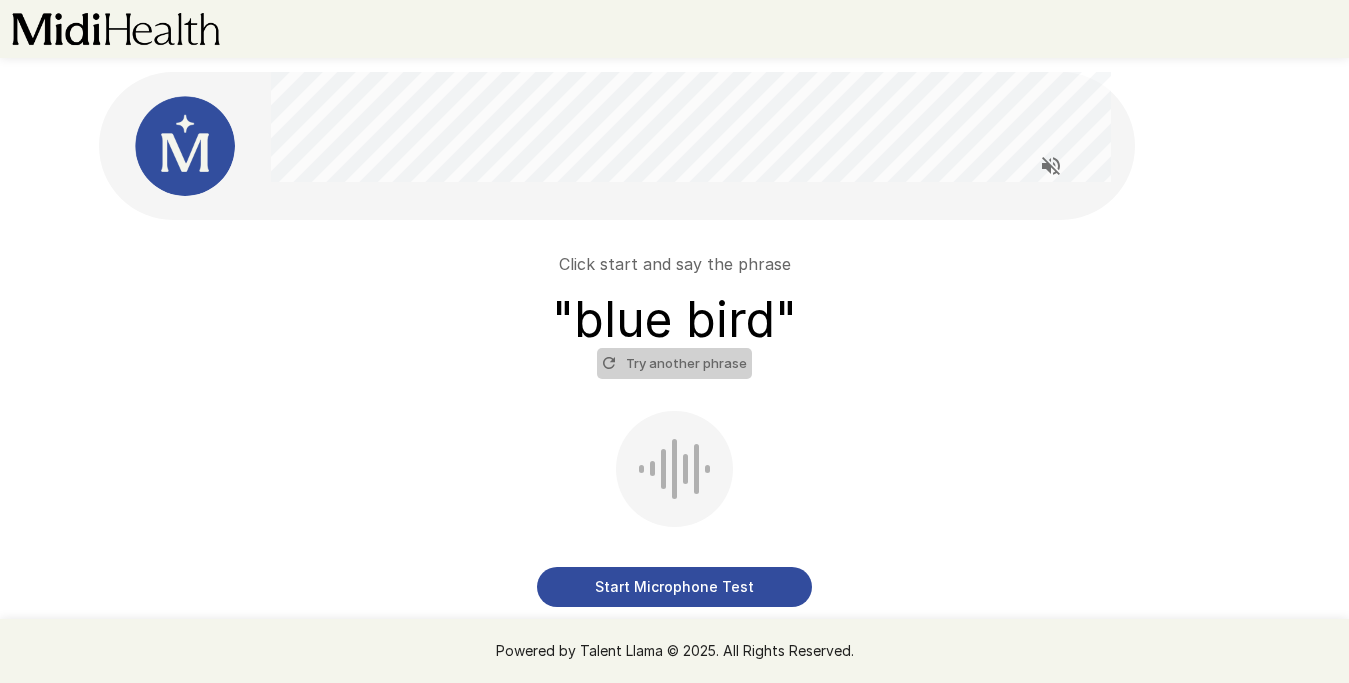 click on "Try another phrase" at bounding box center [674, 363] 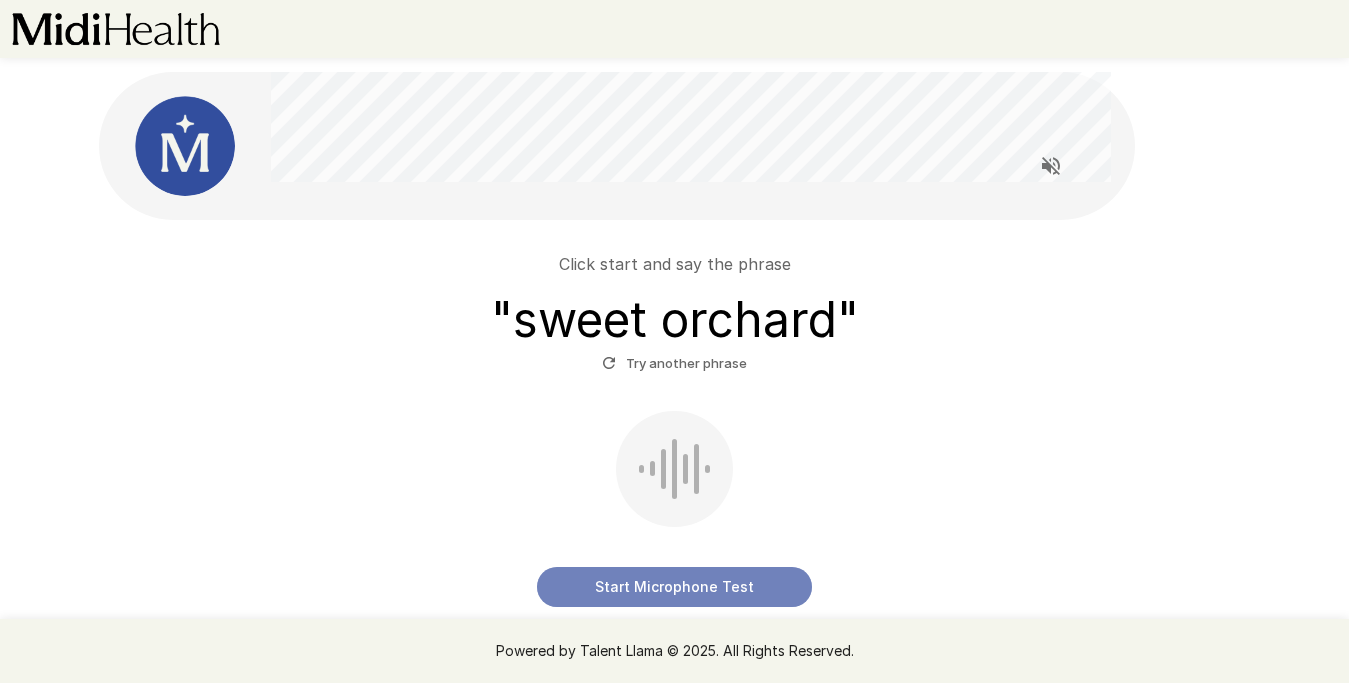 click on "Start Microphone Test" at bounding box center [674, 587] 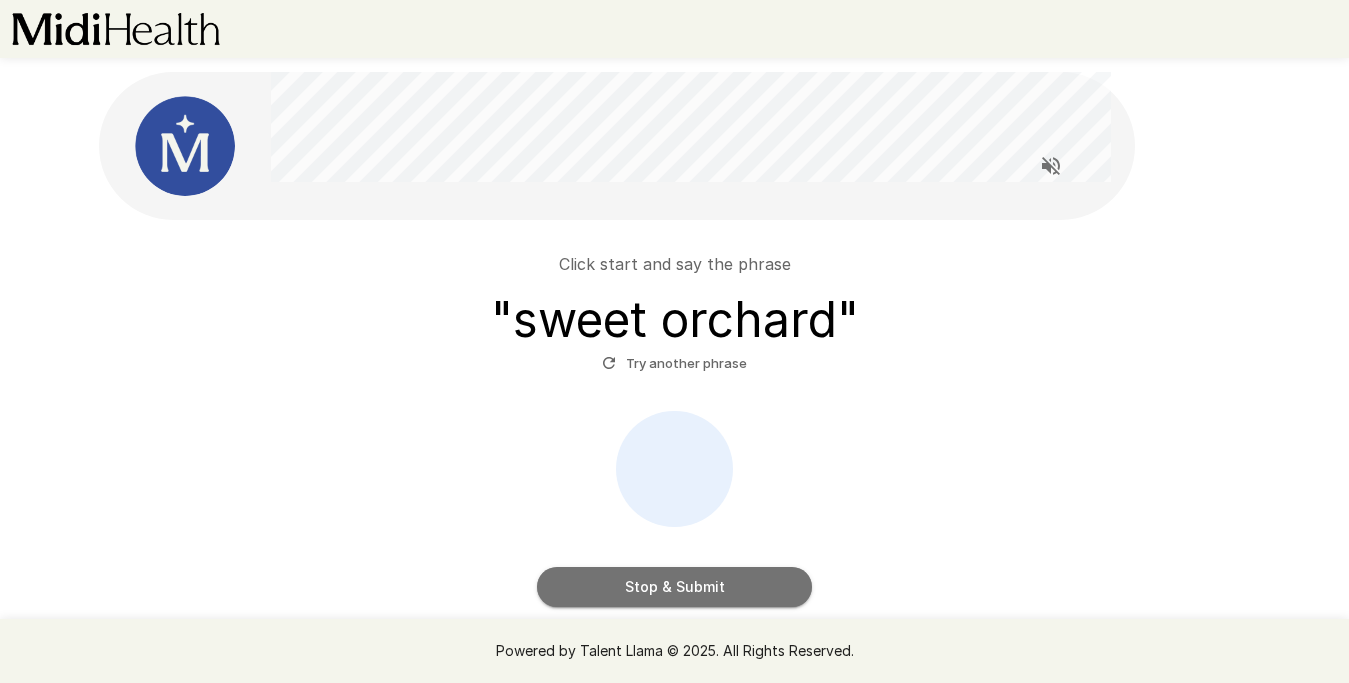 click on "Stop & Submit" at bounding box center [674, 587] 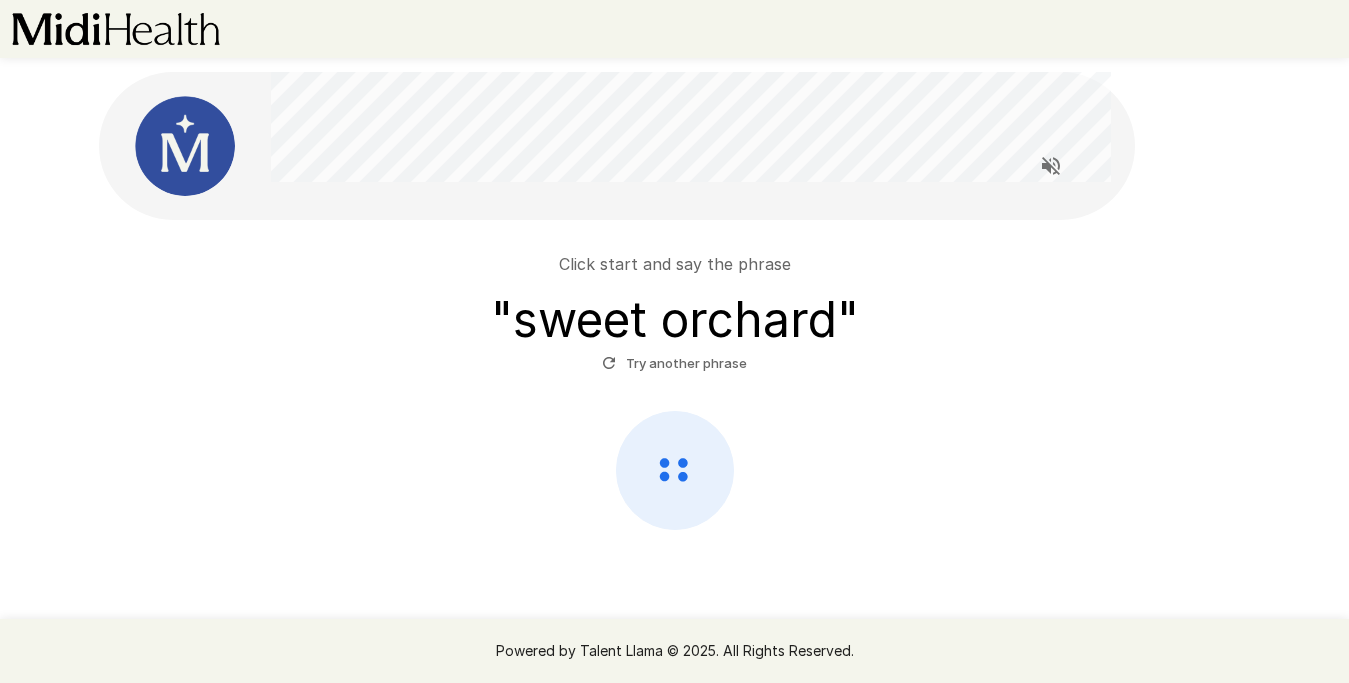scroll, scrollTop: 15, scrollLeft: 0, axis: vertical 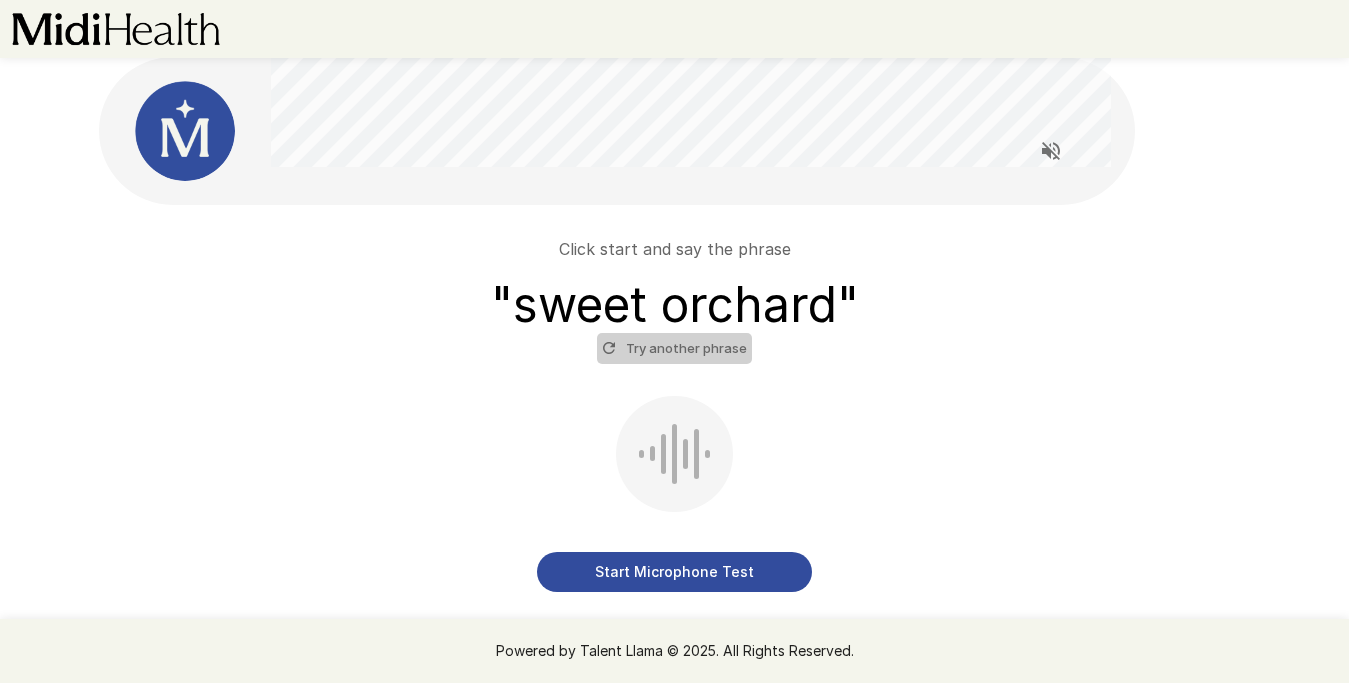 click on "Try another phrase" at bounding box center (674, 348) 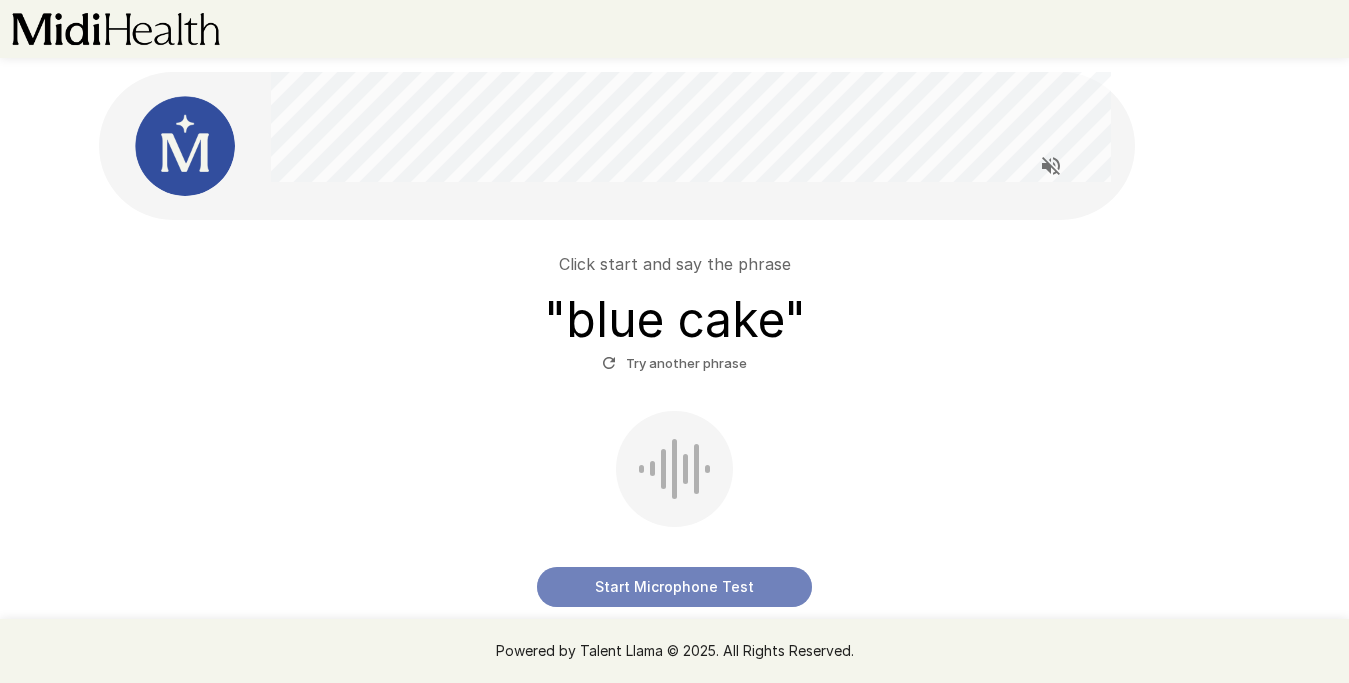 click on "Start Microphone Test" at bounding box center (674, 587) 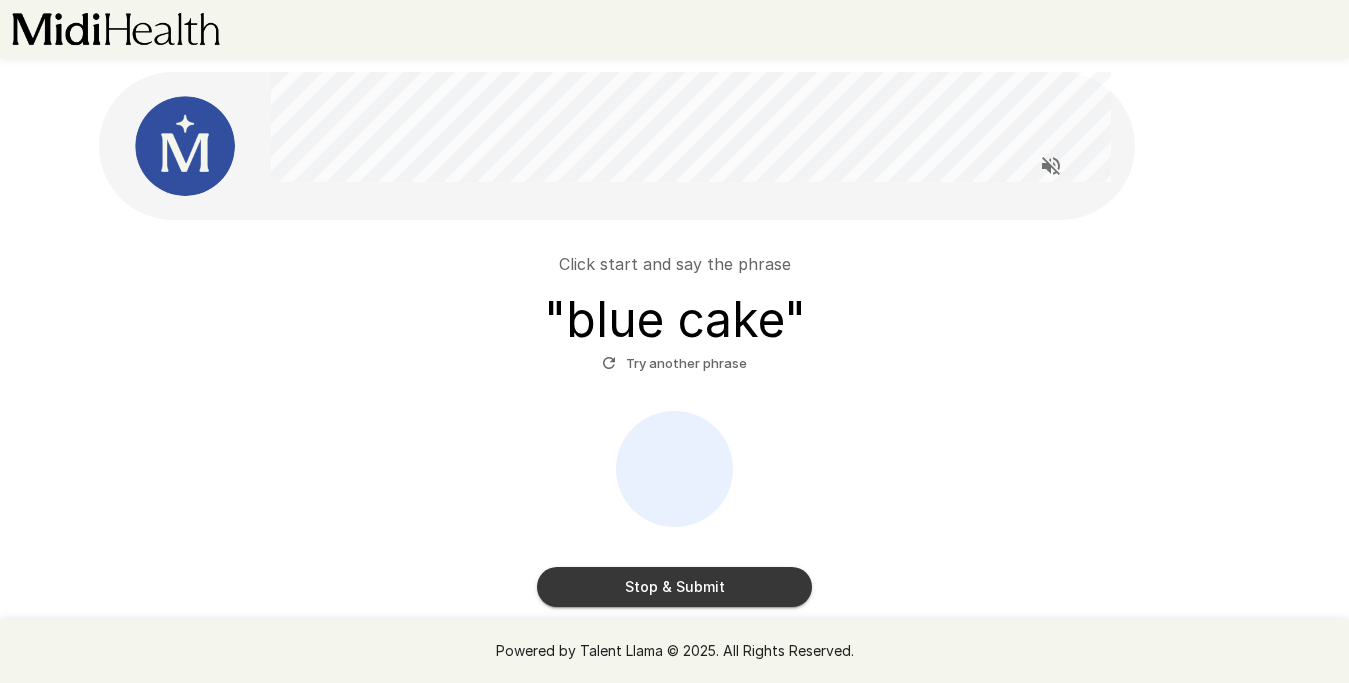 click on "Stop & Submit" at bounding box center (674, 587) 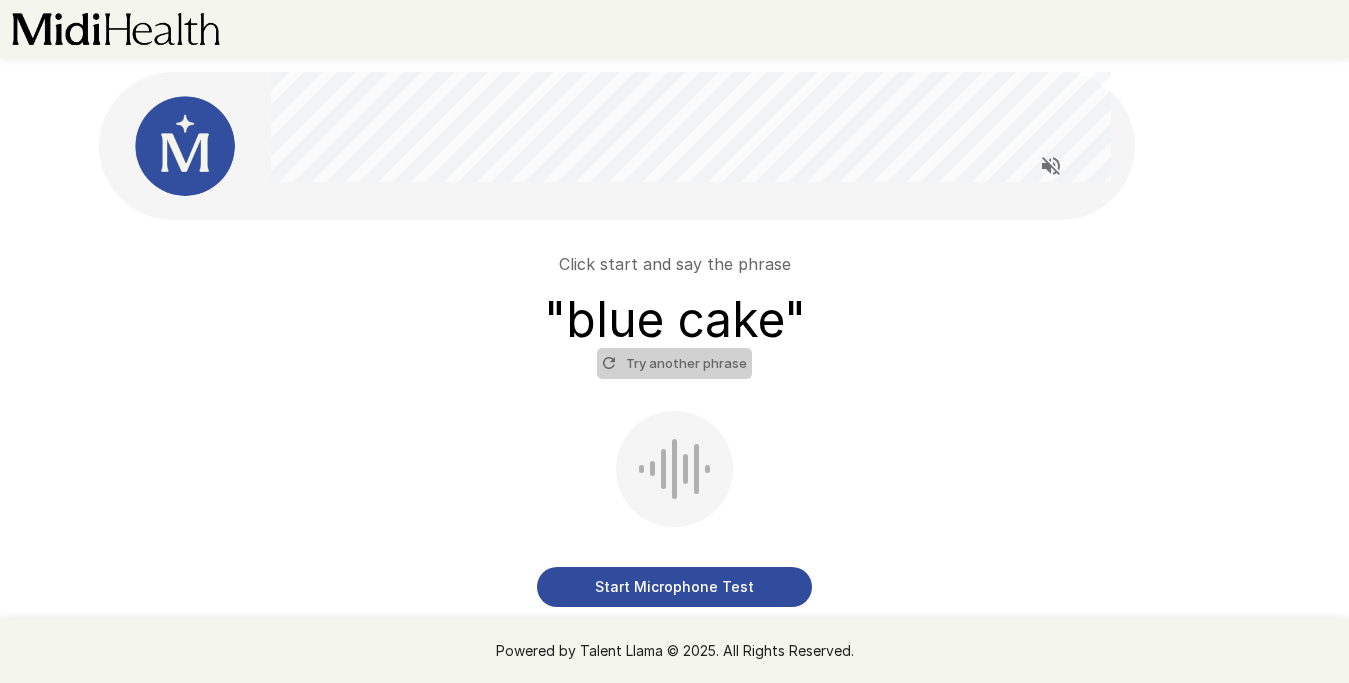 click on "Try another phrase" at bounding box center (674, 363) 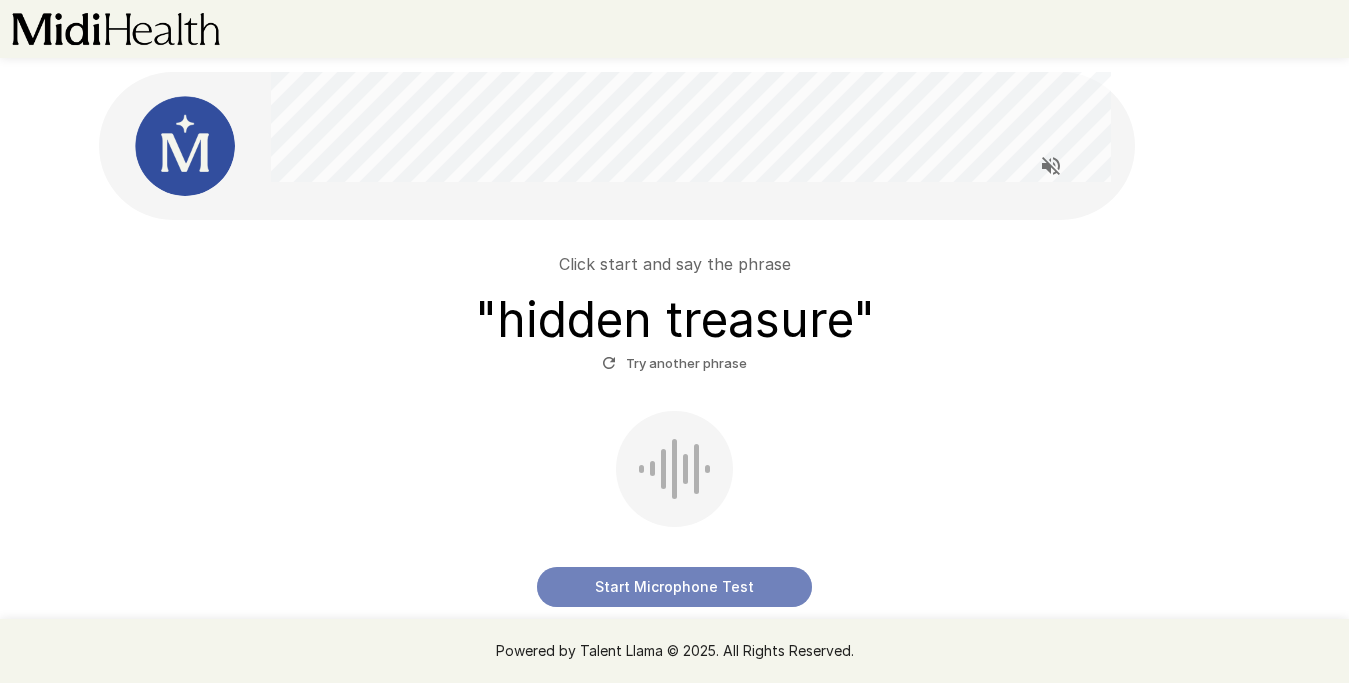 click on "Start Microphone Test" at bounding box center [674, 587] 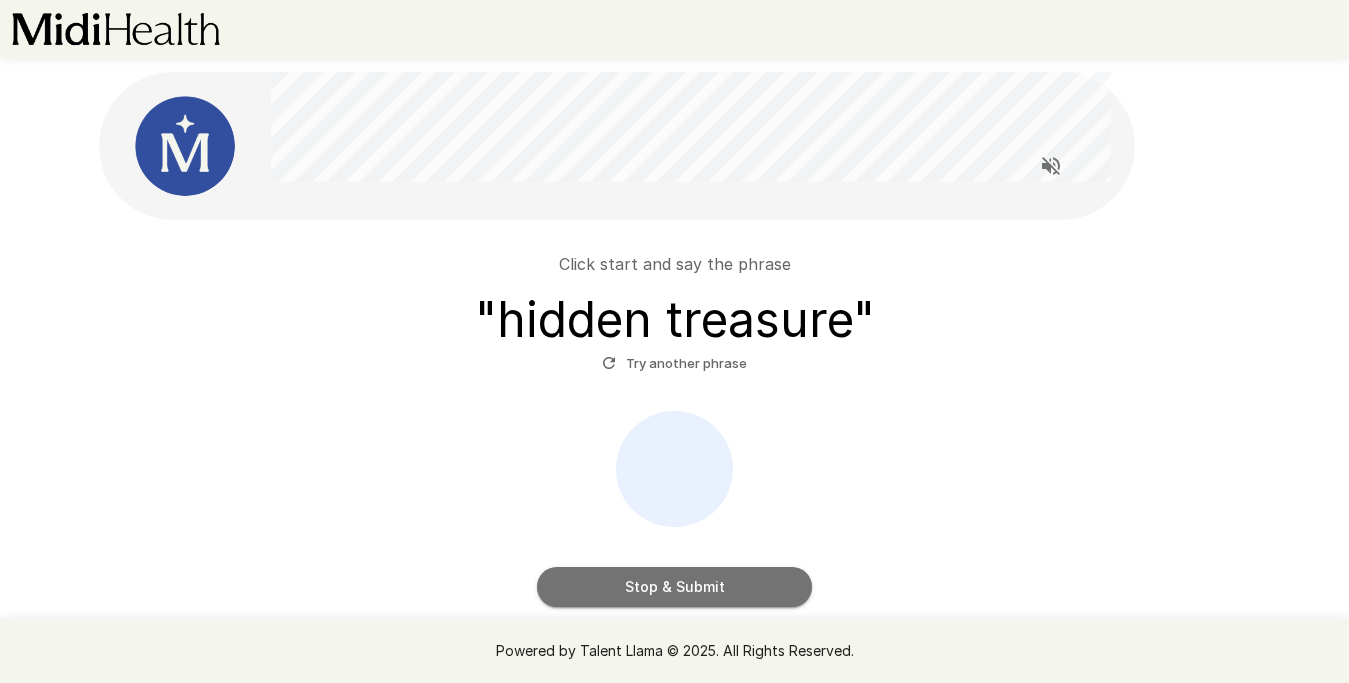 click on "Stop & Submit" at bounding box center [674, 587] 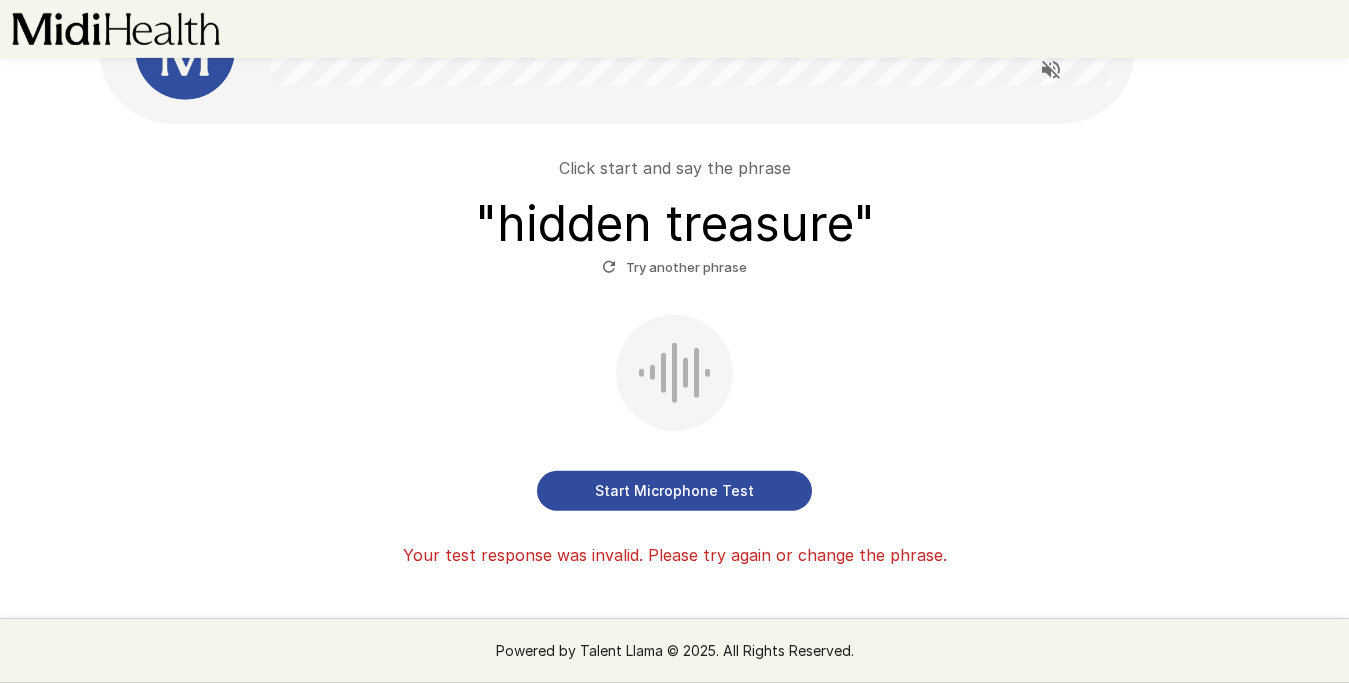 scroll, scrollTop: 97, scrollLeft: 0, axis: vertical 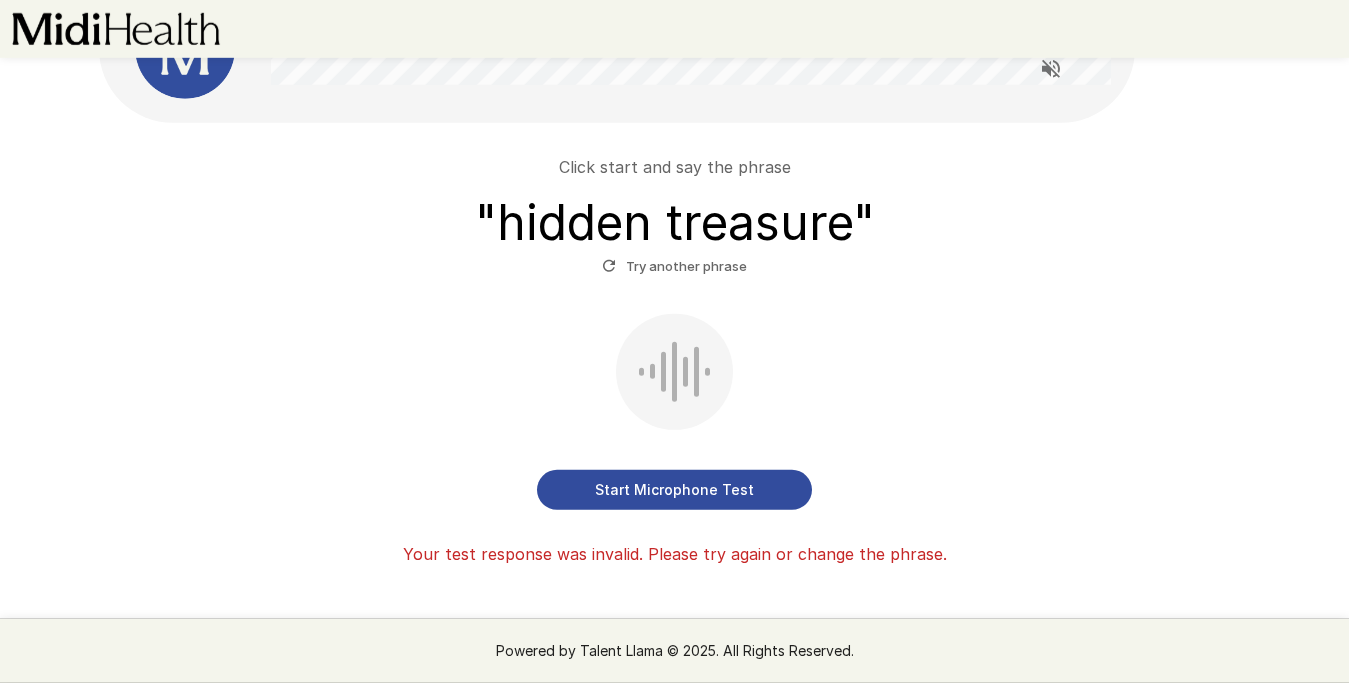 click on "Try another phrase" at bounding box center [674, 266] 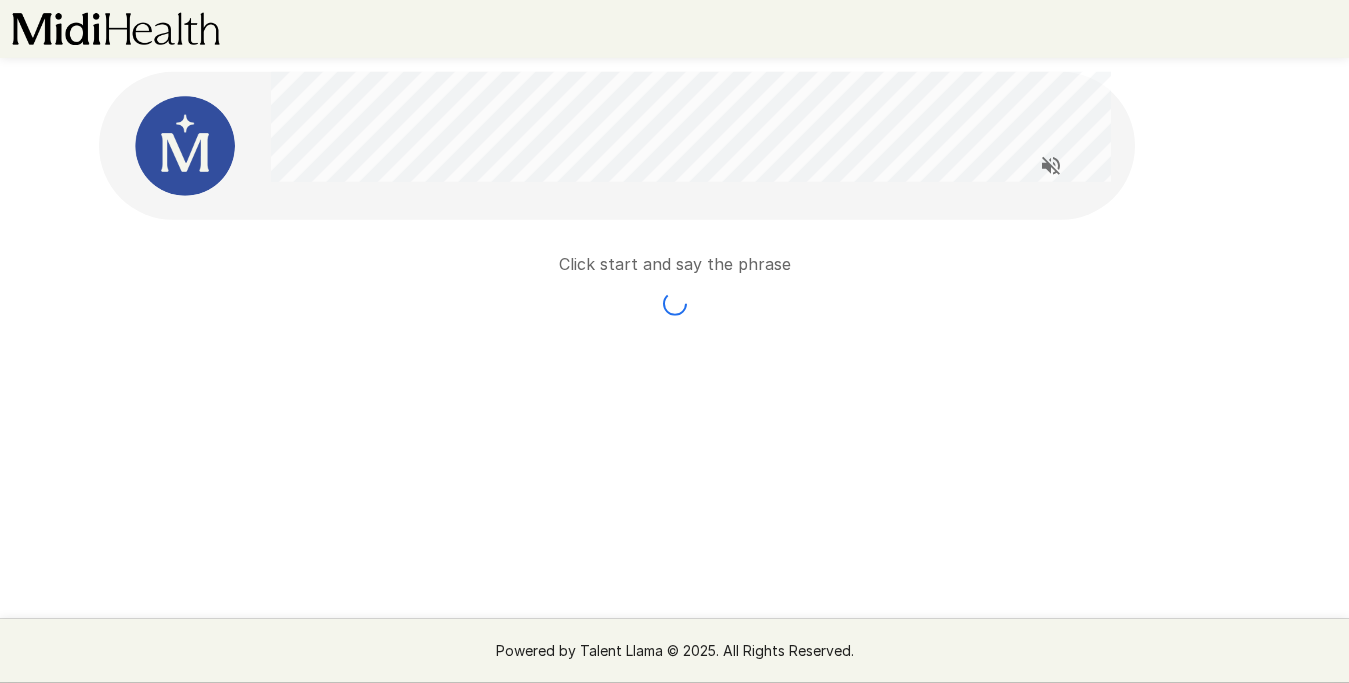 scroll, scrollTop: 0, scrollLeft: 0, axis: both 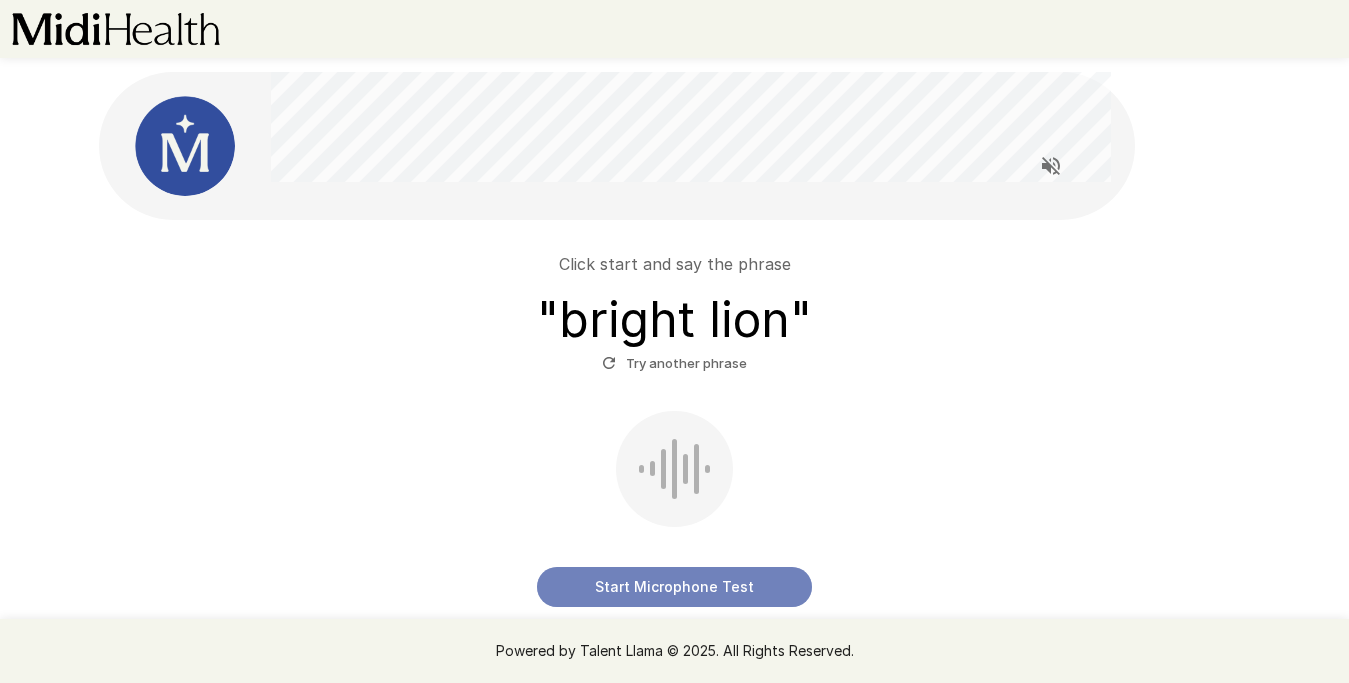 click on "Start Microphone Test" at bounding box center (674, 587) 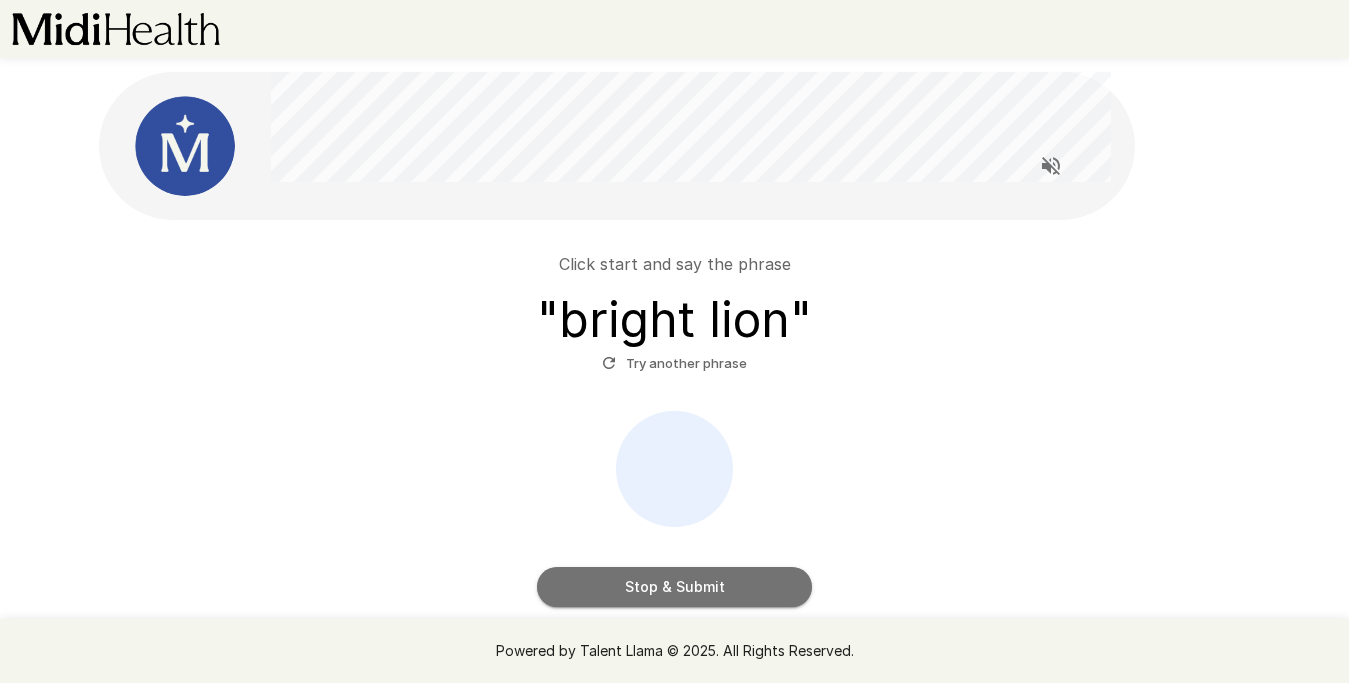 click on "Stop & Submit" at bounding box center [674, 587] 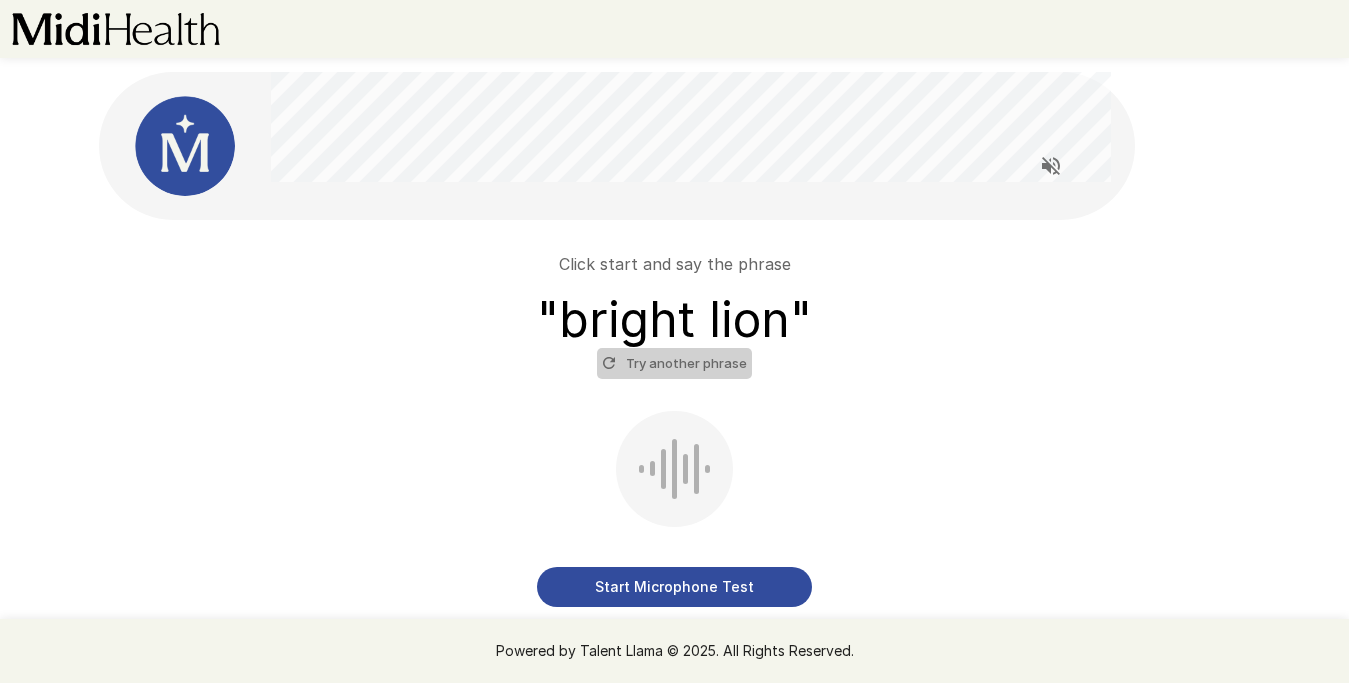 click on "Try another phrase" at bounding box center (674, 363) 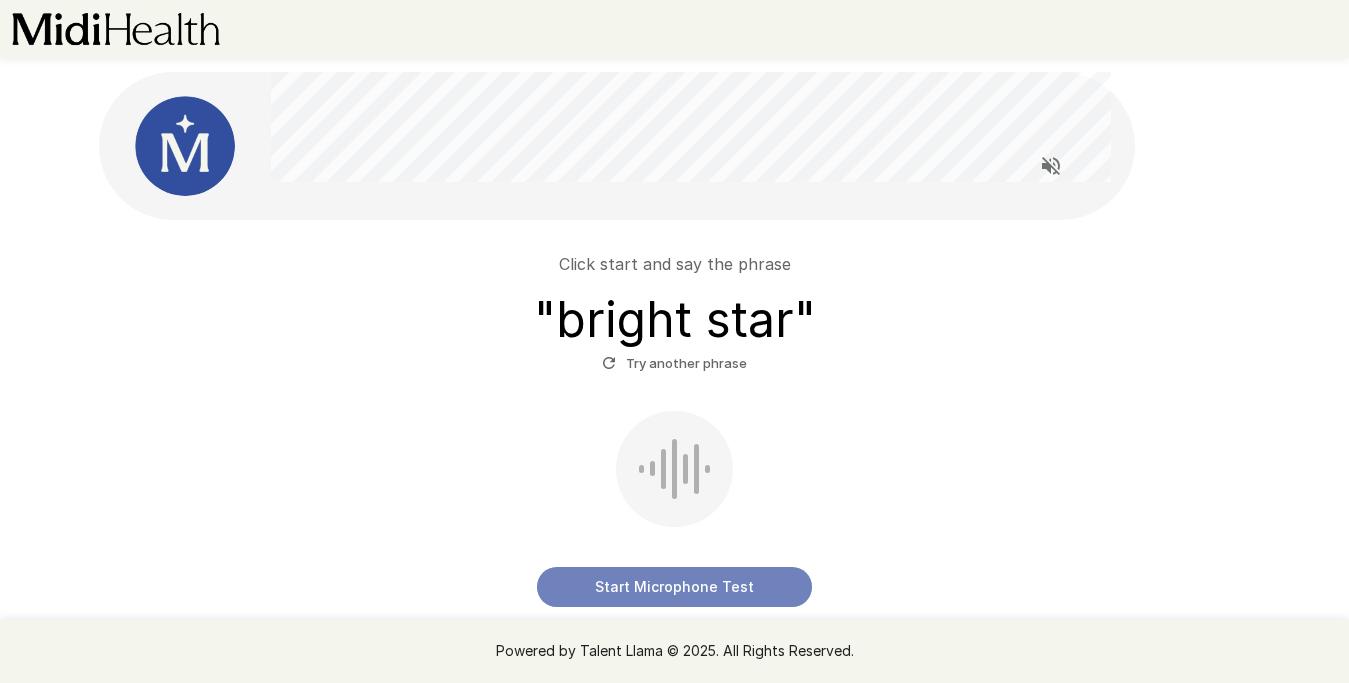 click on "Start Microphone Test" at bounding box center (674, 587) 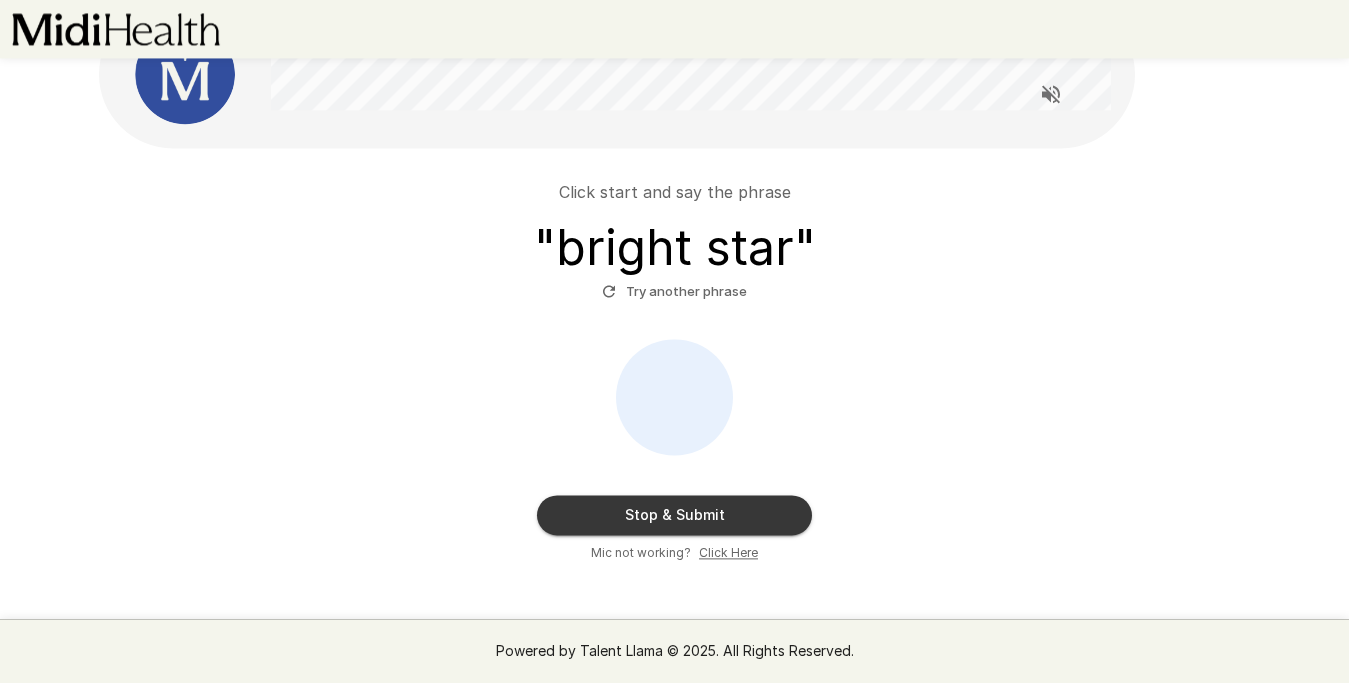 scroll, scrollTop: 73, scrollLeft: 0, axis: vertical 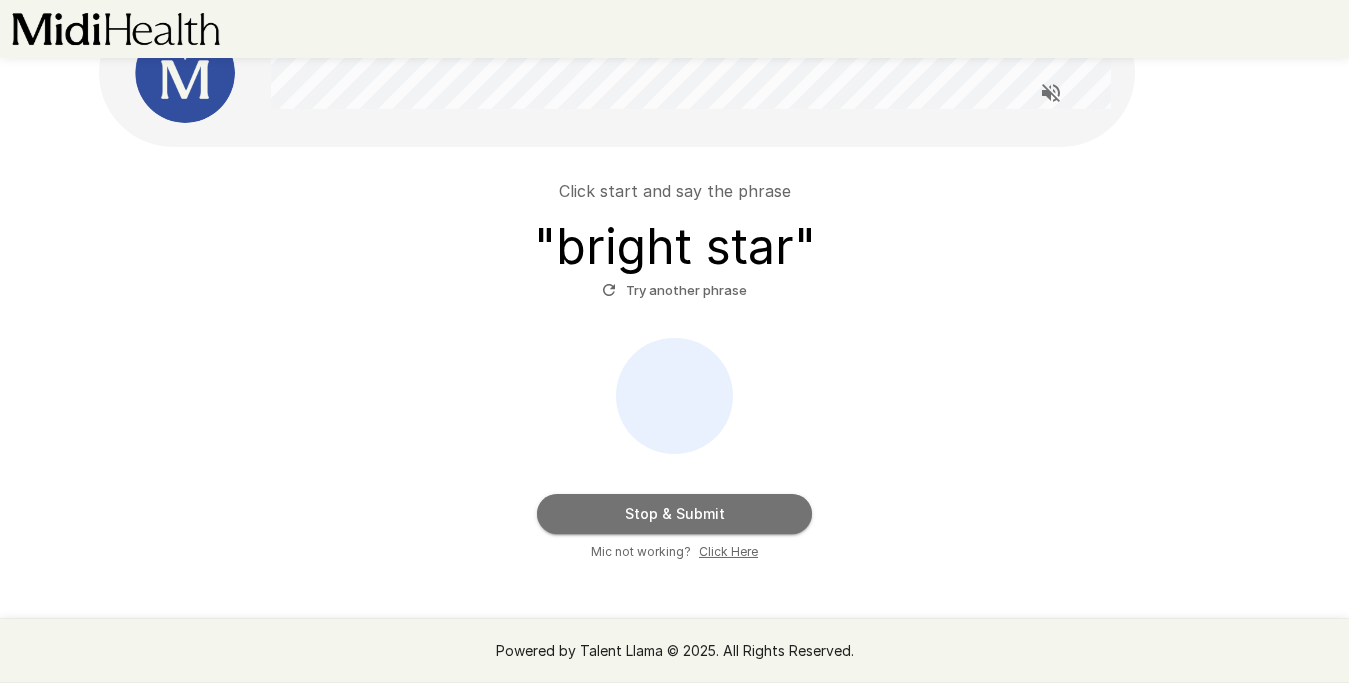 click on "Stop & Submit" at bounding box center [674, 514] 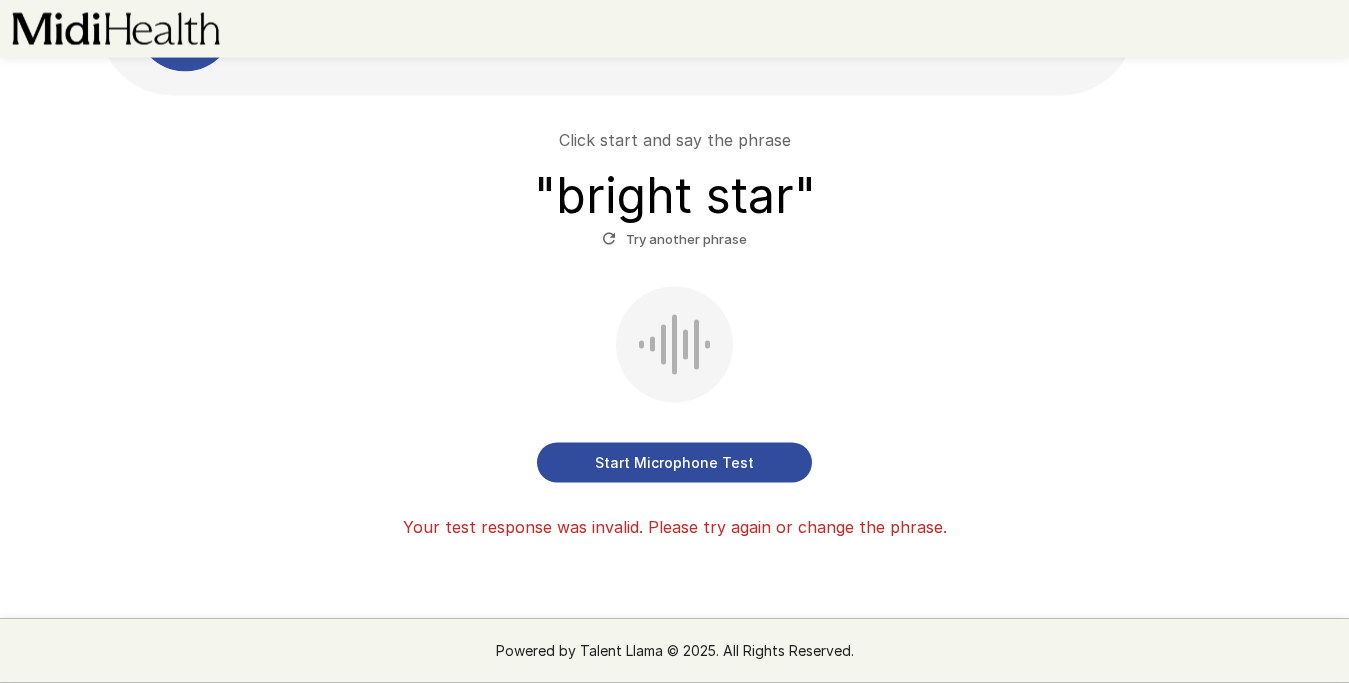 scroll, scrollTop: 139, scrollLeft: 0, axis: vertical 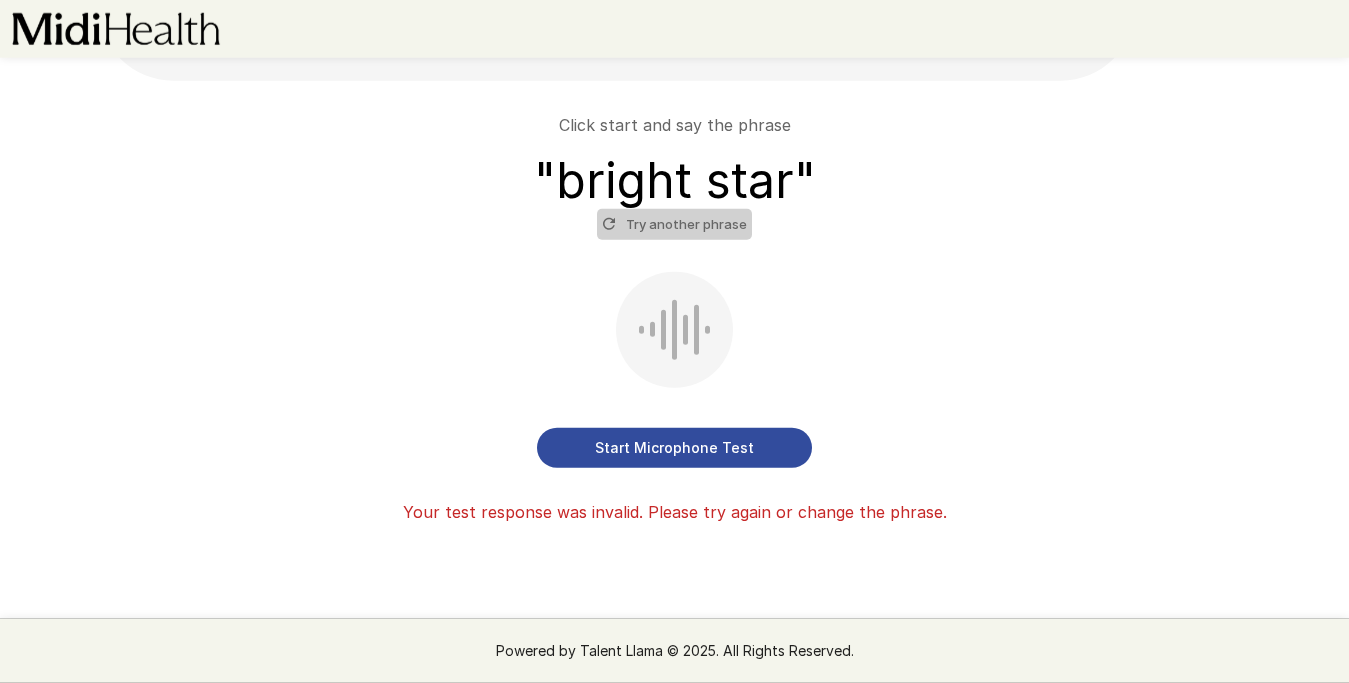 click on "Try another phrase" at bounding box center (674, 224) 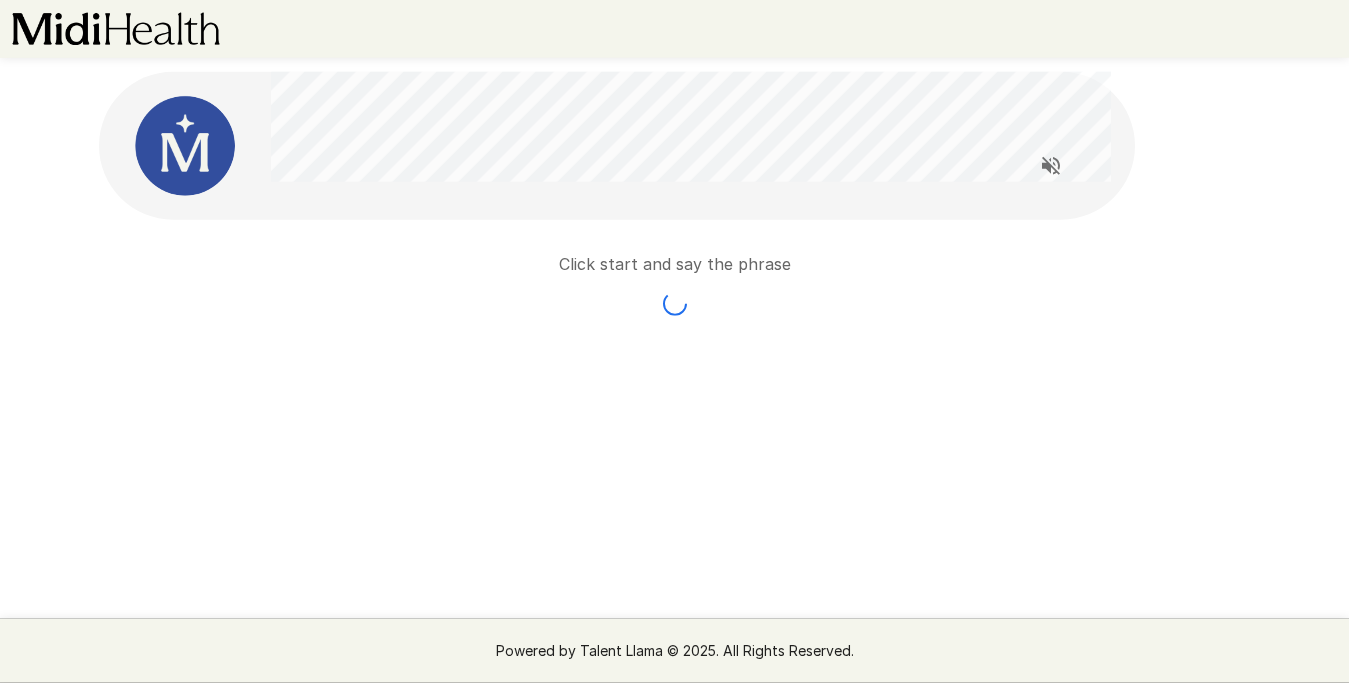 scroll, scrollTop: 0, scrollLeft: 0, axis: both 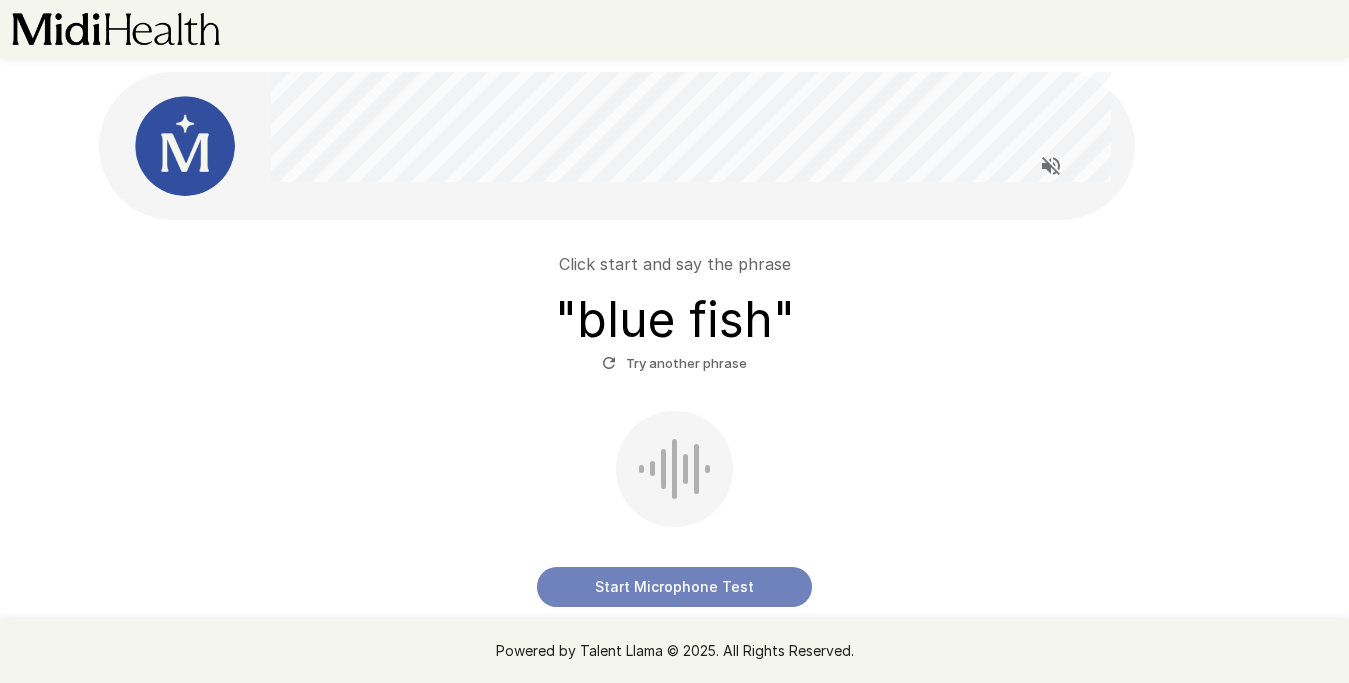 click on "Start Microphone Test" at bounding box center (674, 587) 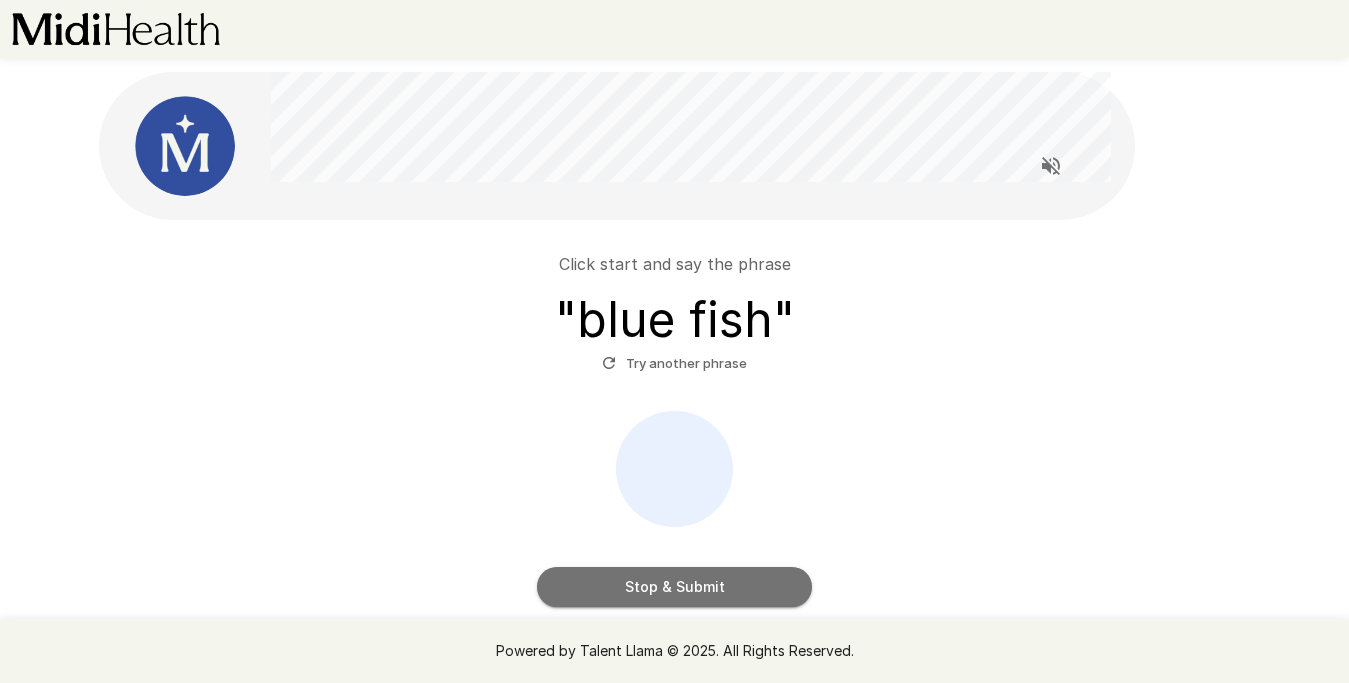 click on "Stop & Submit" at bounding box center [674, 587] 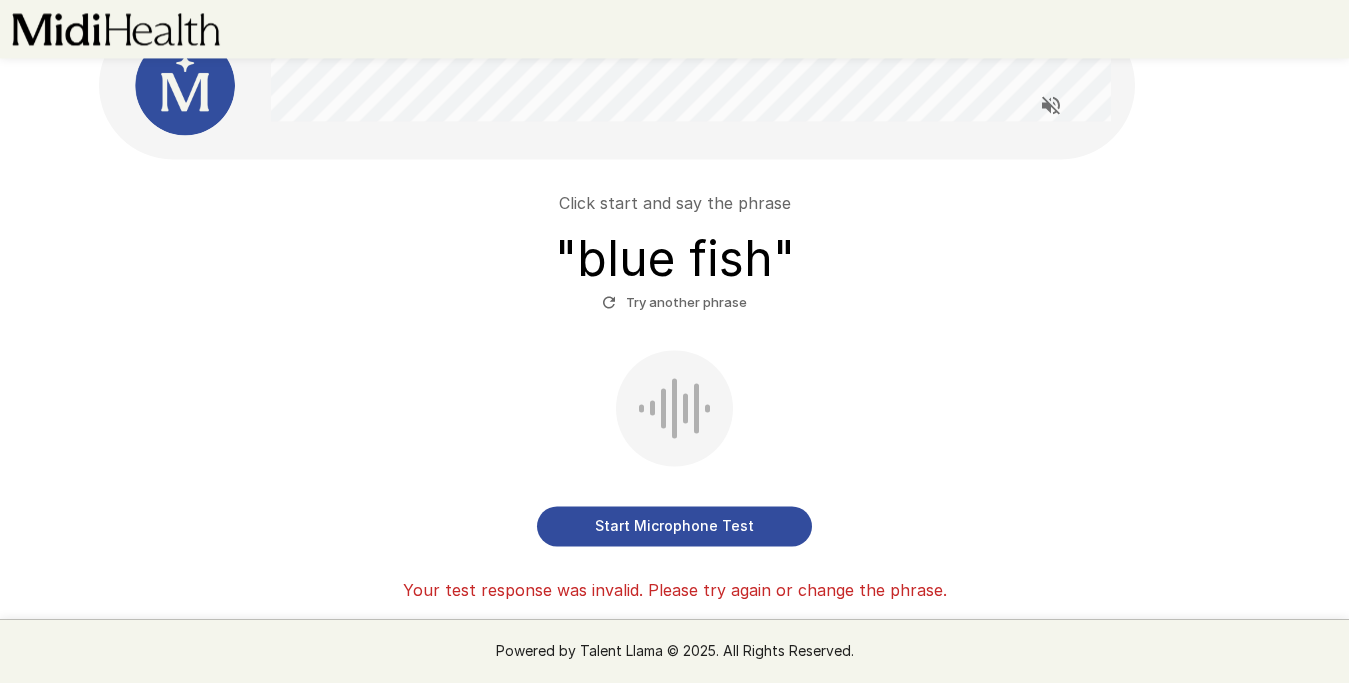 scroll, scrollTop: 62, scrollLeft: 0, axis: vertical 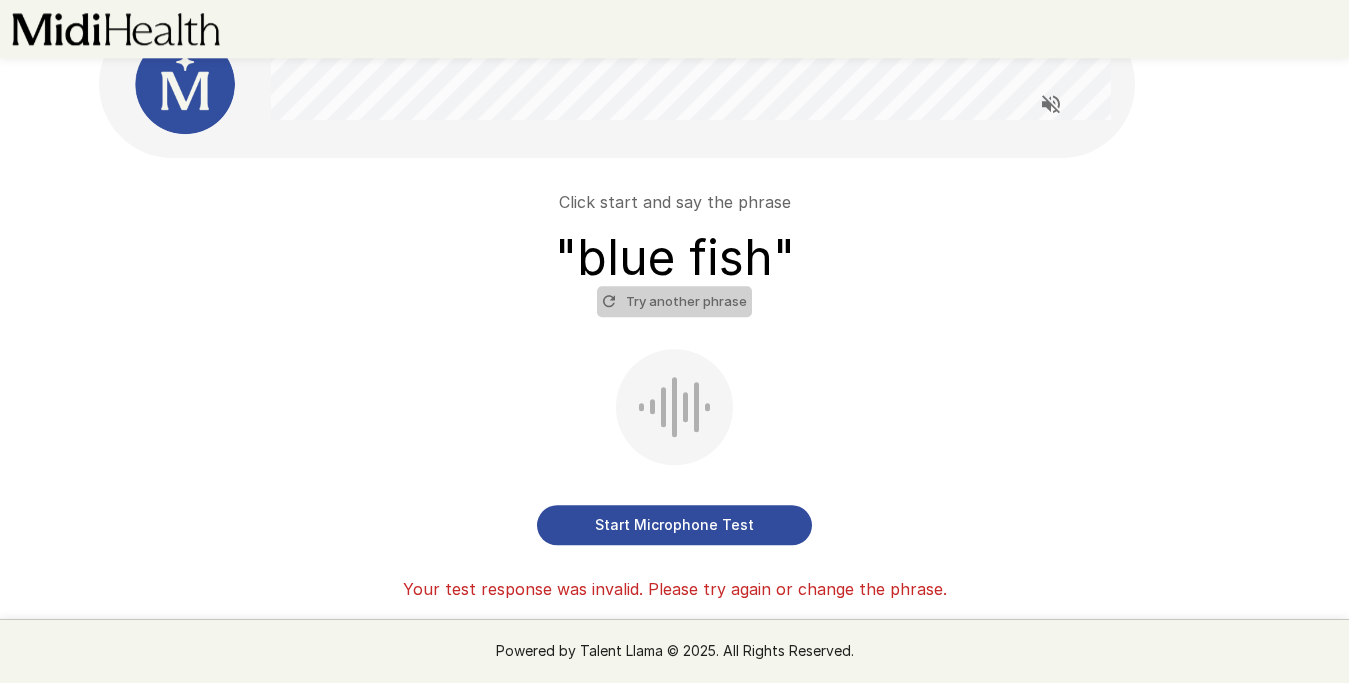 click on "Try another phrase" at bounding box center (674, 301) 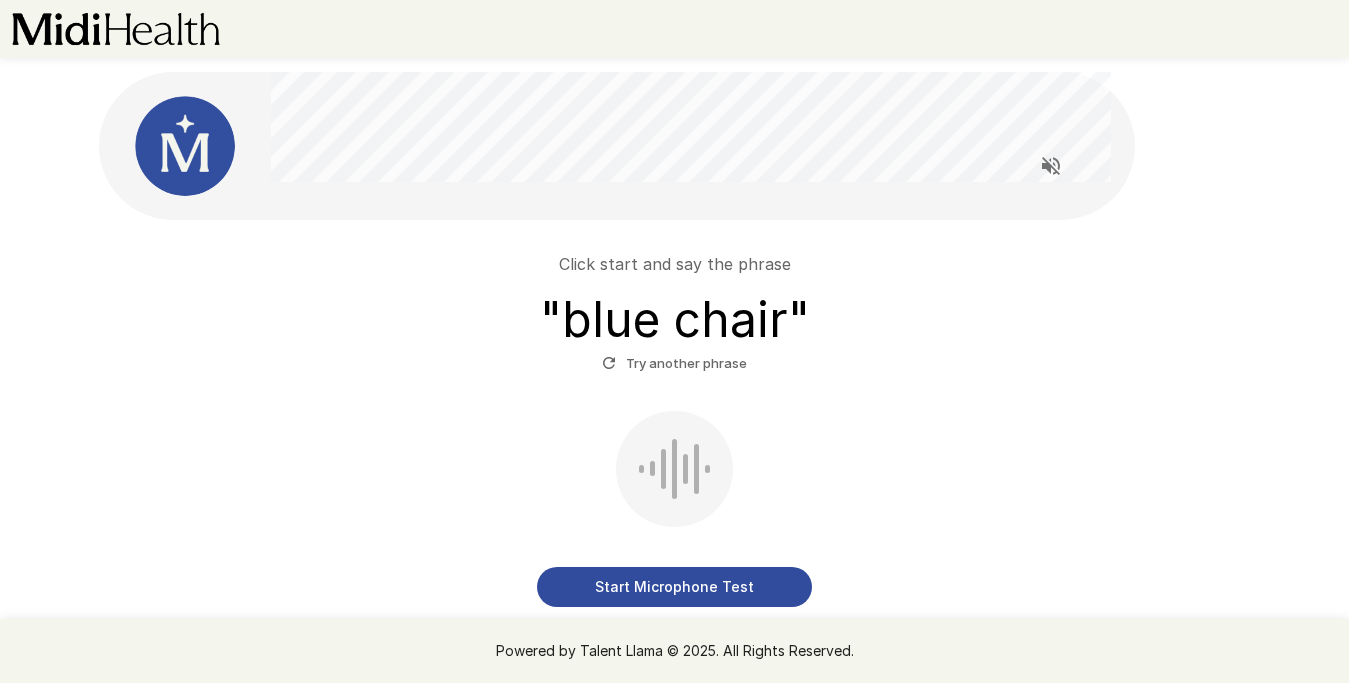 click on "Start Microphone Test" at bounding box center (674, 587) 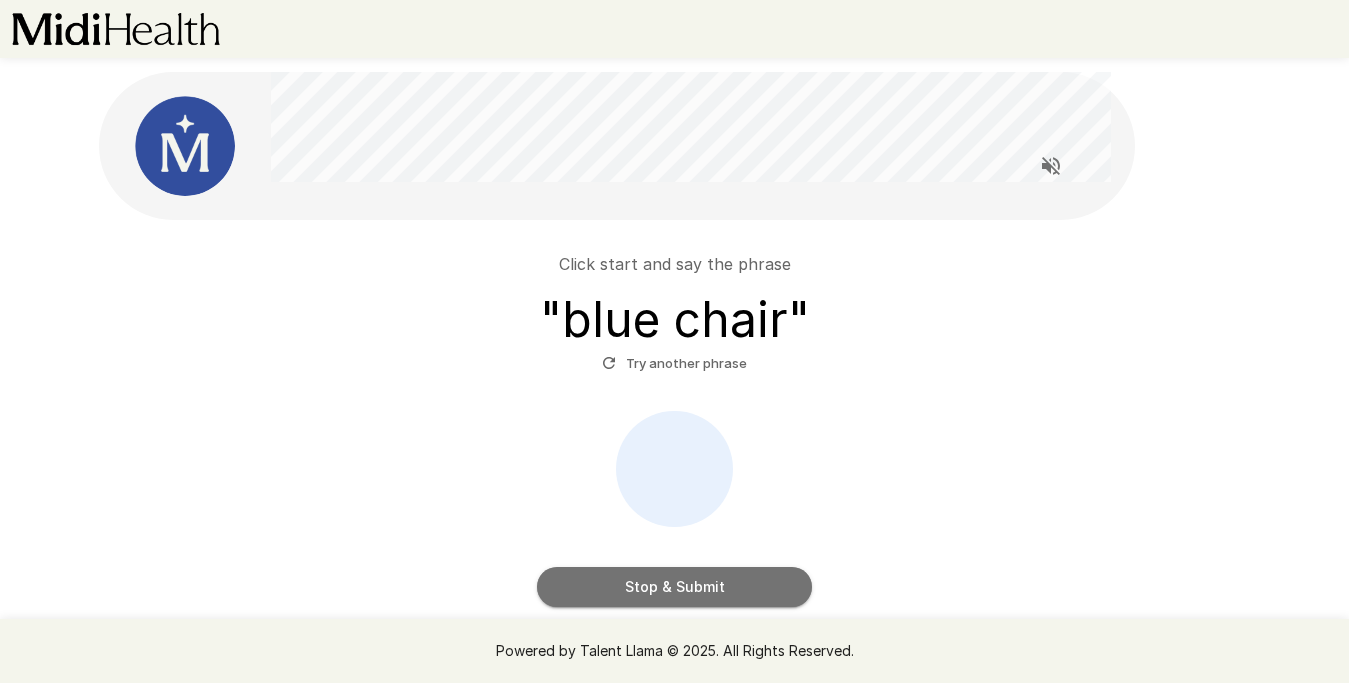 click on "Stop & Submit" at bounding box center (674, 587) 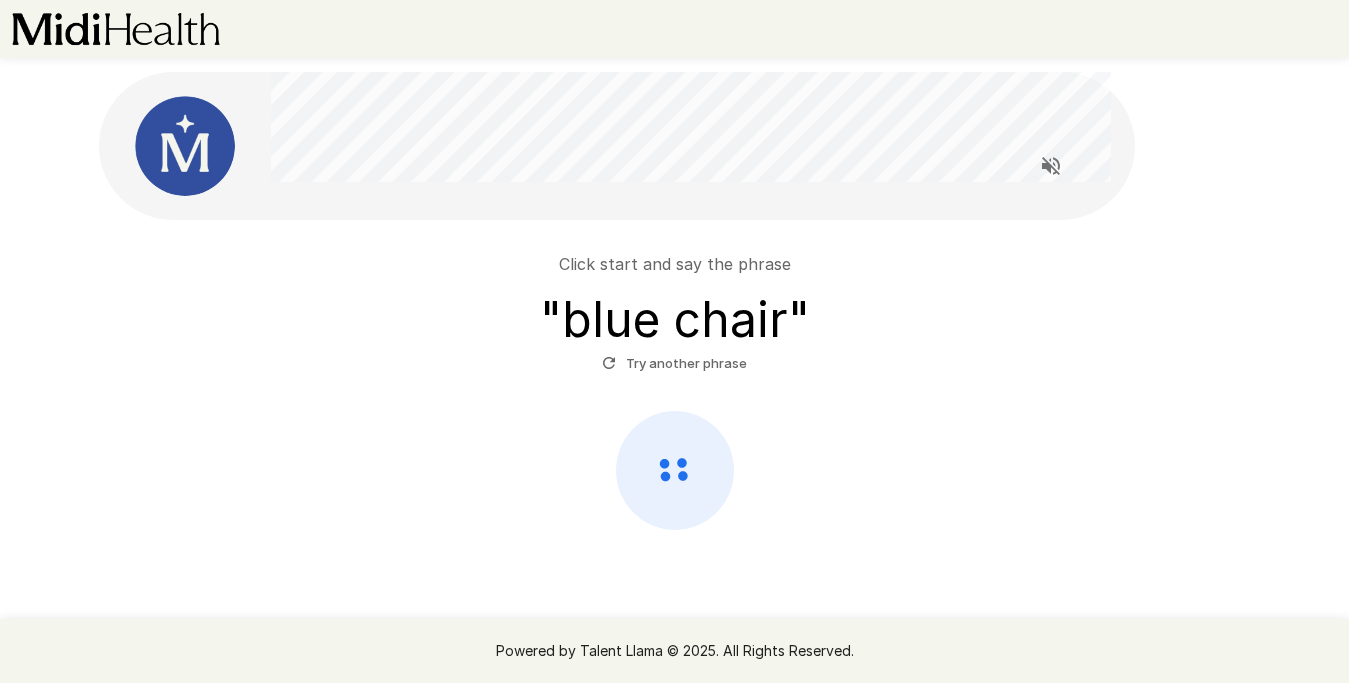 click on "Click start and say the phrase " [PHRASE] " Try another phrase" at bounding box center (675, 379) 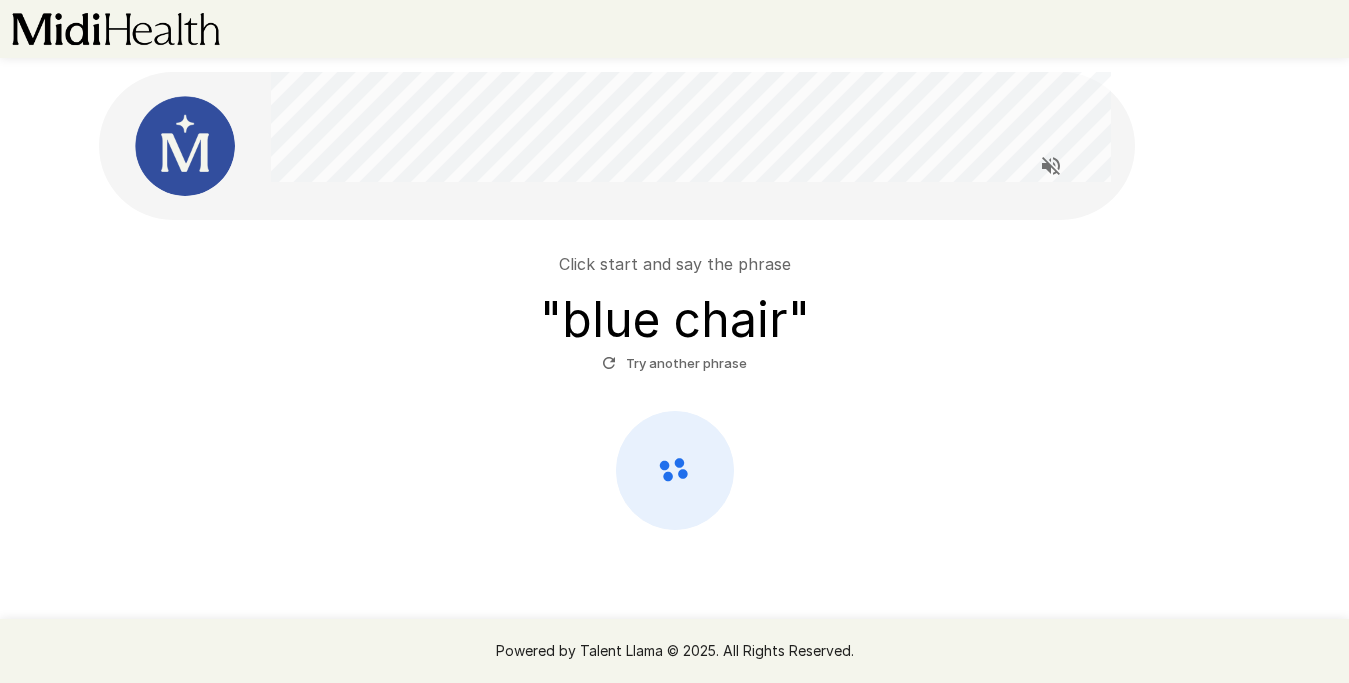 scroll, scrollTop: 15, scrollLeft: 0, axis: vertical 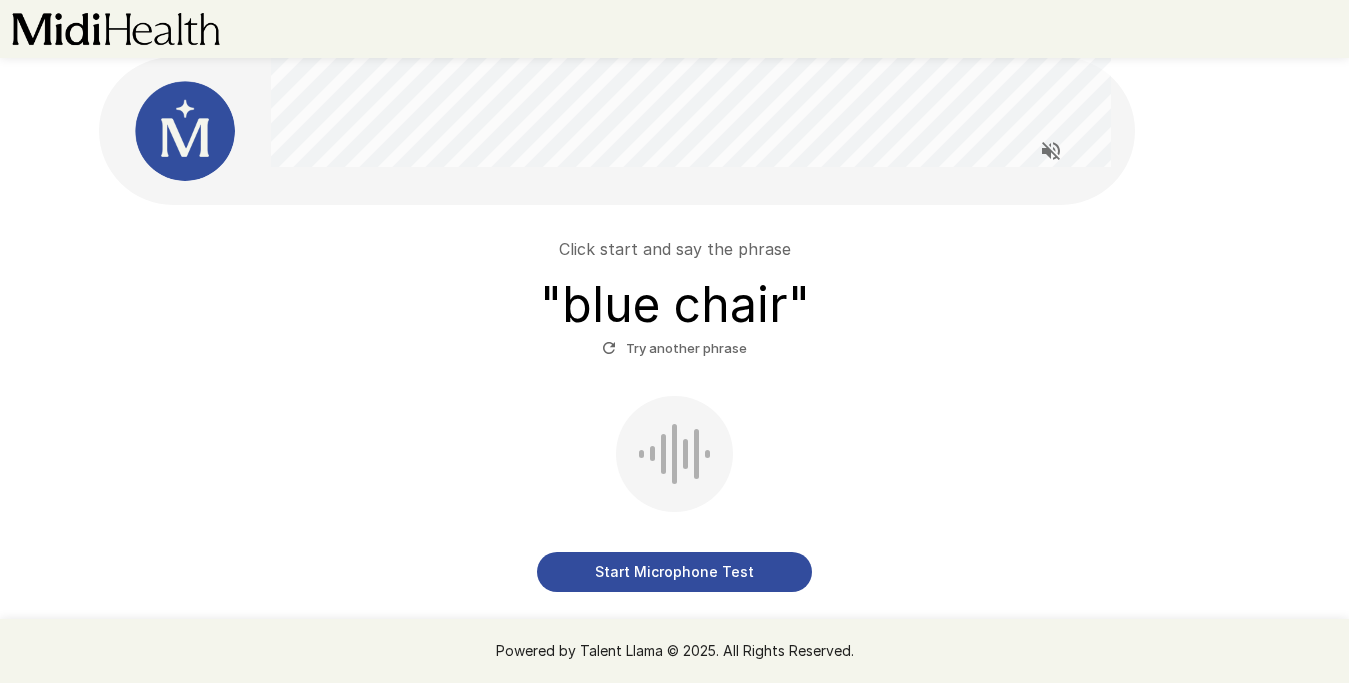 click on "Start Microphone Test" at bounding box center [675, 494] 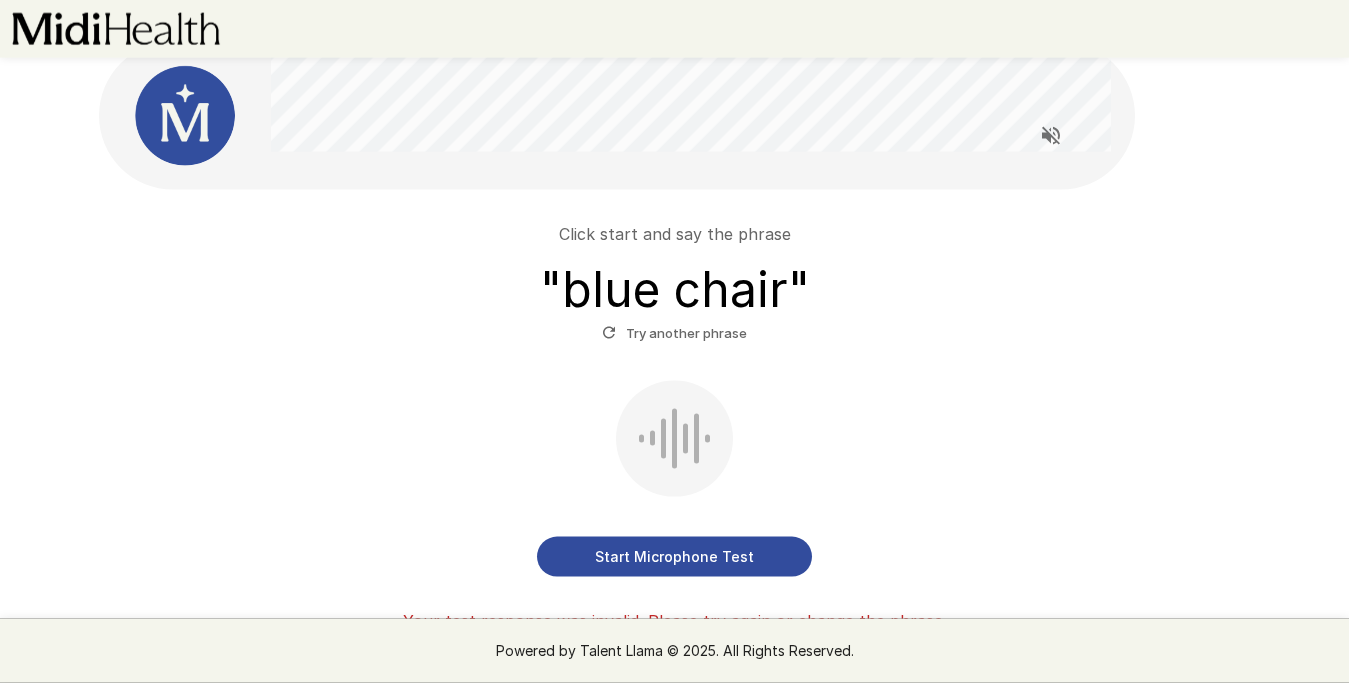 scroll, scrollTop: 24, scrollLeft: 0, axis: vertical 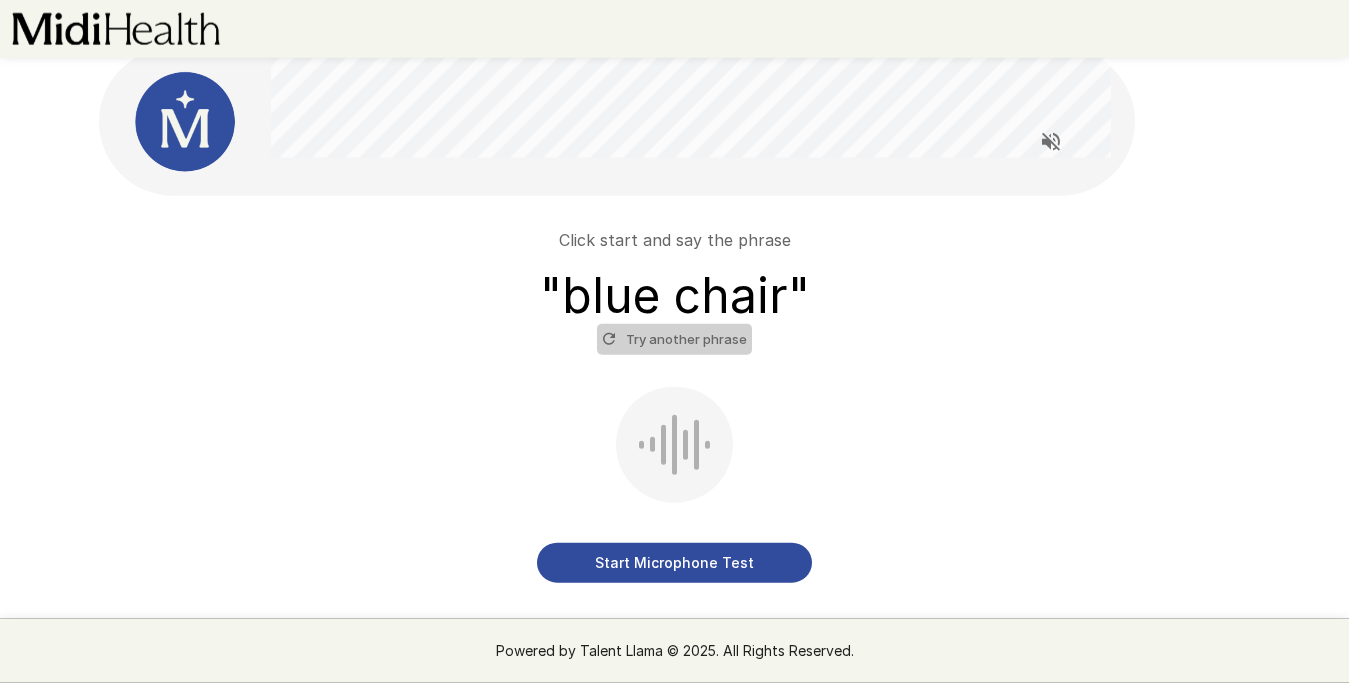 click on "Try another phrase" at bounding box center [674, 339] 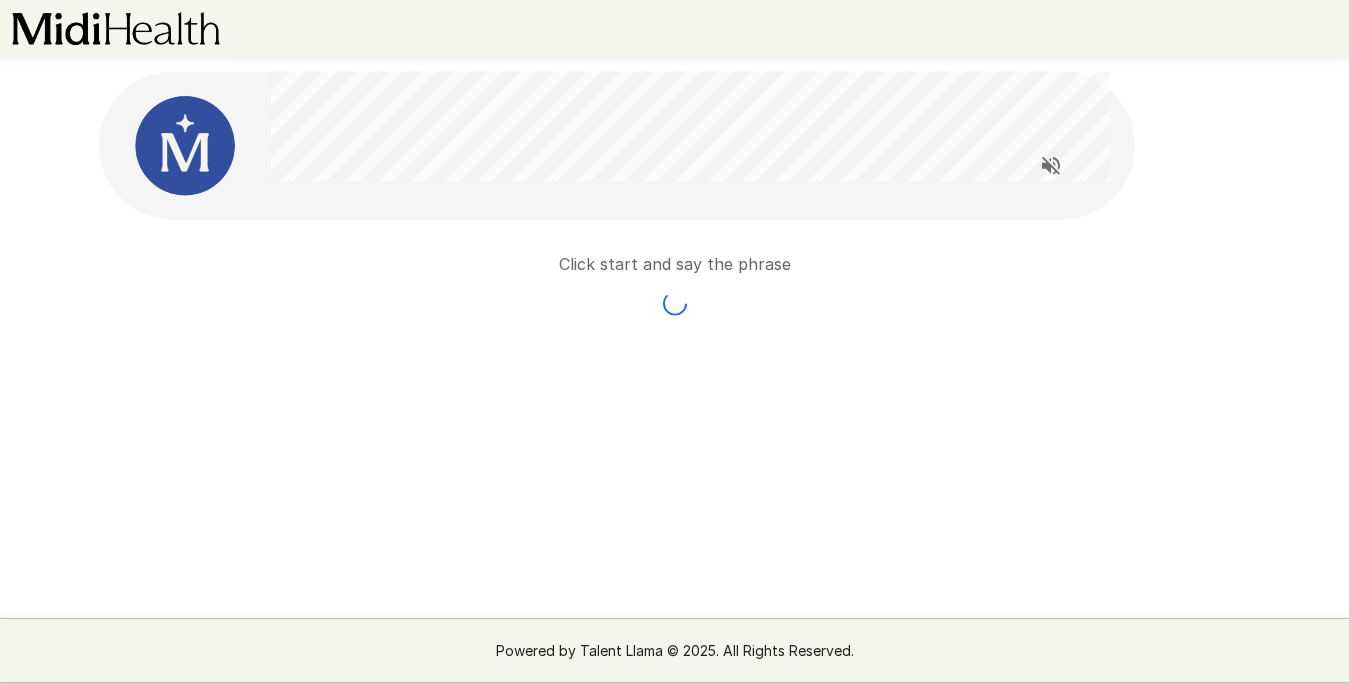 scroll, scrollTop: 0, scrollLeft: 0, axis: both 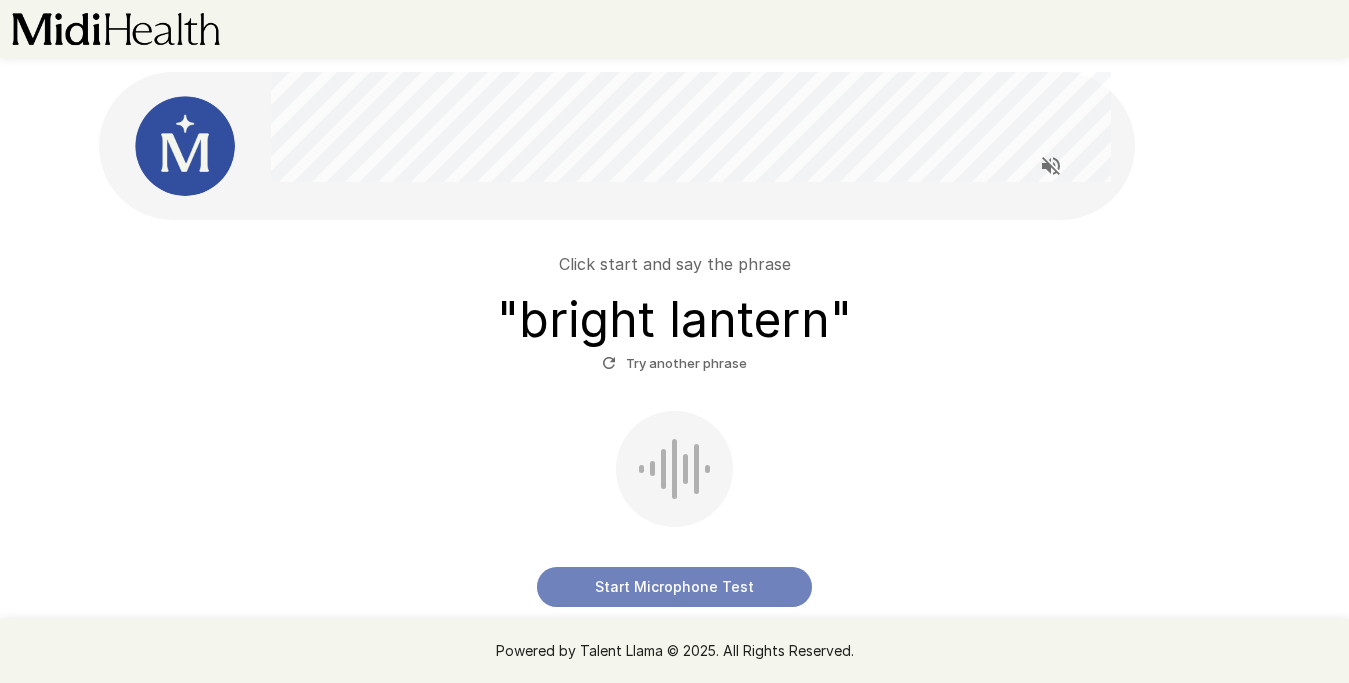 click on "Start Microphone Test" at bounding box center (674, 587) 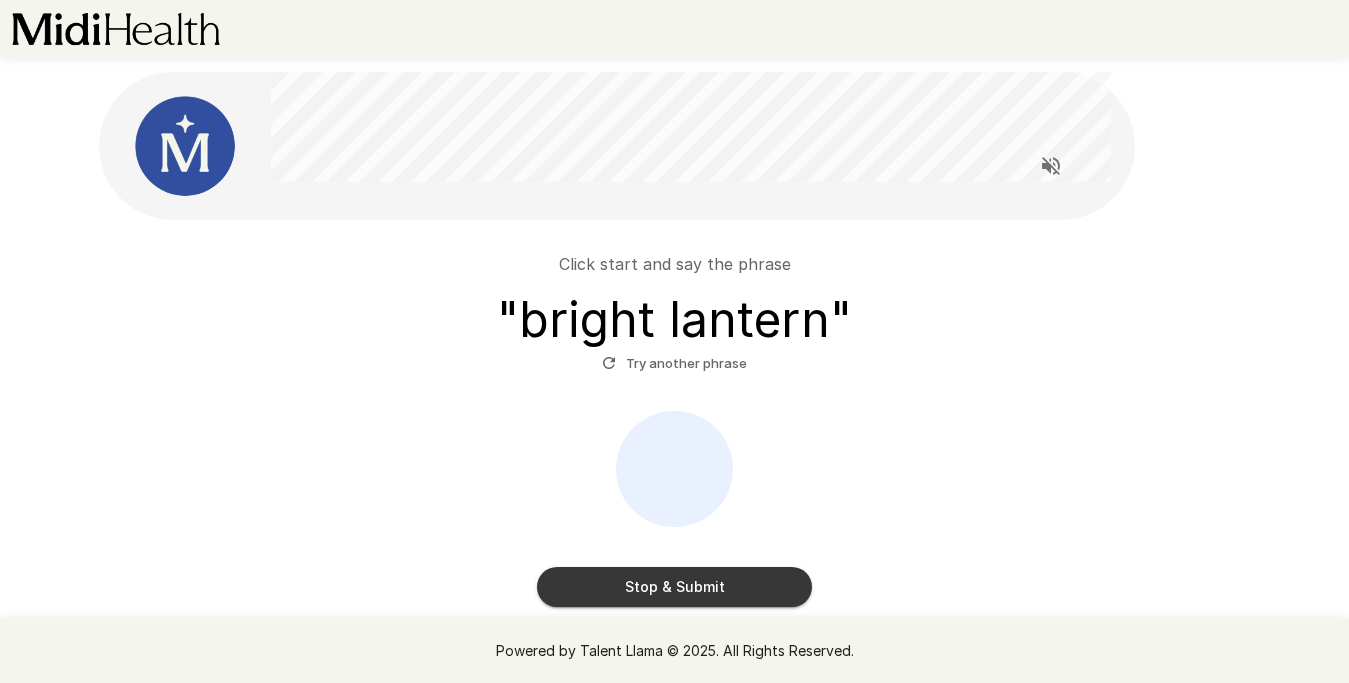 click on "Stop & Submit" at bounding box center [674, 587] 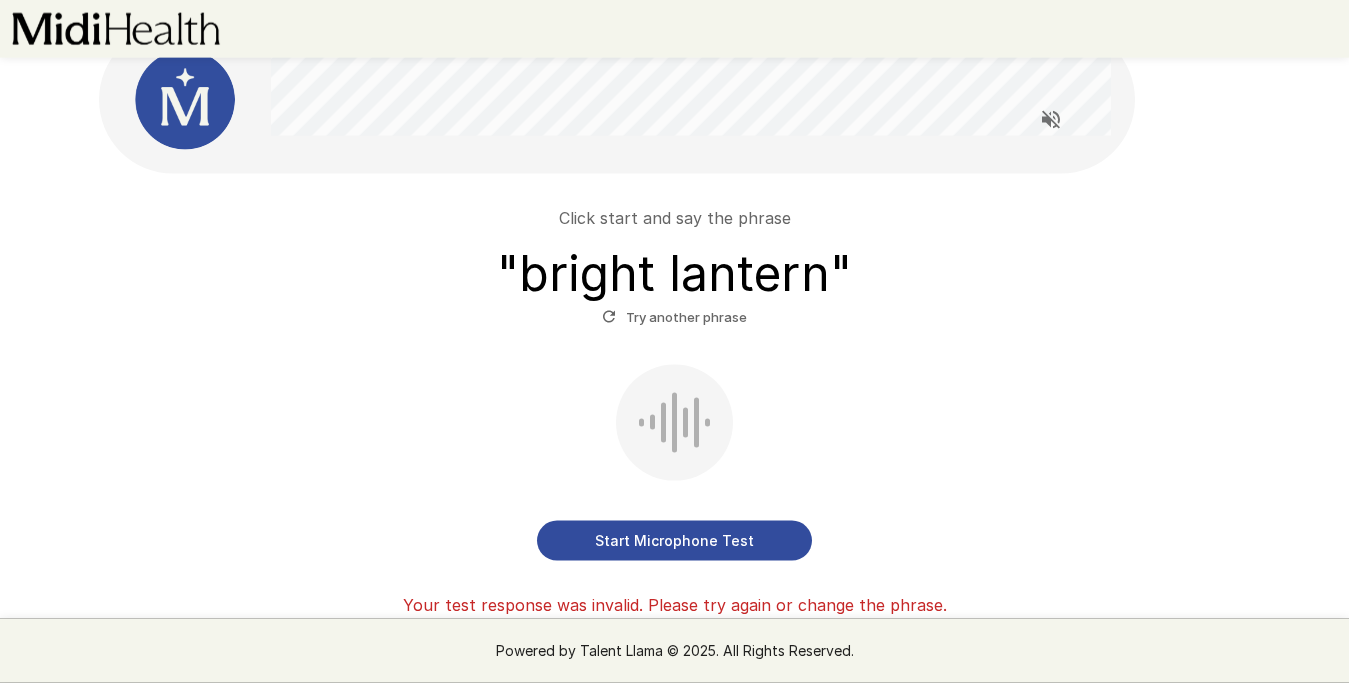 scroll, scrollTop: 0, scrollLeft: 0, axis: both 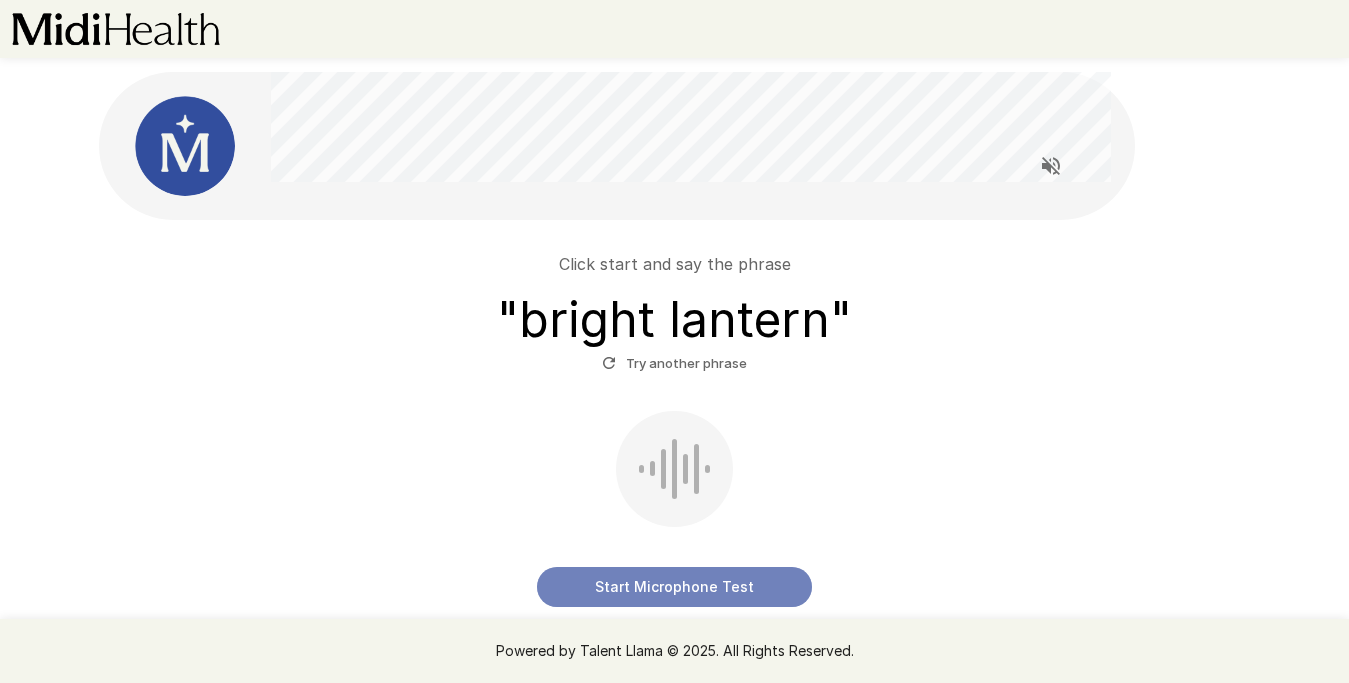 click on "Start Microphone Test" at bounding box center (674, 587) 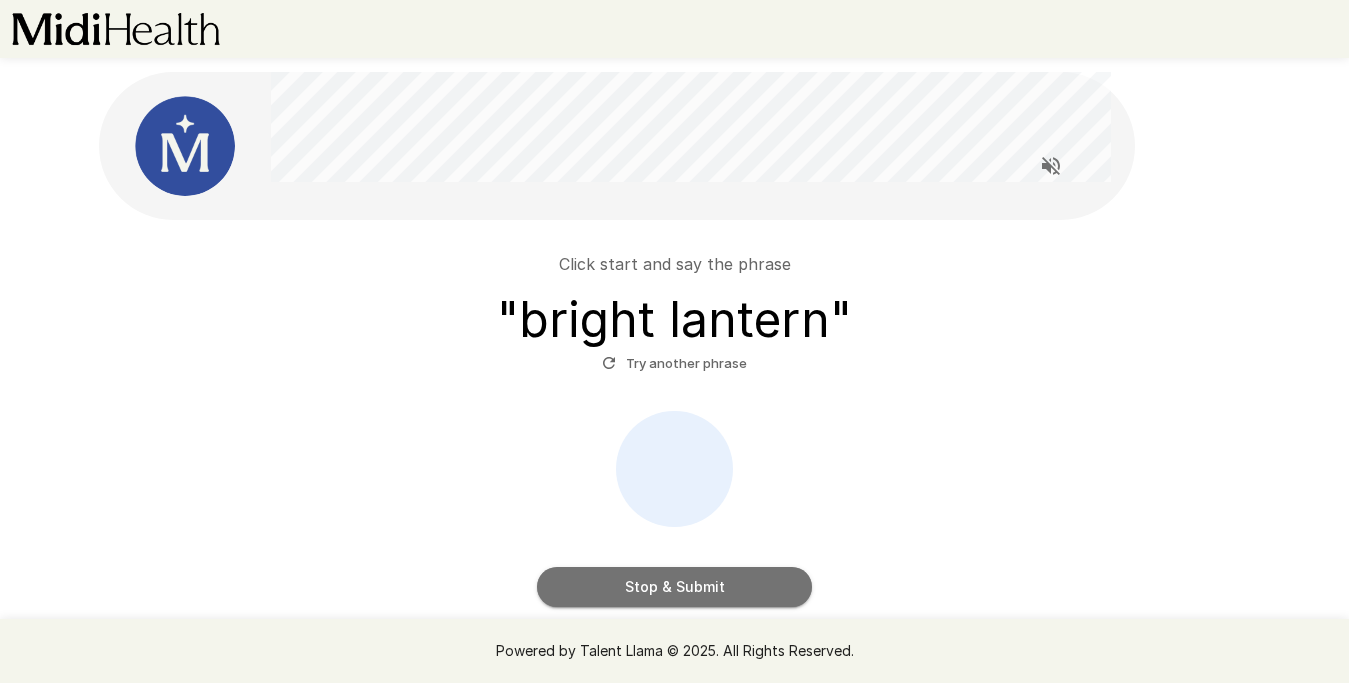 click on "Stop & Submit" at bounding box center (674, 587) 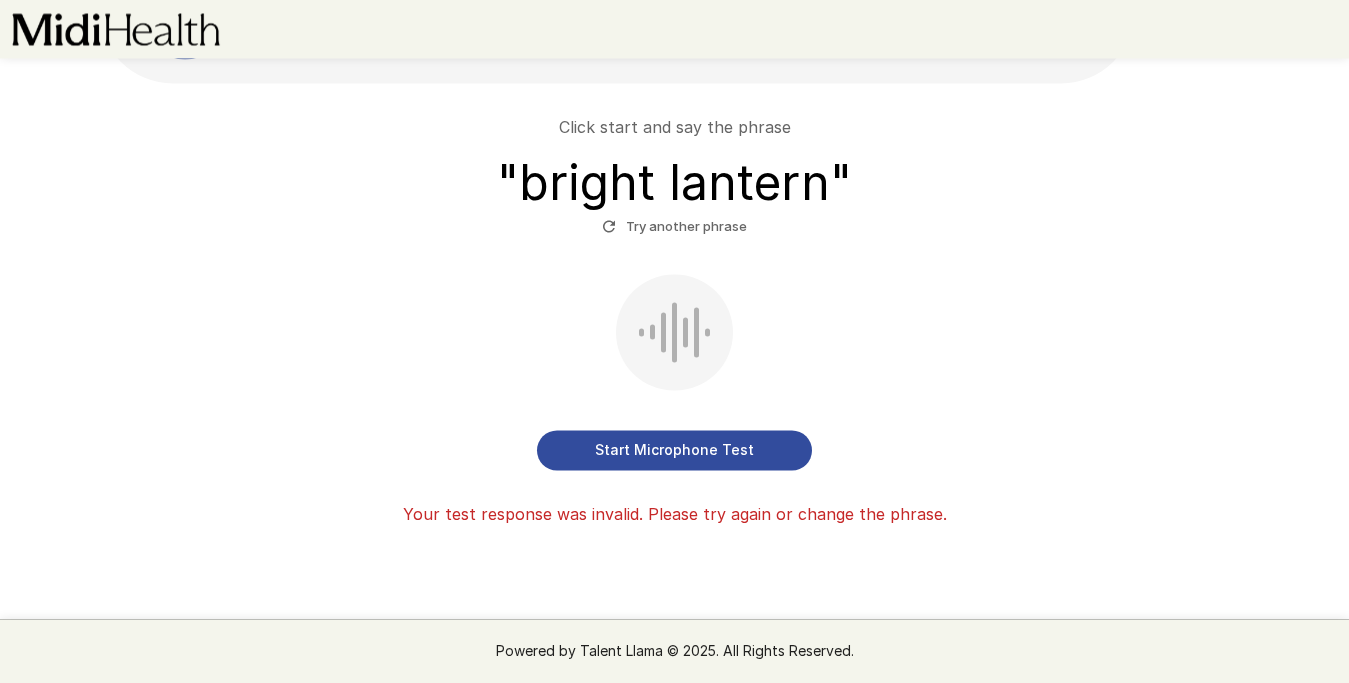 scroll, scrollTop: 148, scrollLeft: 0, axis: vertical 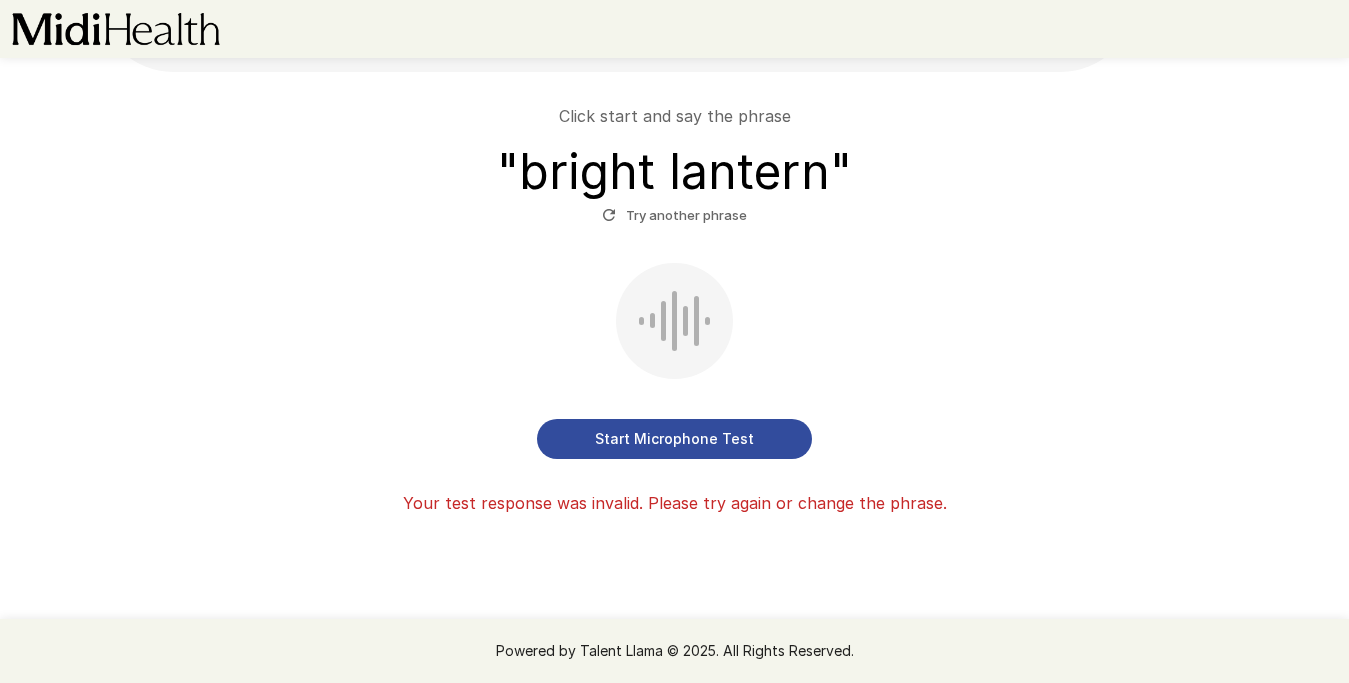 click on "Powered by Talent Llama © 2025. All Rights Reserved." at bounding box center (674, 651) 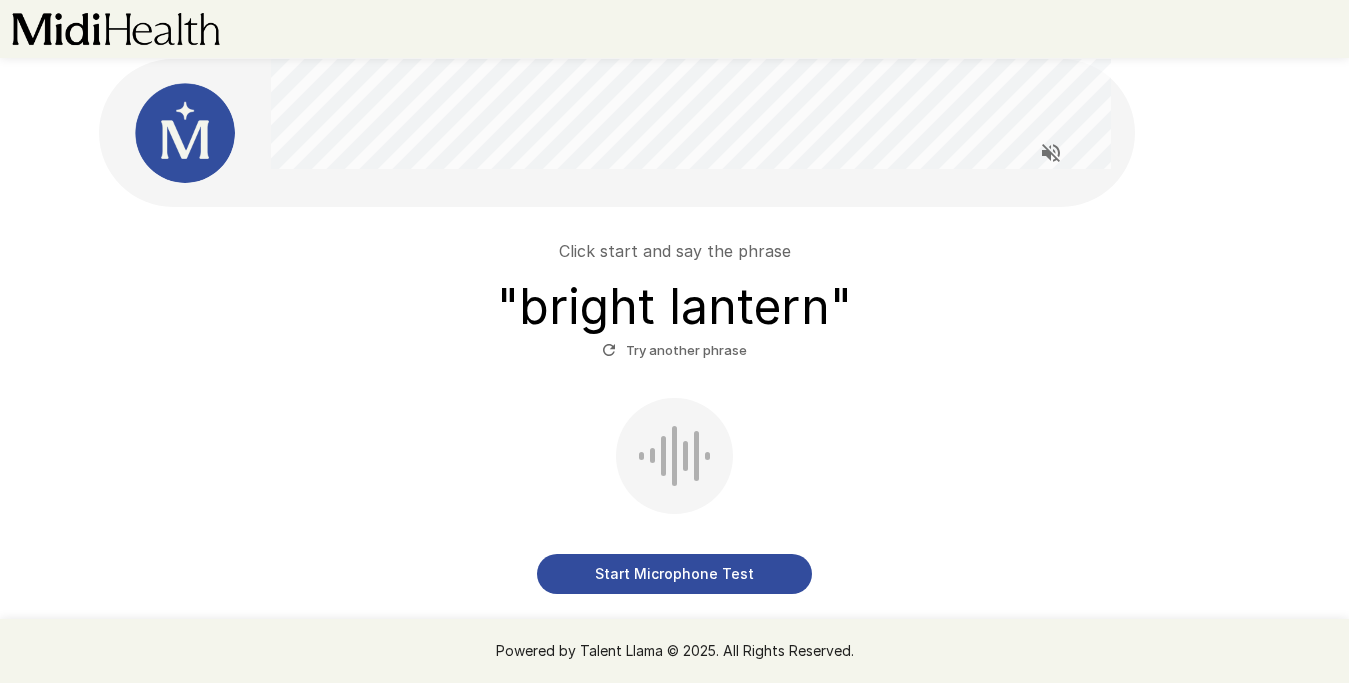 scroll, scrollTop: 0, scrollLeft: 0, axis: both 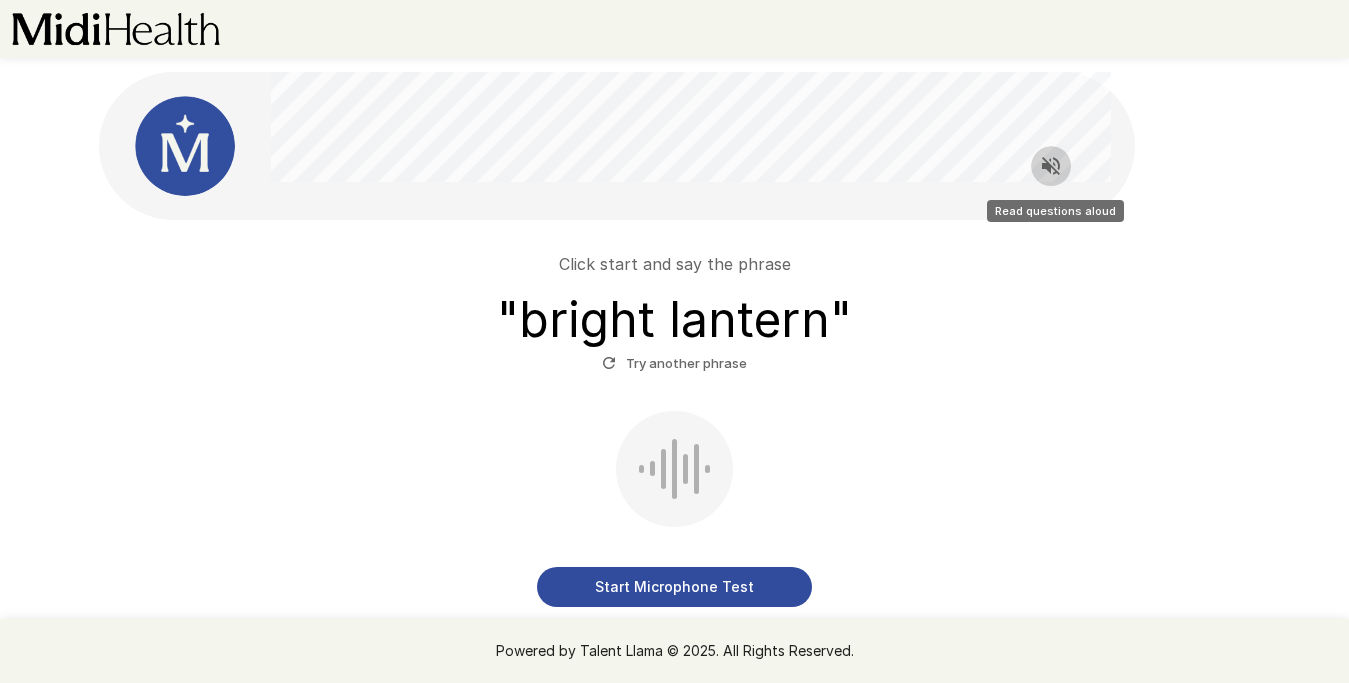 click 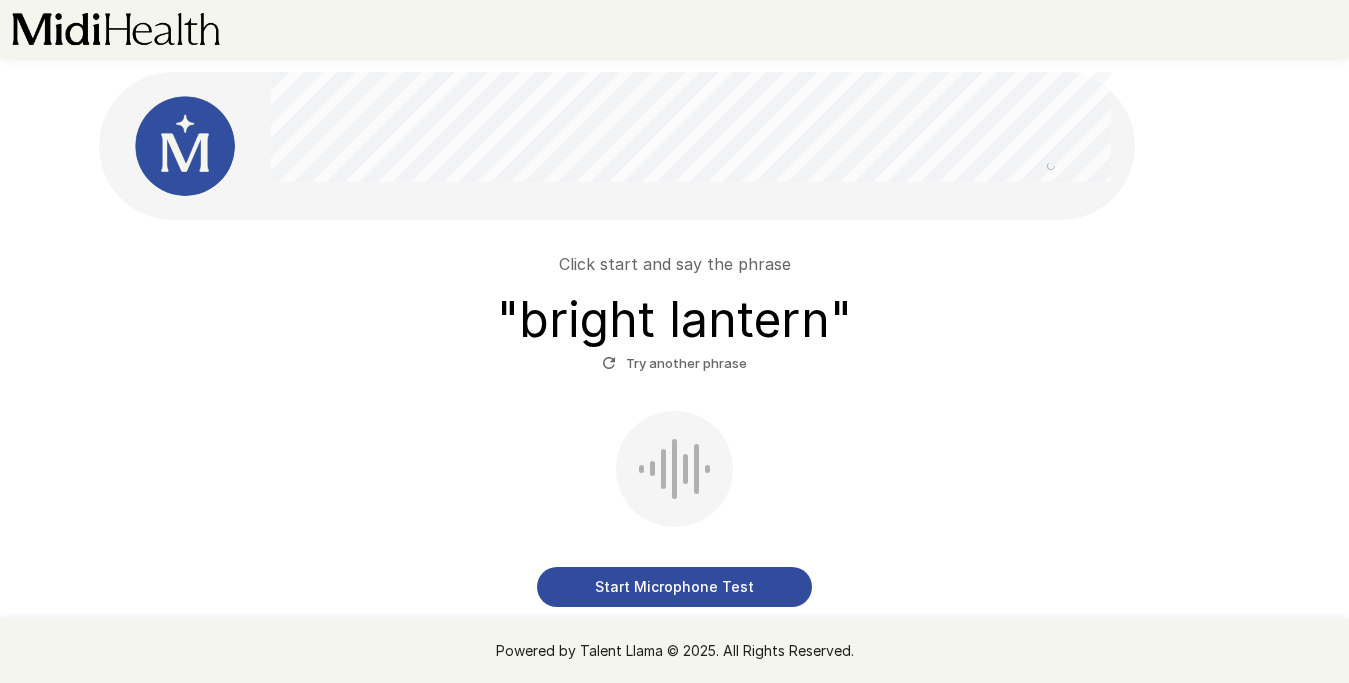 click on "Click start and say the phrase " [PHRASE] " Try another phrase Start Microphone Test Your test response was invalid. Please try again or change the phrase." at bounding box center (675, 449) 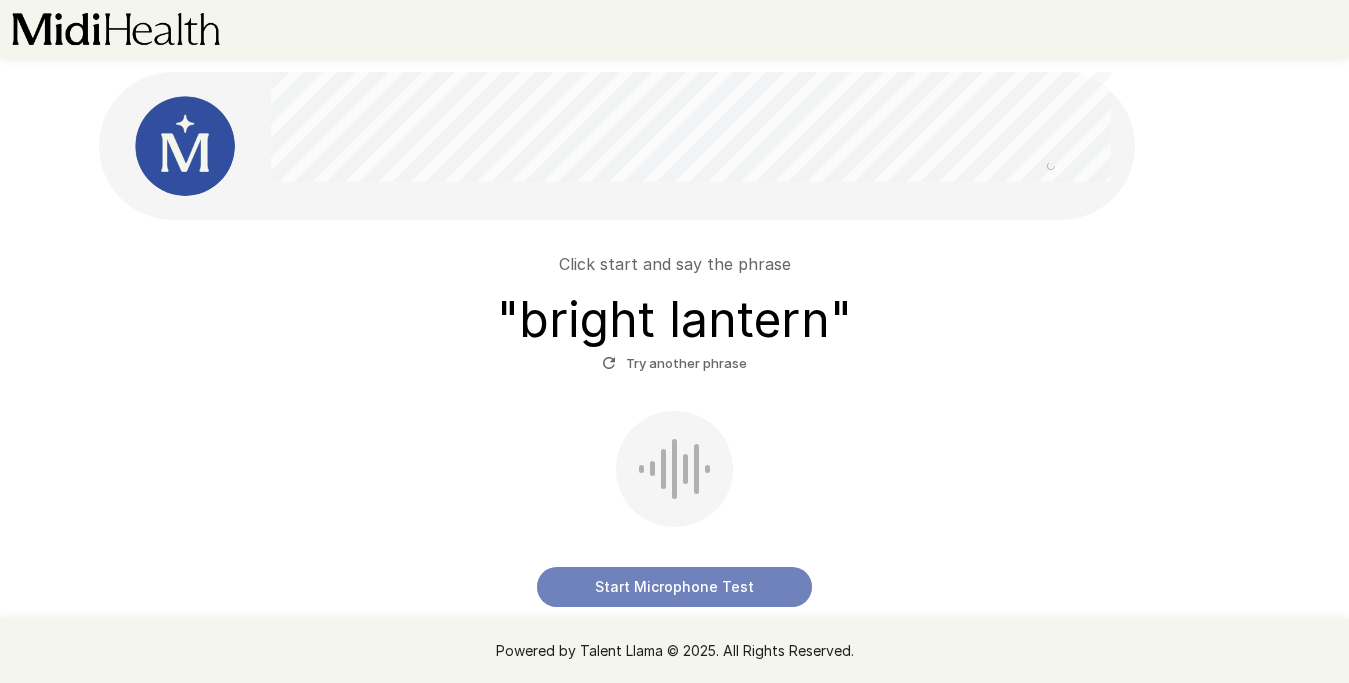 click on "Start Microphone Test" at bounding box center [674, 587] 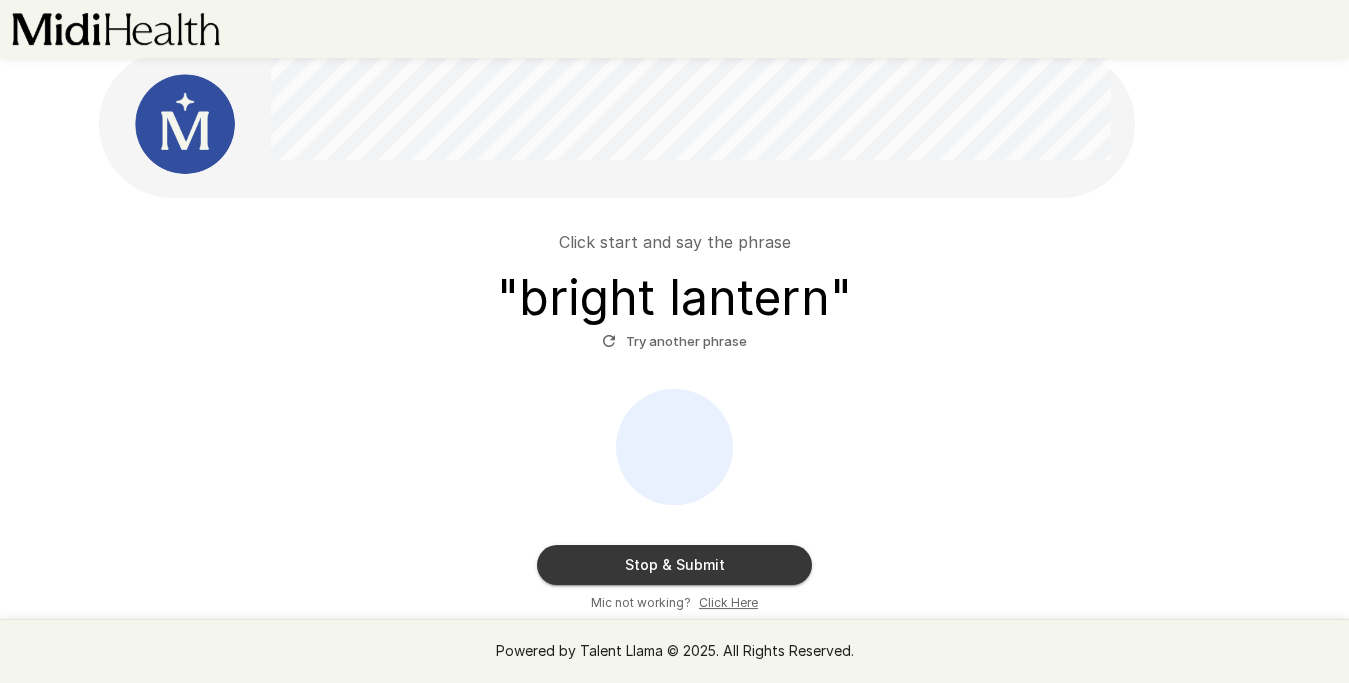 scroll, scrollTop: 53, scrollLeft: 0, axis: vertical 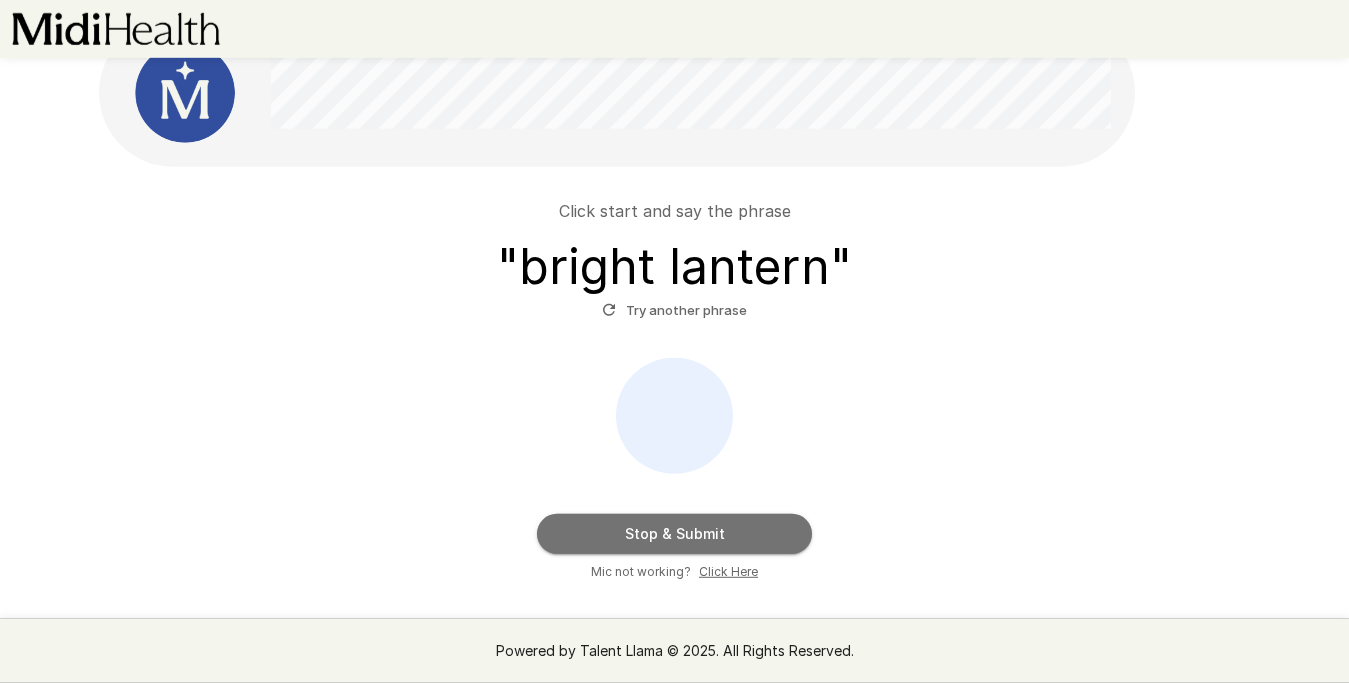 click on "Stop & Submit" at bounding box center [674, 534] 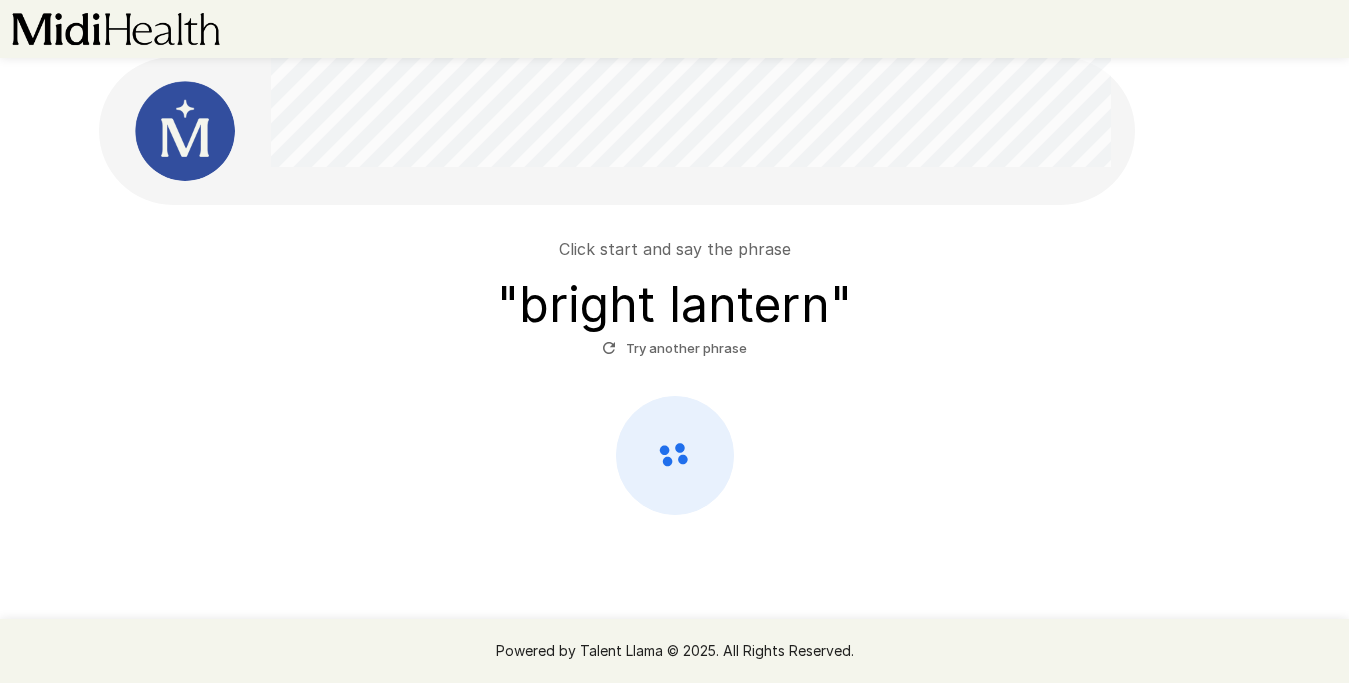 click at bounding box center (675, 455) 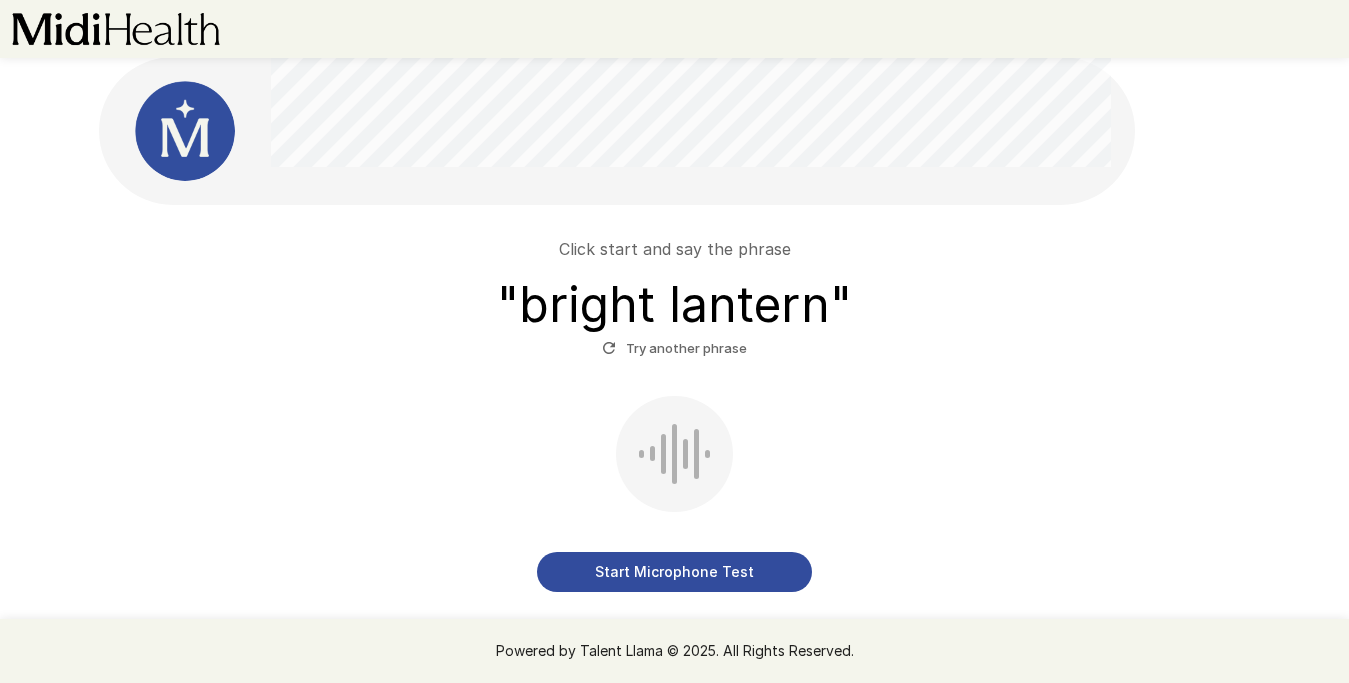 scroll, scrollTop: 0, scrollLeft: 0, axis: both 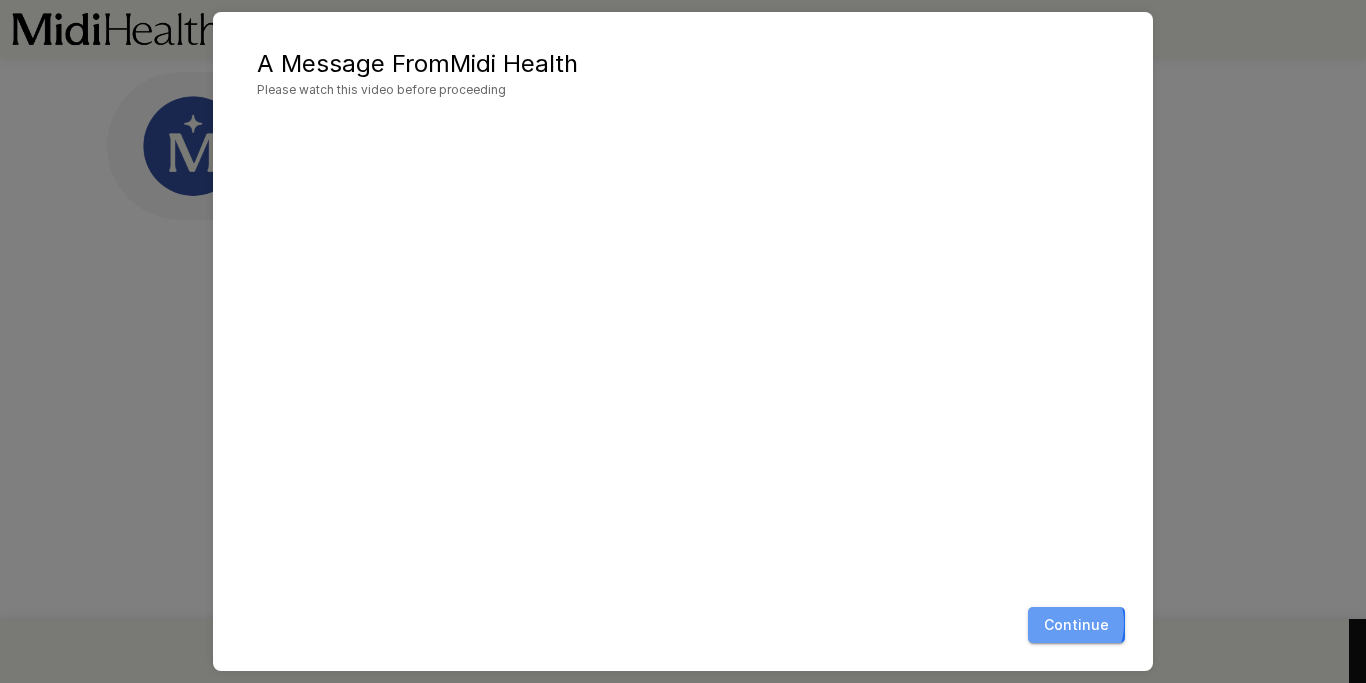 click on "Continue" at bounding box center (1076, 625) 